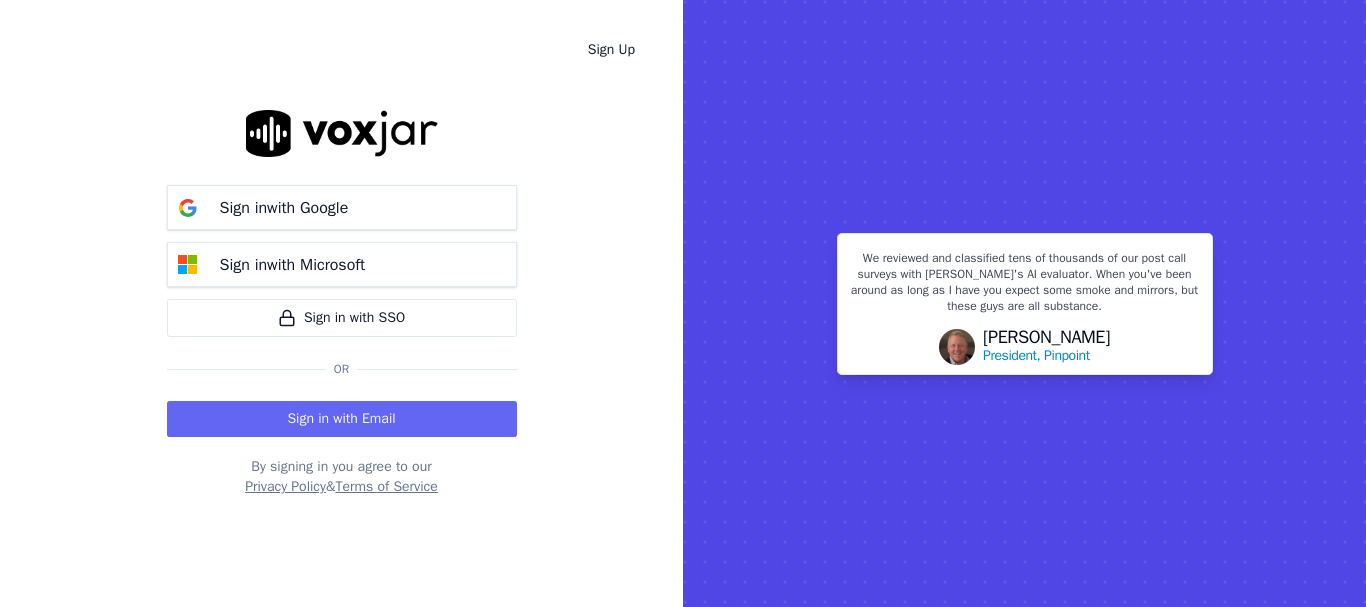 scroll, scrollTop: 0, scrollLeft: 0, axis: both 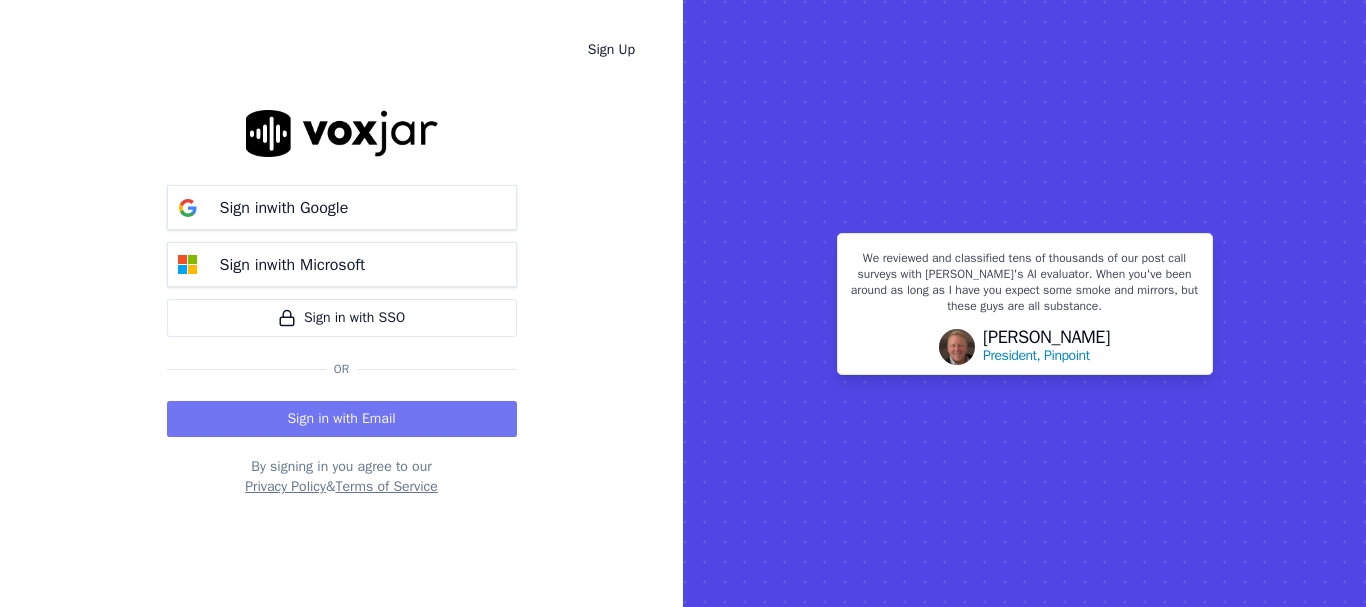 click on "Sign in with Email" at bounding box center [342, 419] 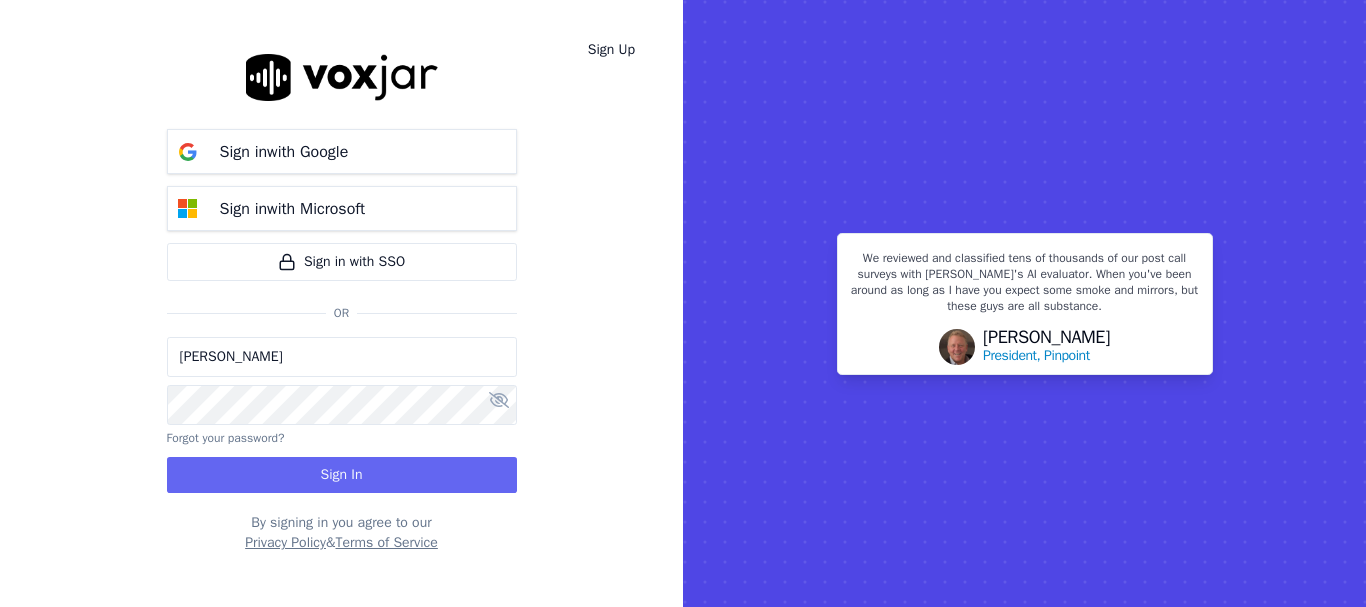 click on "[PERSON_NAME]" at bounding box center (342, 357) 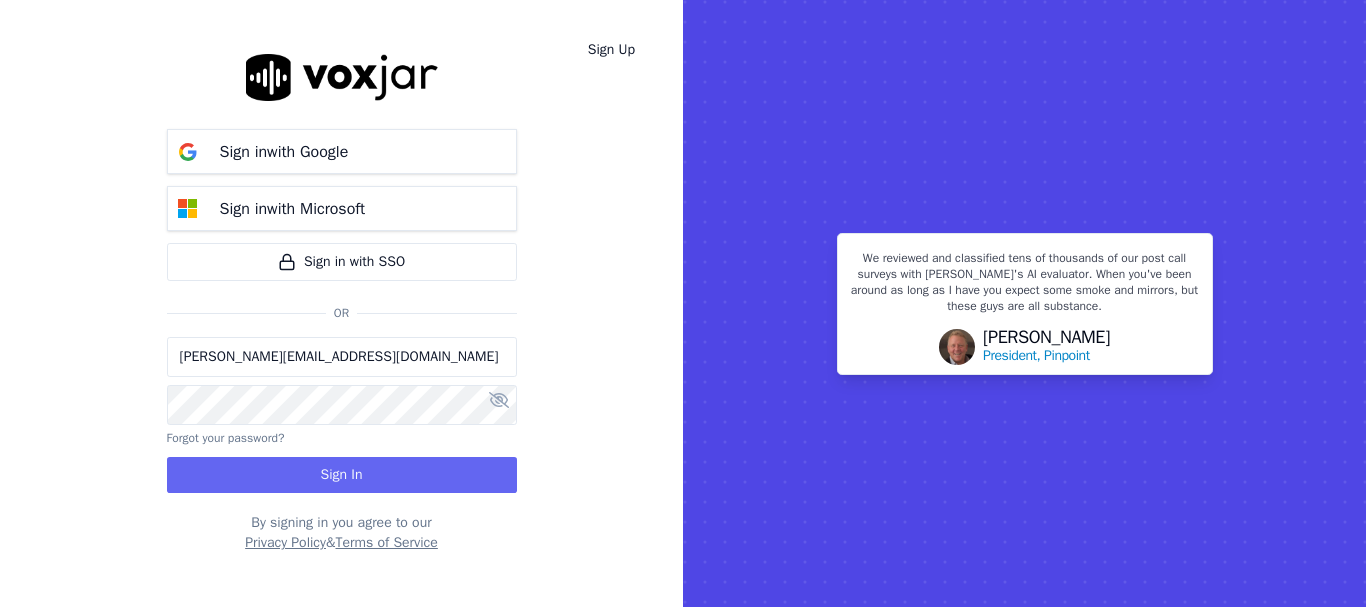 click on "[PERSON_NAME][EMAIL_ADDRESS][DOMAIN_NAME]" at bounding box center [342, 357] 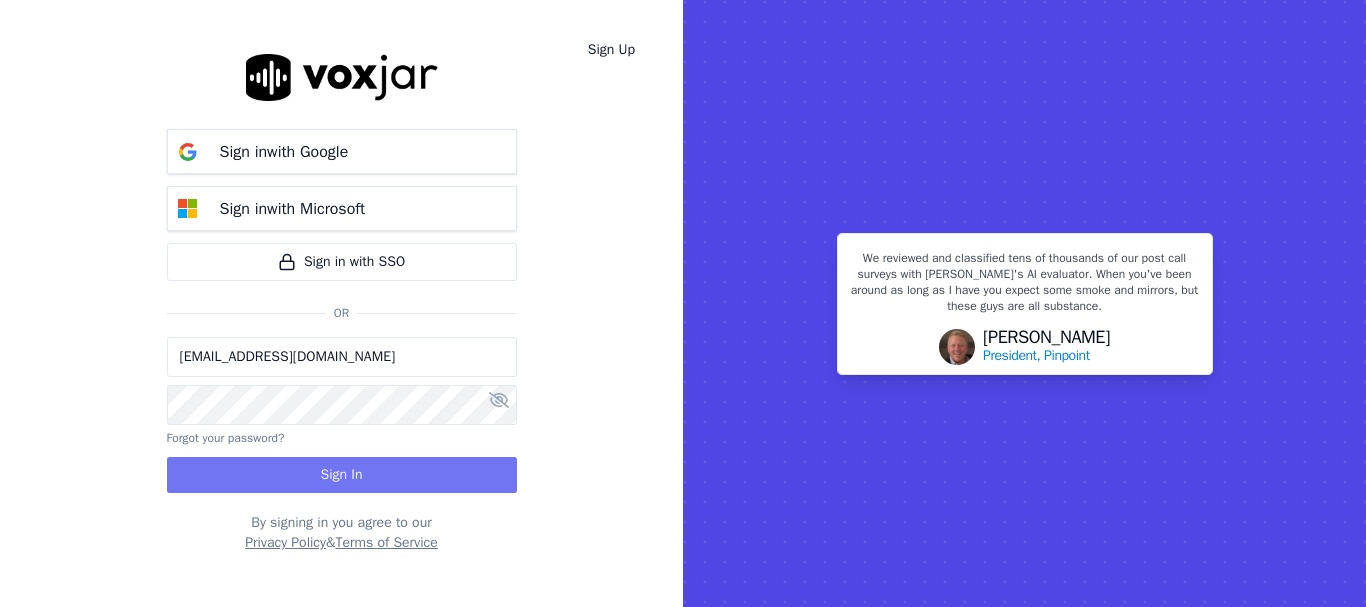 type on "[EMAIL_ADDRESS][DOMAIN_NAME]" 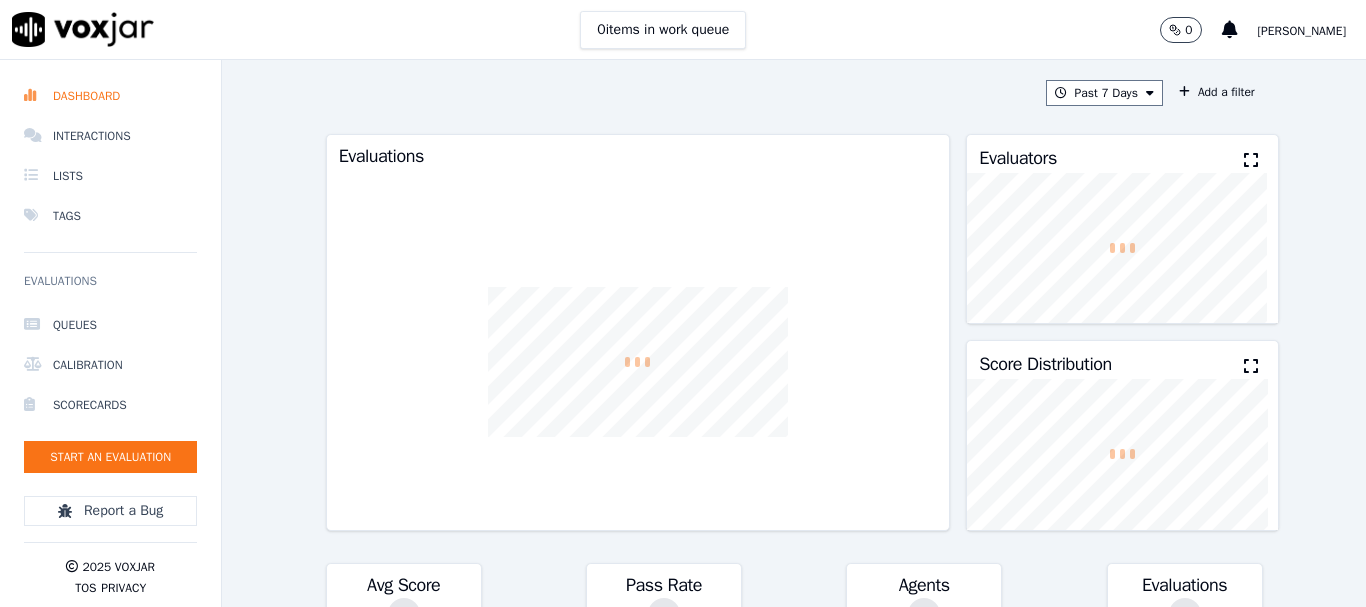 scroll, scrollTop: 0, scrollLeft: 0, axis: both 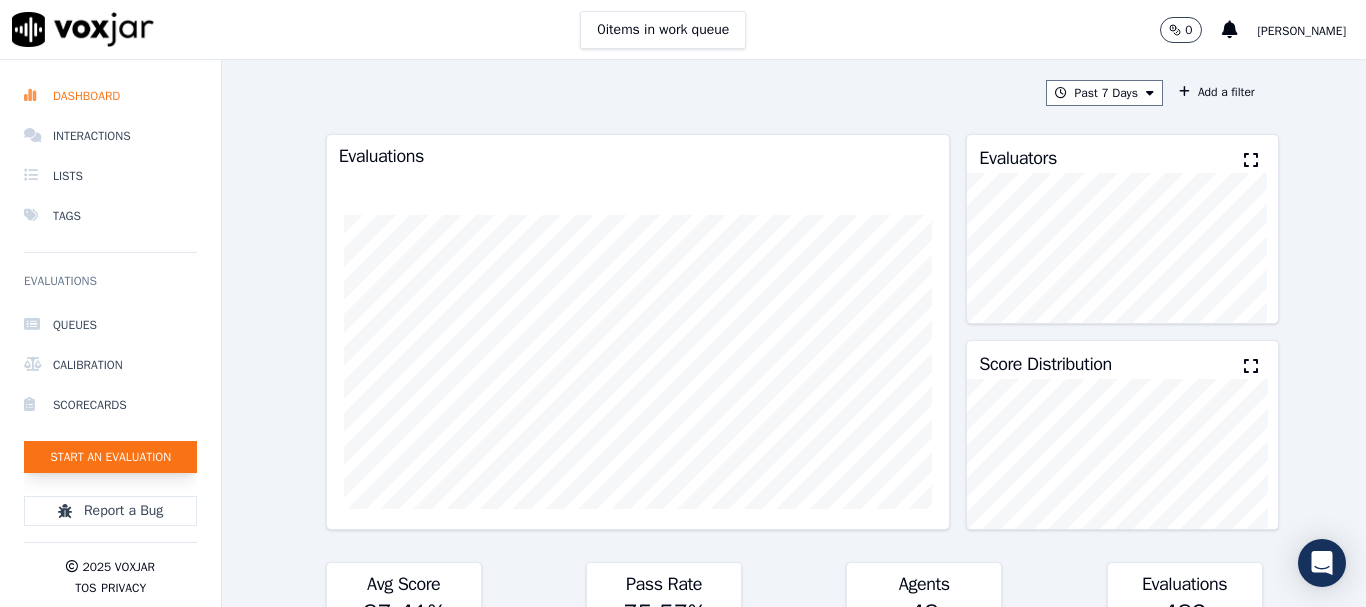 click on "Start an Evaluation" 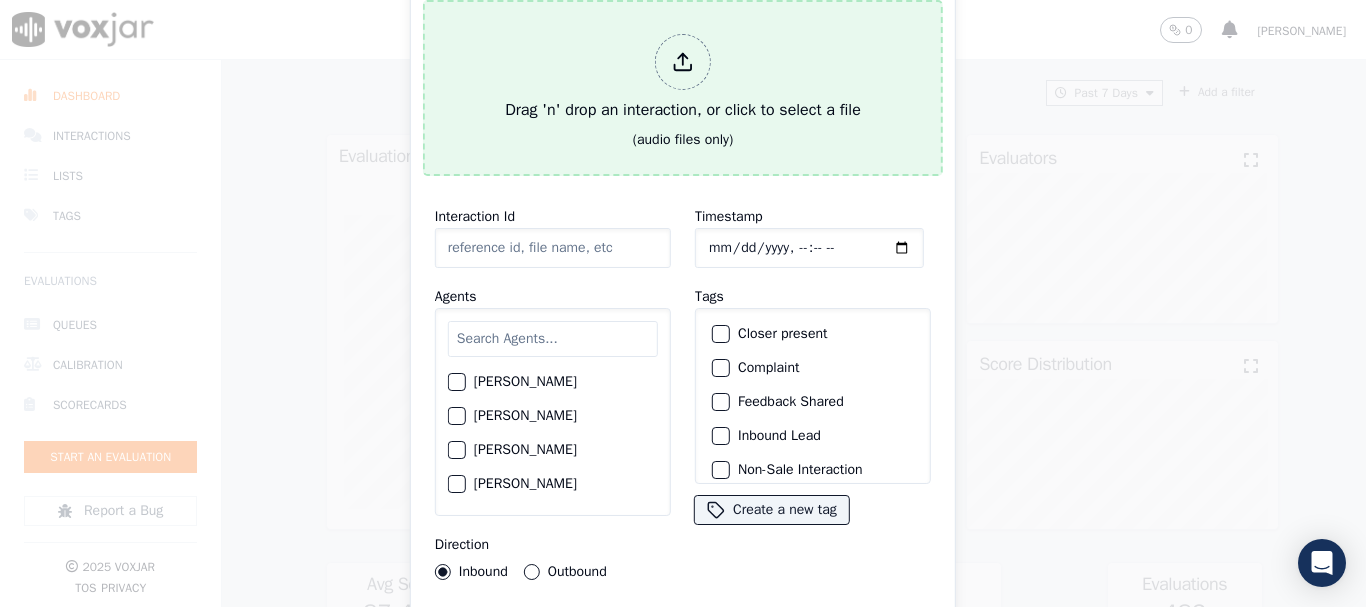 click on "Drag 'n' drop an interaction, or click to select a file" at bounding box center (683, 78) 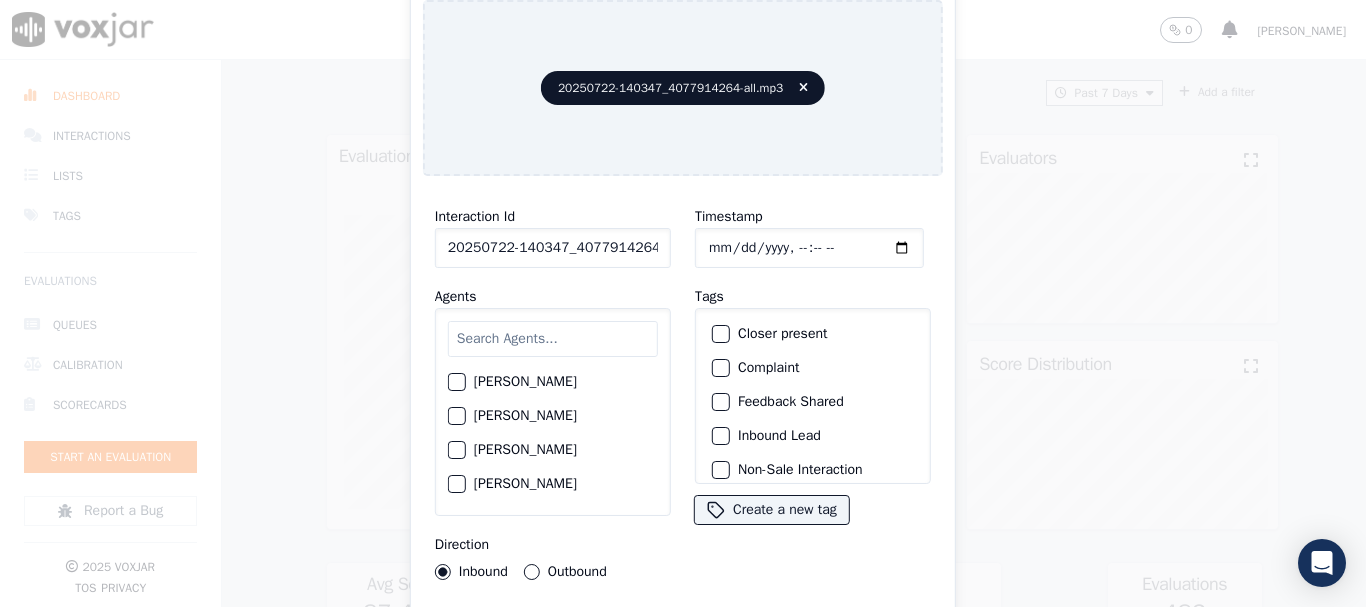 click at bounding box center (553, 339) 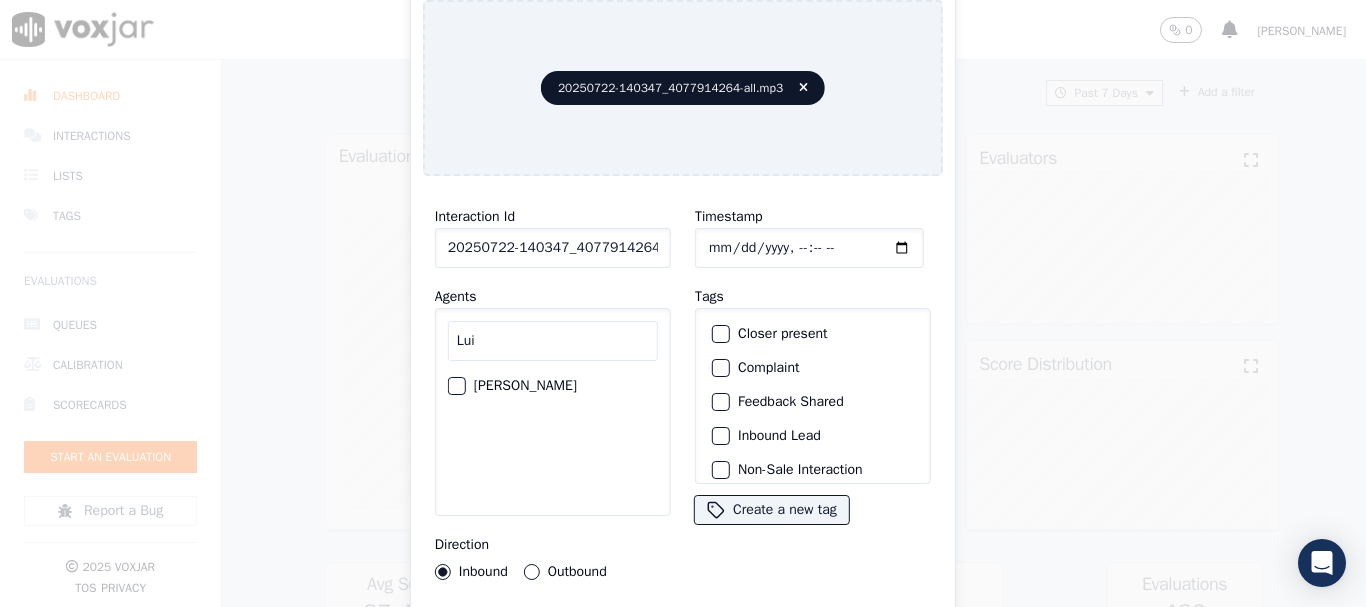 type on "Lui" 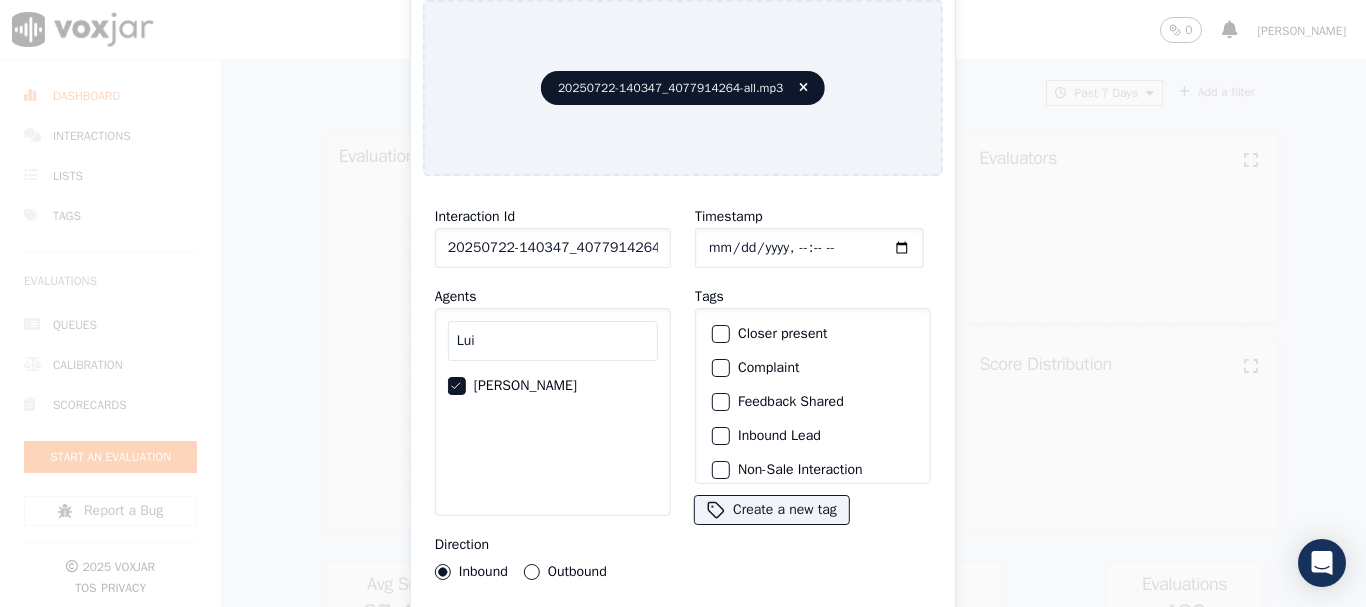 click on "Outbound" 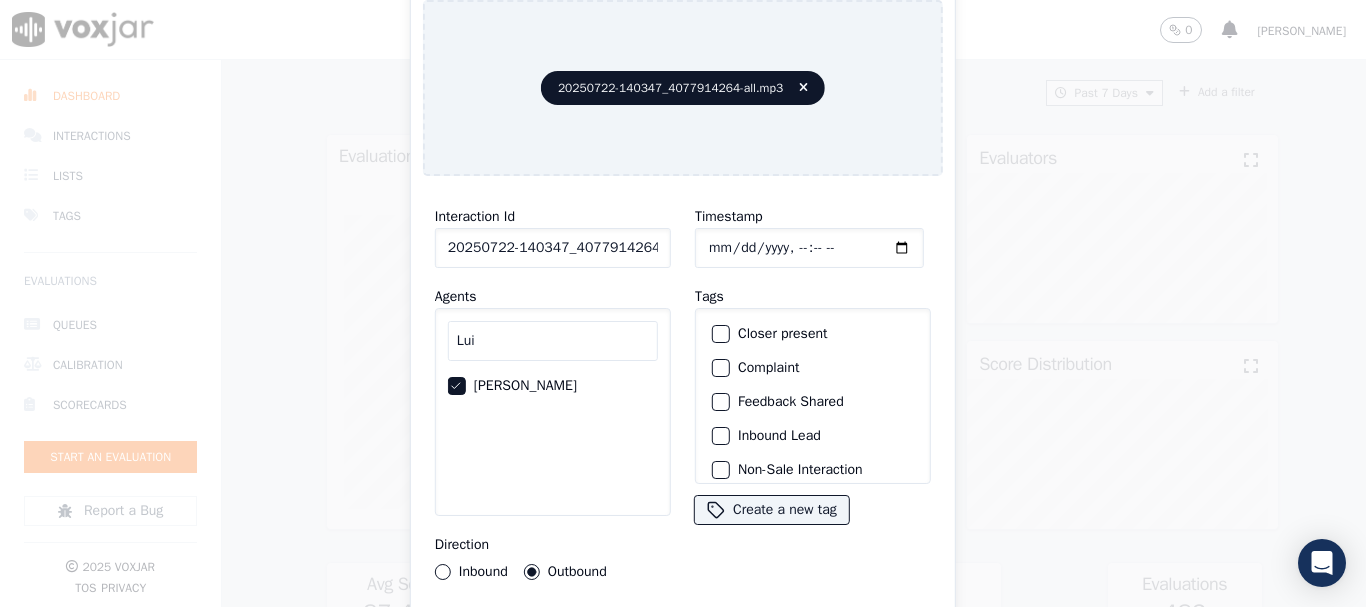 click on "Timestamp" 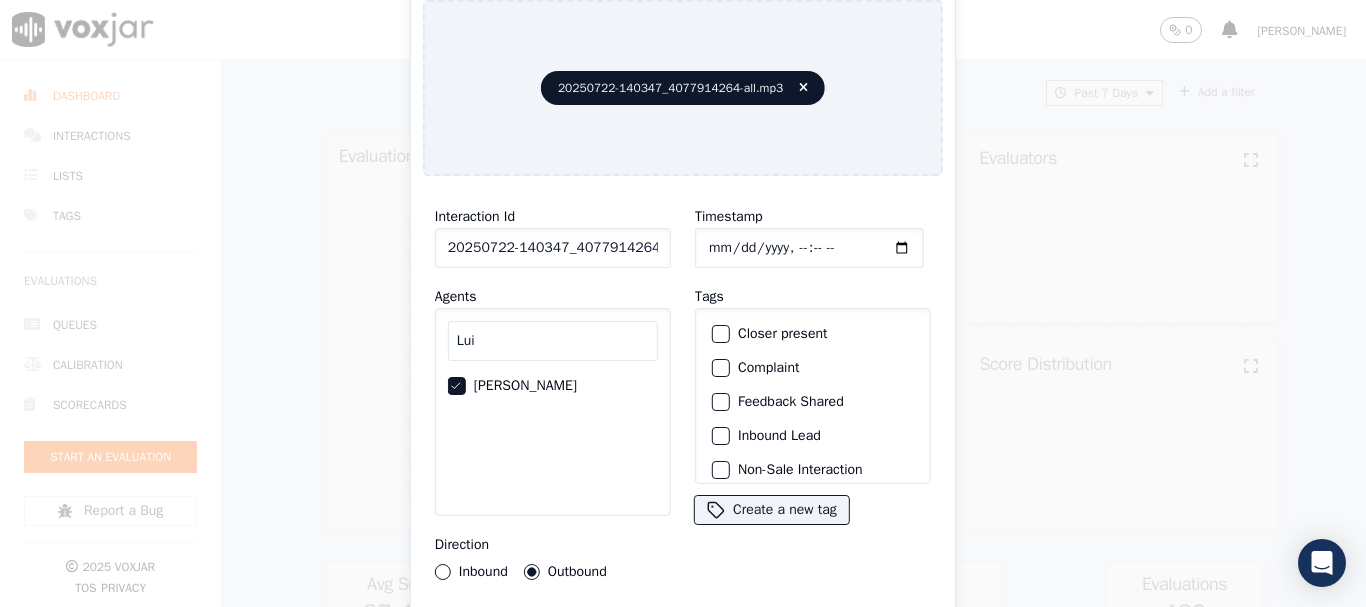 scroll, scrollTop: 175, scrollLeft: 0, axis: vertical 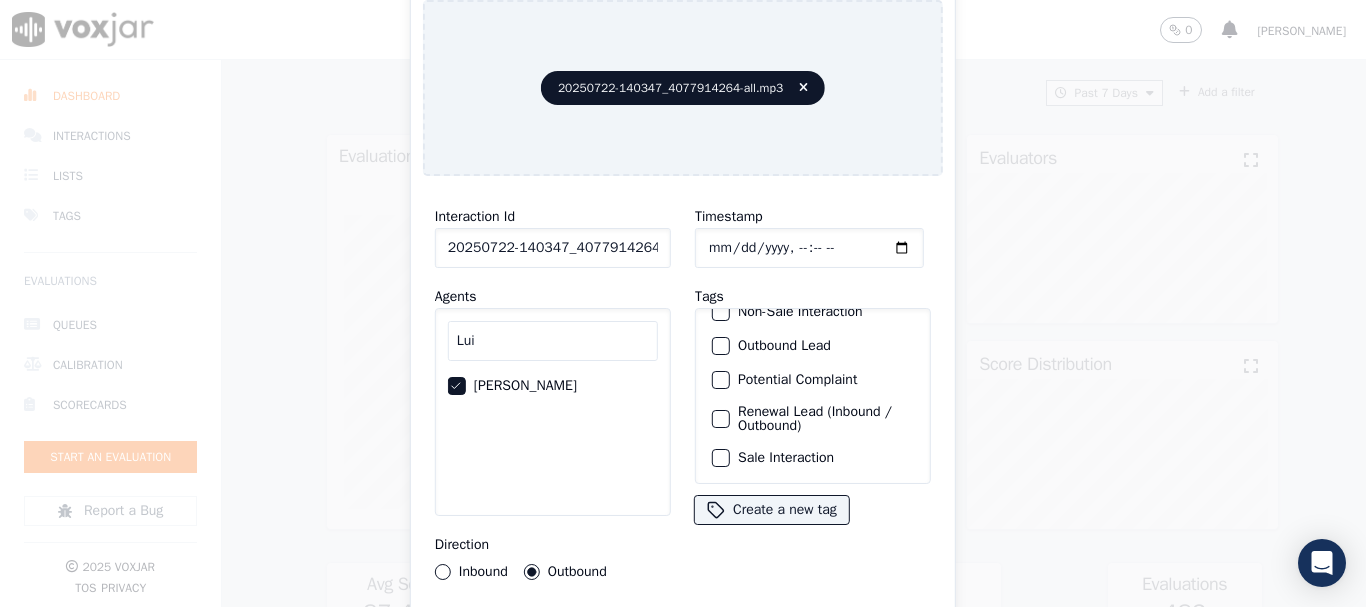click on "Sale Interaction" 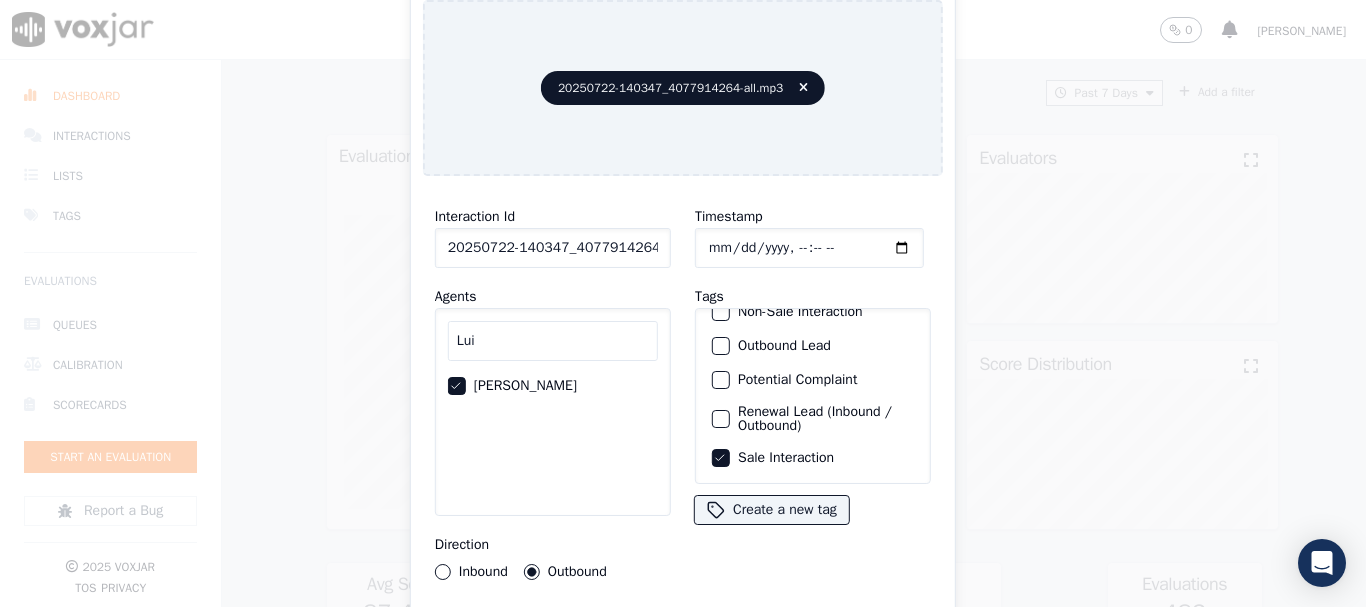 type 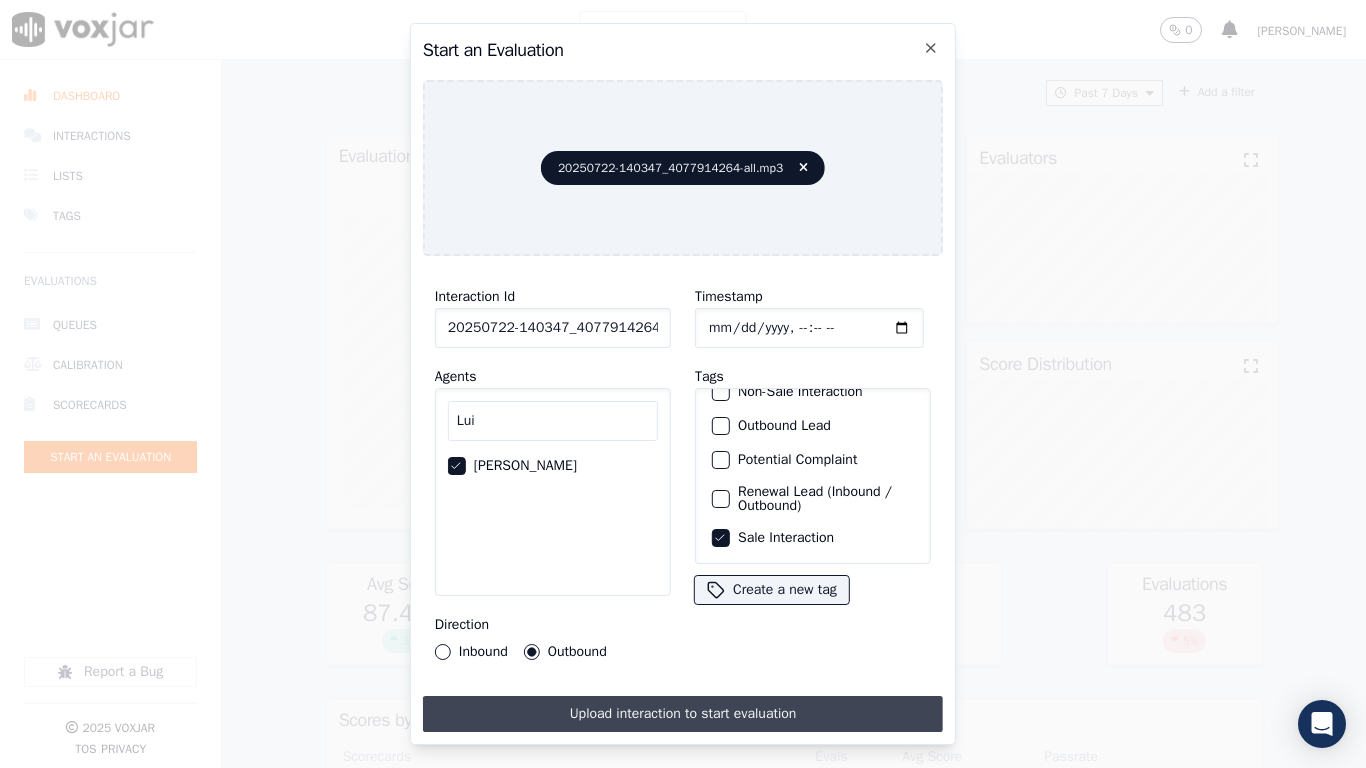 click on "Upload interaction to start evaluation" at bounding box center (683, 714) 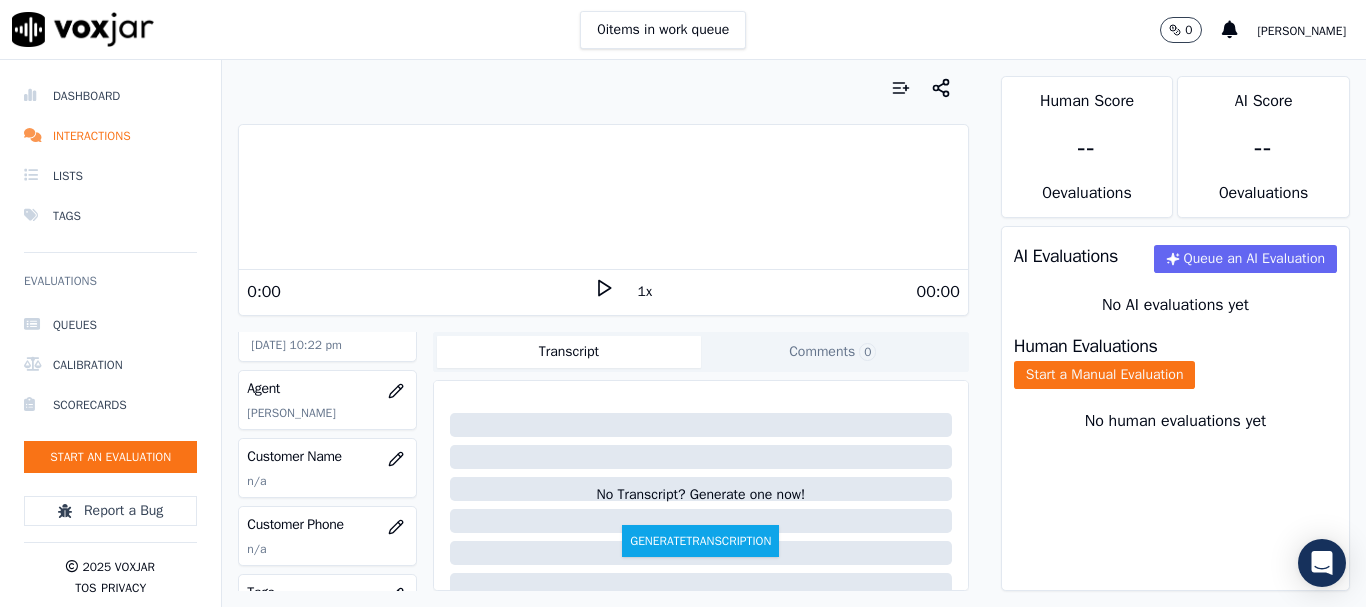 scroll, scrollTop: 200, scrollLeft: 0, axis: vertical 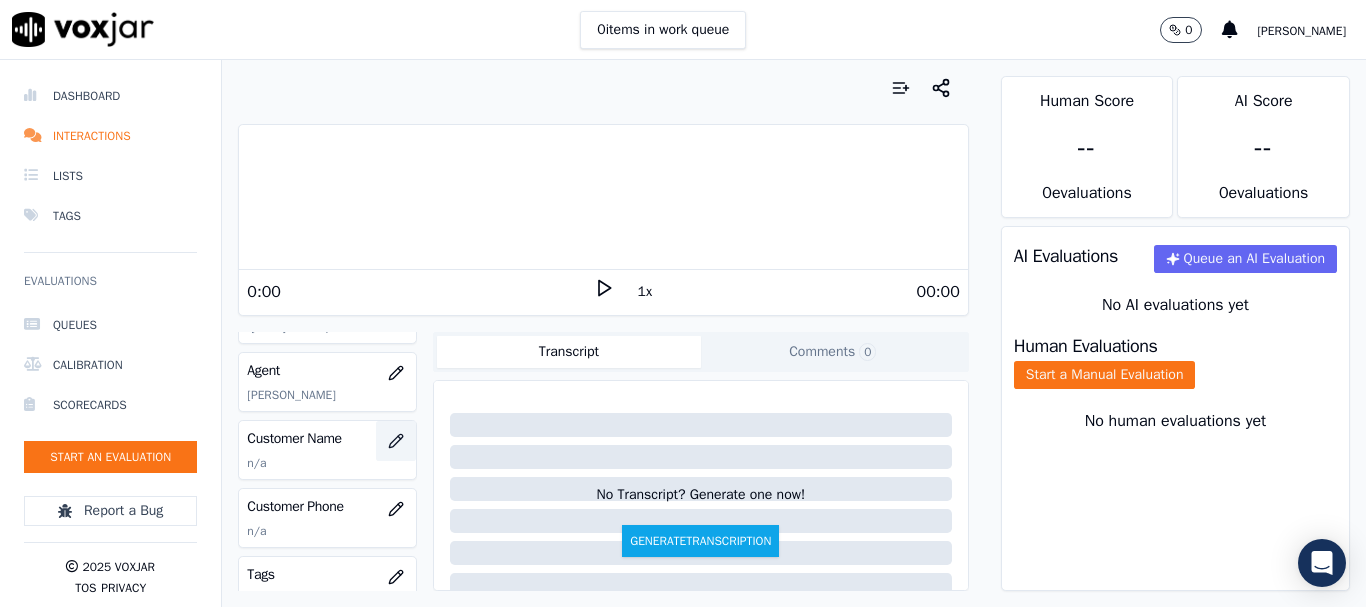 click 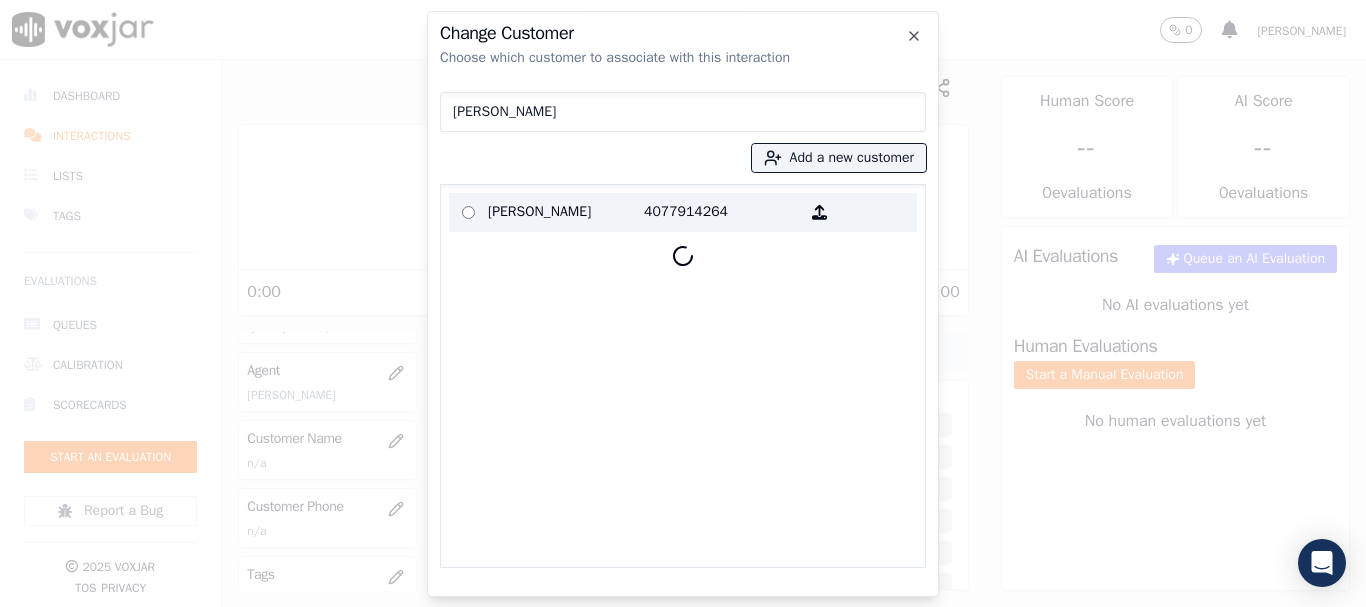 type on "[PERSON_NAME]" 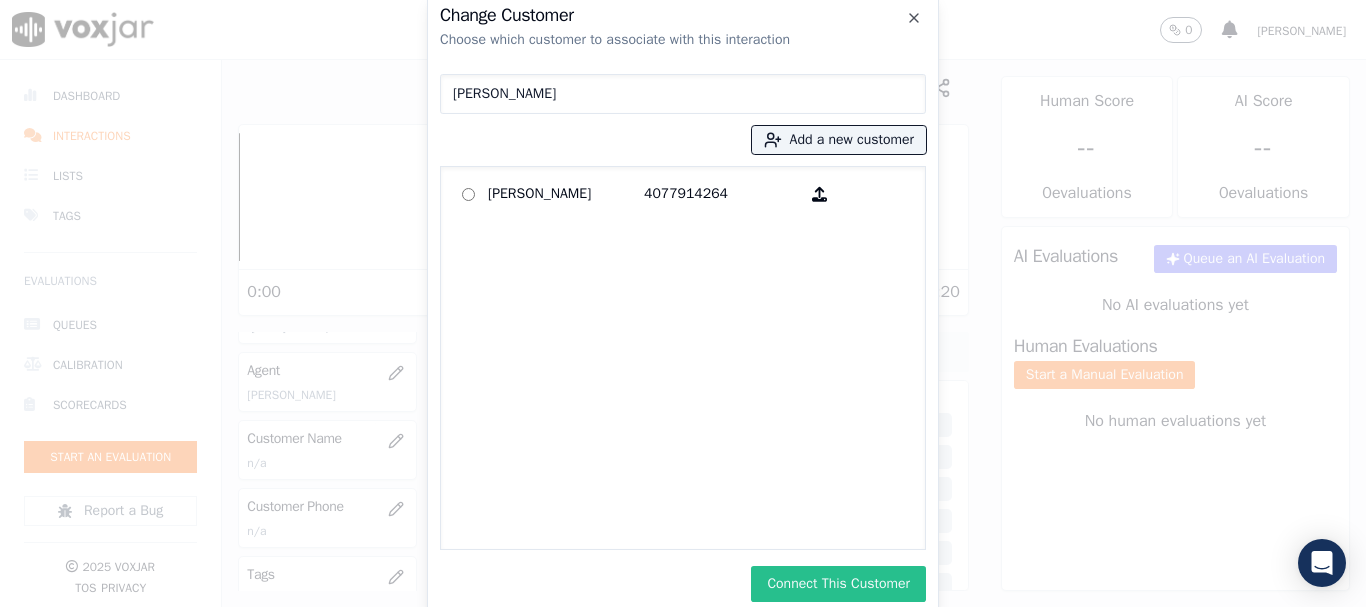 click on "Connect This Customer" at bounding box center [838, 584] 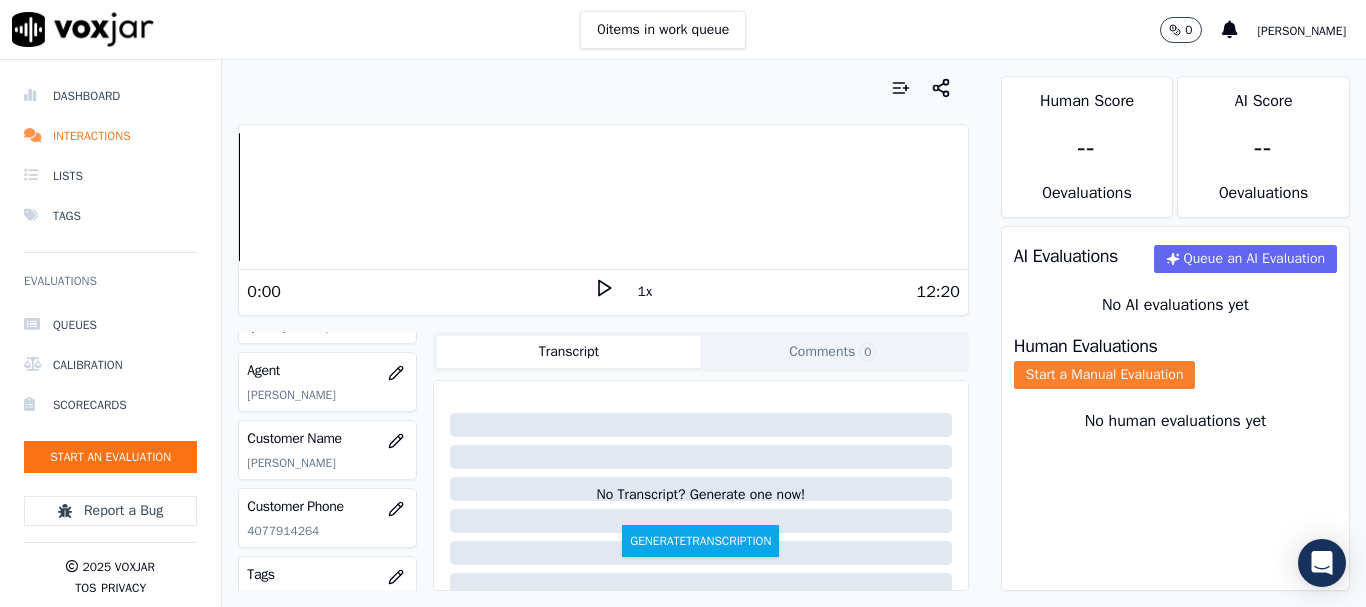 click on "Start a Manual Evaluation" 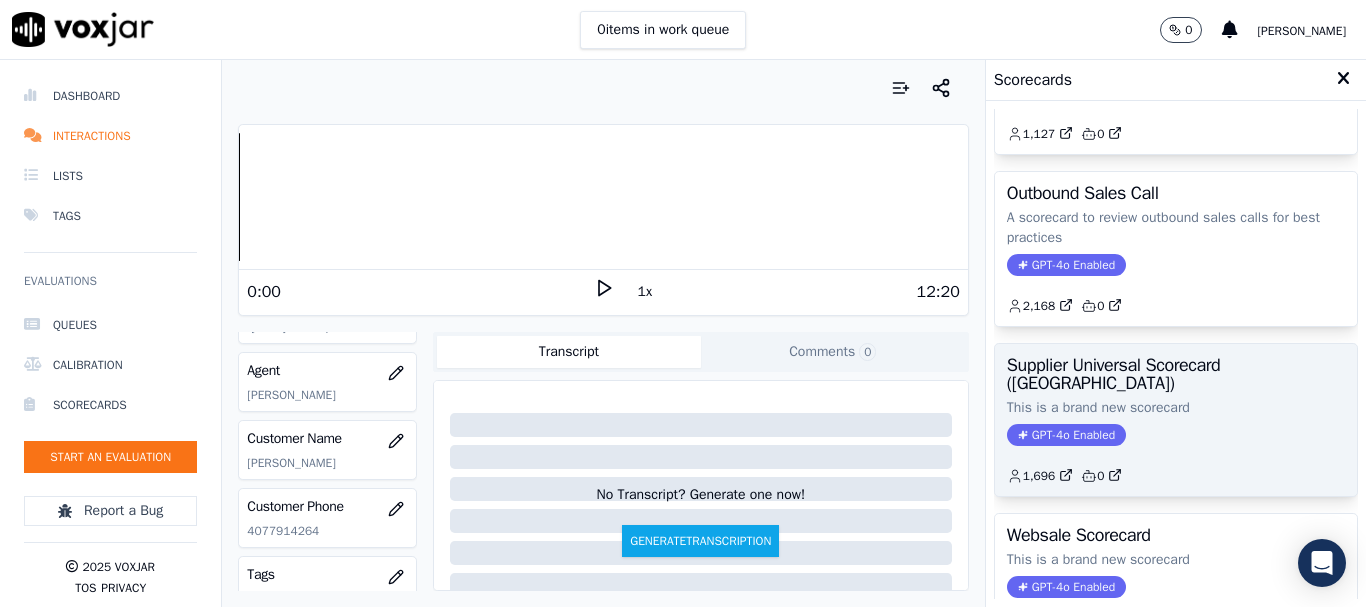 scroll, scrollTop: 300, scrollLeft: 0, axis: vertical 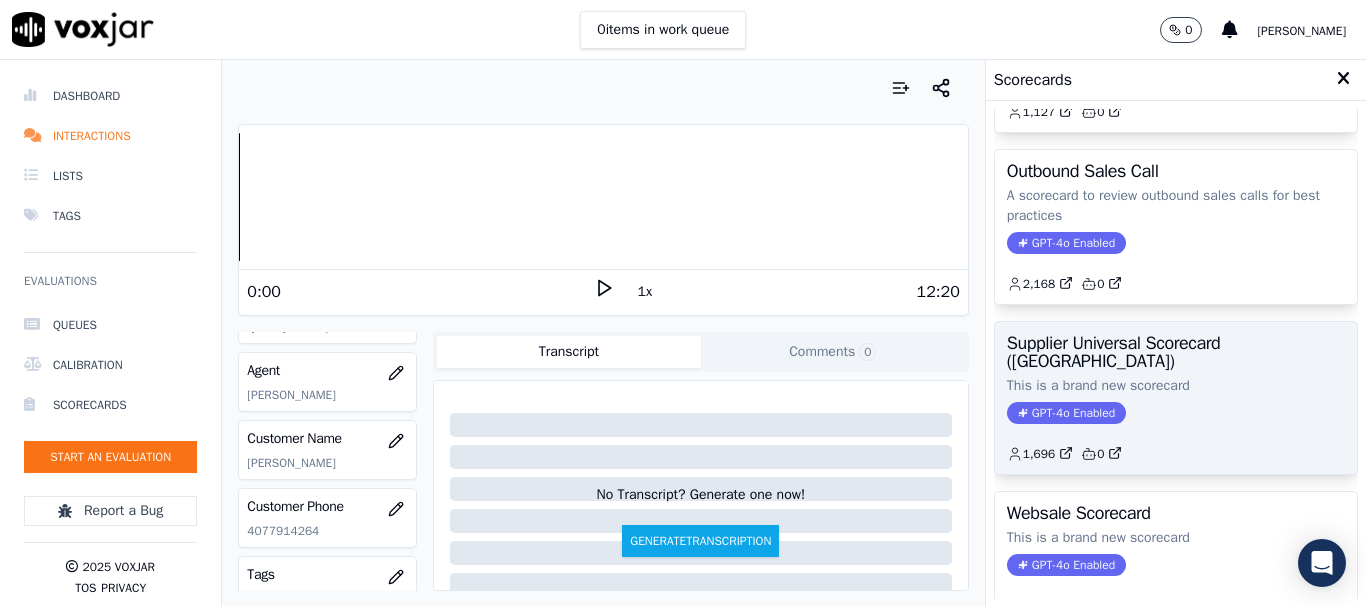 click on "Supplier Universal Scorecard ([GEOGRAPHIC_DATA])   This is a brand new scorecard     GPT-4o Enabled       1,696         0" at bounding box center (1176, 398) 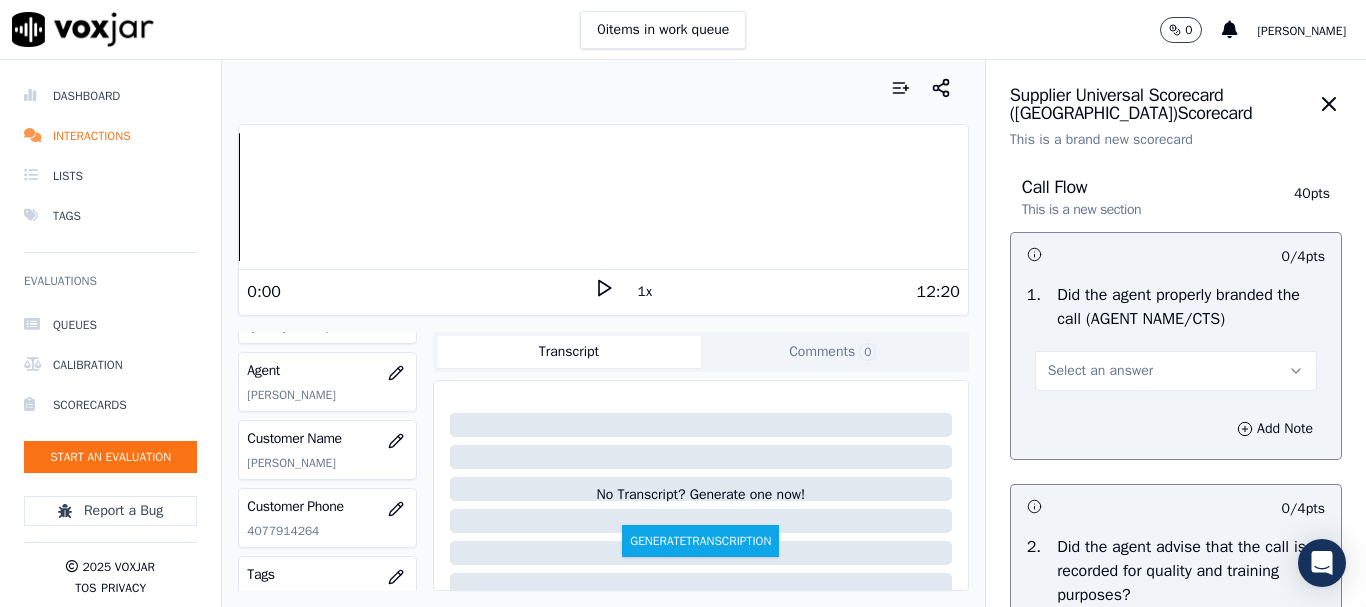 click on "Select an answer" at bounding box center [1176, 369] 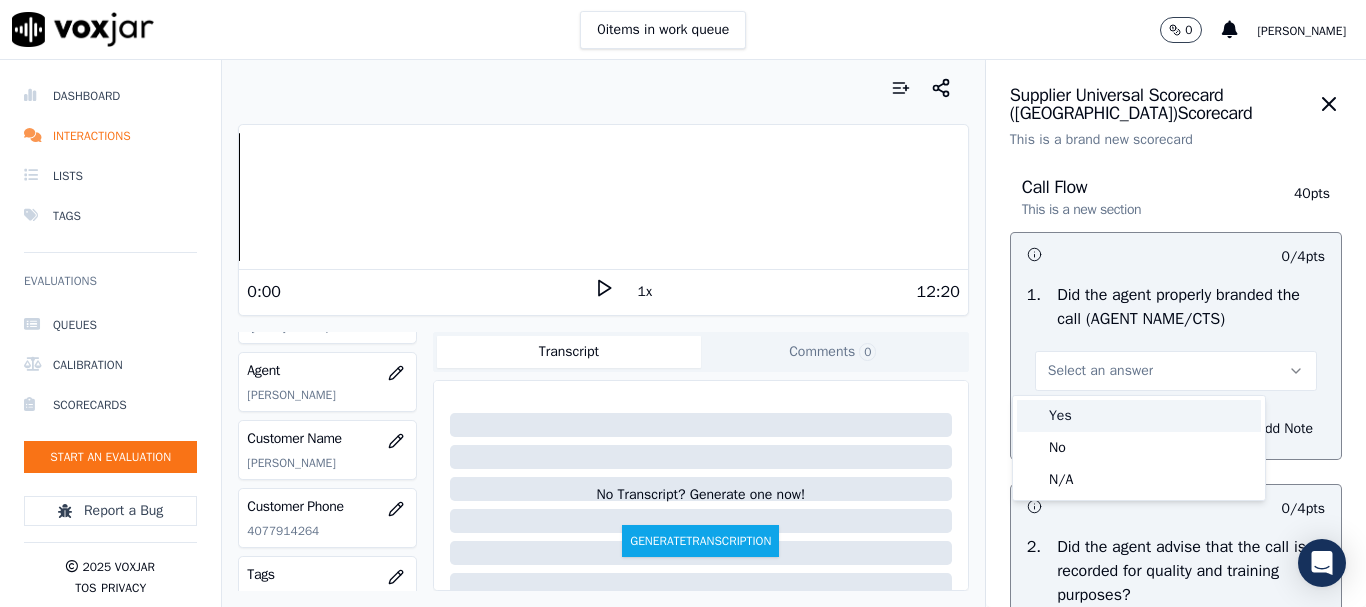 click on "Yes" at bounding box center (1139, 416) 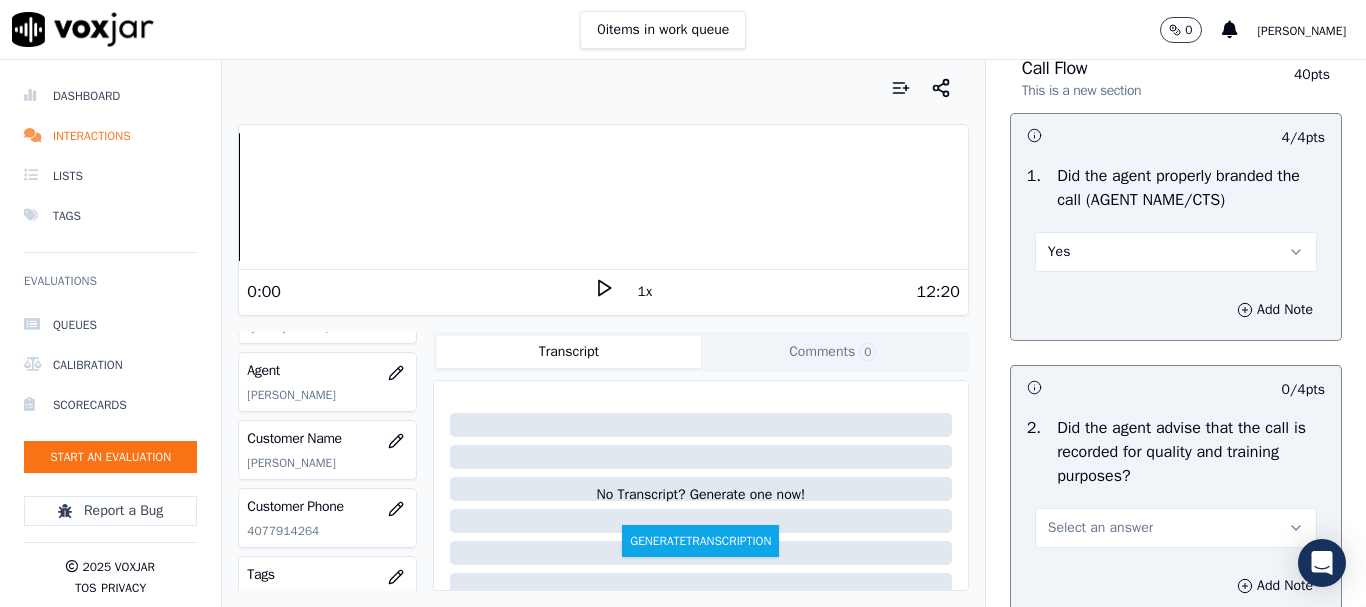 scroll, scrollTop: 300, scrollLeft: 0, axis: vertical 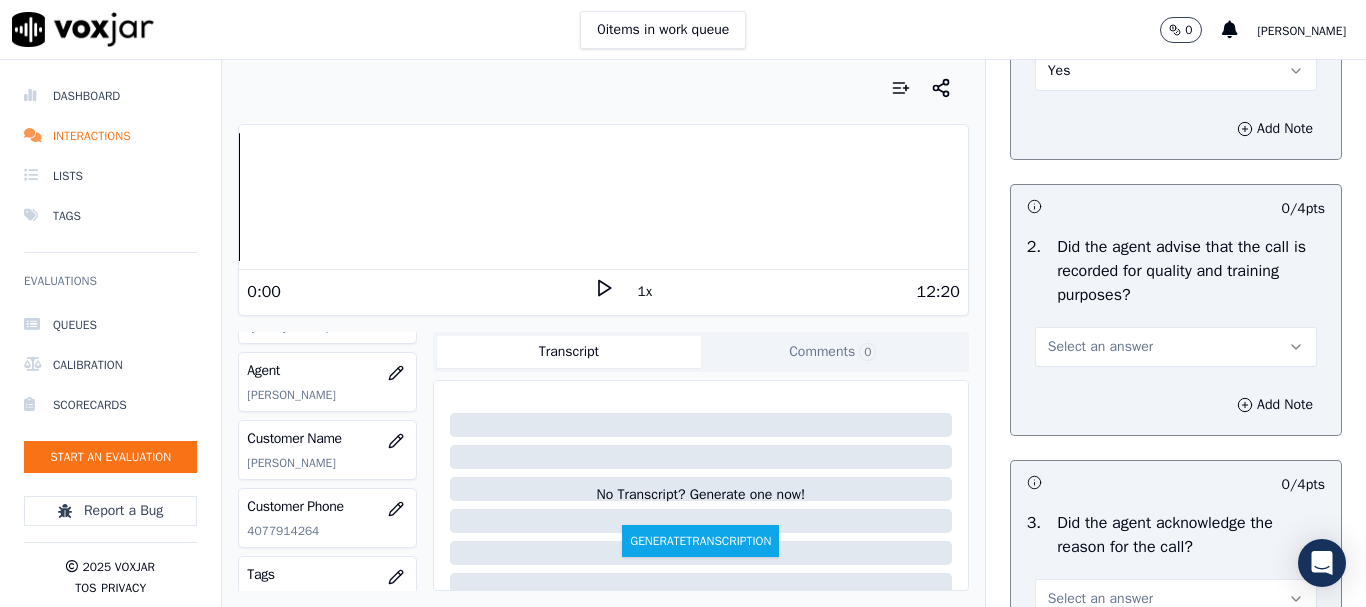 click on "Select an answer" at bounding box center [1100, 347] 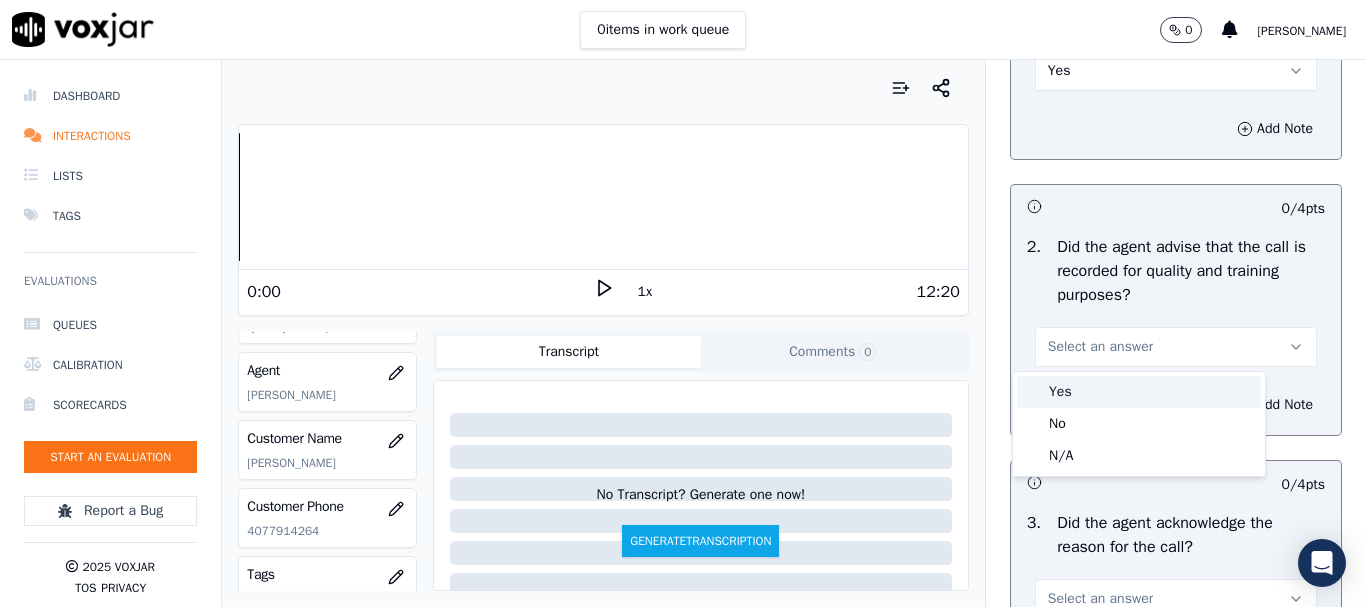 click on "Yes" at bounding box center [1139, 392] 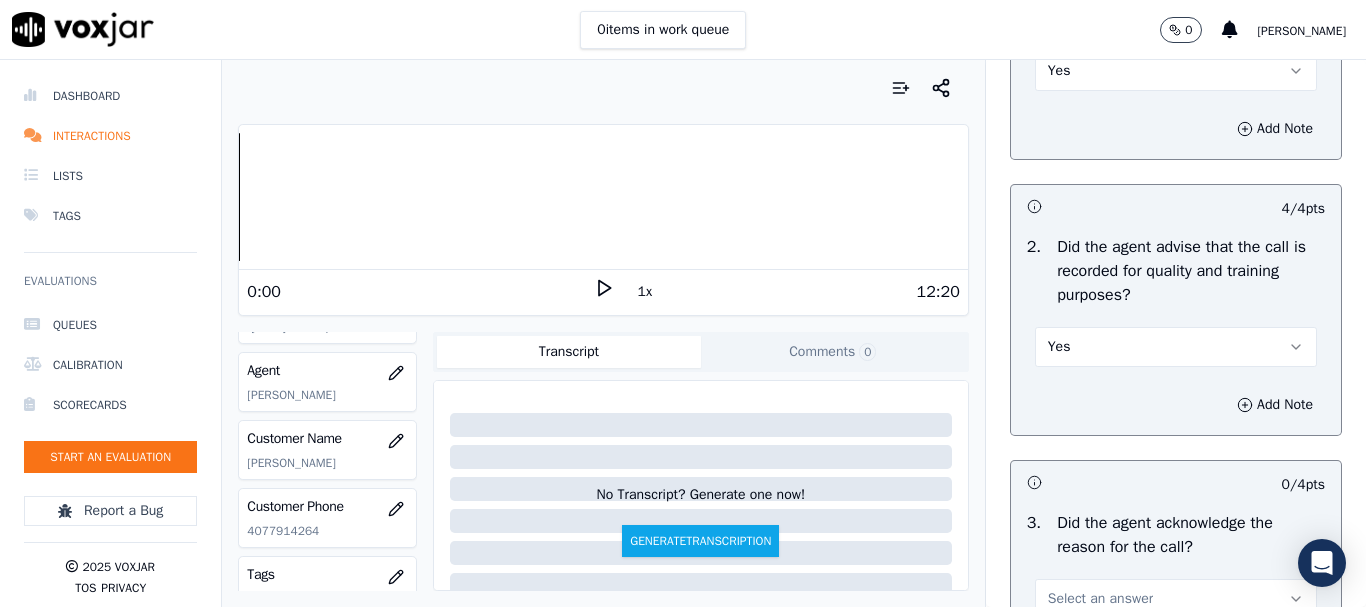 scroll, scrollTop: 700, scrollLeft: 0, axis: vertical 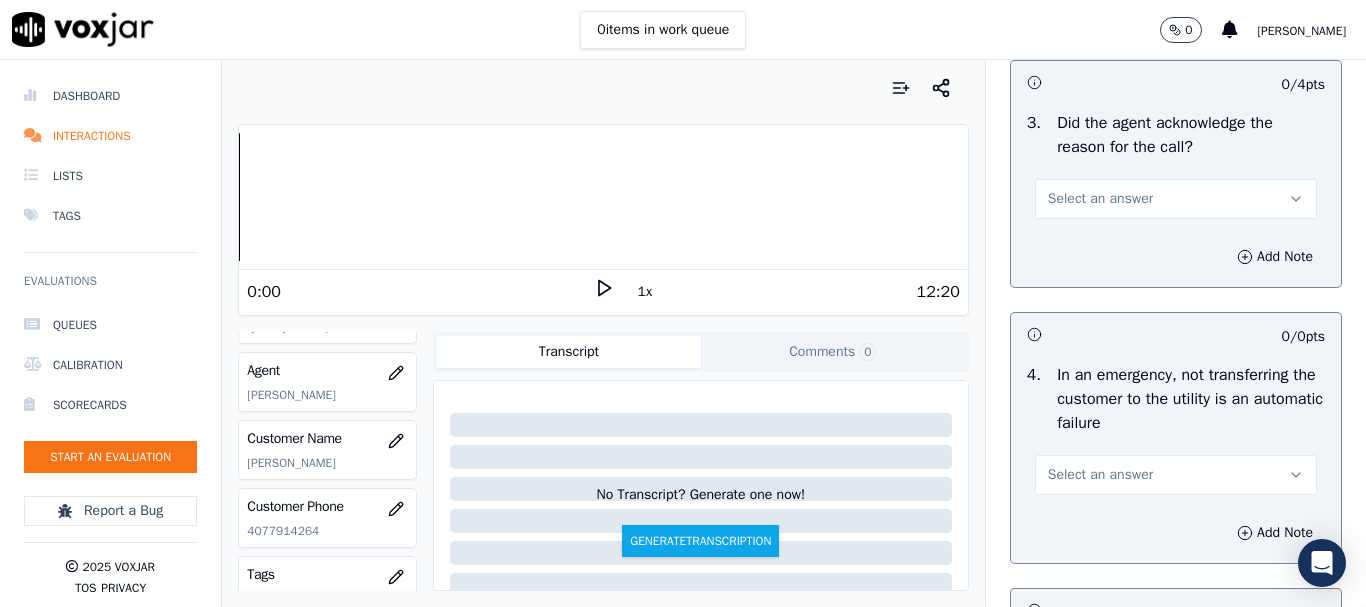 click on "Select an answer" at bounding box center [1100, 199] 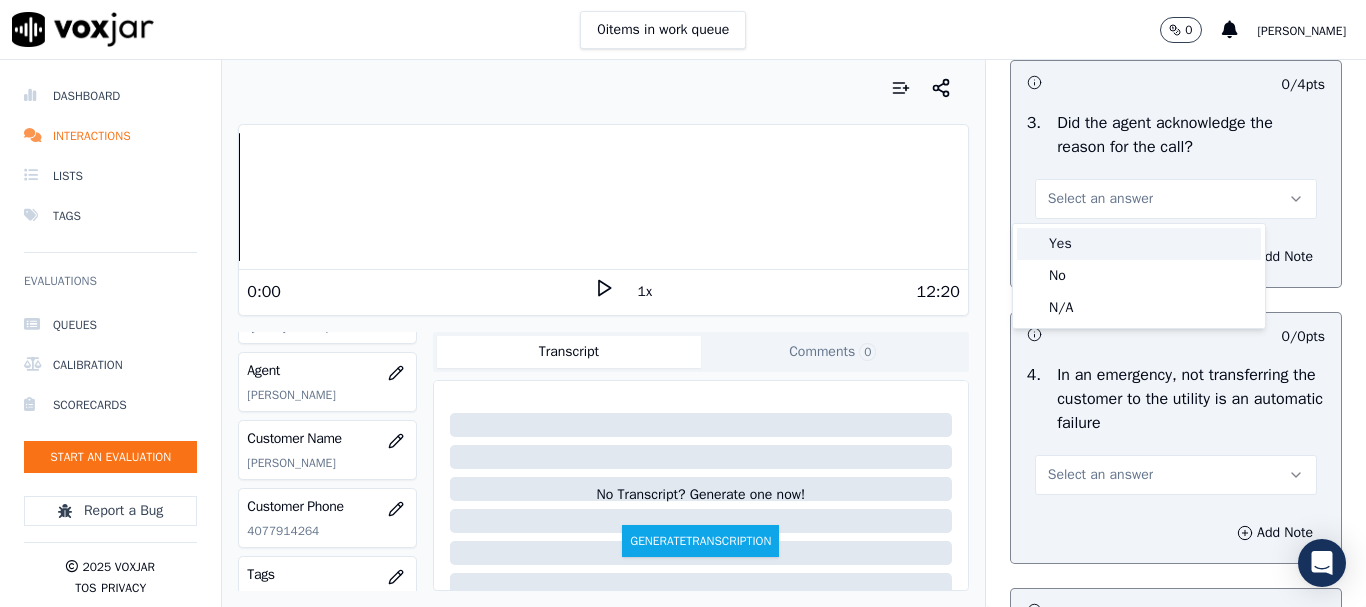 click on "Yes" at bounding box center [1139, 244] 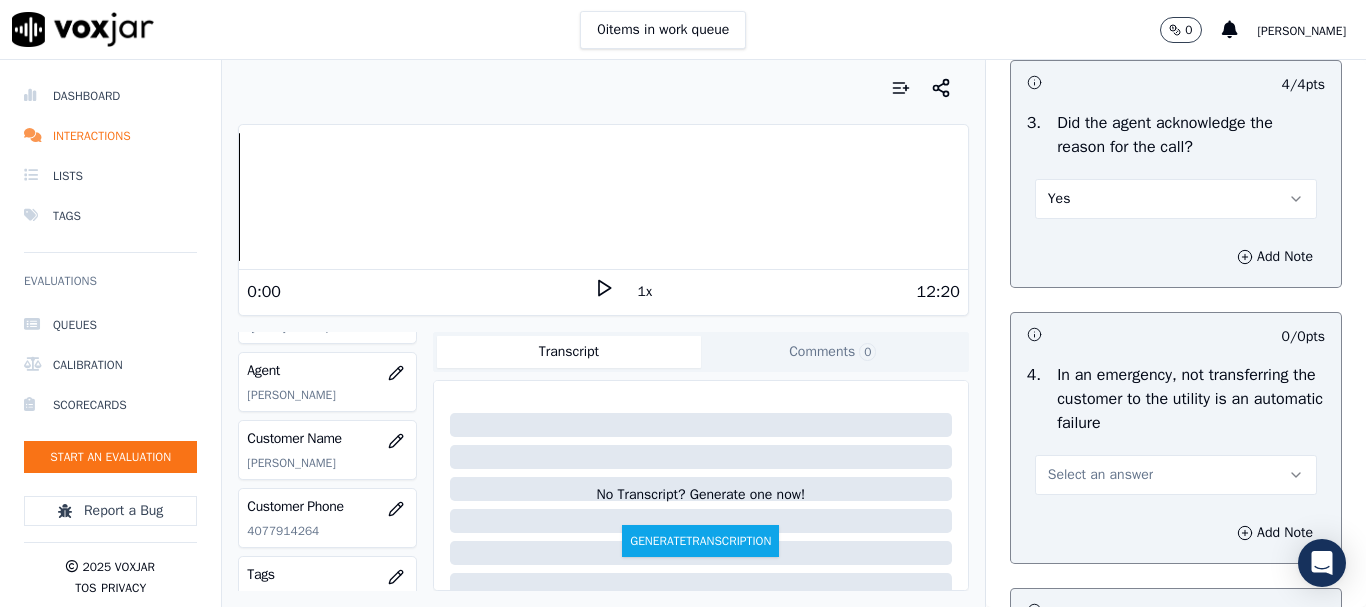 drag, startPoint x: 1098, startPoint y: 473, endPoint x: 1085, endPoint y: 530, distance: 58.463665 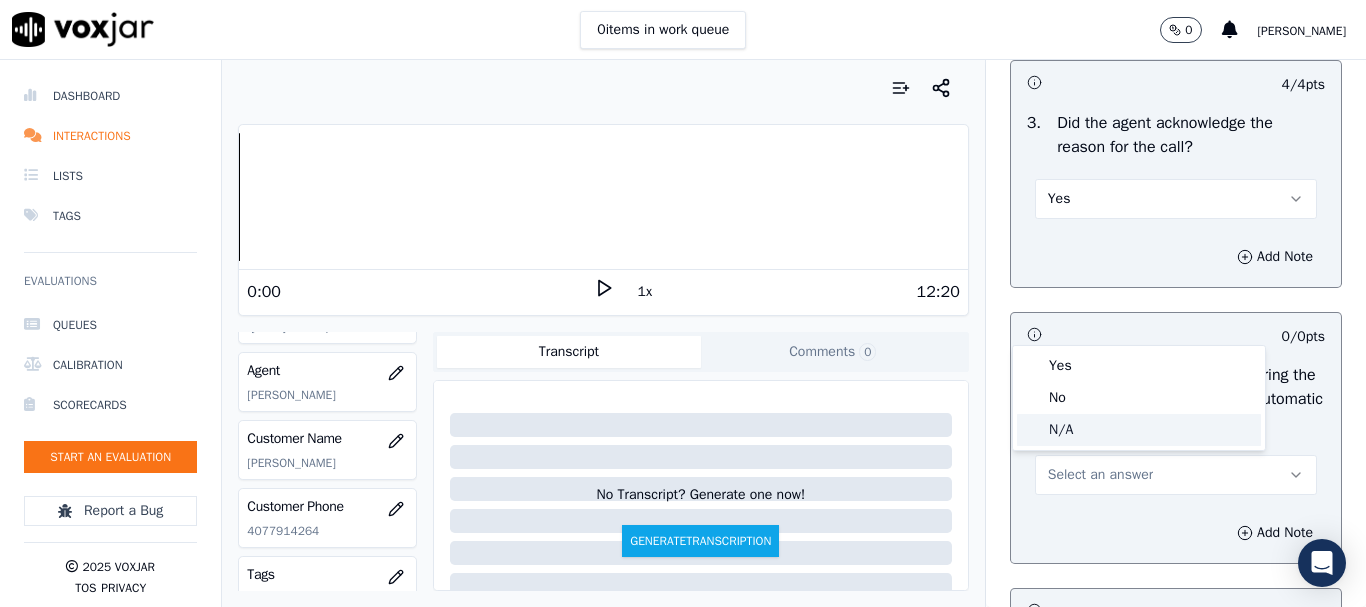 click on "N/A" 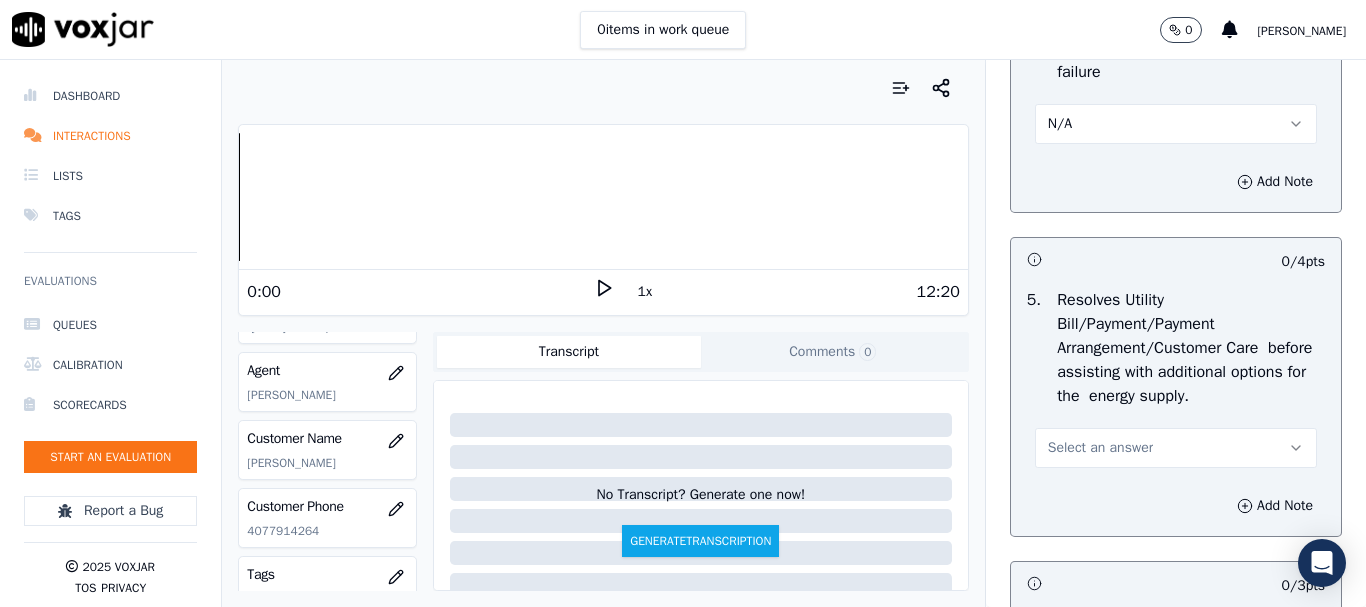 scroll, scrollTop: 1100, scrollLeft: 0, axis: vertical 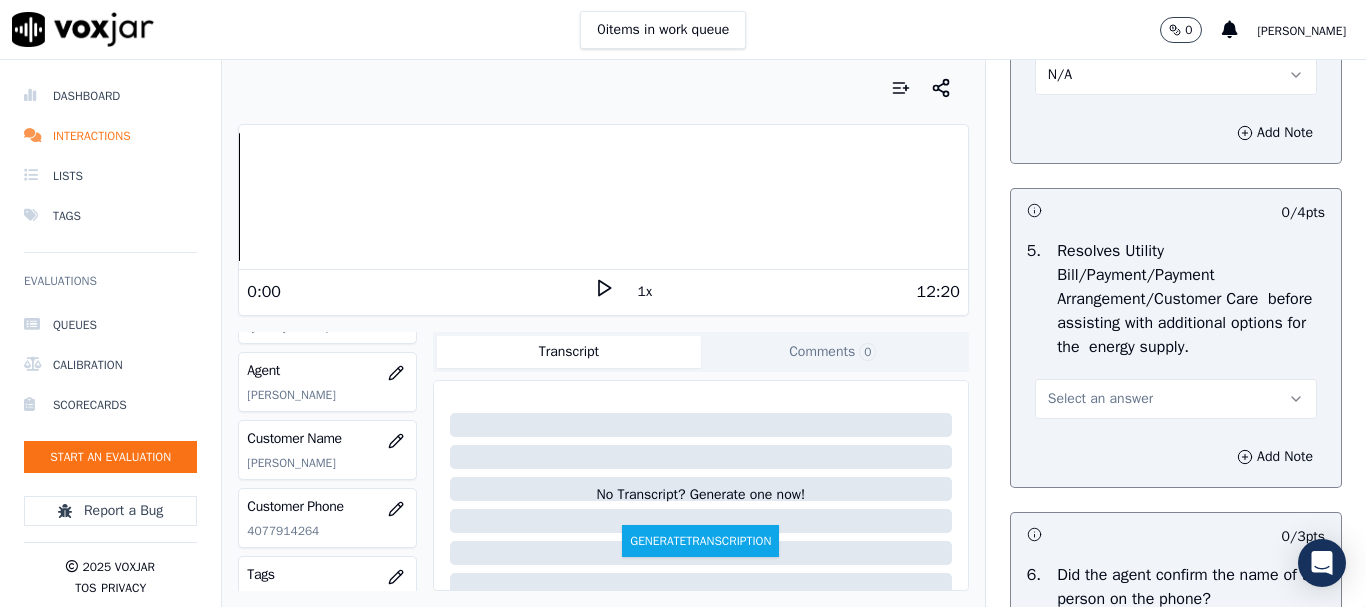 drag, startPoint x: 1099, startPoint y: 394, endPoint x: 1100, endPoint y: 407, distance: 13.038404 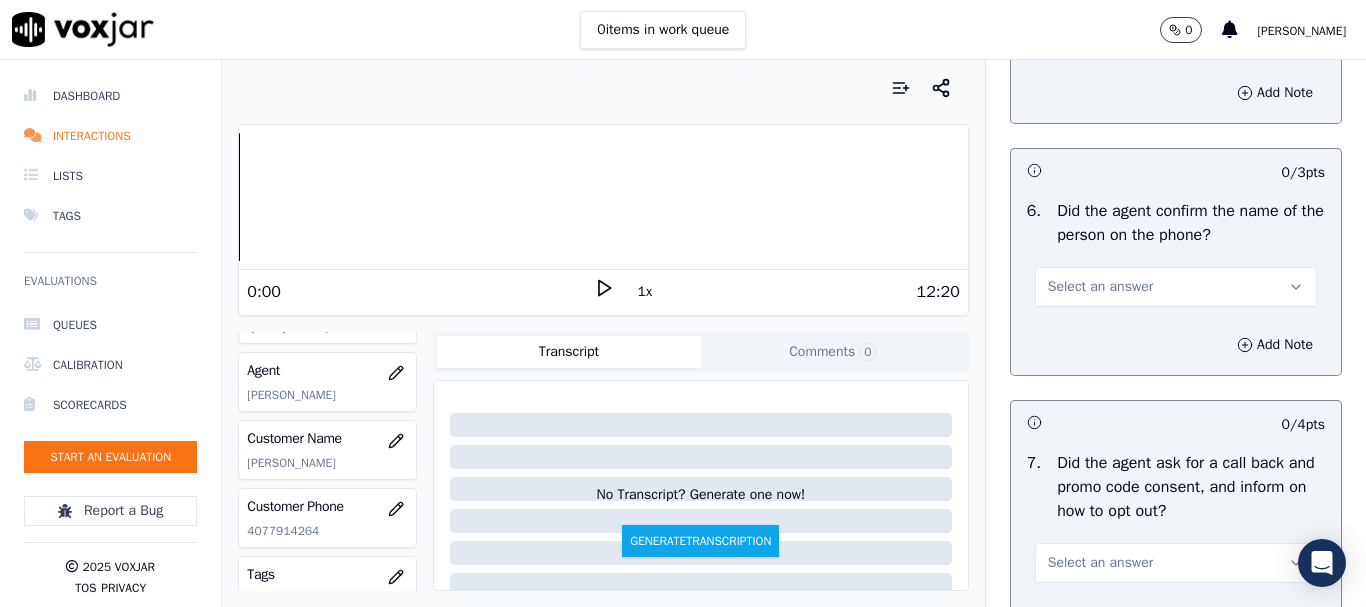 scroll, scrollTop: 1500, scrollLeft: 0, axis: vertical 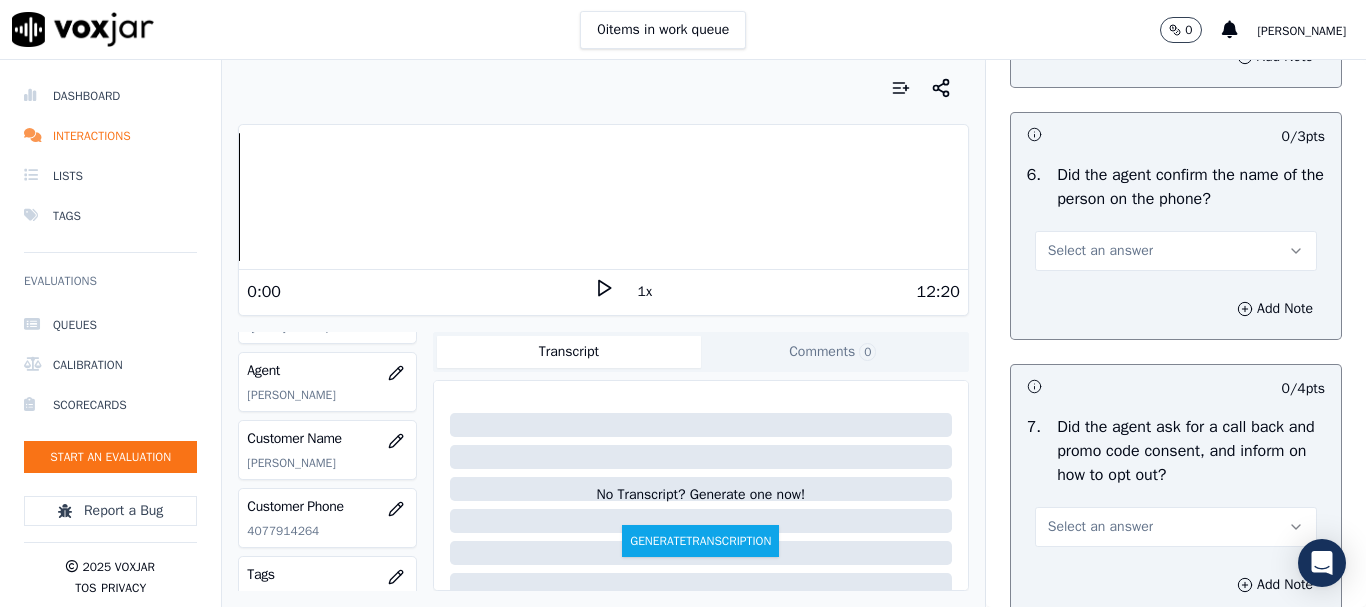 click on "Select an answer" at bounding box center (1176, 251) 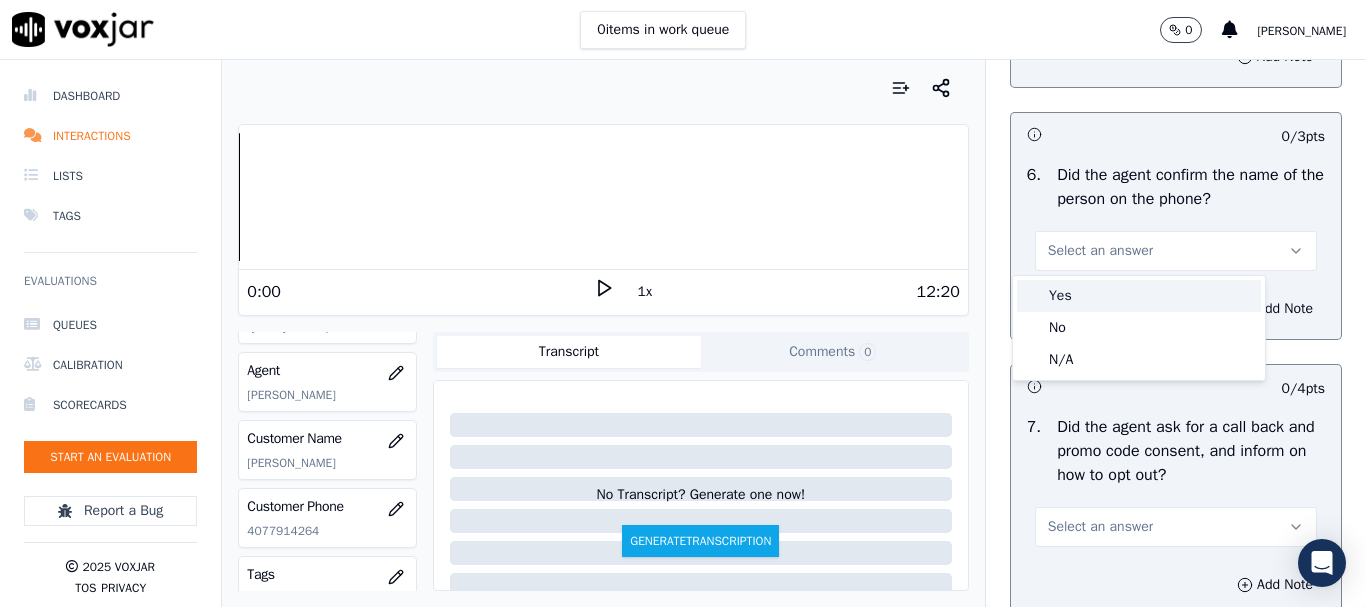 click on "Yes" at bounding box center (1139, 296) 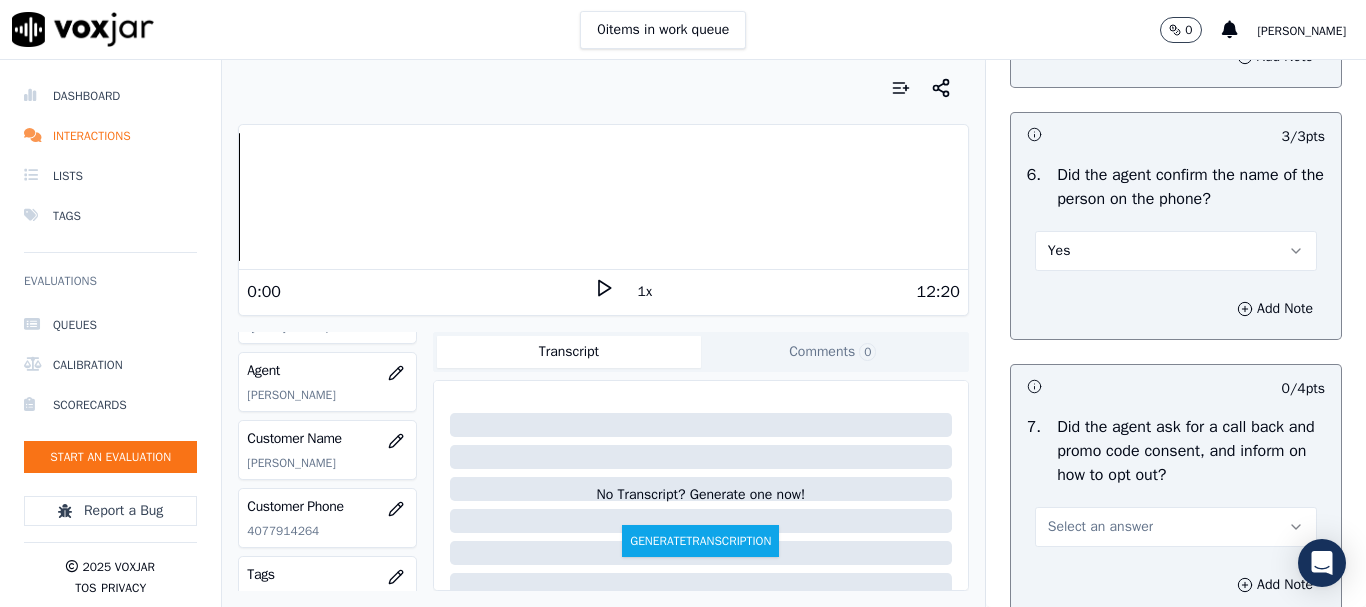 scroll, scrollTop: 1800, scrollLeft: 0, axis: vertical 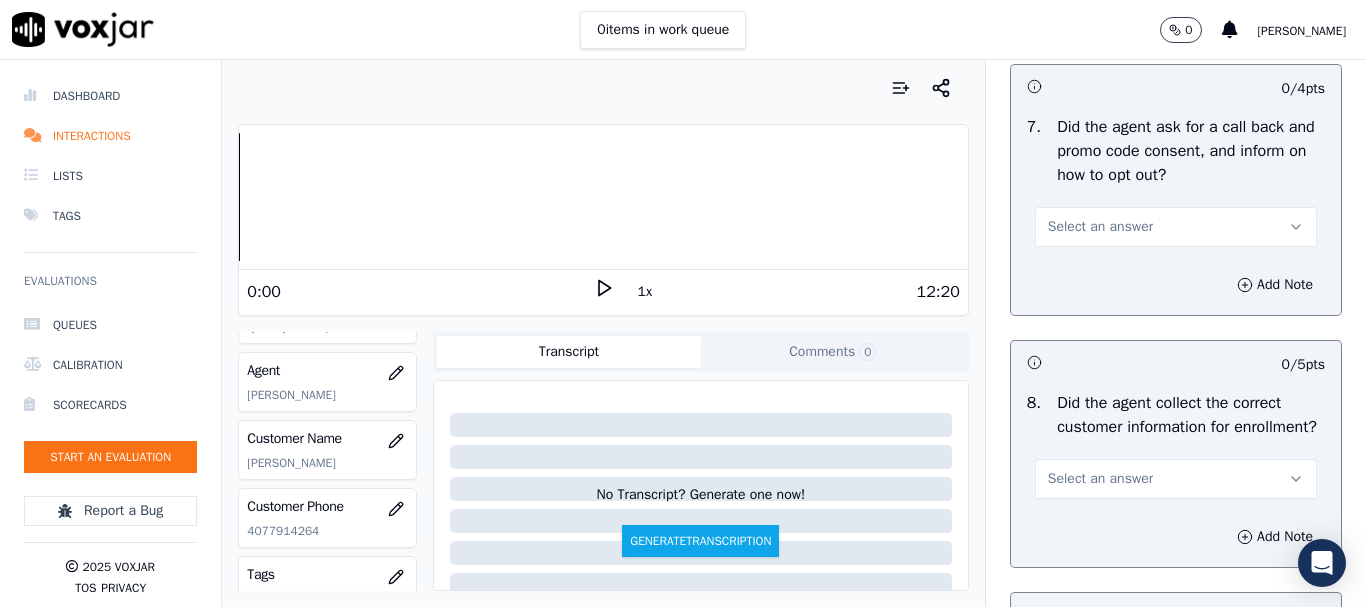 click on "Select an answer" at bounding box center [1100, 227] 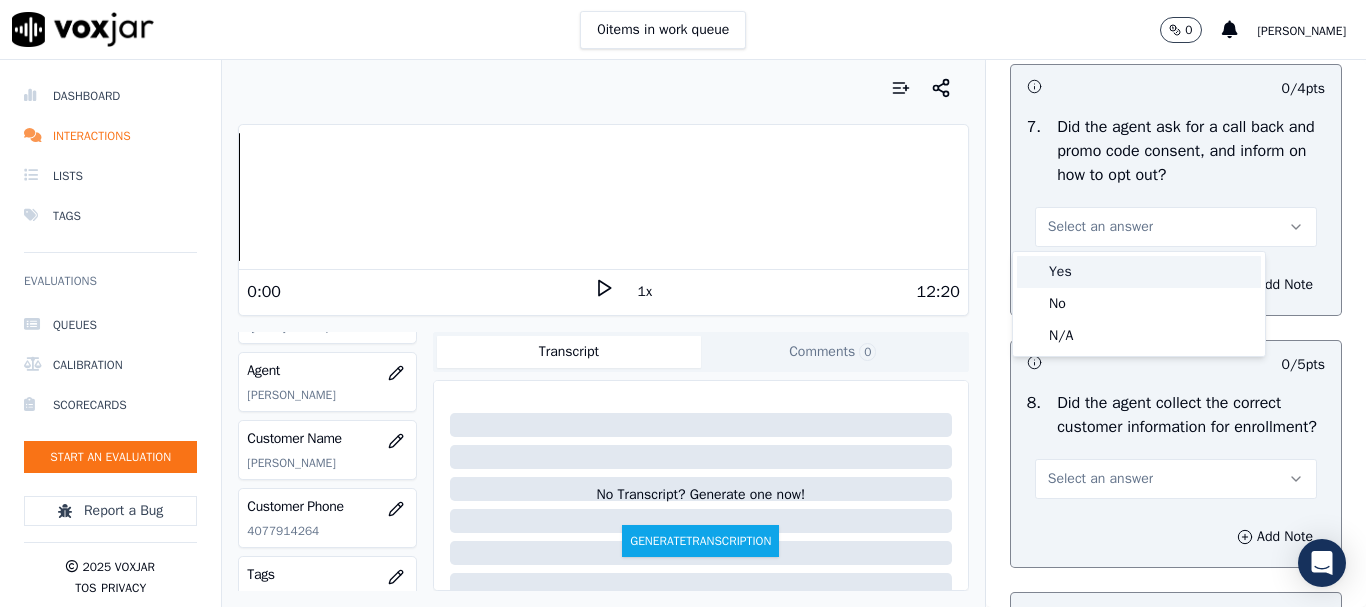 click on "Yes" at bounding box center [1139, 272] 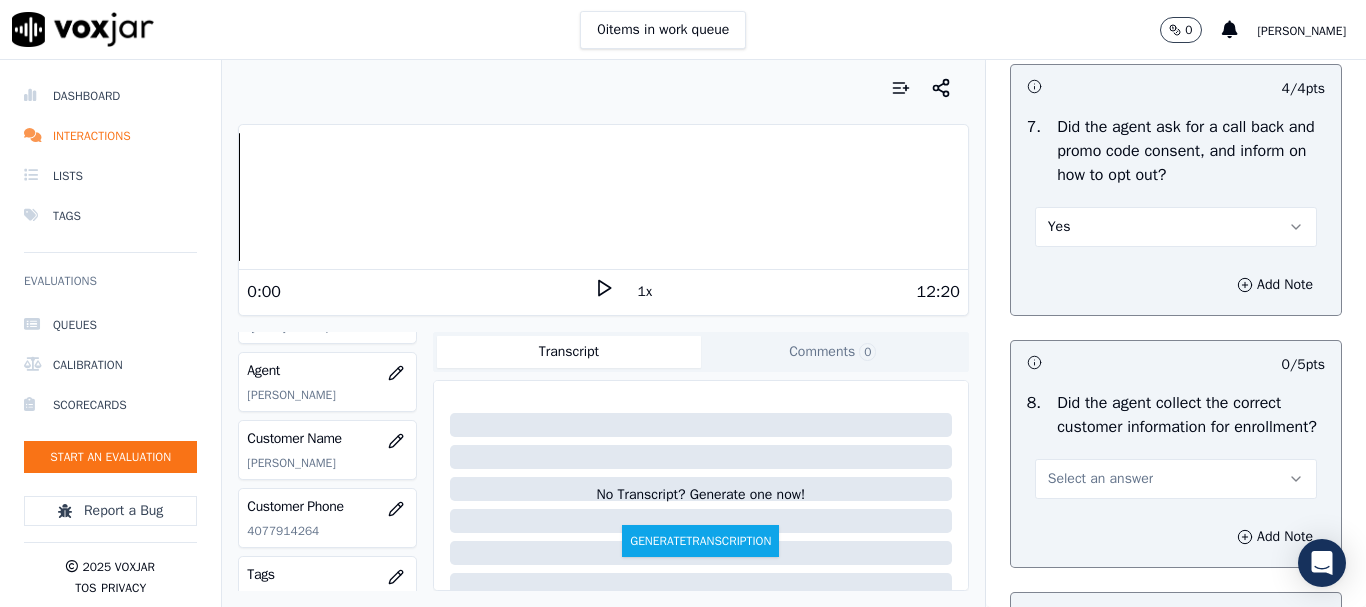 click on "Select an answer" at bounding box center [1100, 479] 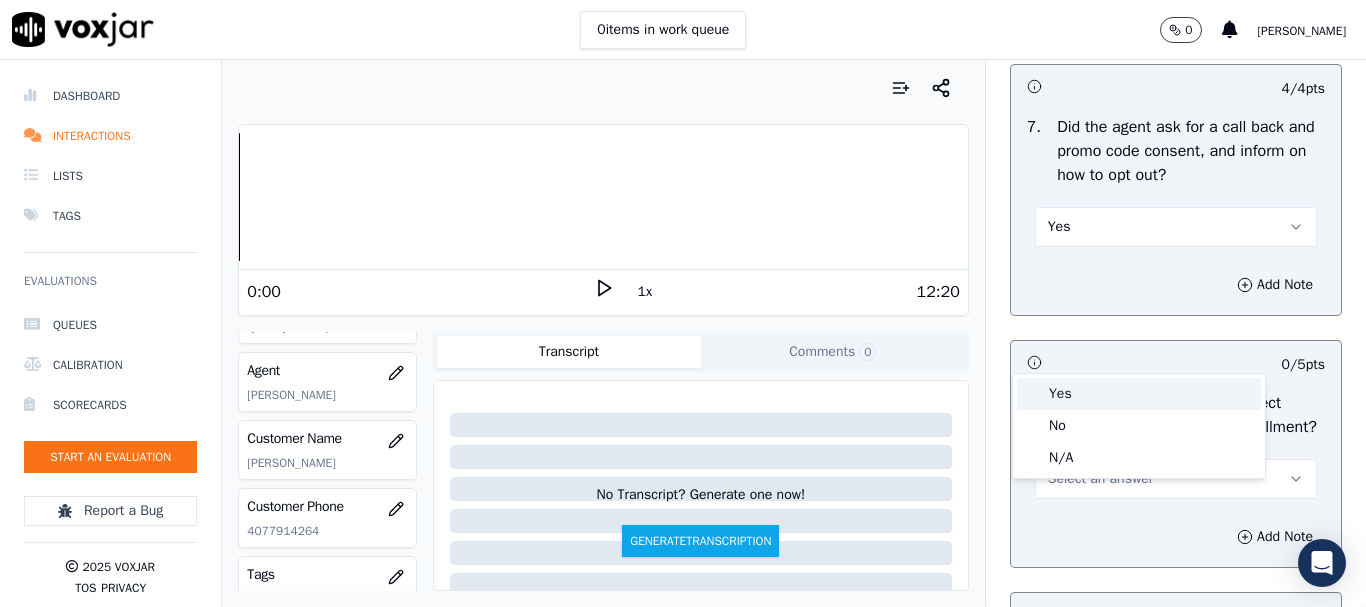 click on "Yes" at bounding box center [1139, 394] 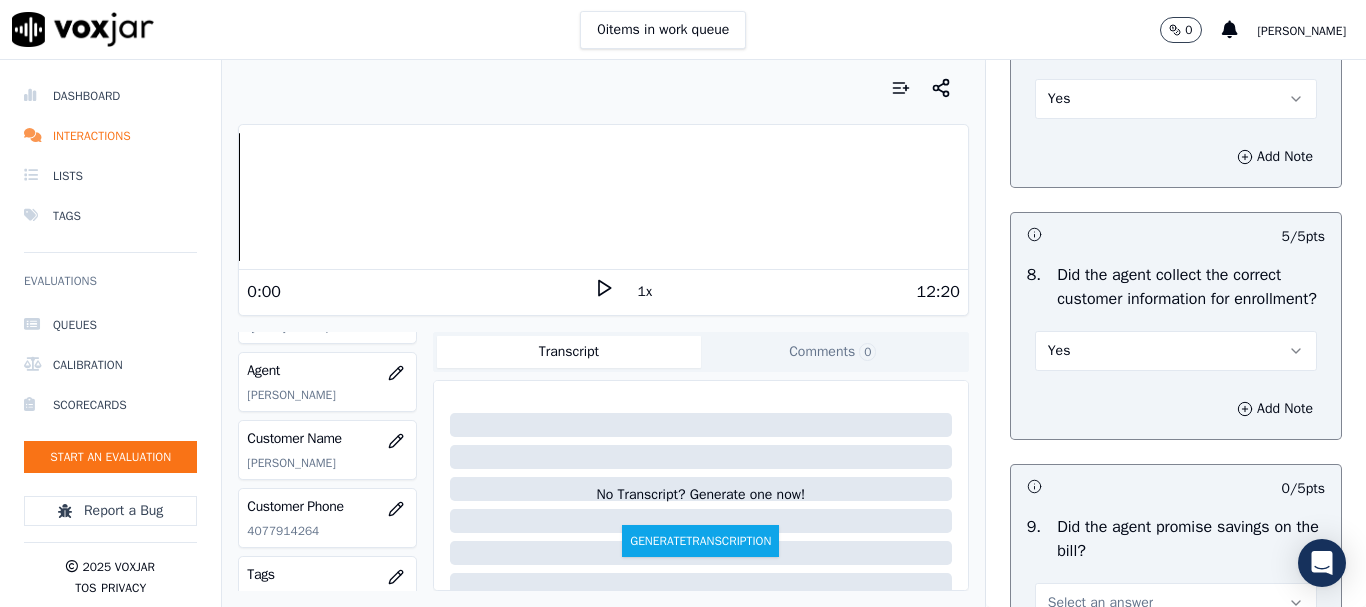 scroll, scrollTop: 2200, scrollLeft: 0, axis: vertical 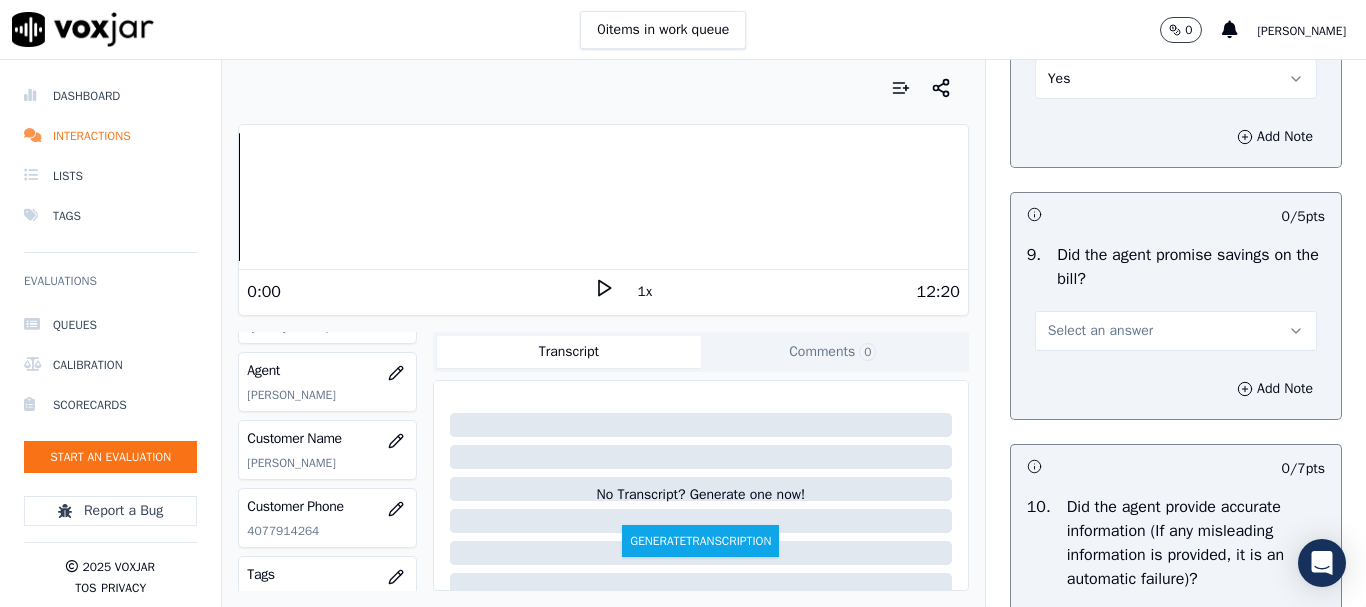 click on "Select an answer" at bounding box center (1176, 331) 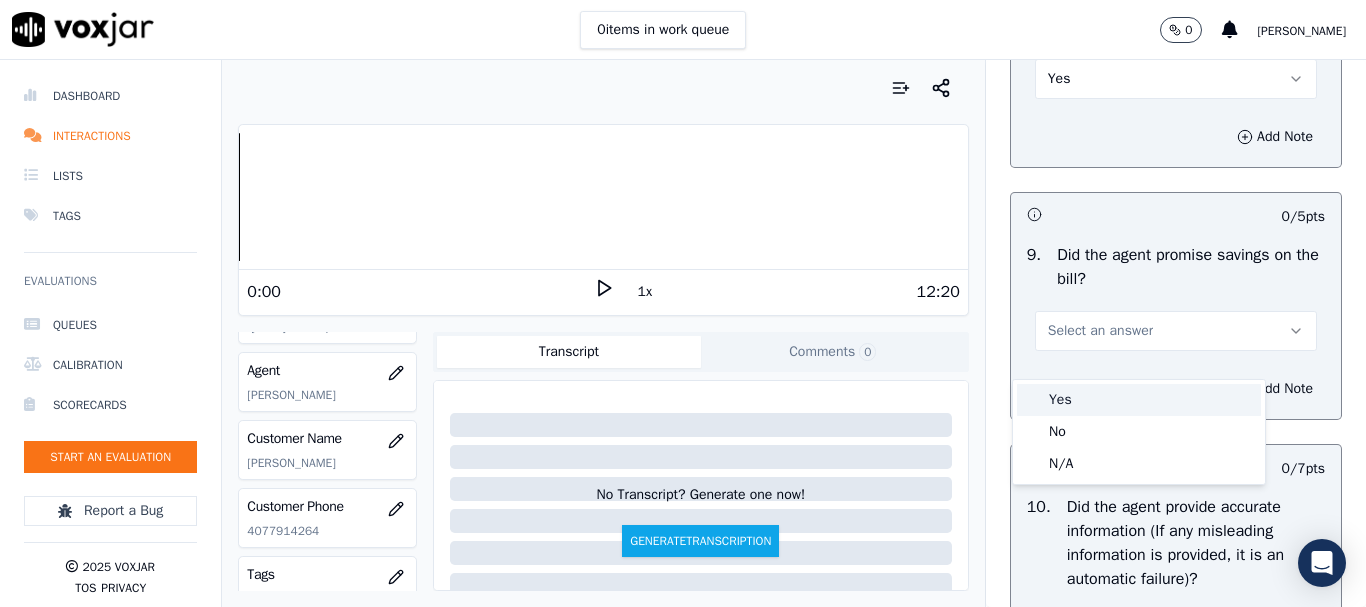 click on "Yes" at bounding box center [1139, 400] 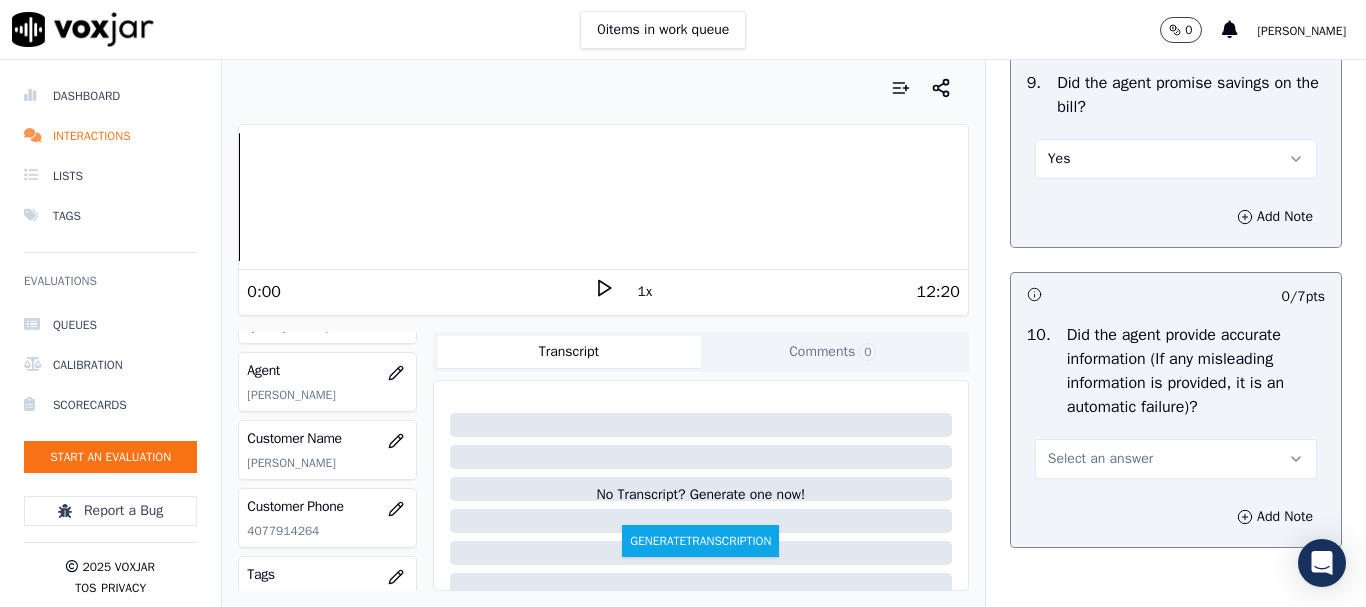 scroll, scrollTop: 2600, scrollLeft: 0, axis: vertical 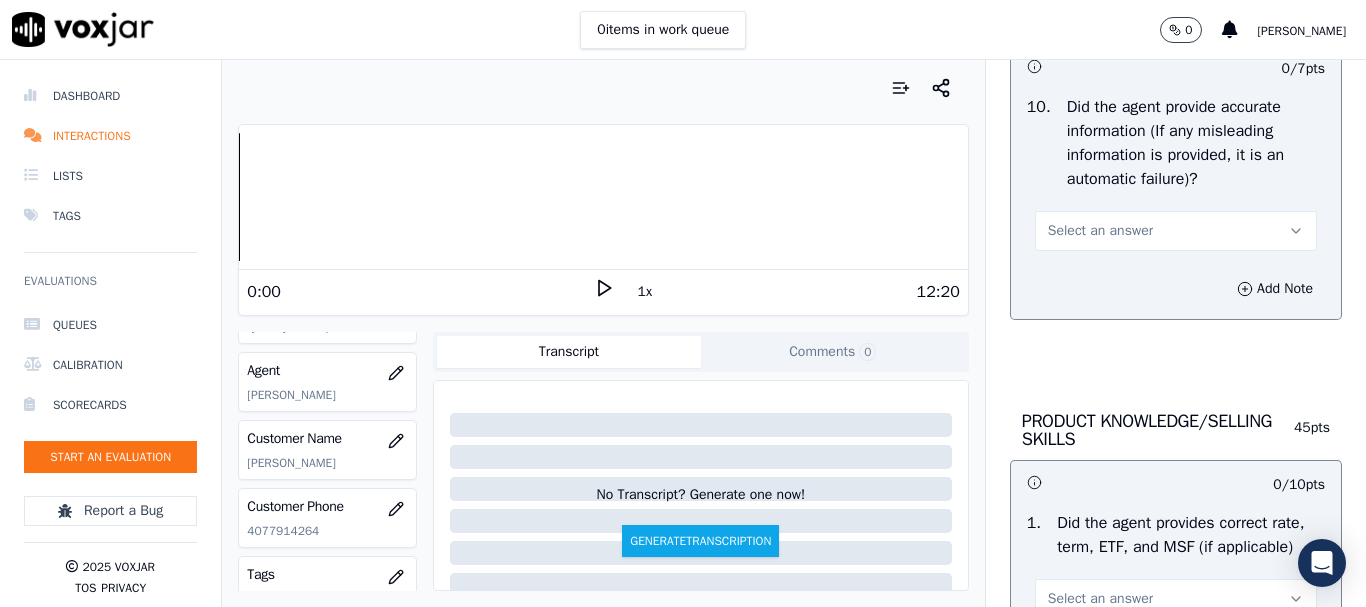 click on "Select an answer" at bounding box center (1100, 231) 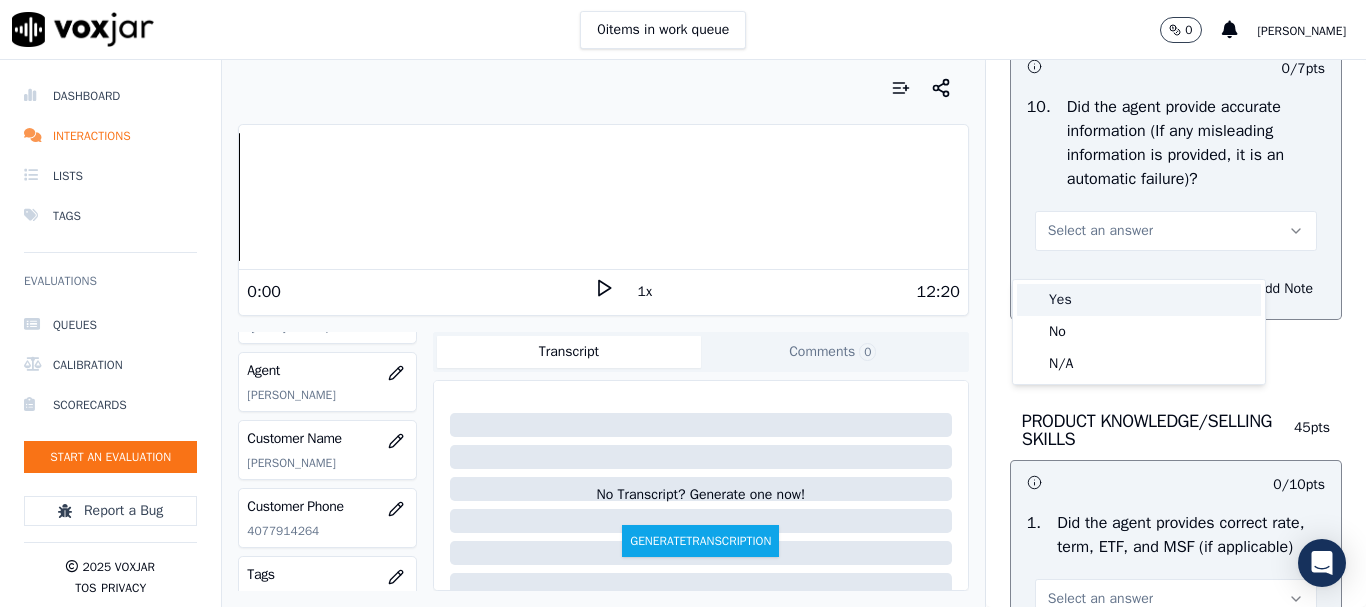 click on "Yes" at bounding box center (1139, 300) 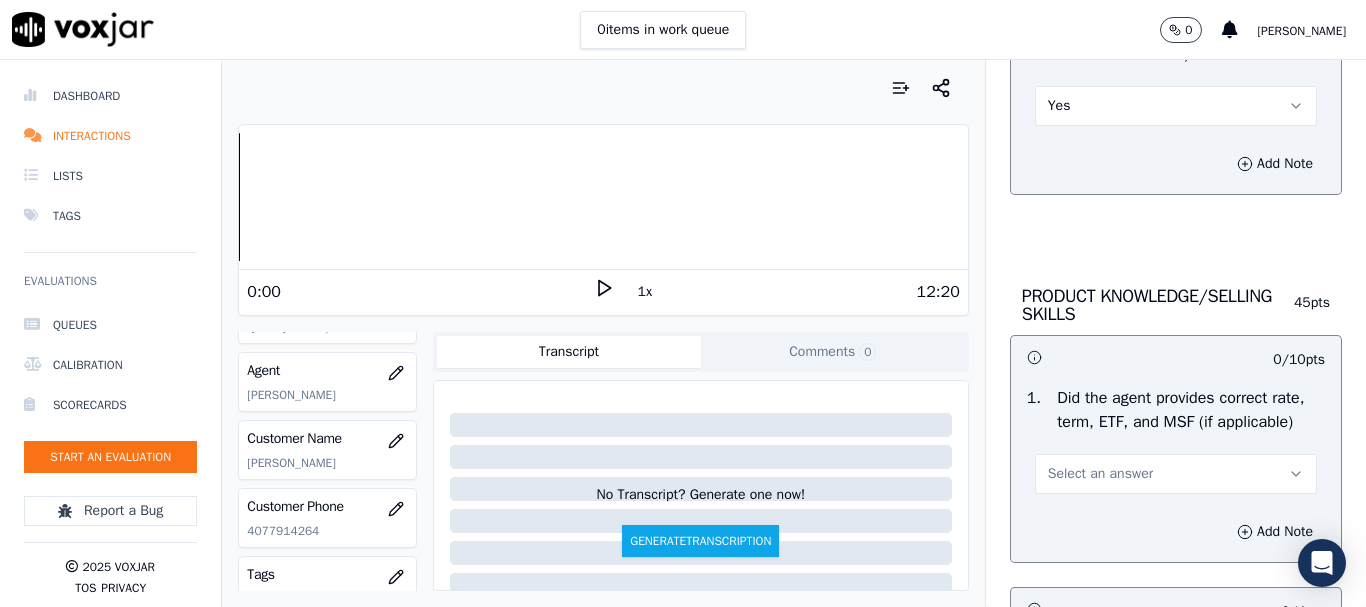 scroll, scrollTop: 2900, scrollLeft: 0, axis: vertical 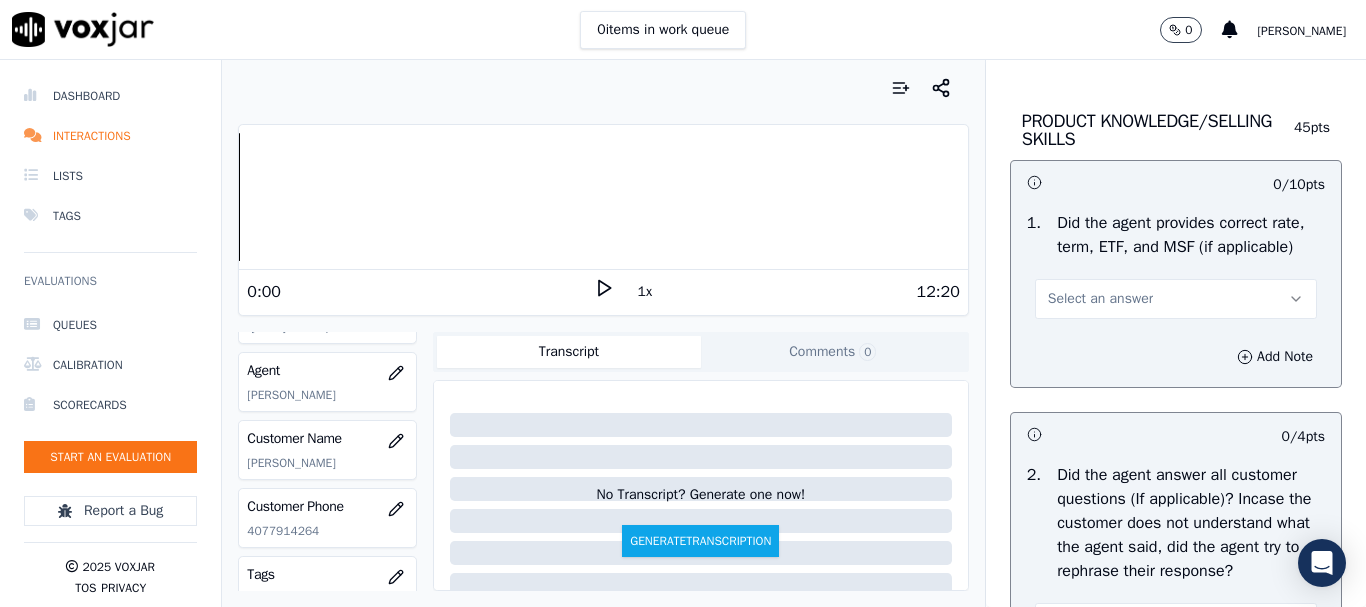 drag, startPoint x: 1112, startPoint y: 337, endPoint x: 1115, endPoint y: 349, distance: 12.369317 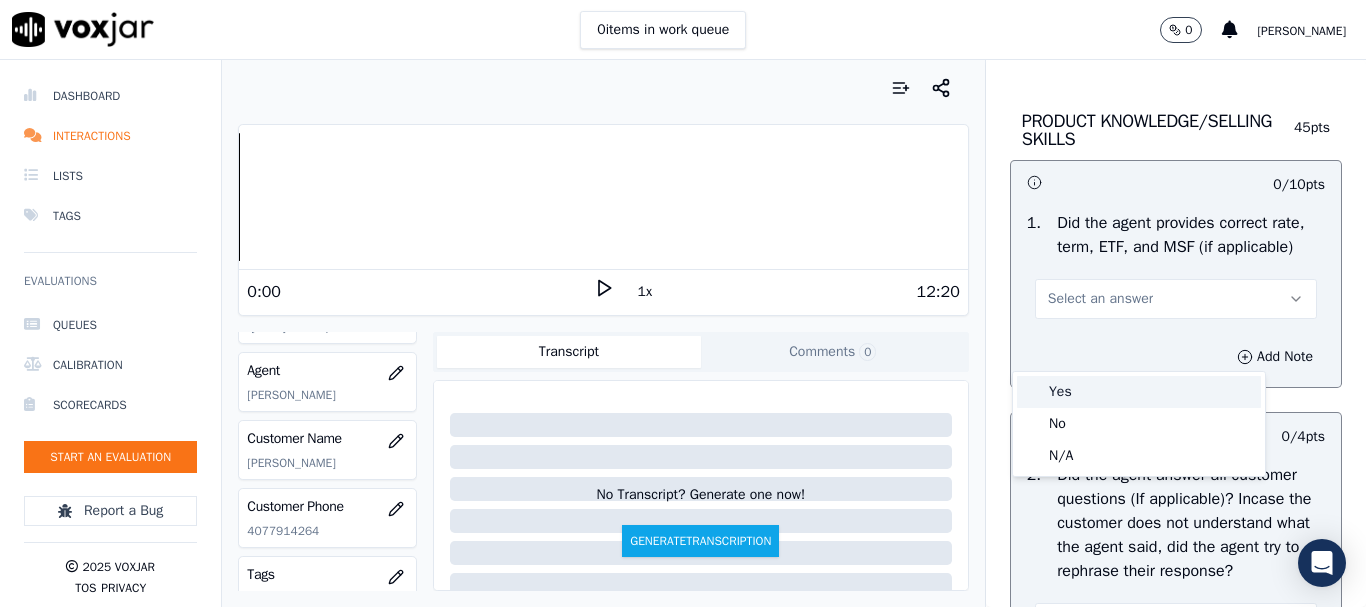 click on "Yes" at bounding box center (1139, 392) 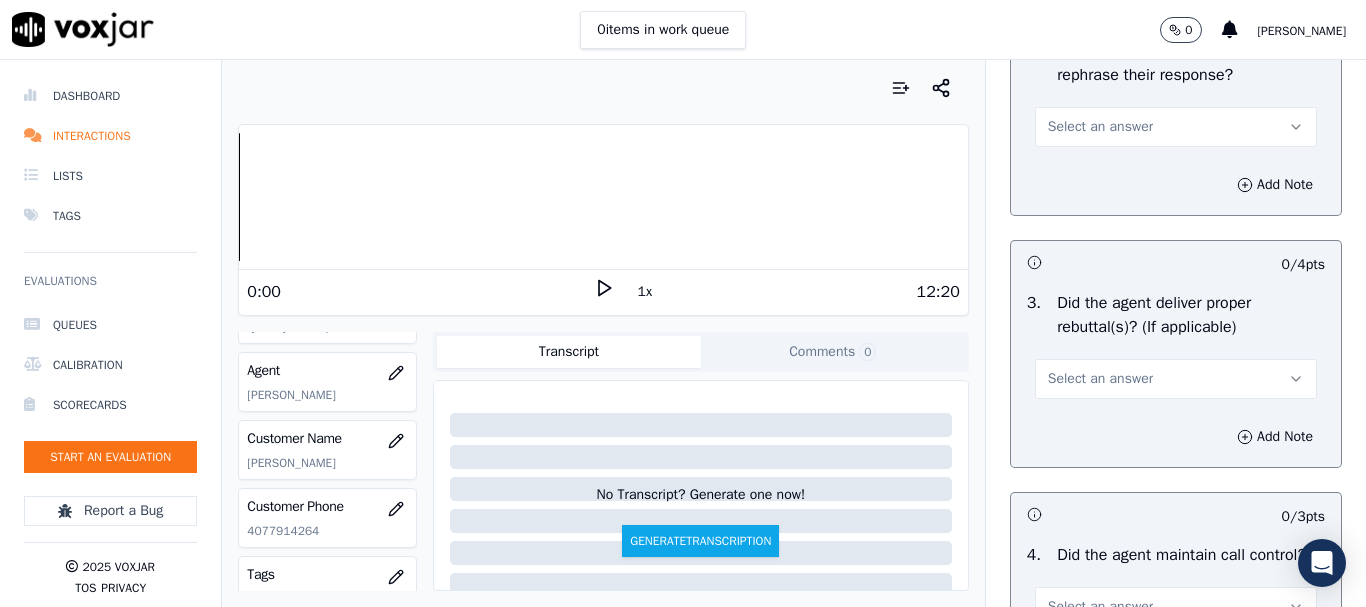 scroll, scrollTop: 3400, scrollLeft: 0, axis: vertical 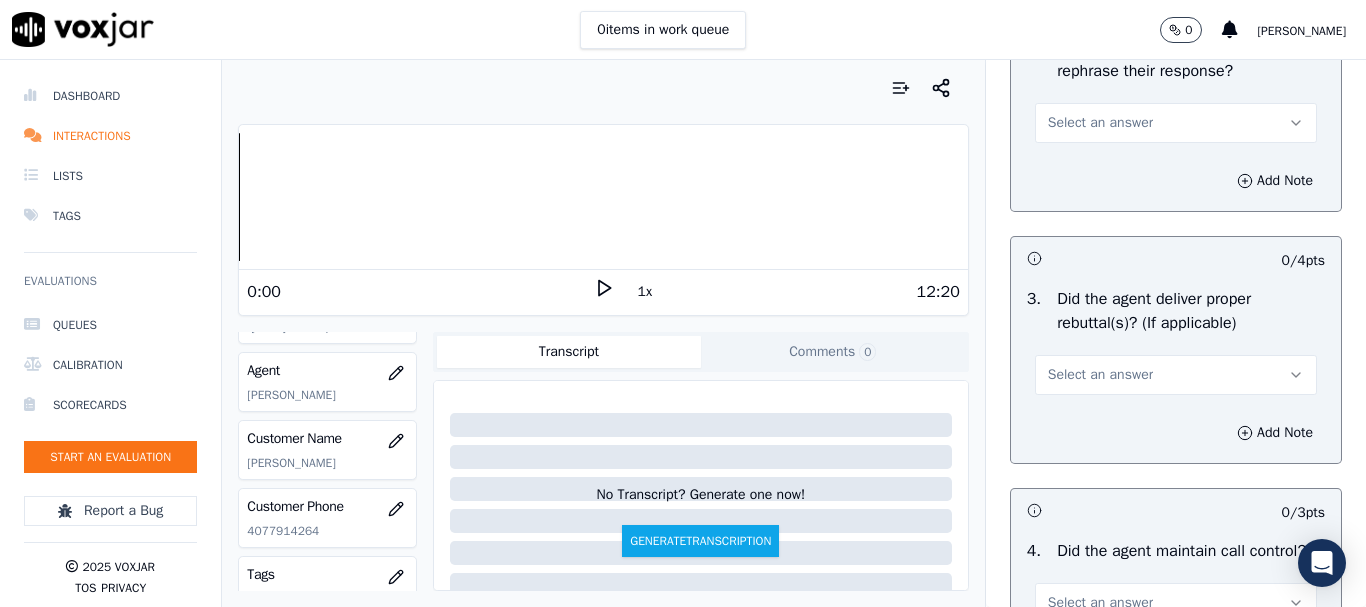 click on "Select an answer" at bounding box center (1176, 123) 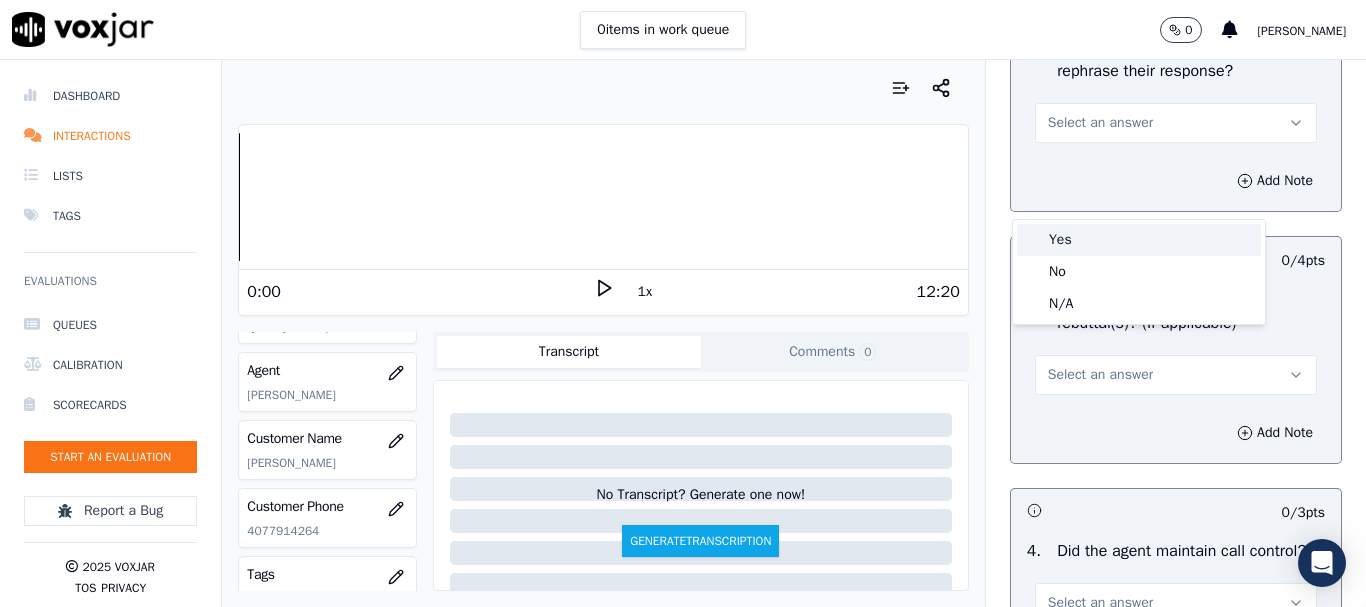 click on "Yes" at bounding box center [1139, 240] 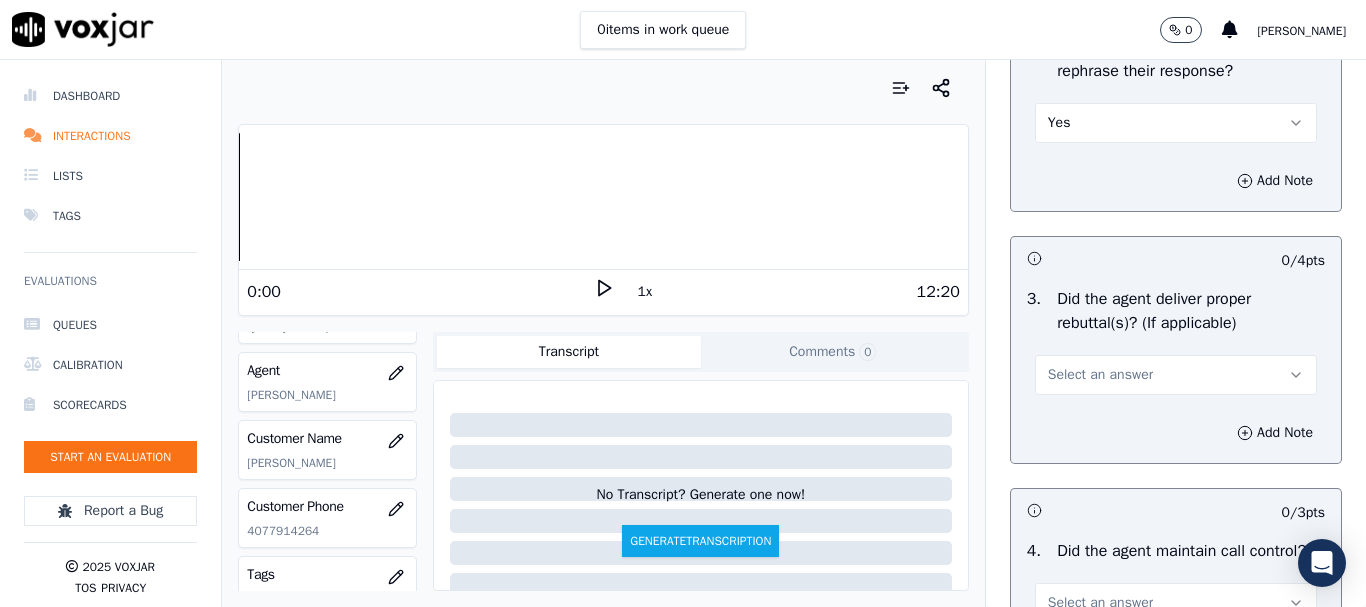 drag, startPoint x: 1113, startPoint y: 438, endPoint x: 1112, endPoint y: 458, distance: 20.024984 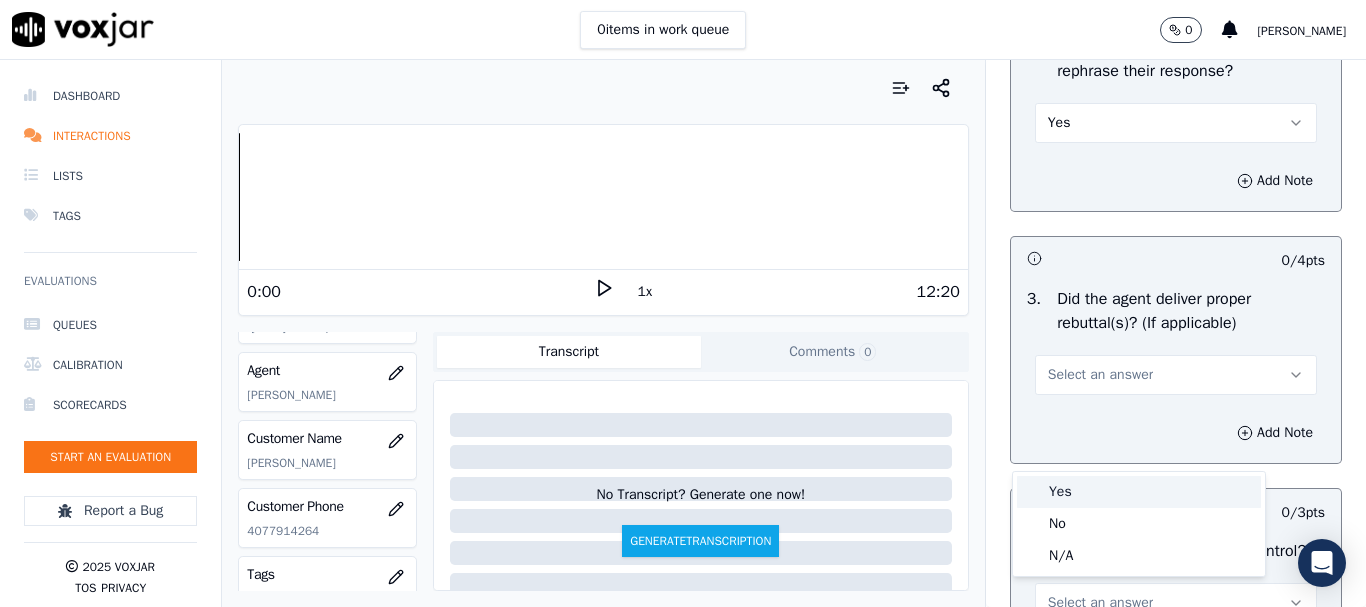 click on "Yes" at bounding box center [1139, 492] 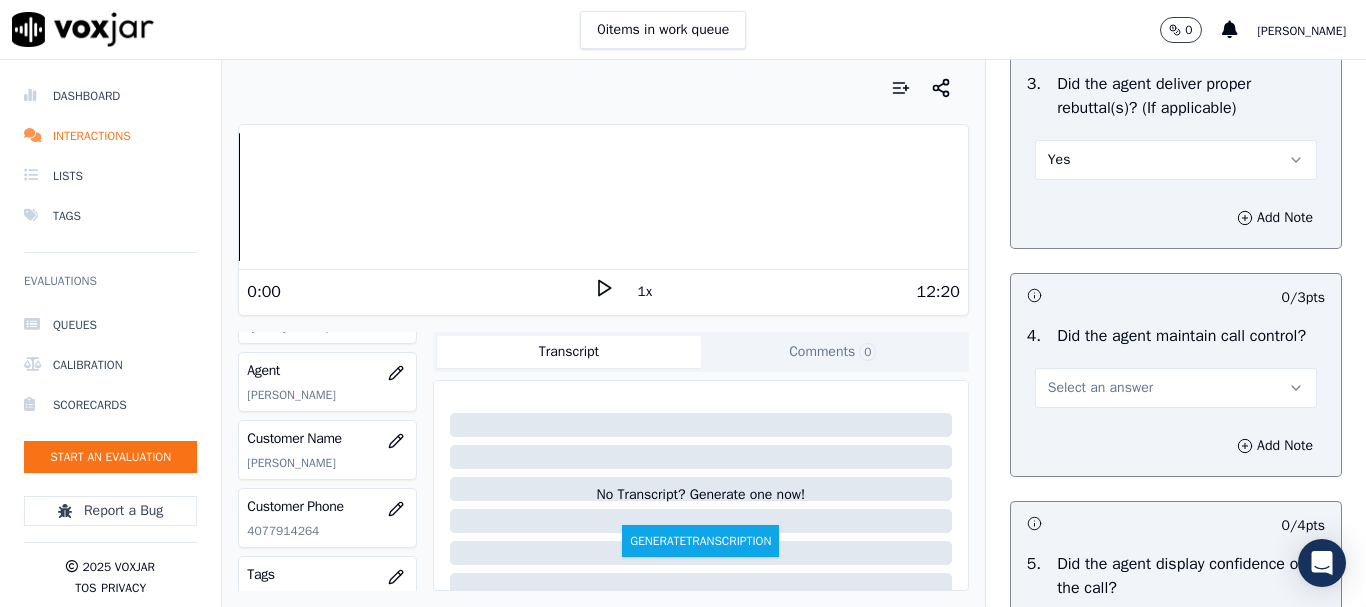 scroll, scrollTop: 3800, scrollLeft: 0, axis: vertical 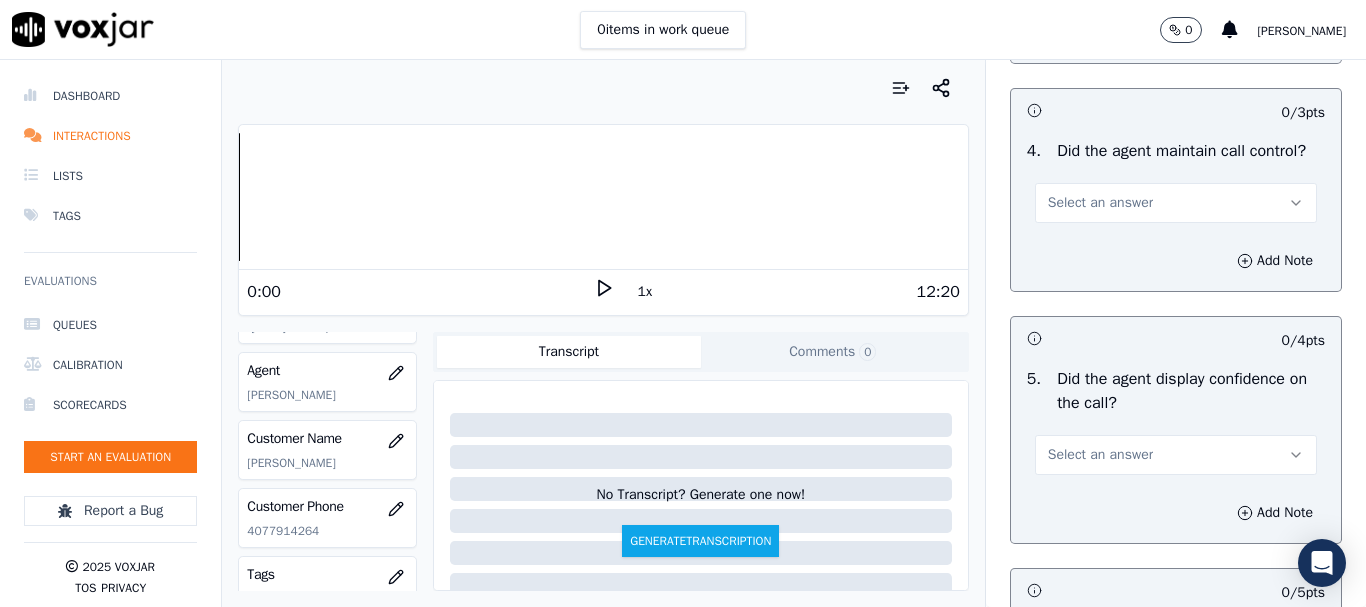 click on "Select an answer" at bounding box center (1100, 203) 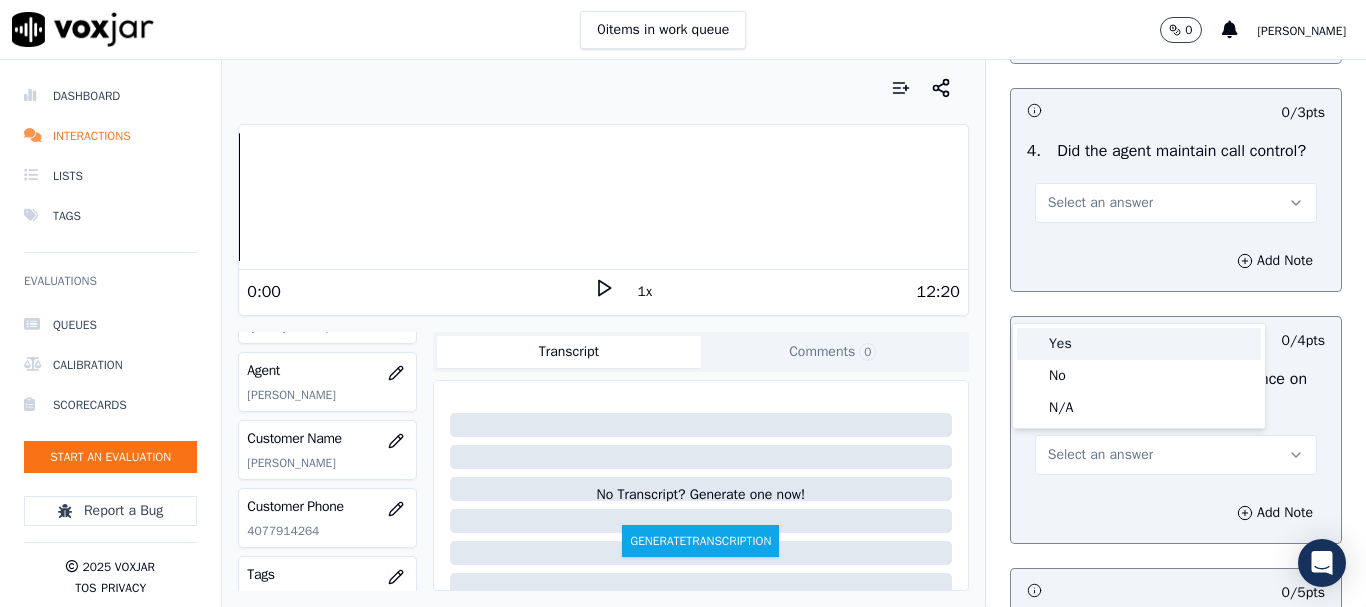 click on "Yes" at bounding box center [1139, 344] 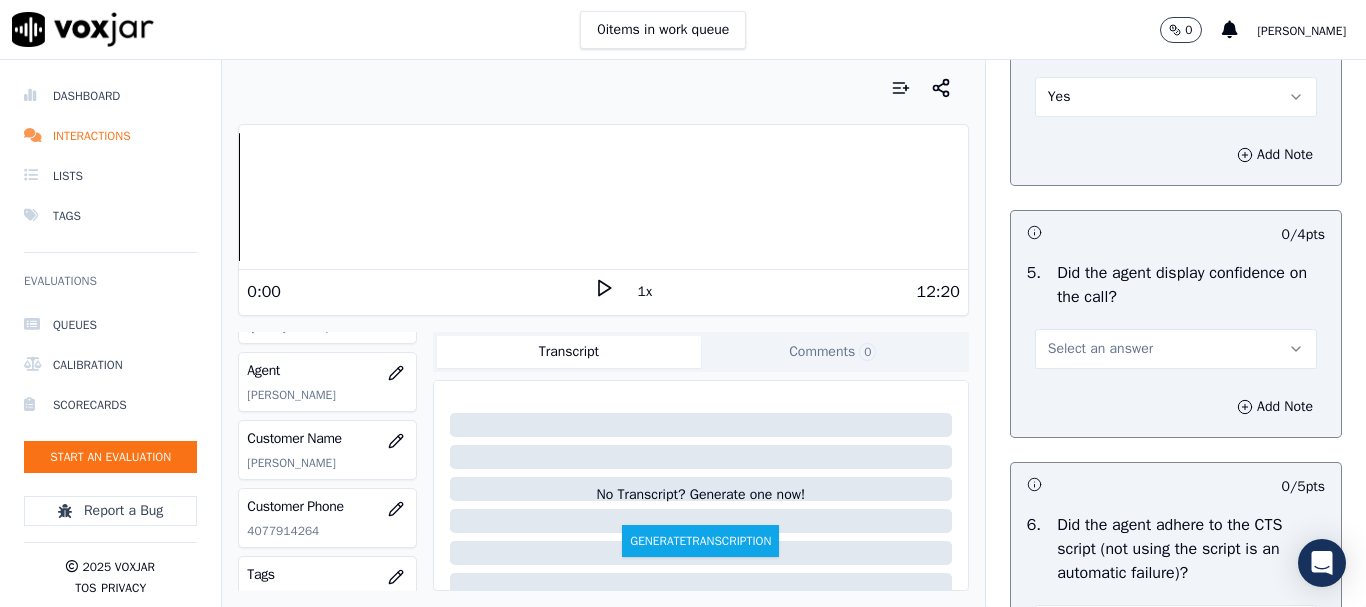 scroll, scrollTop: 4200, scrollLeft: 0, axis: vertical 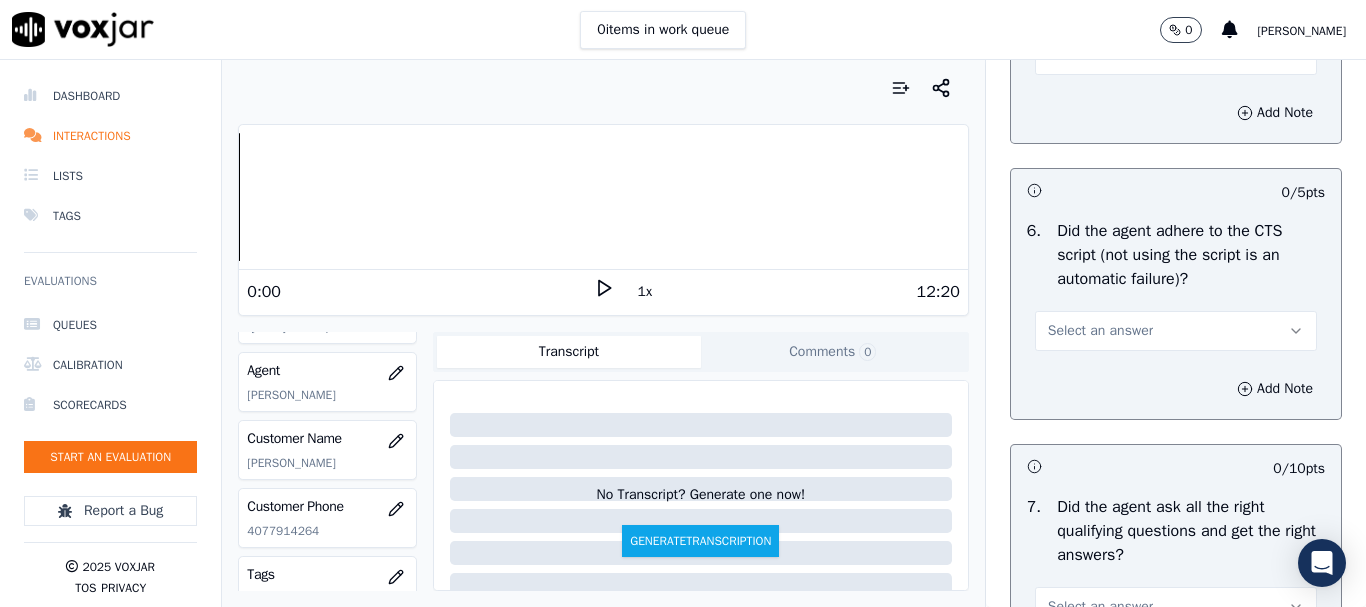 click on "Select an answer" at bounding box center (1100, 55) 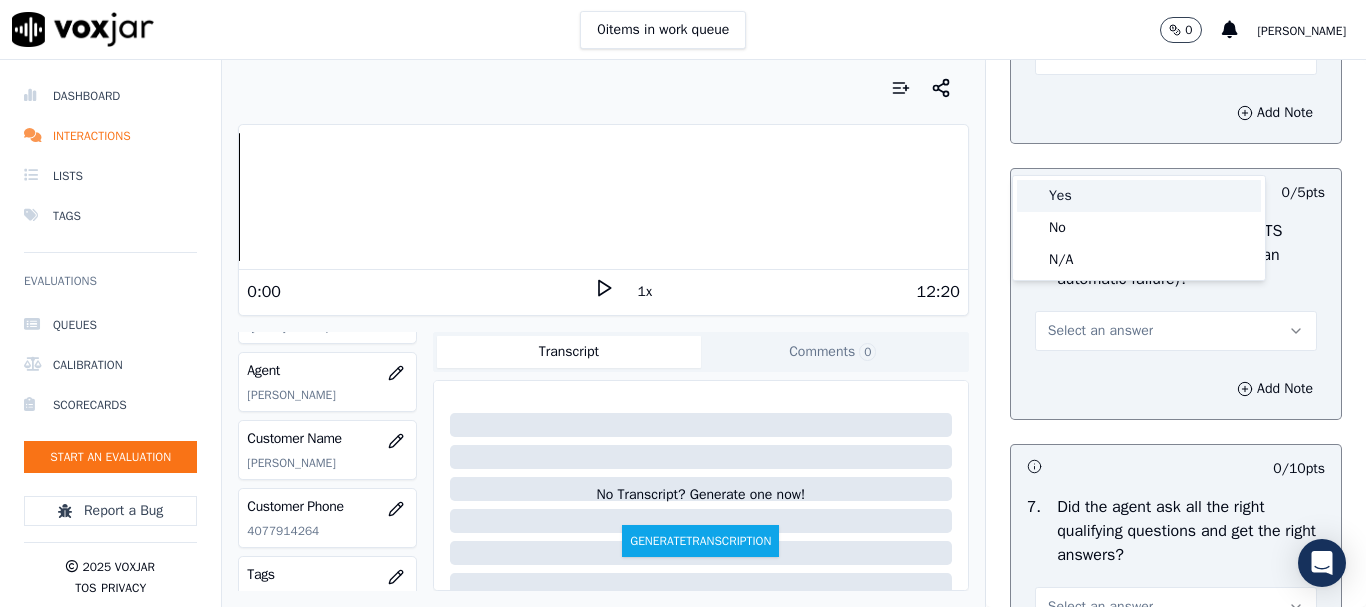 click on "Yes" at bounding box center (1139, 196) 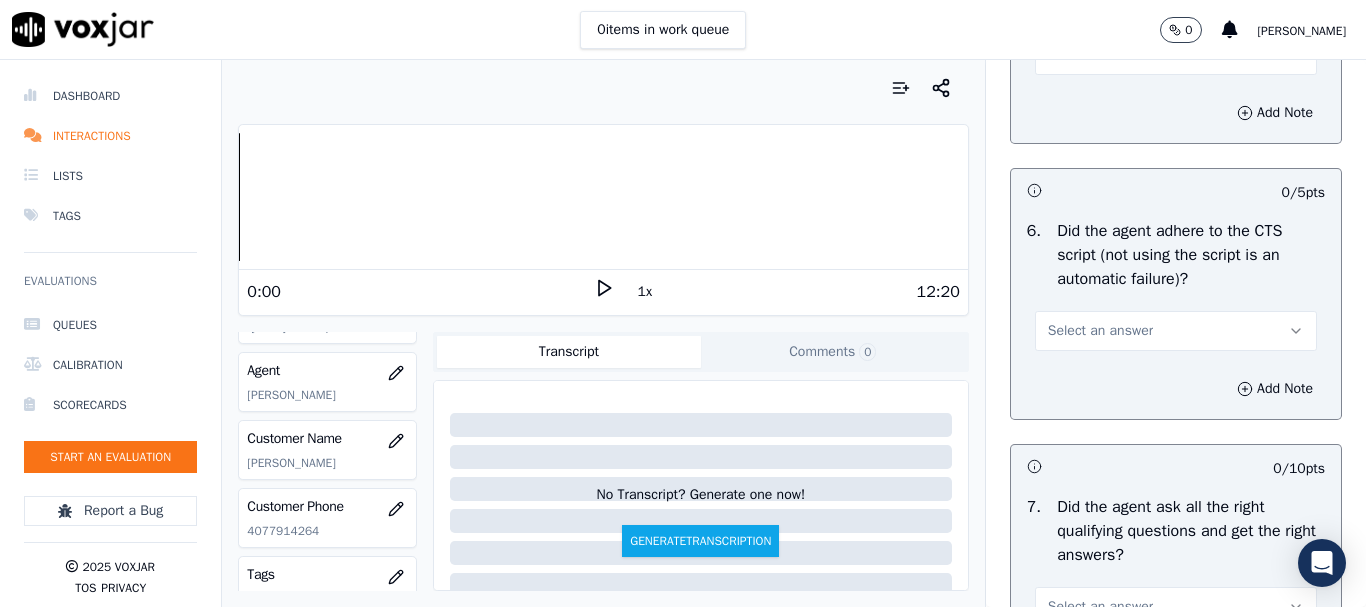 click on "Select an answer" at bounding box center (1100, 331) 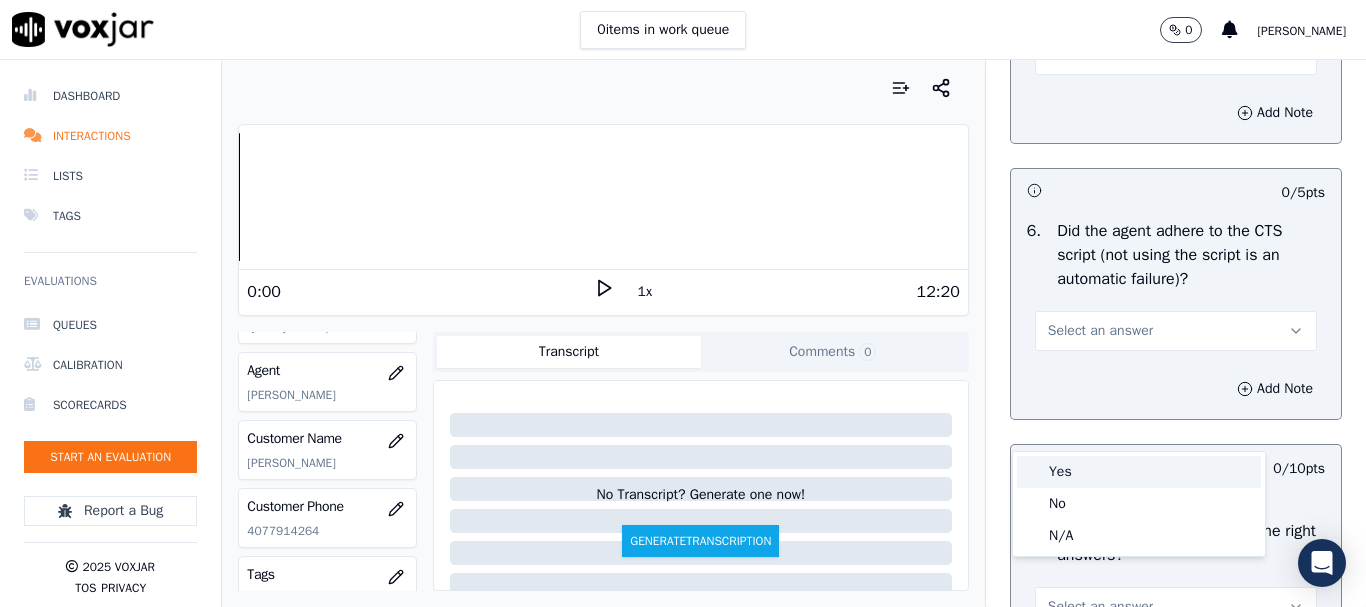 click on "Yes" at bounding box center [1139, 472] 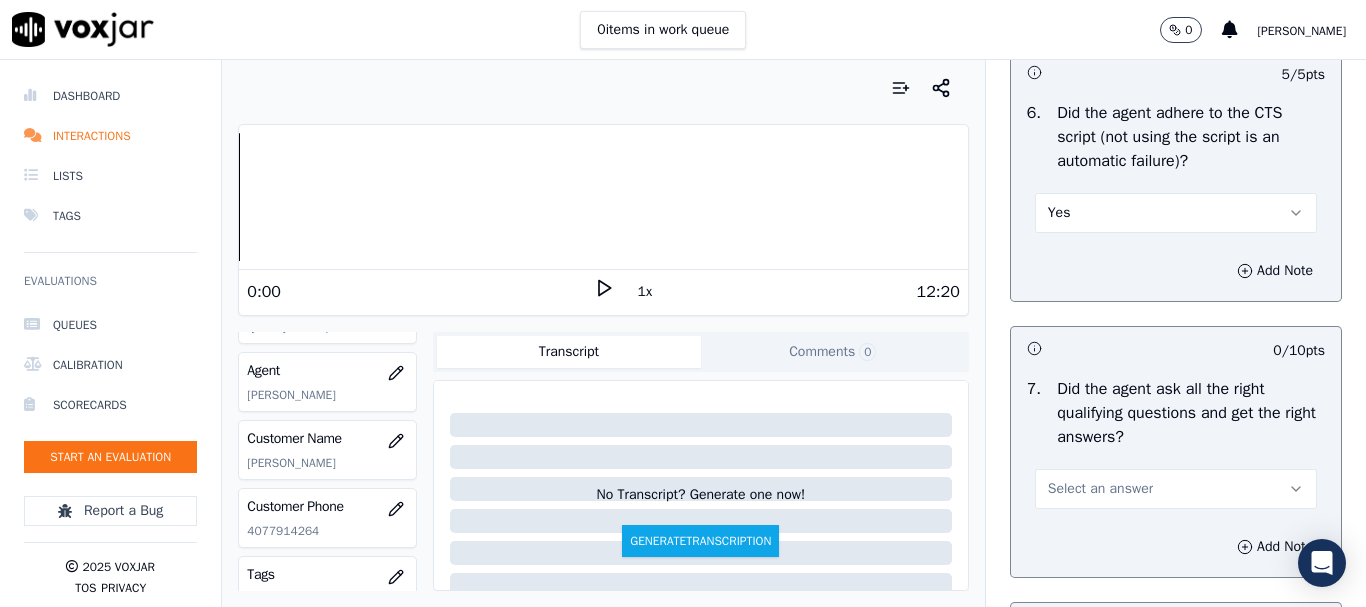 scroll, scrollTop: 4600, scrollLeft: 0, axis: vertical 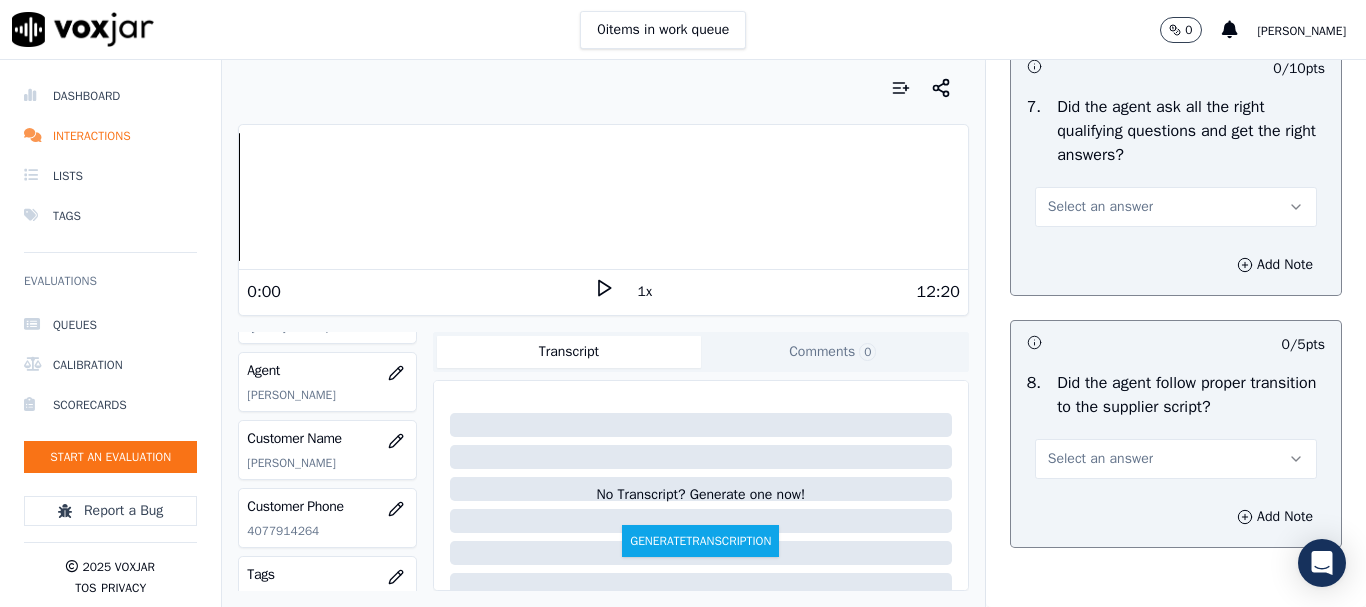 click on "Select an answer" at bounding box center [1100, 207] 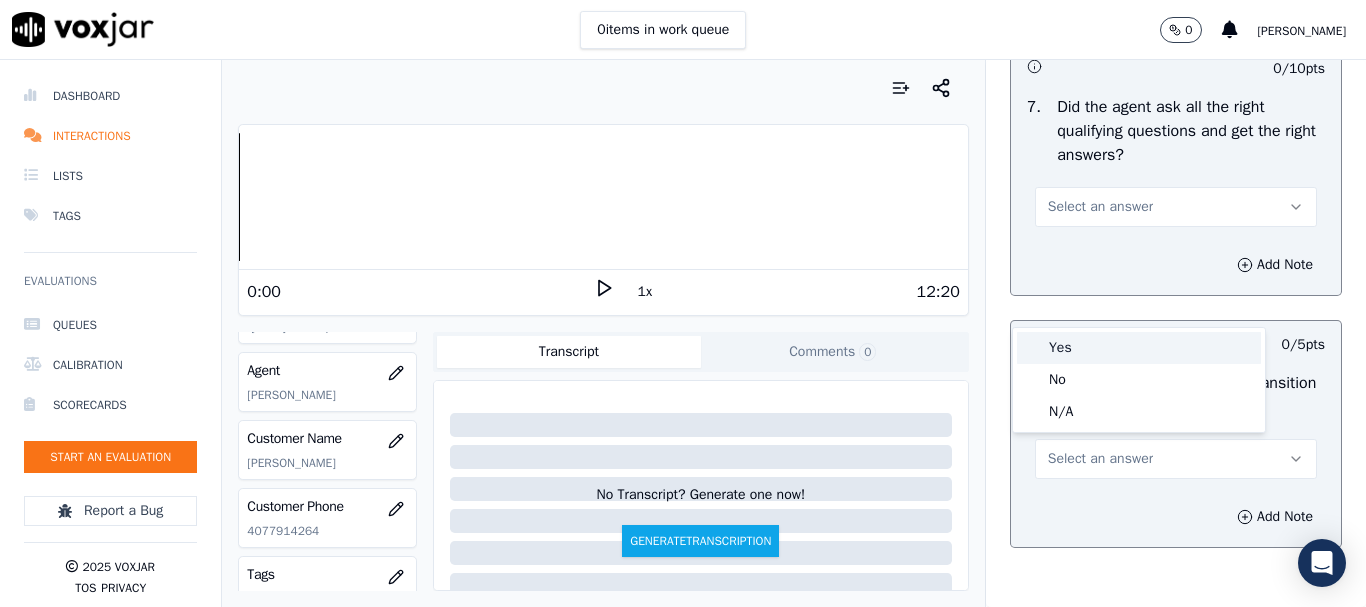 click on "Yes" at bounding box center [1139, 348] 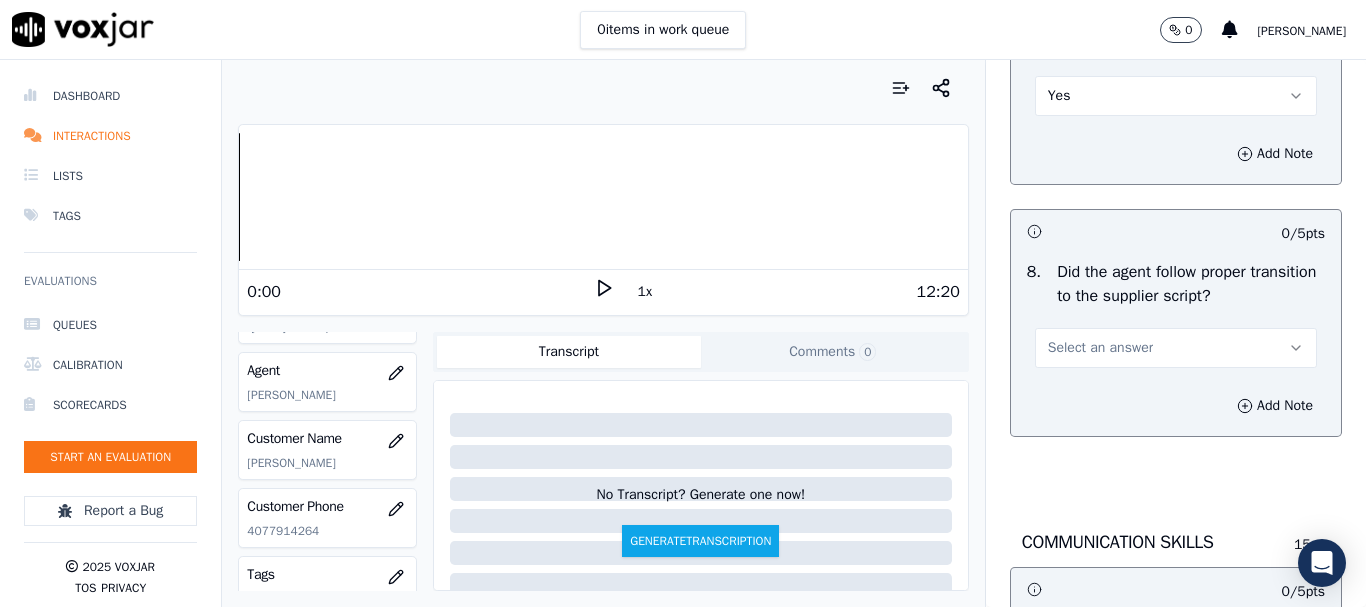 scroll, scrollTop: 5000, scrollLeft: 0, axis: vertical 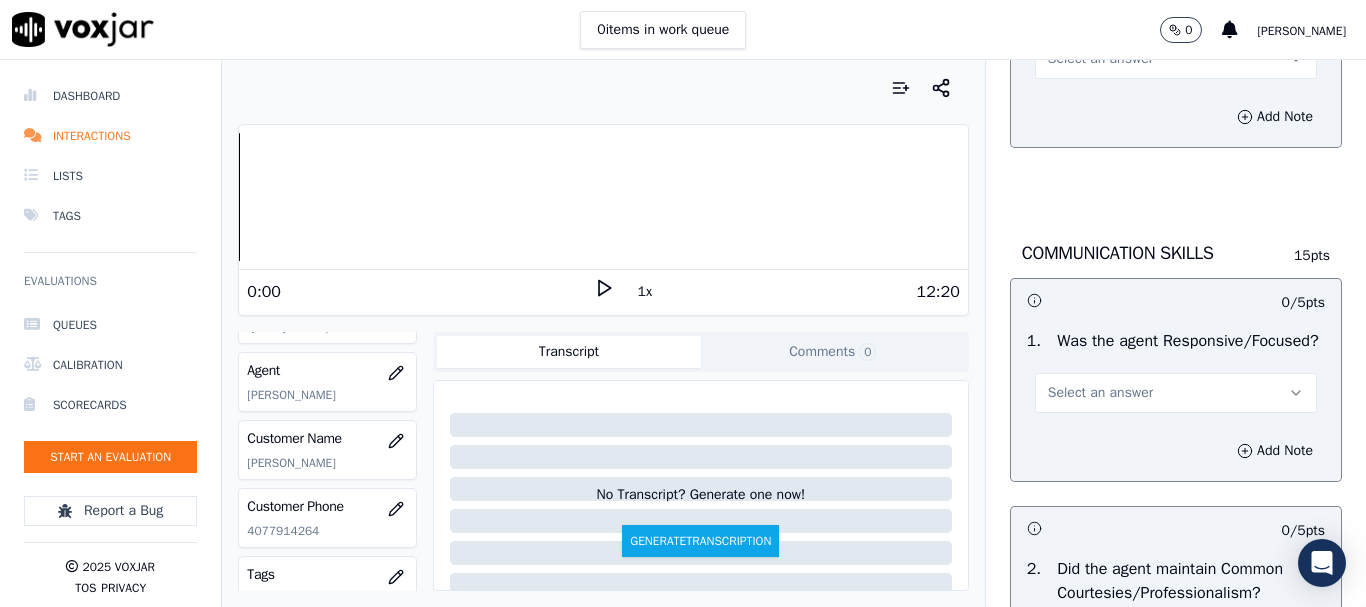 click on "Select an answer" at bounding box center [1100, 59] 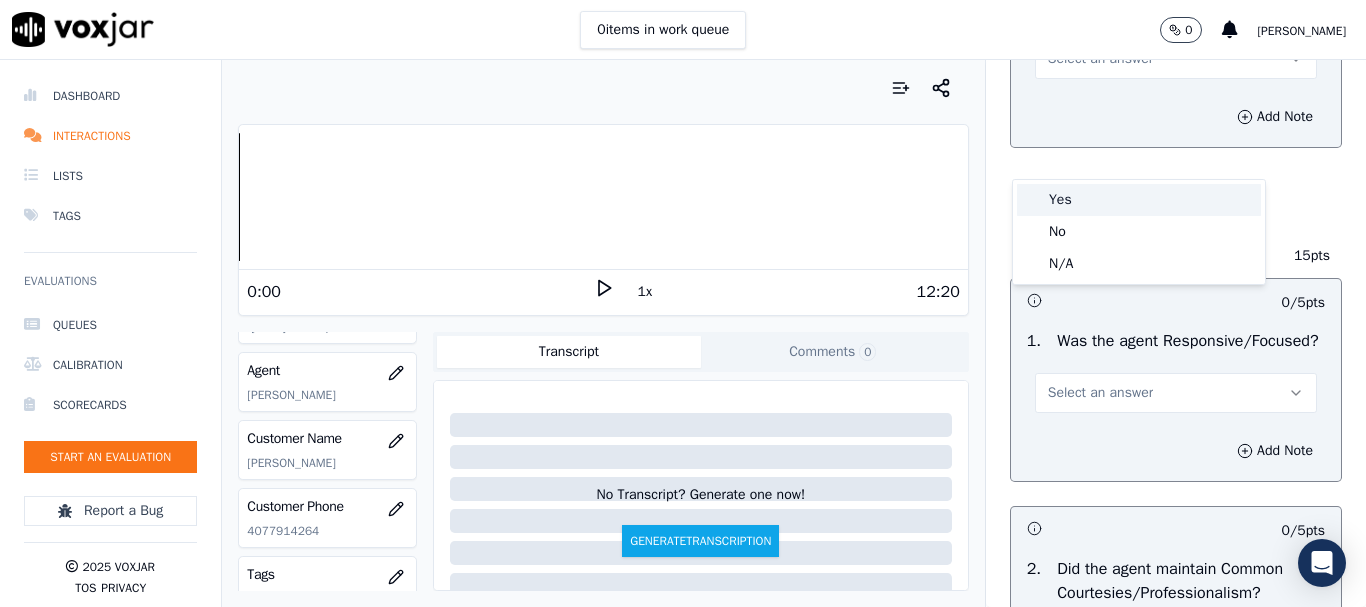 click on "Yes" at bounding box center (1139, 200) 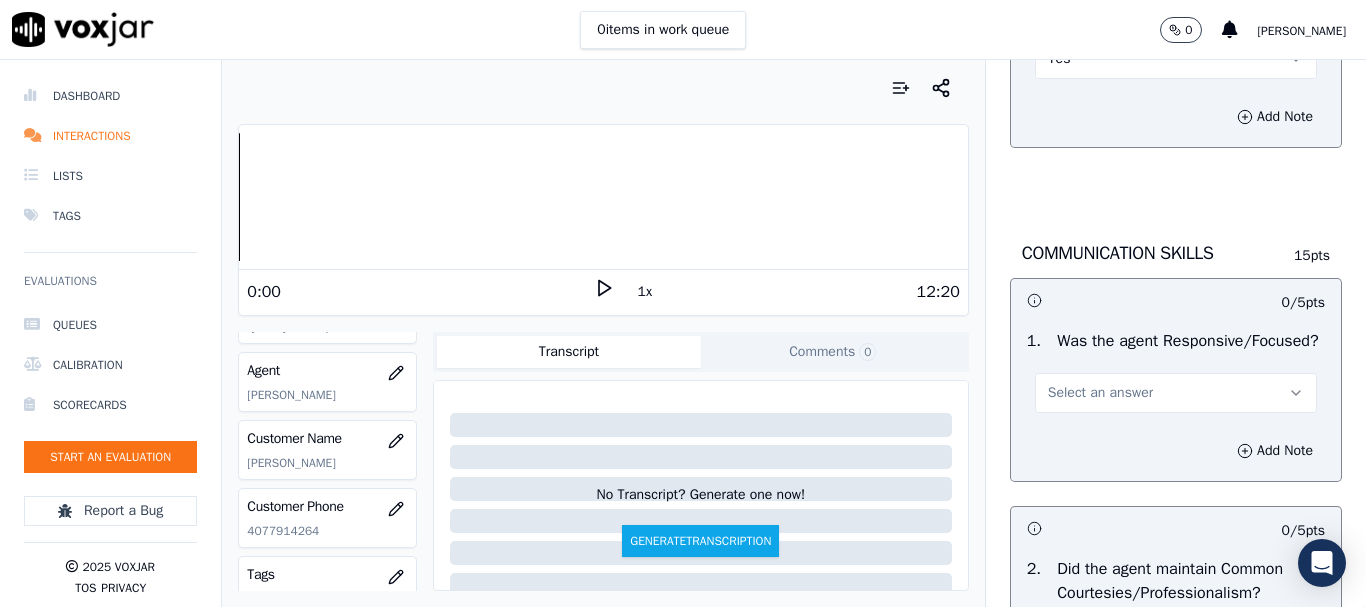 click on "Select an answer" at bounding box center [1100, 393] 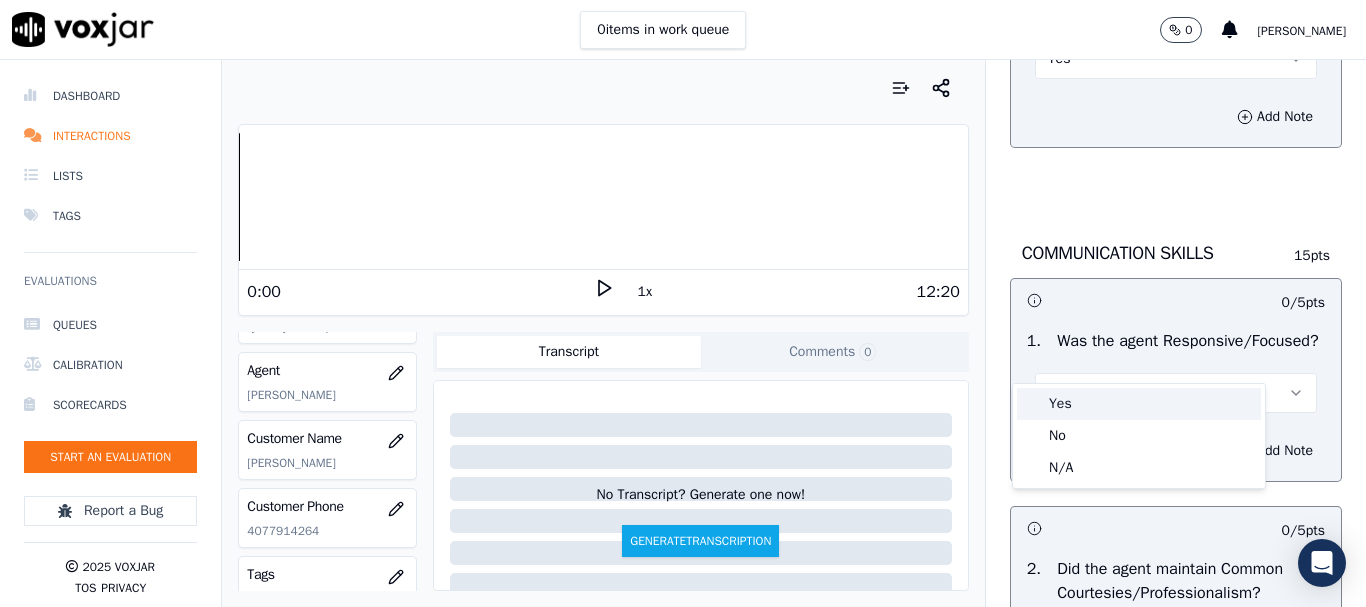 click on "Yes" at bounding box center [1139, 404] 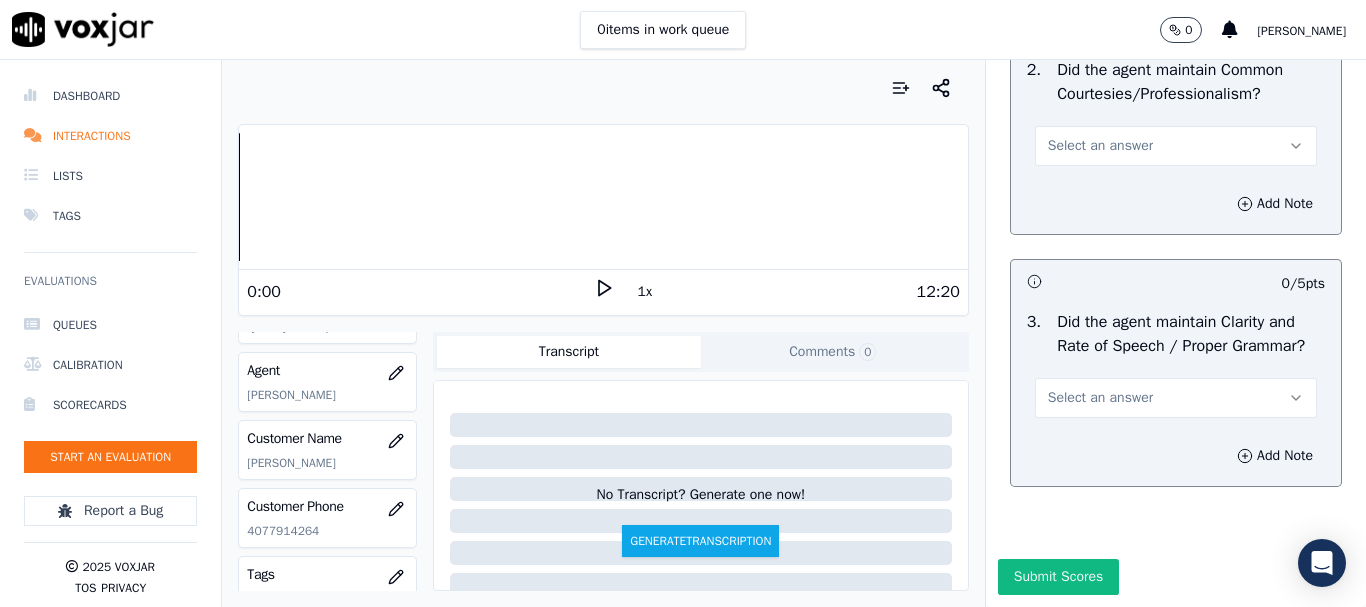 scroll, scrollTop: 5600, scrollLeft: 0, axis: vertical 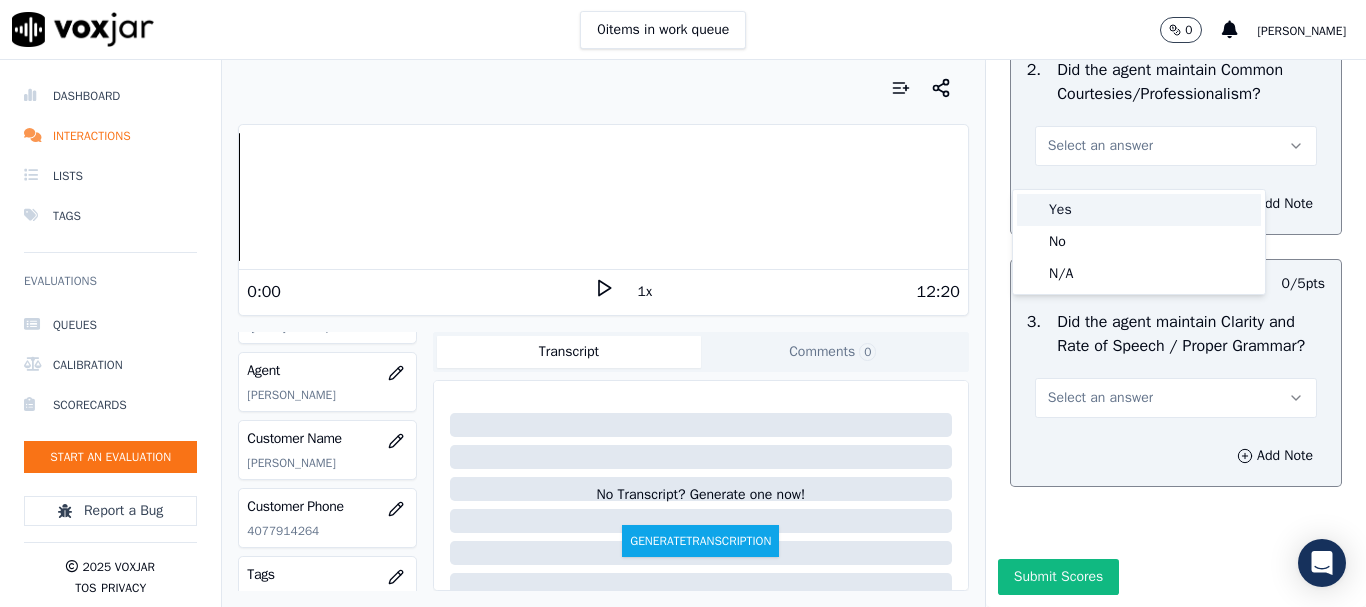 click on "Yes" at bounding box center (1139, 210) 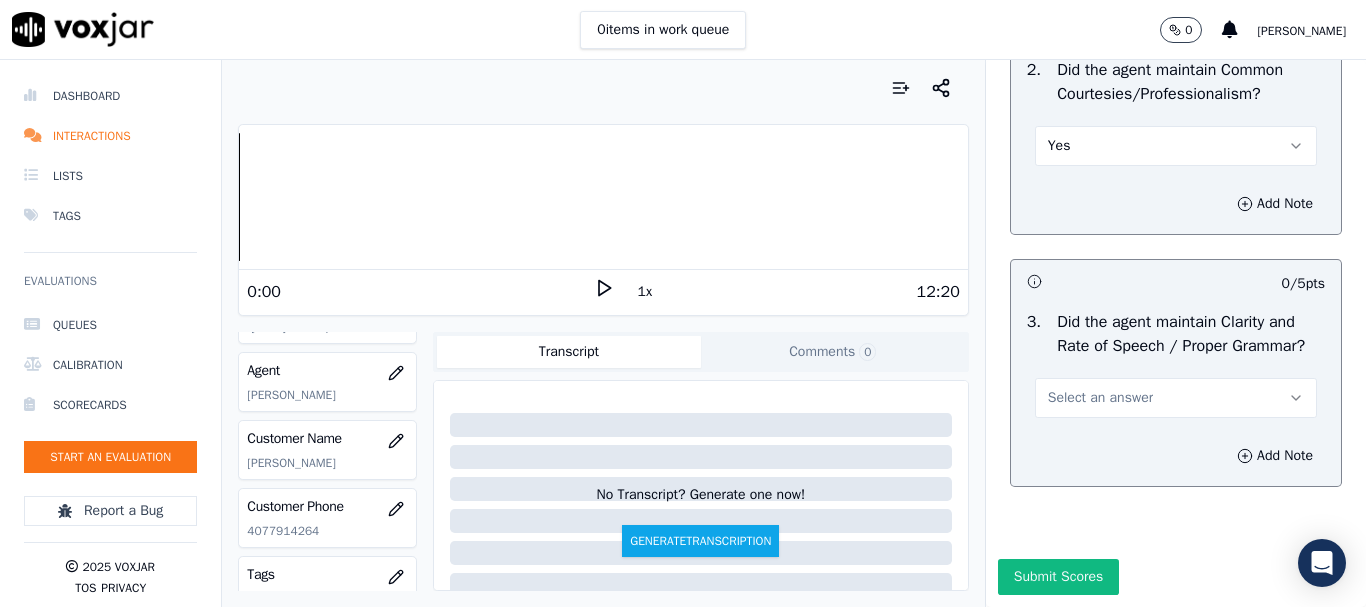 click on "Select an answer" at bounding box center [1100, 398] 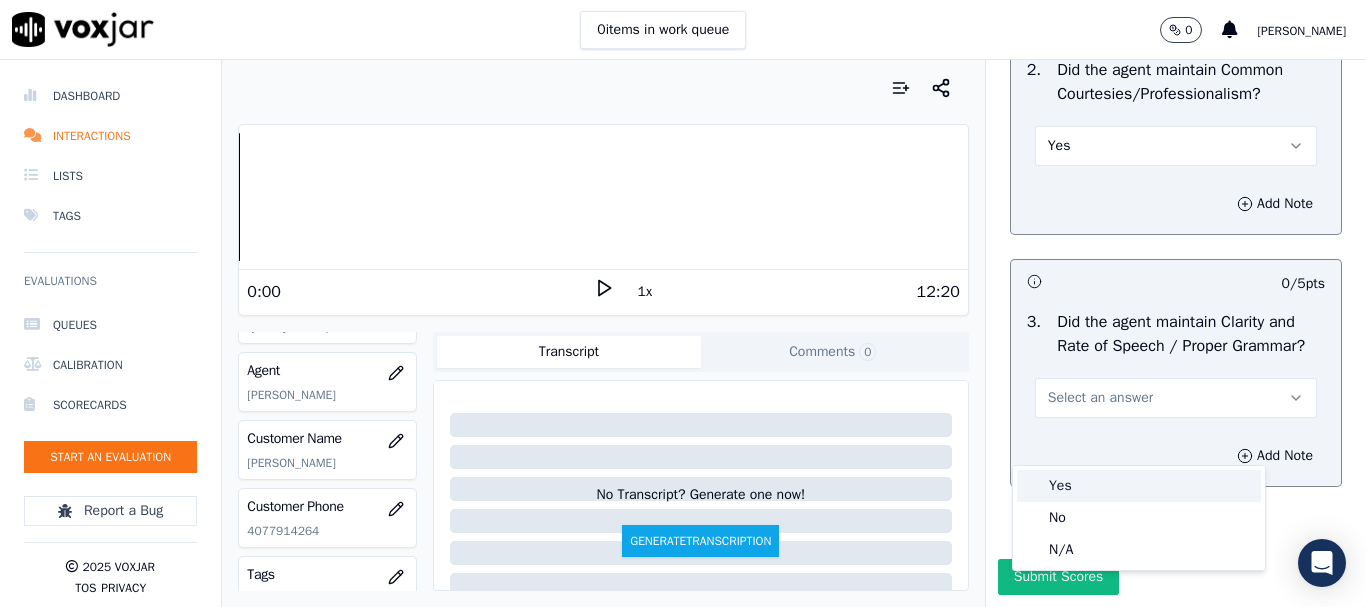 click on "Yes" at bounding box center [1139, 486] 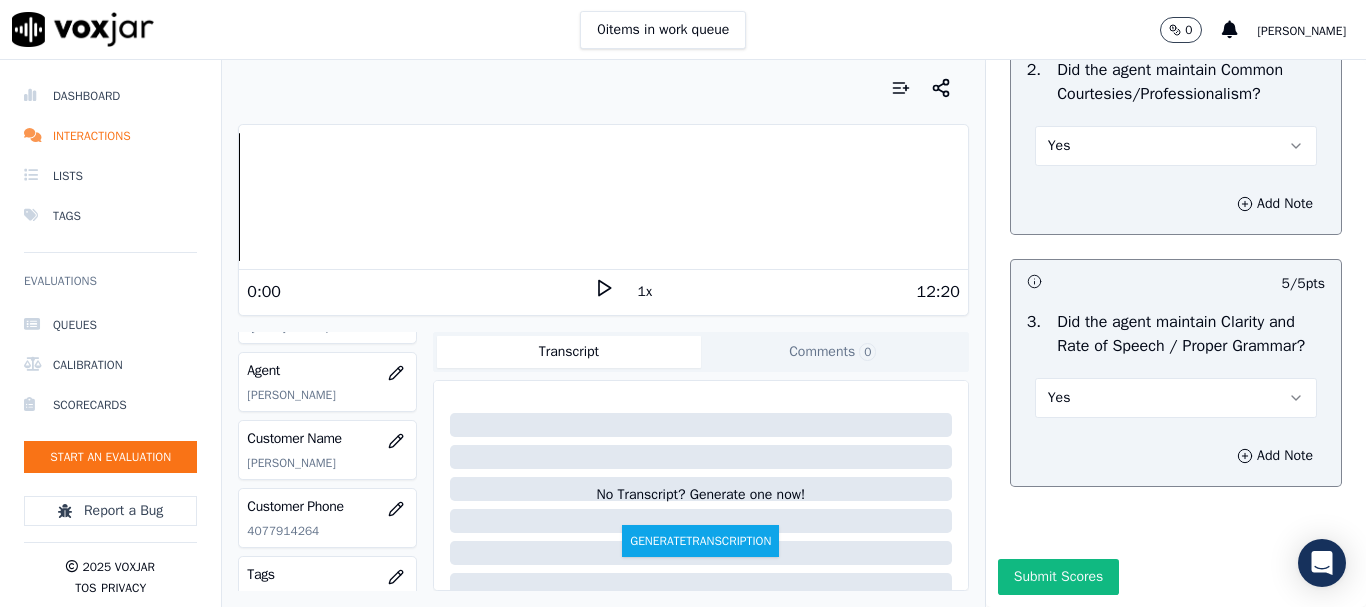scroll, scrollTop: 5694, scrollLeft: 0, axis: vertical 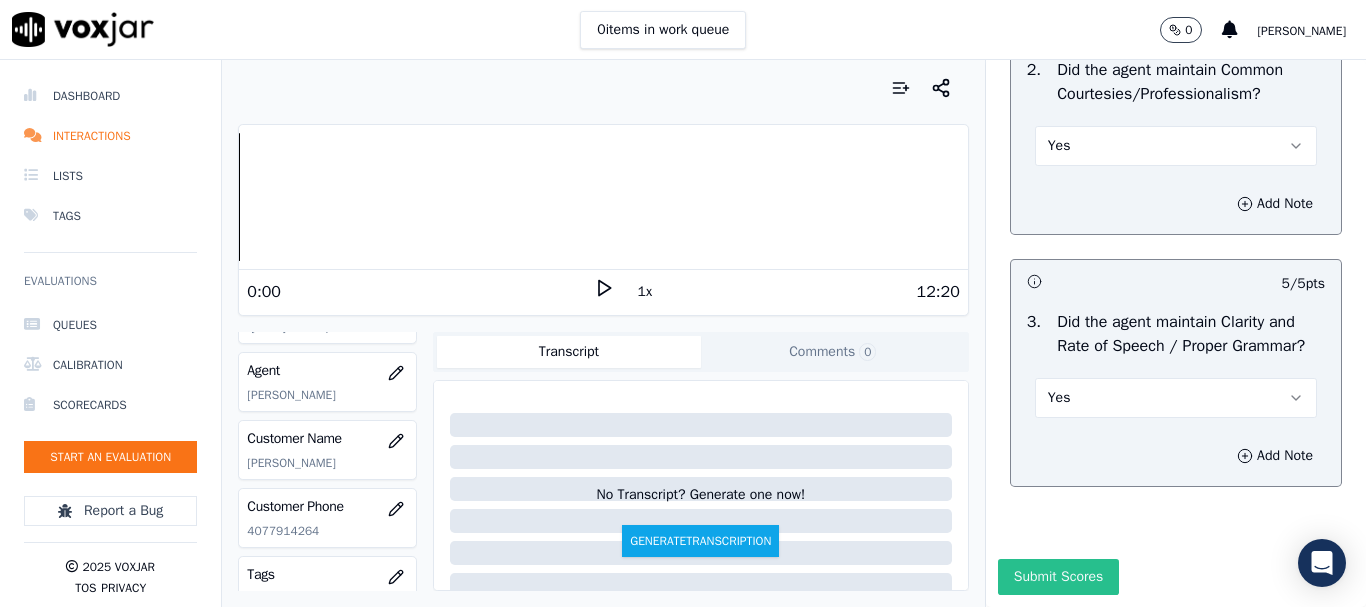 click on "Submit Scores" at bounding box center [1058, 577] 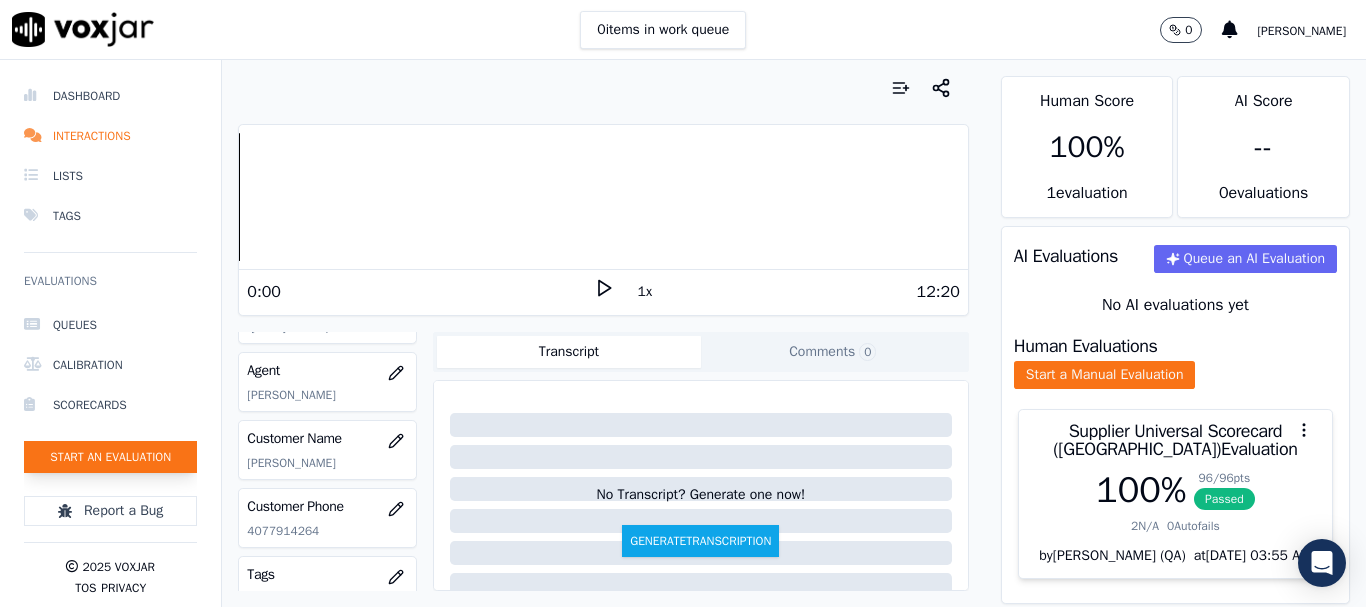 click on "Start an Evaluation" 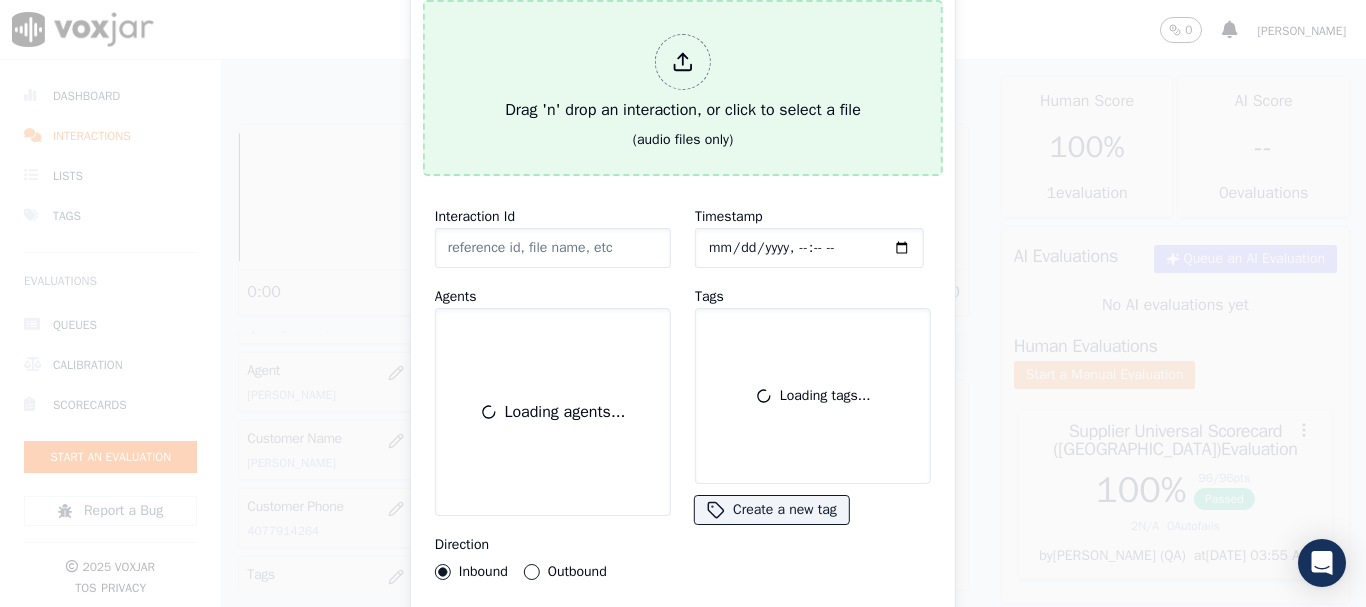 click on "Drag 'n' drop an interaction, or click to select a file   (audio files only)" at bounding box center [683, 88] 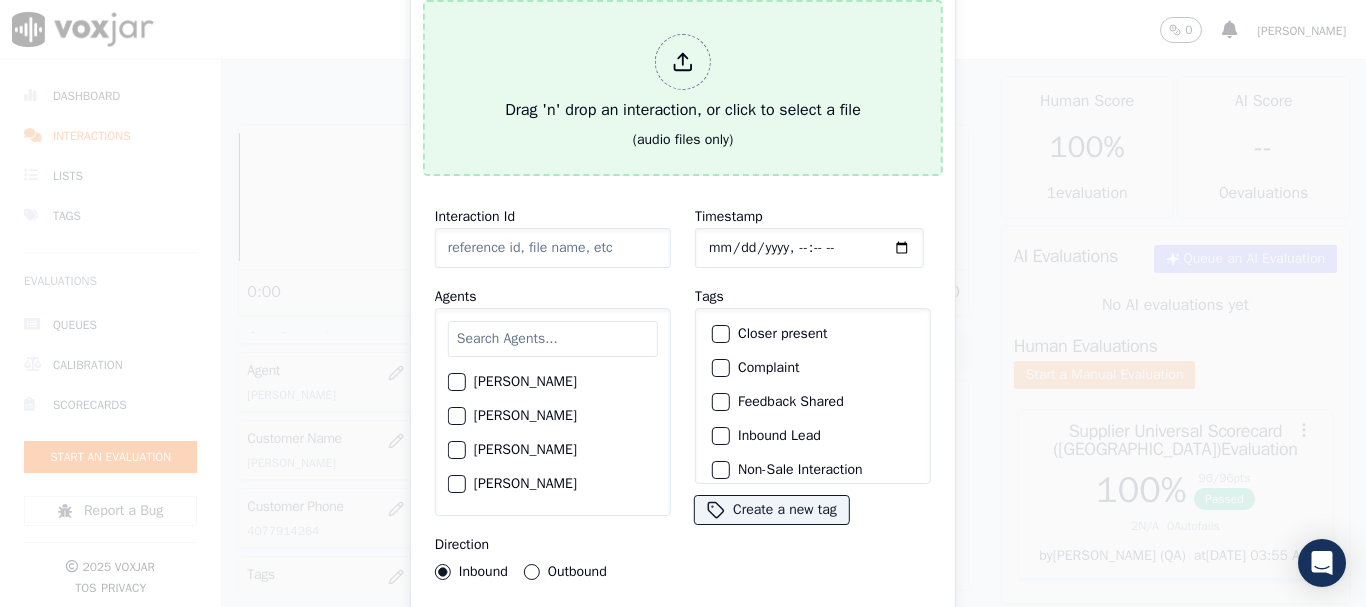 type on "MA_6179329279_20250722.mp3" 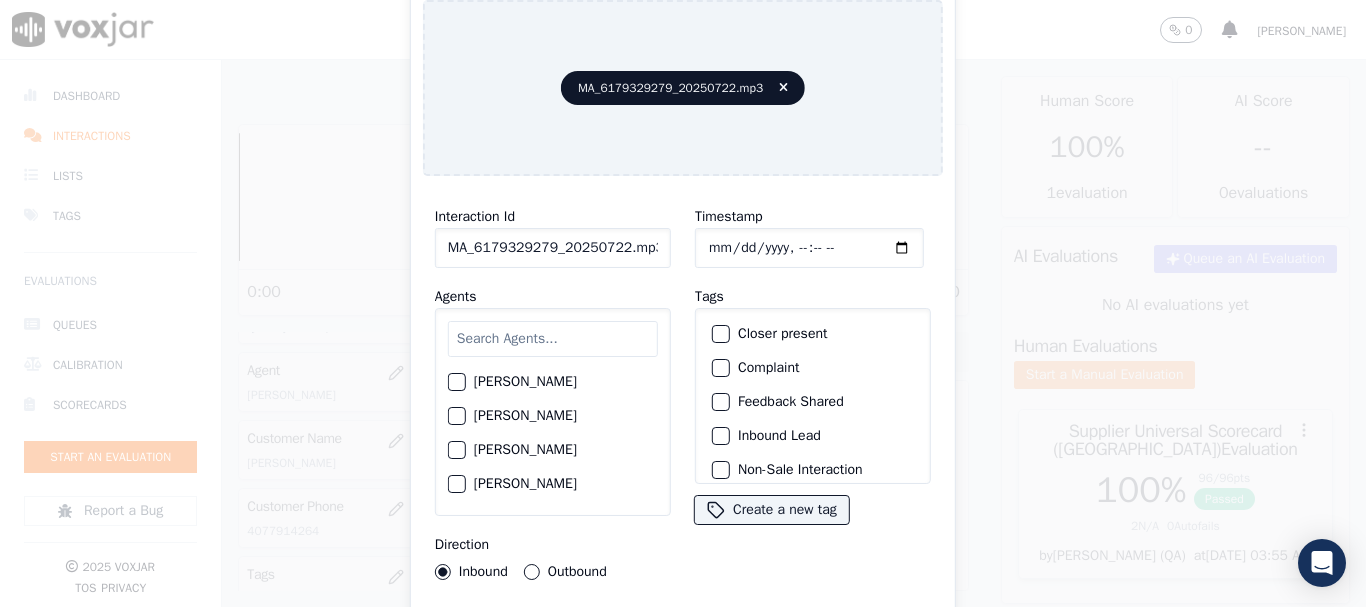 click at bounding box center (553, 339) 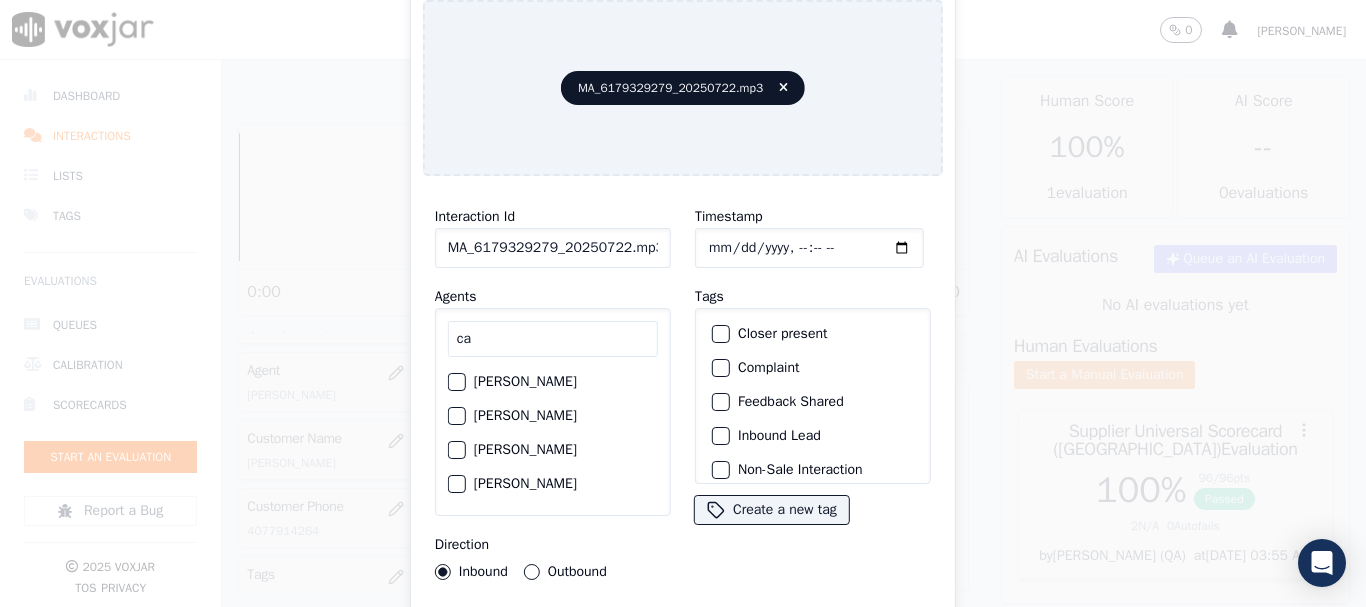 type on "ca" 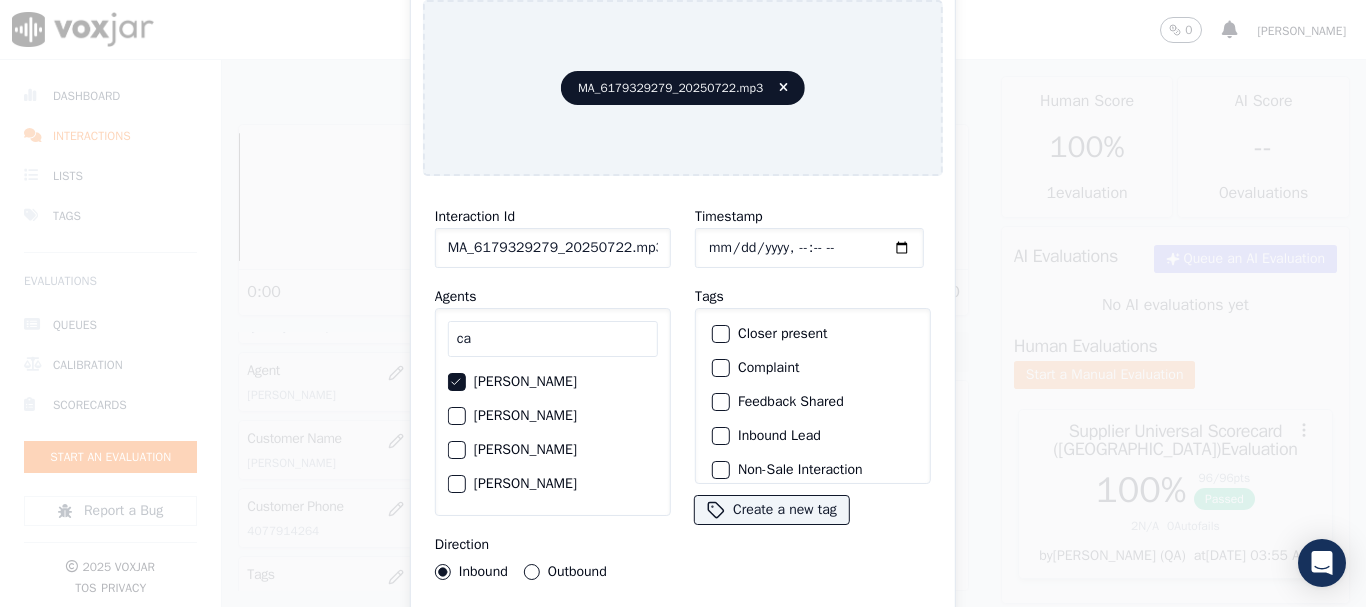 click on "Outbound" at bounding box center [565, 572] 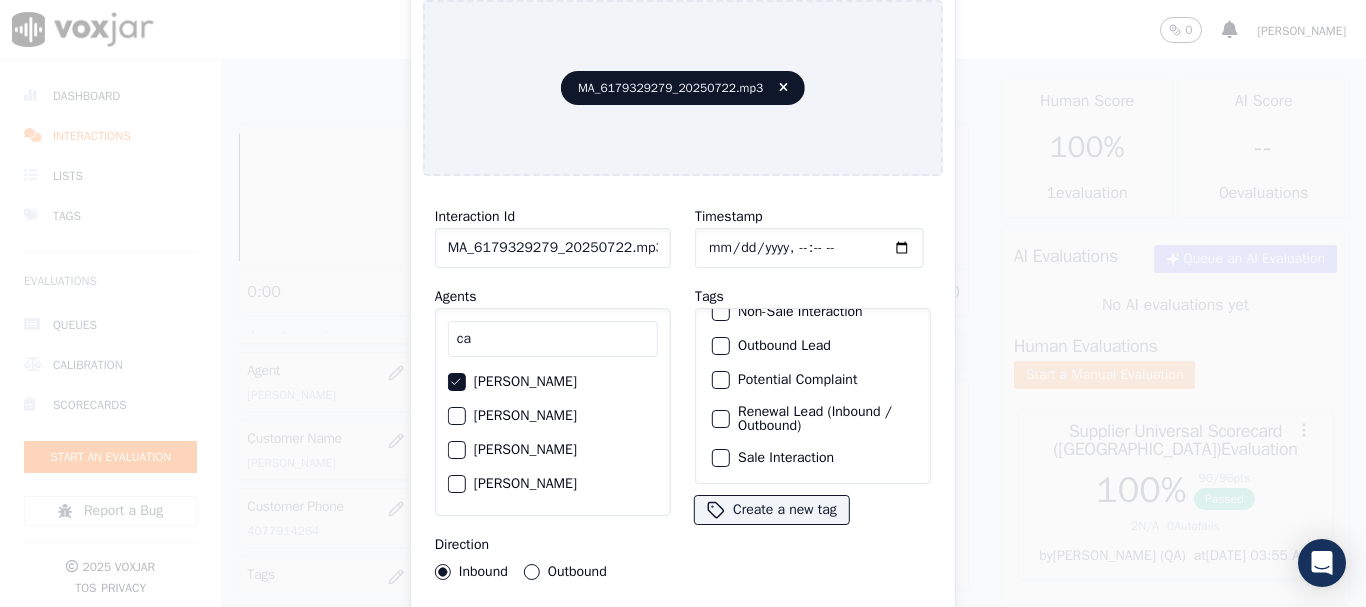 click on "Sale Interaction" 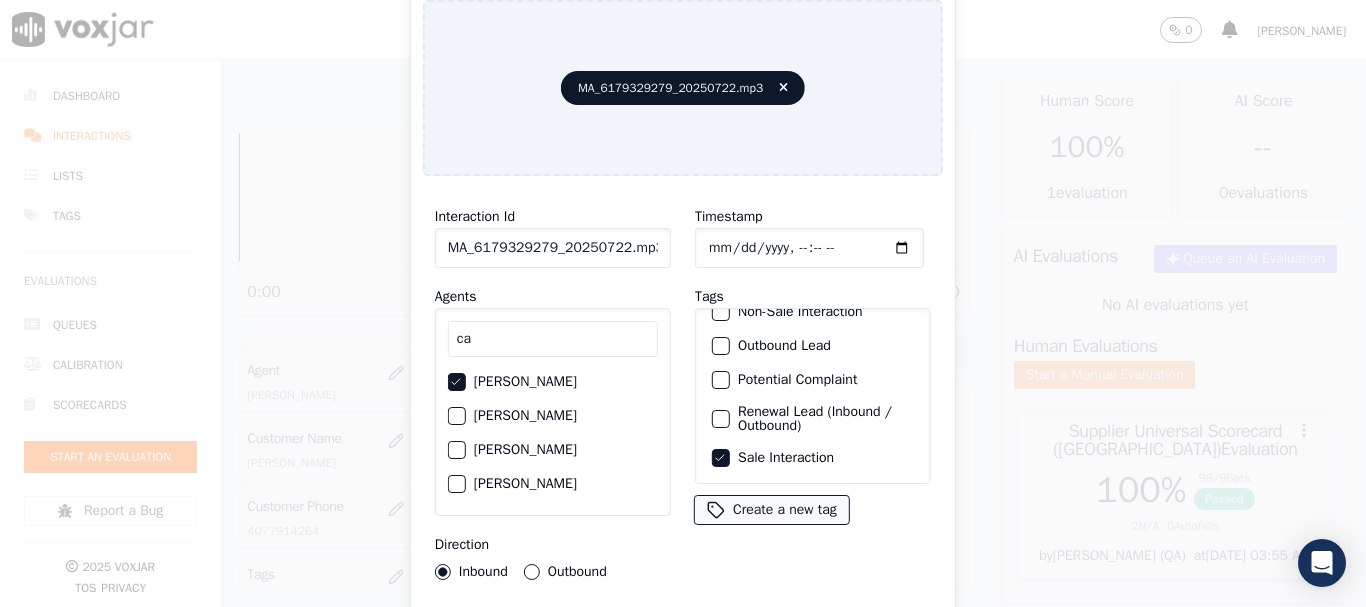 type 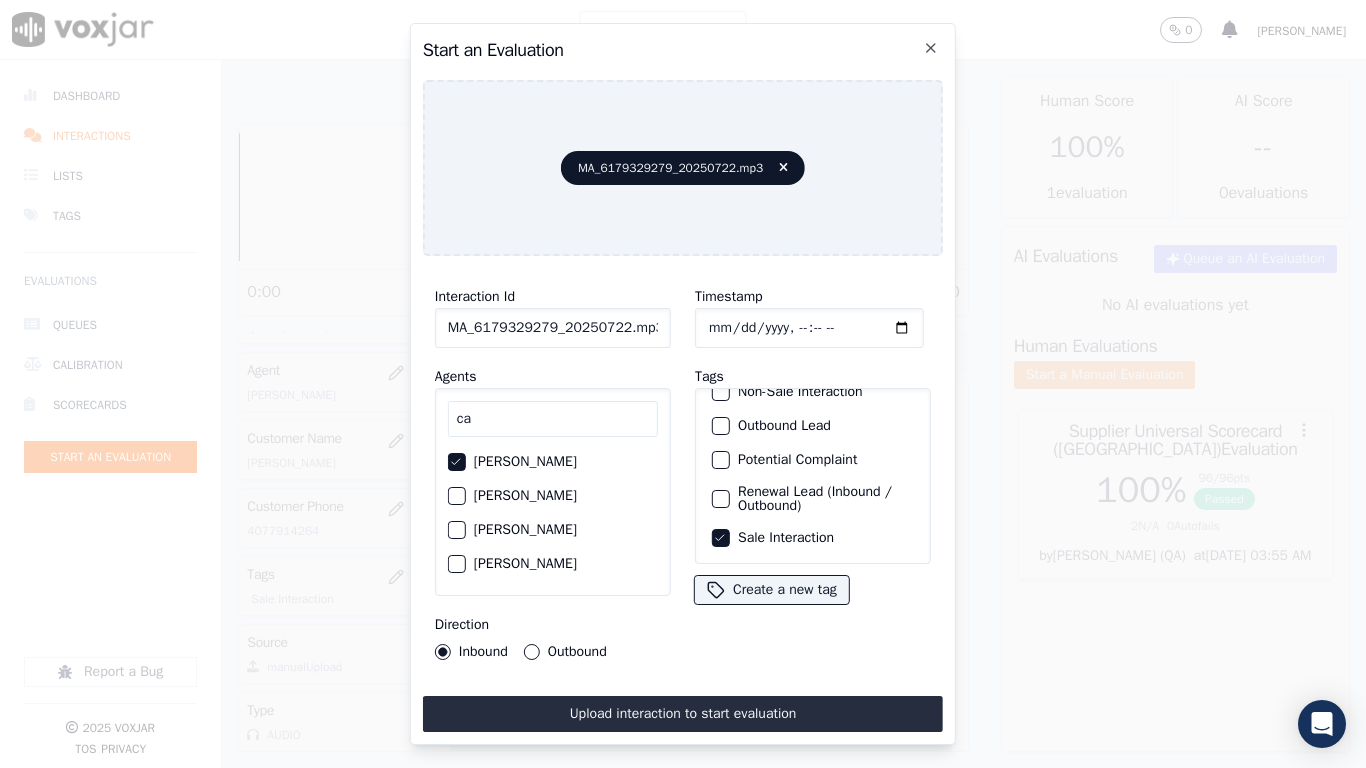drag, startPoint x: 729, startPoint y: 699, endPoint x: 690, endPoint y: 706, distance: 39.623226 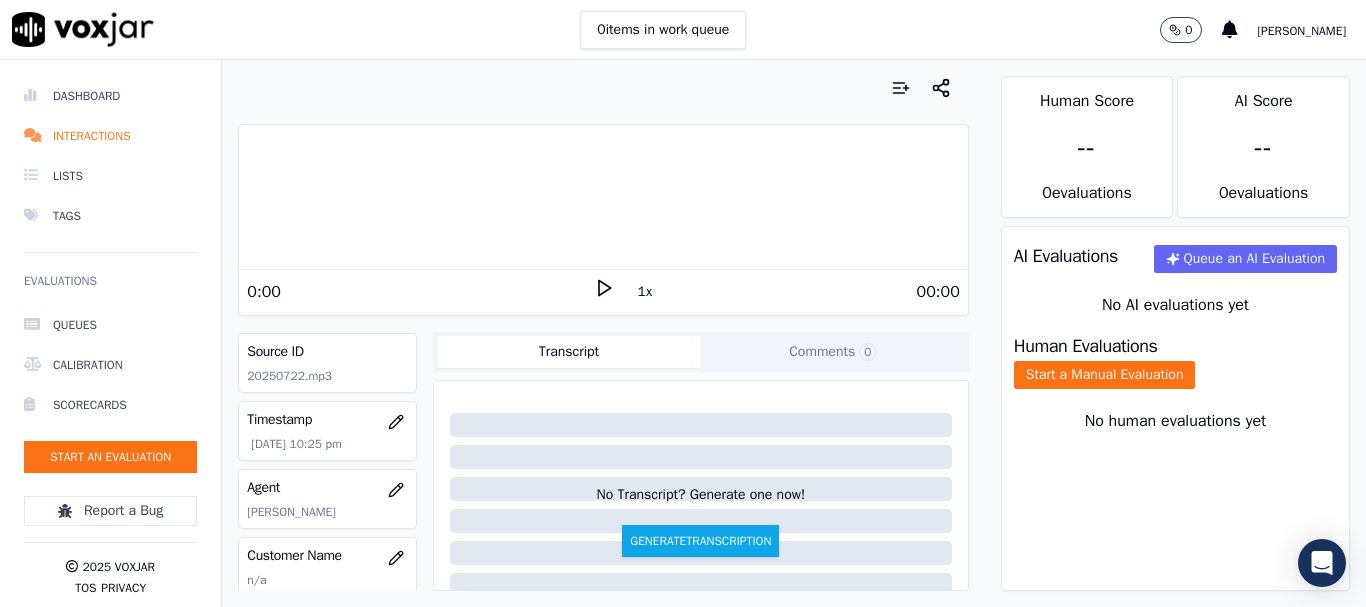 scroll, scrollTop: 200, scrollLeft: 0, axis: vertical 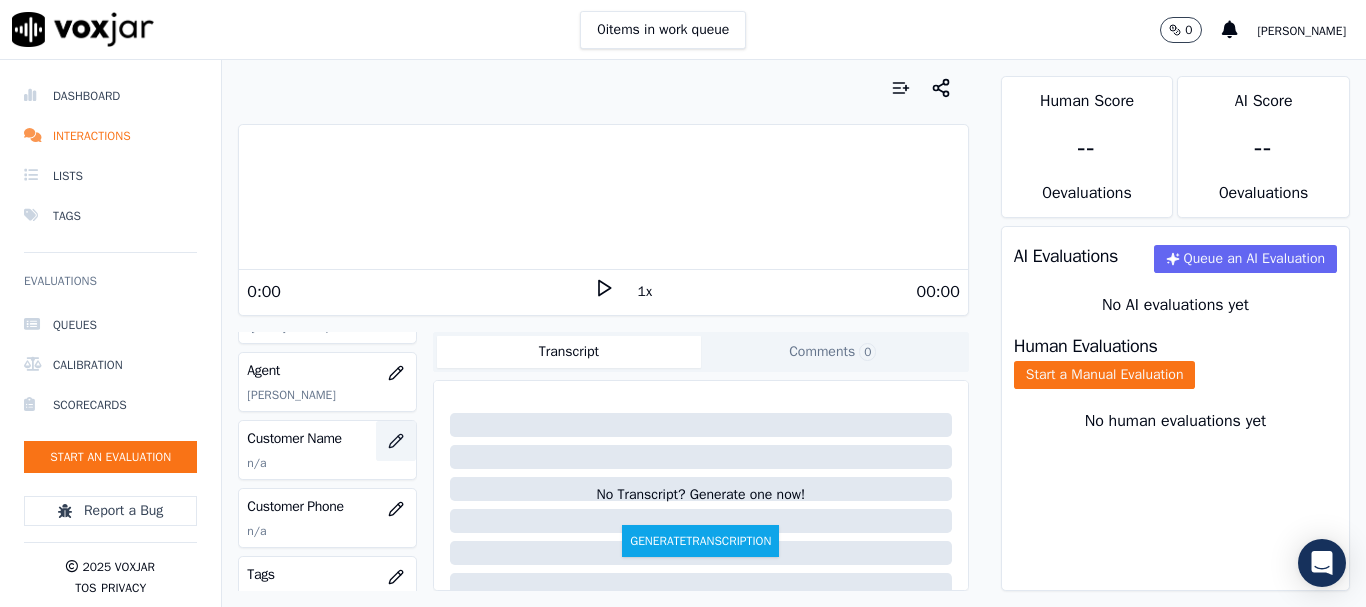click 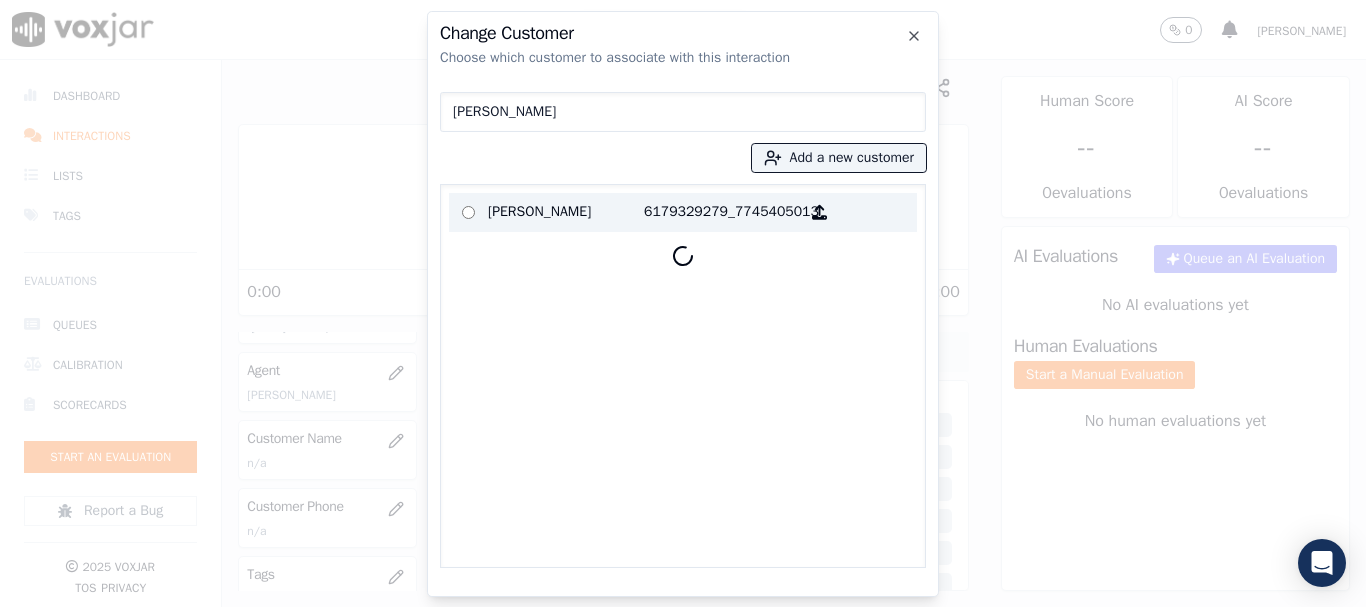type on "[PERSON_NAME]" 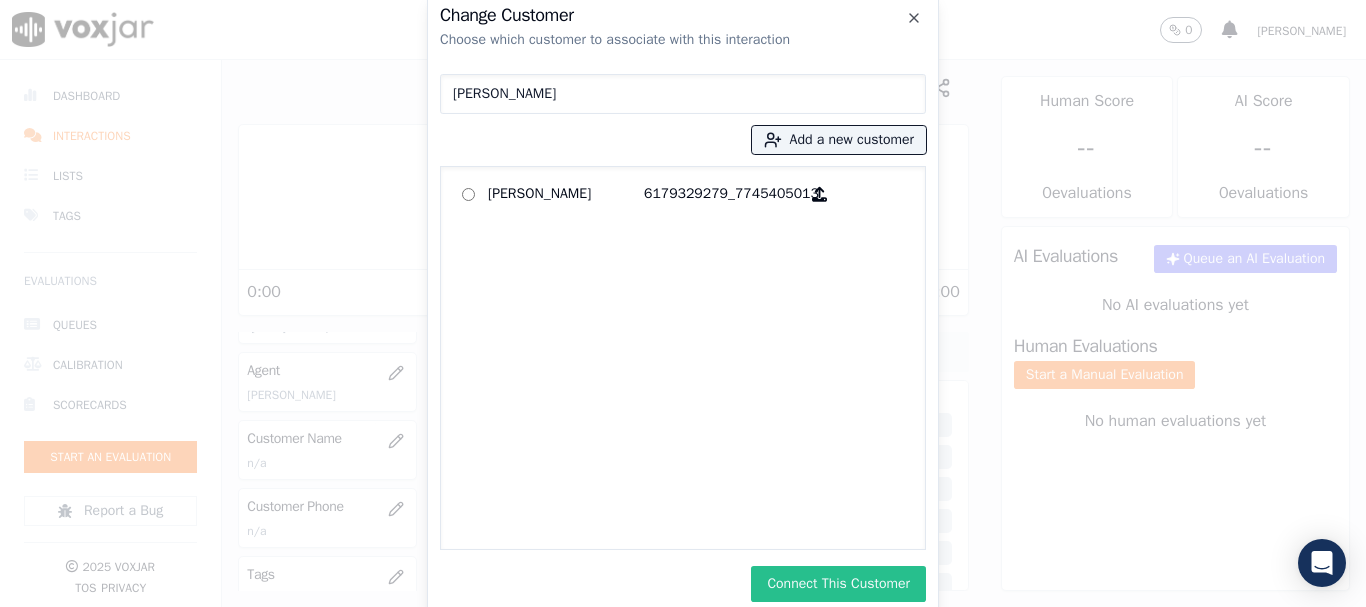 click on "Connect This Customer" at bounding box center [838, 584] 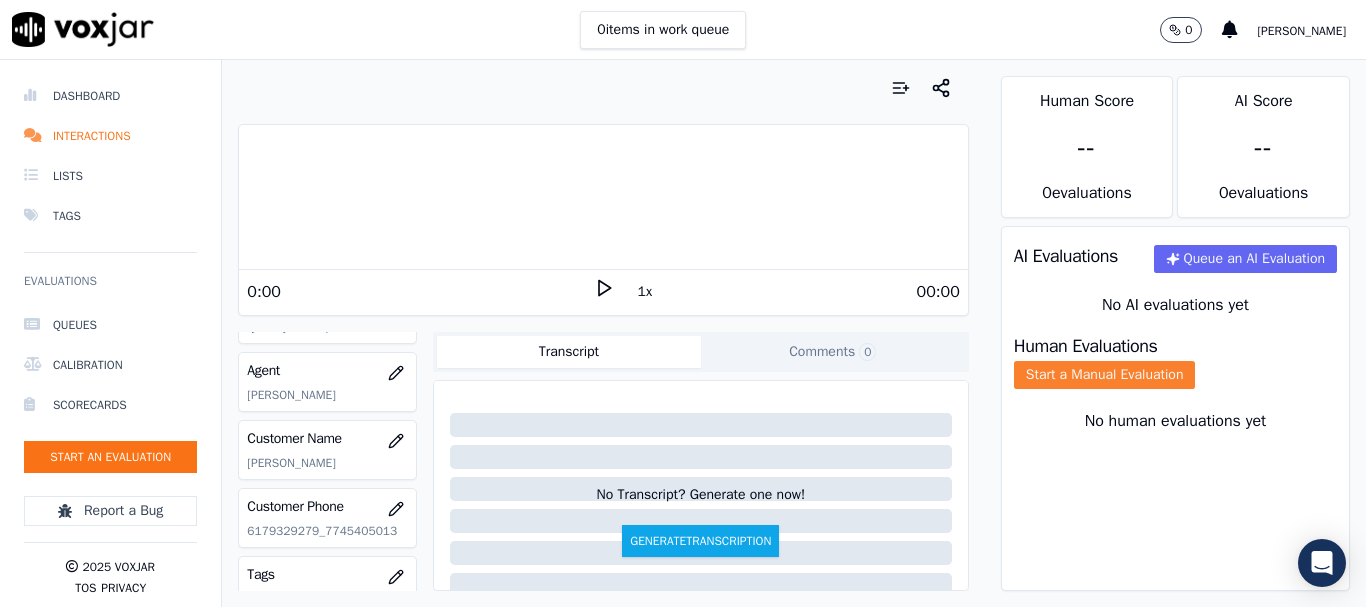 click on "Start a Manual Evaluation" 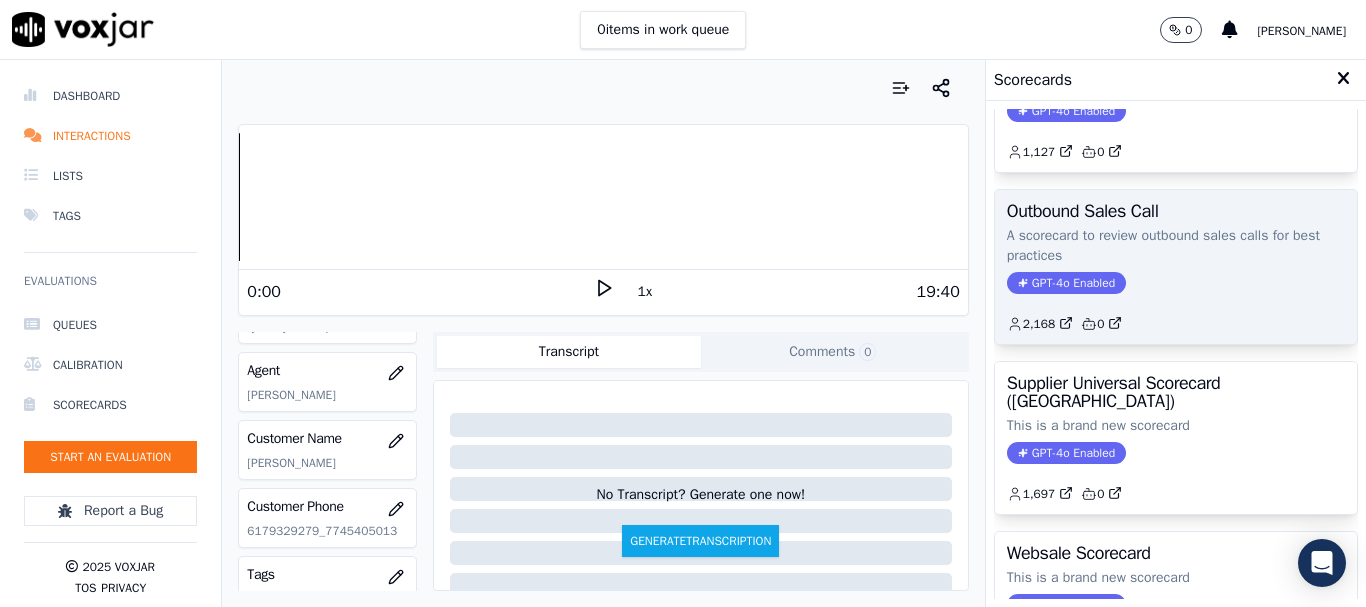 scroll, scrollTop: 400, scrollLeft: 0, axis: vertical 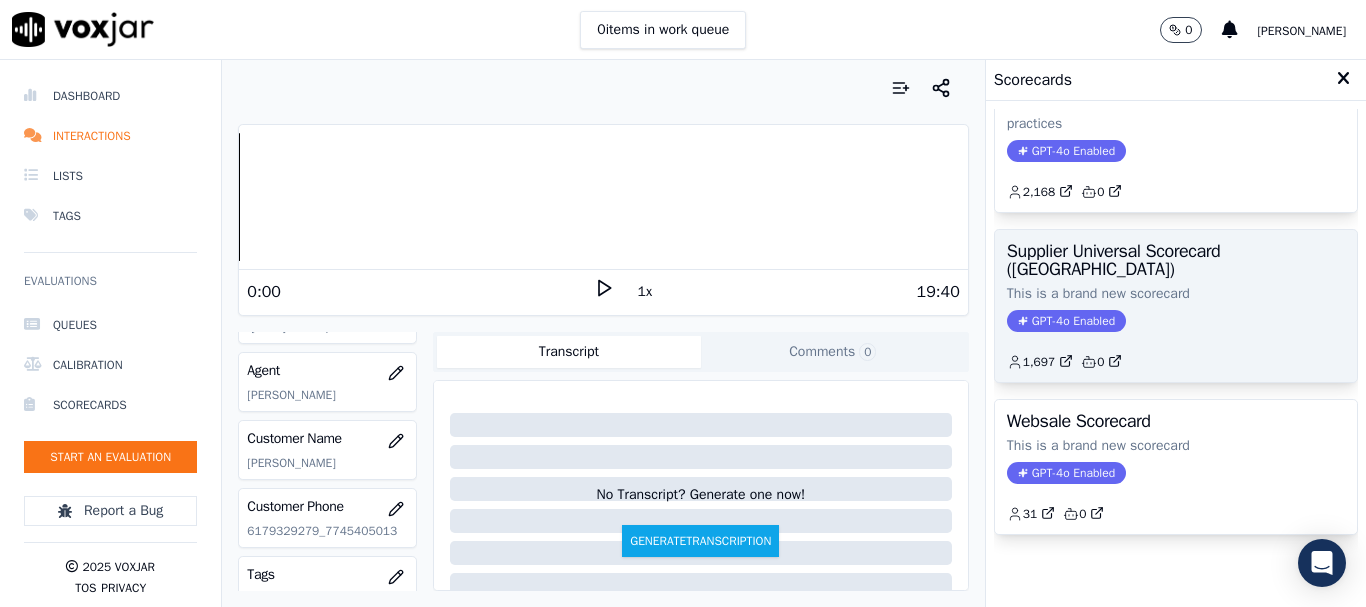 click on "Supplier Universal Scorecard ([GEOGRAPHIC_DATA])   This is a brand new scorecard     GPT-4o Enabled       1,697         0" at bounding box center [1176, 306] 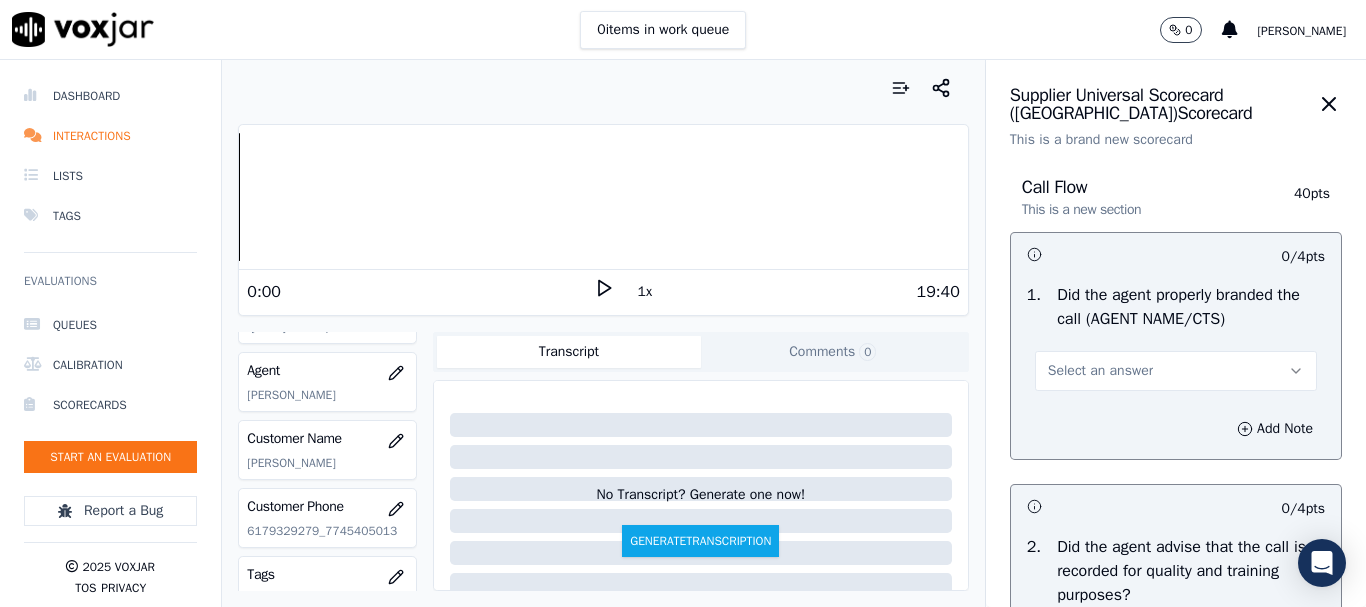 click on "Select an answer" at bounding box center (1100, 371) 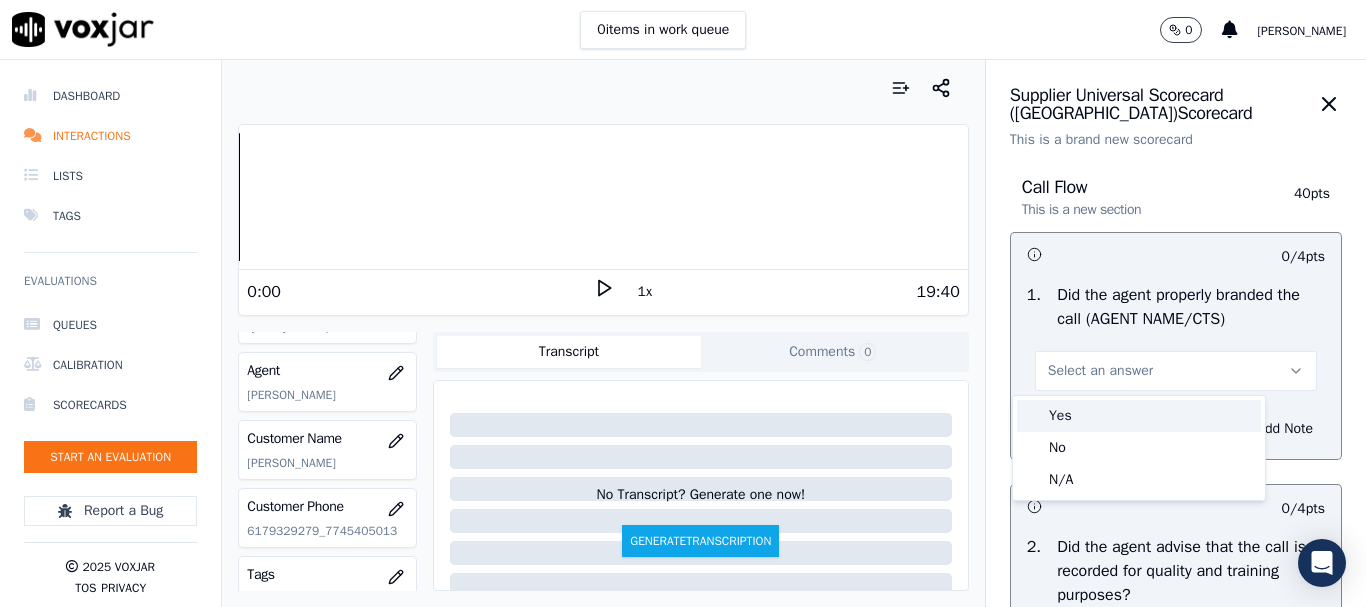 click on "Yes" at bounding box center [1139, 416] 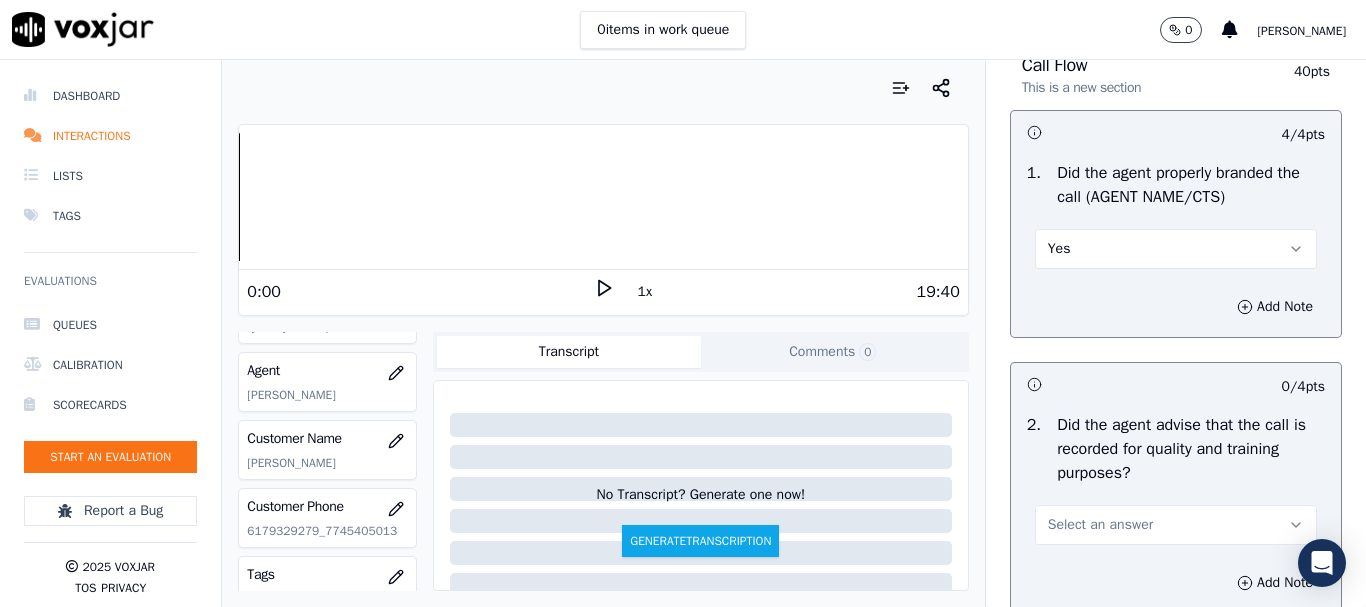 scroll, scrollTop: 300, scrollLeft: 0, axis: vertical 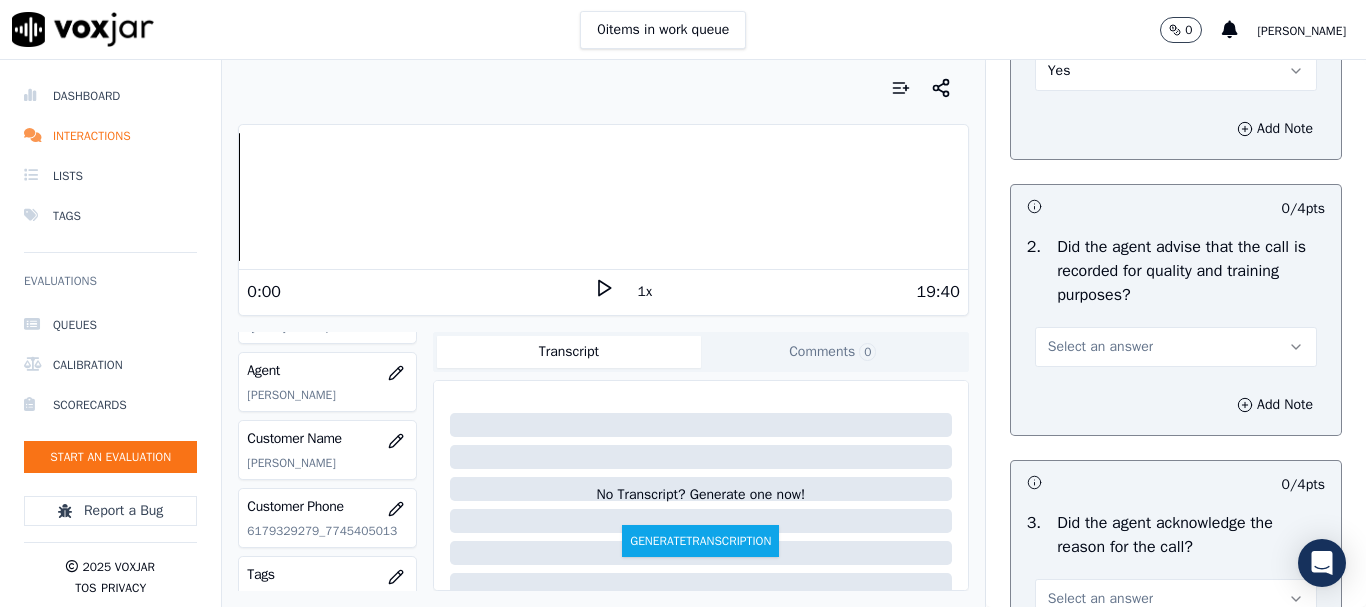 drag, startPoint x: 1136, startPoint y: 332, endPoint x: 1147, endPoint y: 362, distance: 31.95309 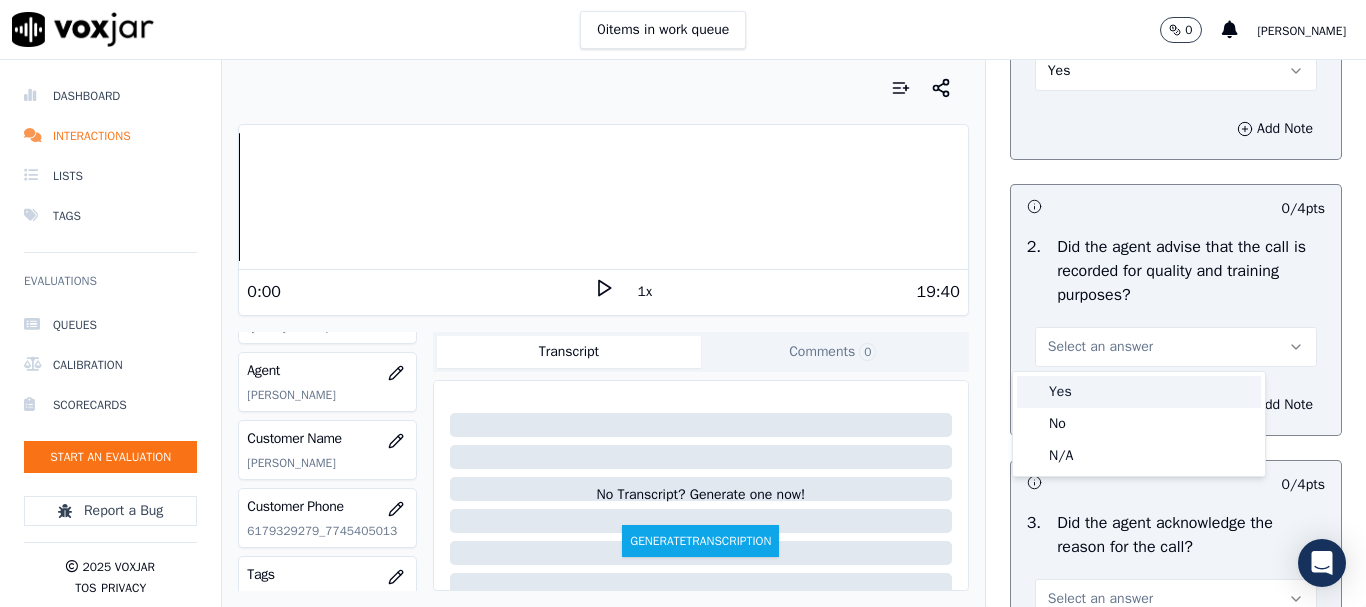 click on "Yes" at bounding box center (1139, 392) 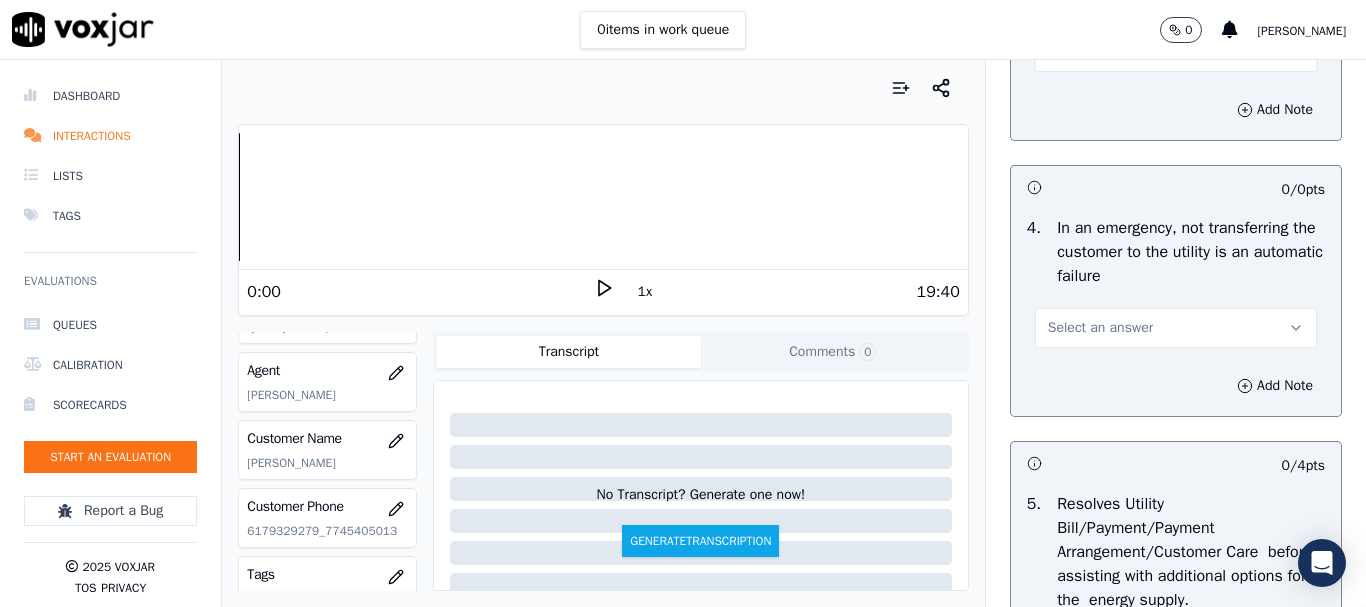 scroll, scrollTop: 700, scrollLeft: 0, axis: vertical 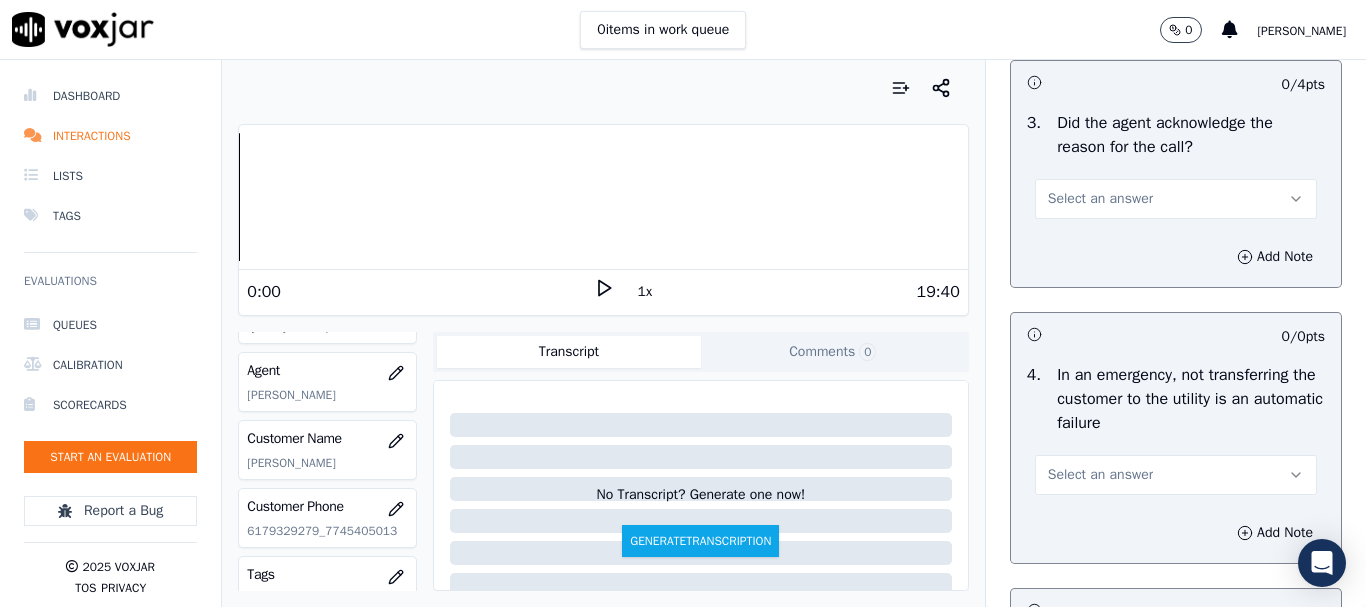 click on "Select an answer" at bounding box center (1100, 199) 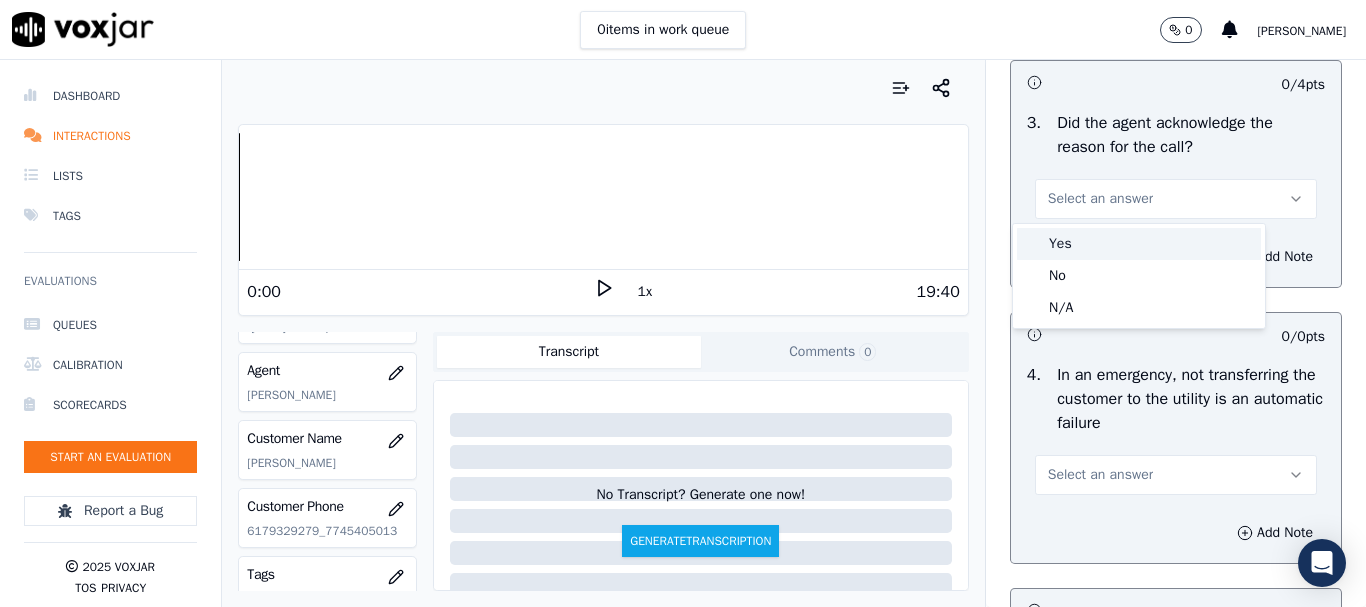 click on "Yes" at bounding box center [1139, 244] 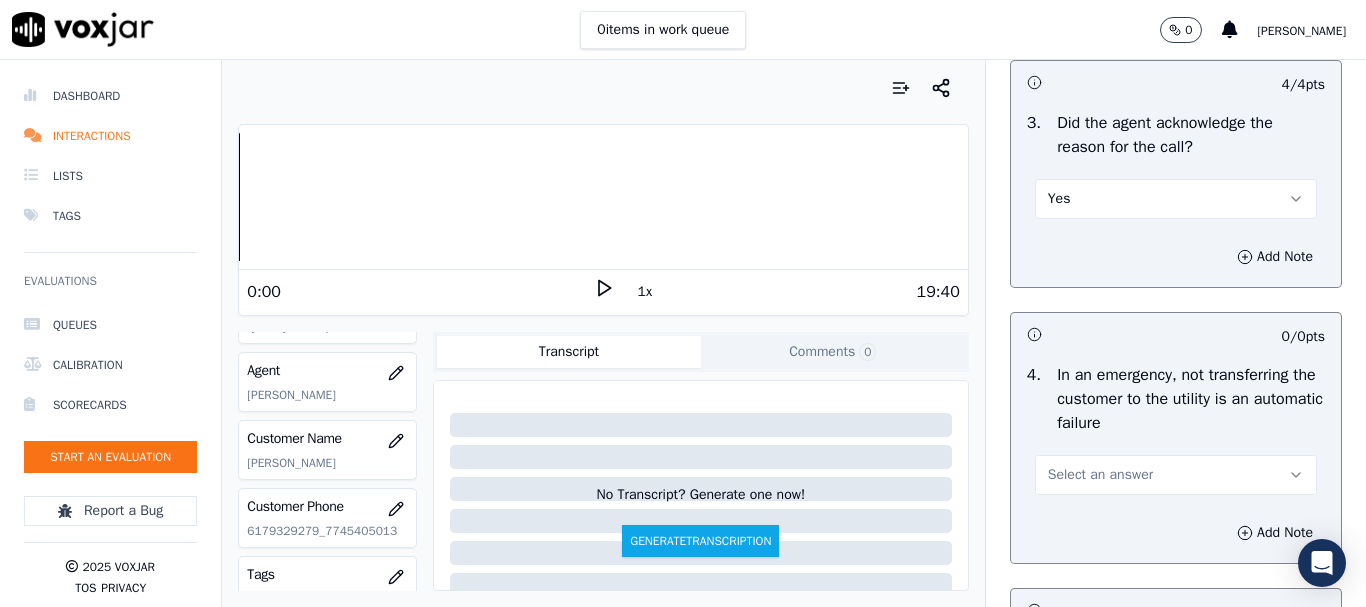 click on "Select an answer" at bounding box center (1100, 475) 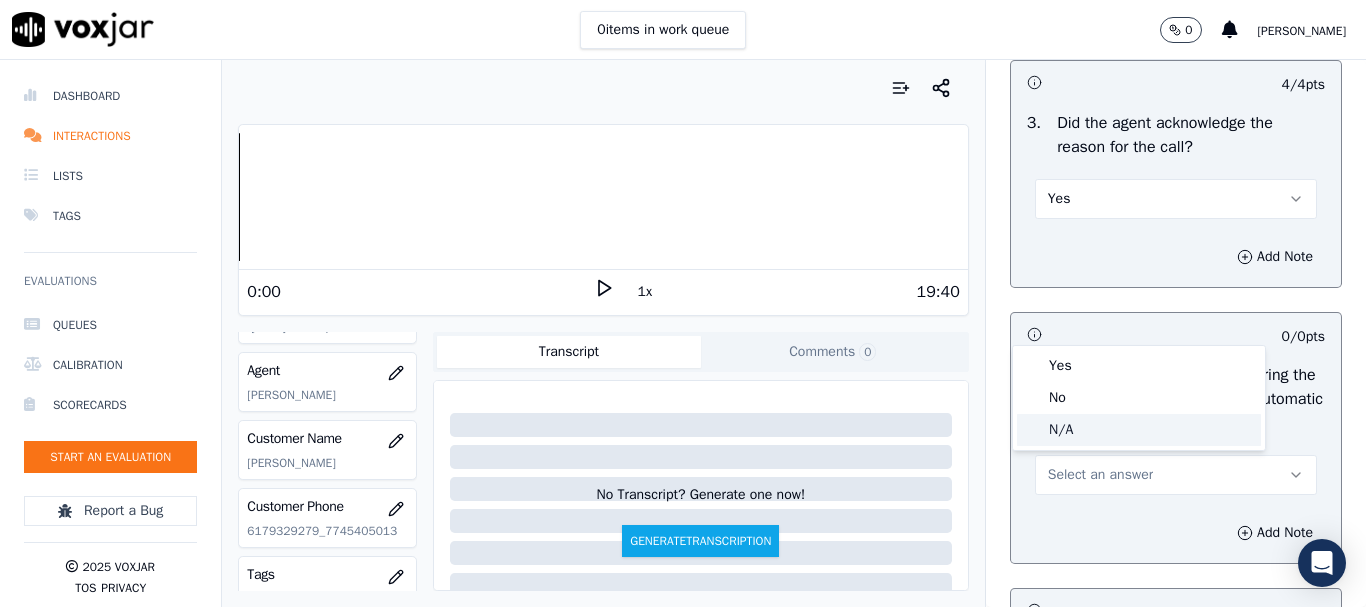 click on "N/A" 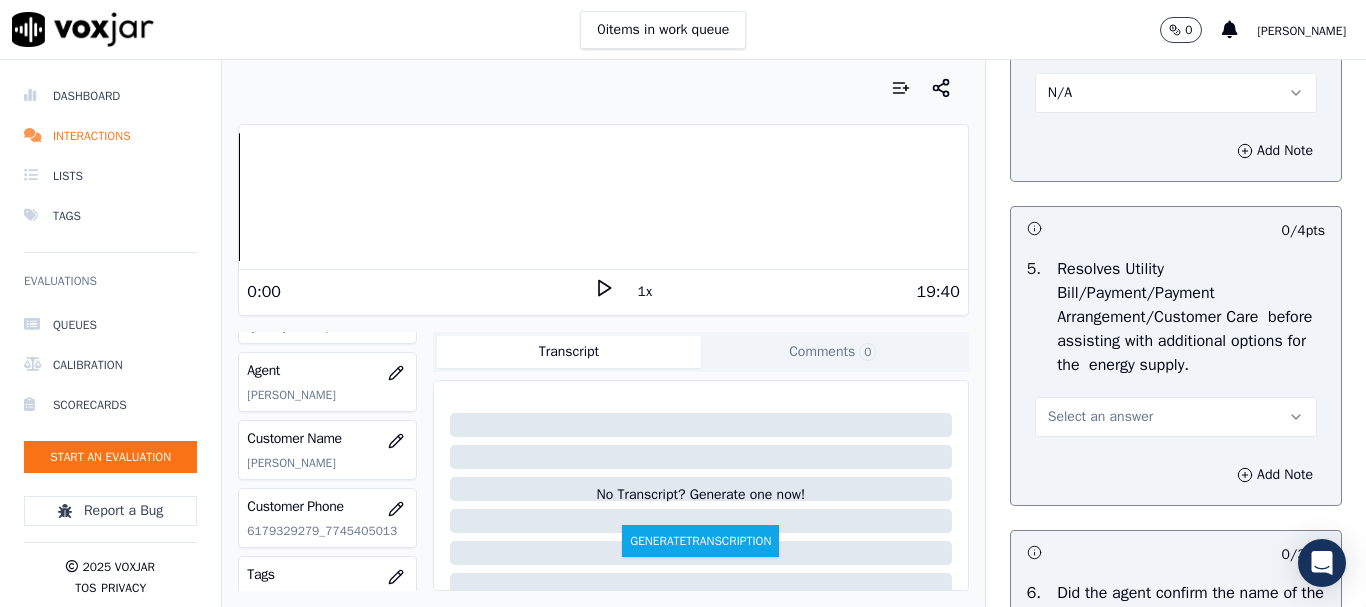 scroll, scrollTop: 1100, scrollLeft: 0, axis: vertical 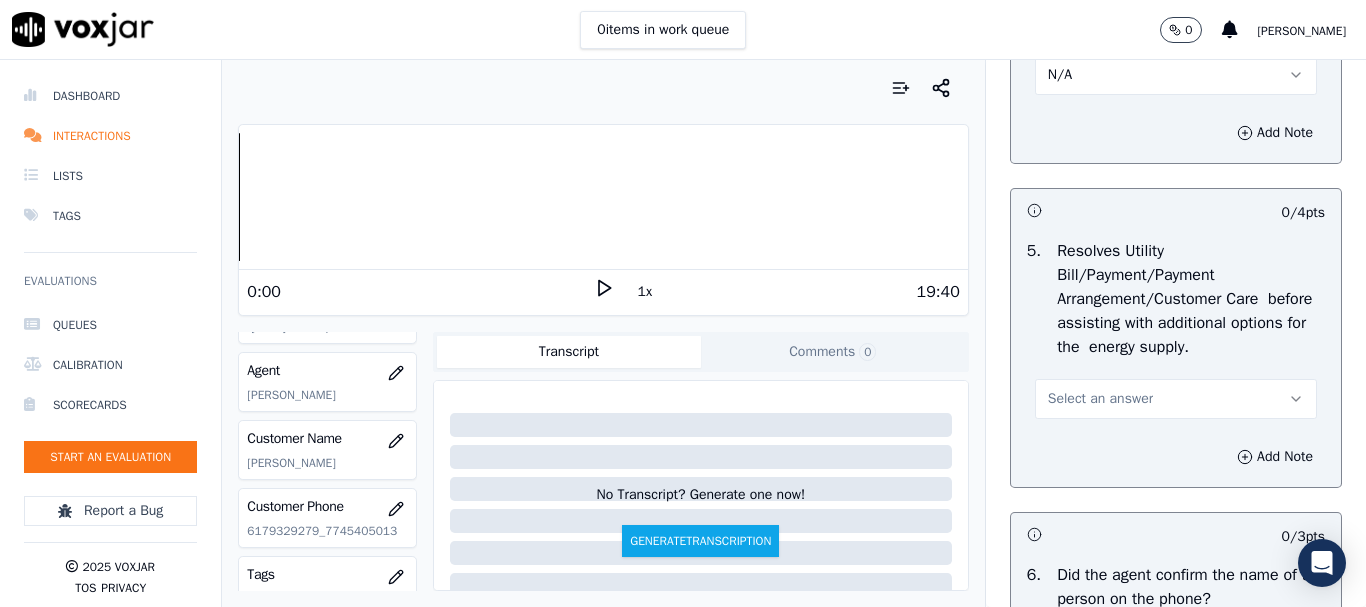 click on "Select an answer" at bounding box center [1176, 399] 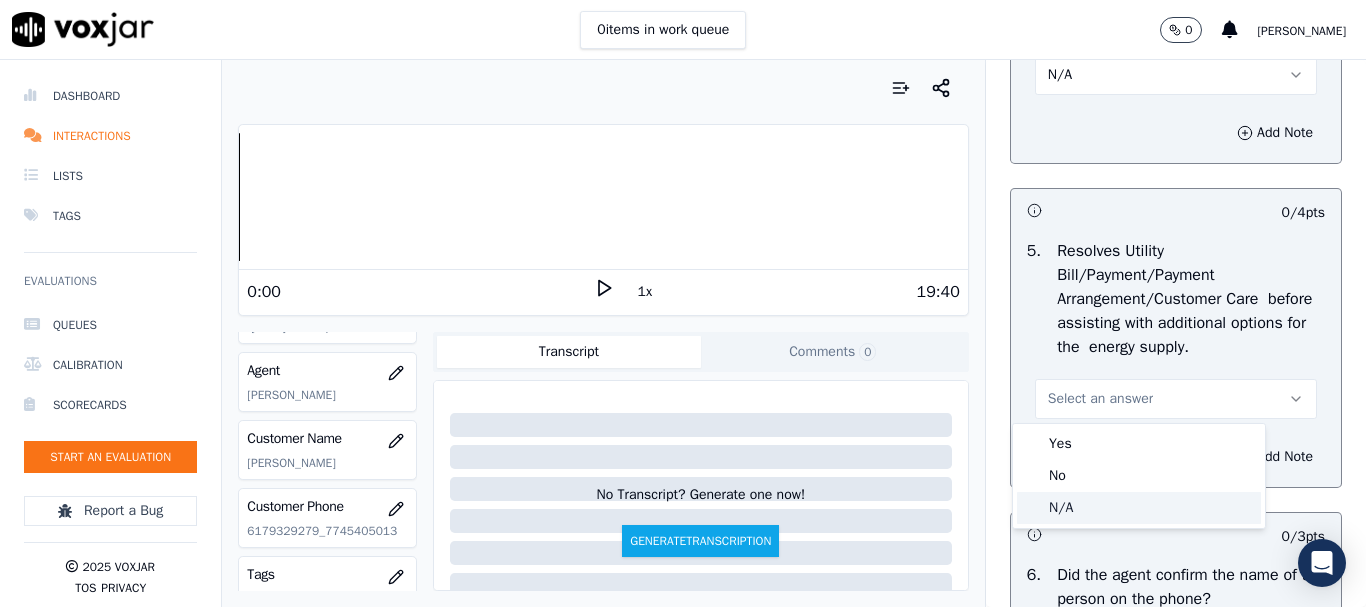 click on "N/A" 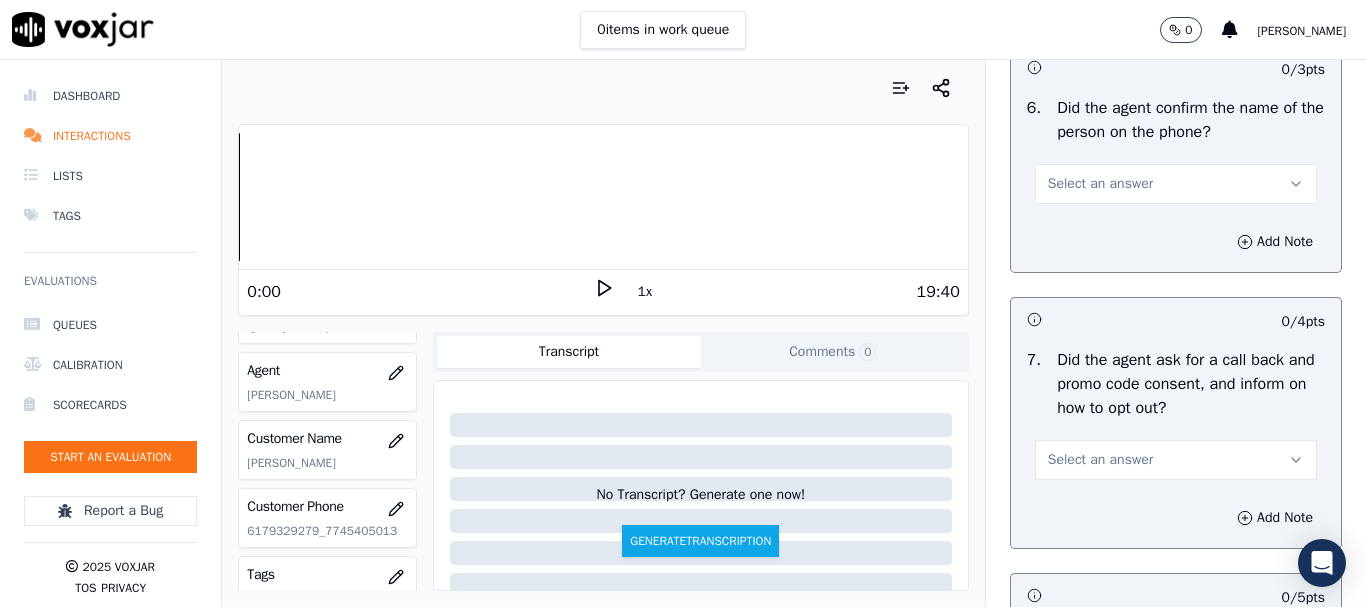 scroll, scrollTop: 1600, scrollLeft: 0, axis: vertical 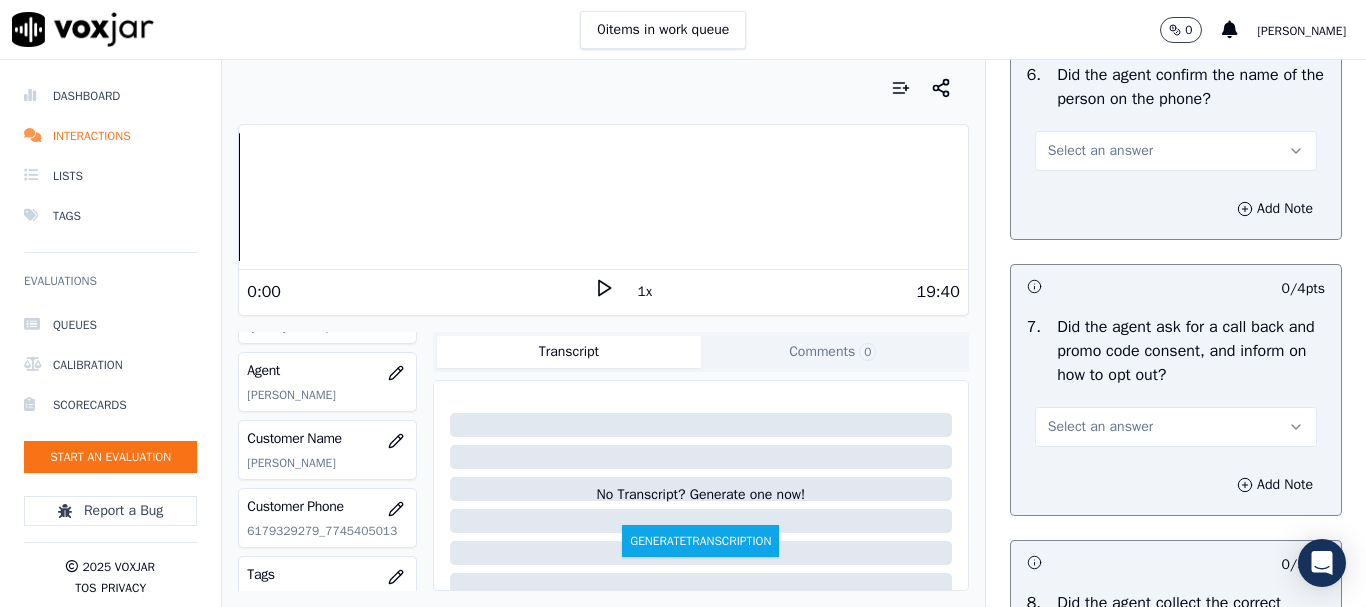 click on "Select an answer" at bounding box center (1176, 151) 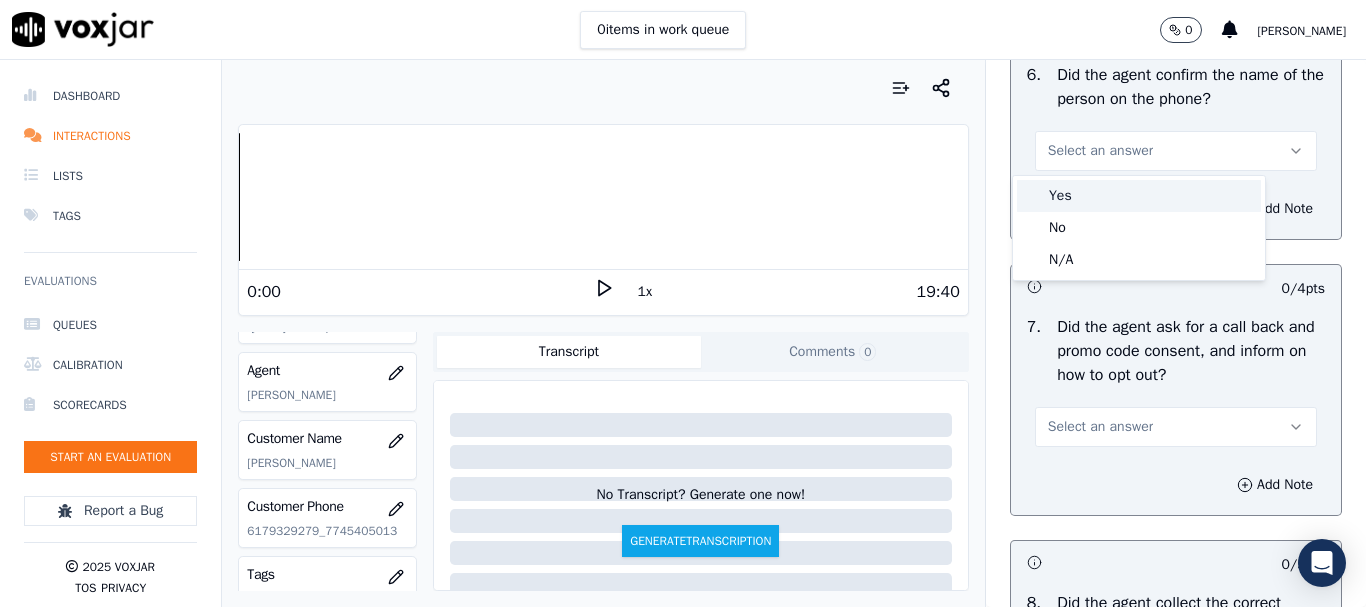 drag, startPoint x: 1101, startPoint y: 192, endPoint x: 1100, endPoint y: 377, distance: 185.0027 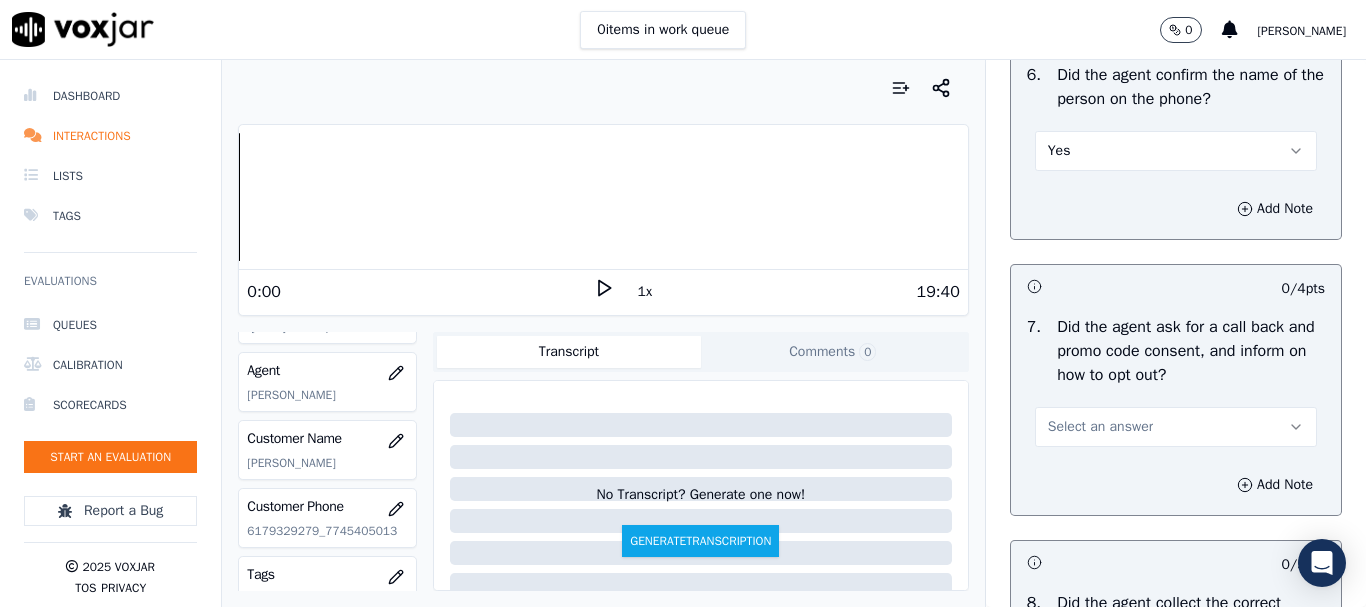 drag, startPoint x: 1095, startPoint y: 424, endPoint x: 1089, endPoint y: 441, distance: 18.027756 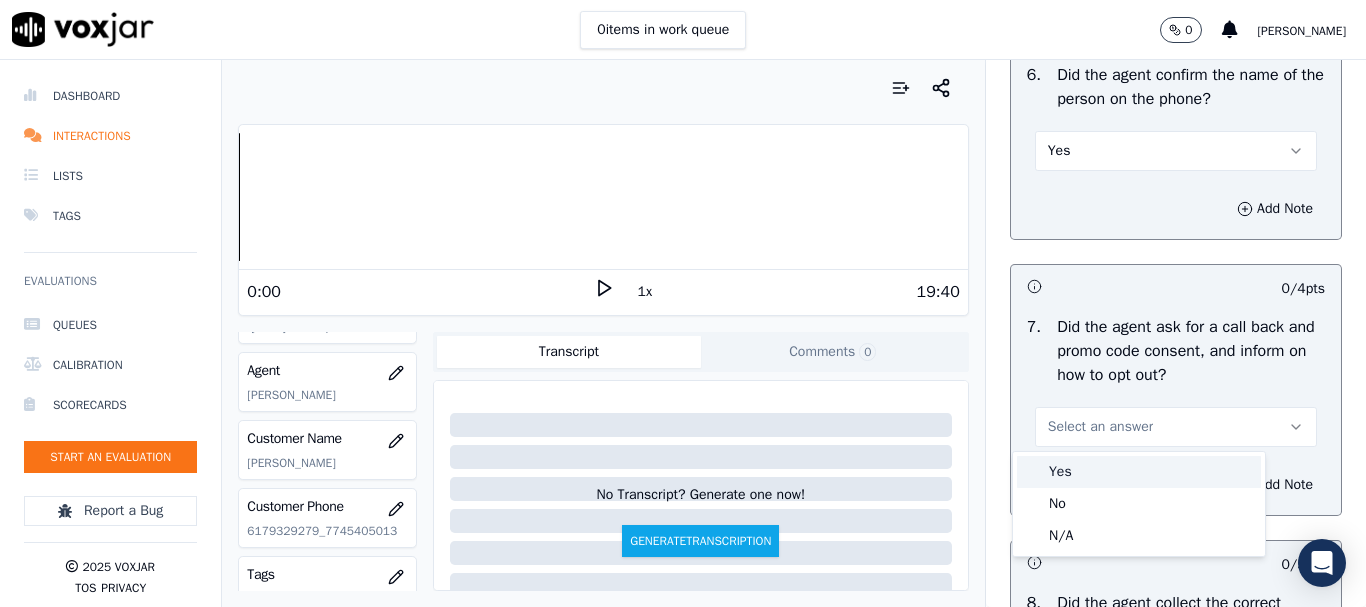 click on "Yes" at bounding box center (1139, 472) 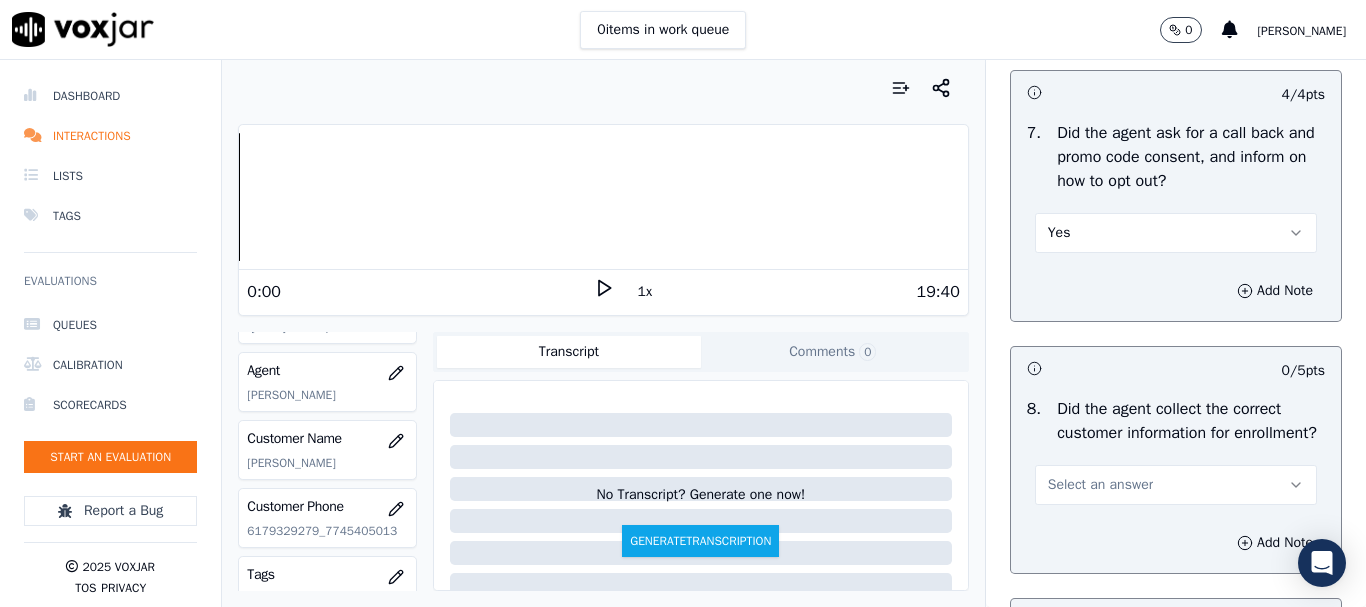 scroll, scrollTop: 2100, scrollLeft: 0, axis: vertical 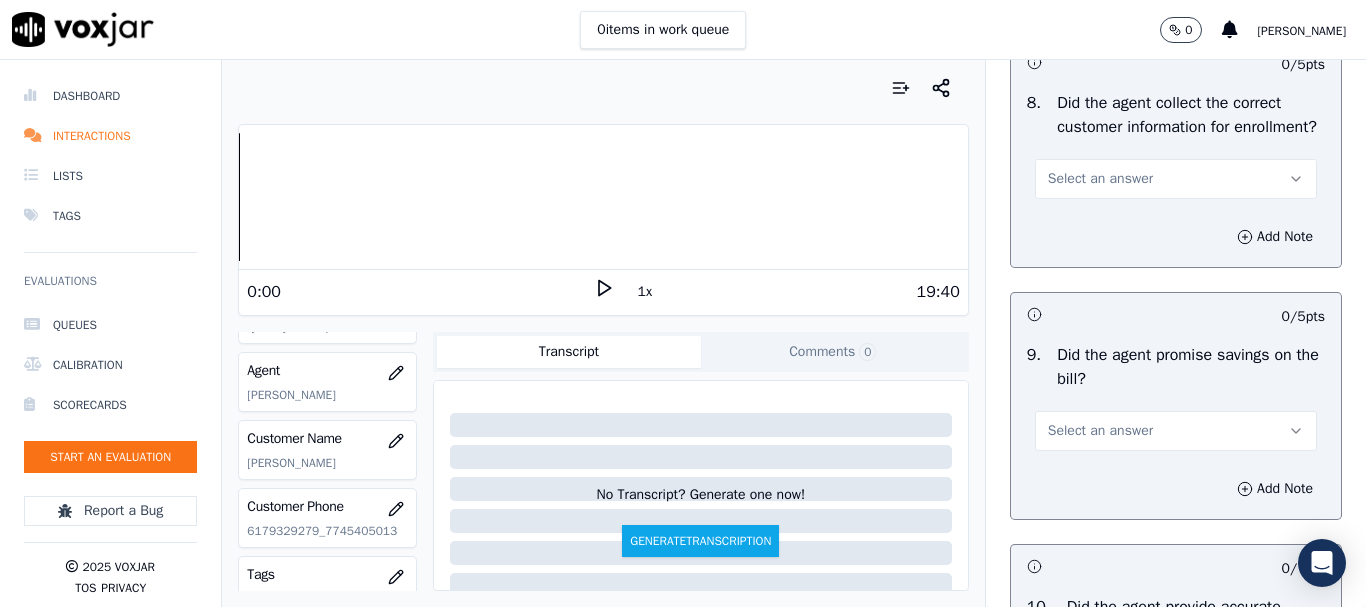 click on "Select an answer" at bounding box center (1176, 179) 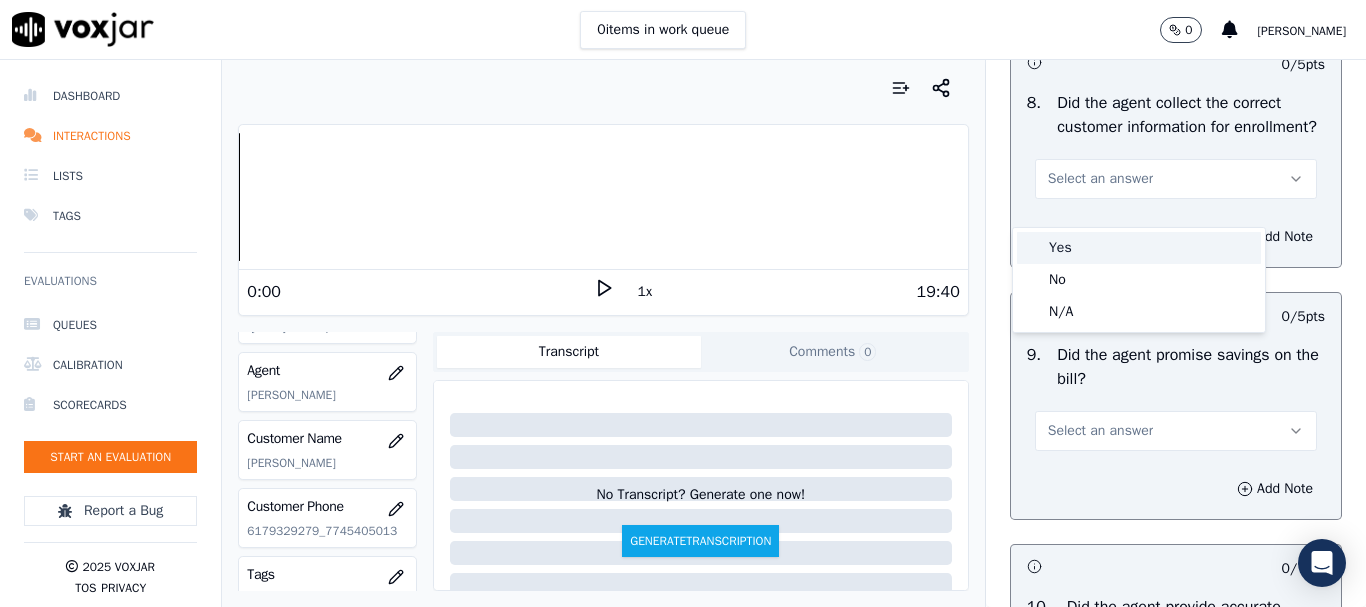 click on "Yes" at bounding box center [1139, 248] 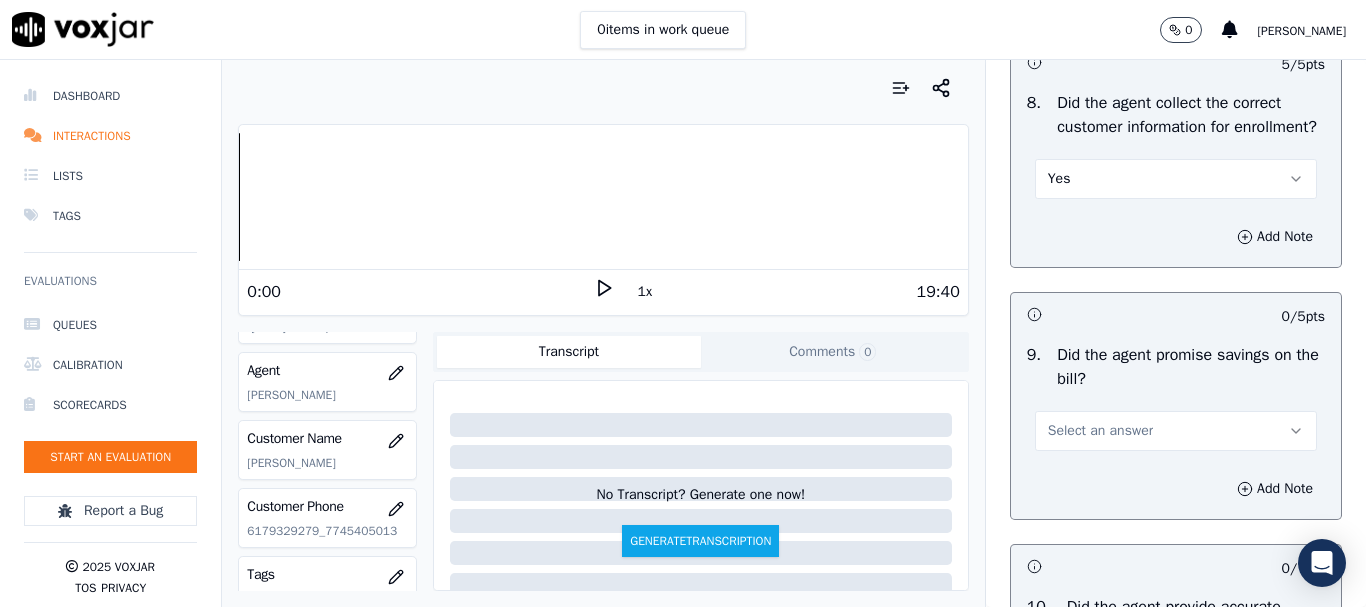 click on "Select an answer" at bounding box center (1100, 431) 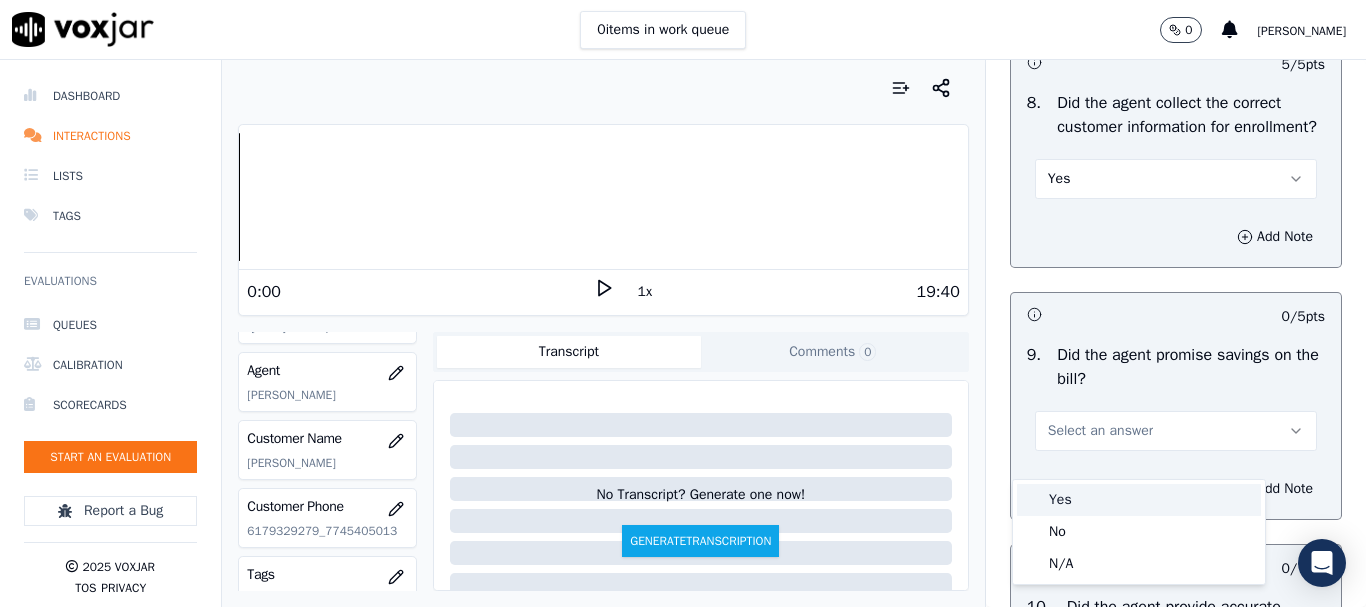 click on "Yes" at bounding box center (1139, 500) 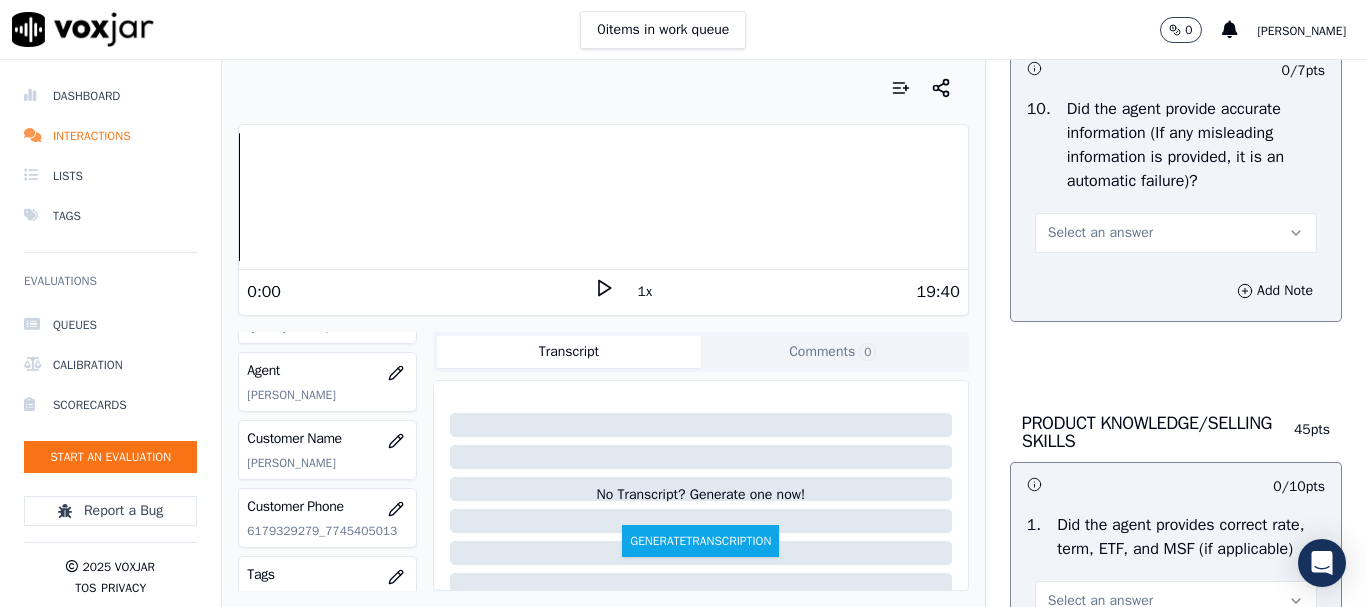 scroll, scrollTop: 2600, scrollLeft: 0, axis: vertical 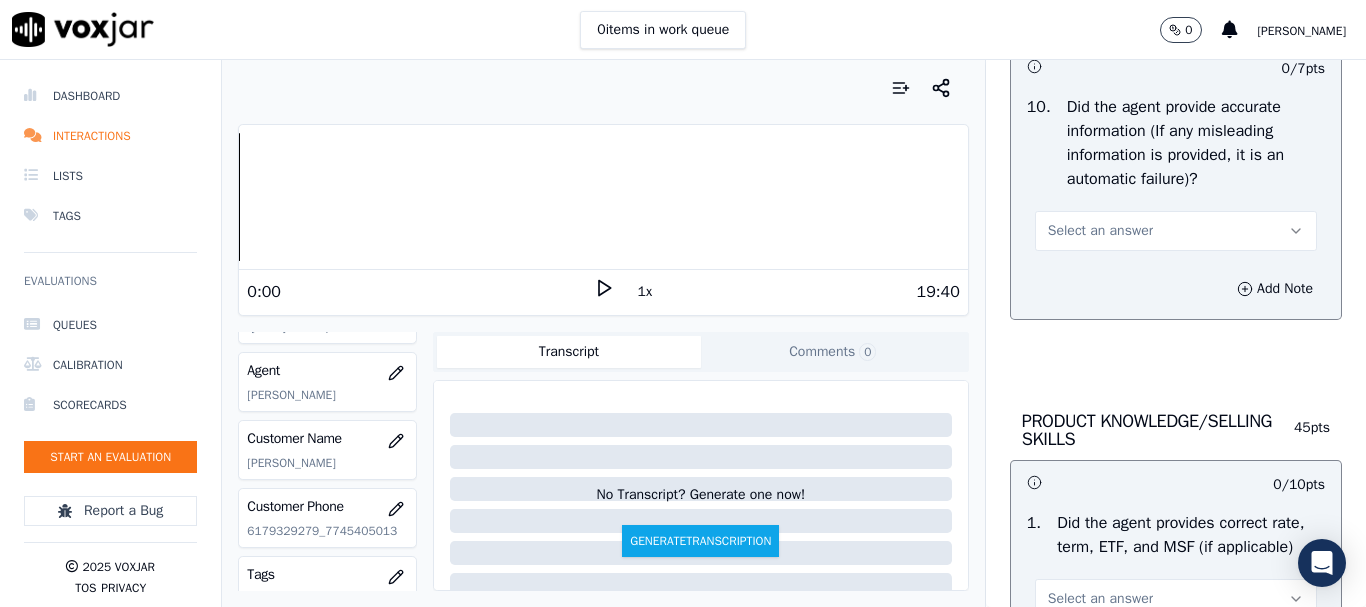 click on "Select an answer" at bounding box center [1100, 231] 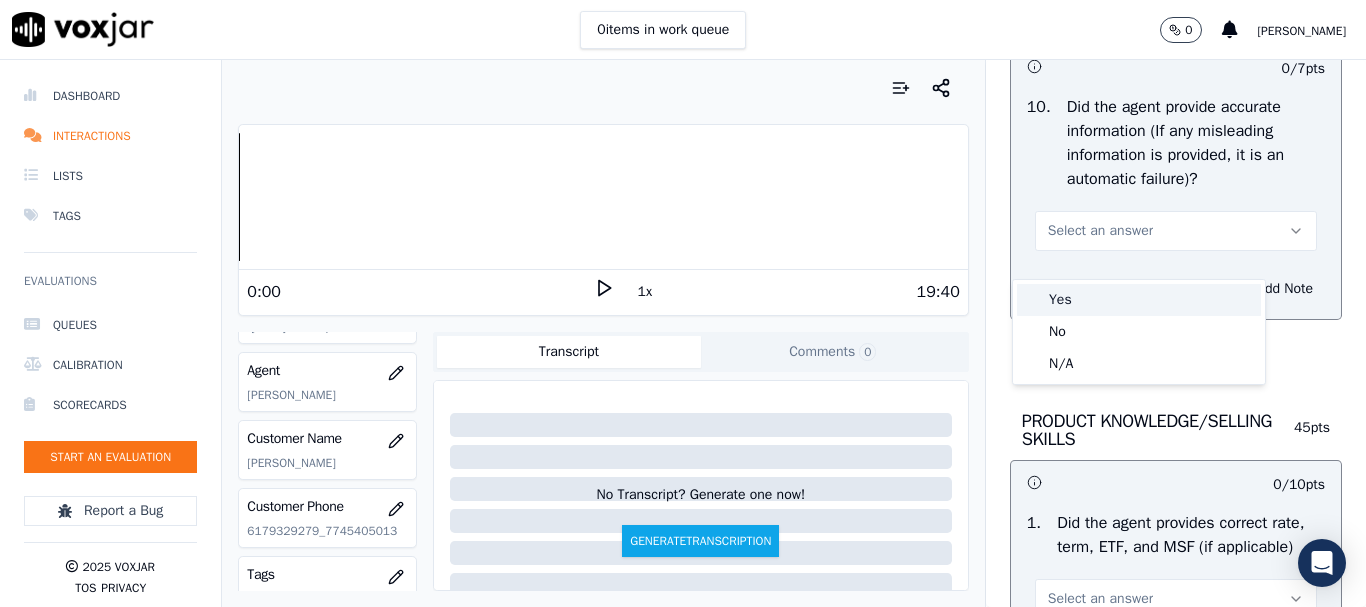 click on "Yes" at bounding box center [1139, 300] 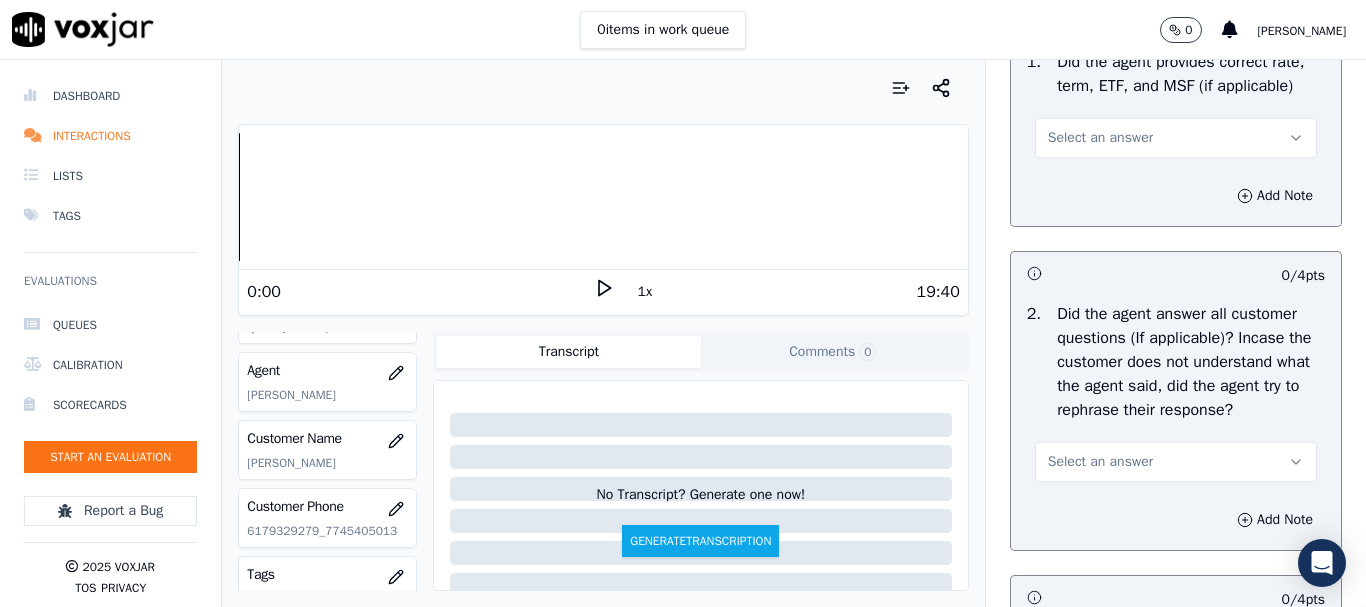 scroll, scrollTop: 3100, scrollLeft: 0, axis: vertical 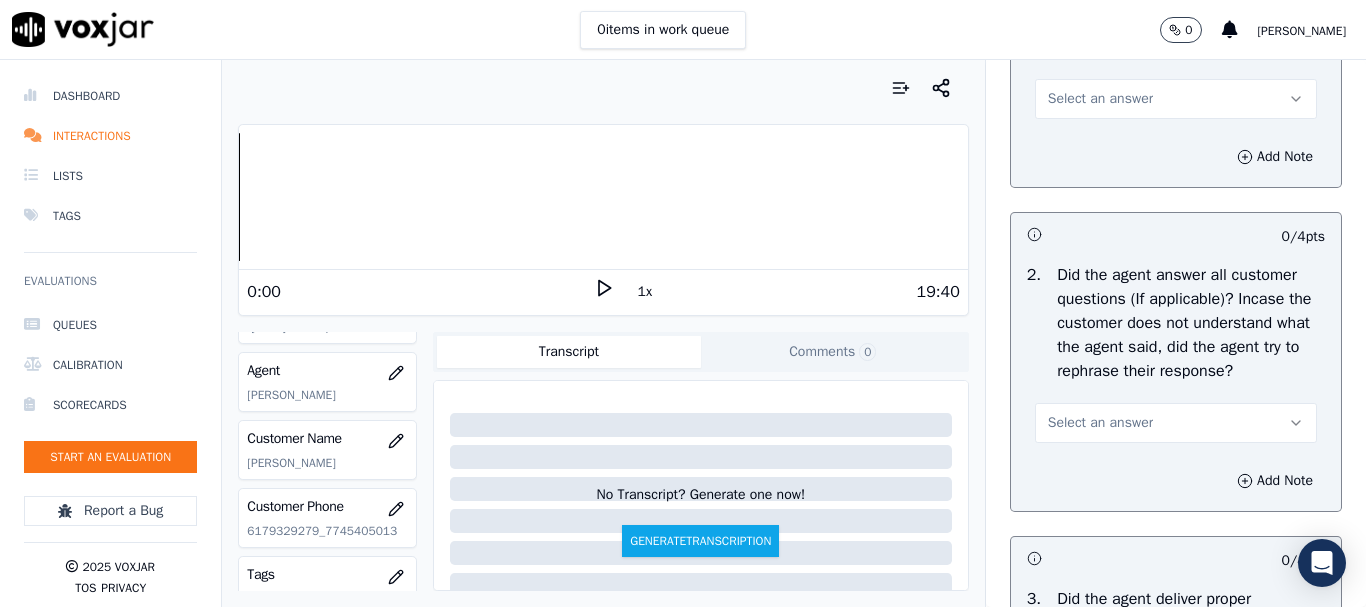 click on "Select an answer" at bounding box center [1100, 99] 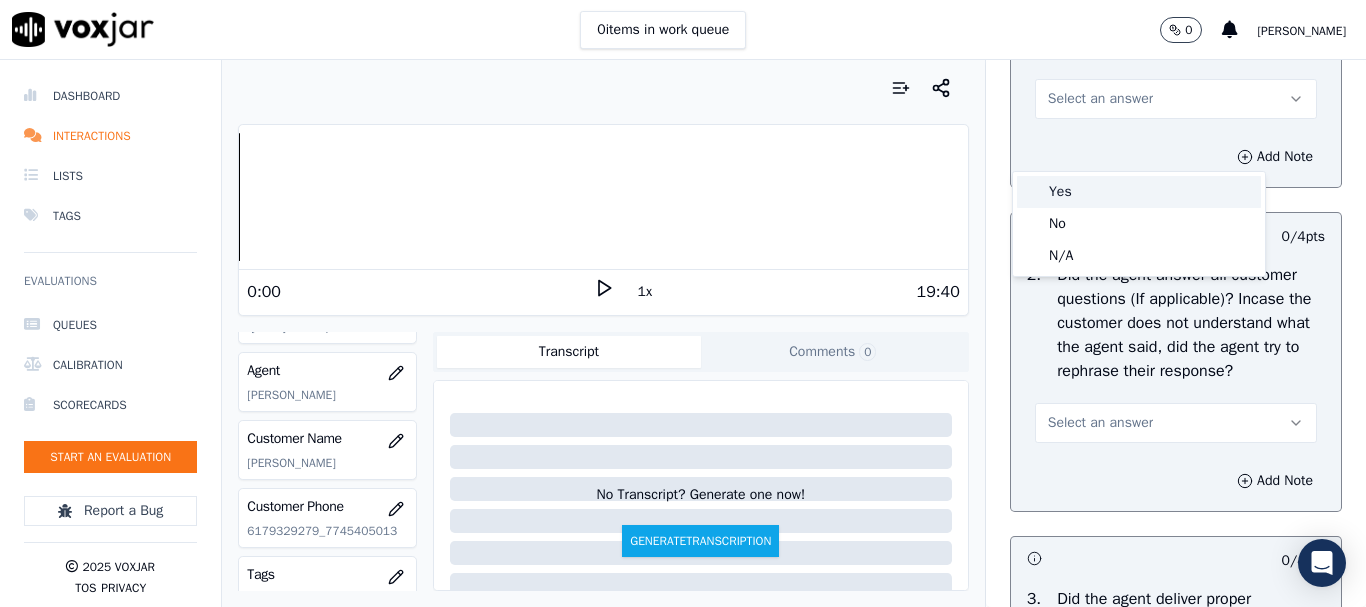 click on "Yes" at bounding box center (1139, 192) 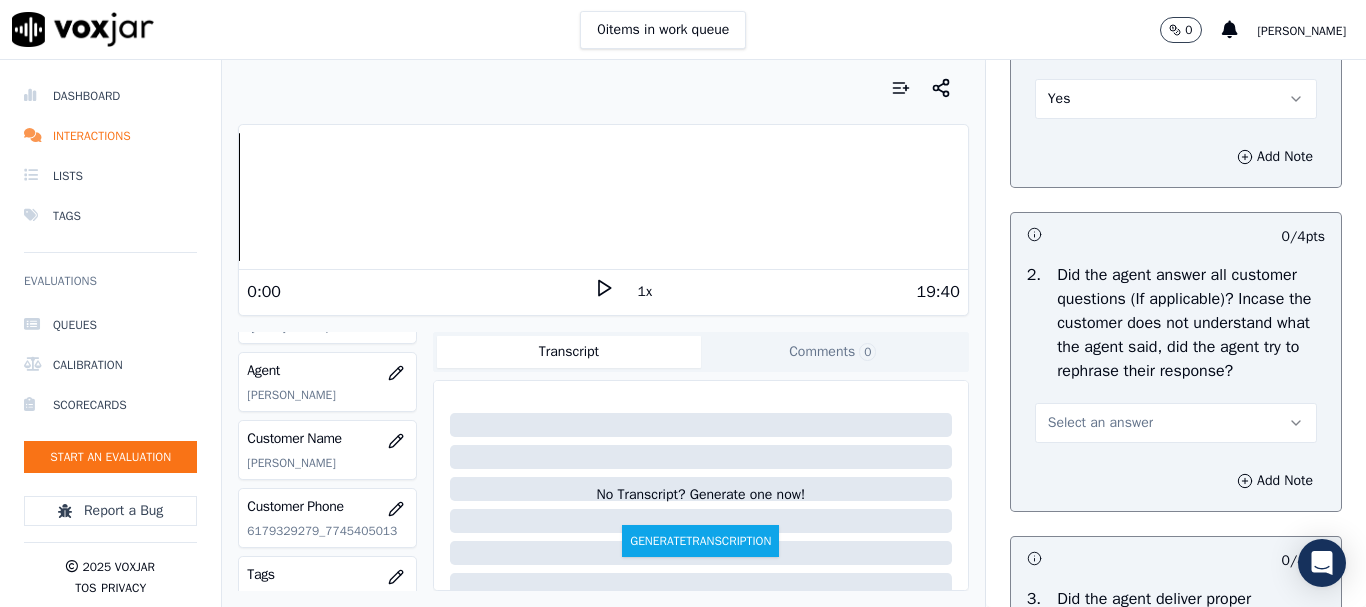drag, startPoint x: 1112, startPoint y: 491, endPoint x: 1077, endPoint y: 548, distance: 66.88796 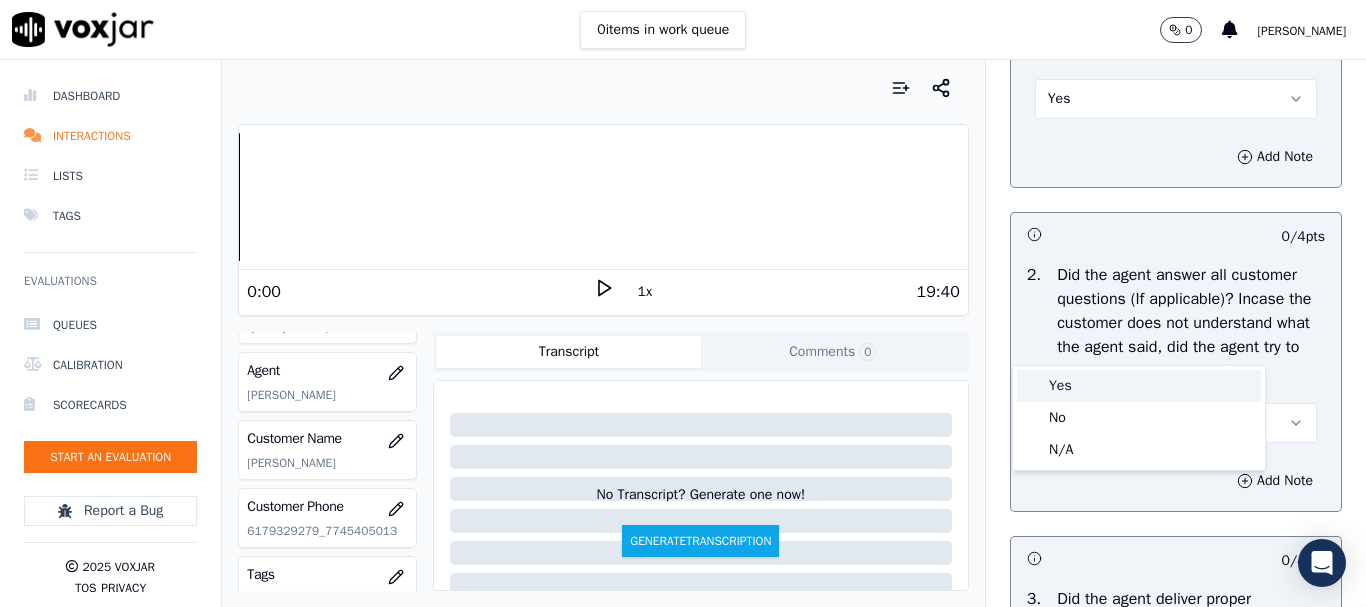 click on "Yes" at bounding box center [1139, 386] 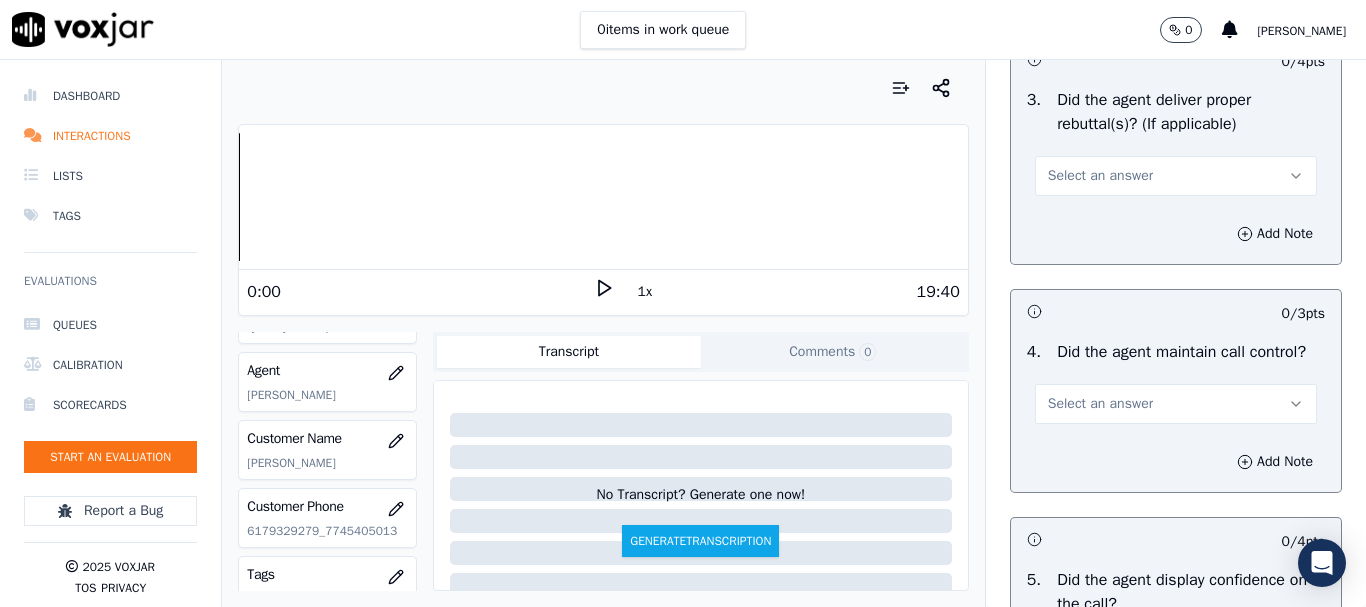 scroll, scrollTop: 3600, scrollLeft: 0, axis: vertical 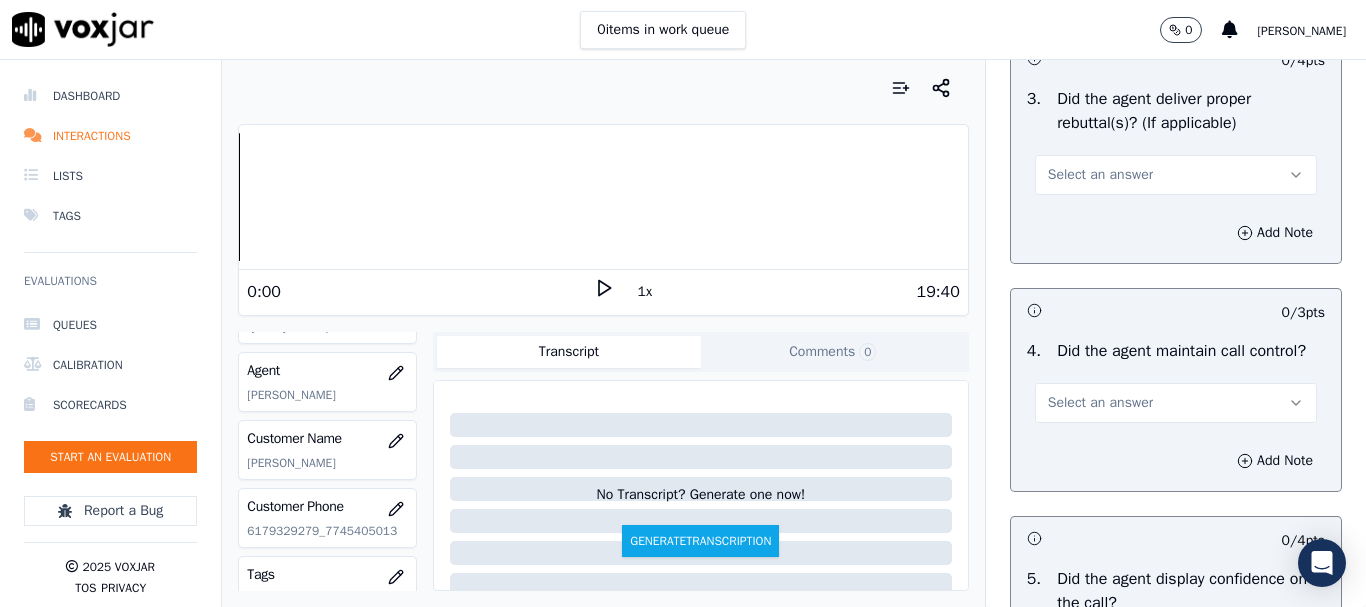 click on "Select an answer" at bounding box center [1176, 175] 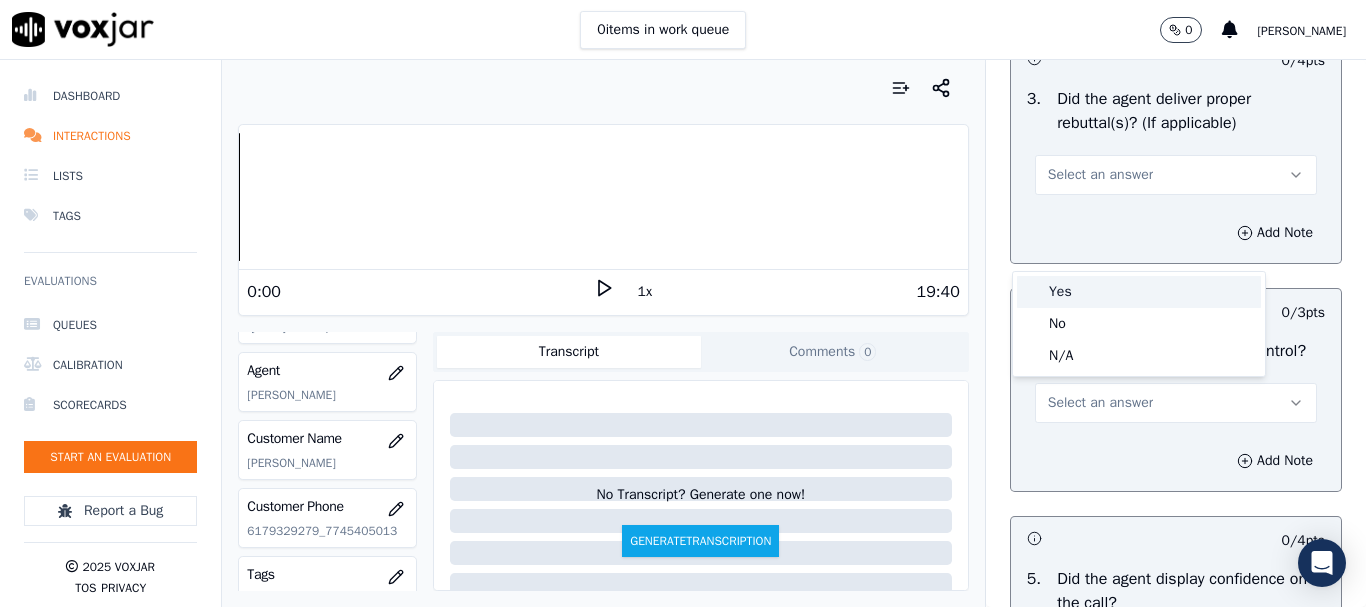 click on "Yes" at bounding box center [1139, 292] 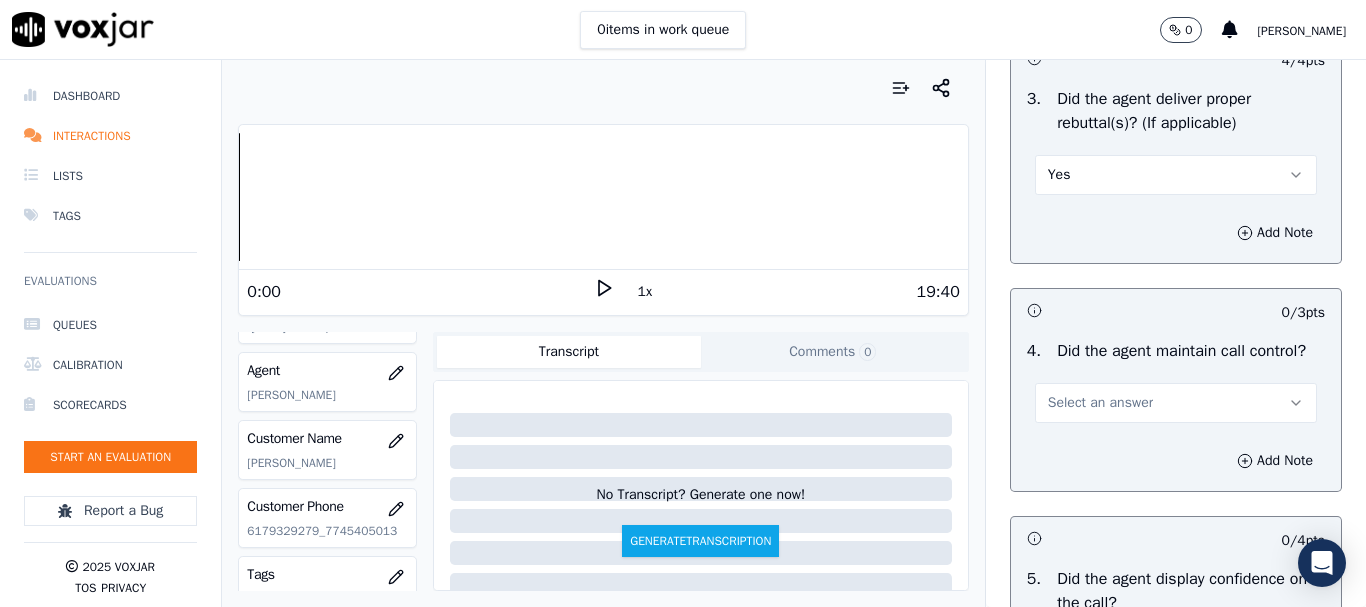 click on "Select an answer" at bounding box center (1176, 403) 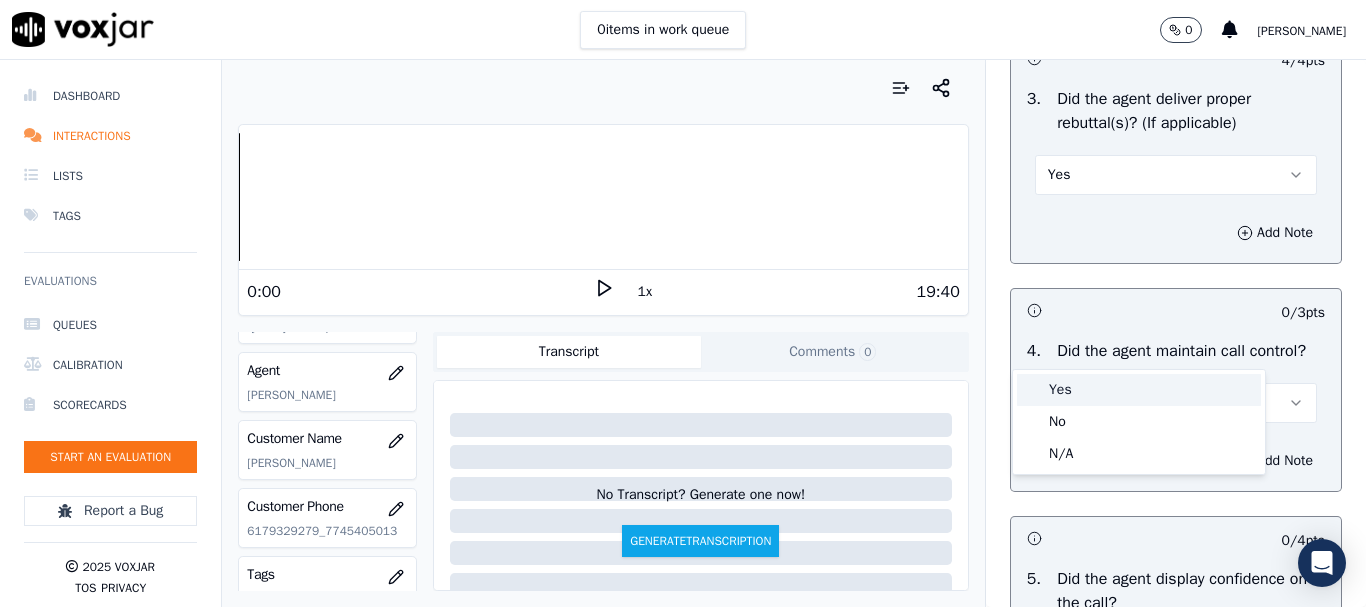 click on "Yes" at bounding box center (1139, 390) 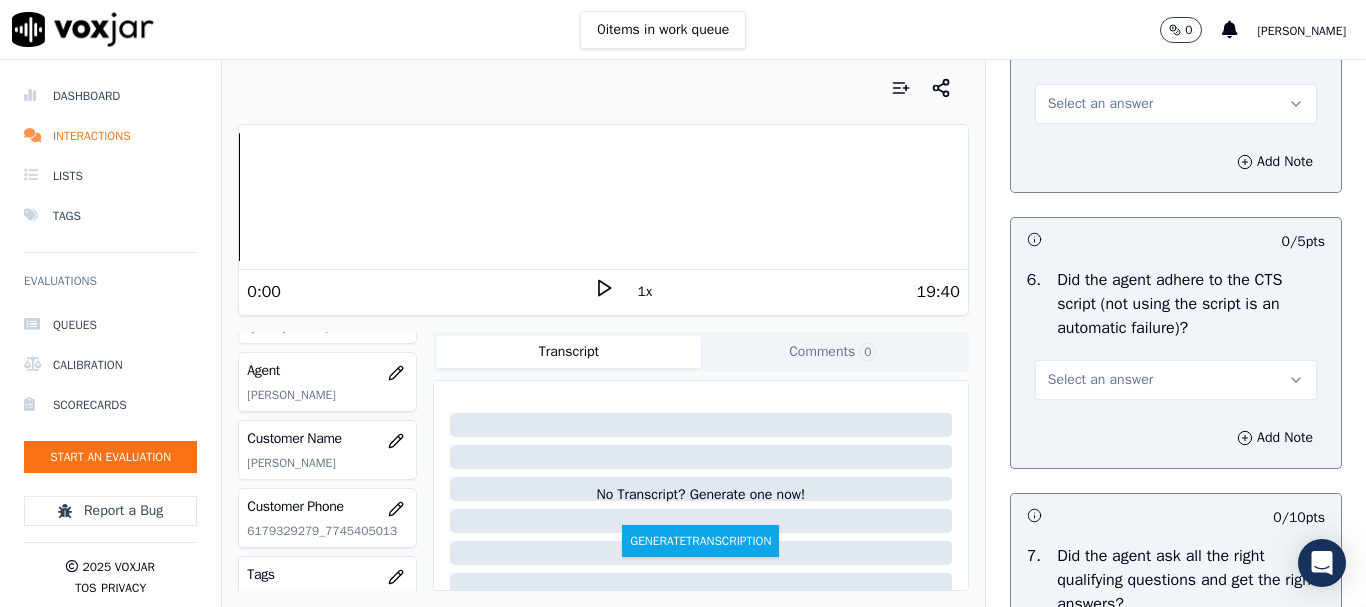 scroll, scrollTop: 4200, scrollLeft: 0, axis: vertical 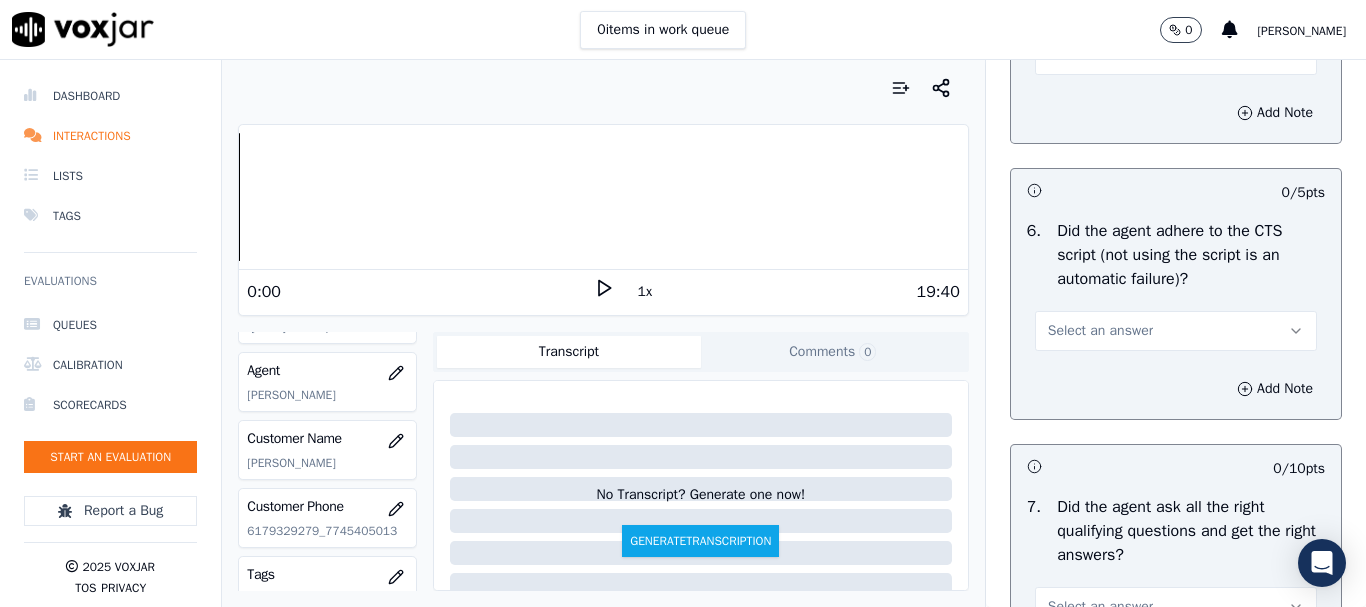 click on "Select an answer" at bounding box center [1100, 55] 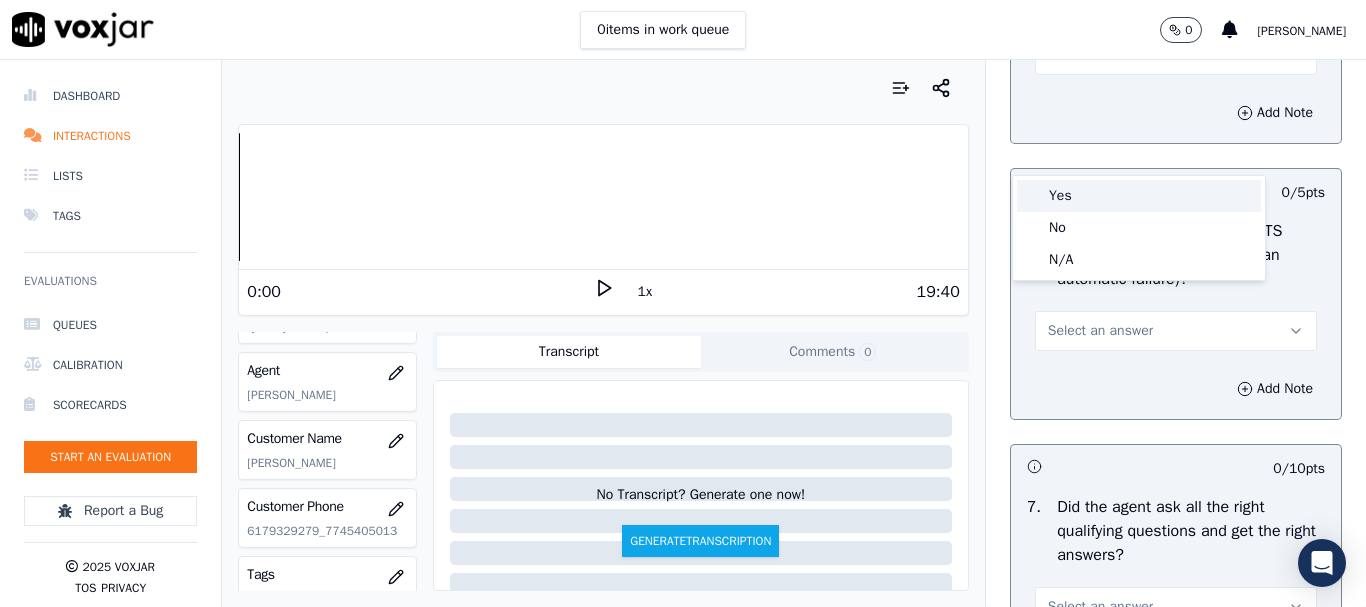 drag, startPoint x: 1105, startPoint y: 191, endPoint x: 1128, endPoint y: 428, distance: 238.11342 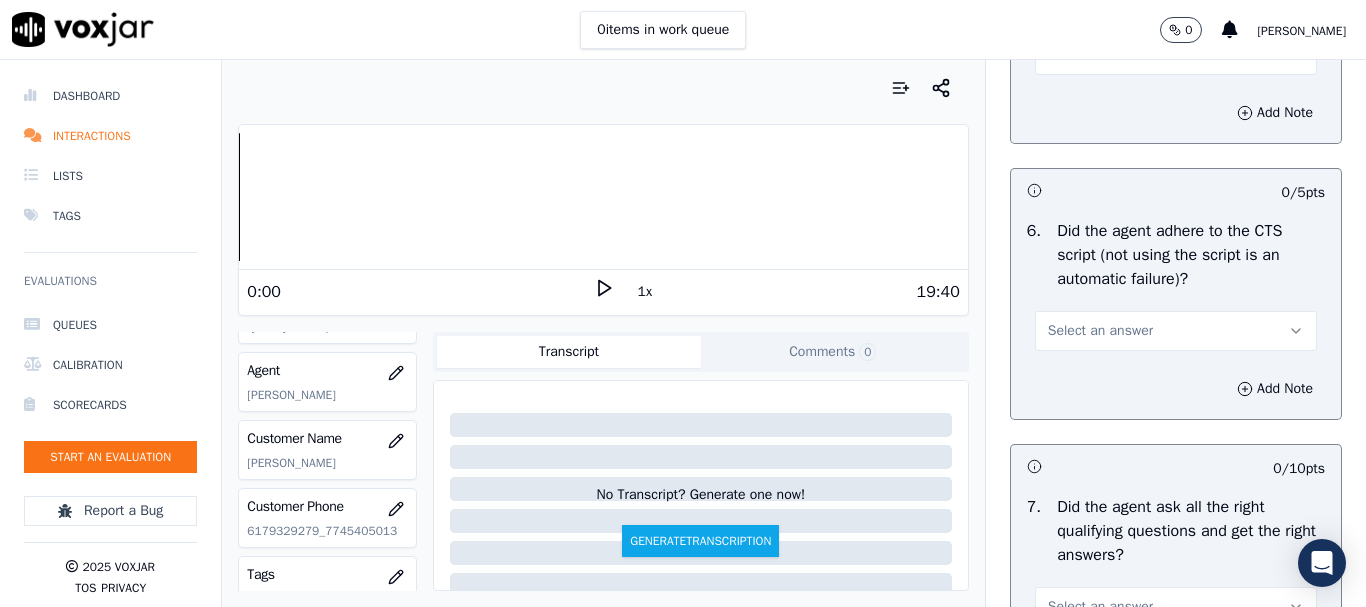 drag, startPoint x: 1091, startPoint y: 422, endPoint x: 1093, endPoint y: 440, distance: 18.110771 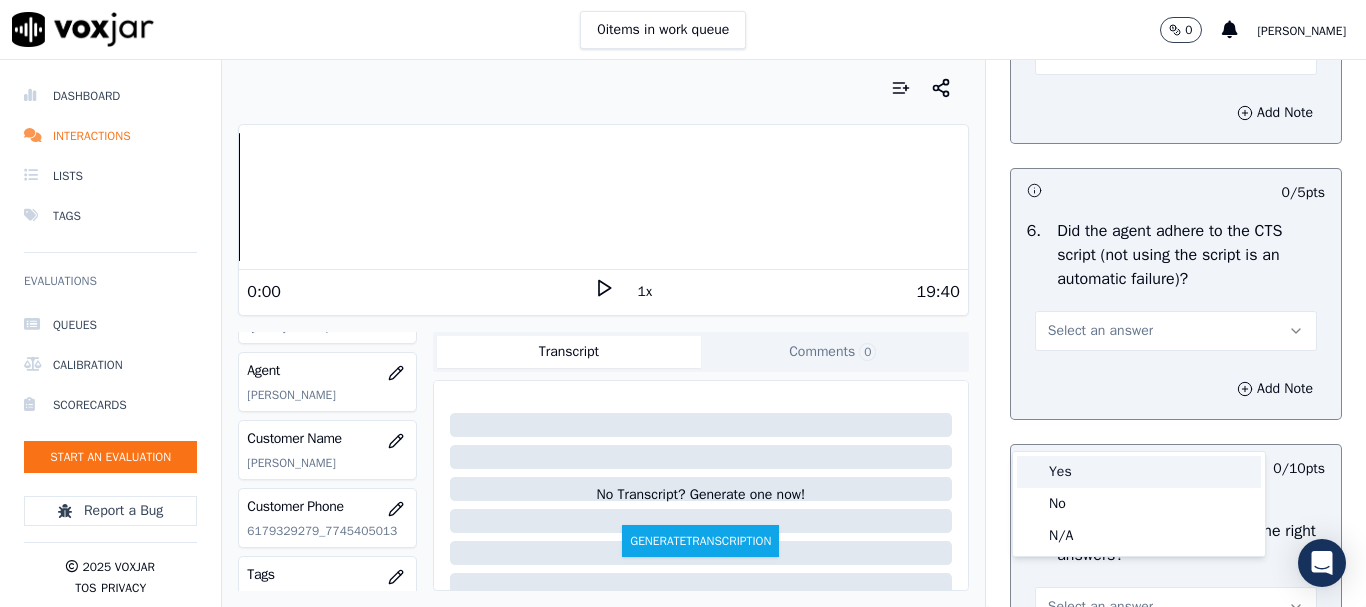 click on "Yes" at bounding box center [1139, 472] 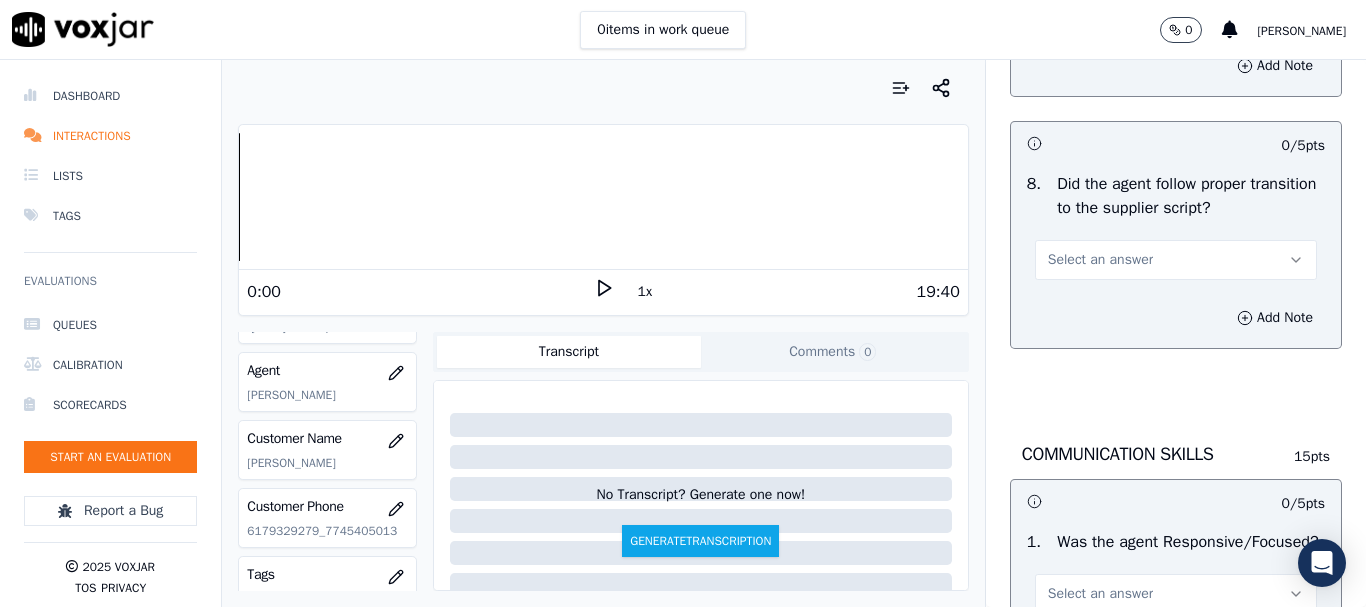 scroll, scrollTop: 4800, scrollLeft: 0, axis: vertical 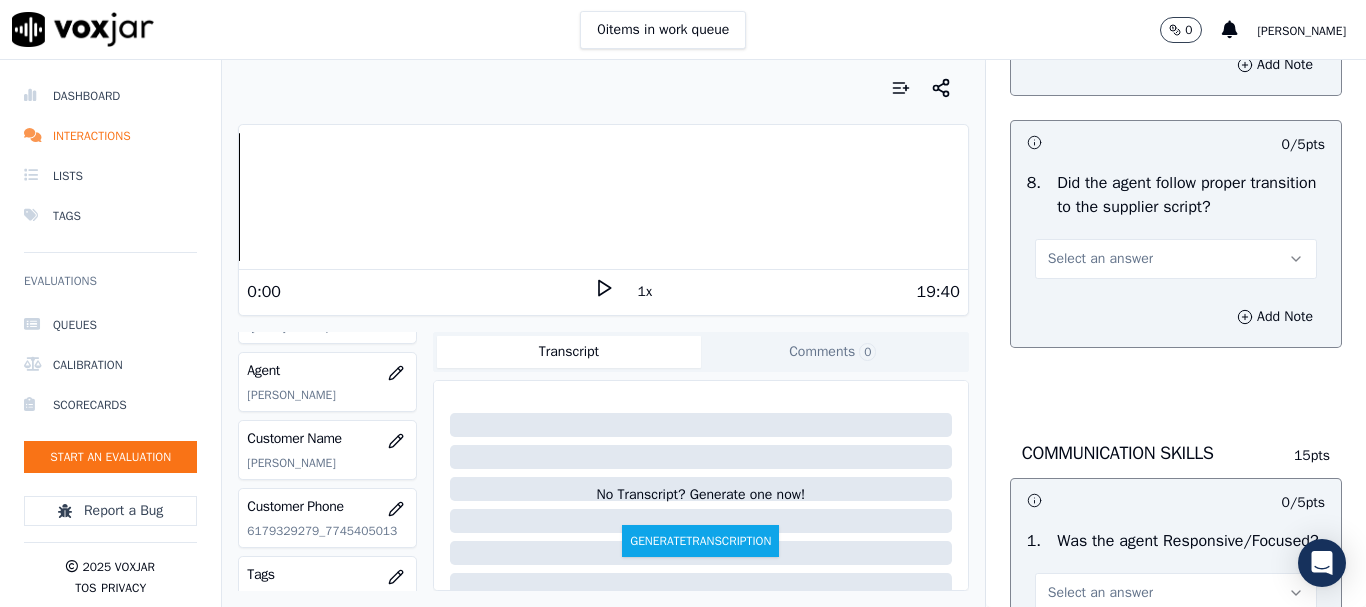 click on "Select an answer" at bounding box center [1100, 7] 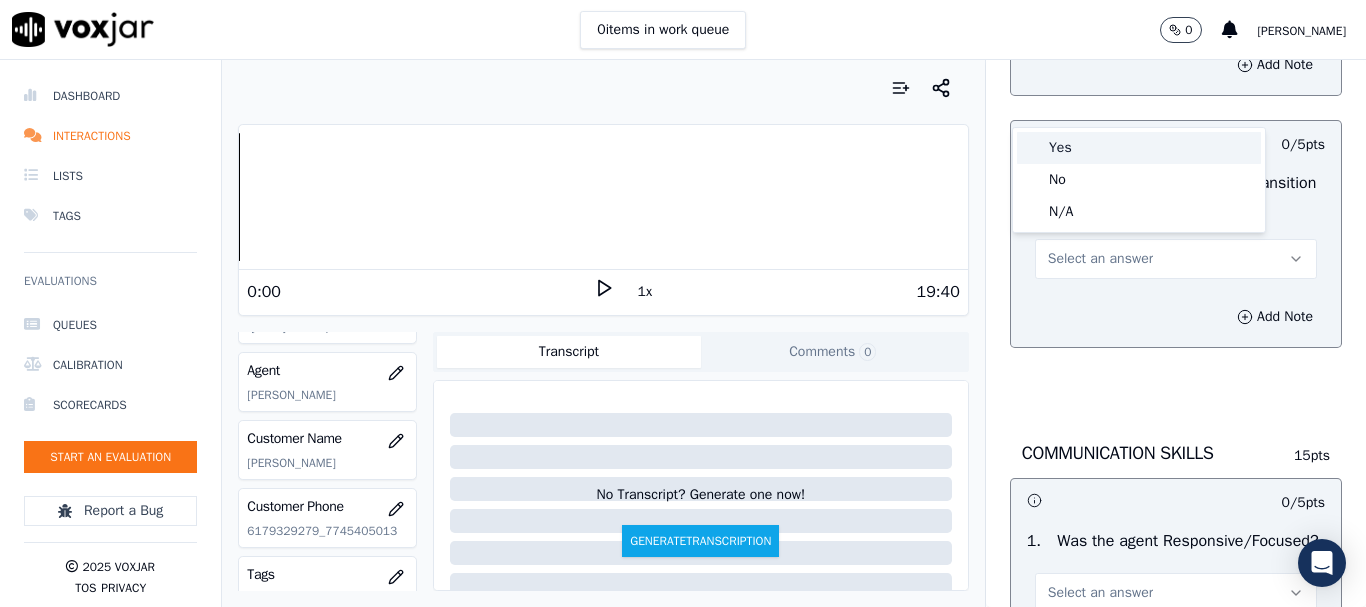 drag, startPoint x: 1080, startPoint y: 142, endPoint x: 1119, endPoint y: 304, distance: 166.62833 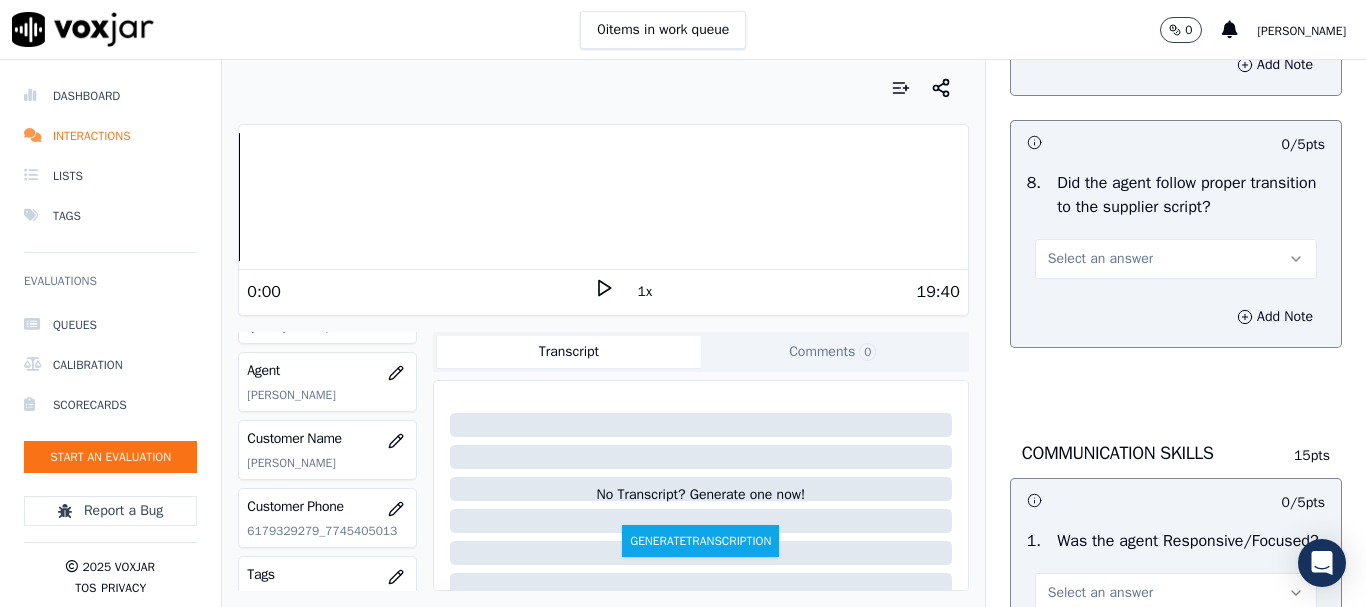 click on "Select an answer" at bounding box center (1176, 259) 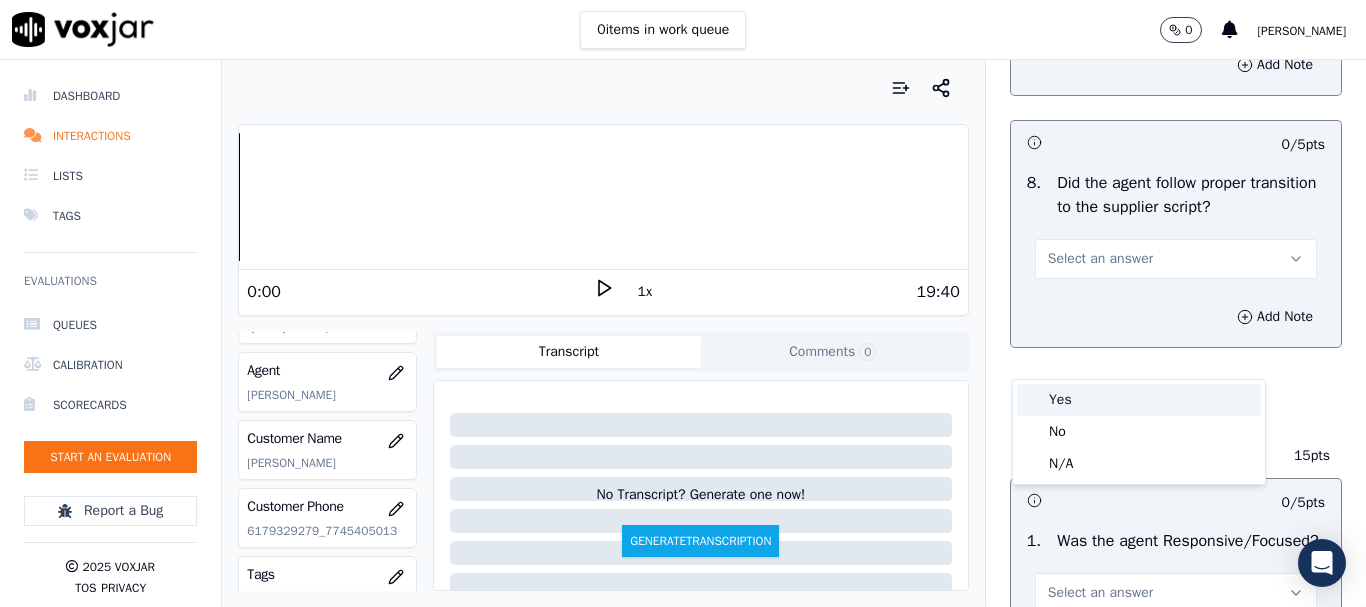 click on "Yes" at bounding box center (1139, 400) 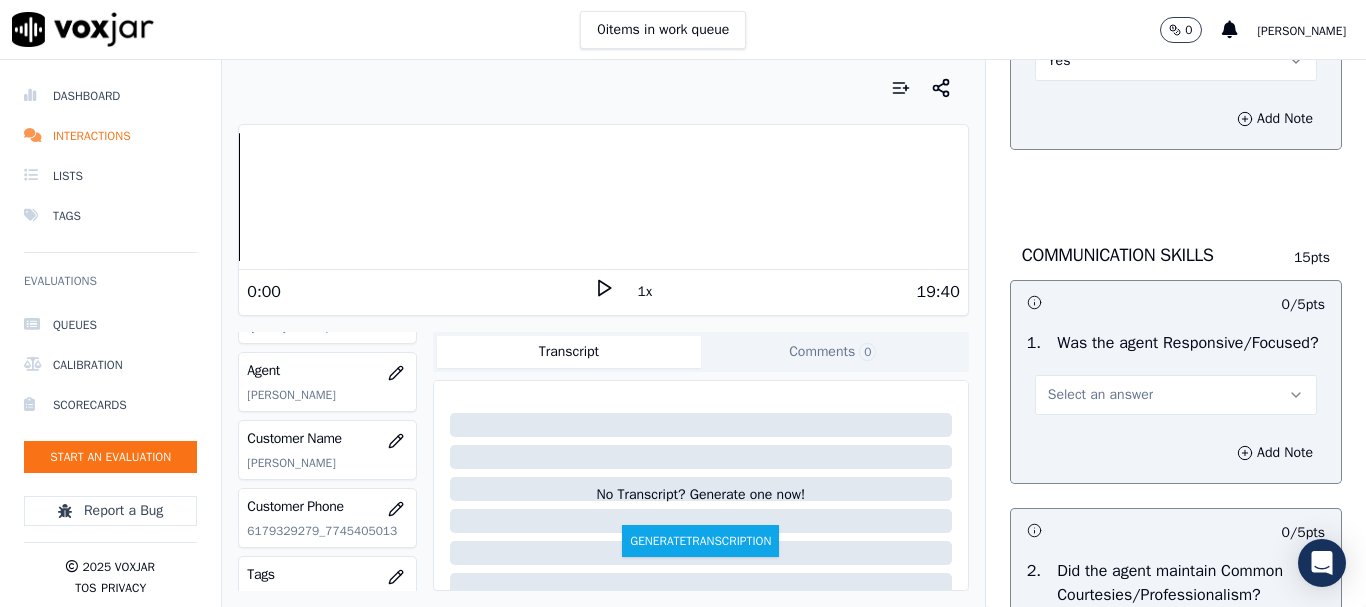 scroll, scrollTop: 5300, scrollLeft: 0, axis: vertical 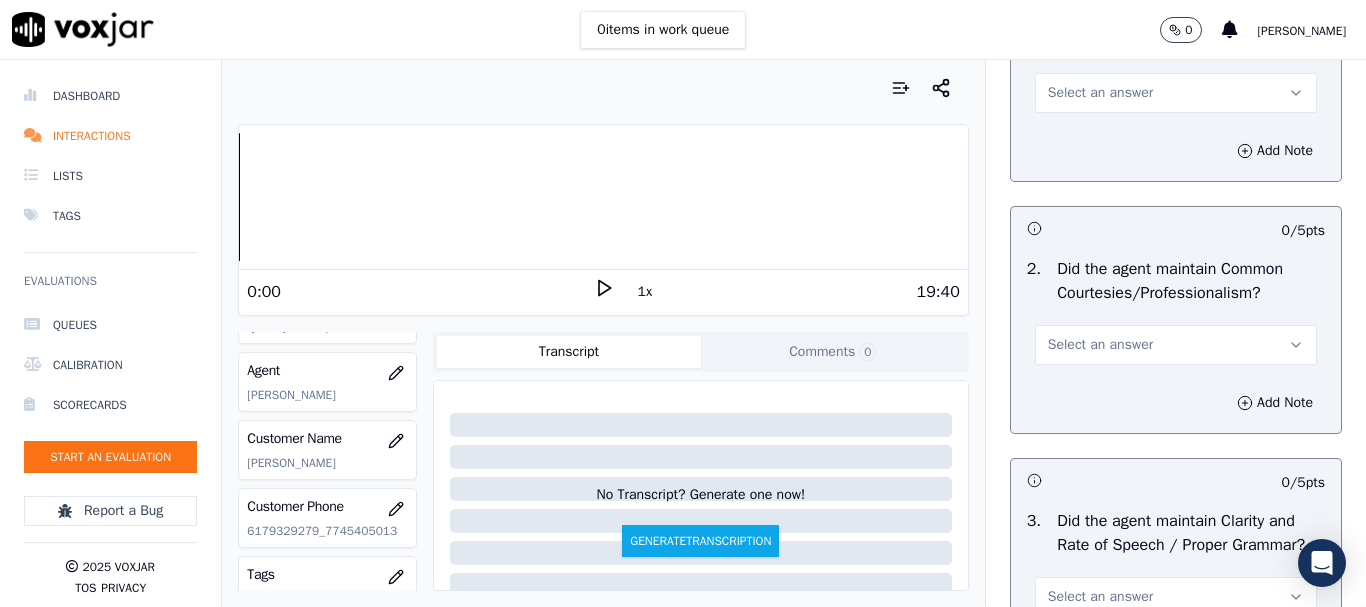 click on "Select an answer" at bounding box center (1100, 93) 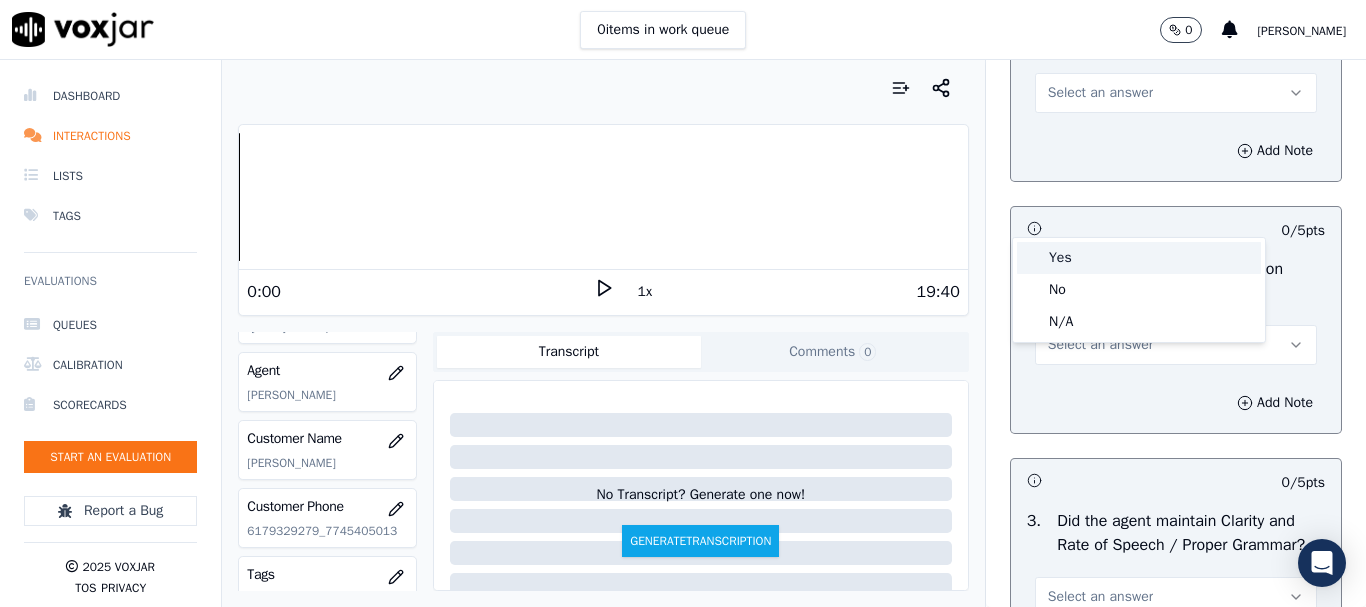 drag, startPoint x: 1090, startPoint y: 258, endPoint x: 1130, endPoint y: 363, distance: 112.36102 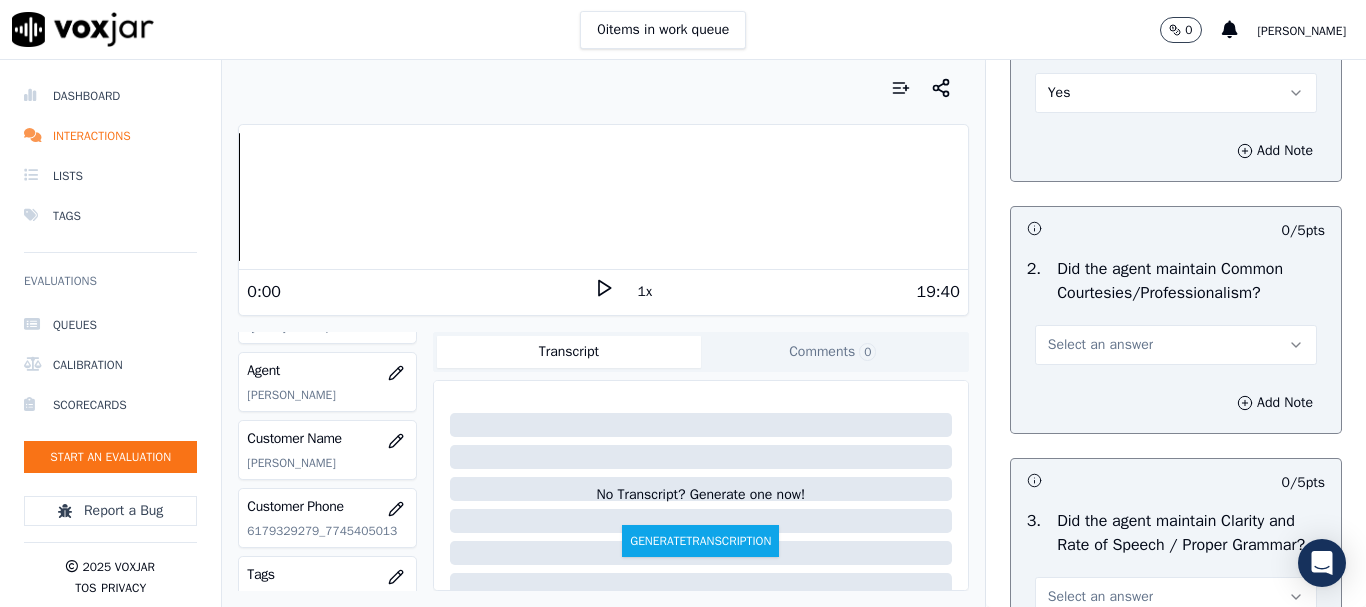 click on "Select an answer" at bounding box center (1176, 345) 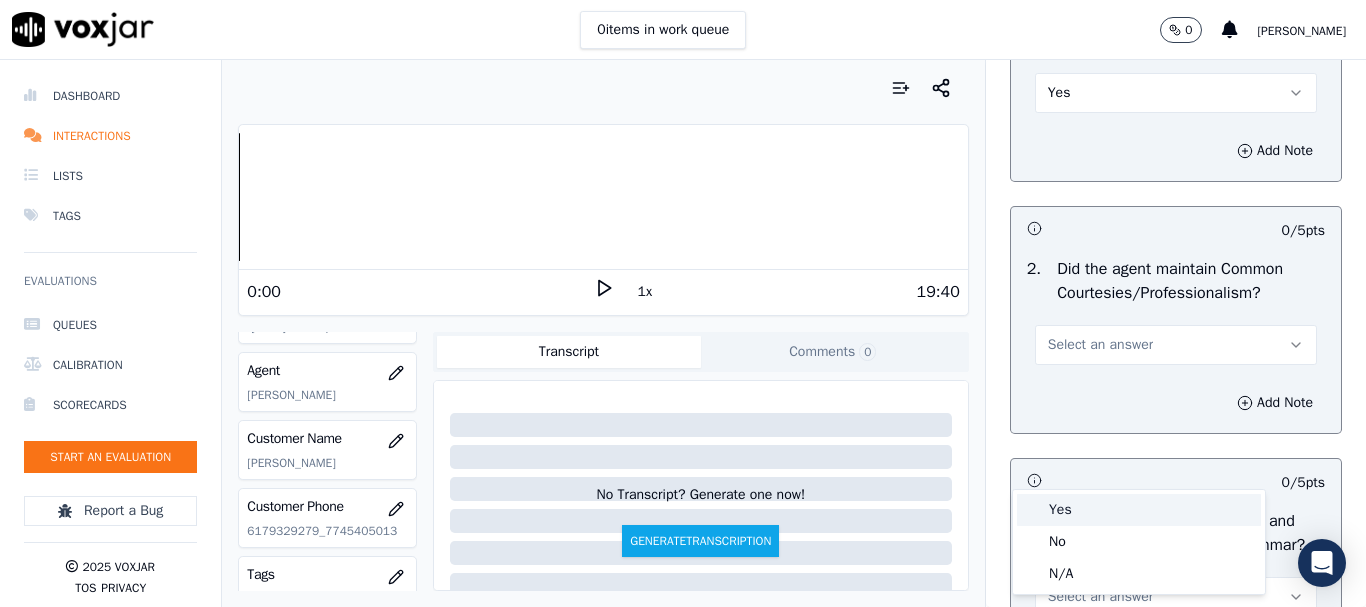 click on "Yes" at bounding box center [1139, 510] 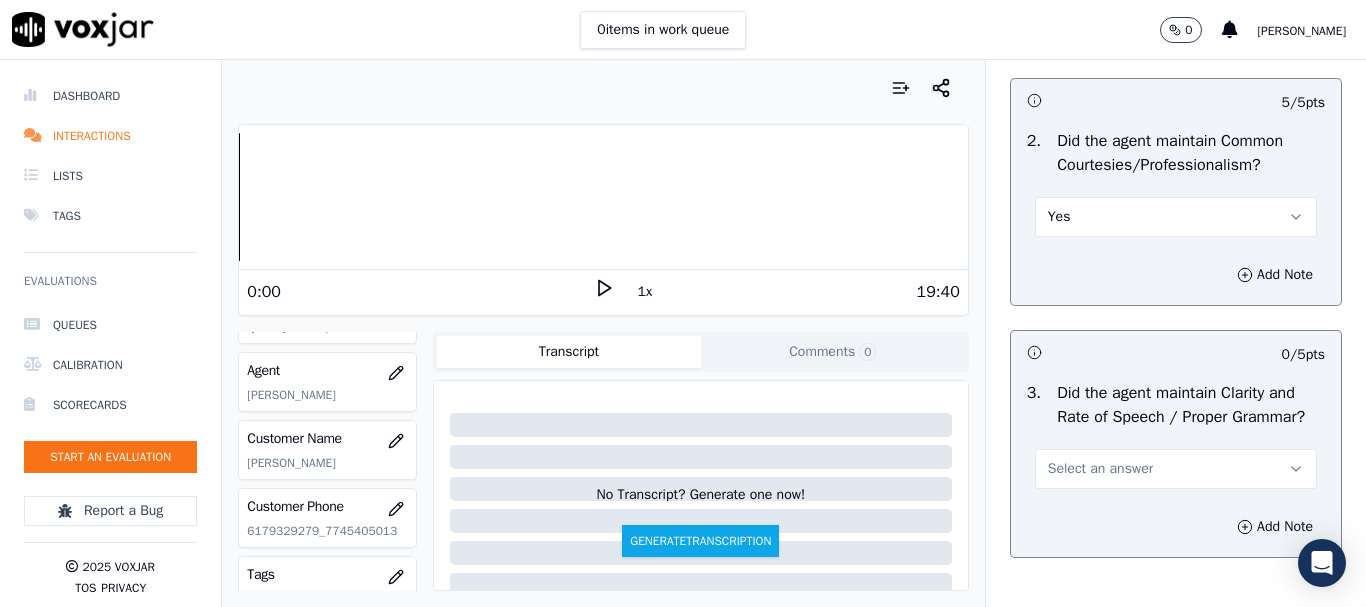 scroll, scrollTop: 5694, scrollLeft: 0, axis: vertical 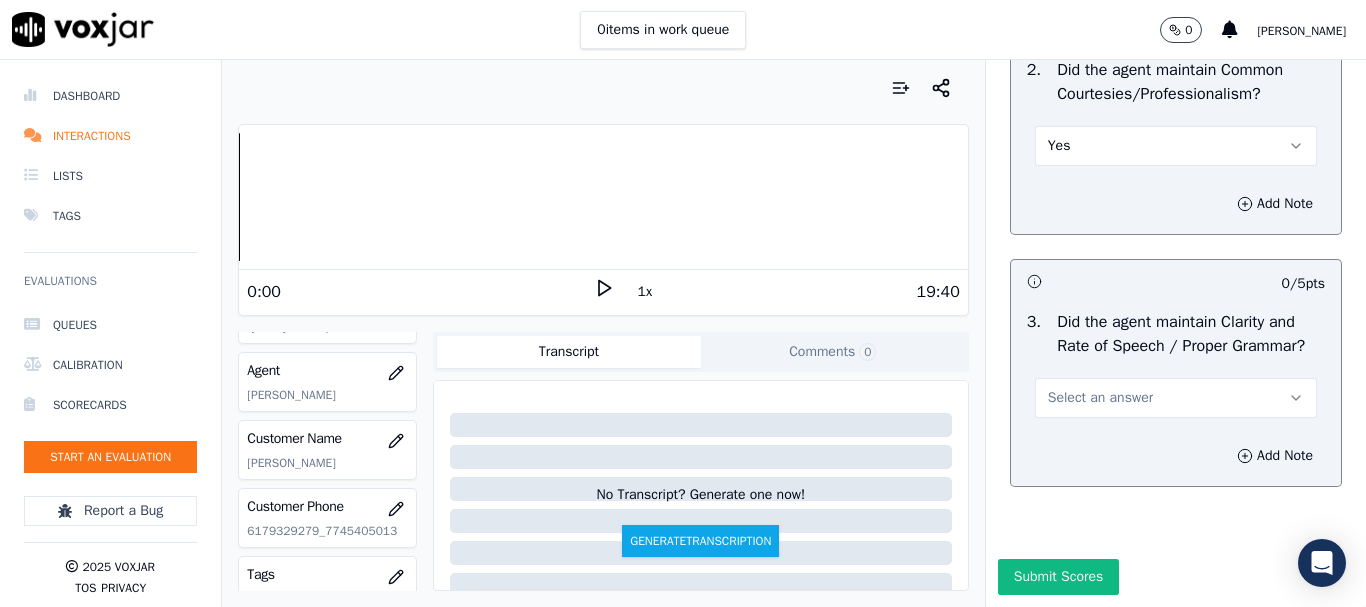click on "Select an answer" at bounding box center [1100, 398] 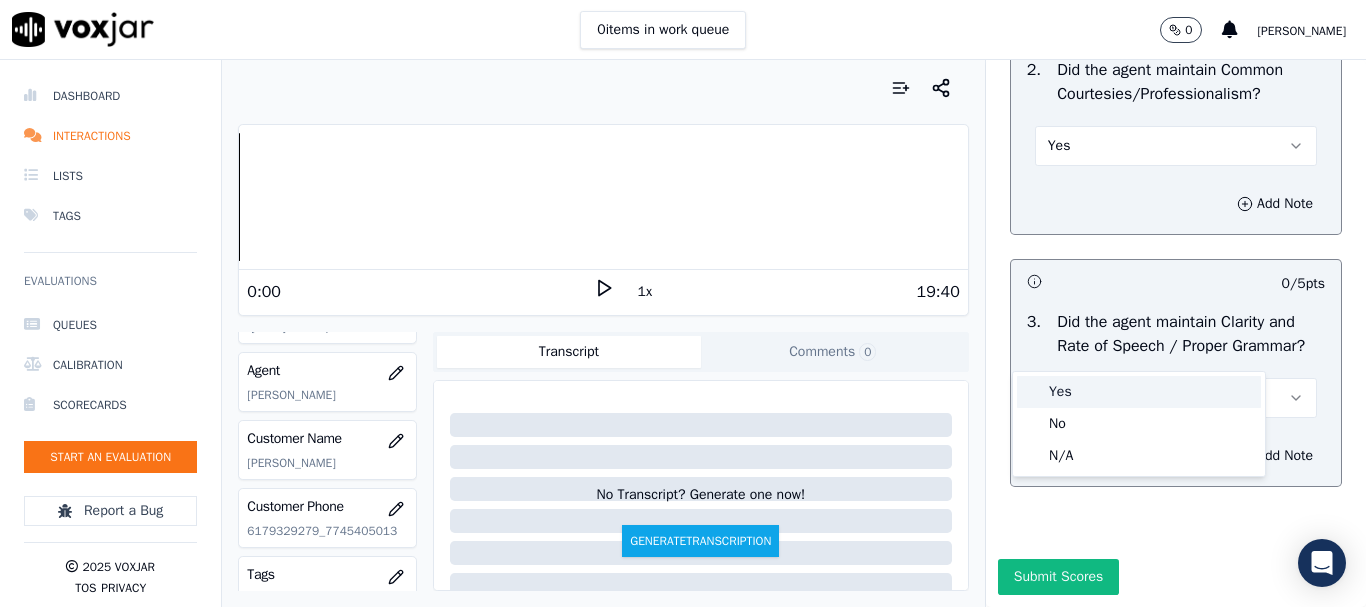 click on "Yes" at bounding box center (1139, 392) 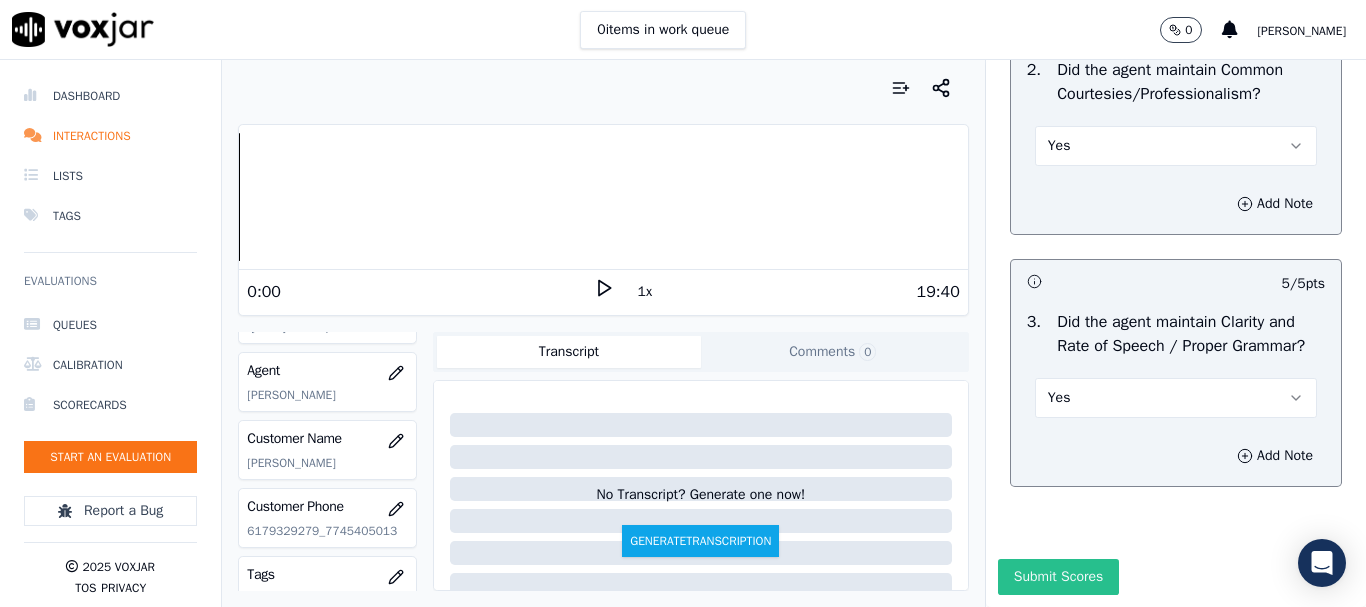 click on "Submit Scores" at bounding box center (1058, 577) 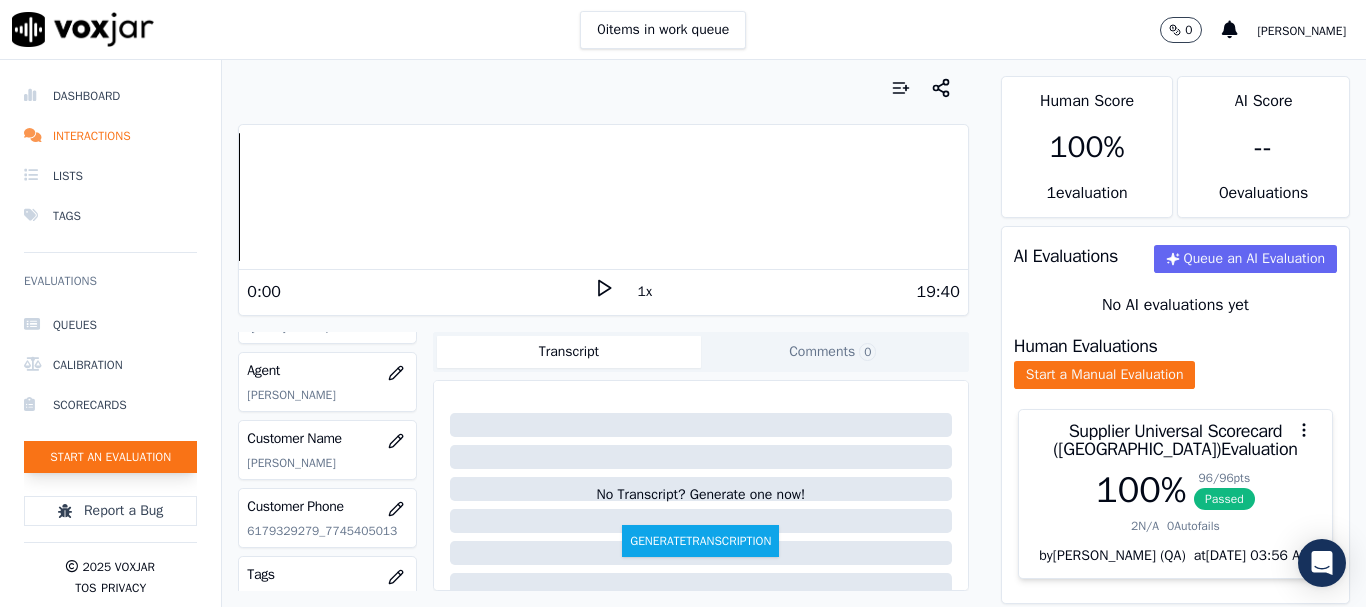 click on "Start an Evaluation" 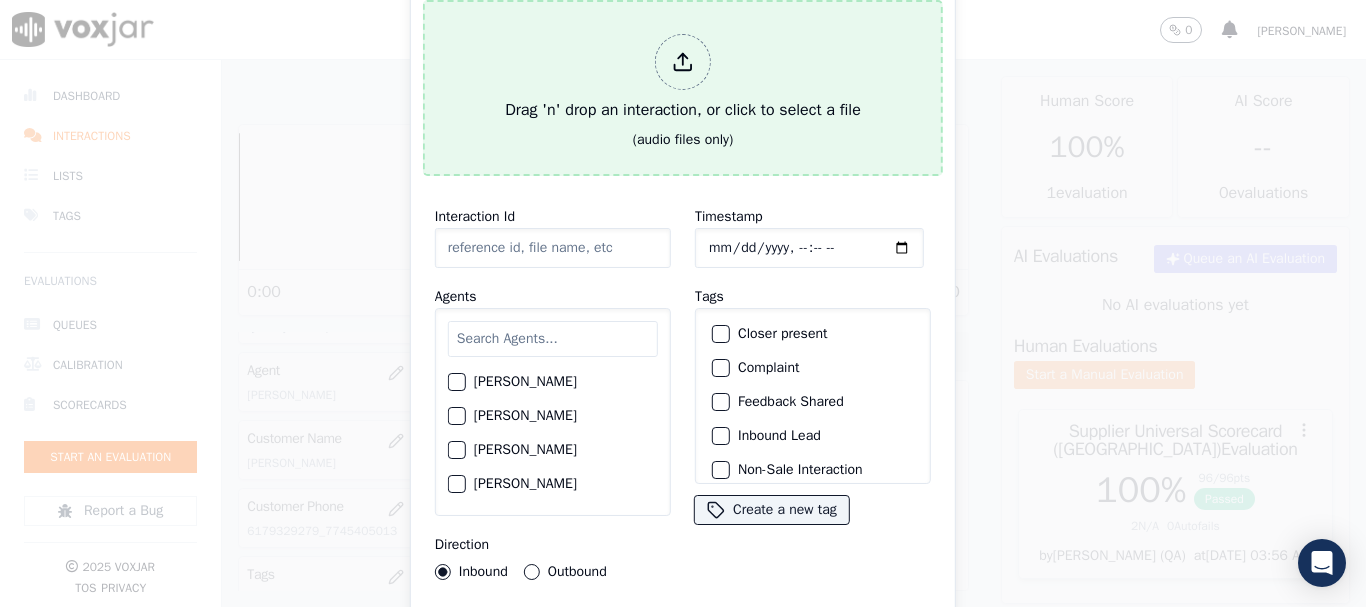 click on "Drag 'n' drop an interaction, or click to select a file" at bounding box center (683, 78) 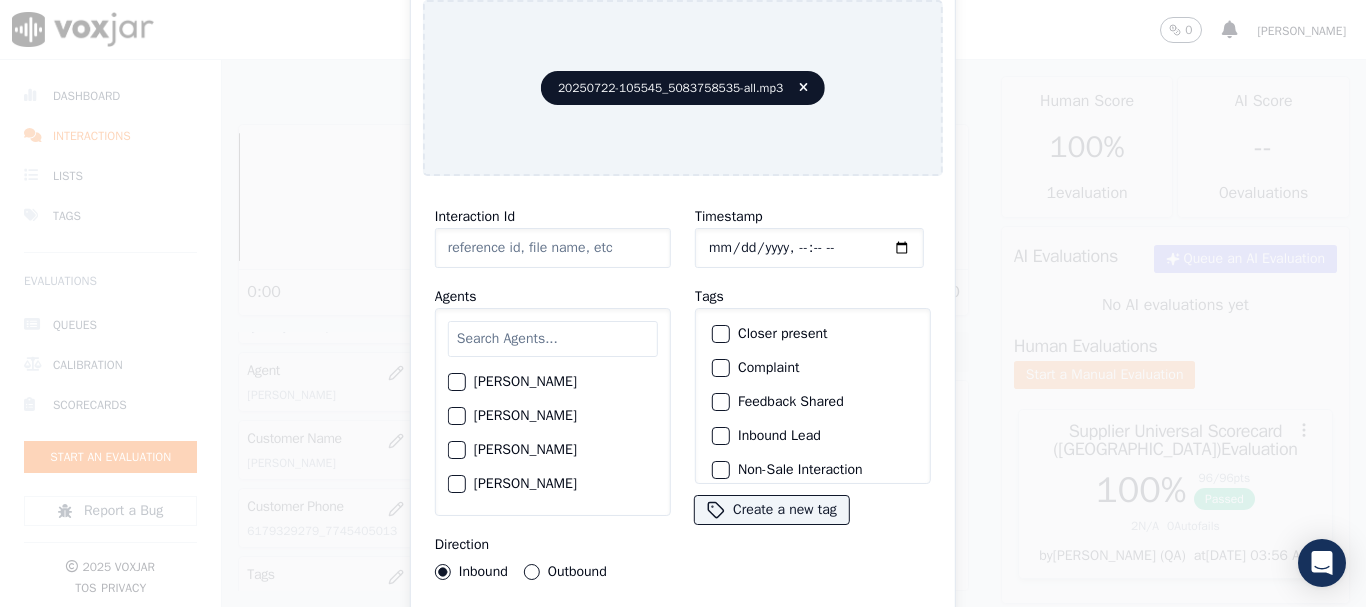 type on "20250722-105545_5083758535-all.mp3" 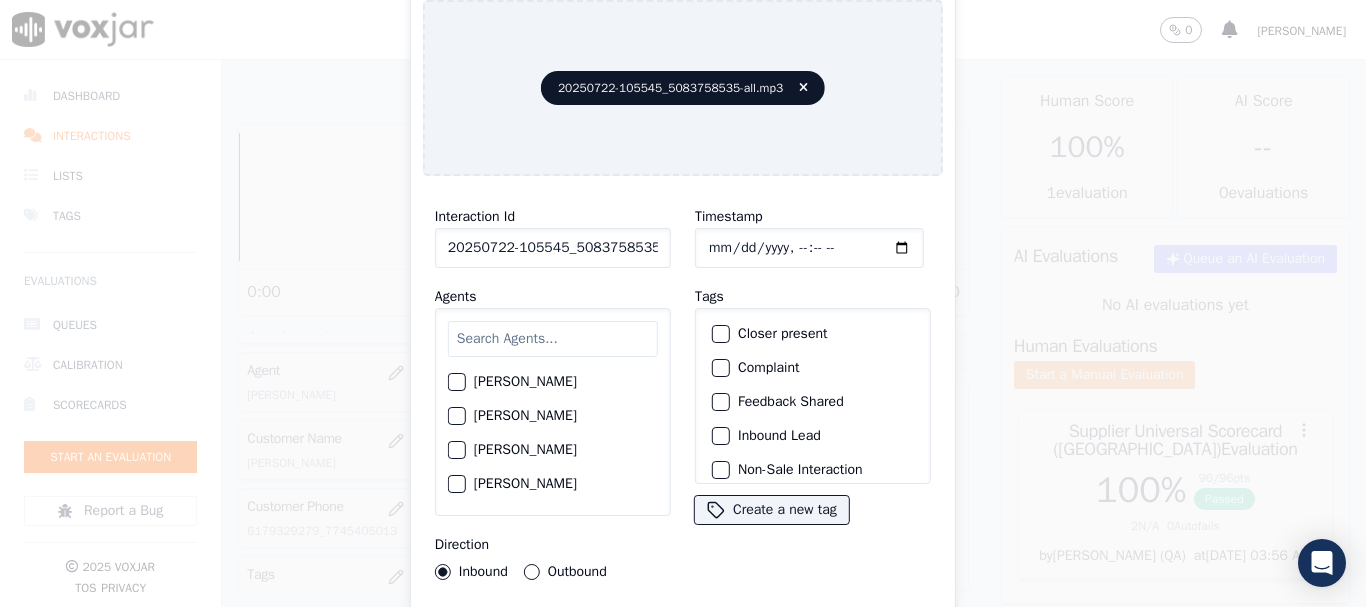 click at bounding box center (553, 339) 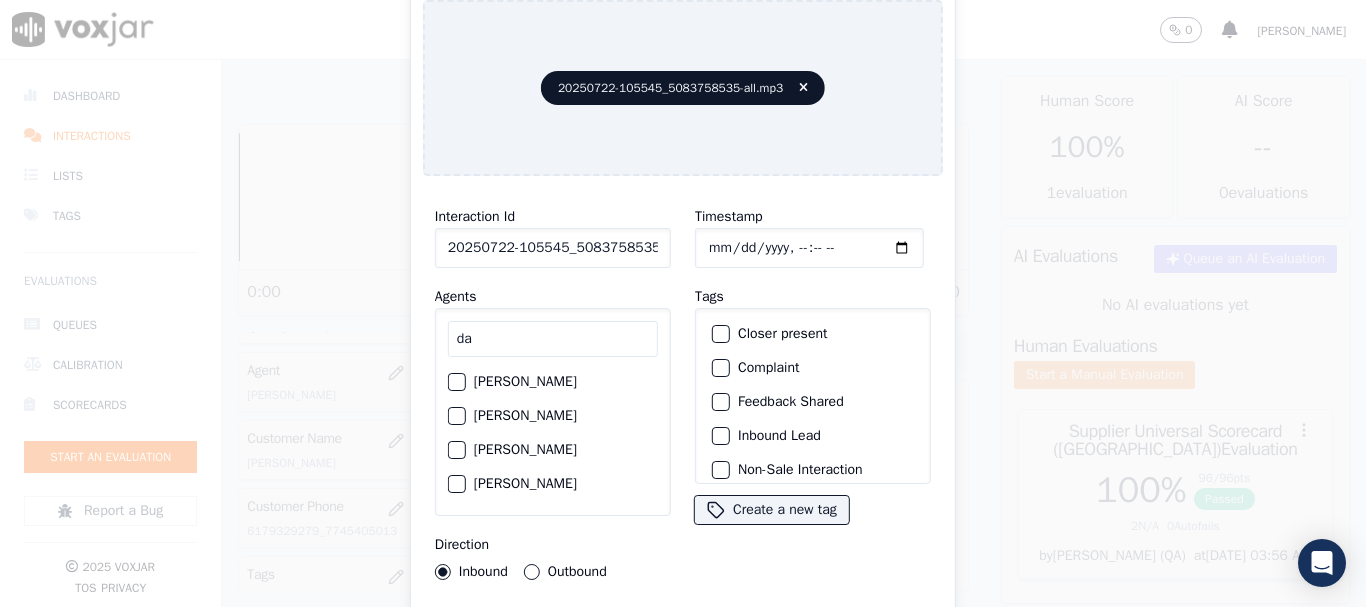 type on "da" 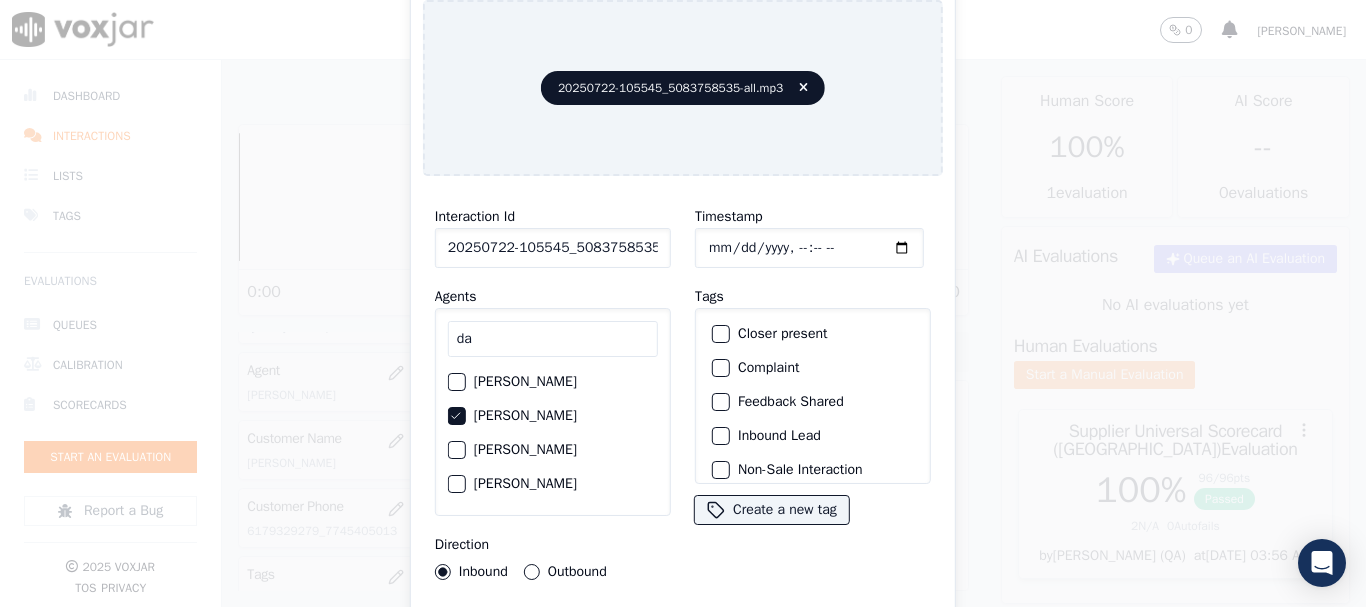 click on "Timestamp" 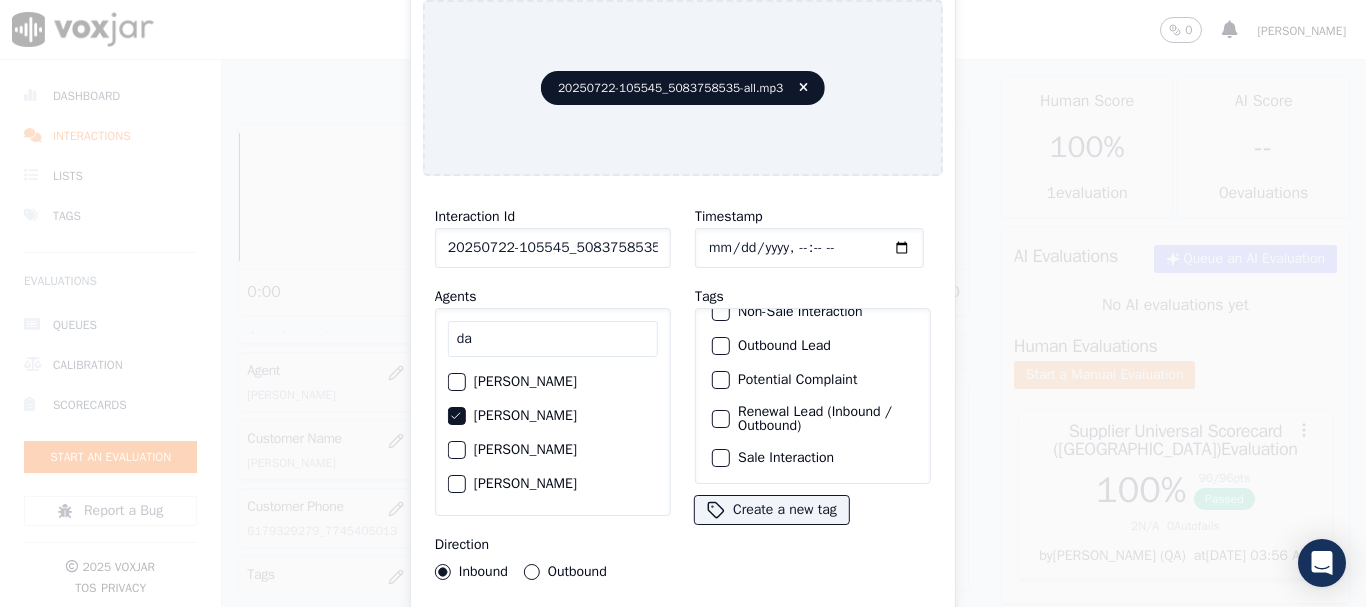 click on "Sale Interaction" 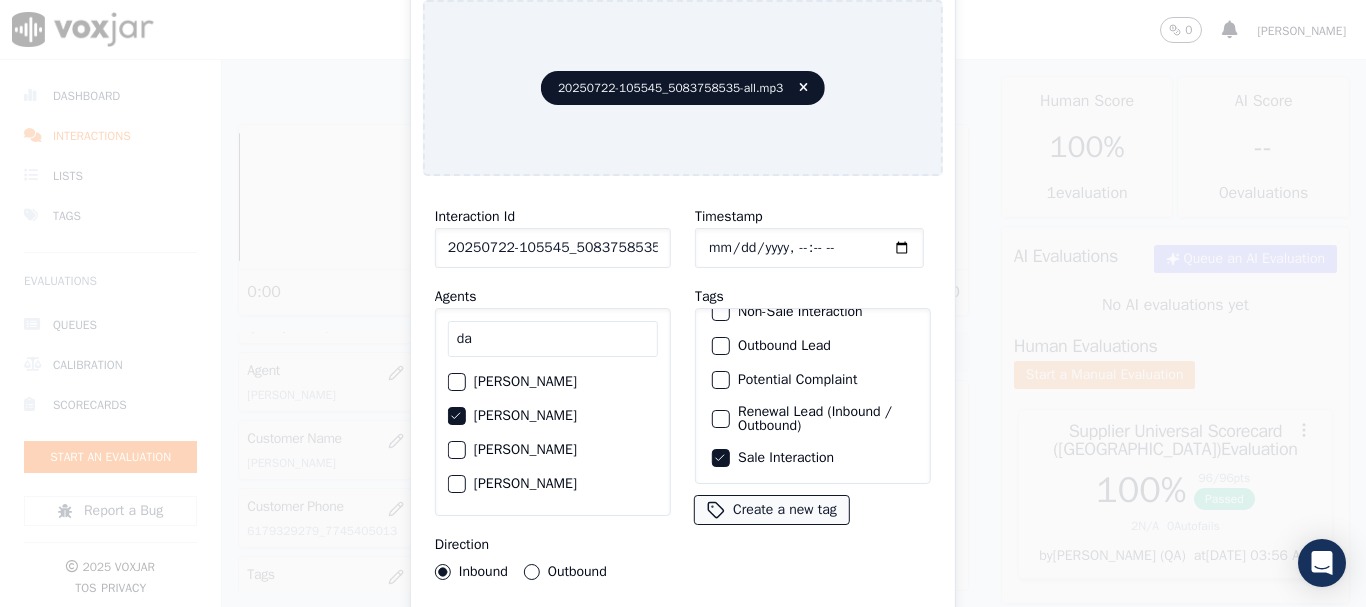 type 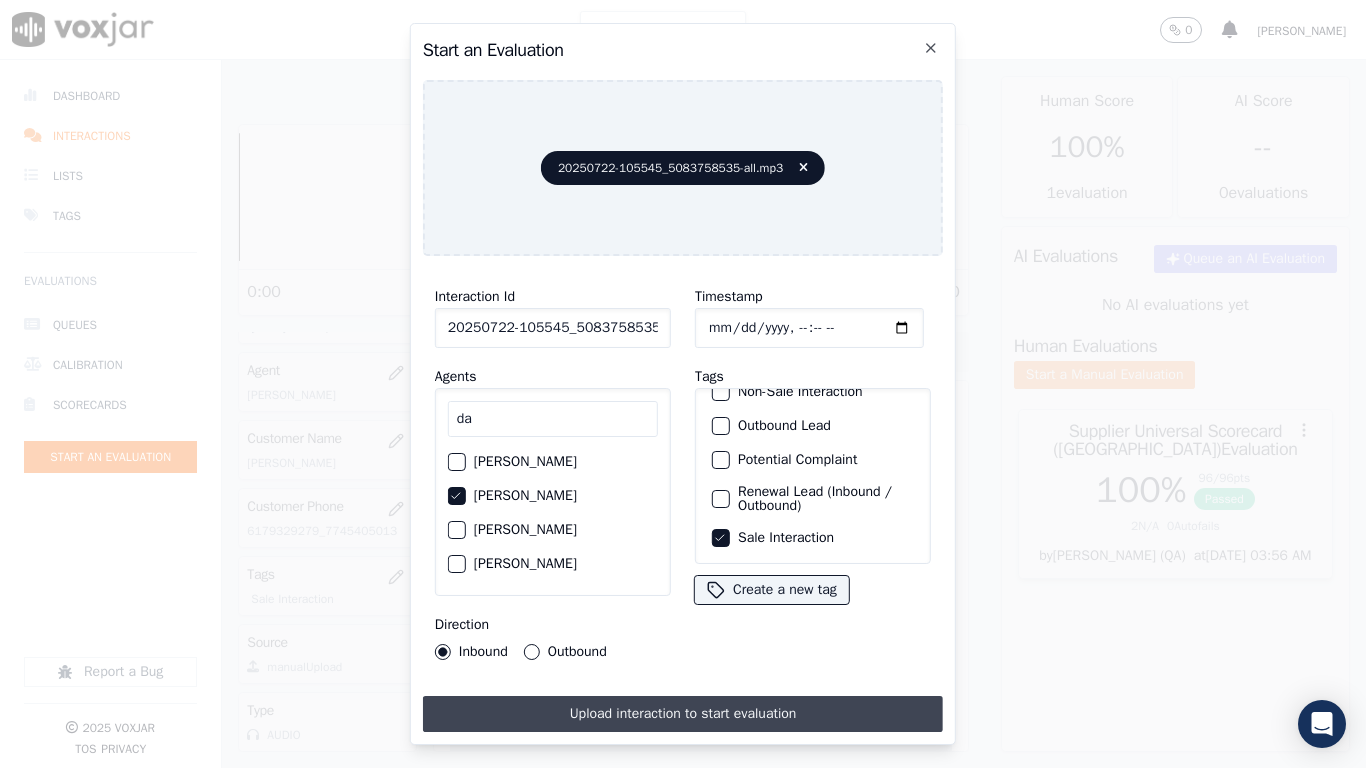 click on "Upload interaction to start evaluation" at bounding box center (683, 714) 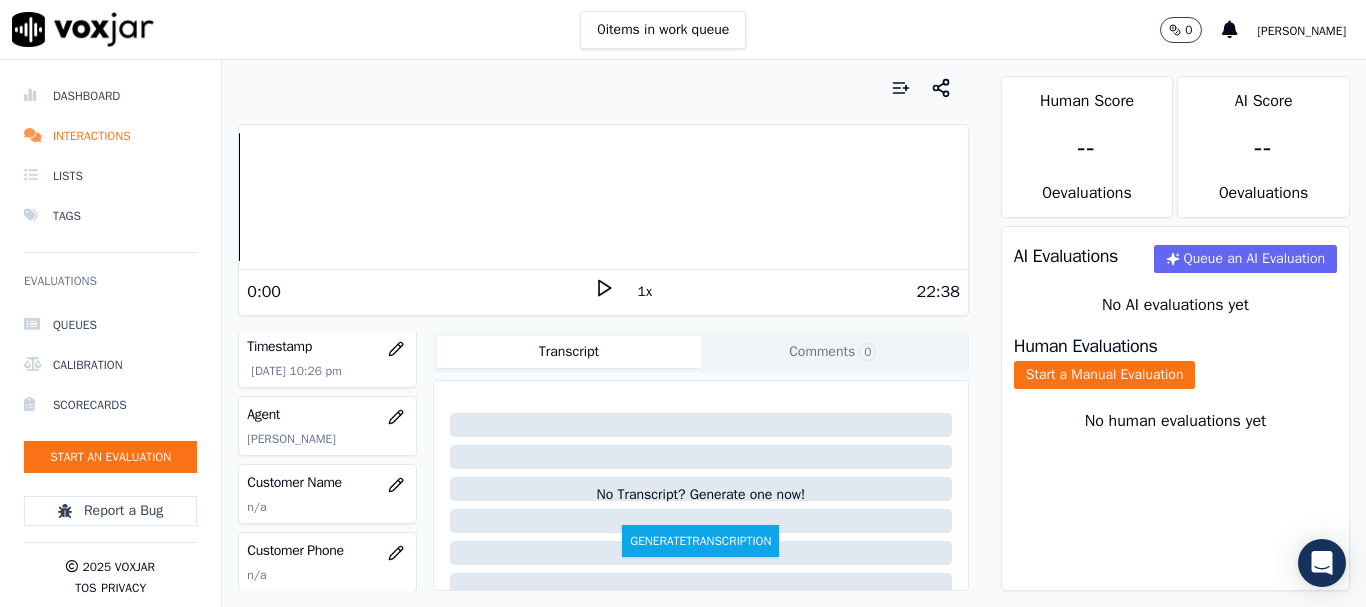 scroll, scrollTop: 200, scrollLeft: 0, axis: vertical 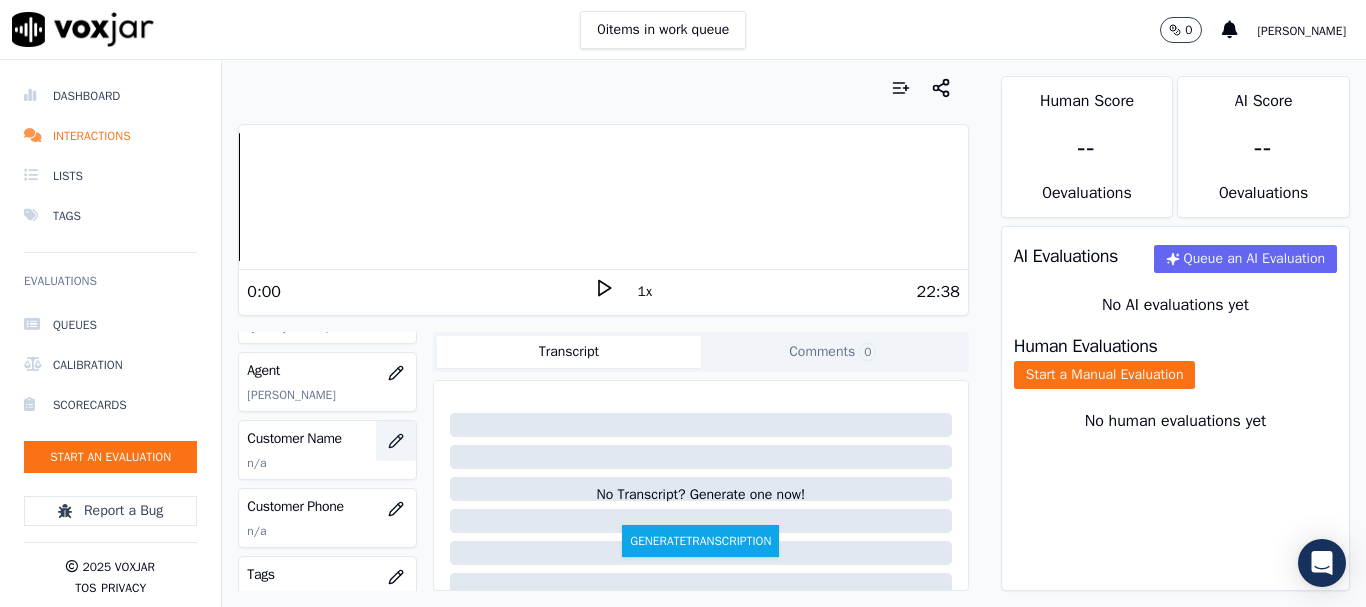 click 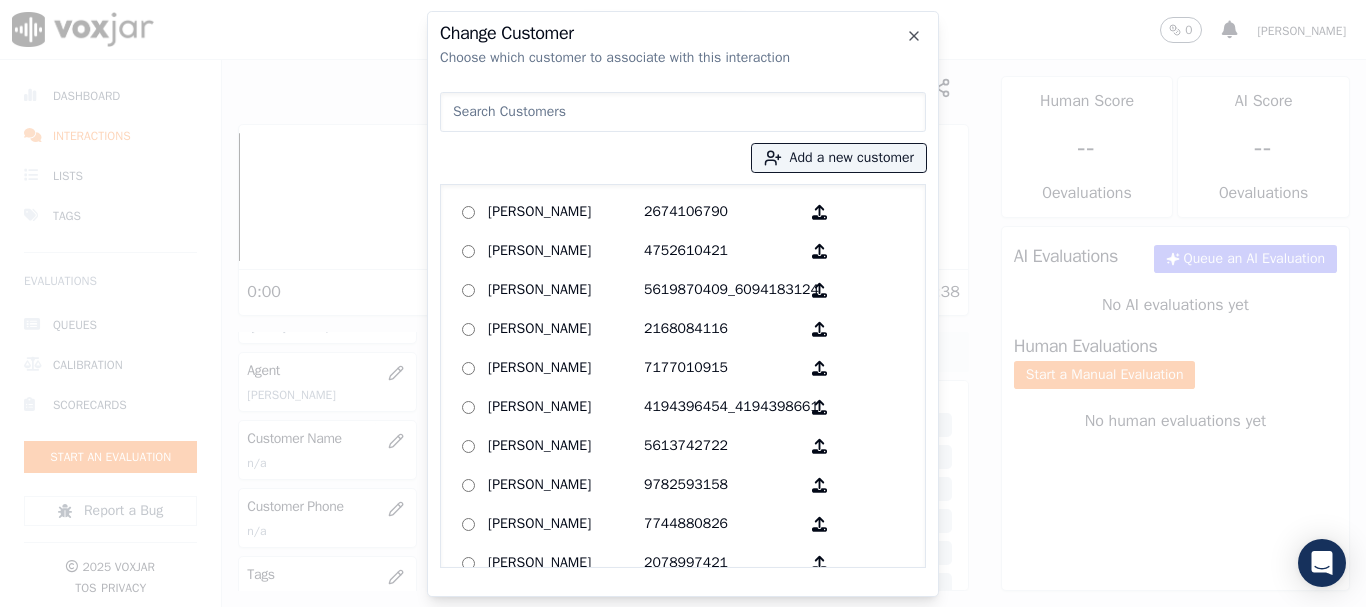 paste on "[PERSON_NAME]" 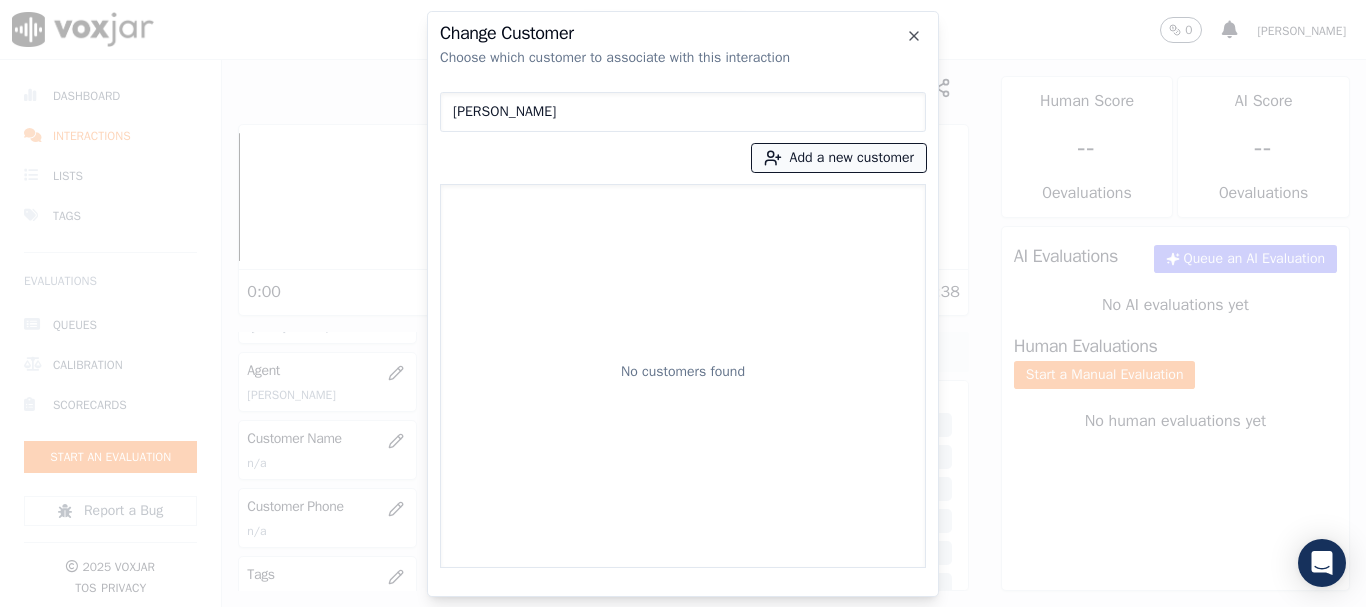 click on "Add a new customer" at bounding box center (839, 158) 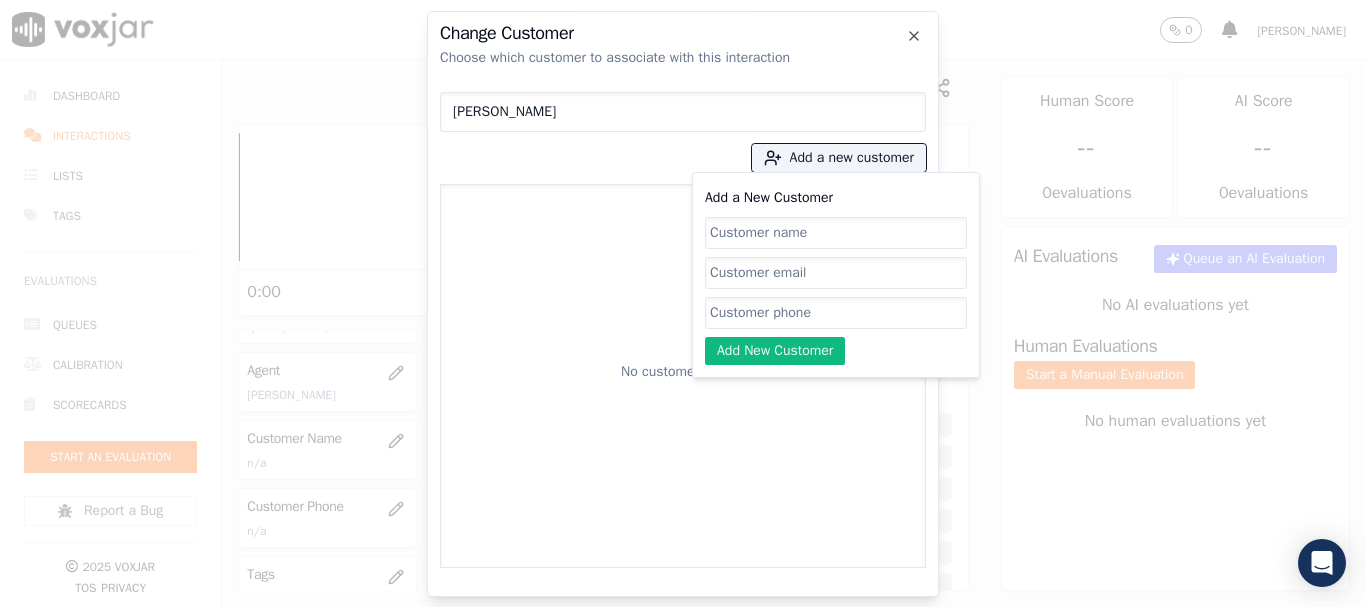 click on "[PERSON_NAME]" at bounding box center (683, 112) 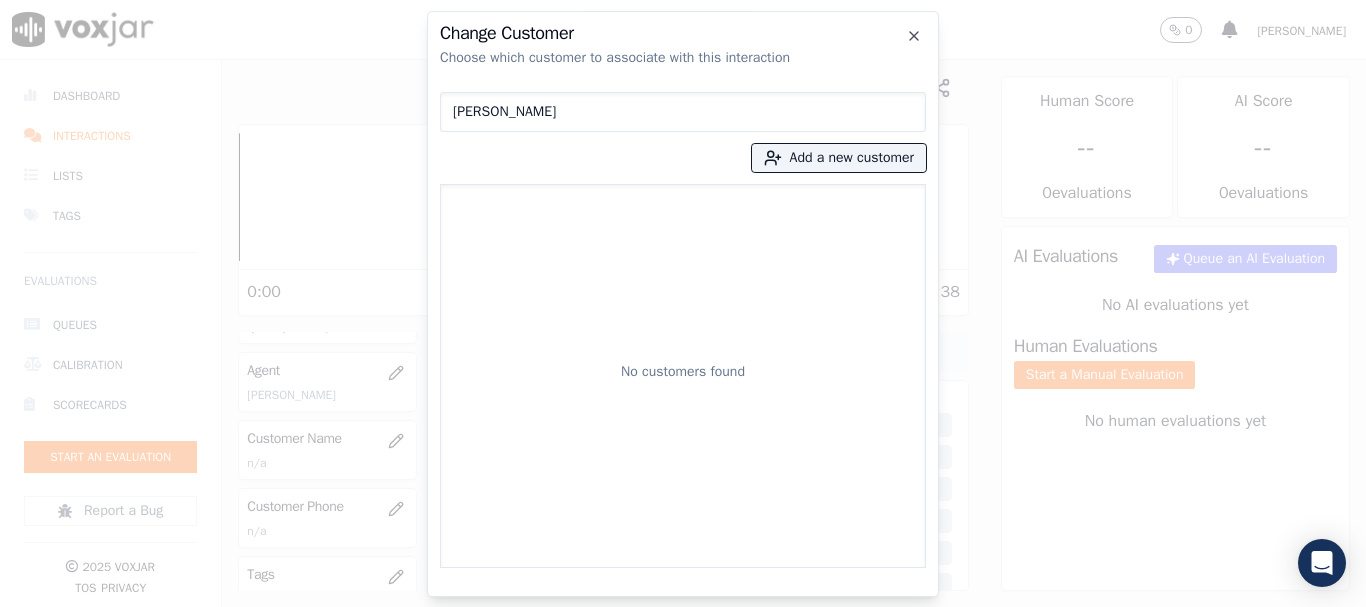 drag, startPoint x: 425, startPoint y: 94, endPoint x: 178, endPoint y: 70, distance: 248.16325 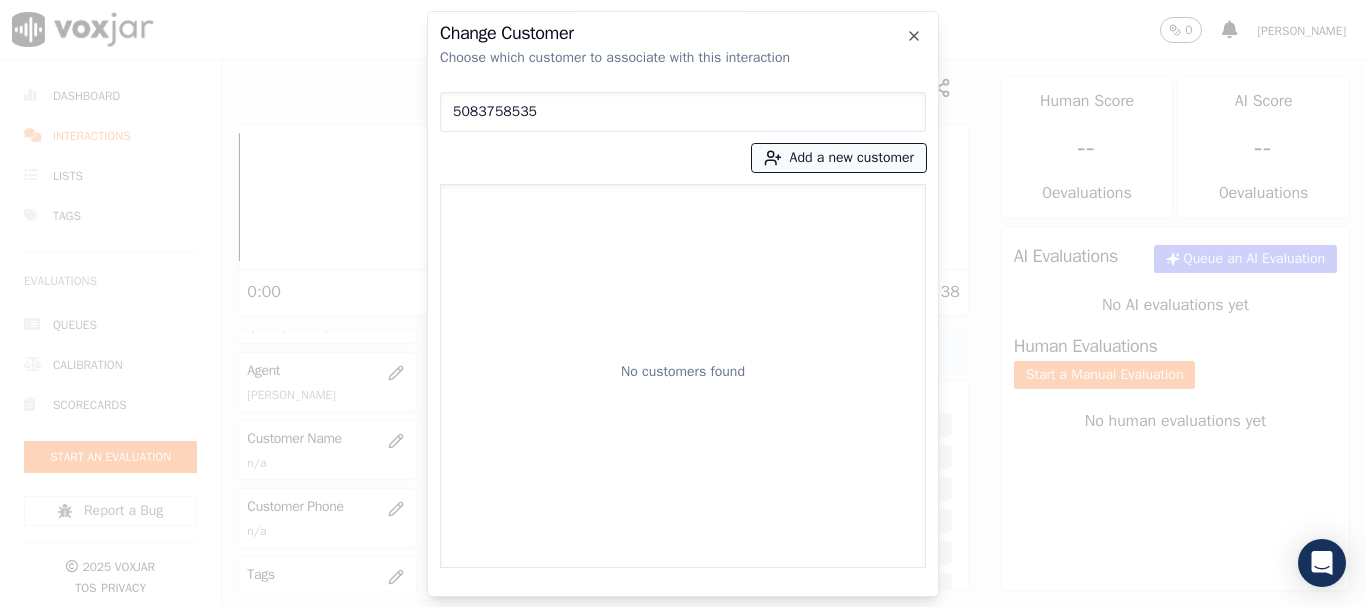 type on "5083758535" 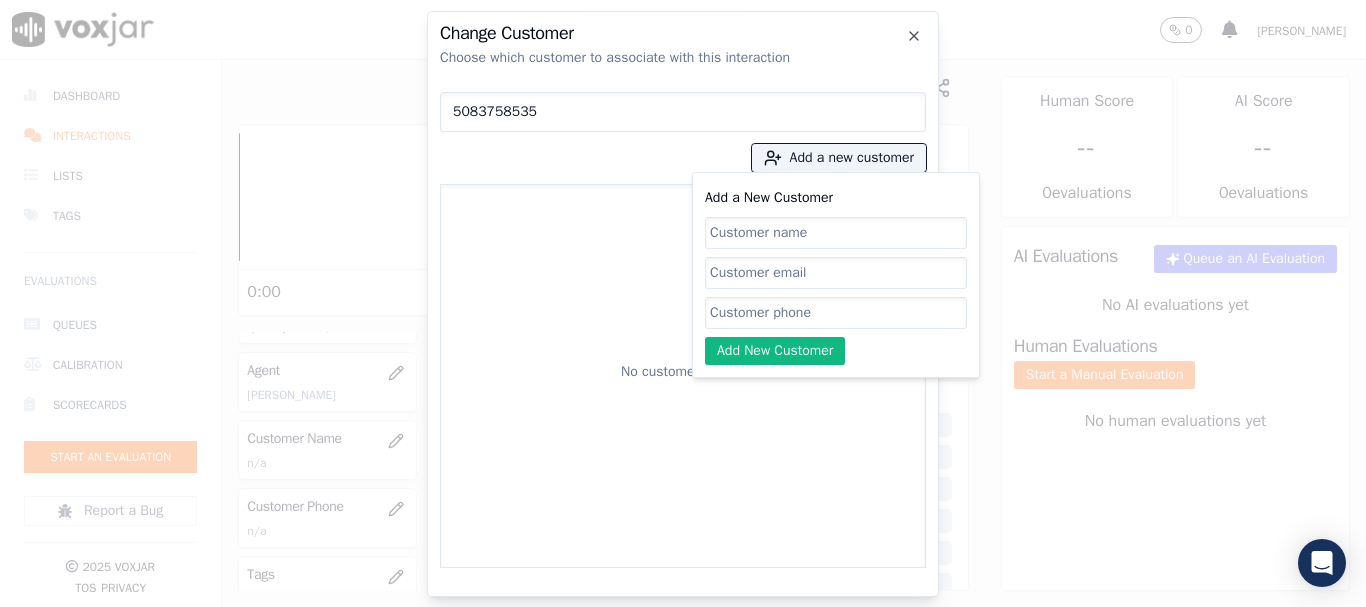 click on "Add a New Customer" 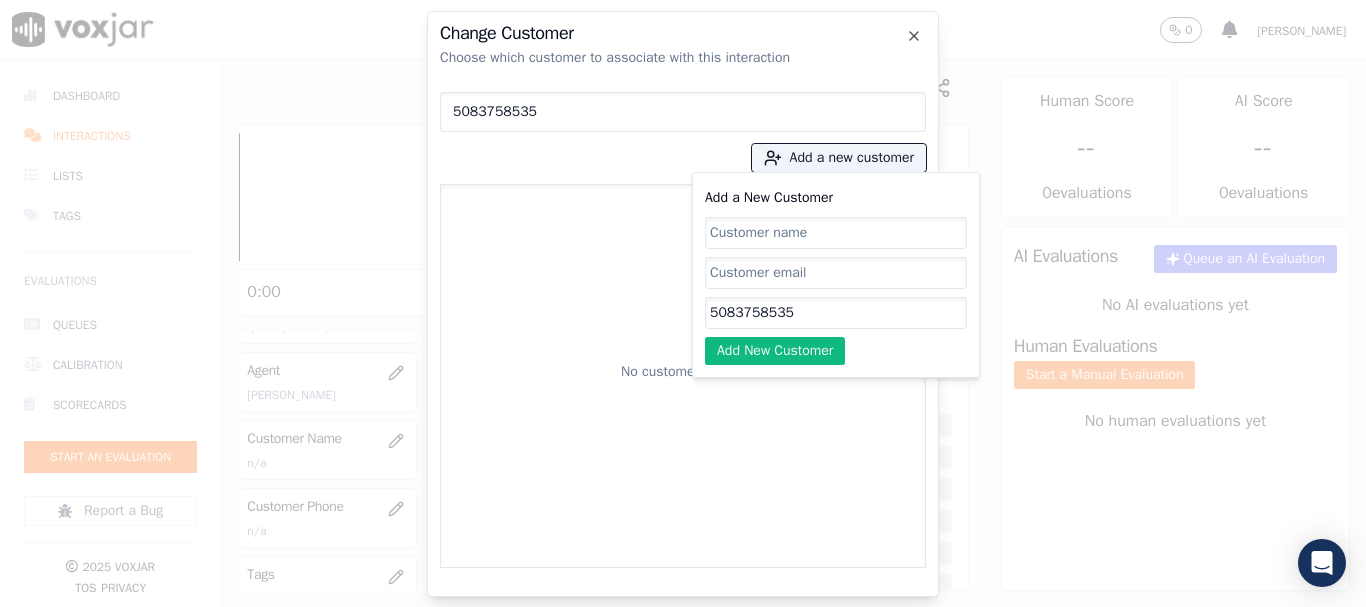 type on "5083758535" 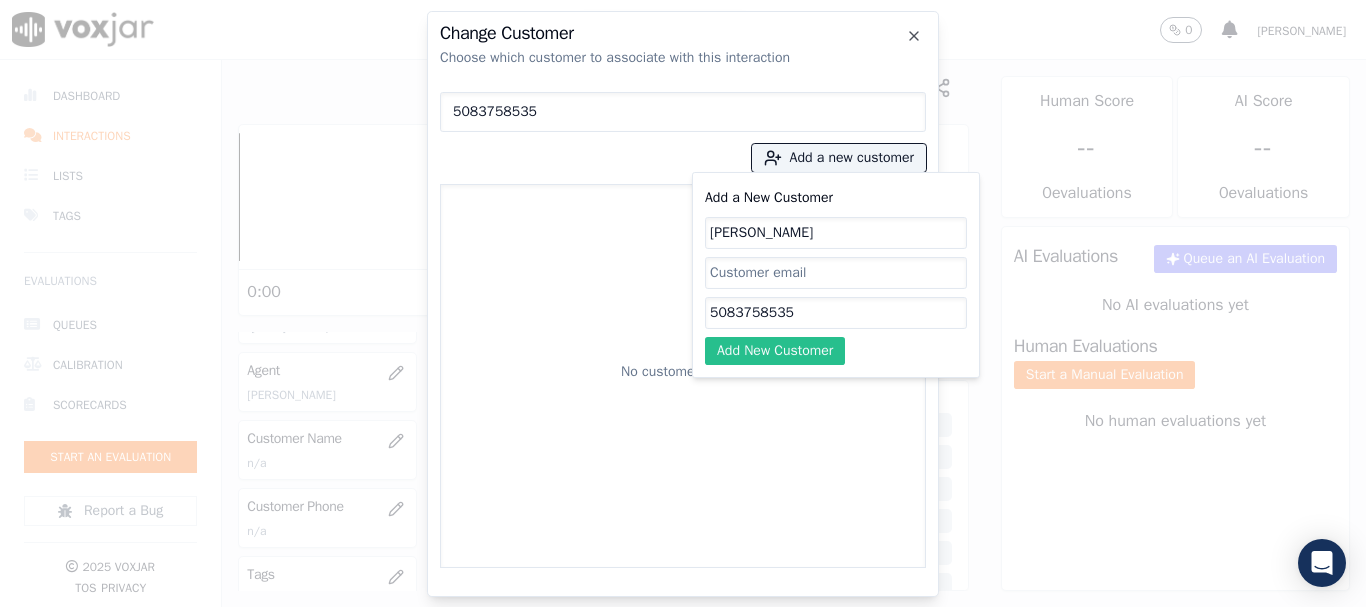 type on "[PERSON_NAME]" 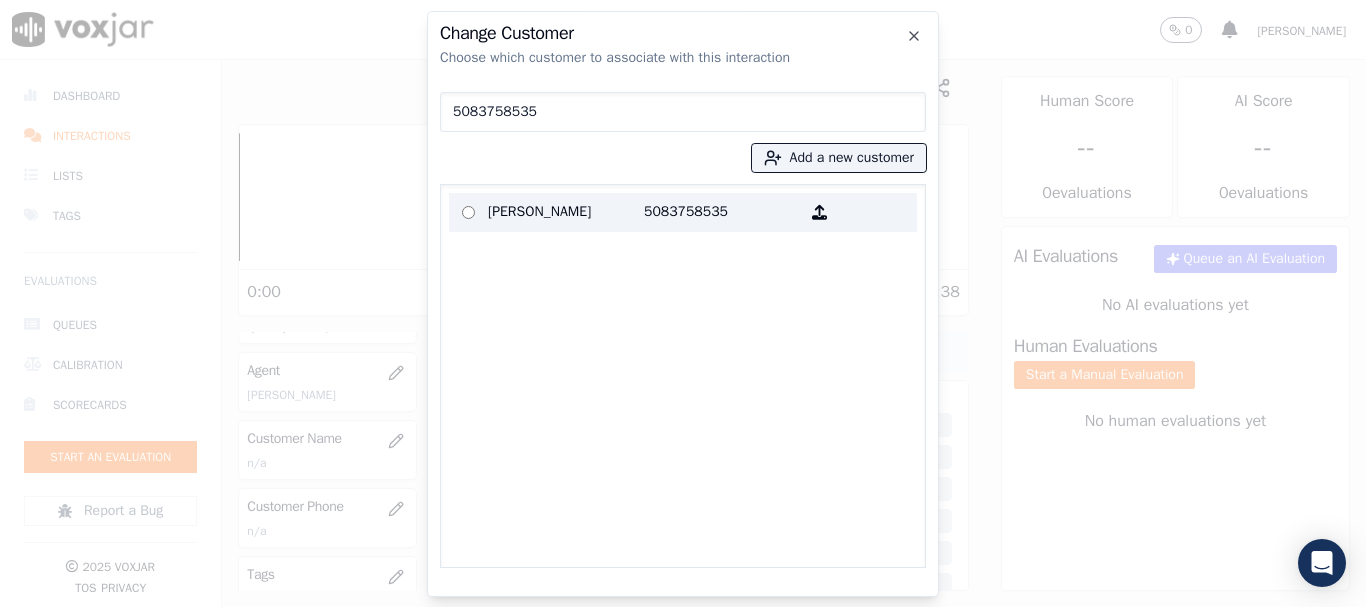 click on "[PERSON_NAME]" at bounding box center (566, 212) 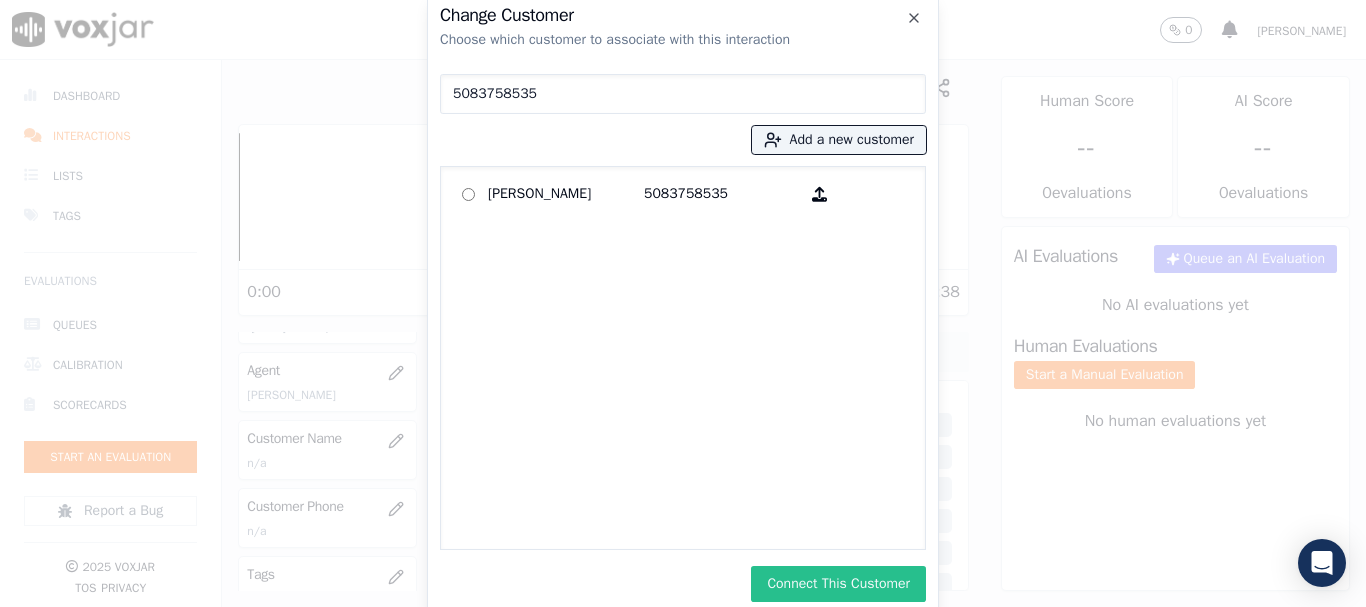 click on "Connect This Customer" at bounding box center (838, 584) 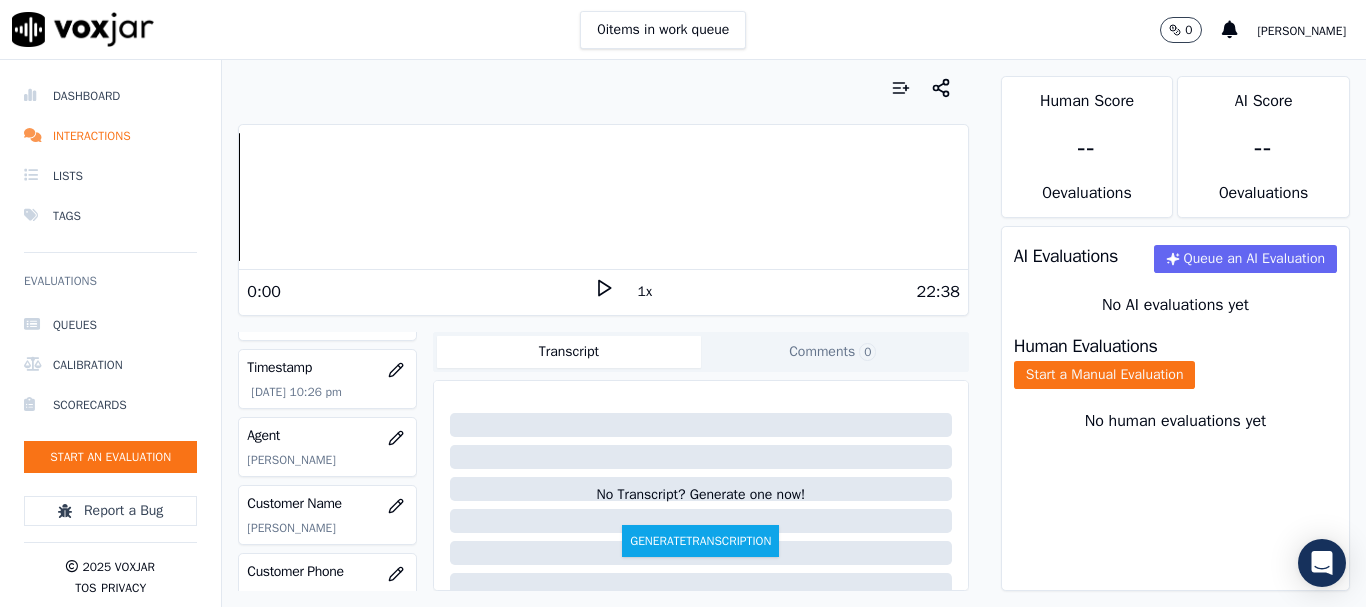 scroll, scrollTop: 100, scrollLeft: 0, axis: vertical 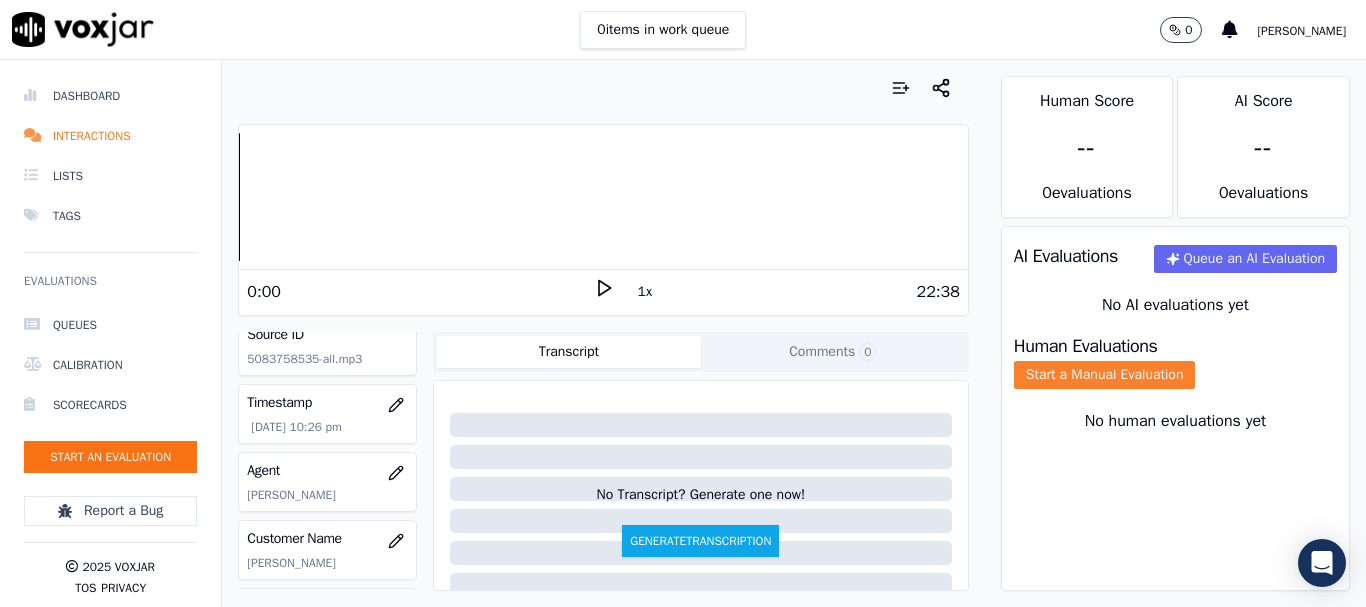 click on "Start a Manual Evaluation" 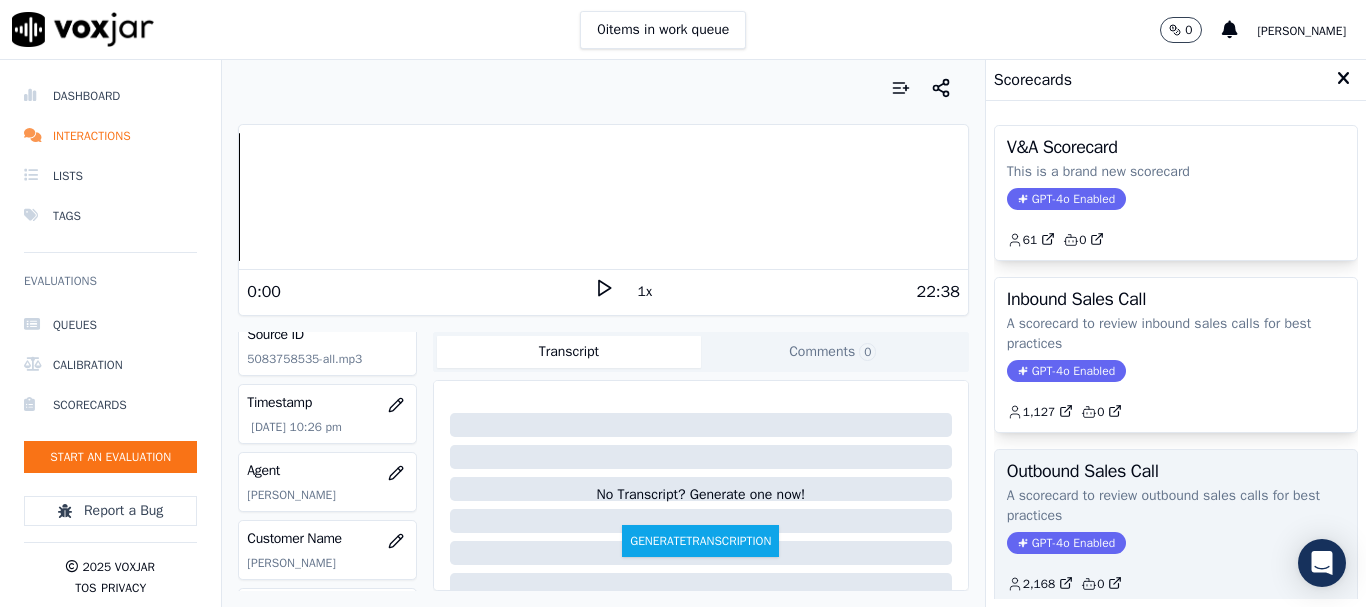scroll, scrollTop: 443, scrollLeft: 0, axis: vertical 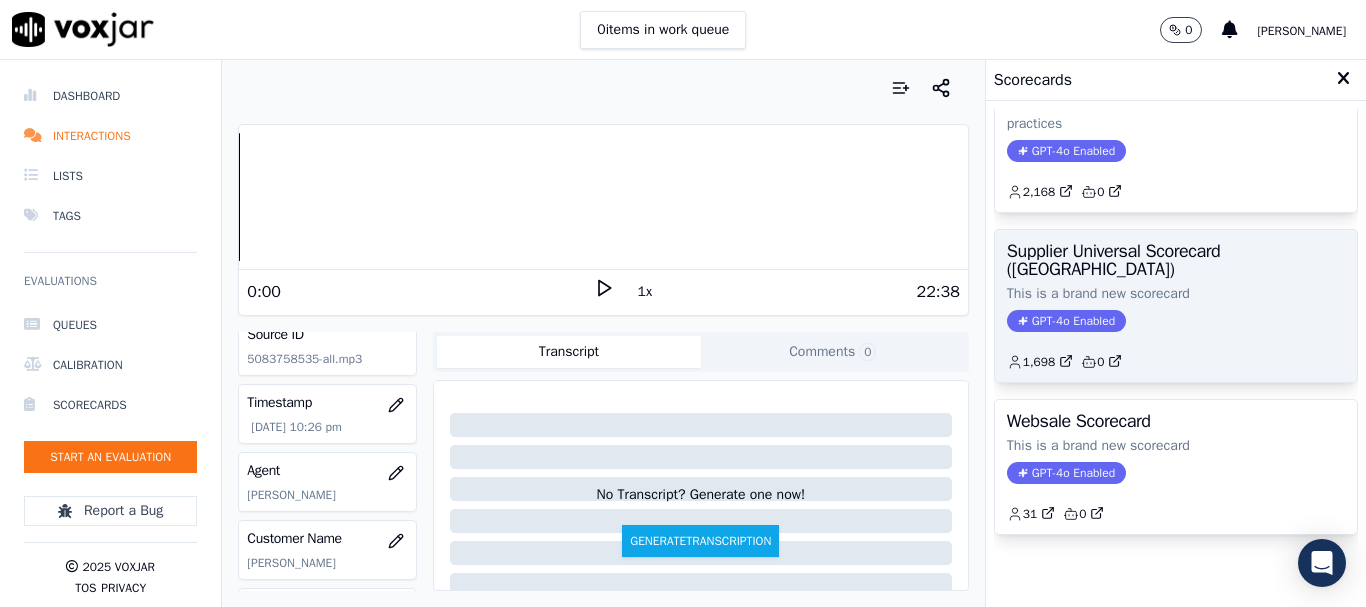 click on "Supplier Universal Scorecard ([GEOGRAPHIC_DATA])" at bounding box center [1176, 260] 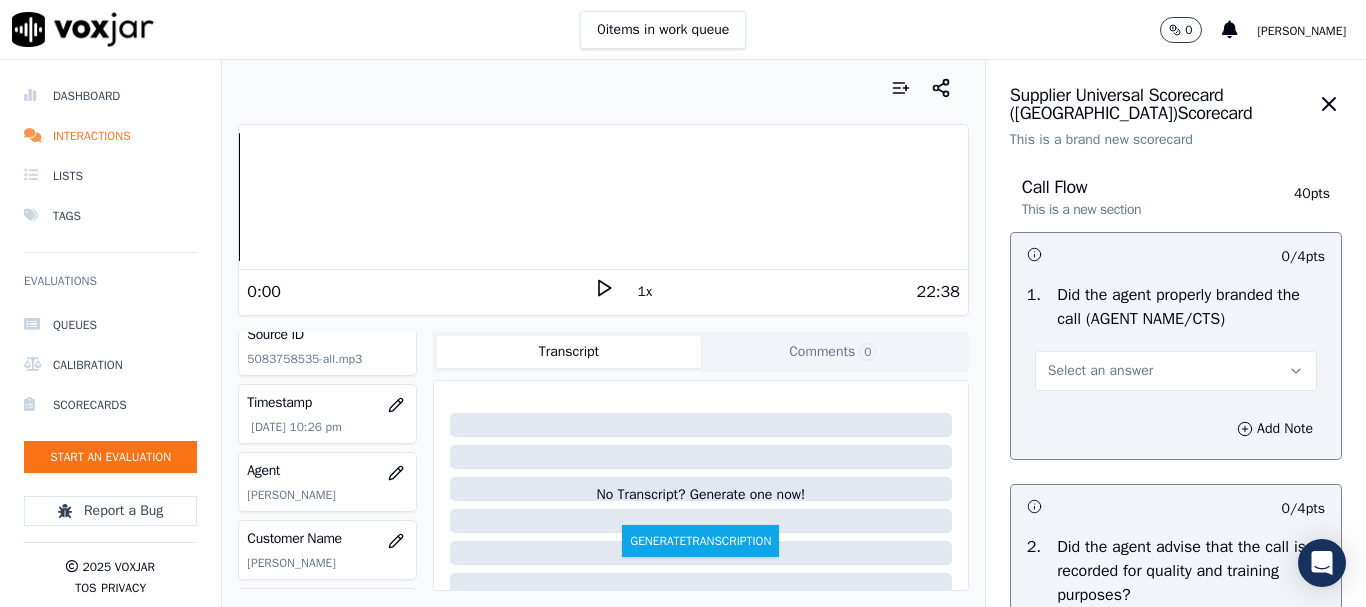 click on "Select an answer" at bounding box center (1100, 371) 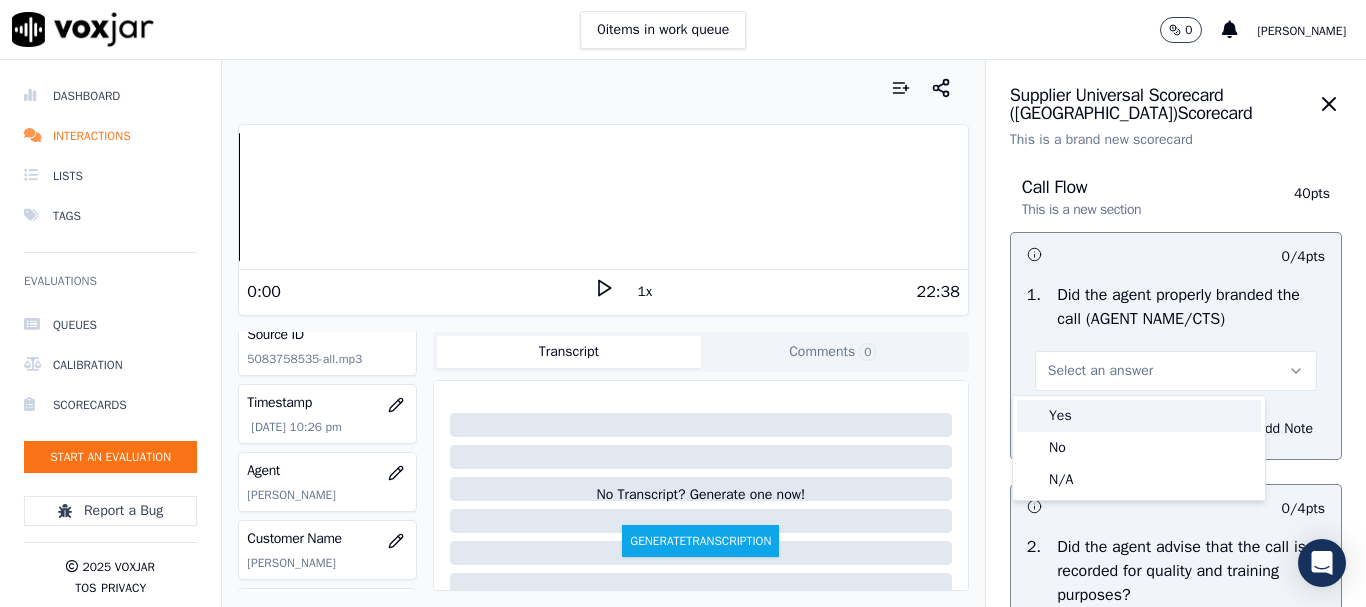 click on "Yes" at bounding box center [1139, 416] 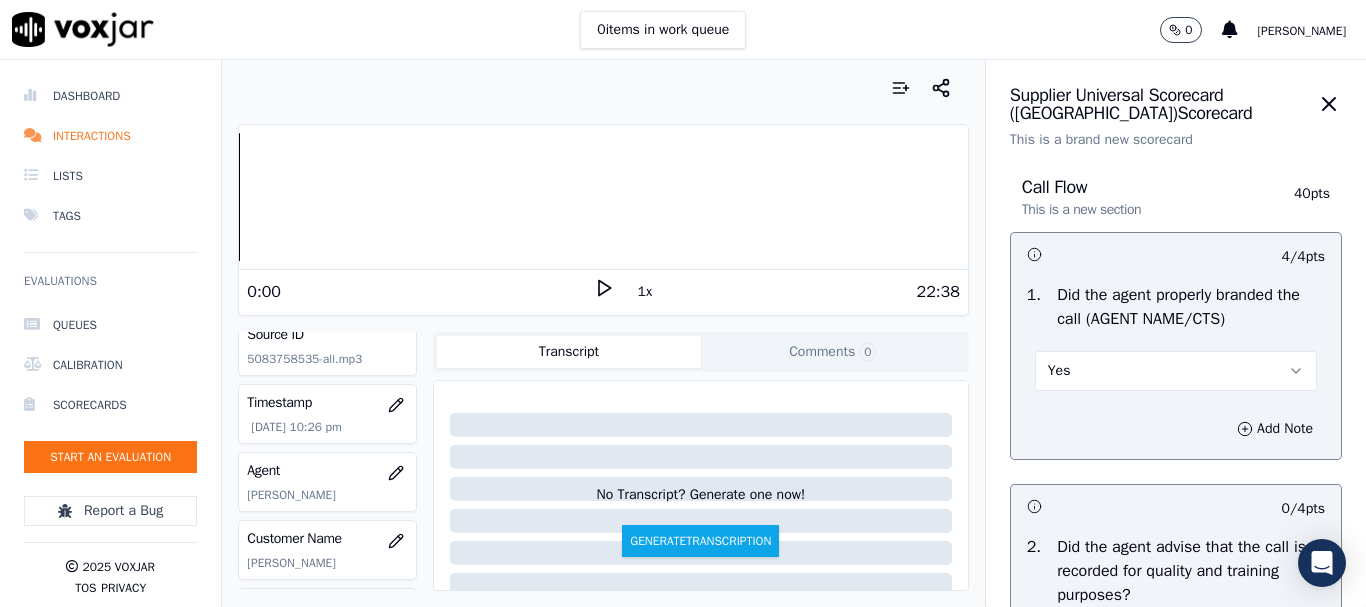 scroll, scrollTop: 300, scrollLeft: 0, axis: vertical 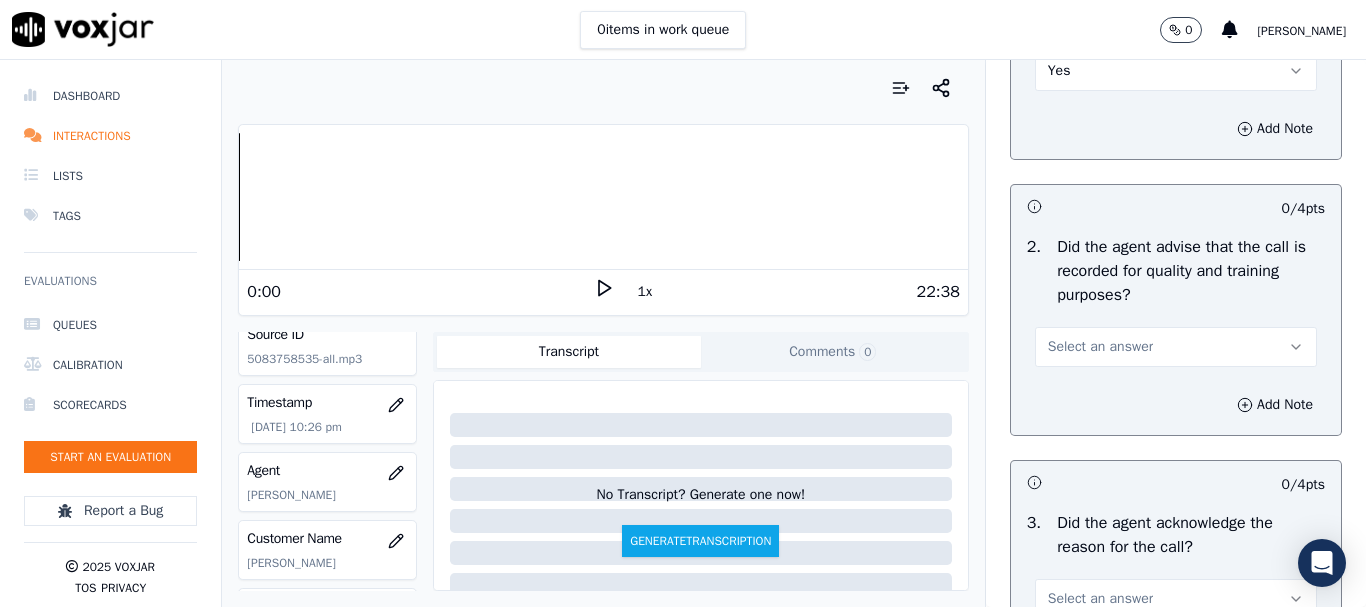 drag, startPoint x: 1160, startPoint y: 341, endPoint x: 1157, endPoint y: 356, distance: 15.297058 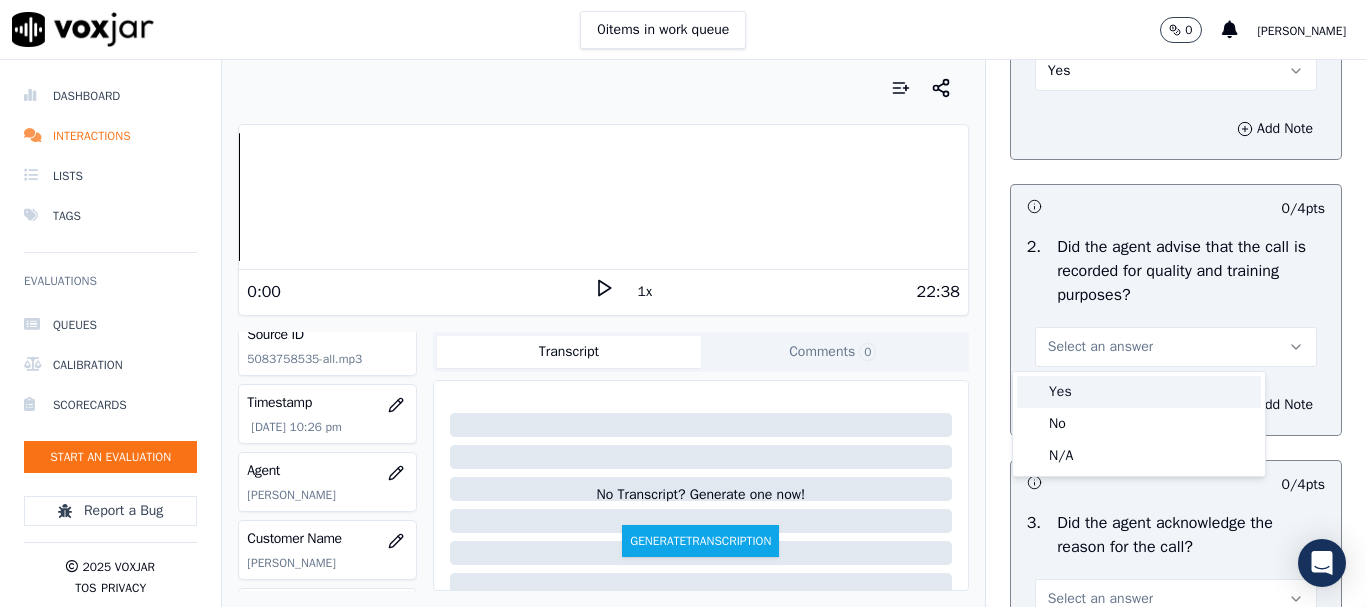click on "Yes" at bounding box center (1139, 392) 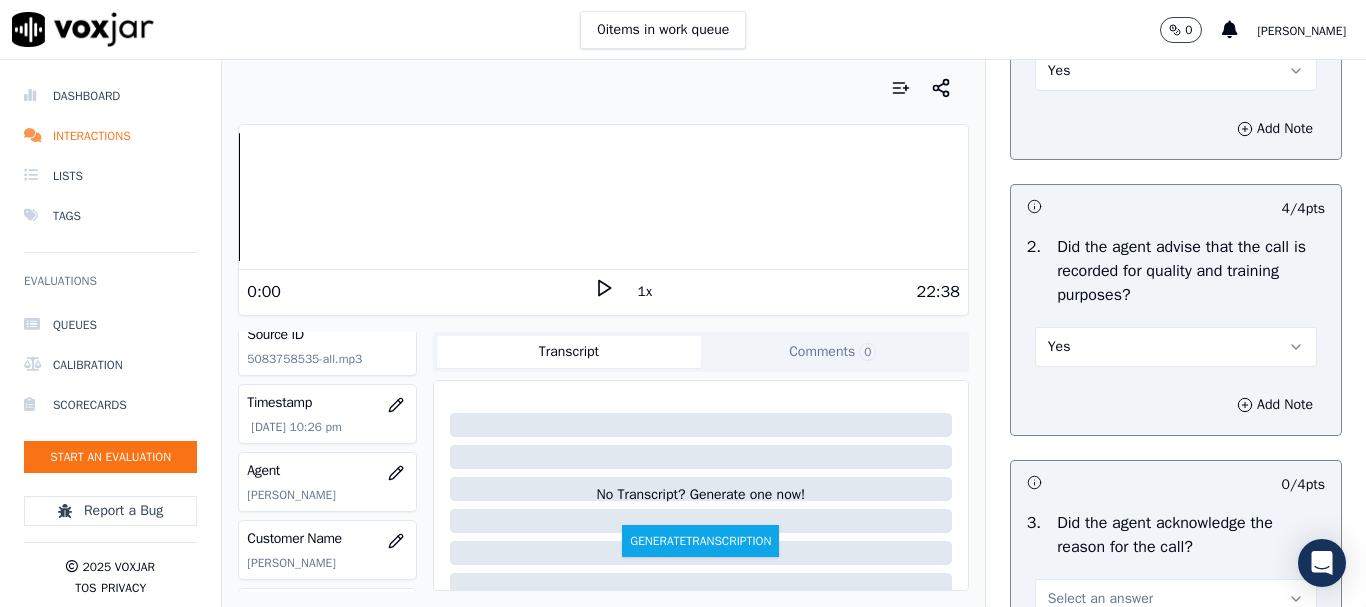 scroll, scrollTop: 700, scrollLeft: 0, axis: vertical 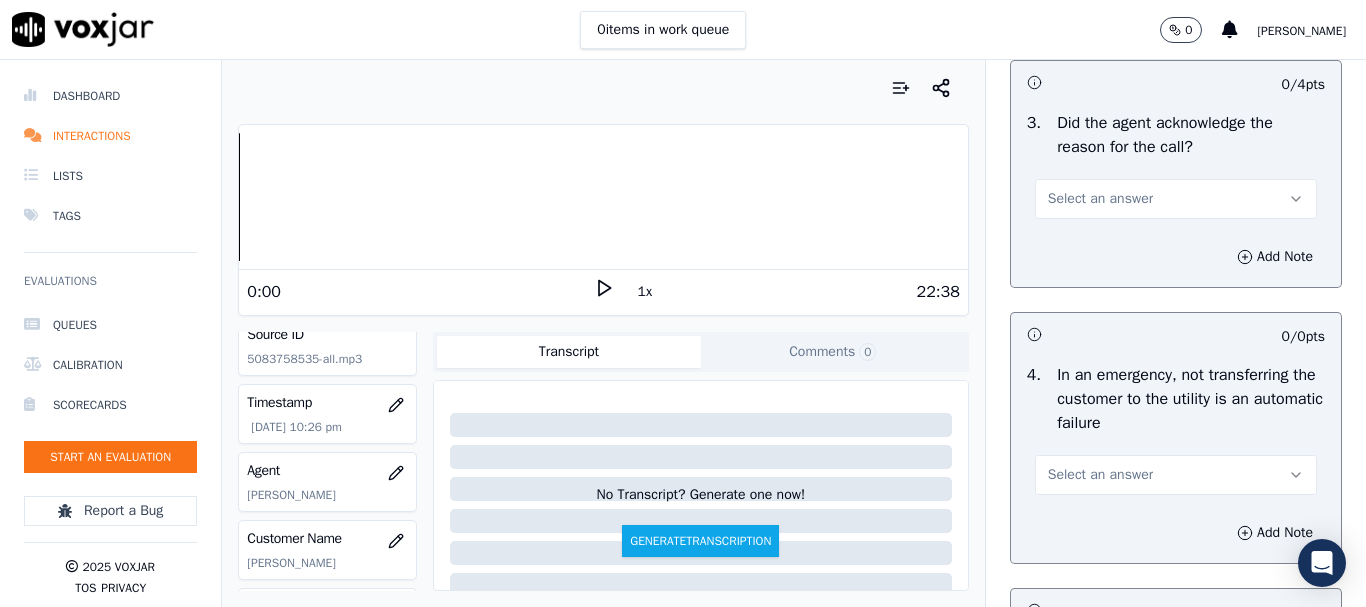 click on "Select an answer" at bounding box center (1176, 199) 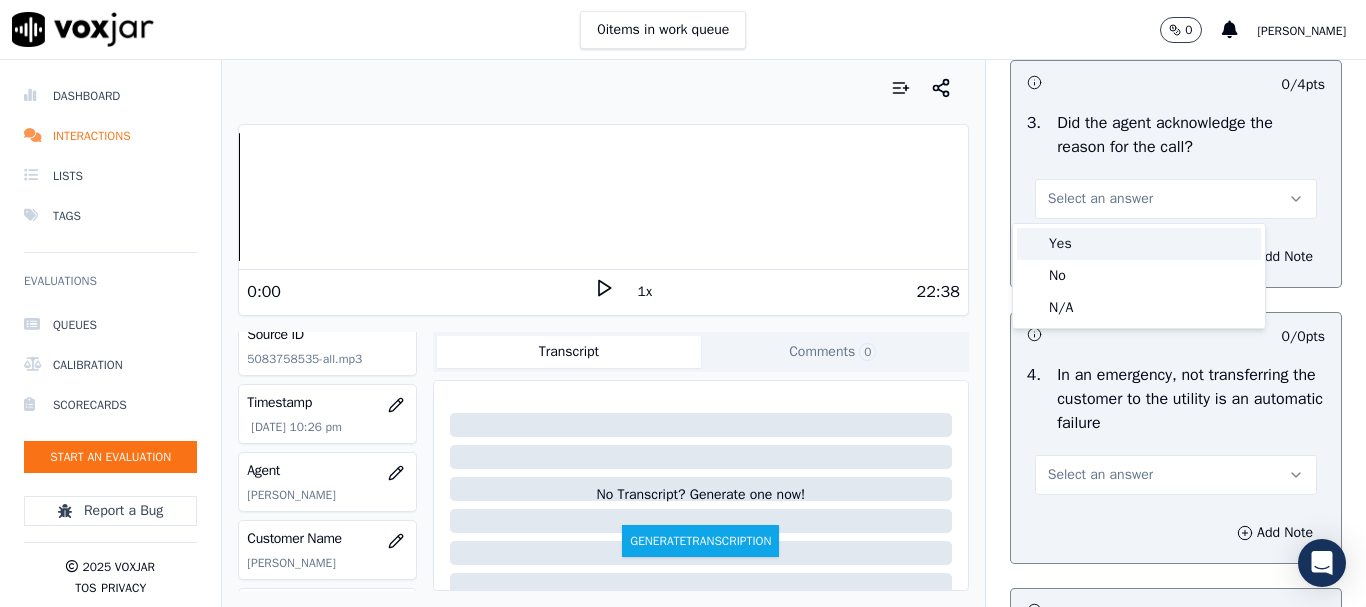 drag, startPoint x: 1122, startPoint y: 255, endPoint x: 1121, endPoint y: 362, distance: 107.00467 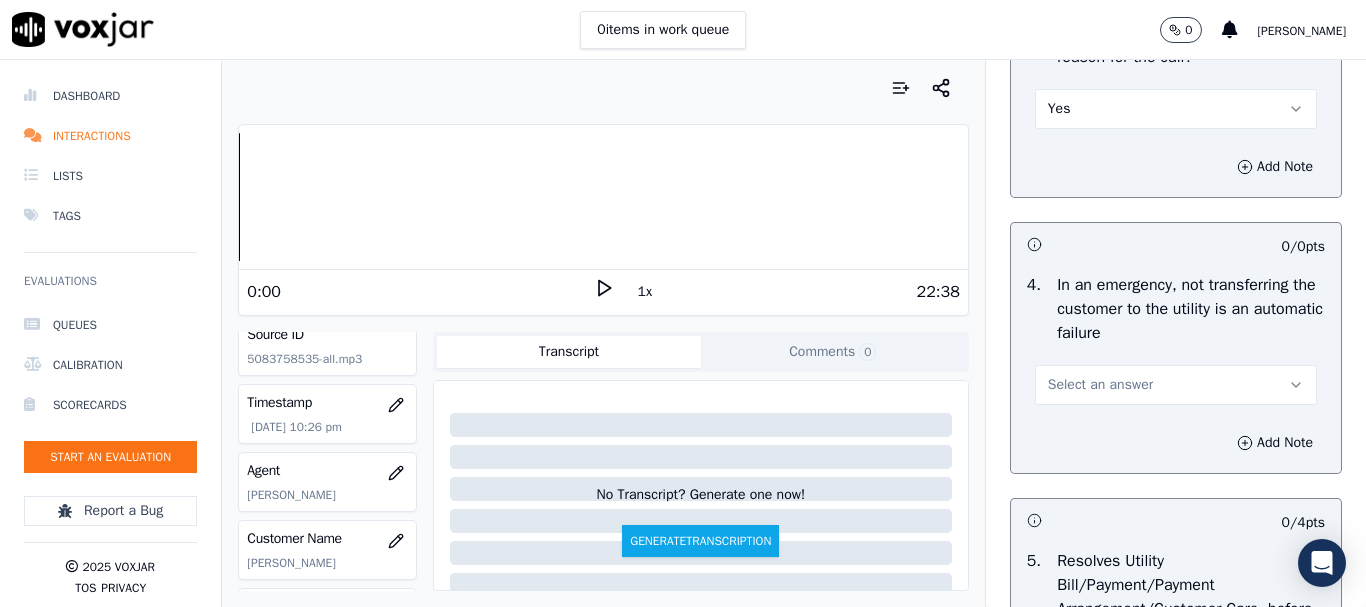 scroll, scrollTop: 900, scrollLeft: 0, axis: vertical 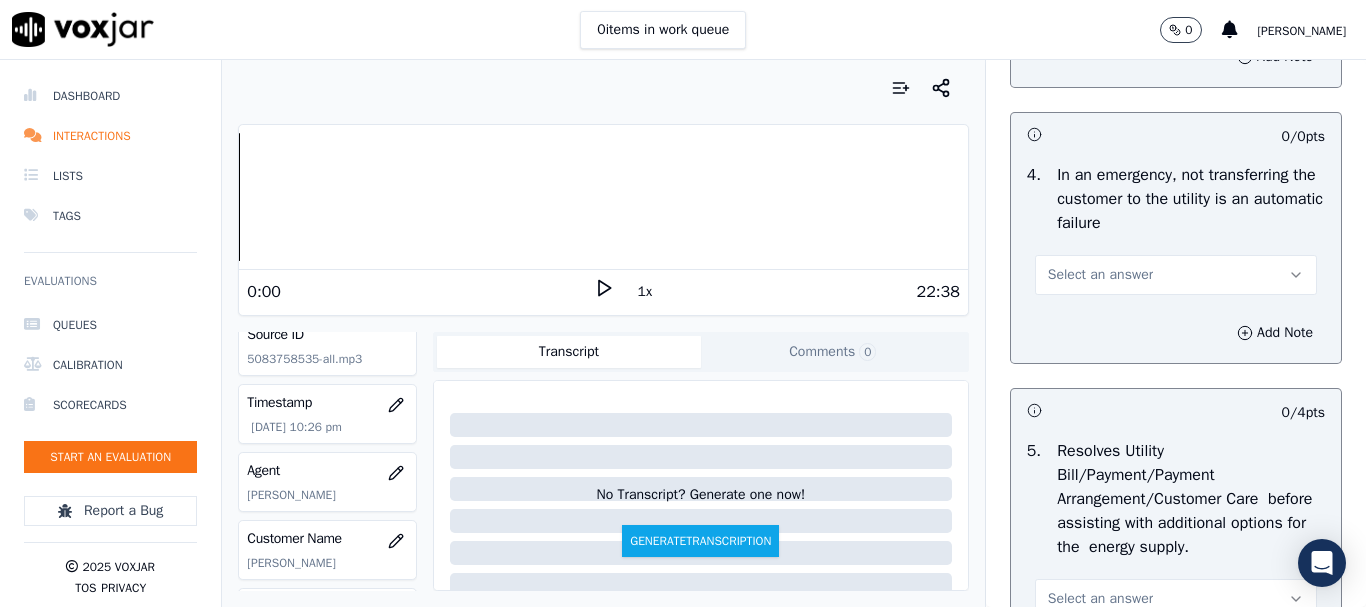 click on "Select an answer" at bounding box center [1100, 275] 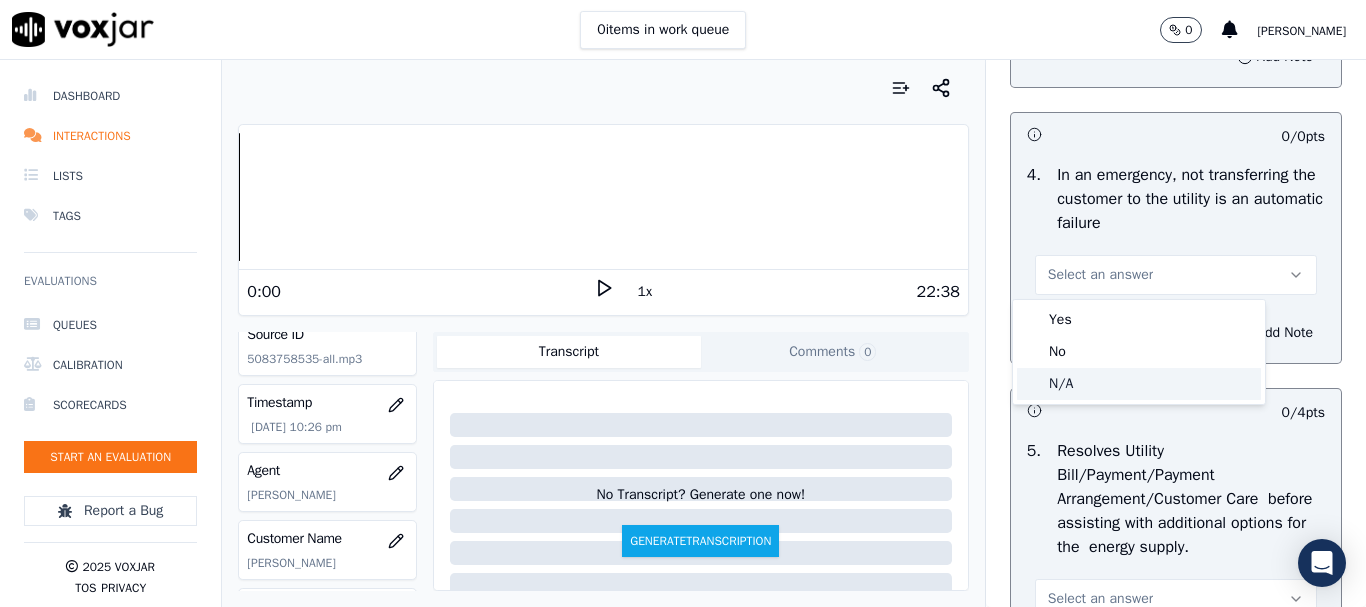 click on "N/A" 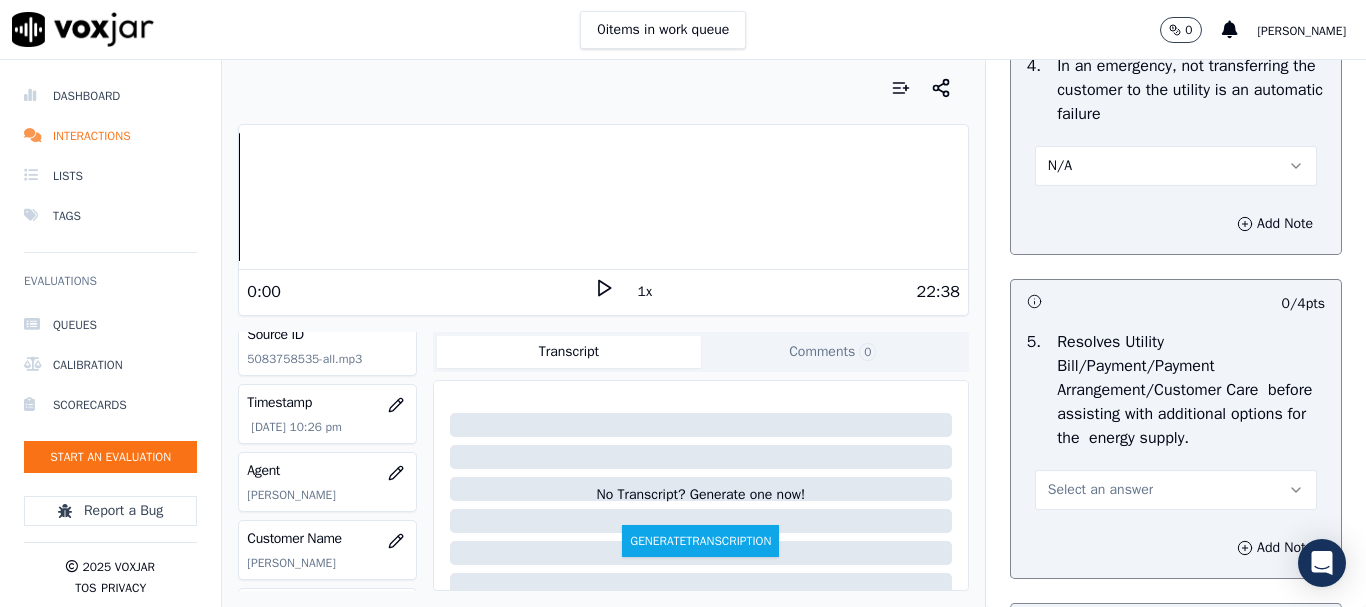 scroll, scrollTop: 1400, scrollLeft: 0, axis: vertical 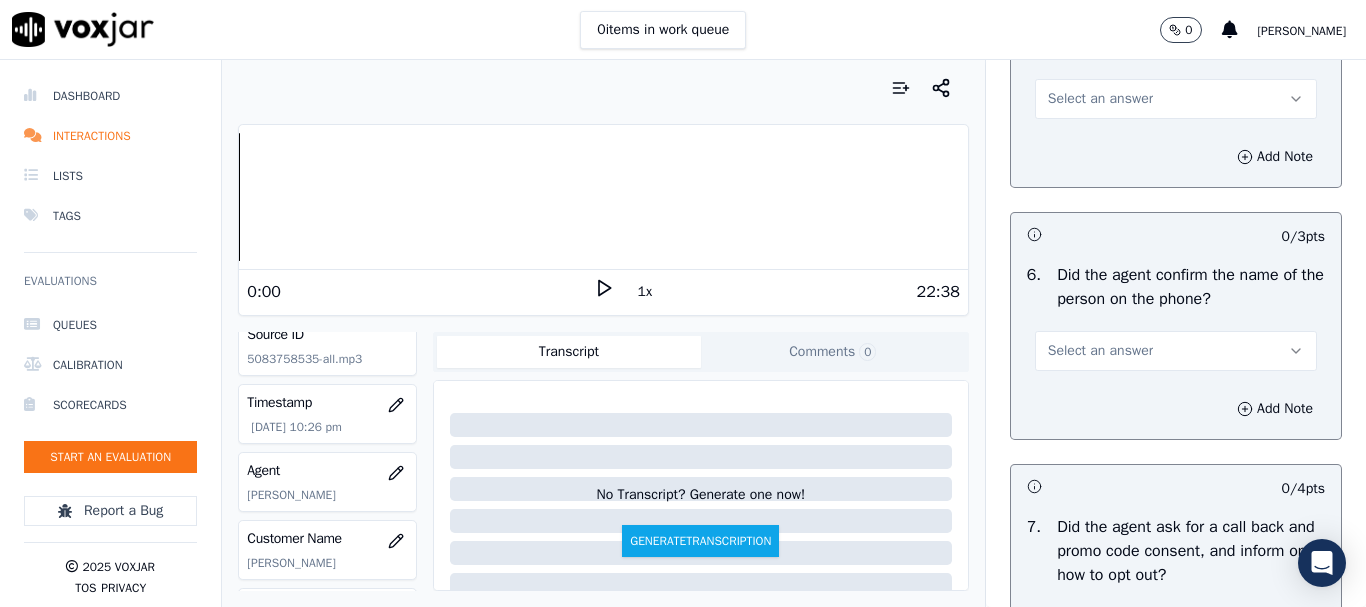 click on "Select an answer" at bounding box center [1100, 99] 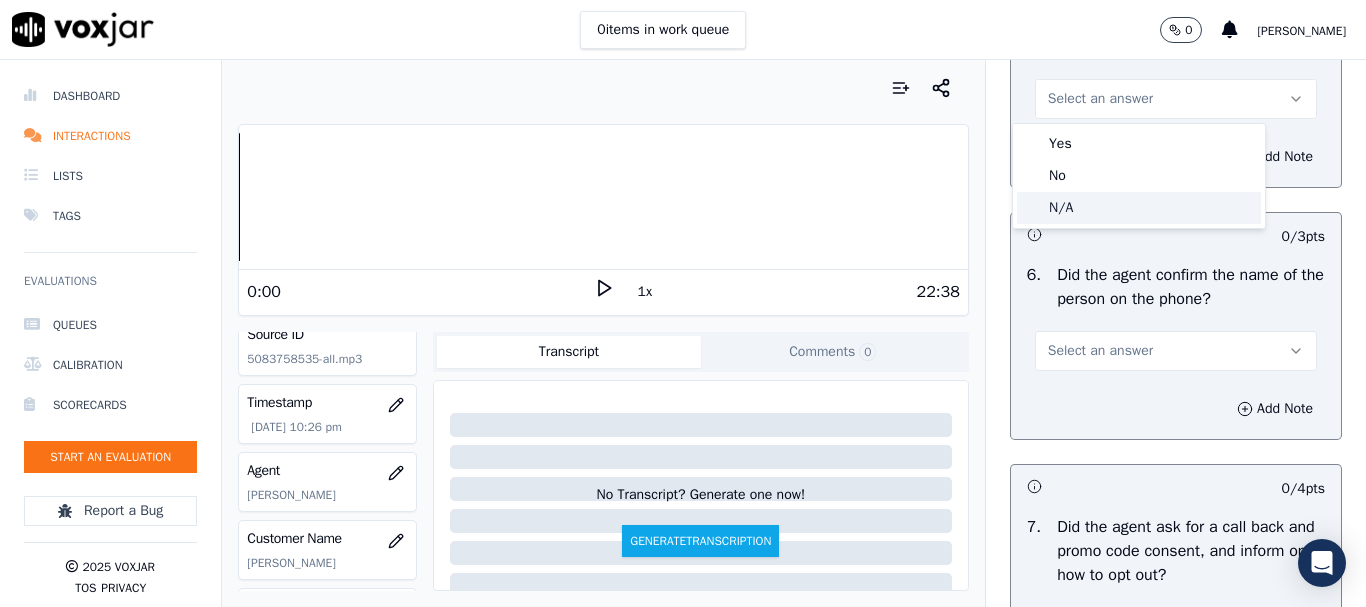 drag, startPoint x: 1122, startPoint y: 206, endPoint x: 1144, endPoint y: 369, distance: 164.47797 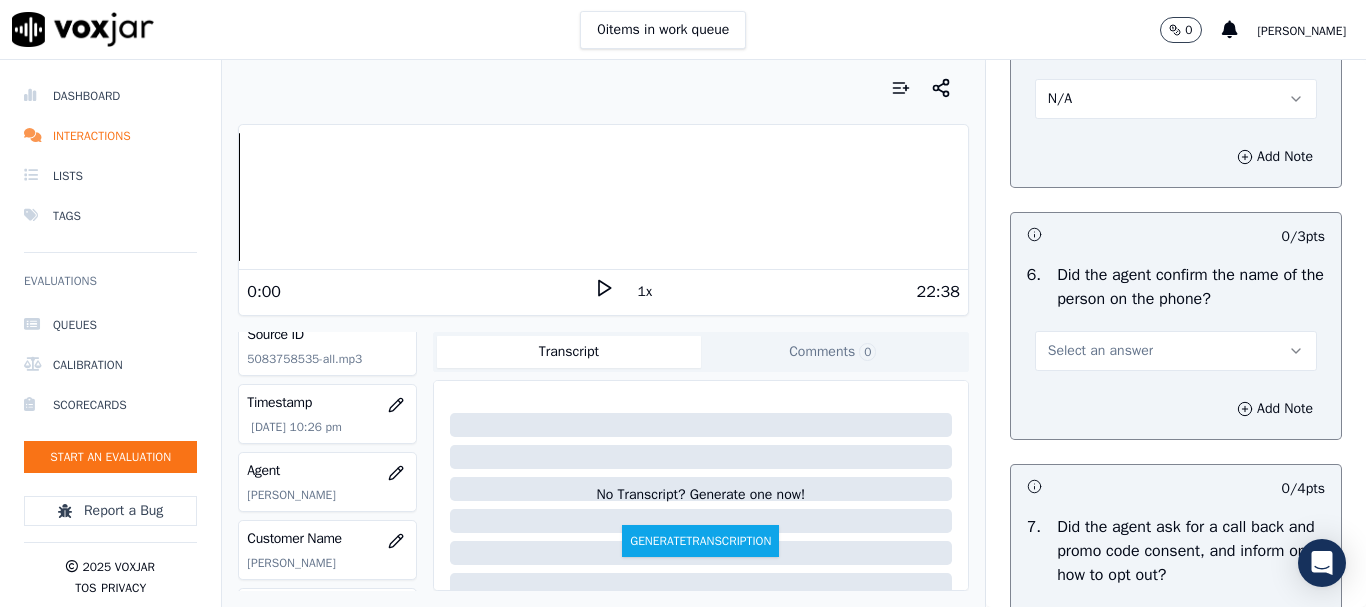 click on "Select an answer" at bounding box center (1100, 351) 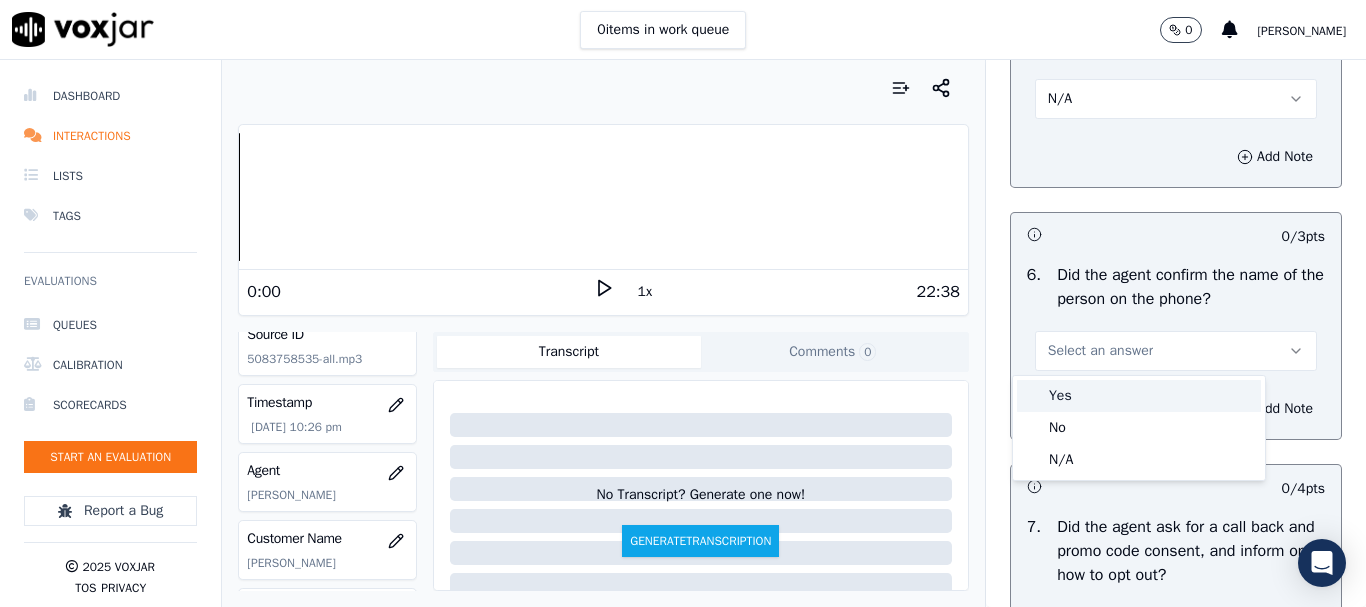 click on "Yes" at bounding box center [1139, 396] 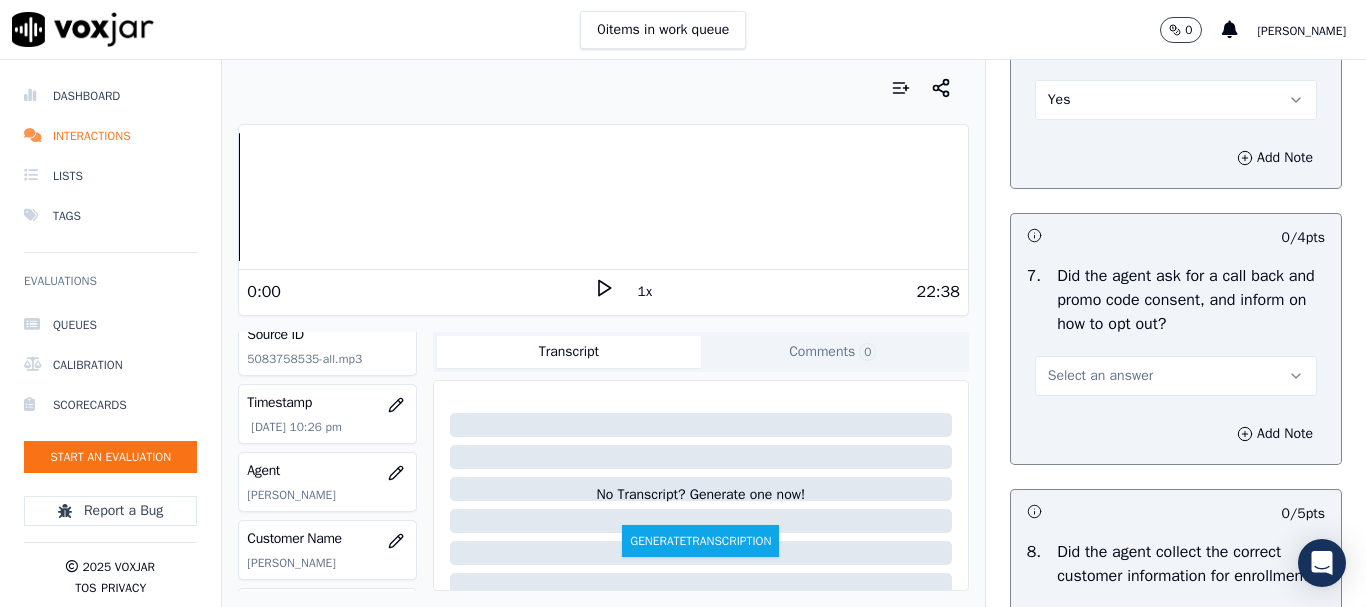 scroll, scrollTop: 1700, scrollLeft: 0, axis: vertical 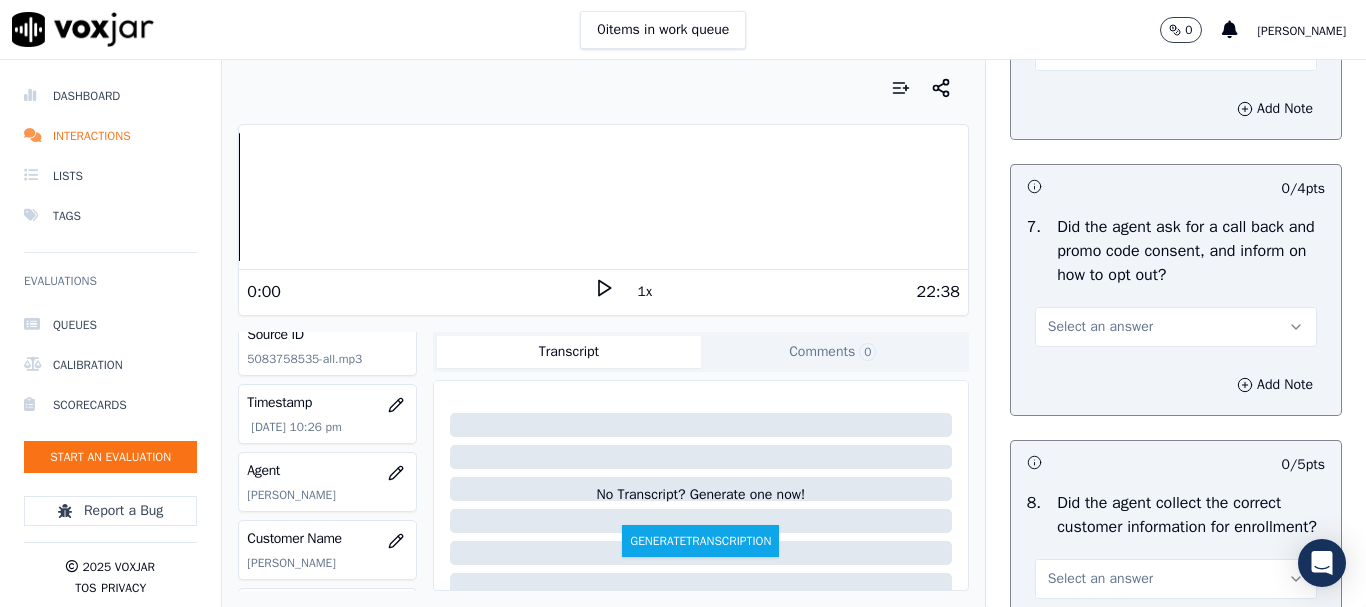 click on "Select an answer" at bounding box center [1100, 327] 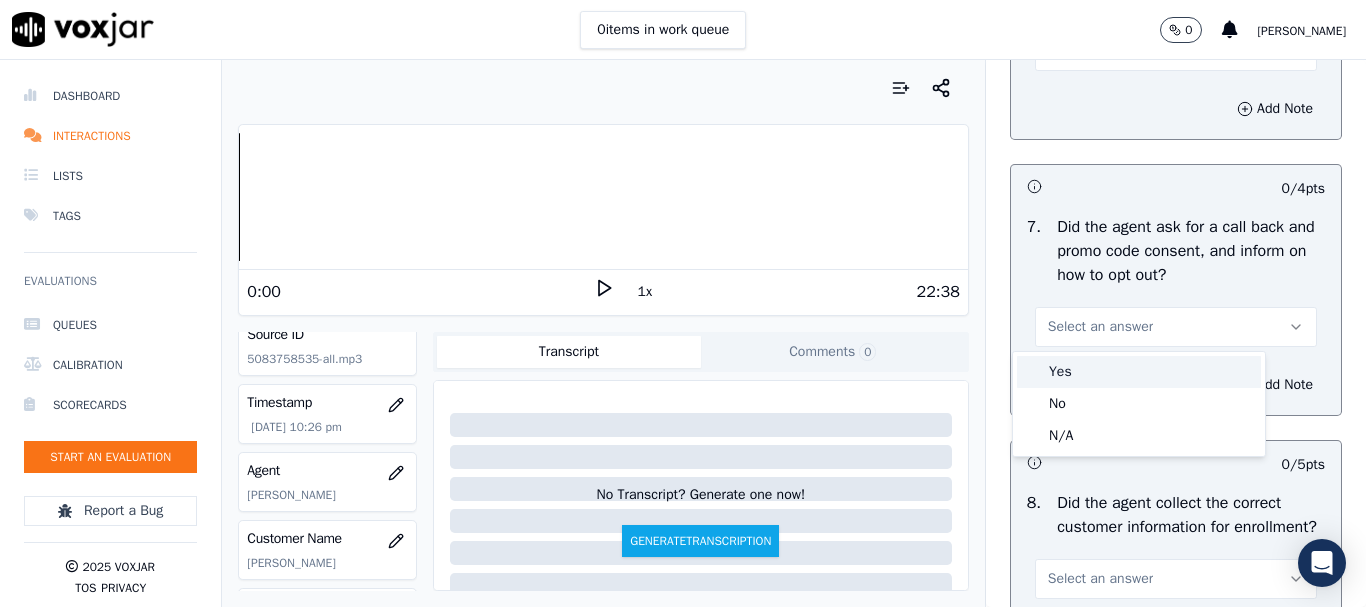 click on "Yes" at bounding box center [1139, 372] 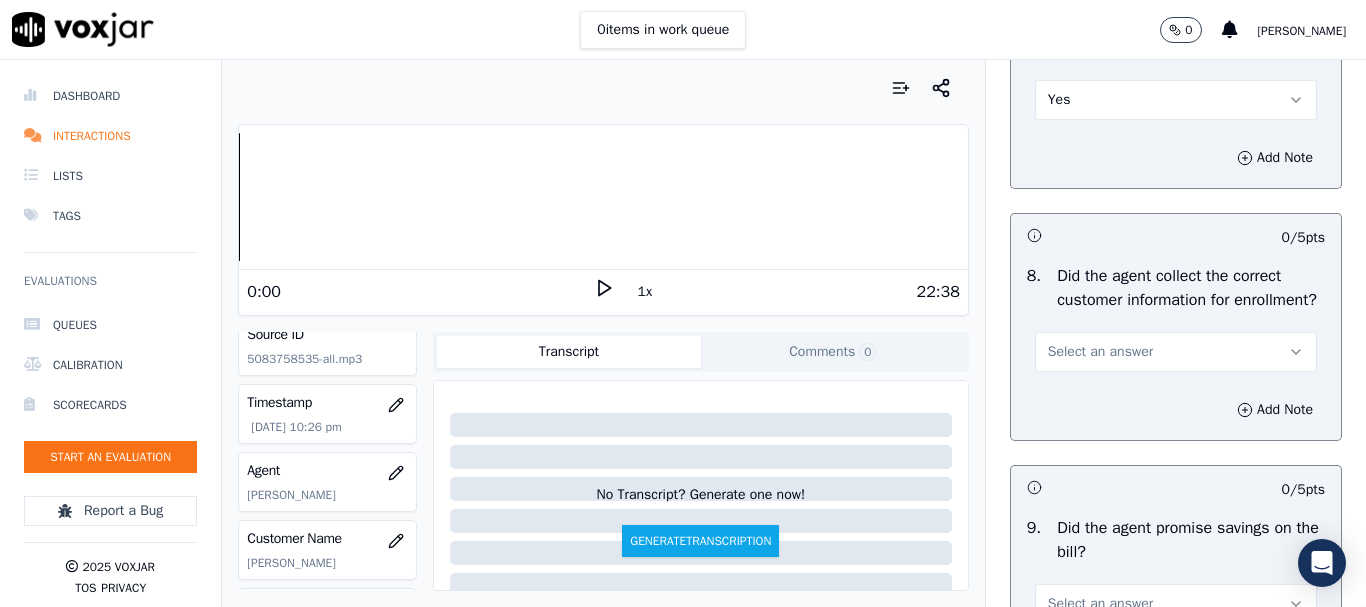 scroll, scrollTop: 2000, scrollLeft: 0, axis: vertical 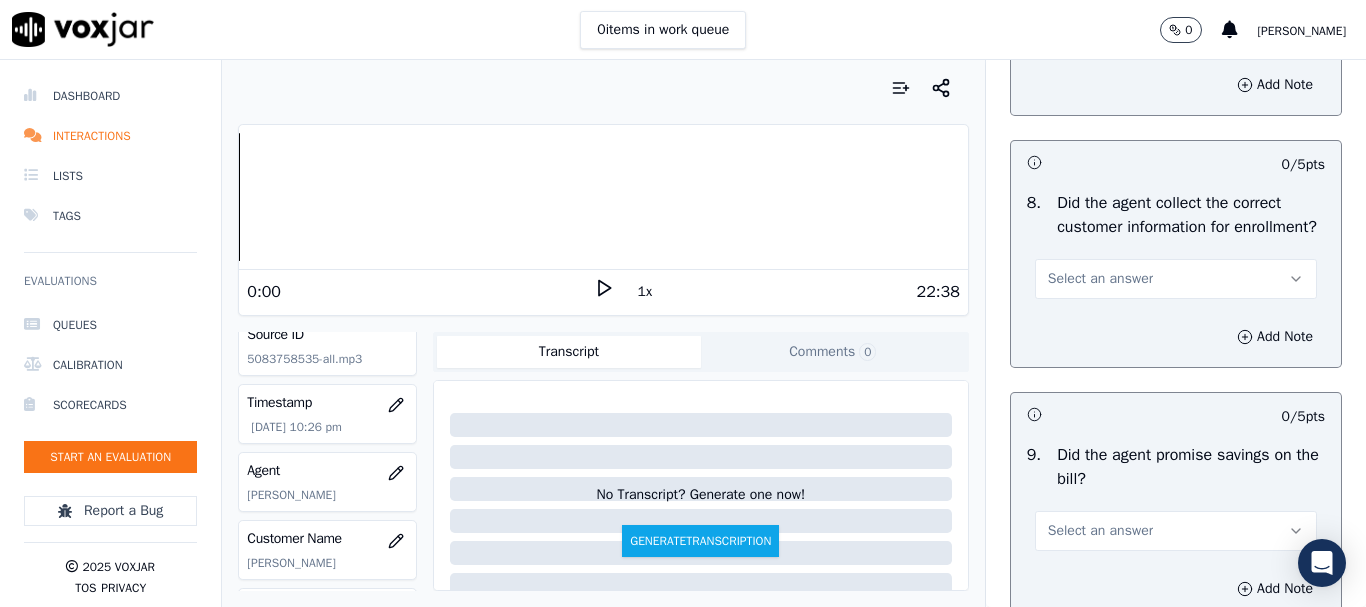 click on "Select an answer" at bounding box center (1100, 279) 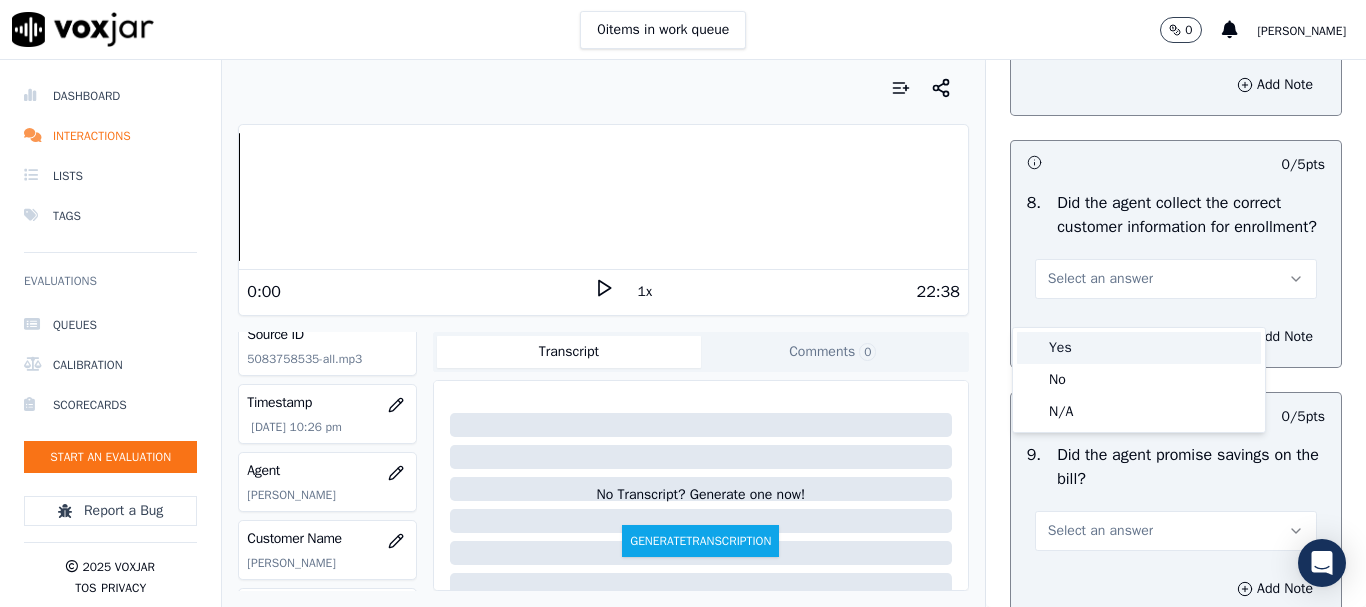 click on "Yes" at bounding box center [1139, 348] 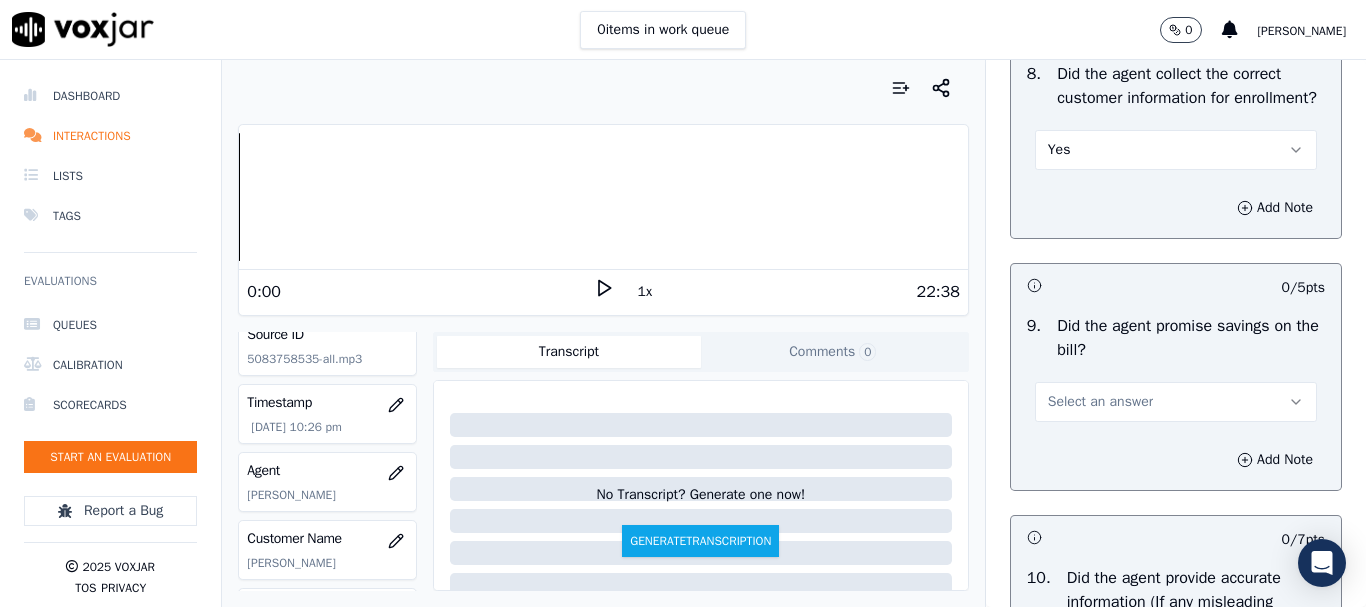 scroll, scrollTop: 2300, scrollLeft: 0, axis: vertical 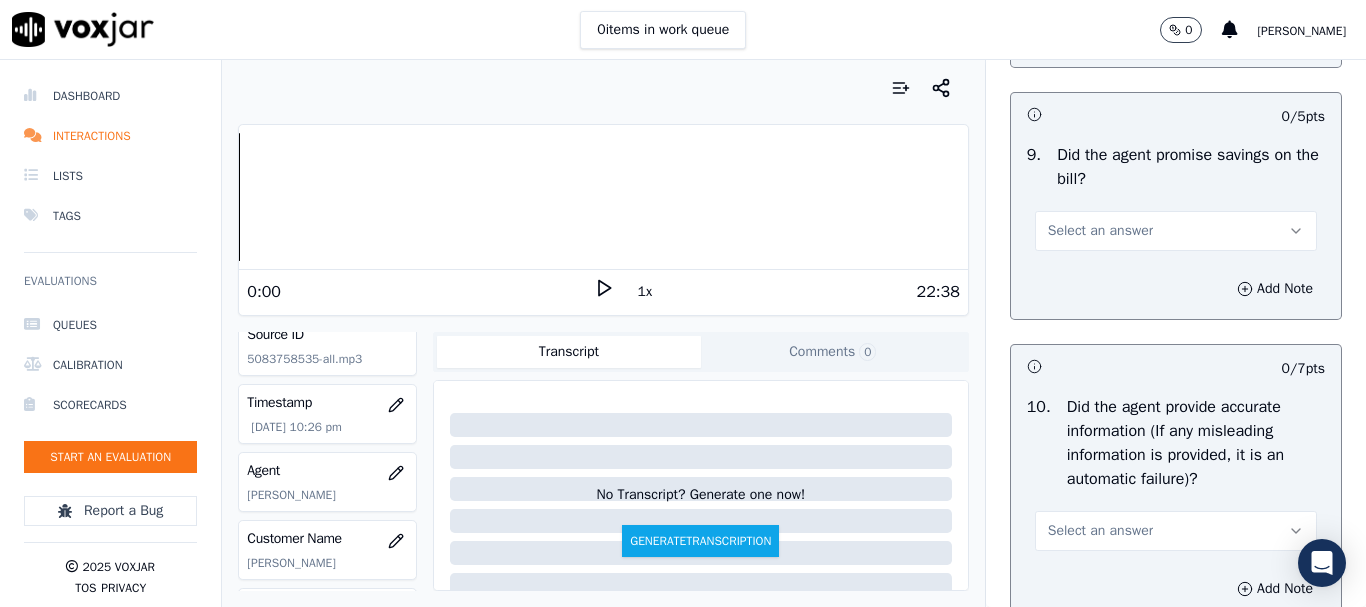 click on "Select an answer" at bounding box center [1100, 231] 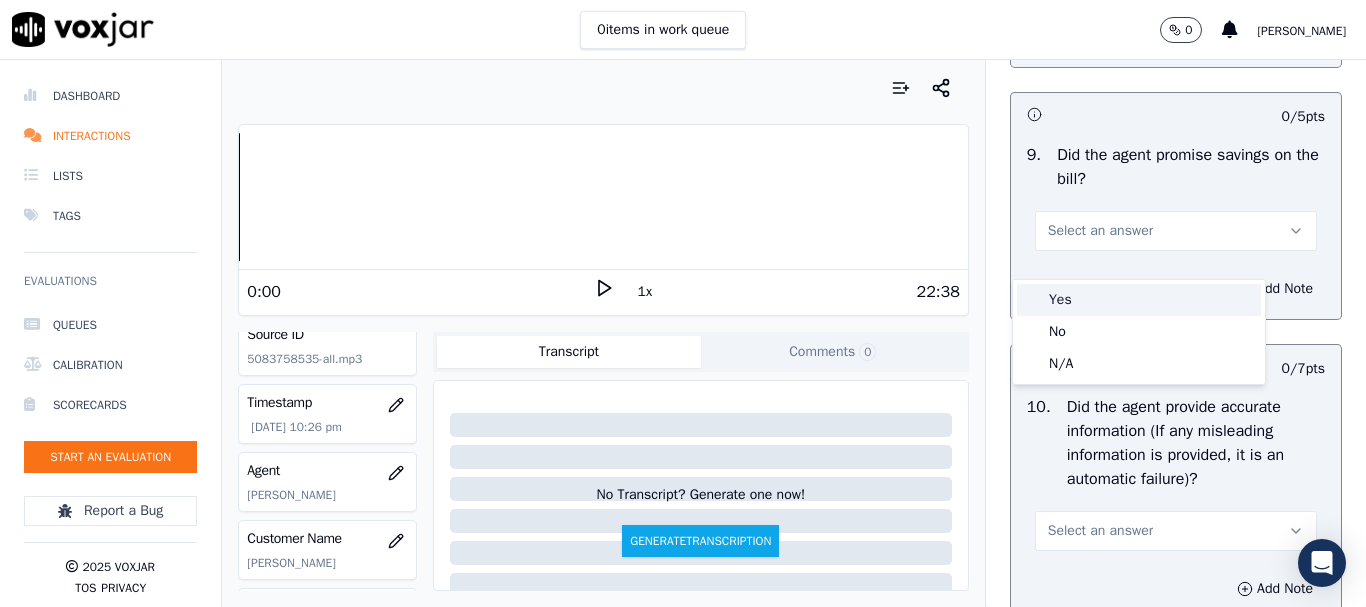 click on "Yes" at bounding box center (1139, 300) 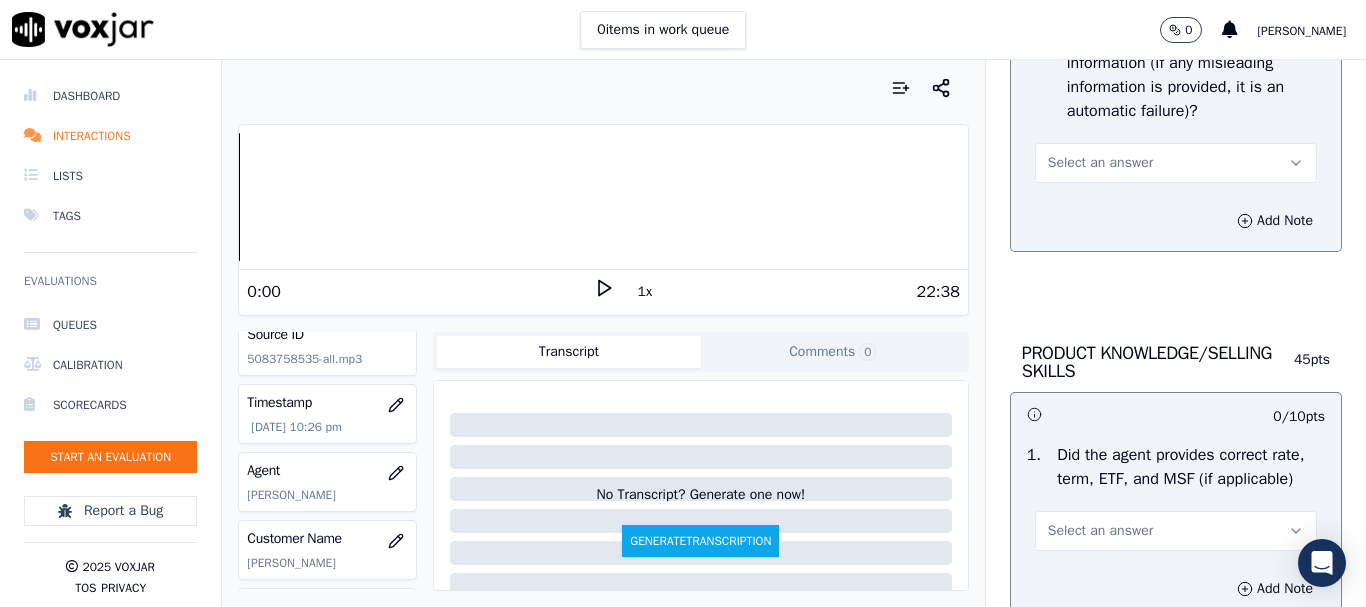 scroll, scrollTop: 2700, scrollLeft: 0, axis: vertical 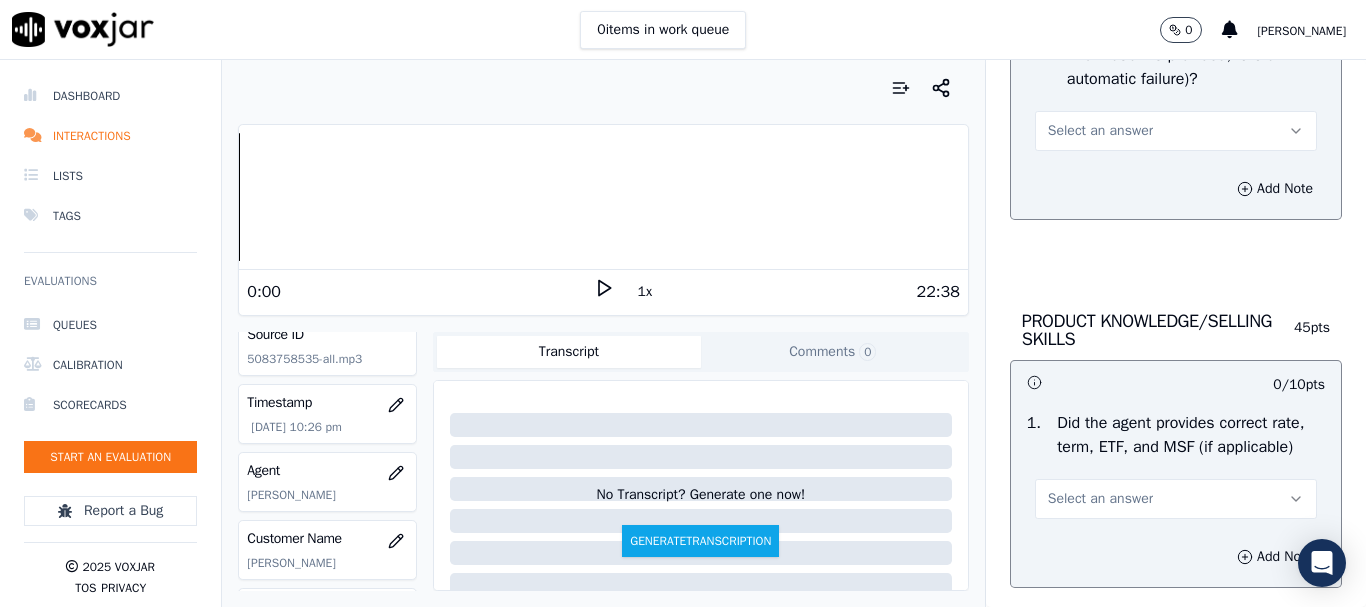 click on "Select an answer" at bounding box center [1100, 131] 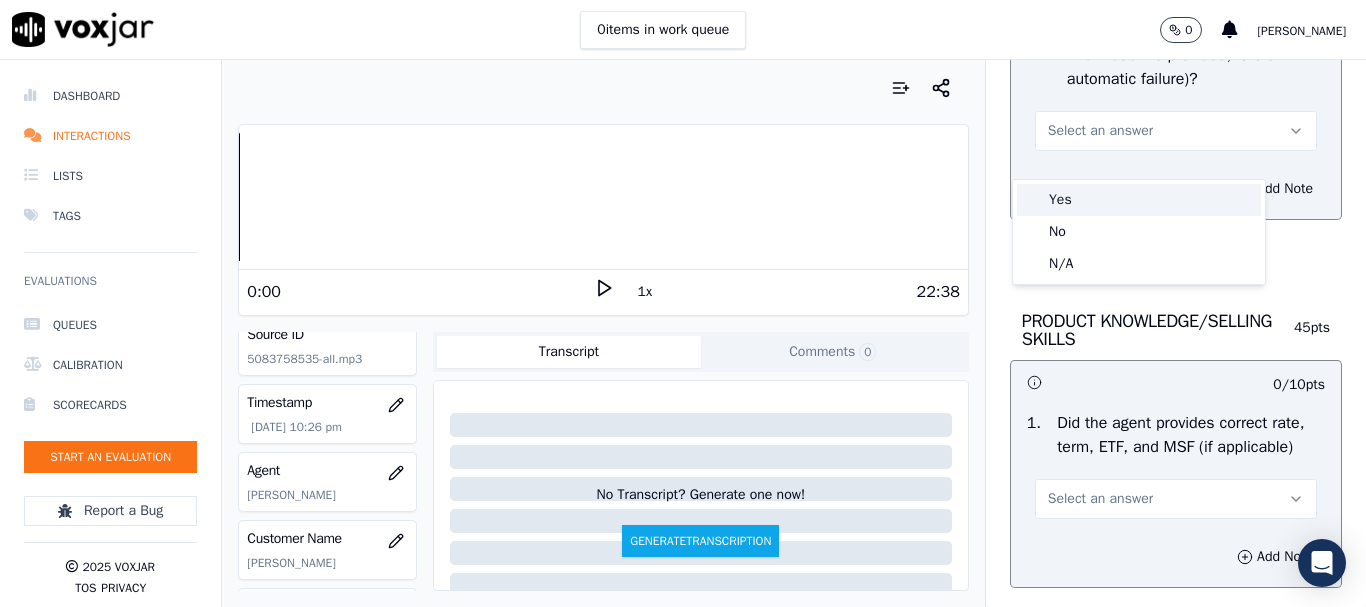 drag, startPoint x: 1113, startPoint y: 197, endPoint x: 1120, endPoint y: 317, distance: 120.203995 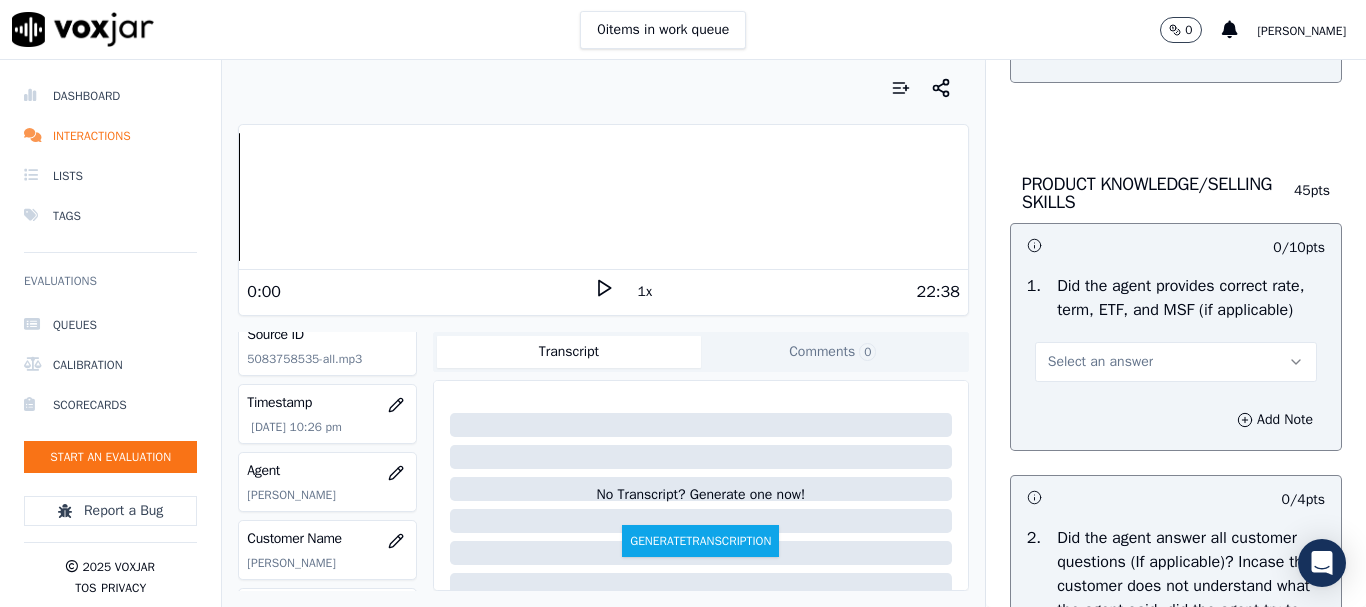 scroll, scrollTop: 3000, scrollLeft: 0, axis: vertical 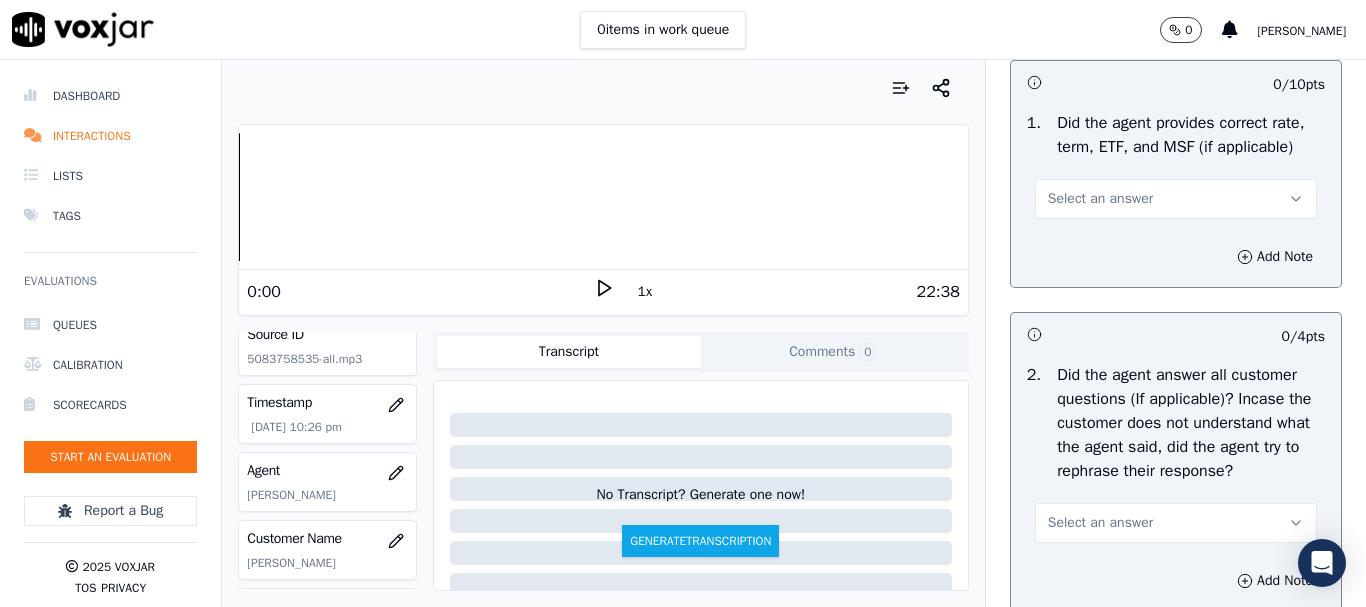 drag, startPoint x: 1104, startPoint y: 229, endPoint x: 1120, endPoint y: 264, distance: 38.483765 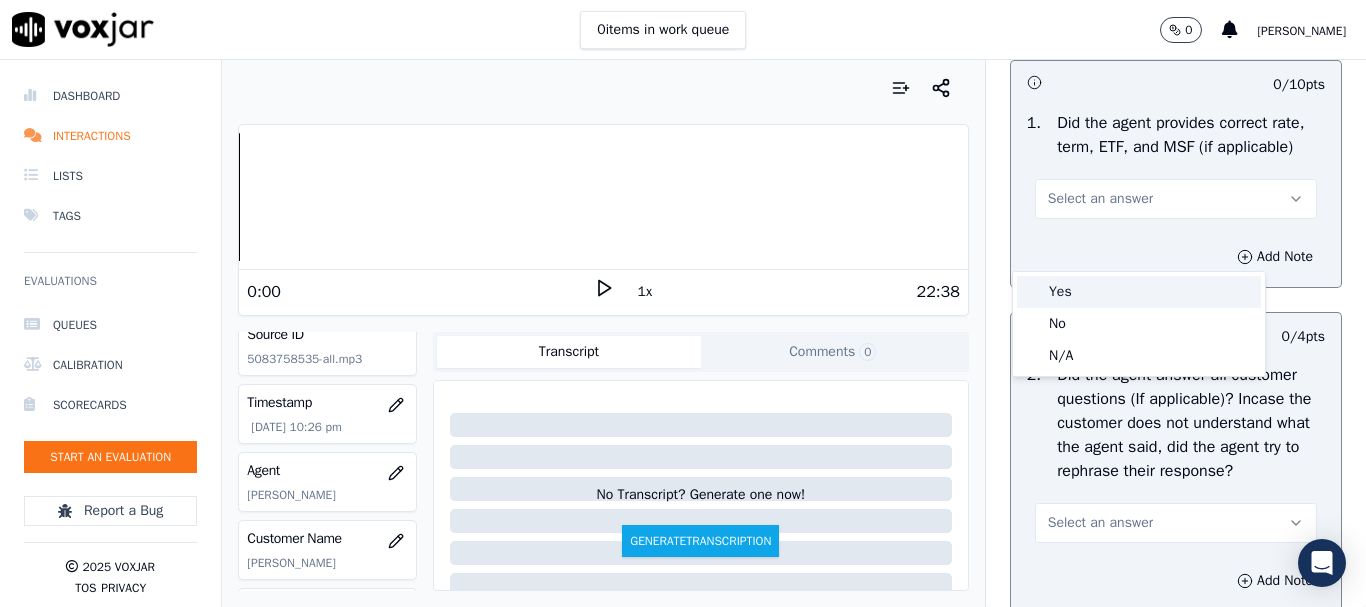 click on "Yes" at bounding box center [1139, 292] 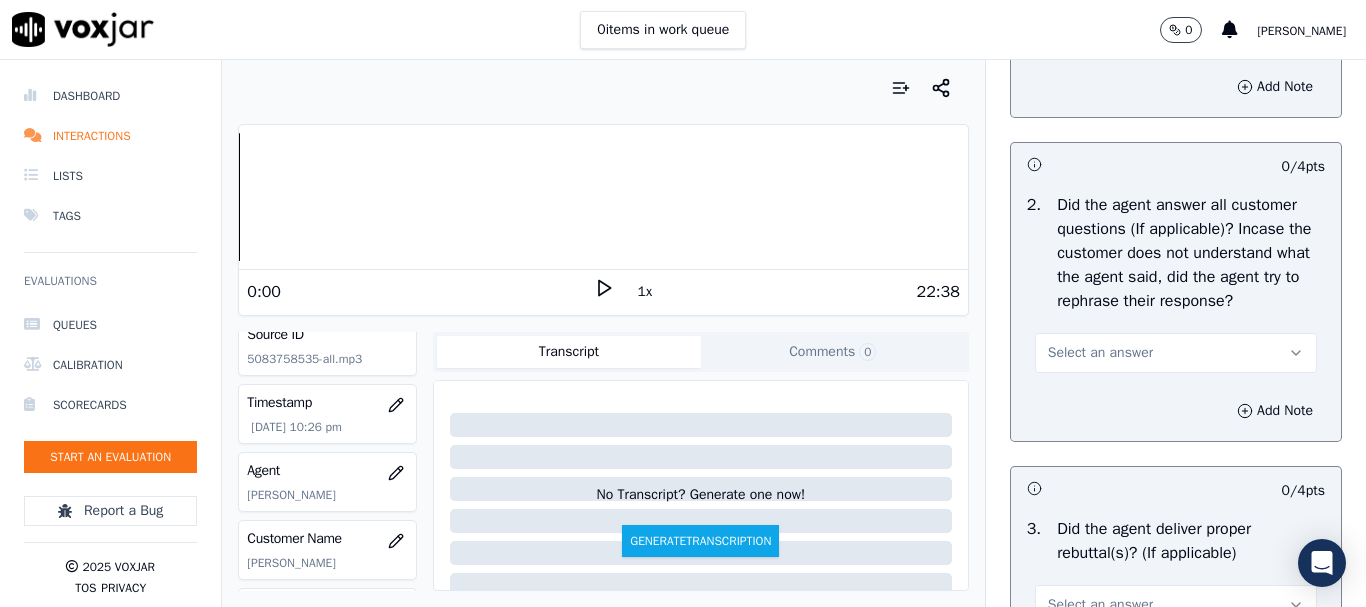 scroll, scrollTop: 3400, scrollLeft: 0, axis: vertical 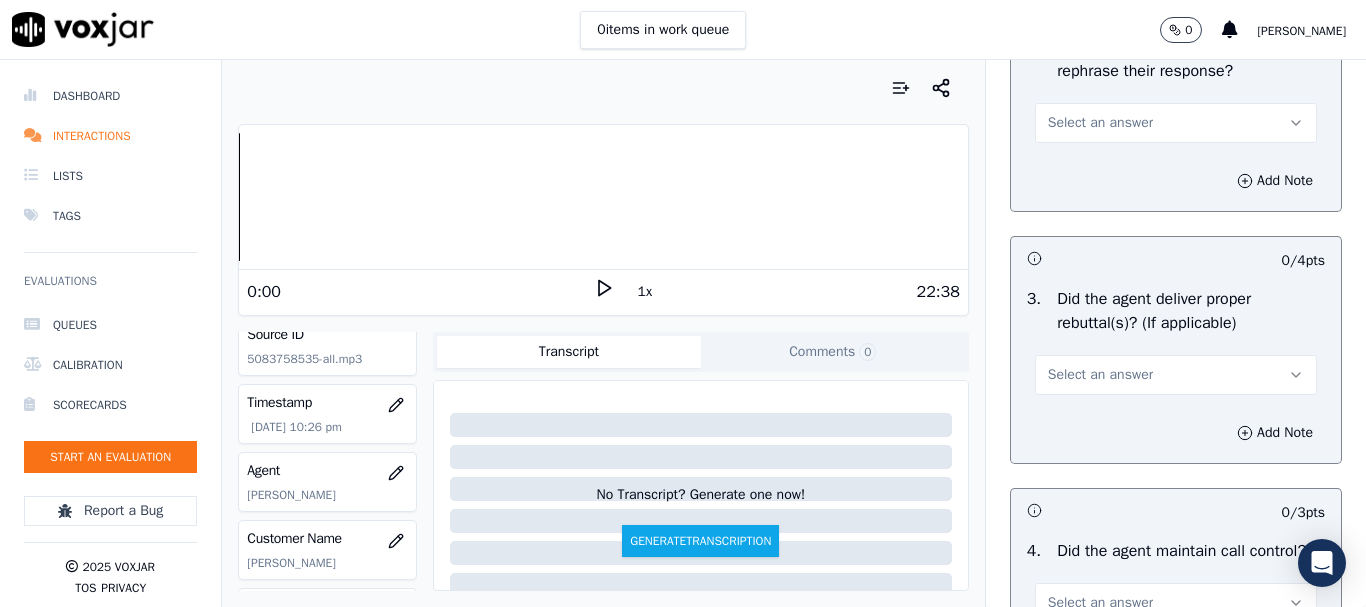 click on "Select an answer" at bounding box center (1100, 123) 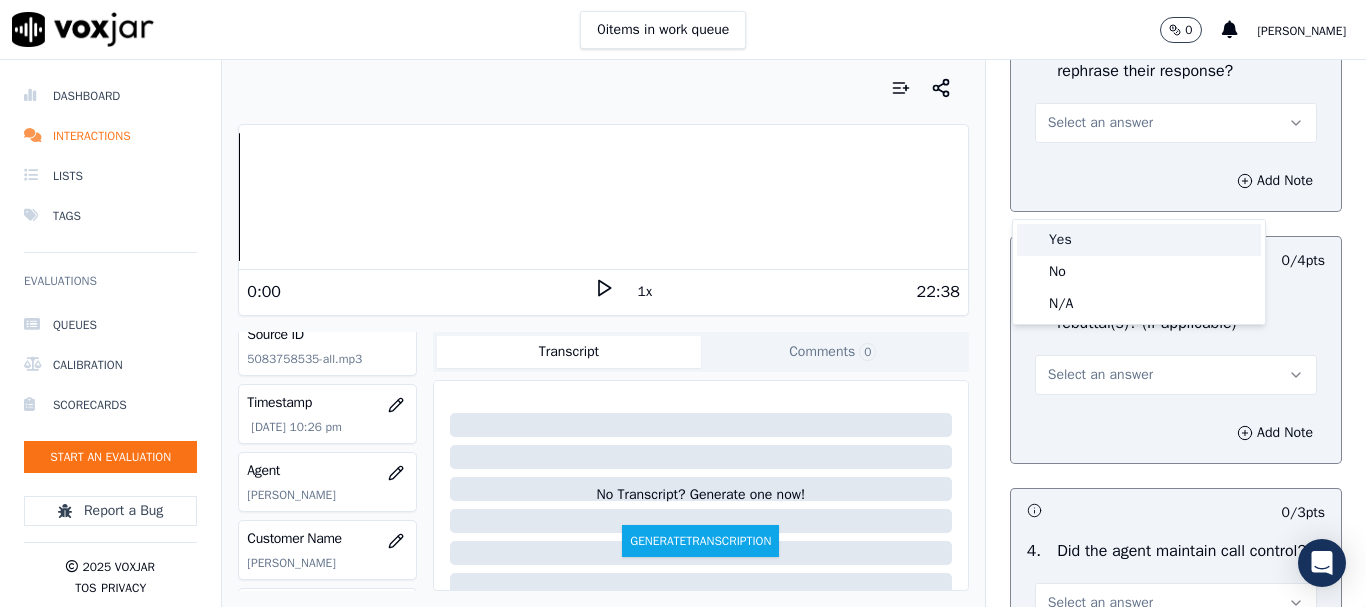 click on "Yes" at bounding box center [1139, 240] 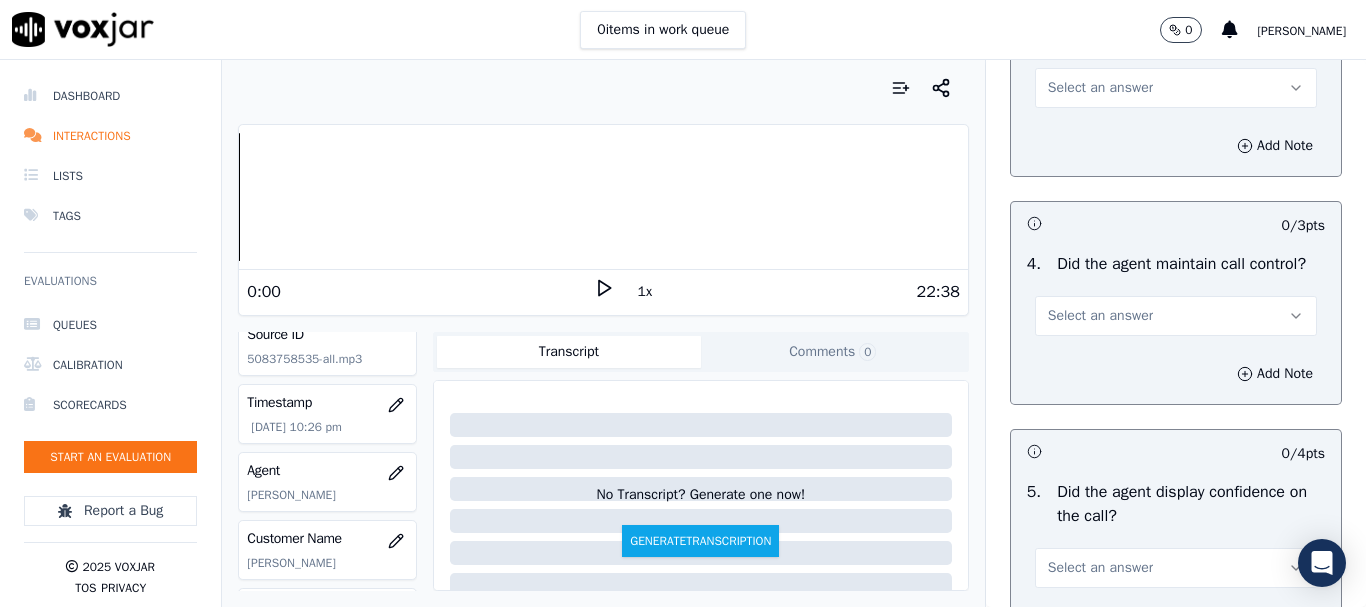 scroll, scrollTop: 3700, scrollLeft: 0, axis: vertical 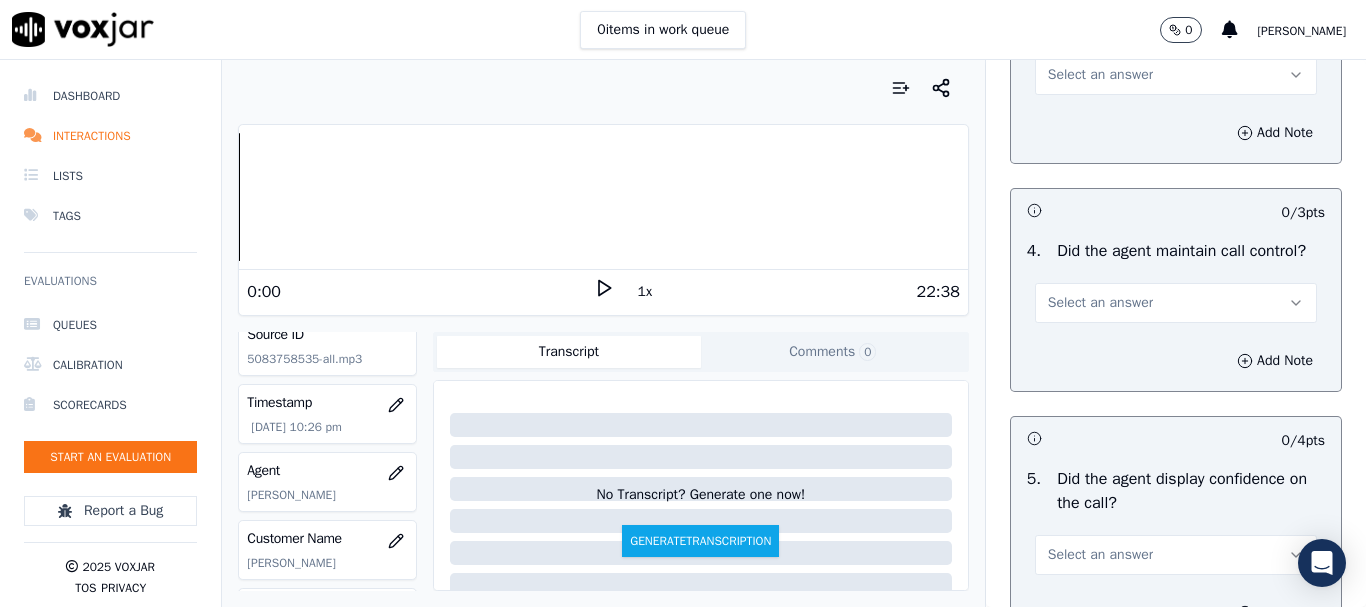 click on "Select an answer" at bounding box center [1100, 75] 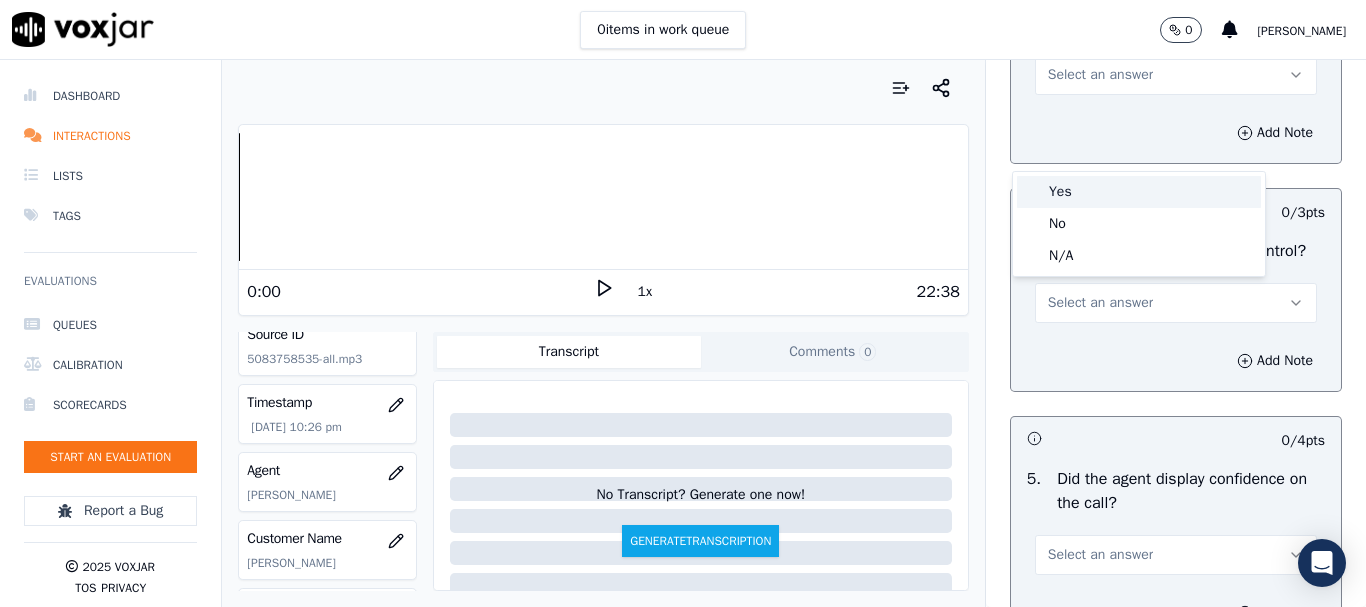 click on "Yes" at bounding box center [1139, 192] 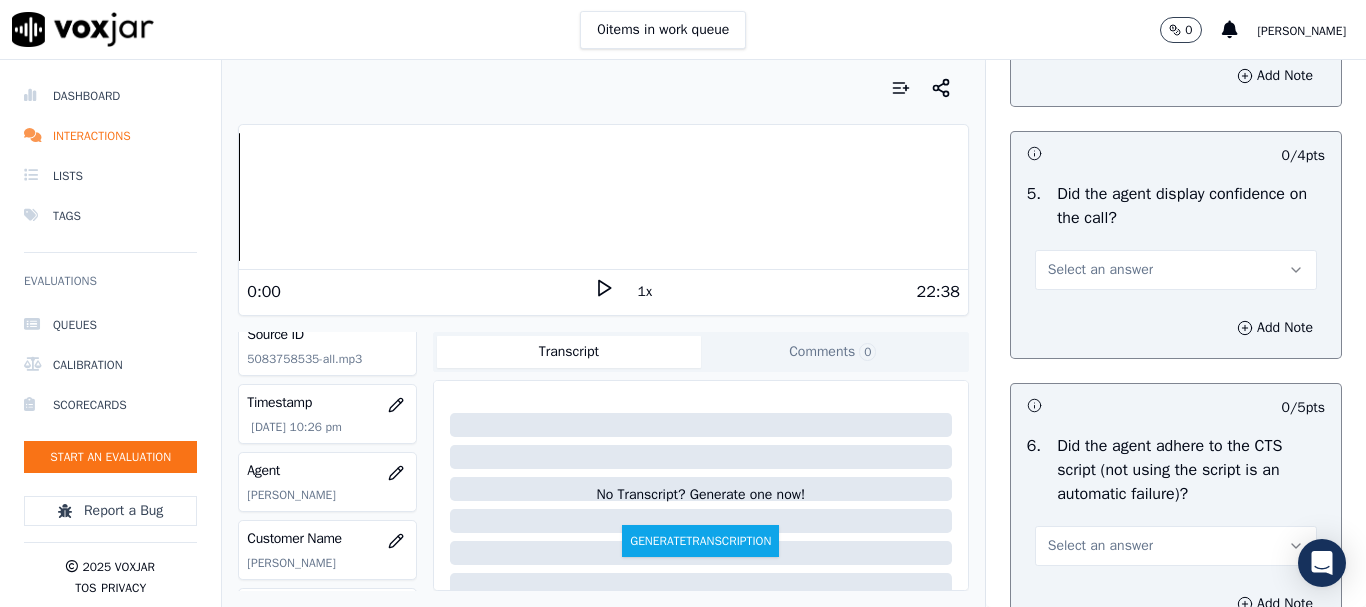 scroll, scrollTop: 4000, scrollLeft: 0, axis: vertical 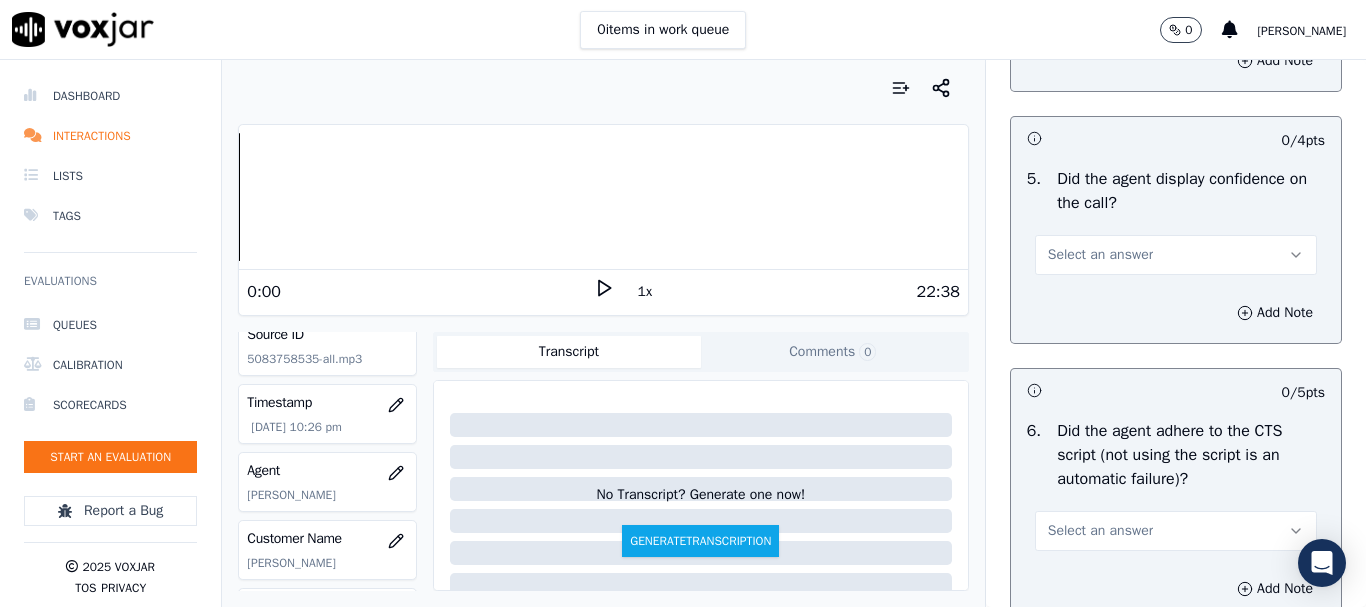 click on "Select an answer" at bounding box center (1100, 3) 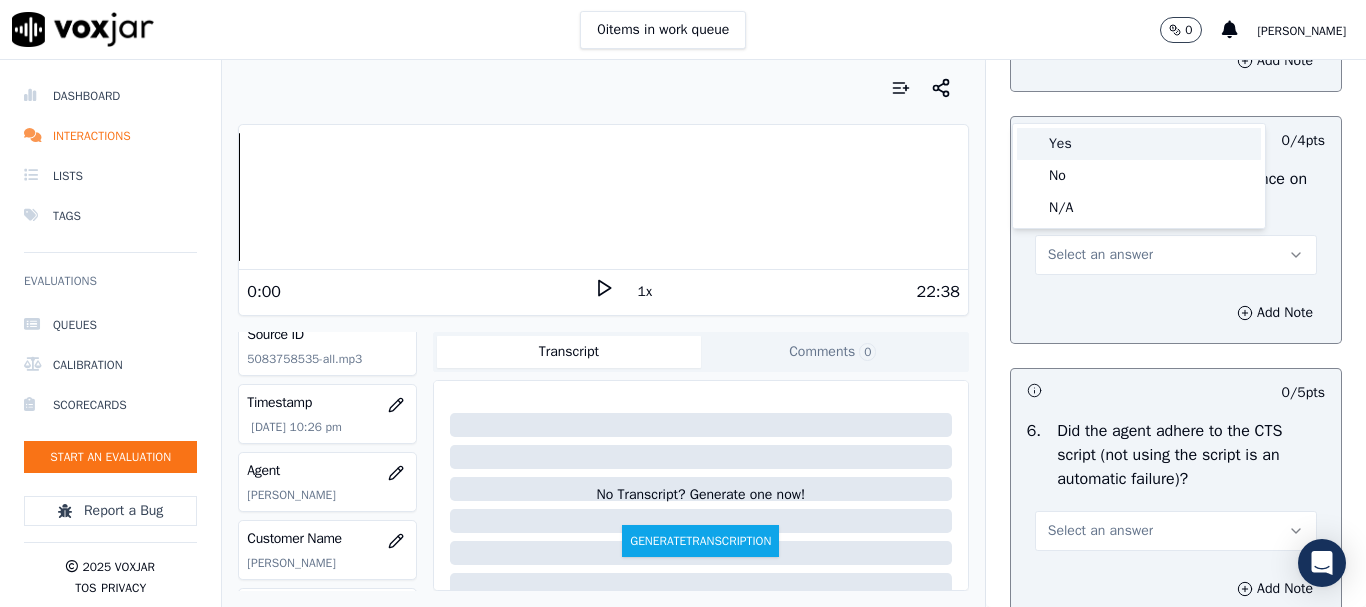 click on "Yes" at bounding box center (1139, 144) 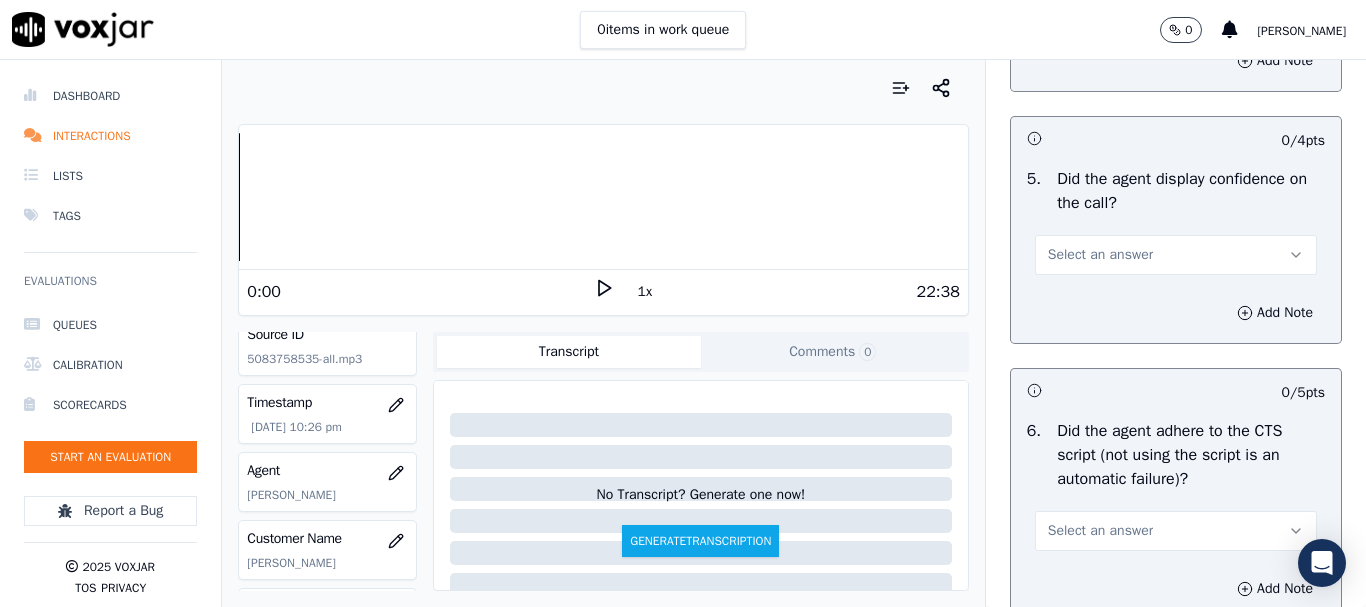 click on "Select an answer" at bounding box center [1100, 255] 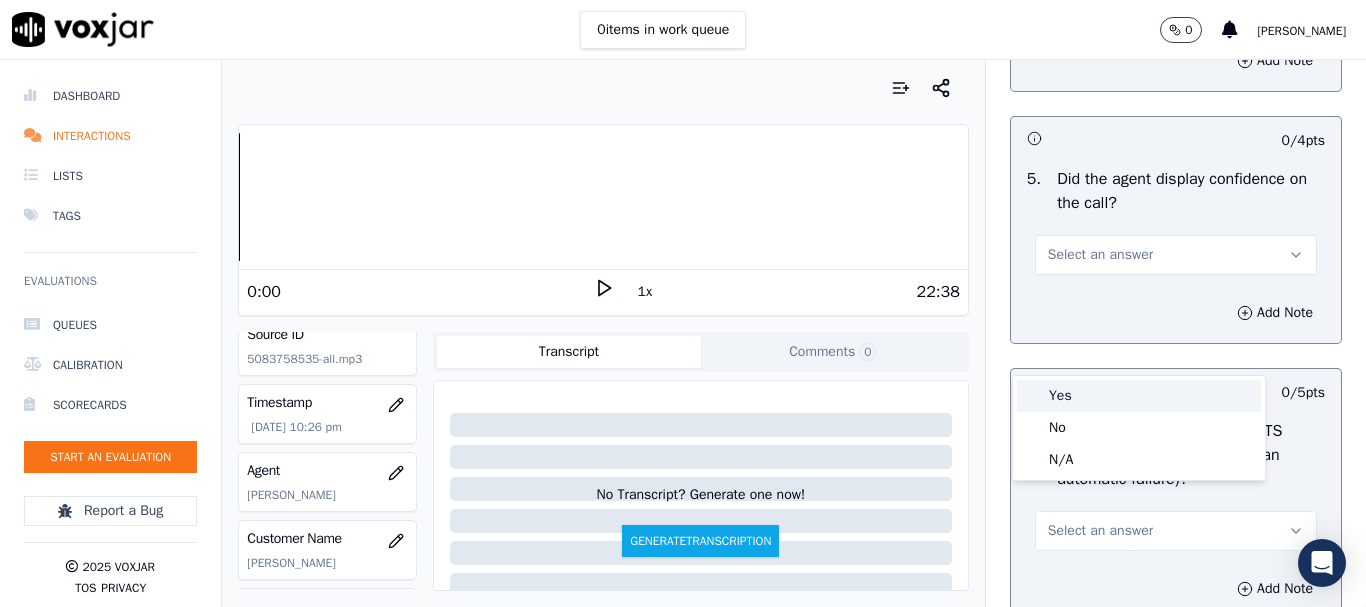 click on "Yes" at bounding box center (1139, 396) 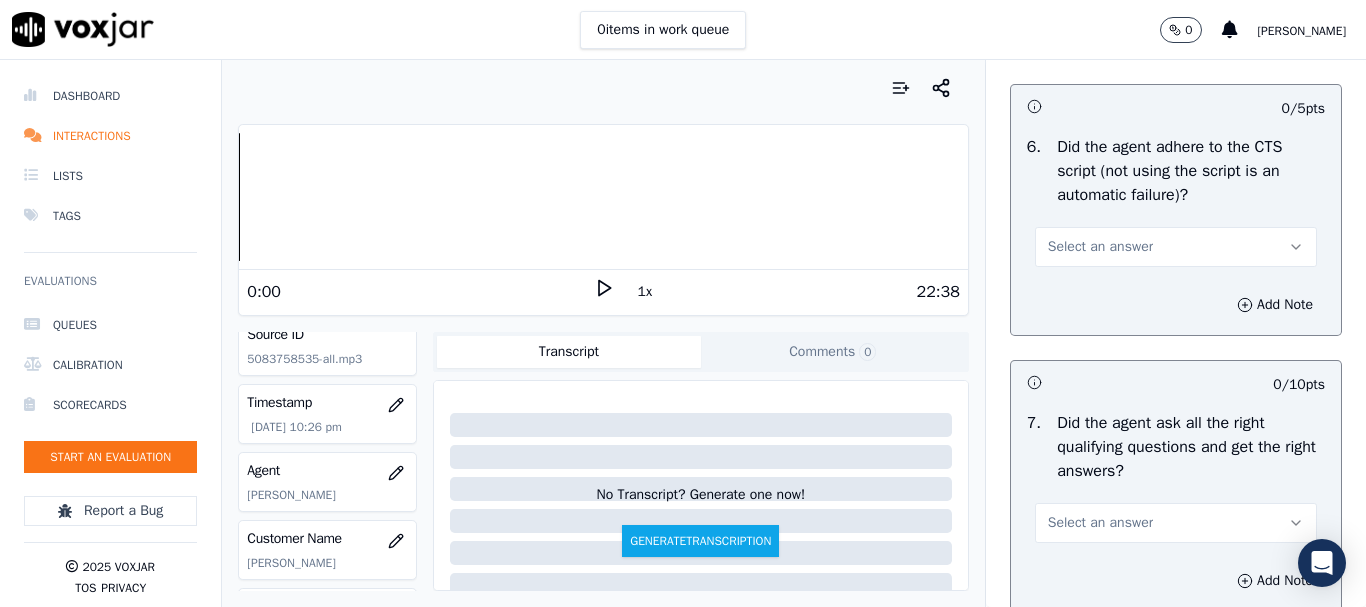 scroll, scrollTop: 4300, scrollLeft: 0, axis: vertical 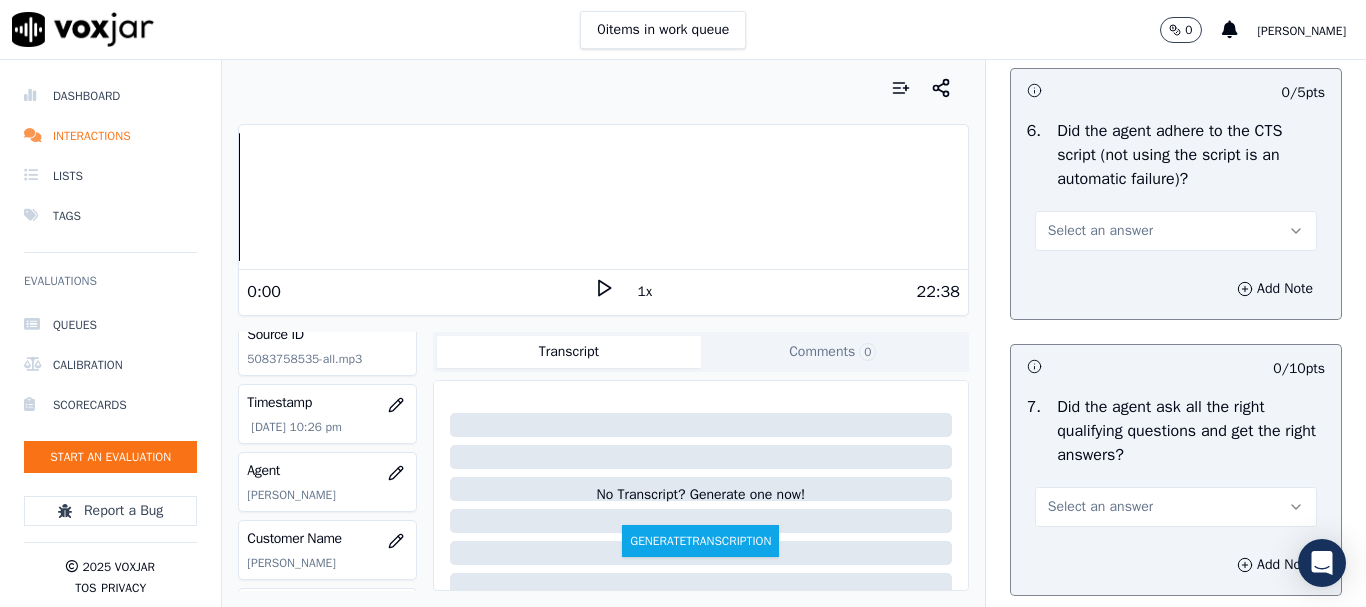 click on "Select an answer" at bounding box center (1176, 231) 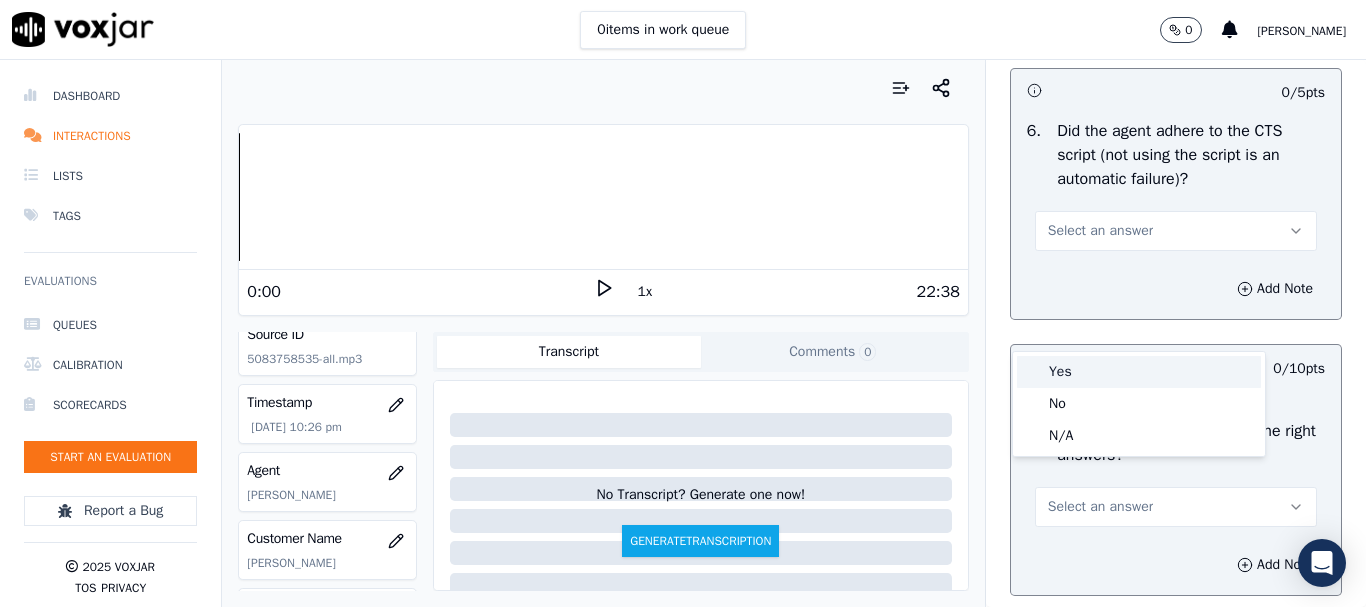 click on "Yes" at bounding box center (1139, 372) 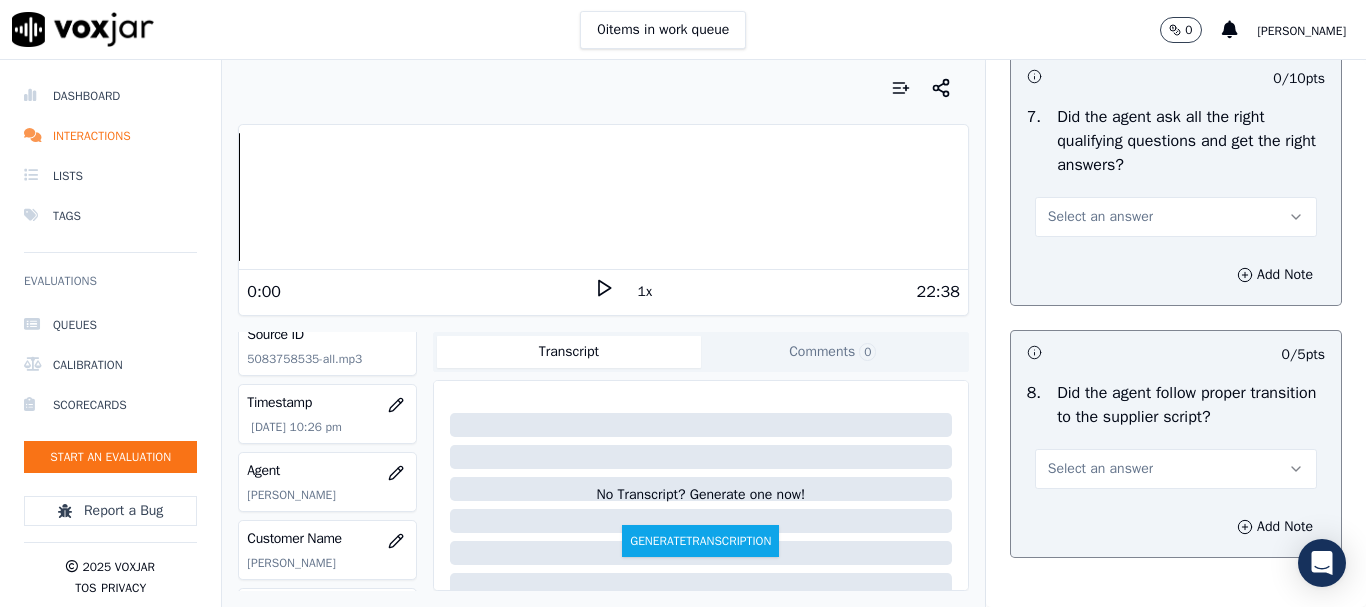scroll, scrollTop: 4600, scrollLeft: 0, axis: vertical 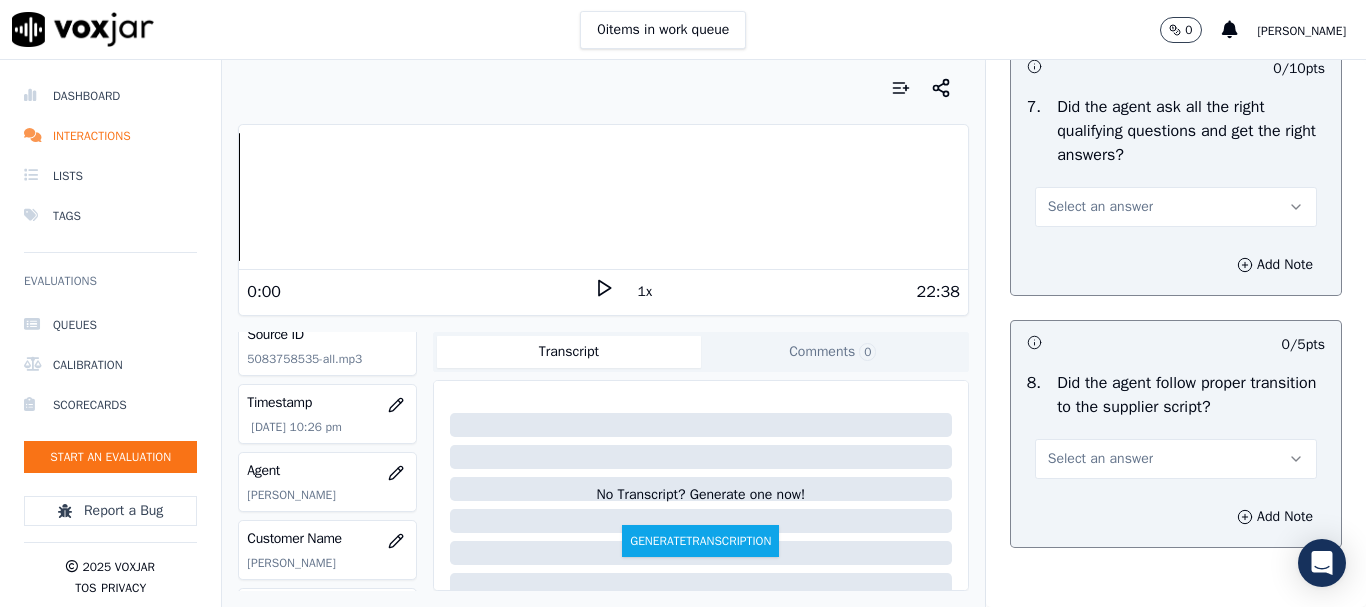 click on "Select an answer" at bounding box center (1100, 207) 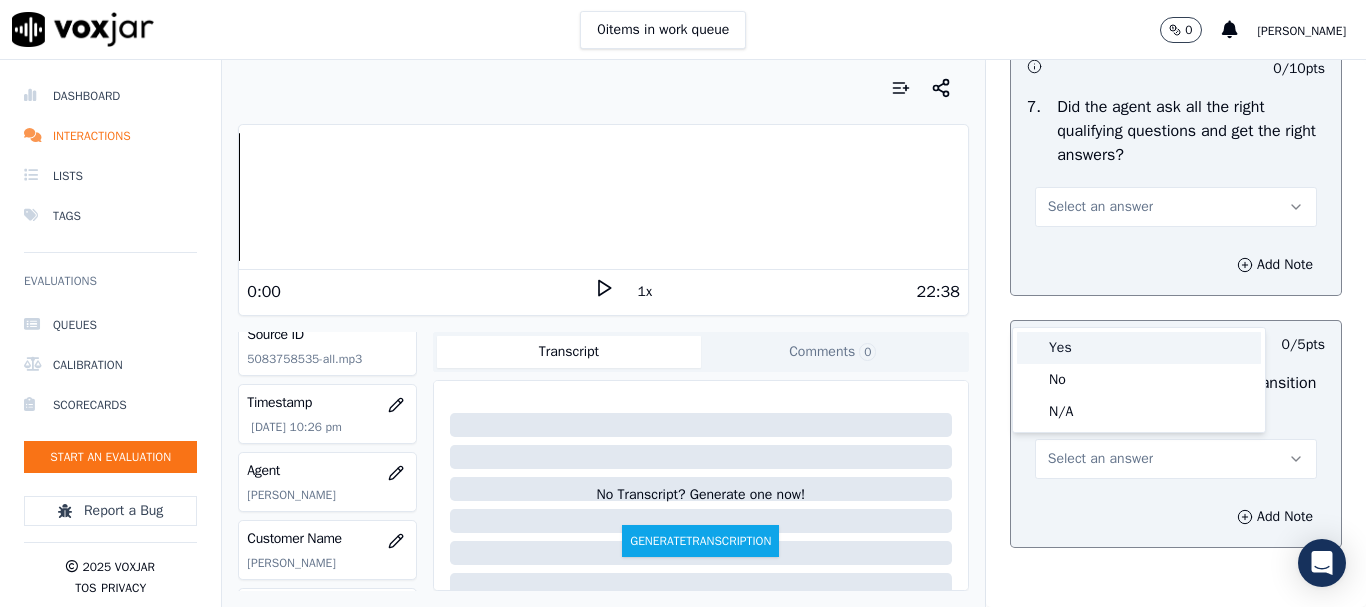 click on "Yes" at bounding box center [1139, 348] 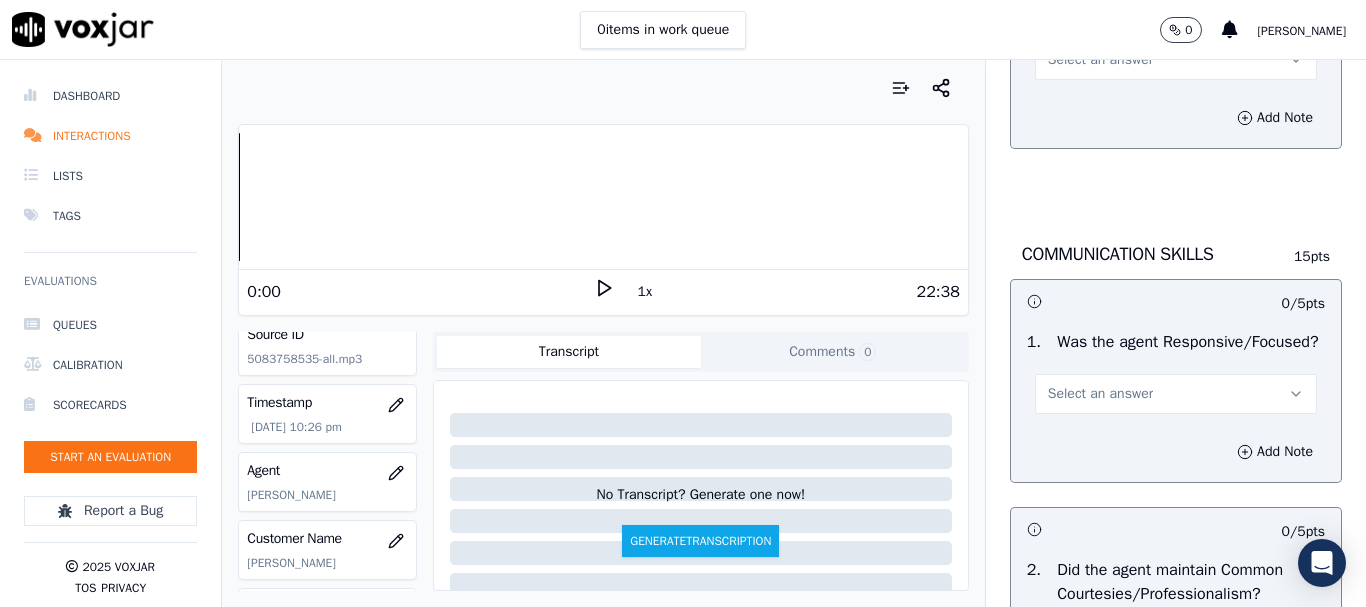scroll, scrollTop: 5000, scrollLeft: 0, axis: vertical 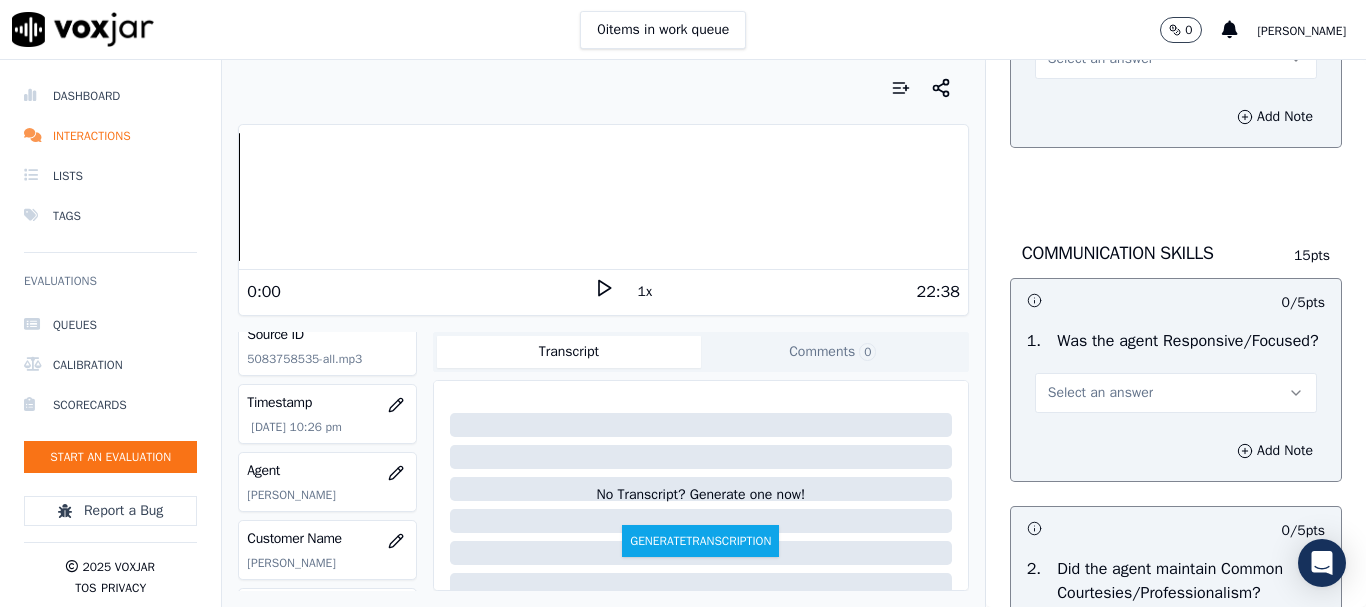 click on "Select an answer" at bounding box center (1100, 59) 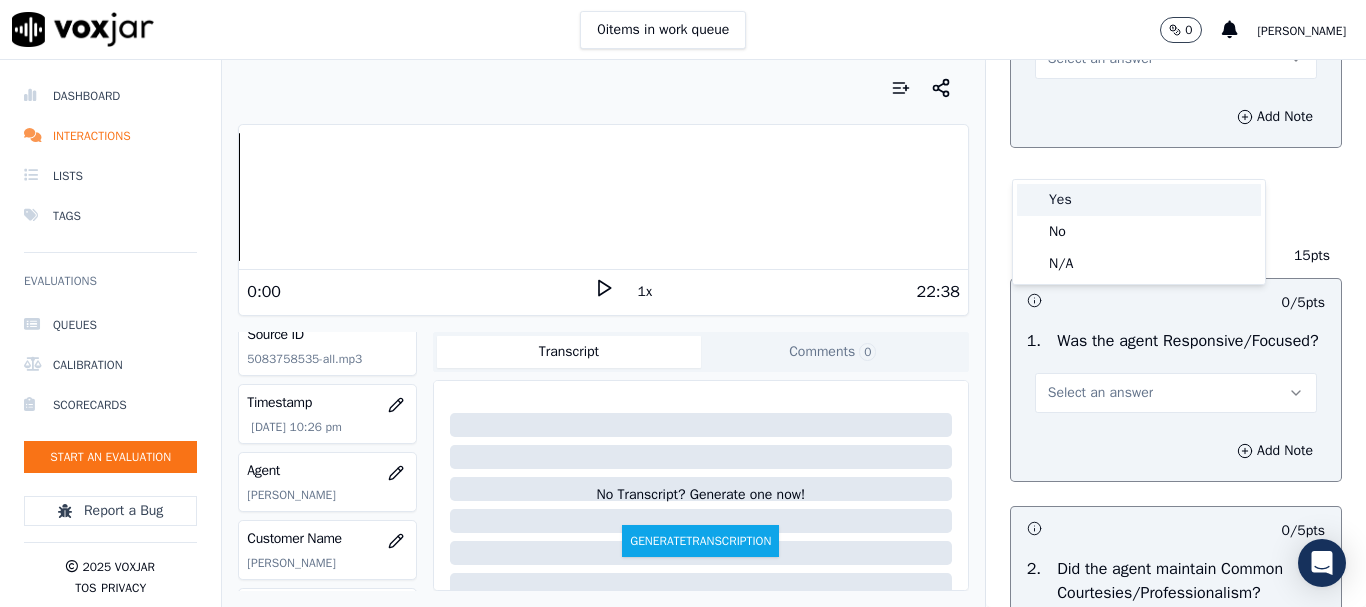 click on "Yes" at bounding box center [1139, 200] 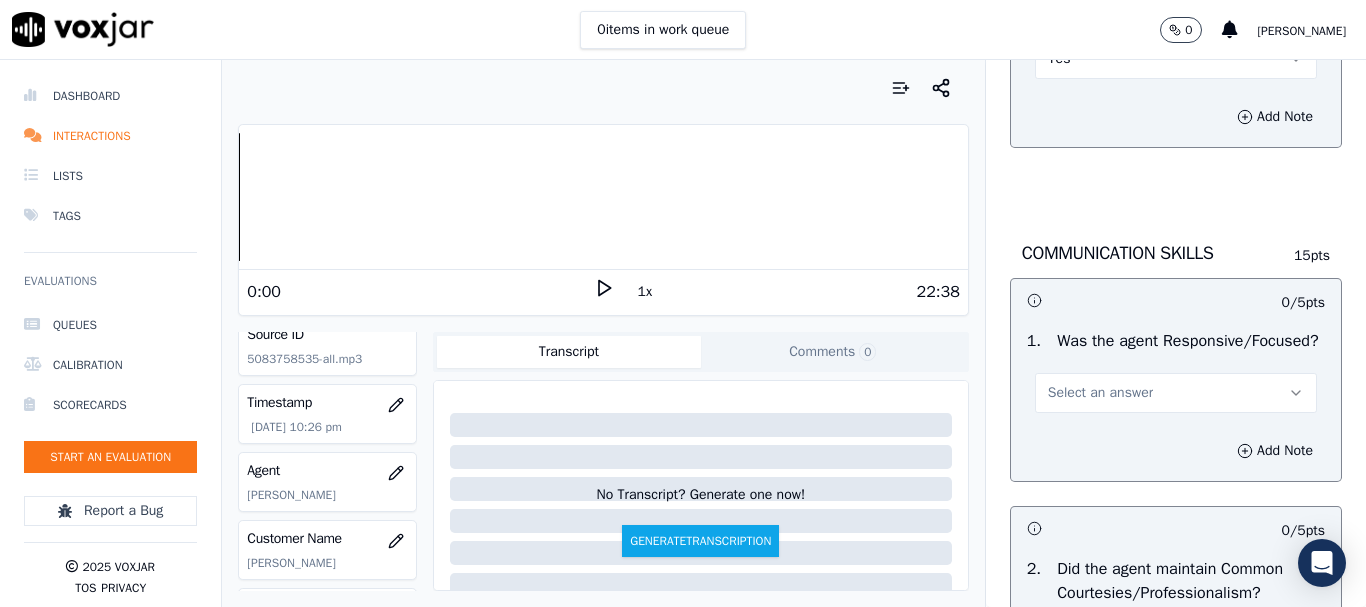 click on "Select an answer" at bounding box center (1100, 393) 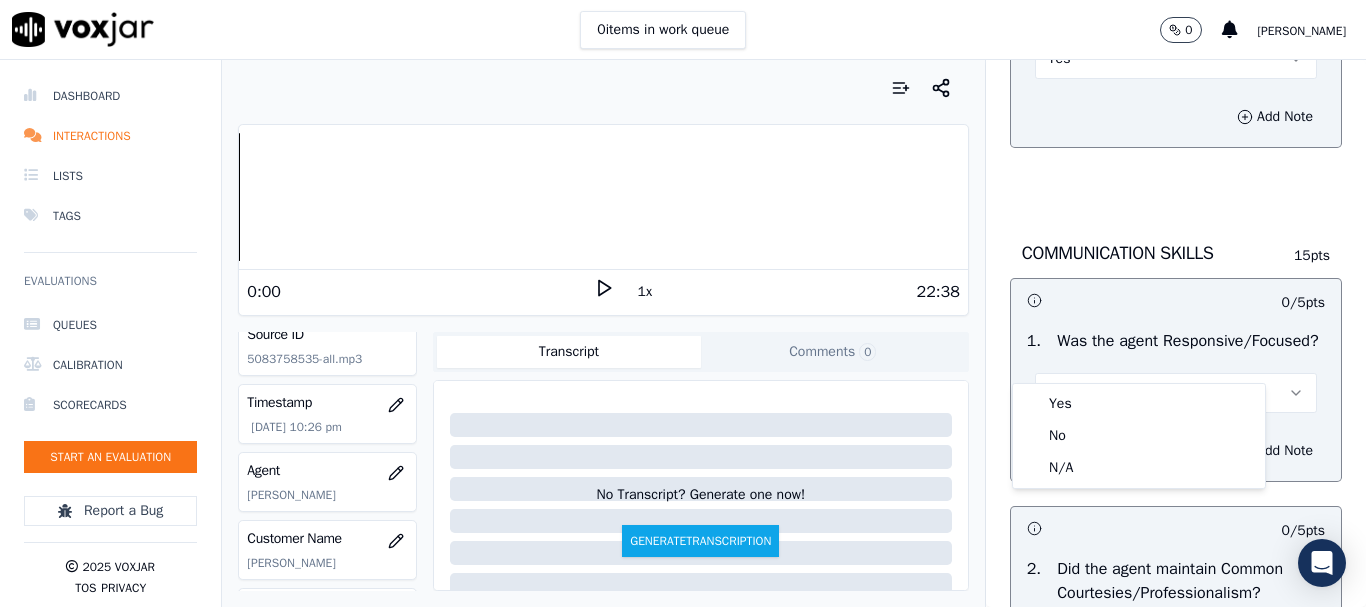 drag, startPoint x: 1064, startPoint y: 386, endPoint x: 1071, endPoint y: 403, distance: 18.384777 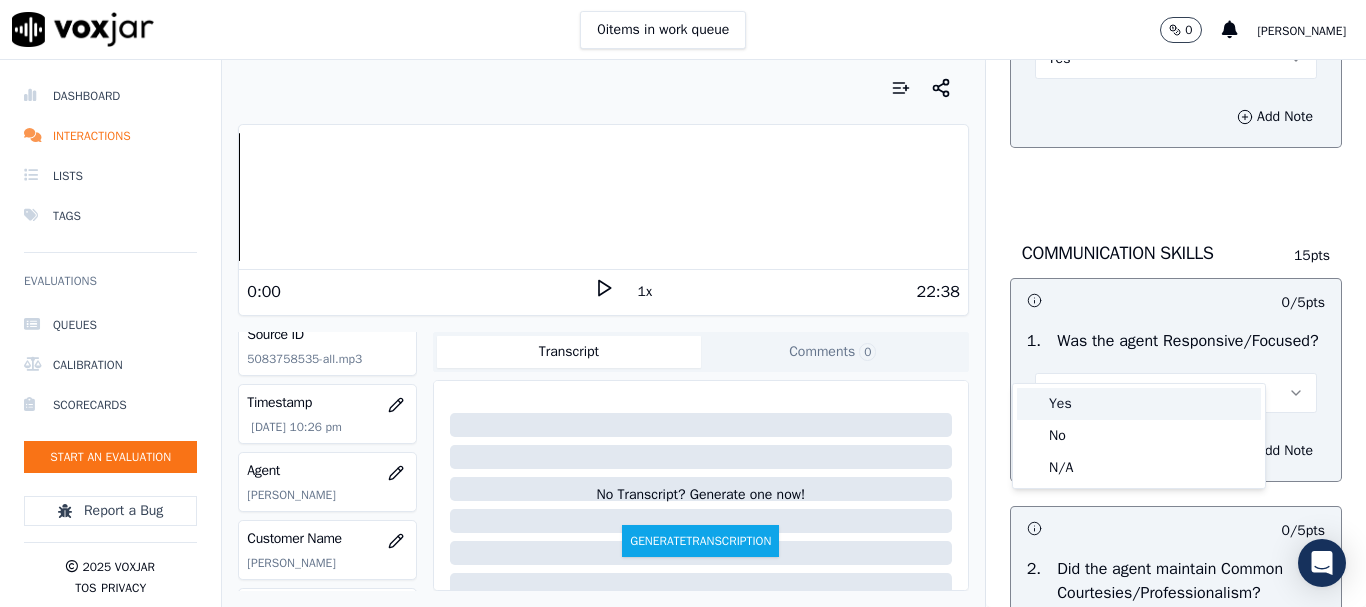 click on "Yes" at bounding box center [1139, 404] 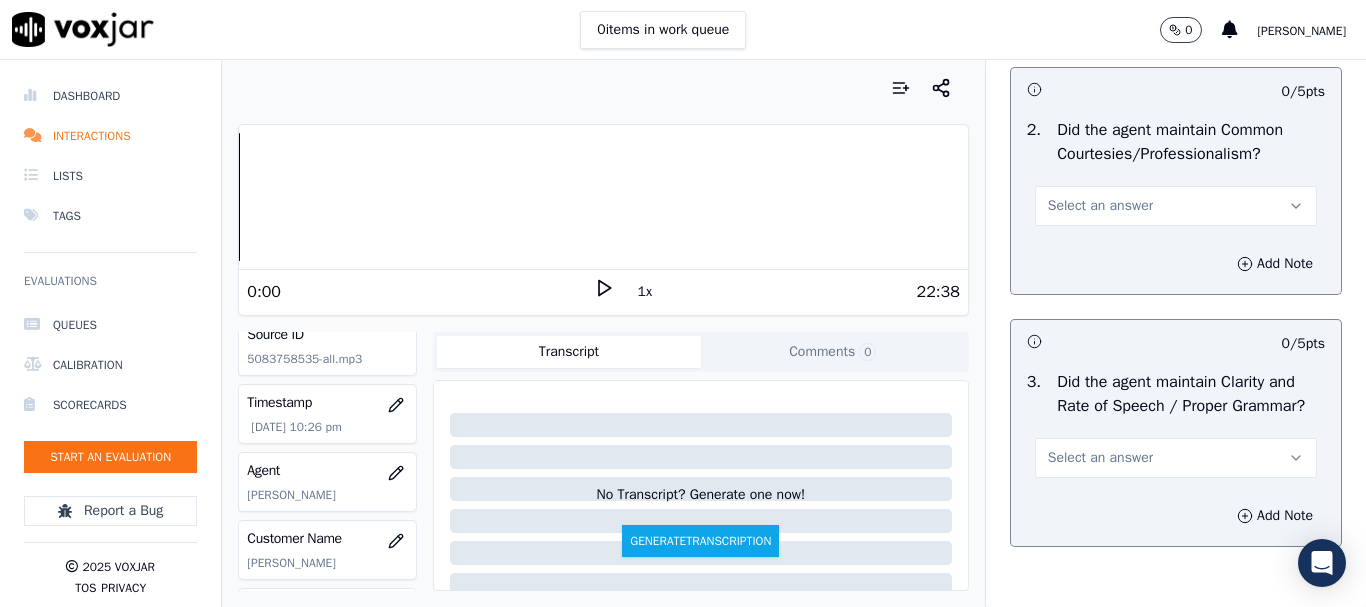 scroll, scrollTop: 5500, scrollLeft: 0, axis: vertical 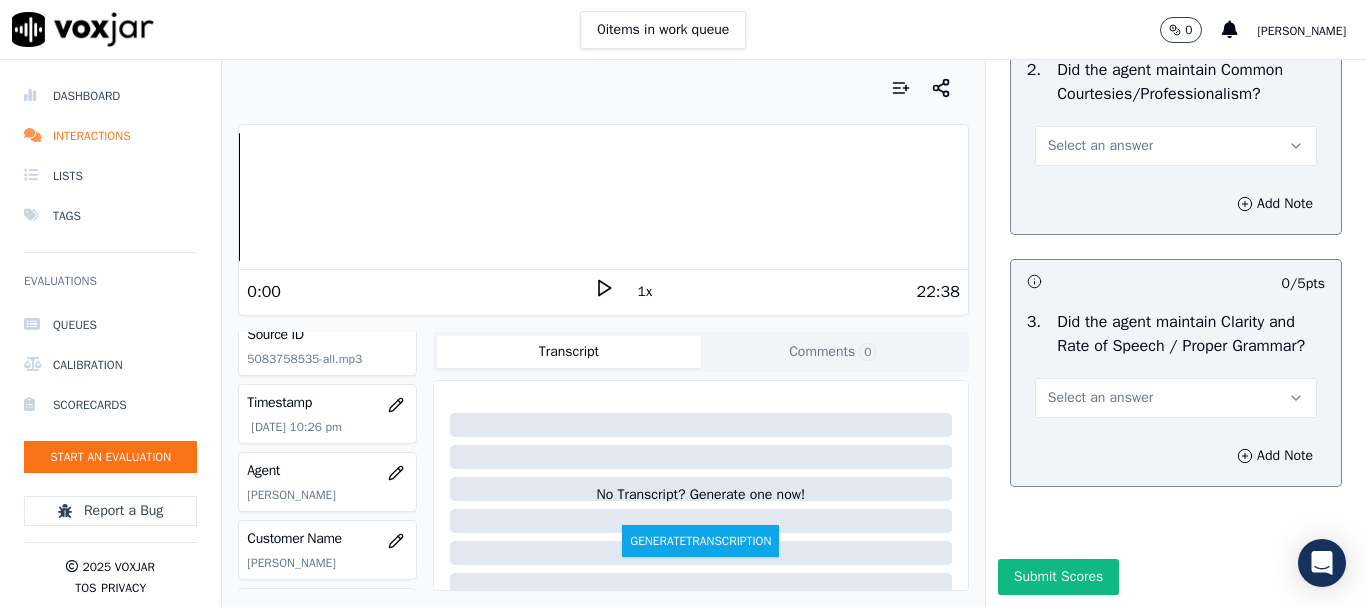 click on "Select an answer" at bounding box center [1100, 146] 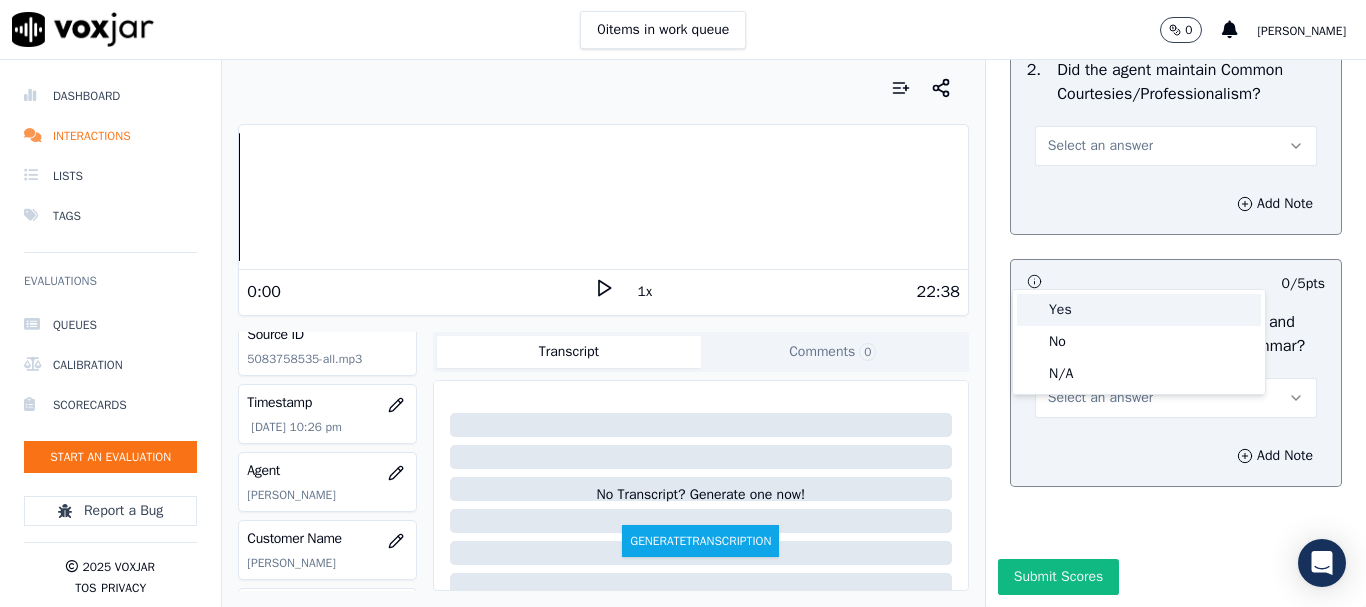 click on "Yes" at bounding box center [1139, 310] 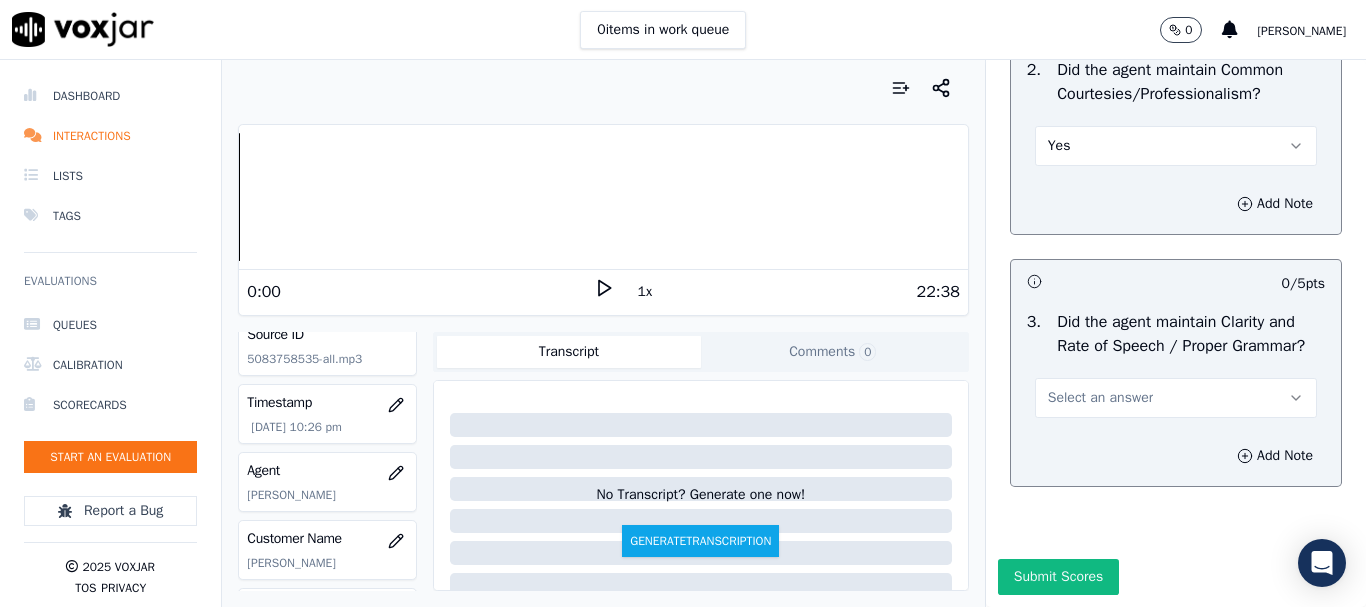 click on "Select an answer" at bounding box center [1100, 398] 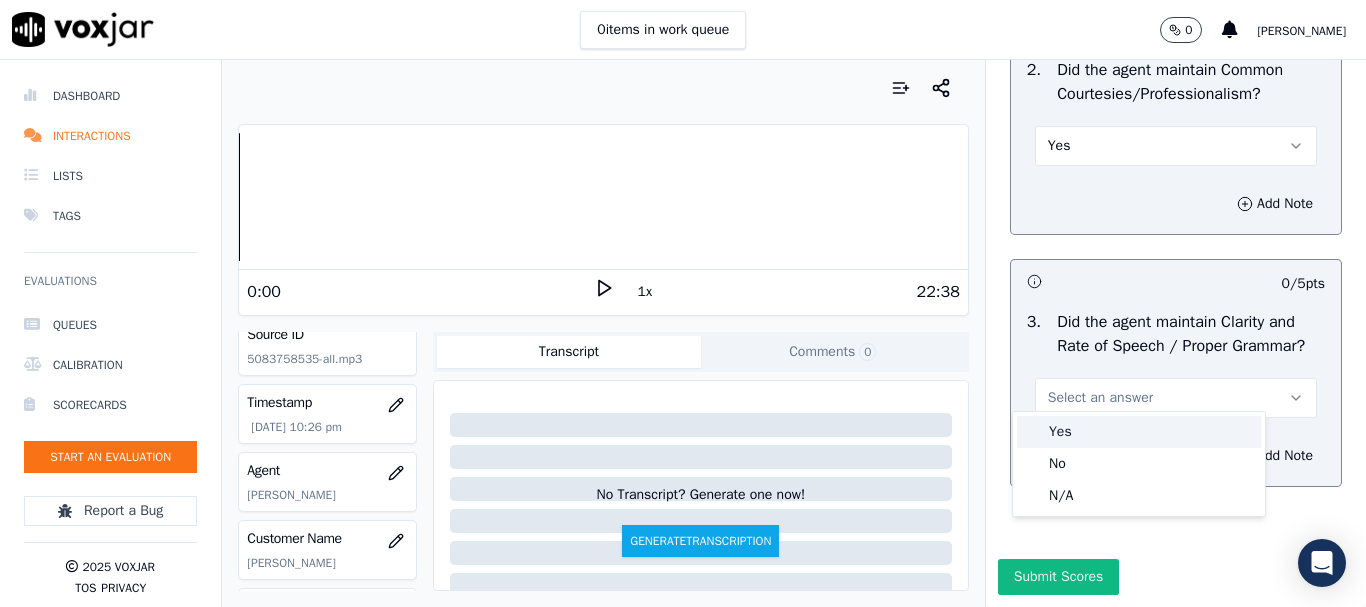 click on "Yes" at bounding box center [1139, 432] 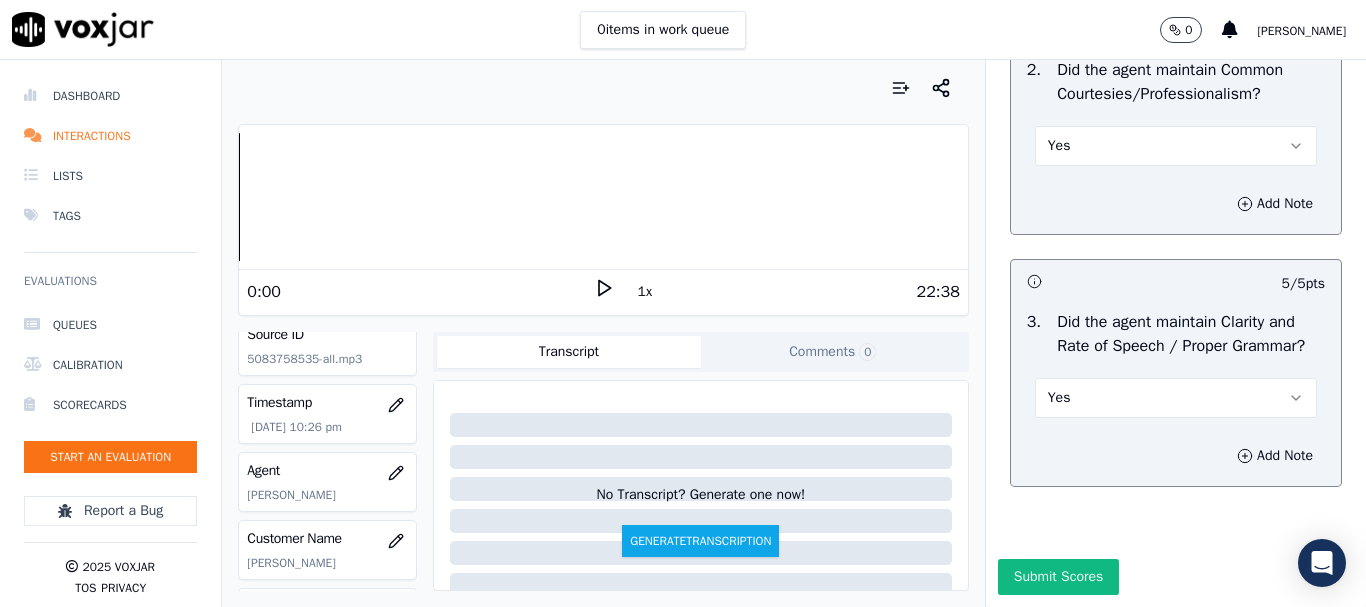 scroll, scrollTop: 5694, scrollLeft: 0, axis: vertical 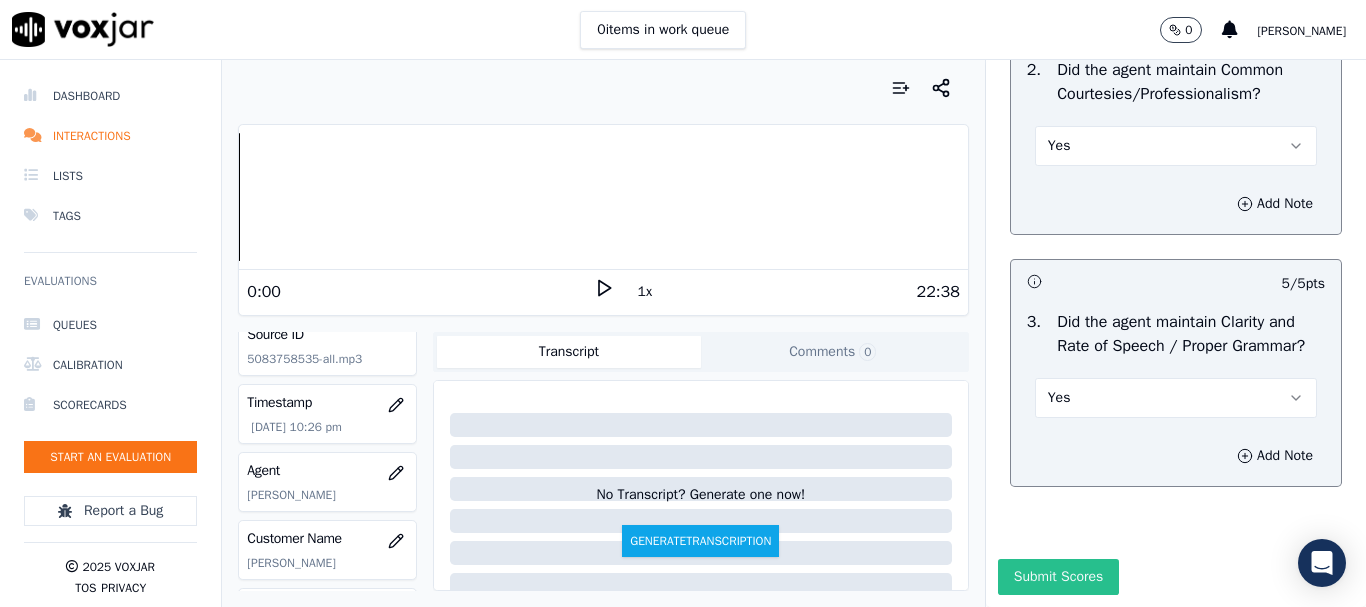 click on "Submit Scores" at bounding box center (1058, 577) 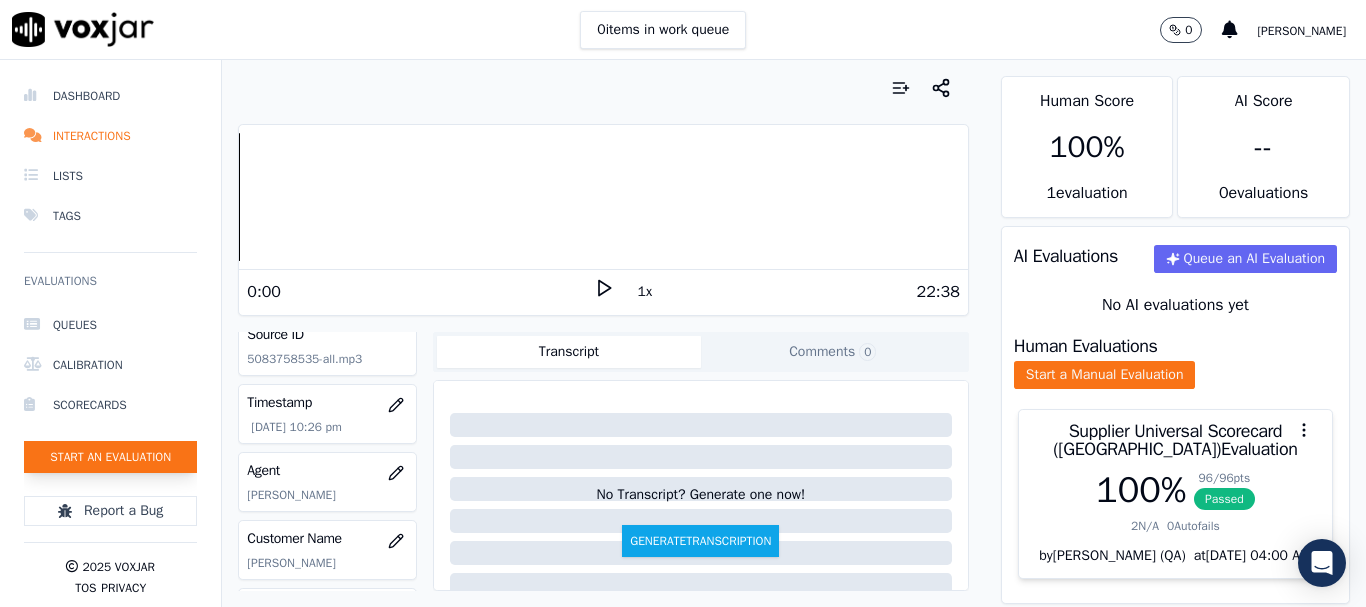 click on "Start an Evaluation" 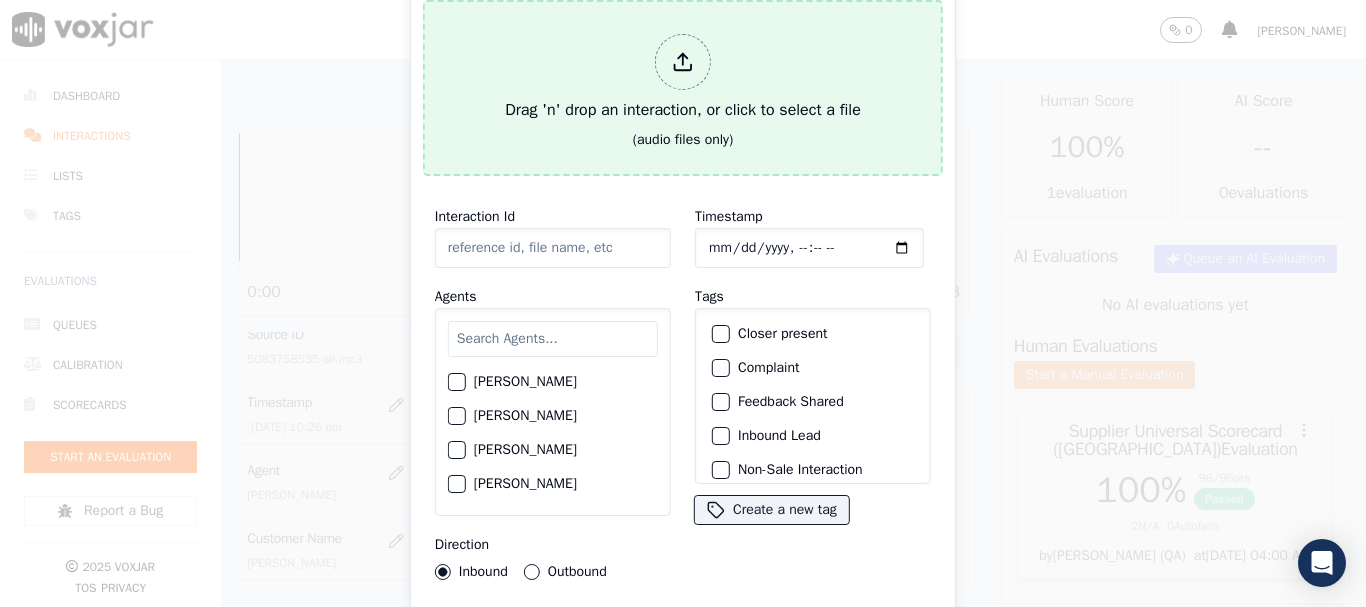 click on "Drag 'n' drop an interaction, or click to select a file   (audio files only)" at bounding box center [683, 88] 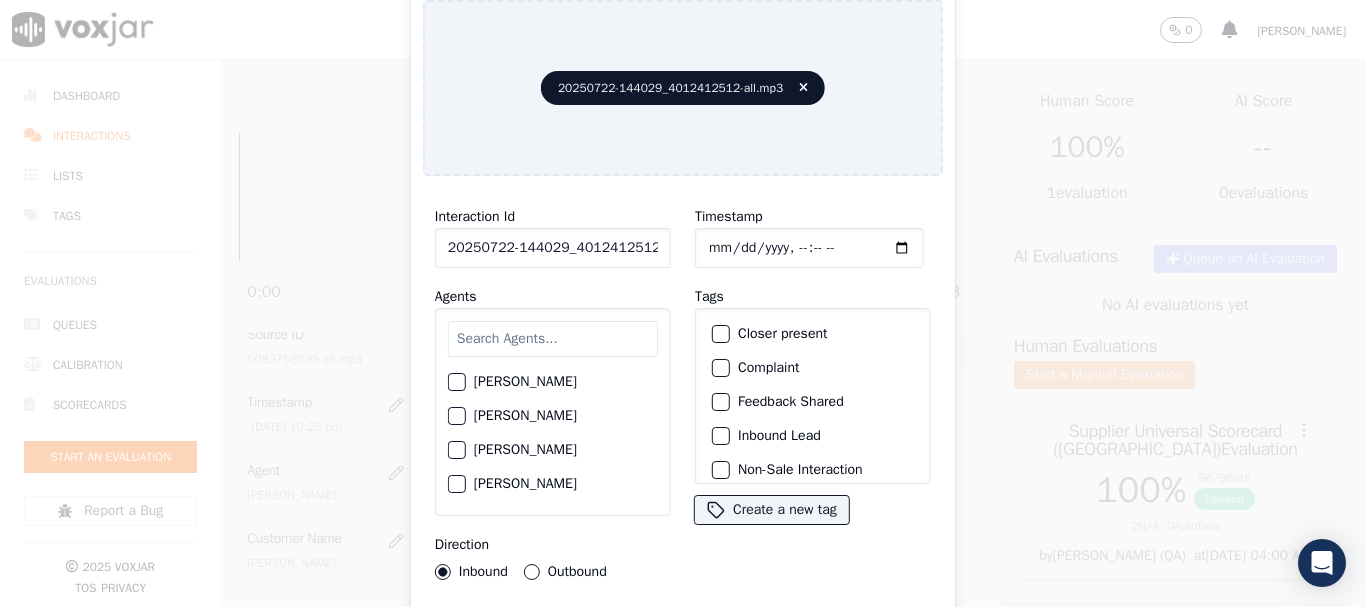 click at bounding box center (553, 339) 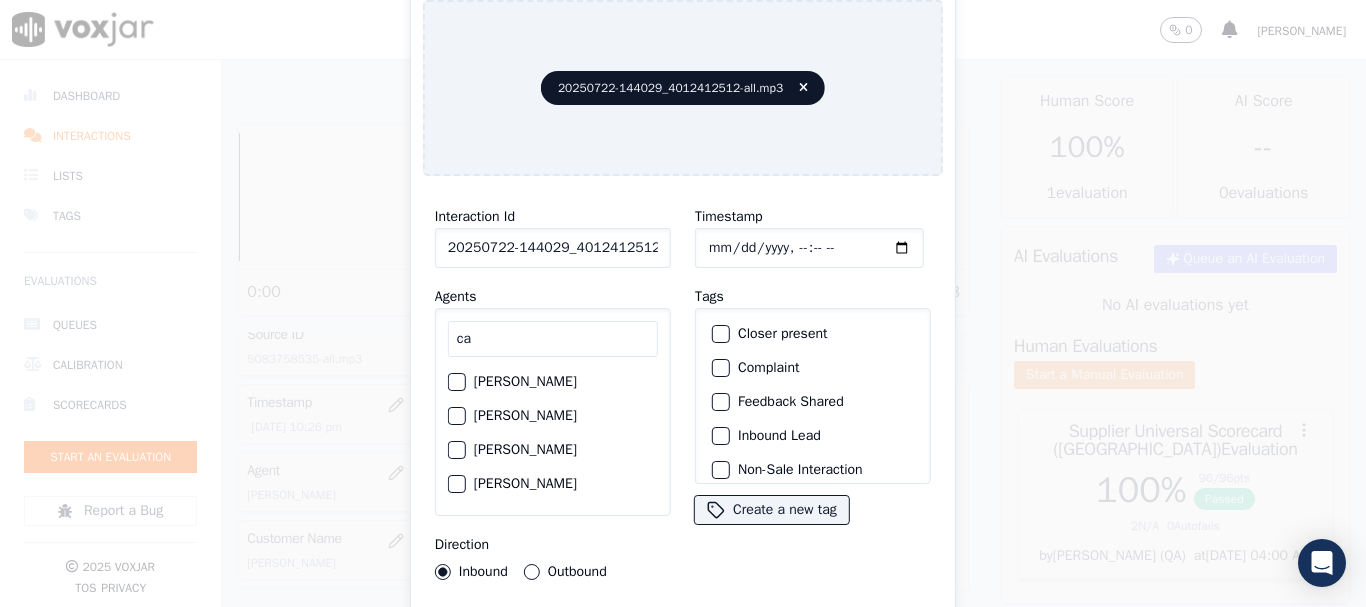 type on "ca" 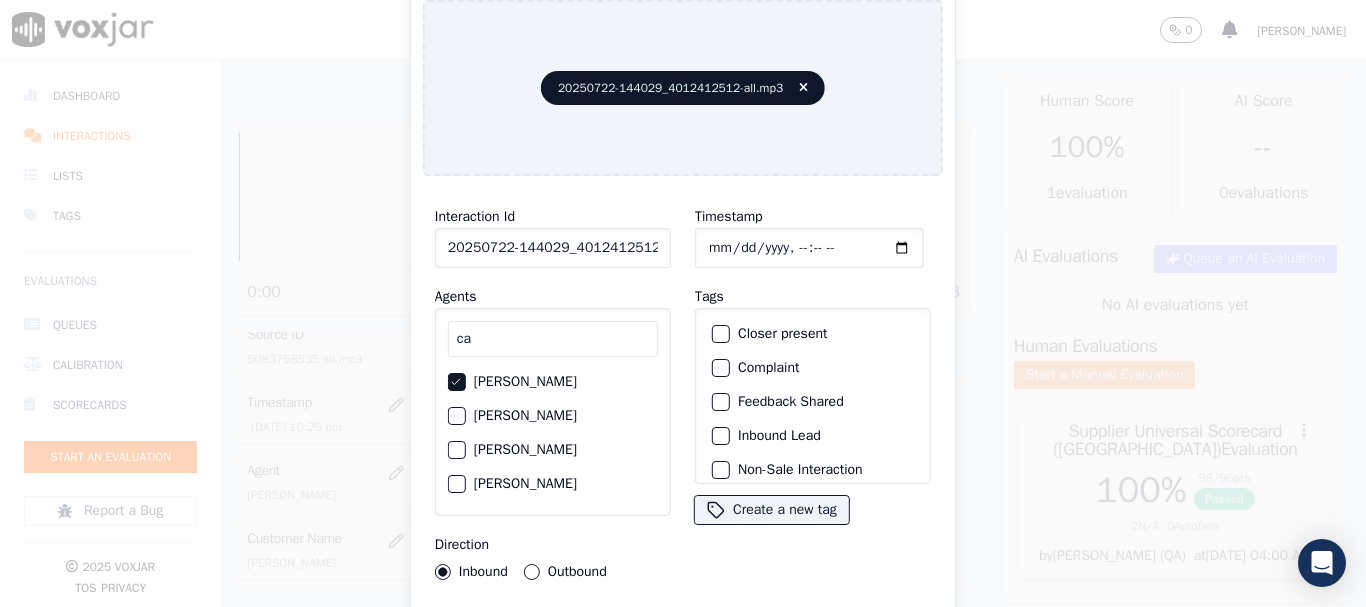 type 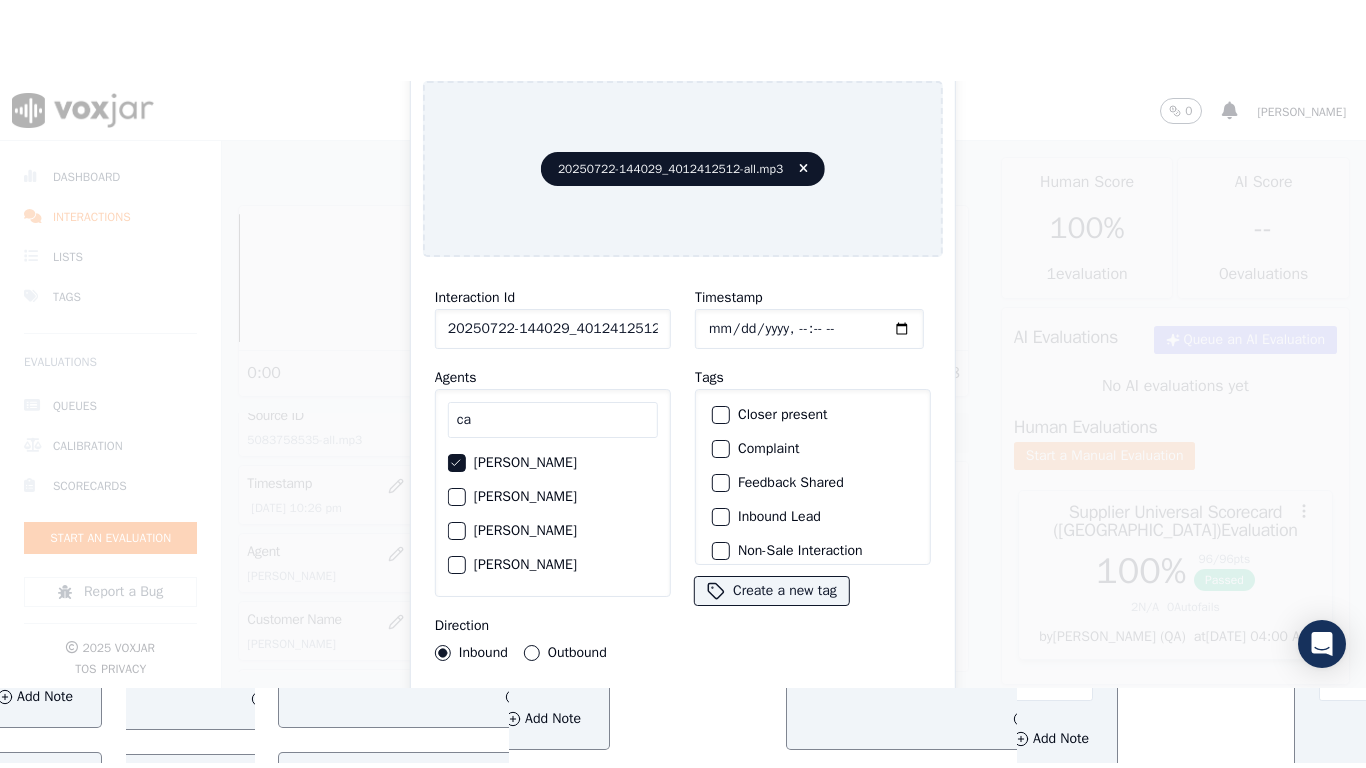scroll, scrollTop: 175, scrollLeft: 0, axis: vertical 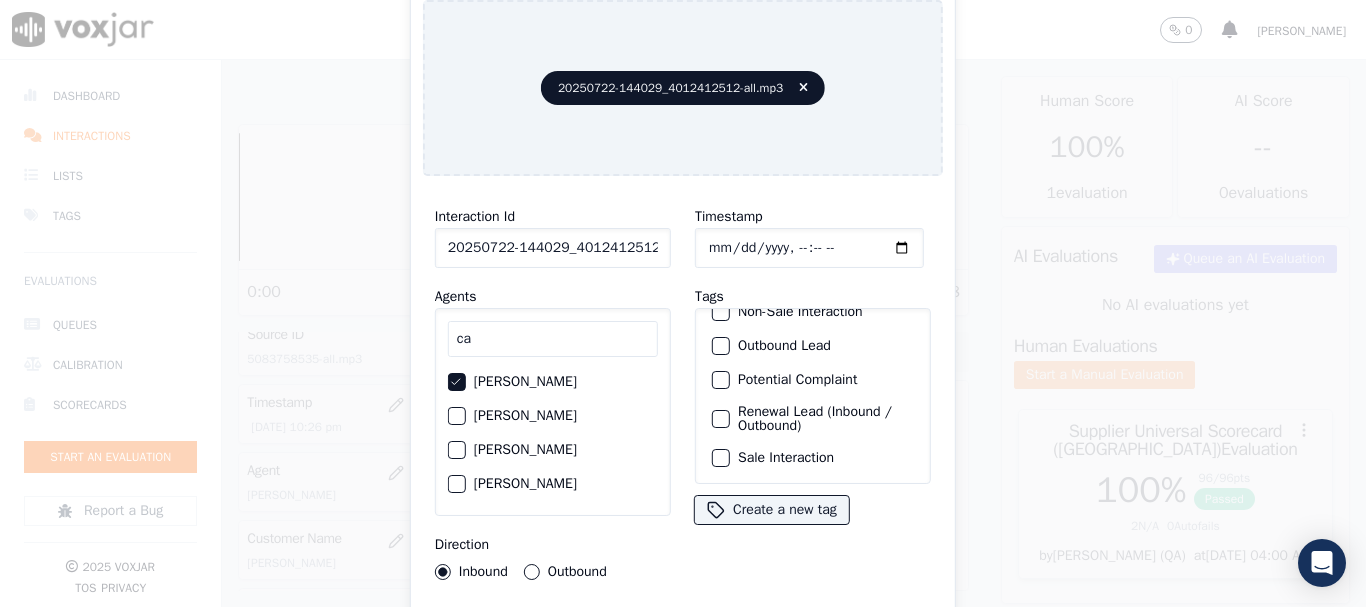 click on "Sale Interaction" 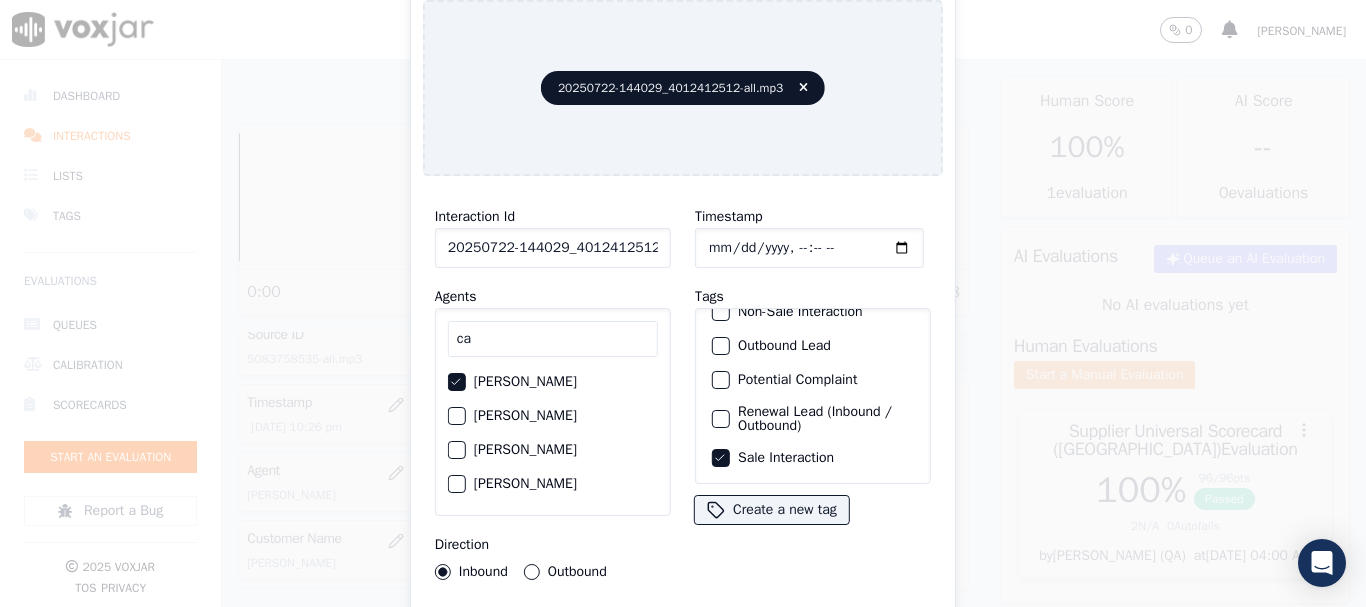 type 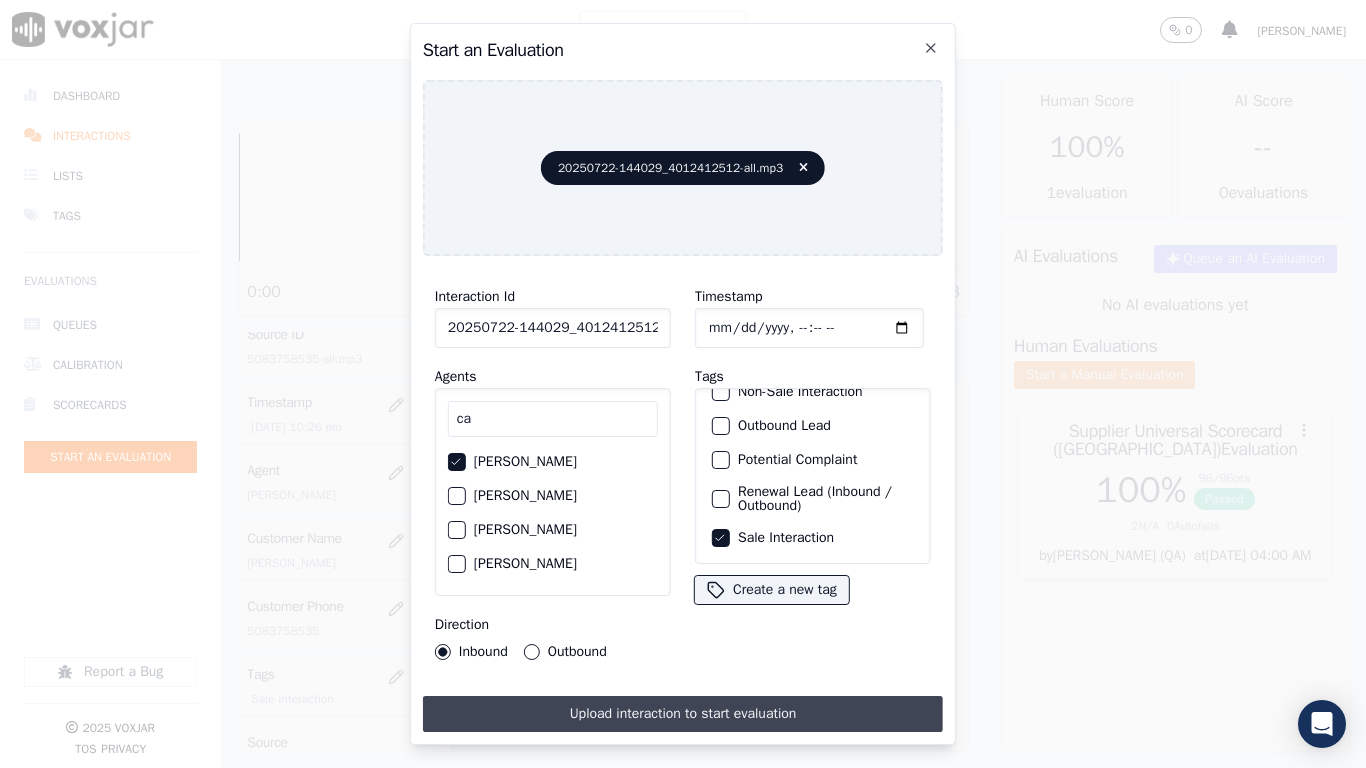 drag, startPoint x: 680, startPoint y: 707, endPoint x: 688, endPoint y: 732, distance: 26.24881 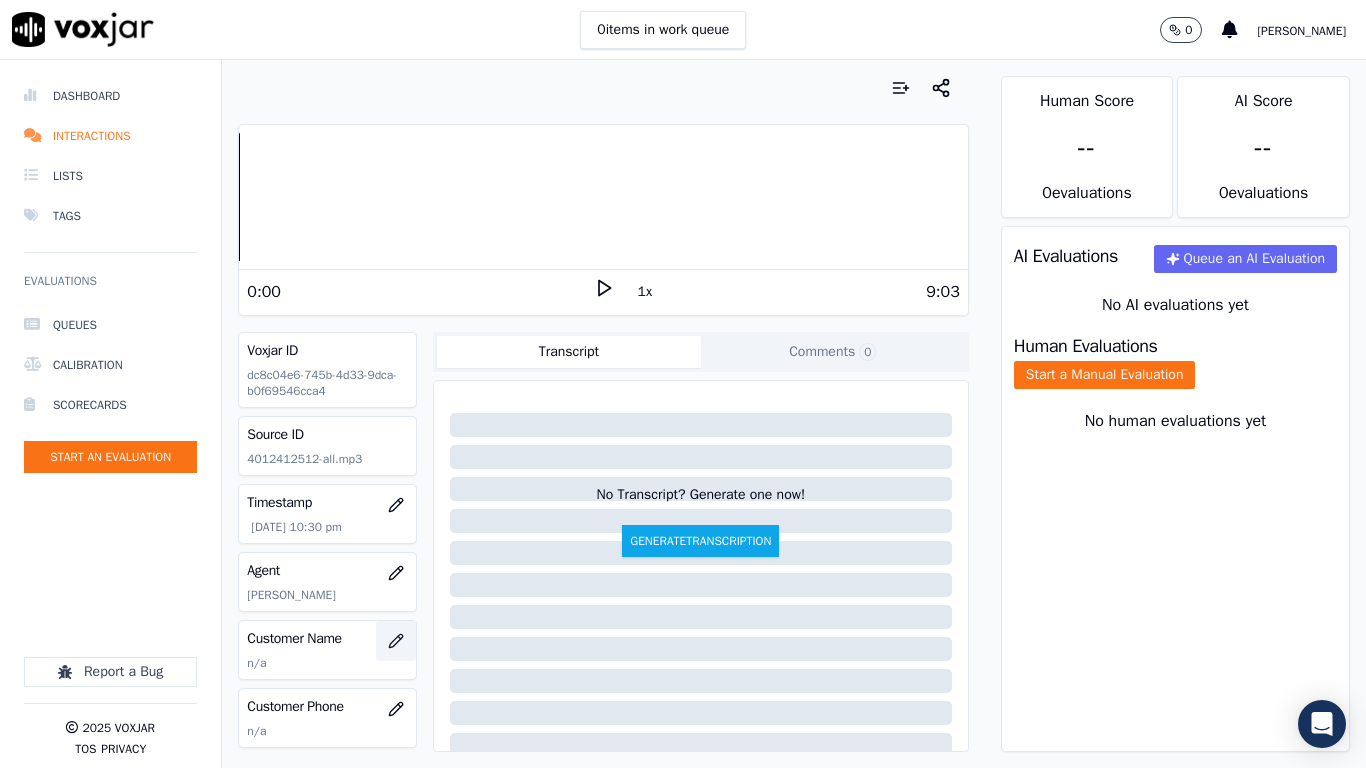 click 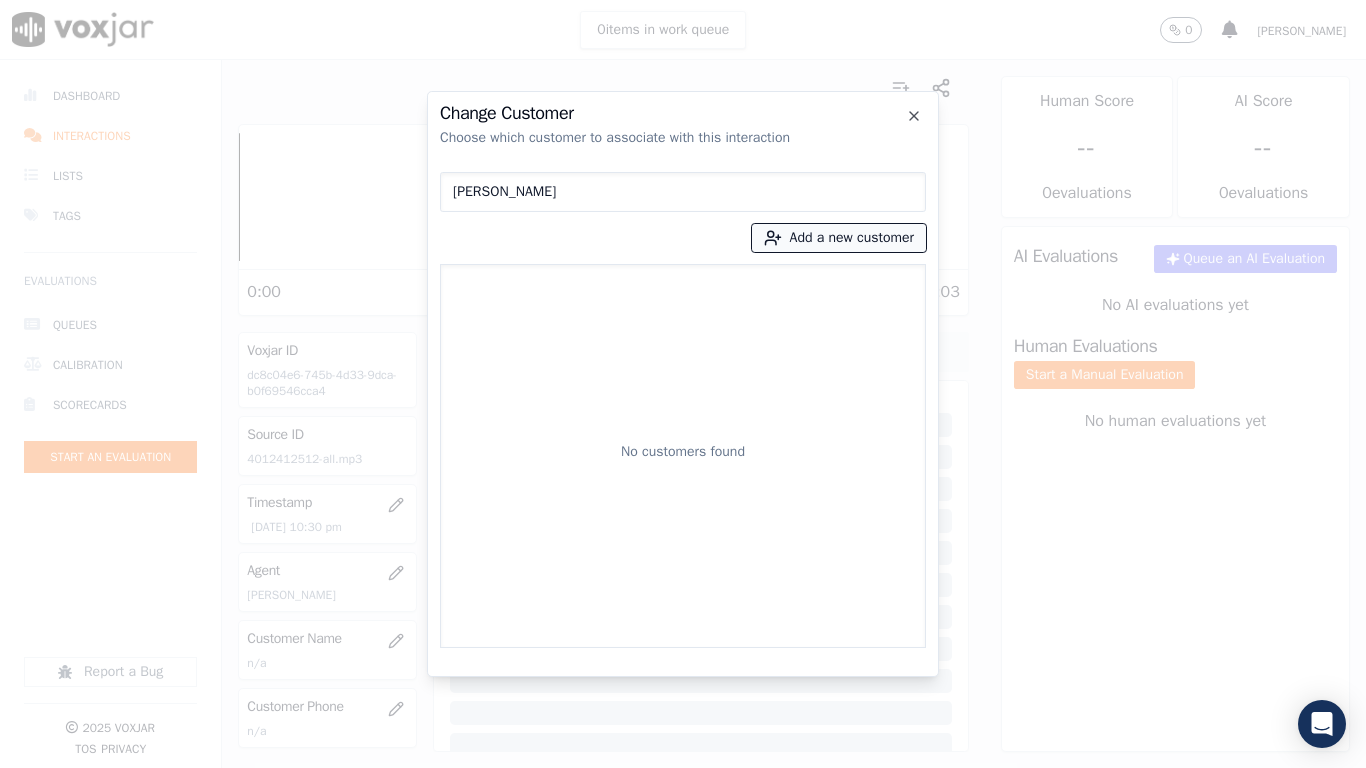 type on "[PERSON_NAME]" 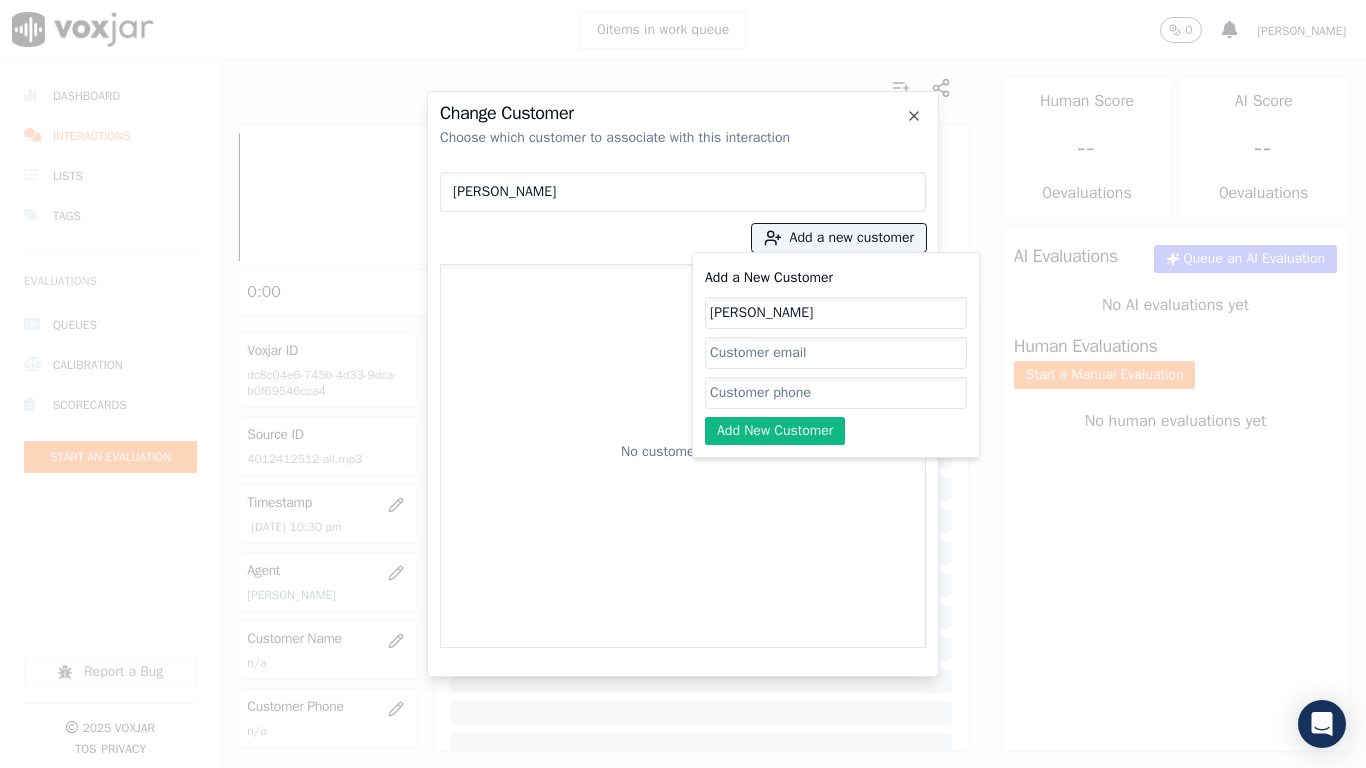type on "[PERSON_NAME]" 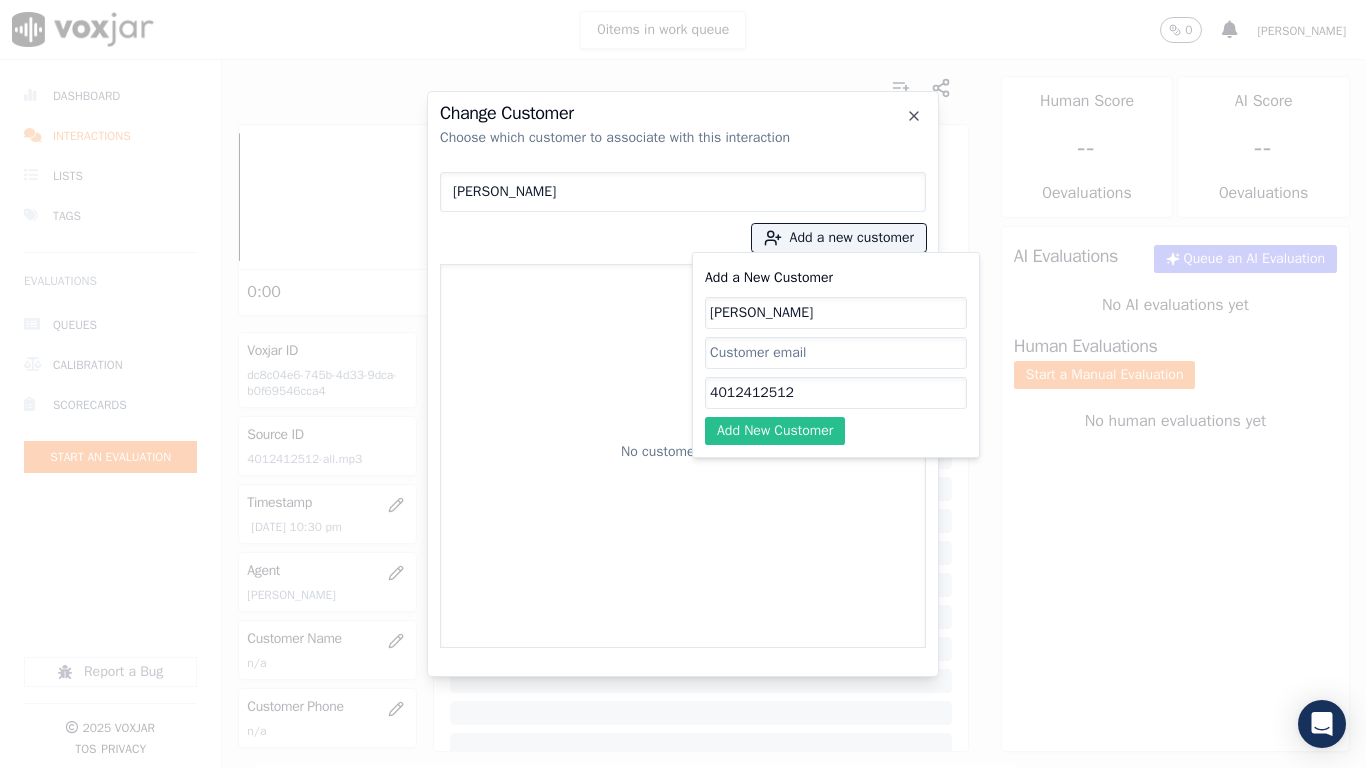 type on "4012412512" 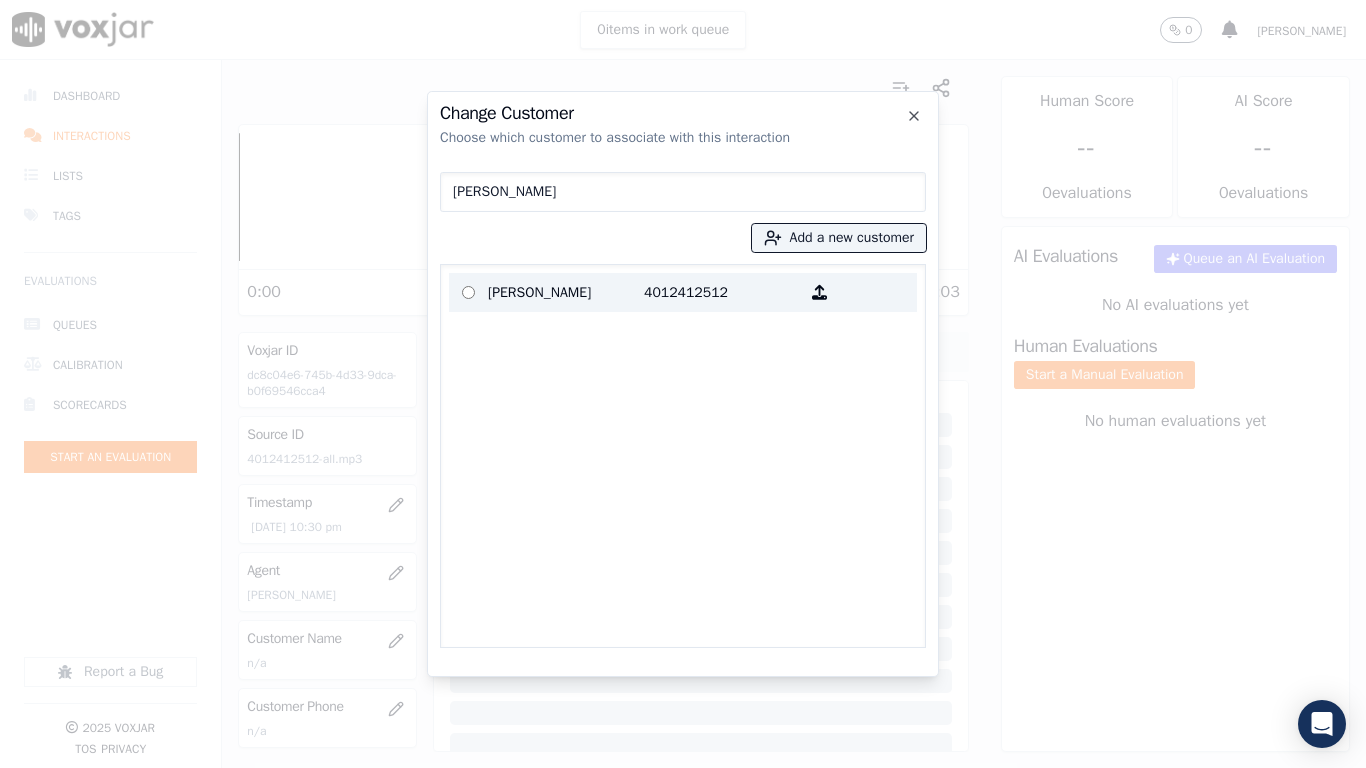 click on "[PERSON_NAME]" at bounding box center (566, 292) 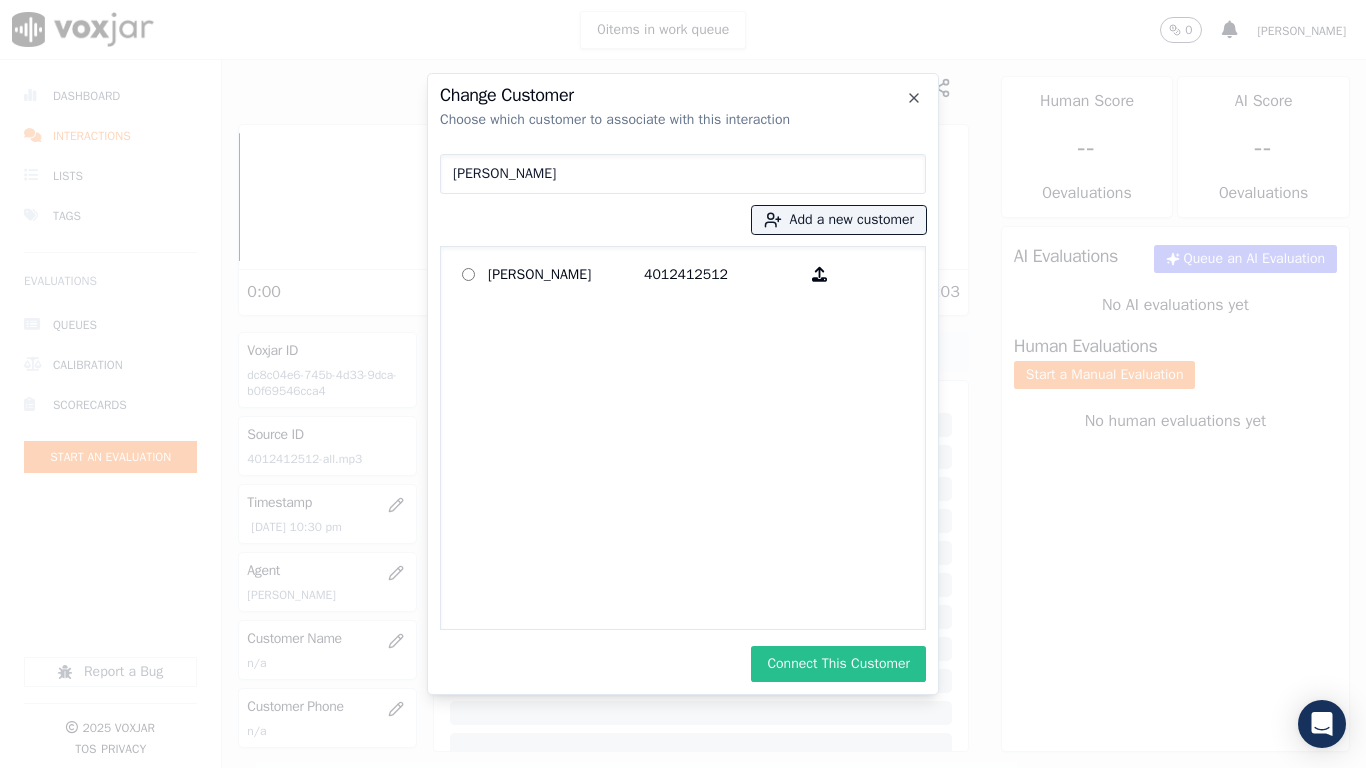 click on "Connect This Customer" at bounding box center (838, 664) 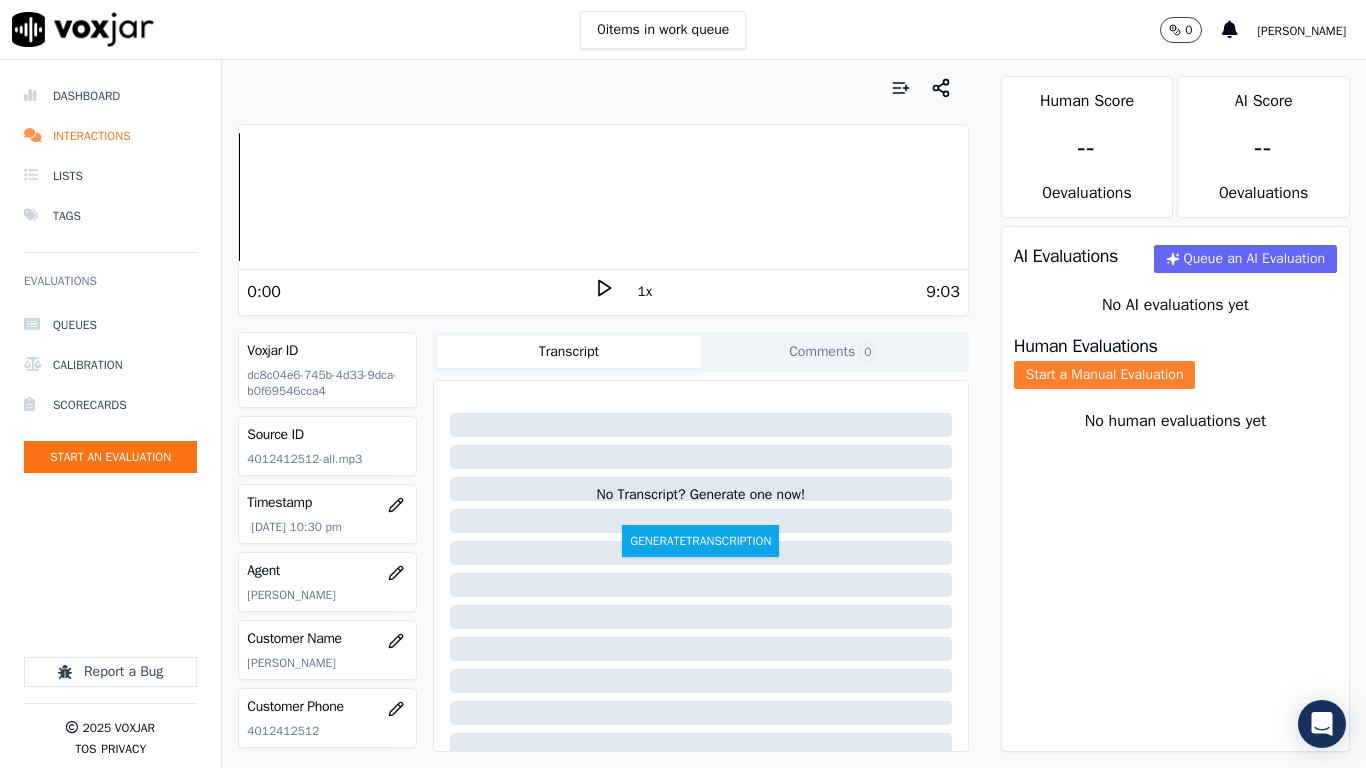 drag, startPoint x: 1091, startPoint y: 385, endPoint x: 1093, endPoint y: 495, distance: 110.01818 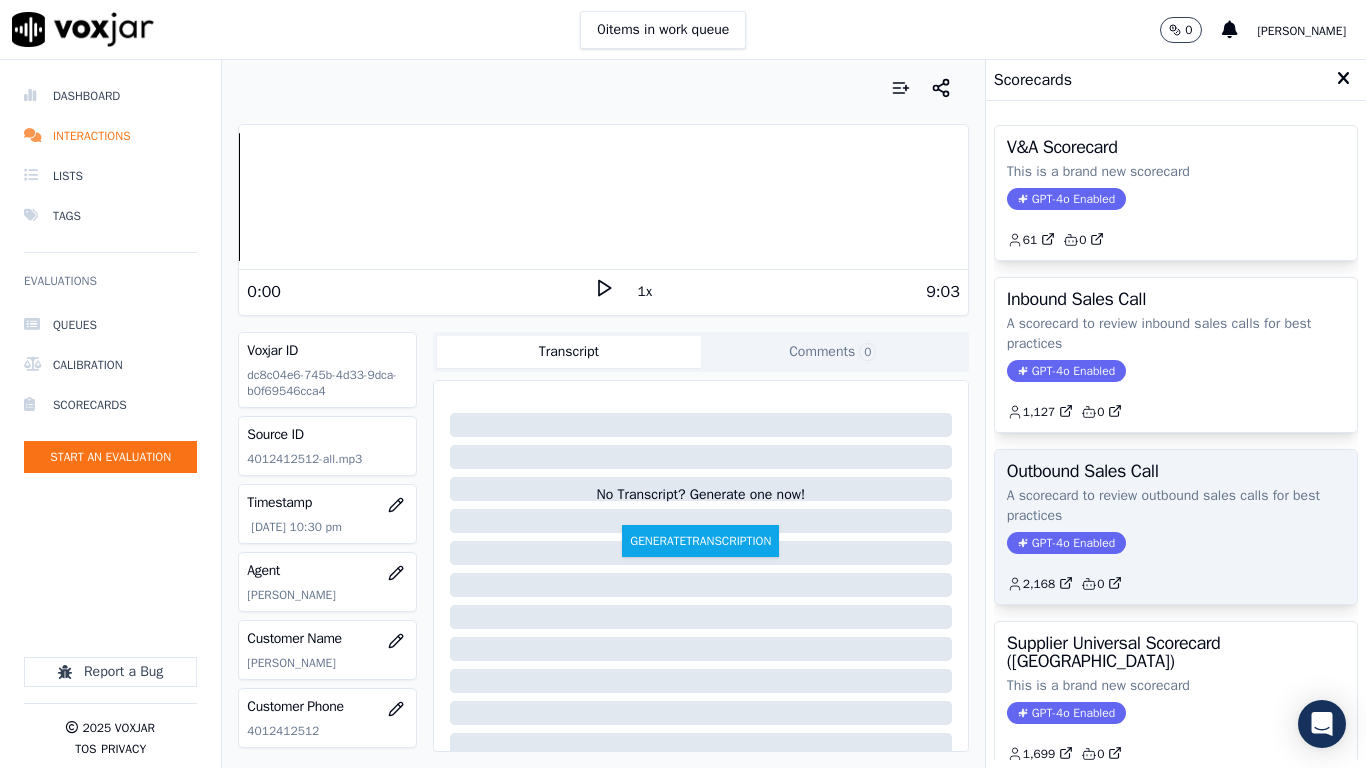 scroll, scrollTop: 282, scrollLeft: 0, axis: vertical 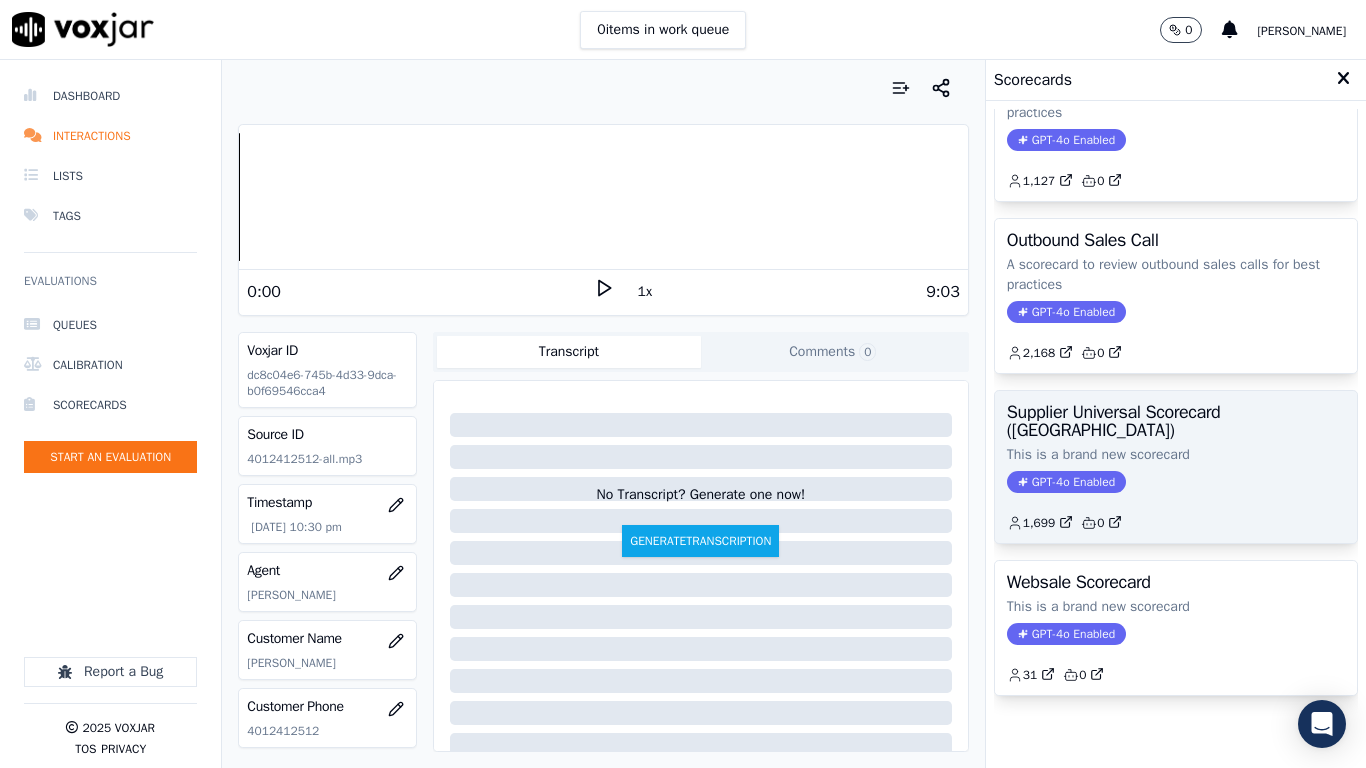 click on "Supplier Universal Scorecard ([GEOGRAPHIC_DATA])" at bounding box center (1176, 421) 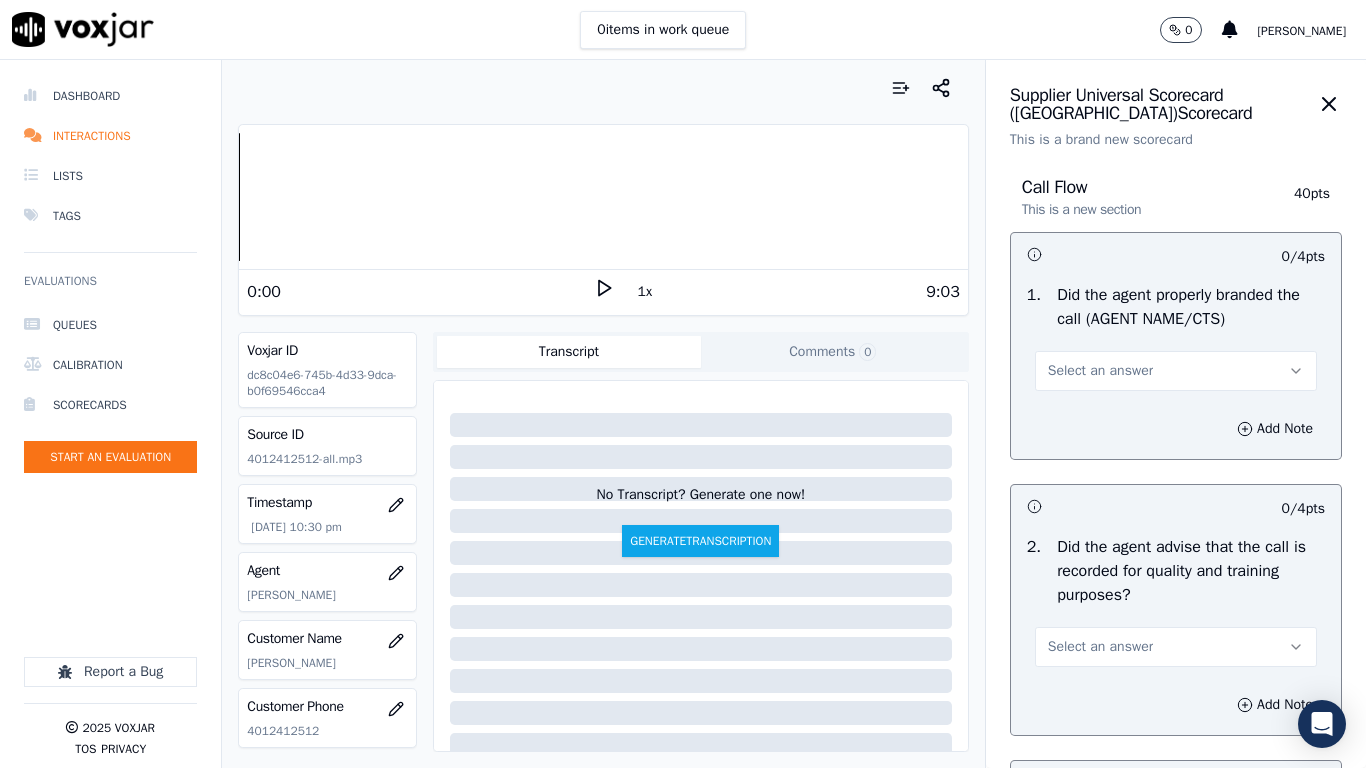 click on "Select an answer" at bounding box center (1100, 371) 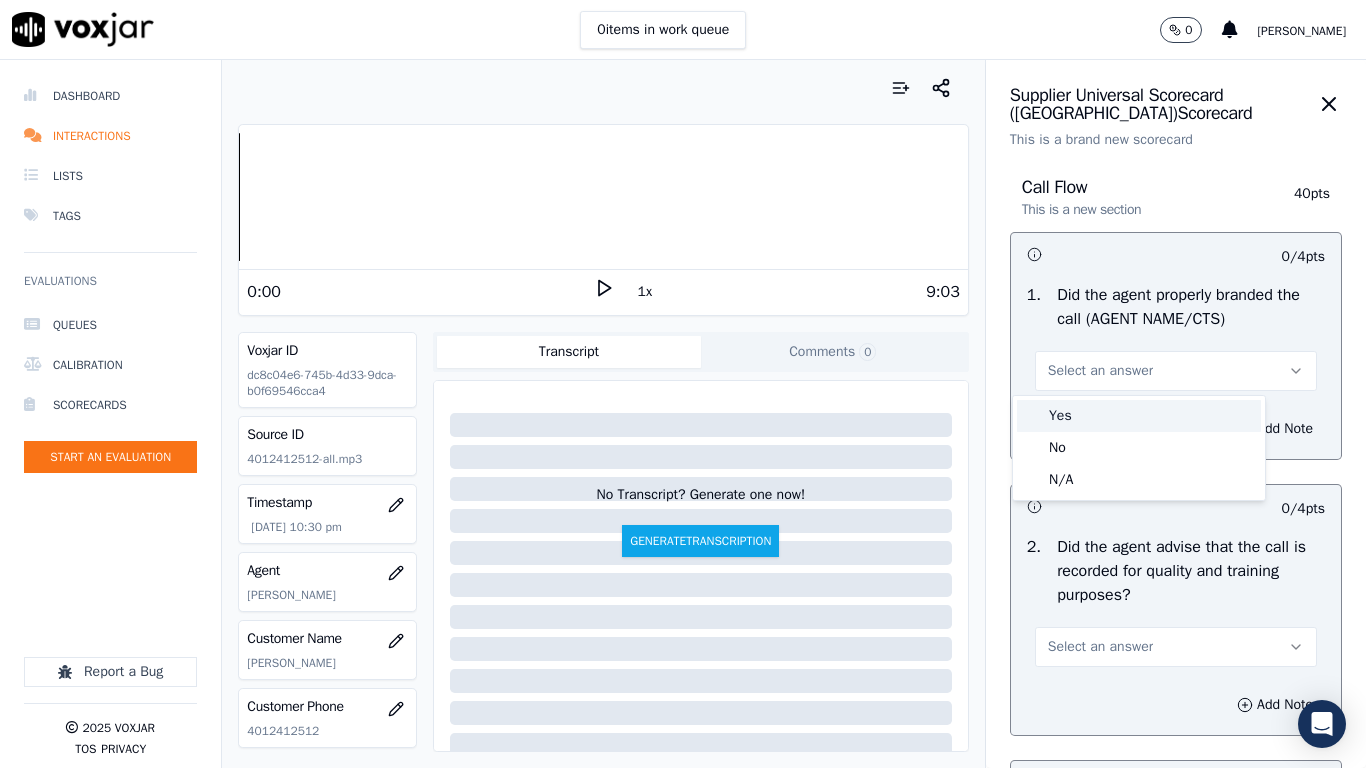 click on "Yes" at bounding box center (1139, 416) 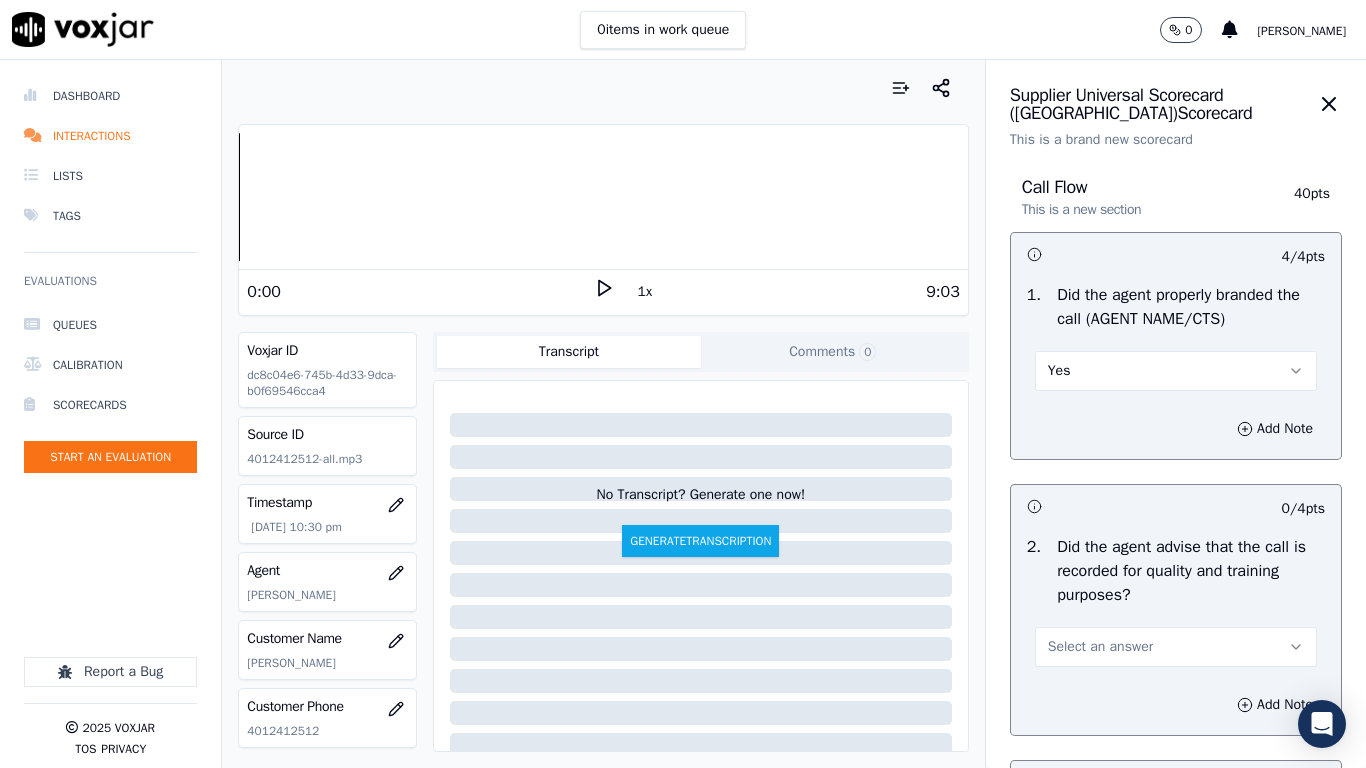 click on "Select an answer" at bounding box center (1176, 647) 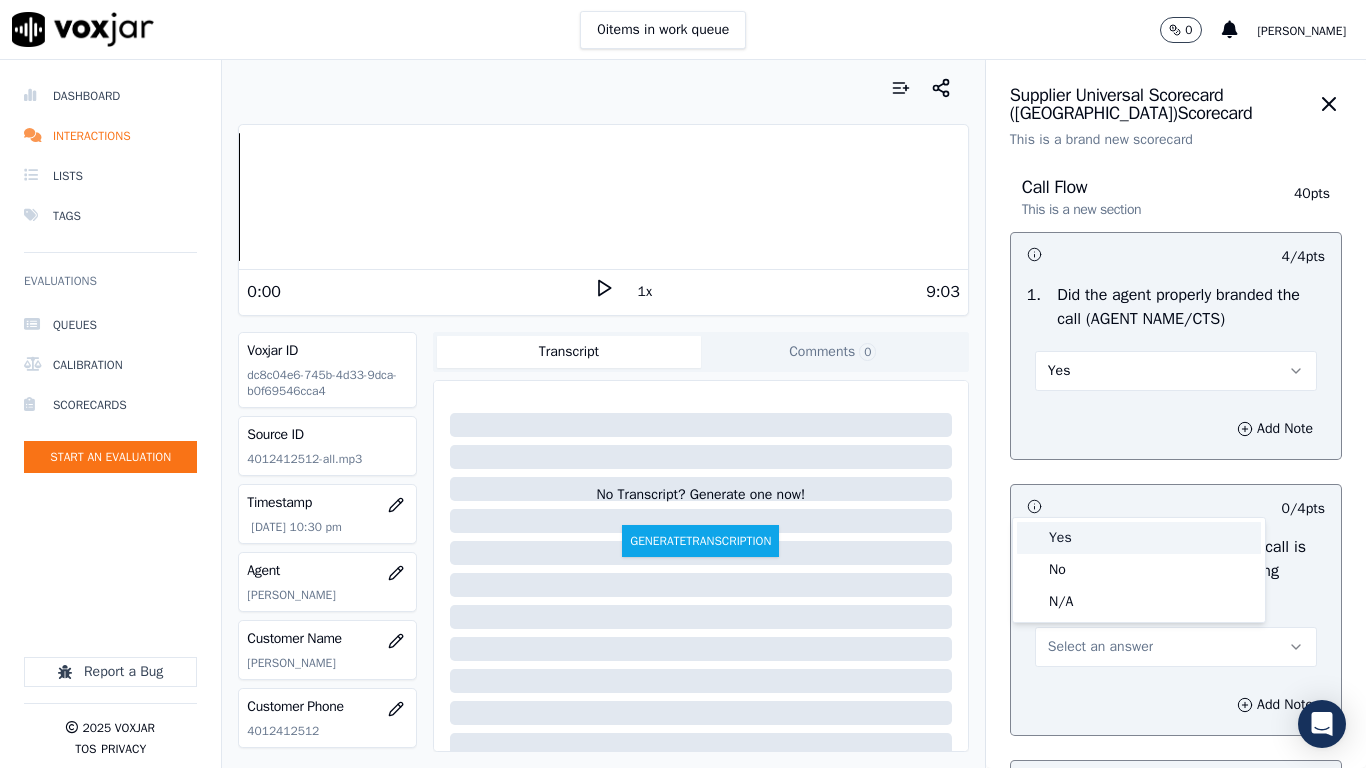 drag, startPoint x: 1090, startPoint y: 532, endPoint x: 1104, endPoint y: 562, distance: 33.105892 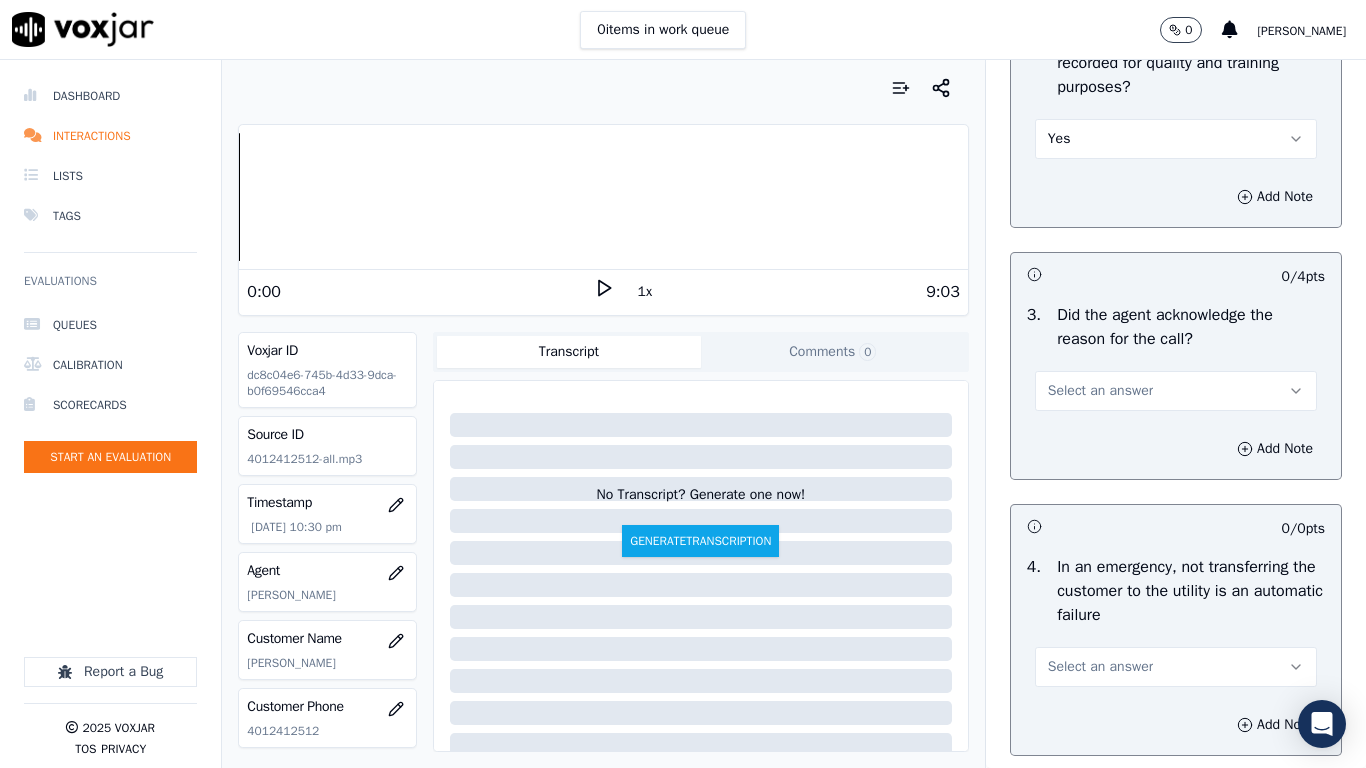 scroll, scrollTop: 600, scrollLeft: 0, axis: vertical 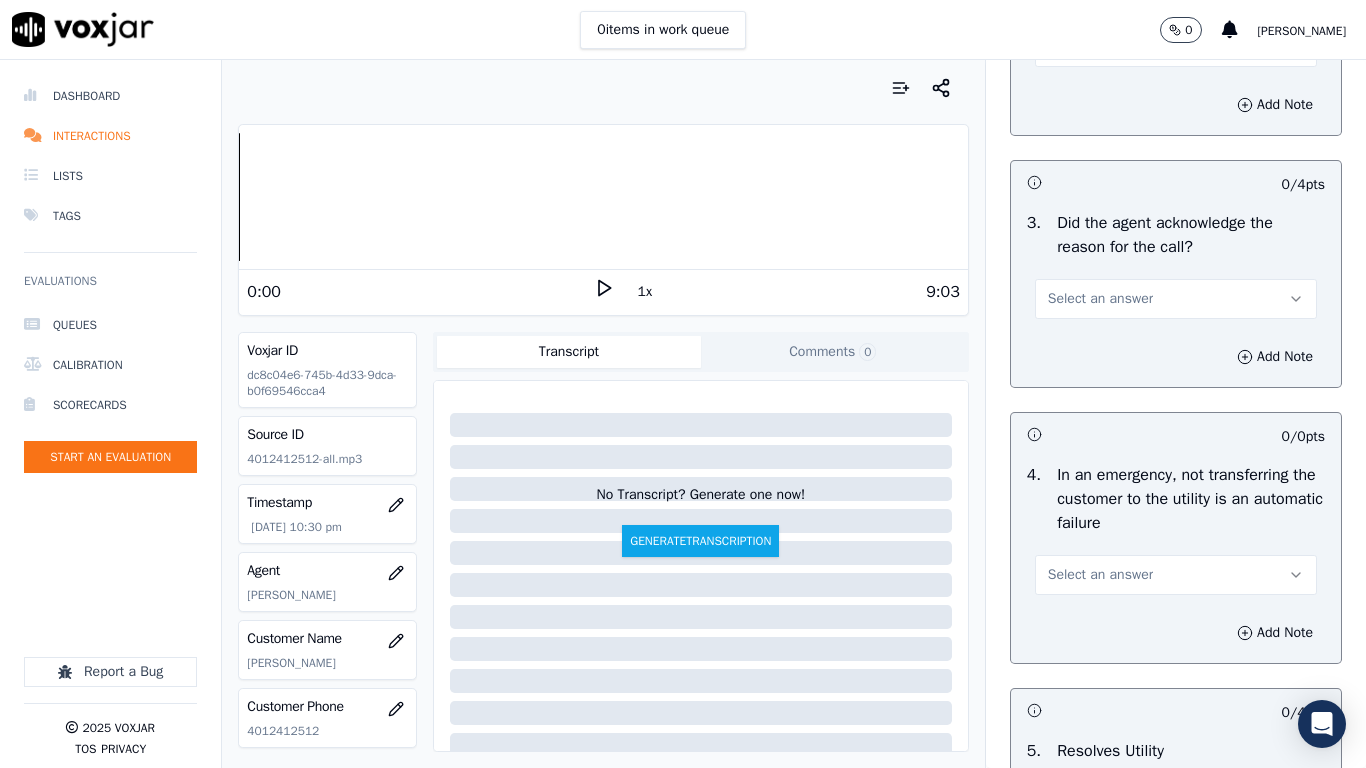click on "Select an answer" at bounding box center (1176, 299) 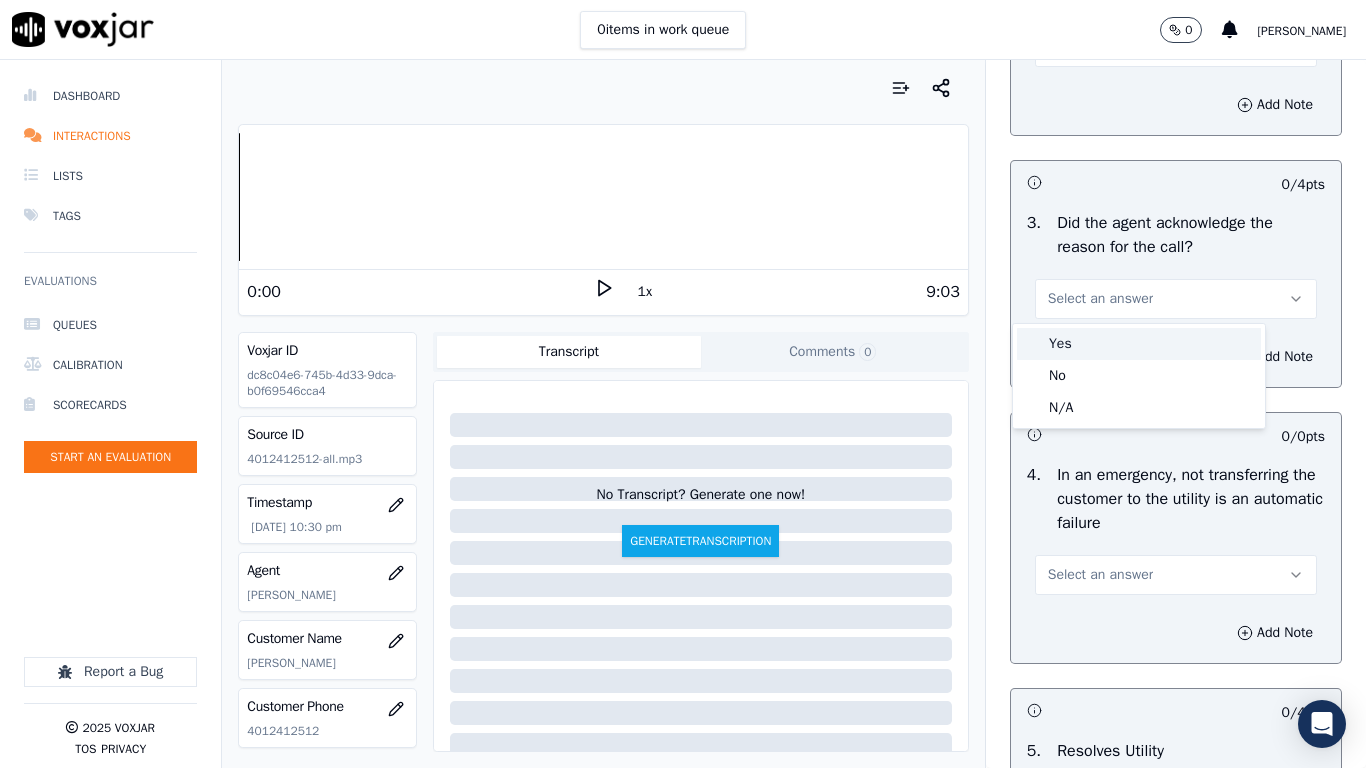 click on "Yes" at bounding box center [1139, 344] 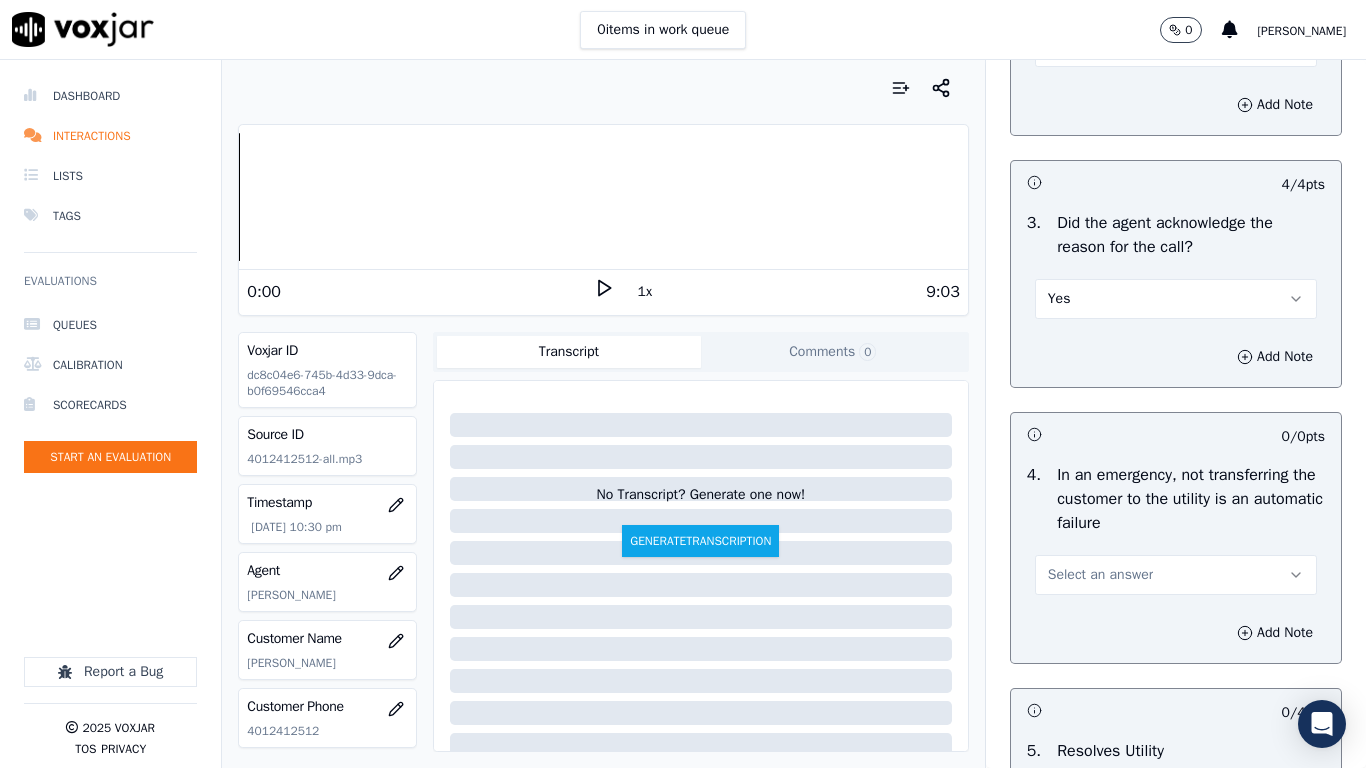 click on "Select an answer" at bounding box center (1176, 575) 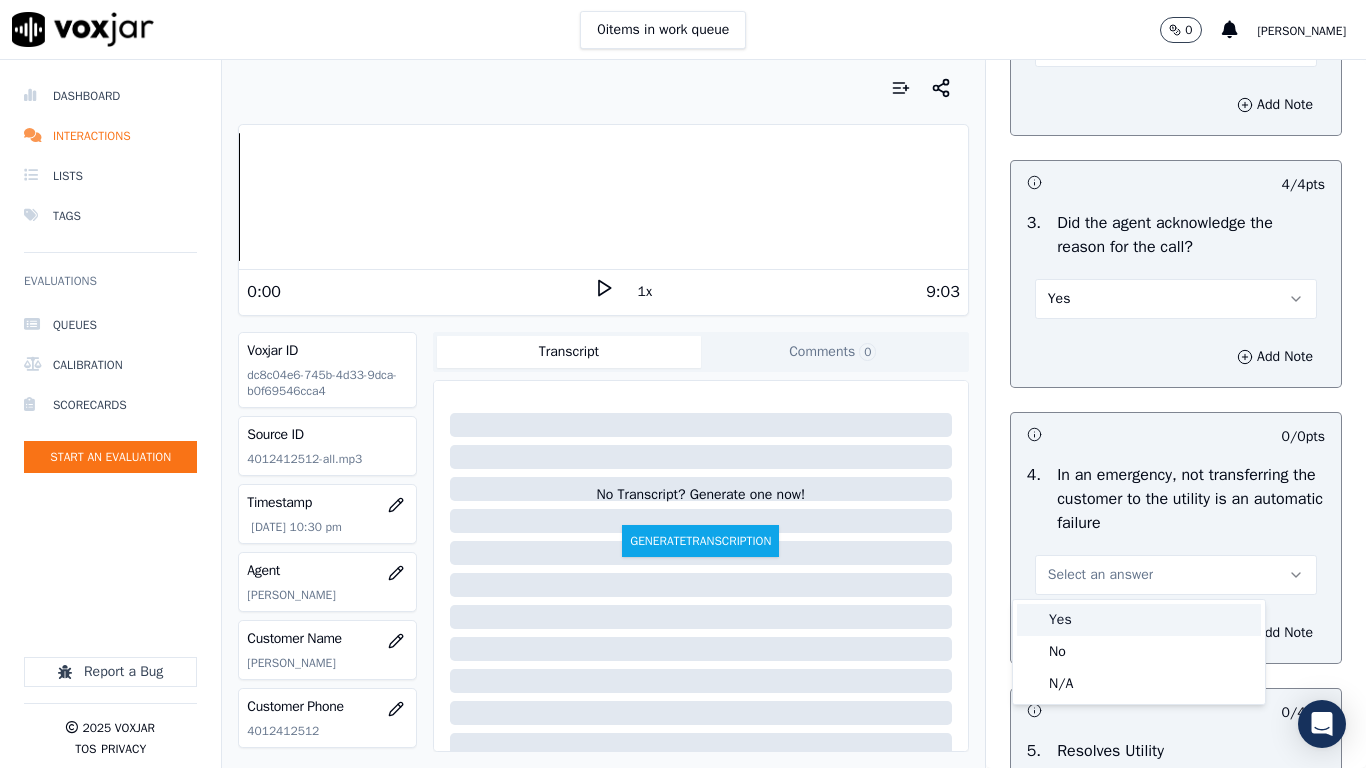 click on "Yes" at bounding box center [1139, 620] 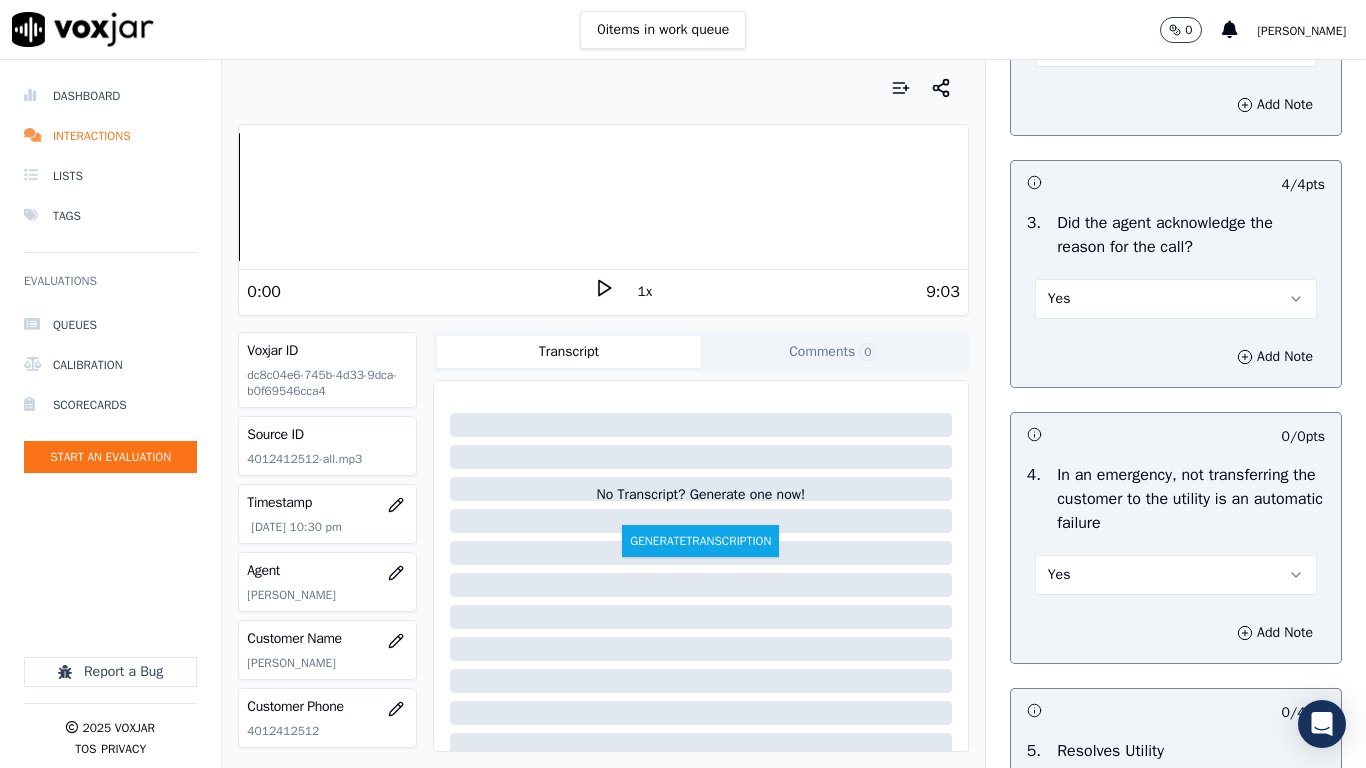click on "Yes" at bounding box center (1176, 575) 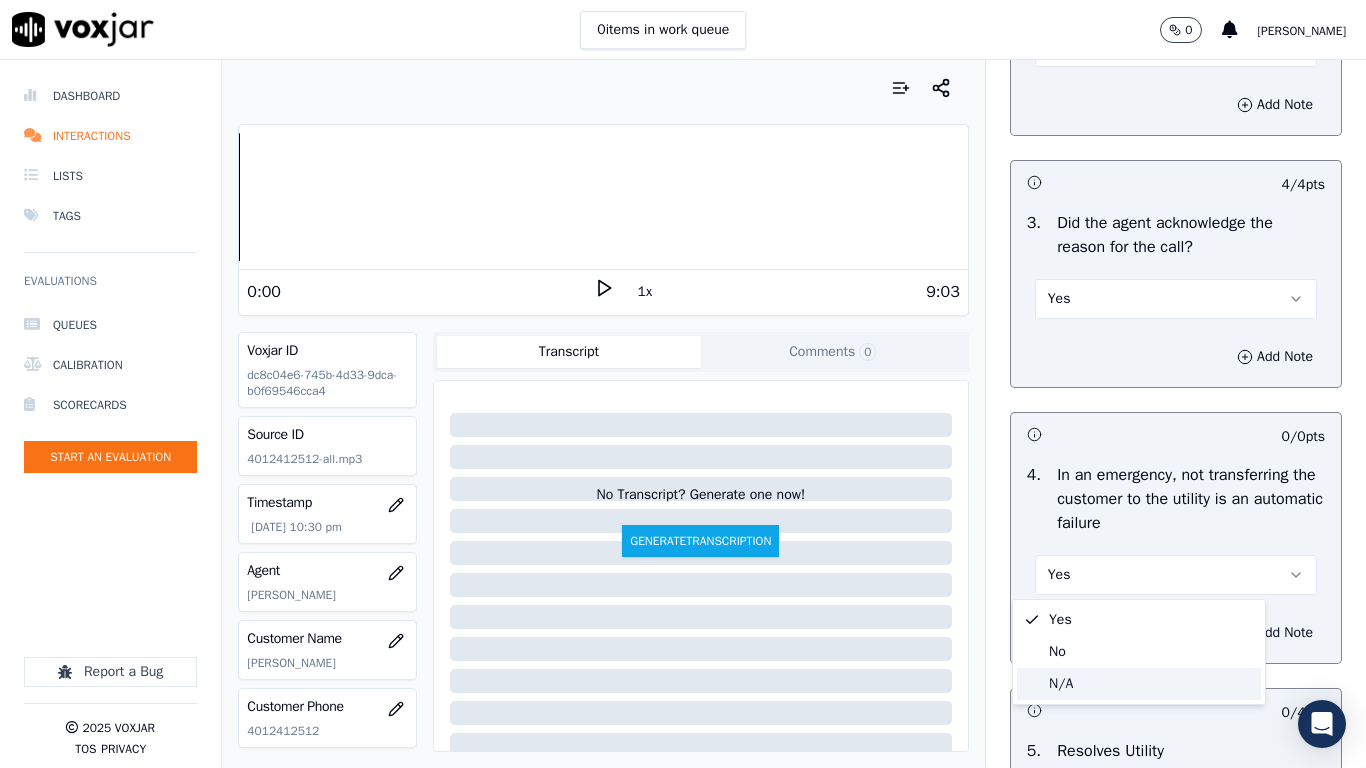click on "N/A" 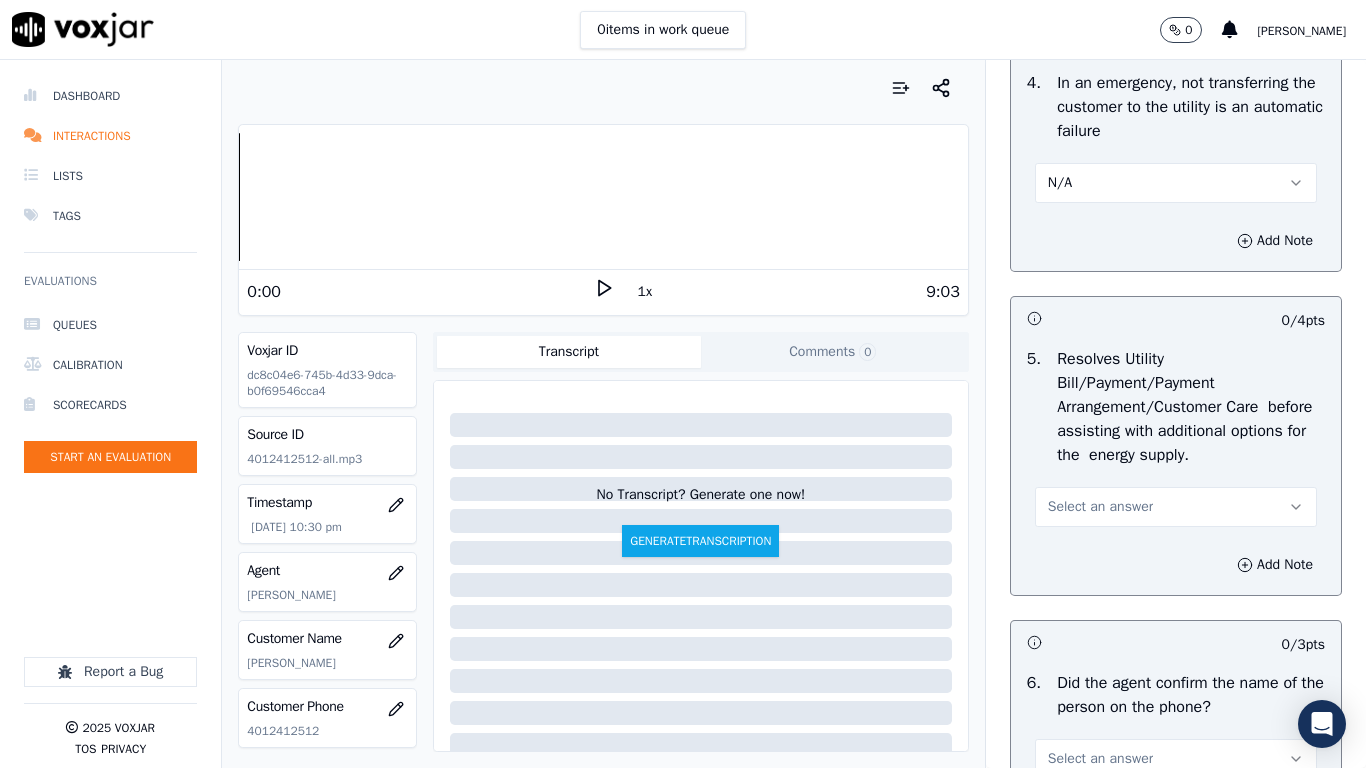 scroll, scrollTop: 1100, scrollLeft: 0, axis: vertical 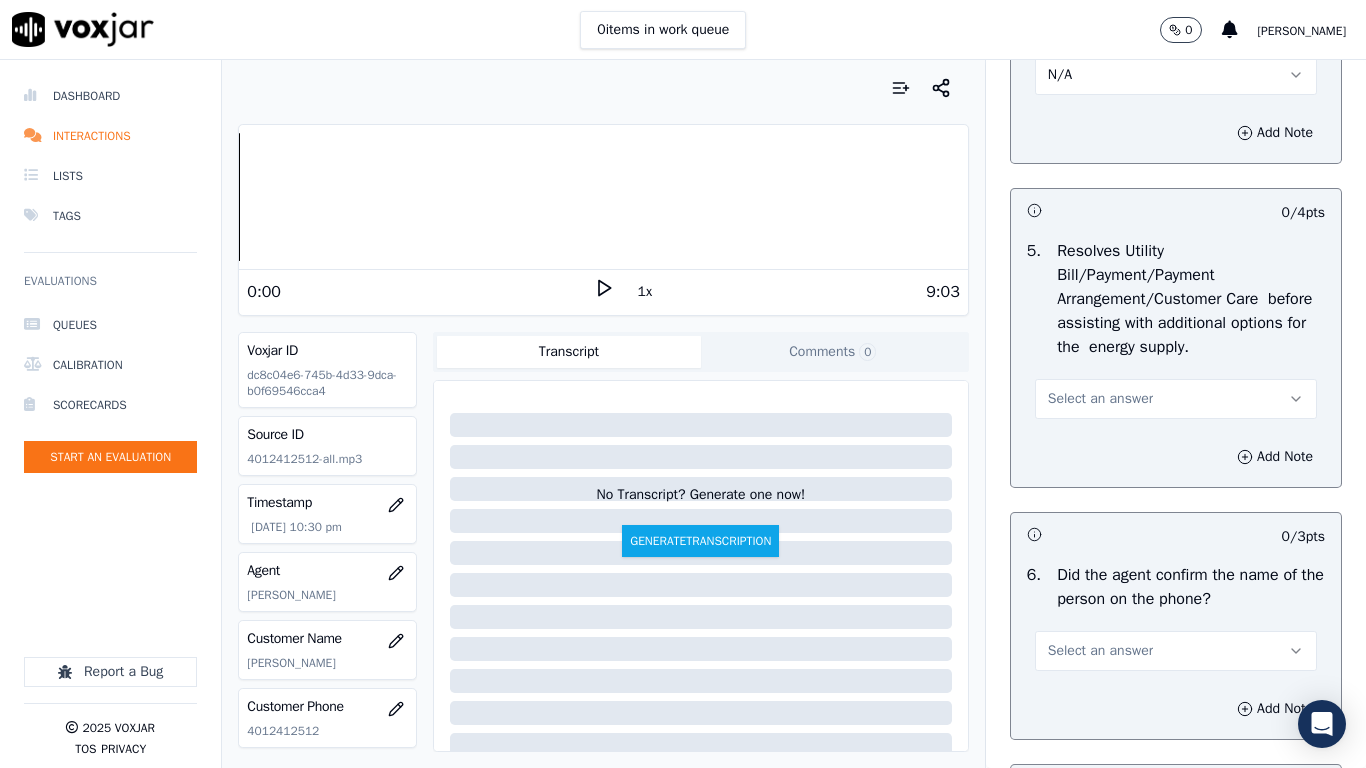 click on "Select an answer" at bounding box center [1100, 399] 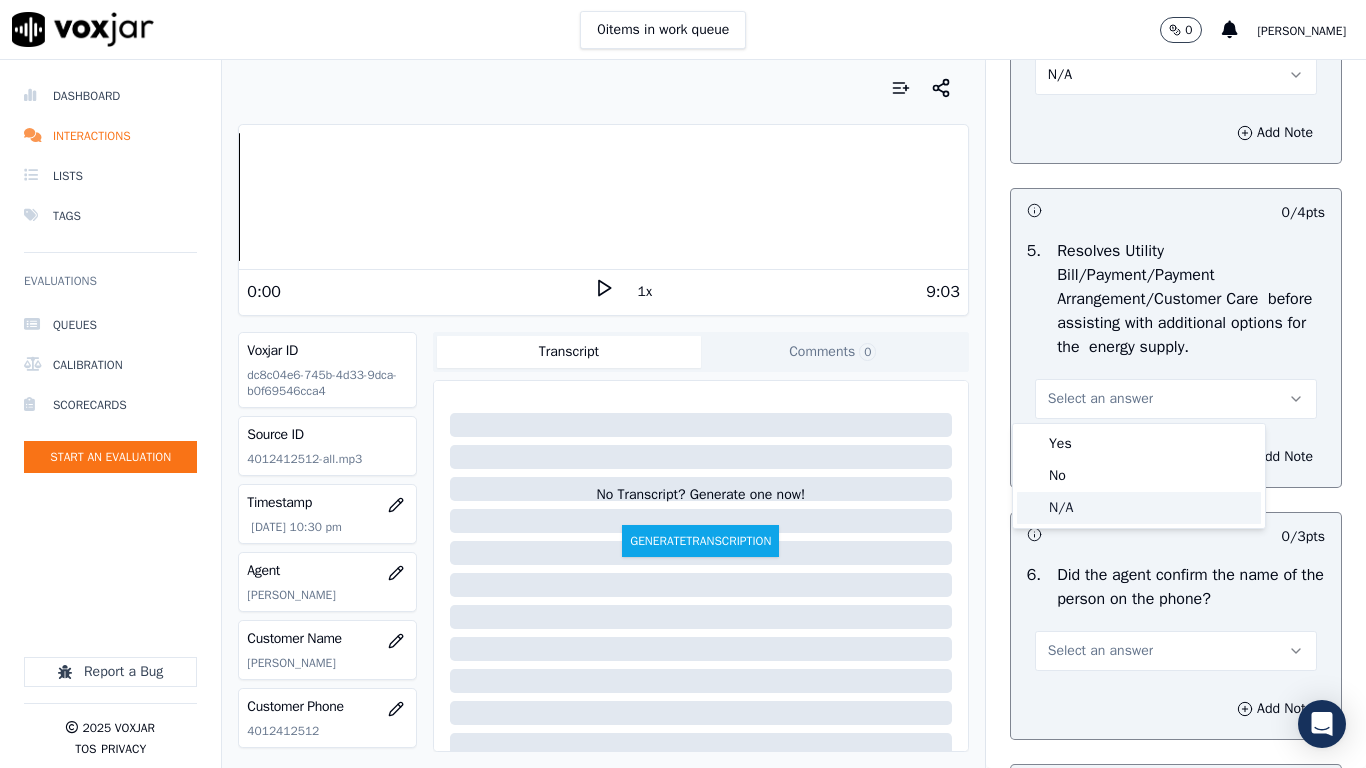 click on "N/A" 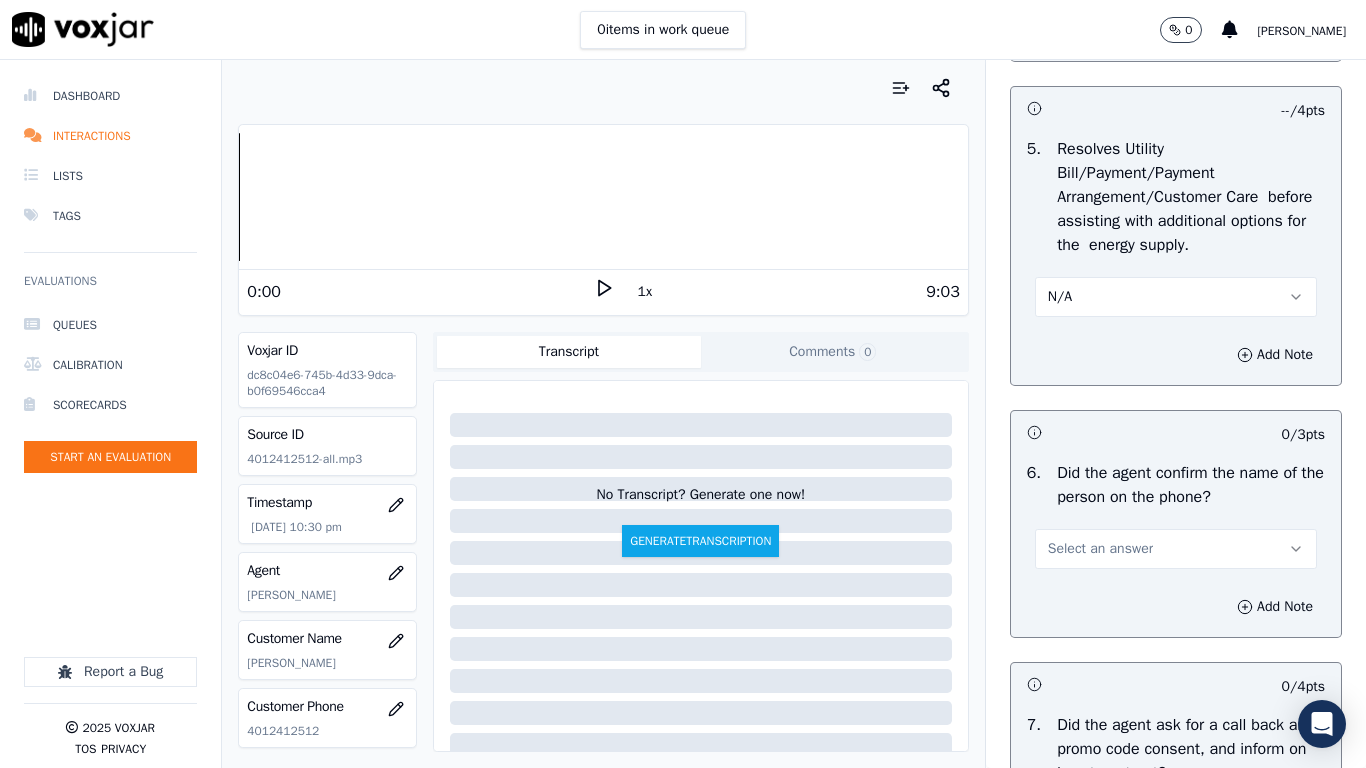 scroll, scrollTop: 1500, scrollLeft: 0, axis: vertical 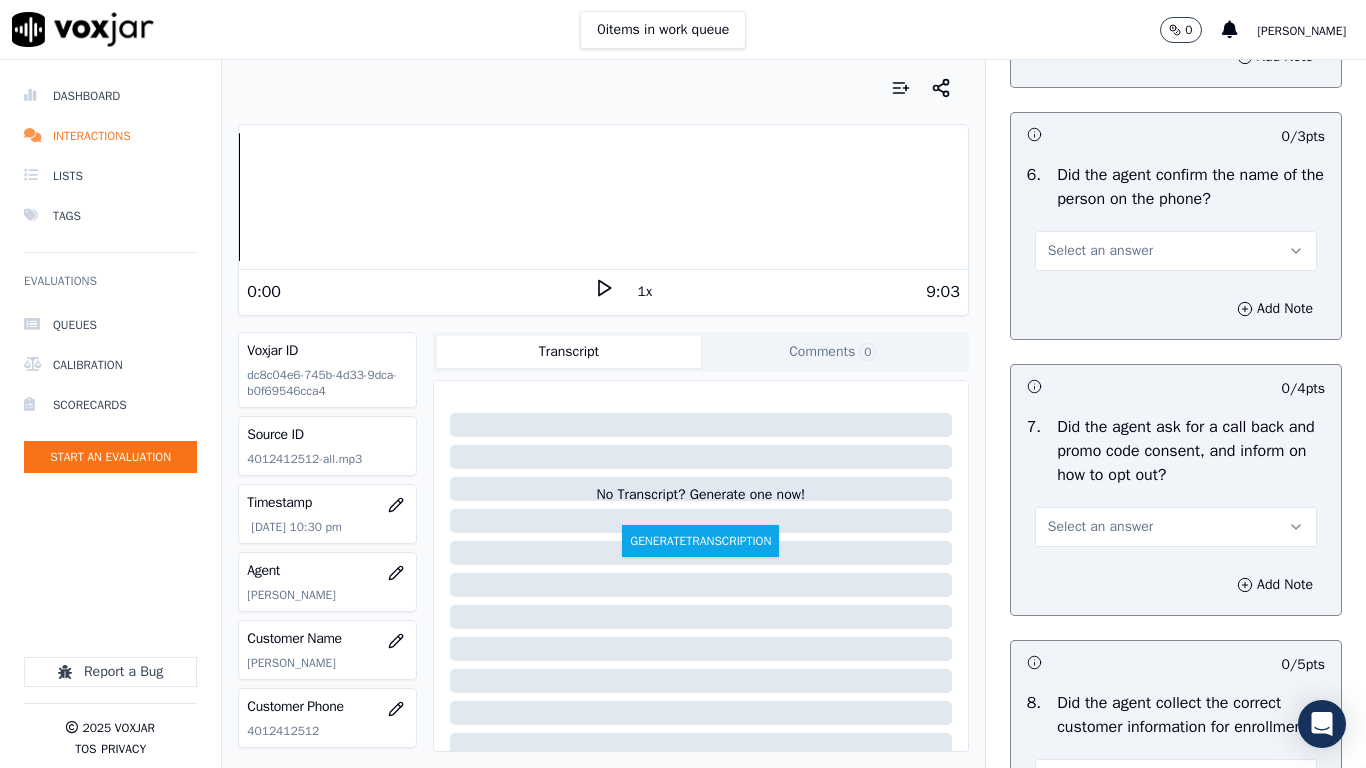 click on "Select an answer" at bounding box center (1100, 251) 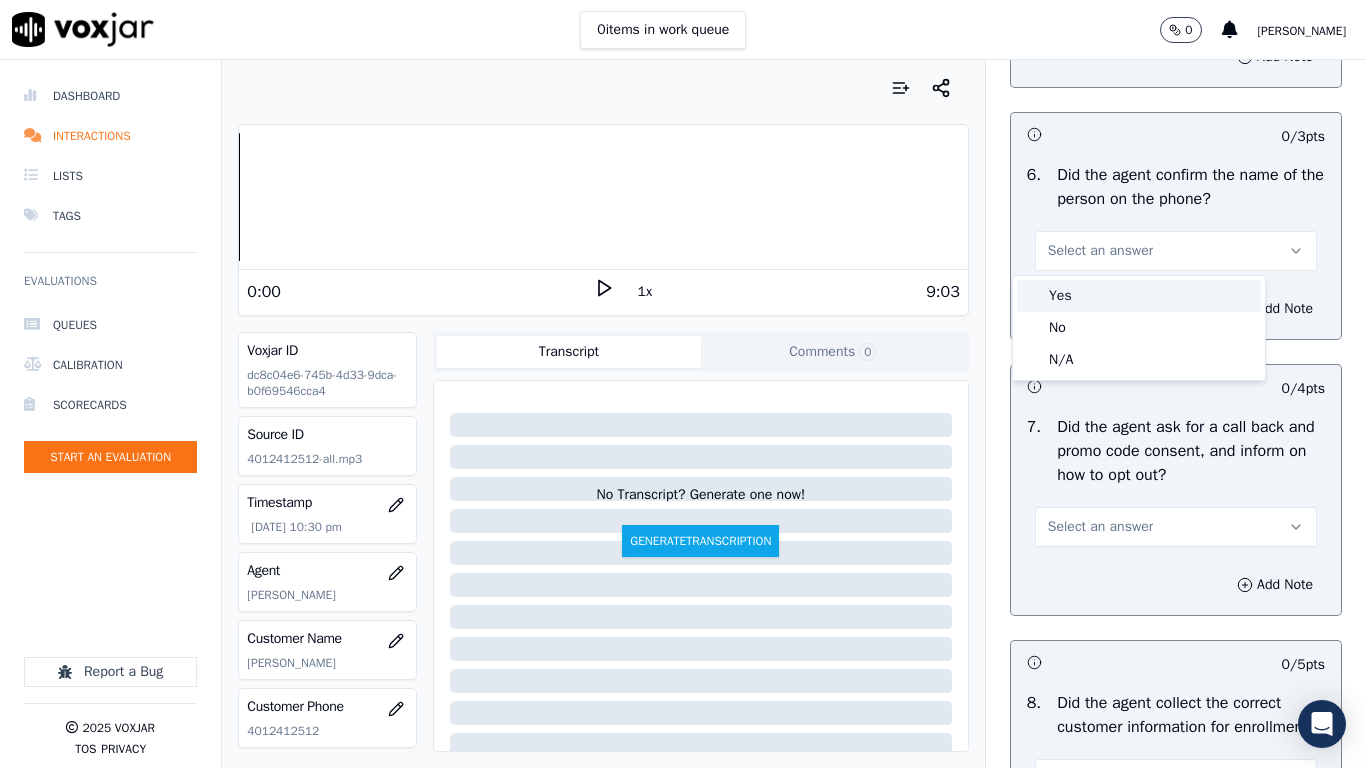 click on "Yes" at bounding box center (1139, 296) 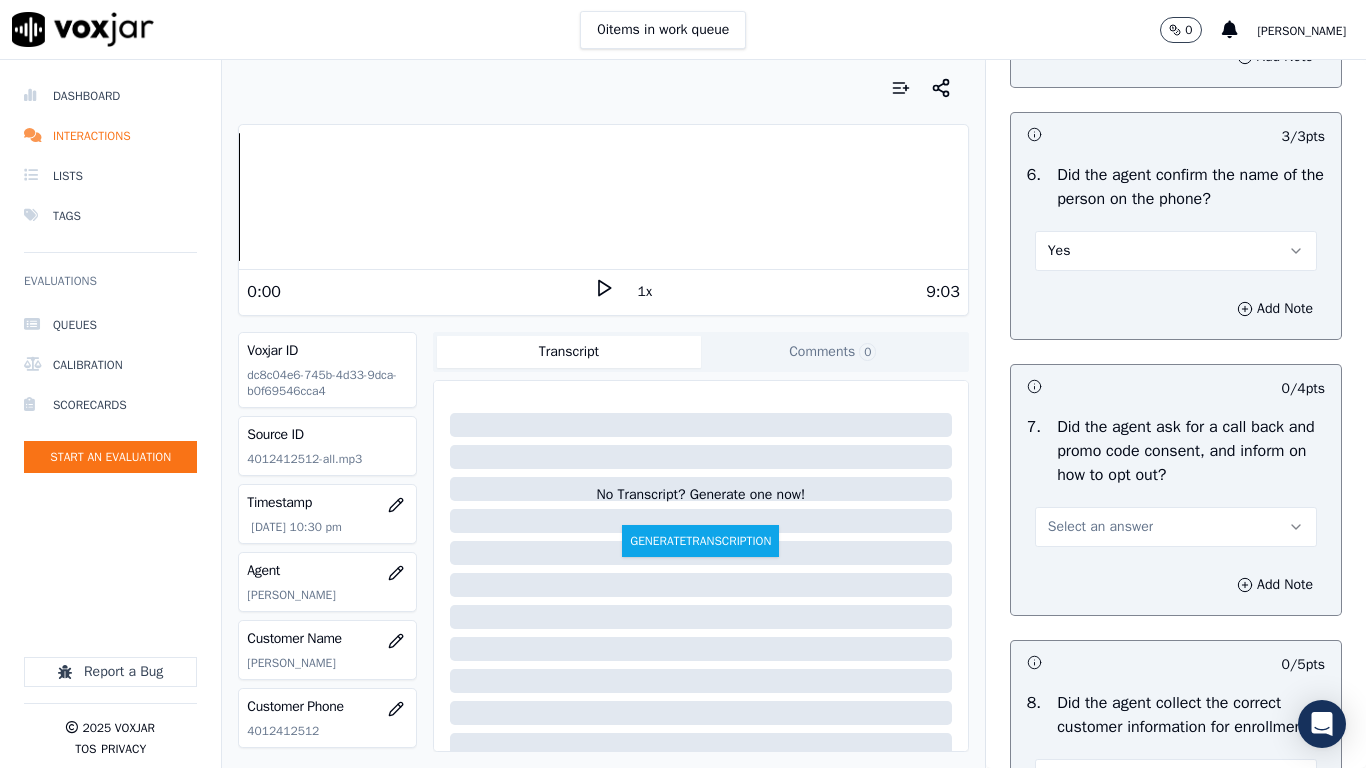 click on "Select an answer" at bounding box center [1100, 527] 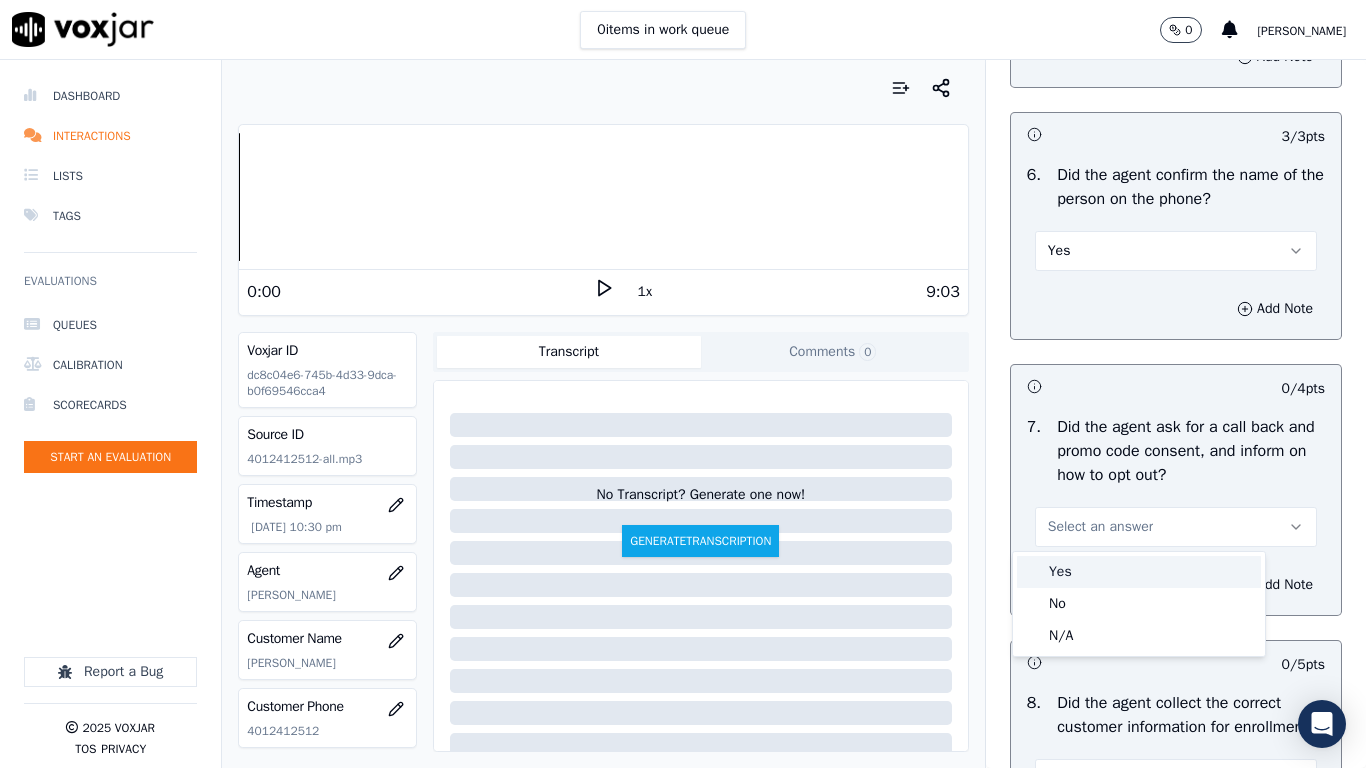 click on "Yes" at bounding box center [1139, 572] 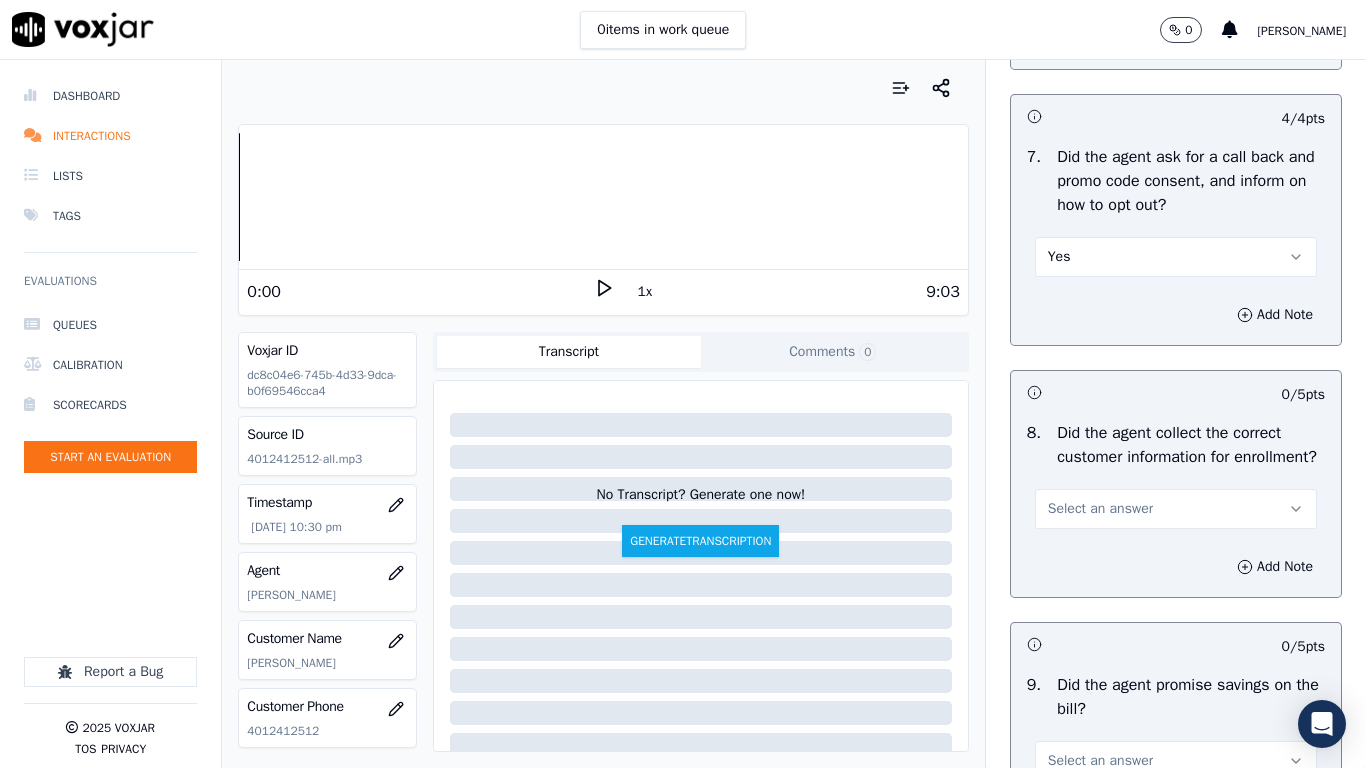 scroll, scrollTop: 1800, scrollLeft: 0, axis: vertical 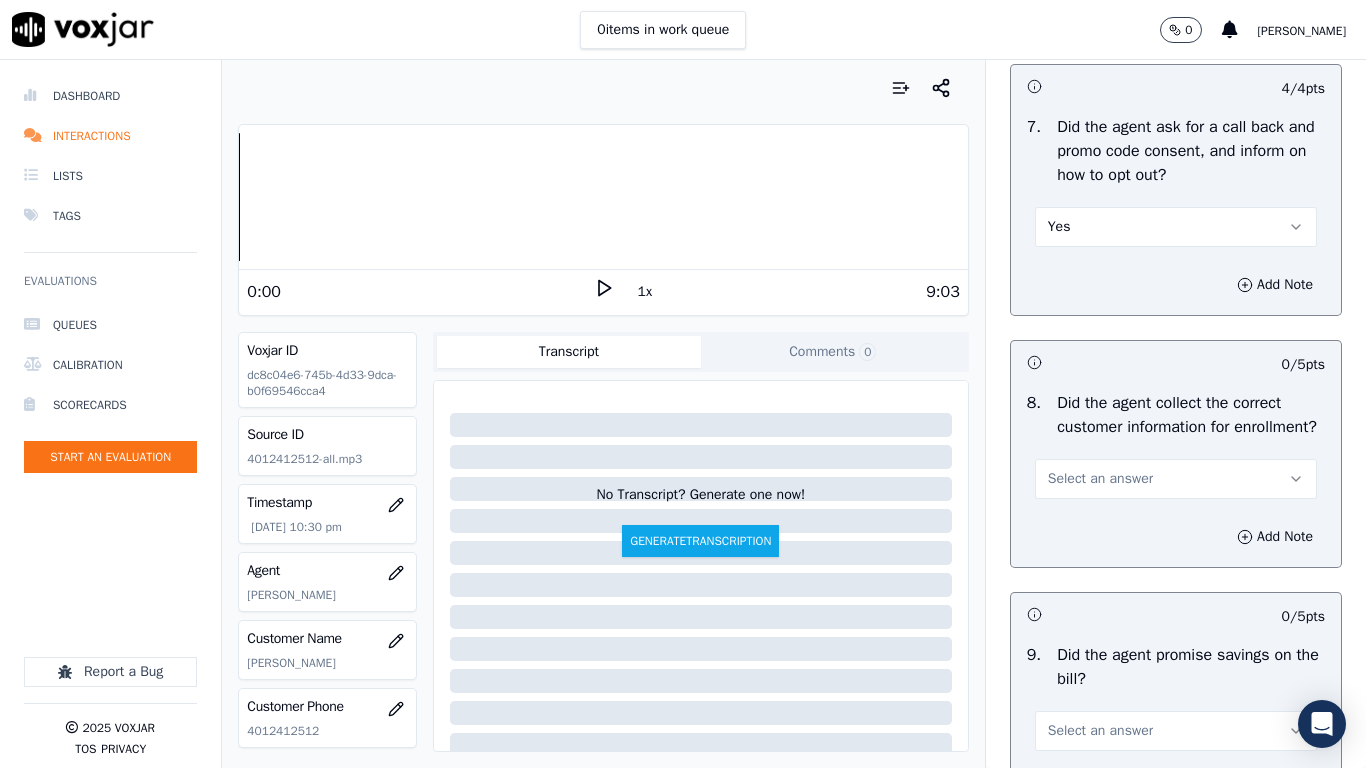 click on "Select an answer" at bounding box center [1100, 479] 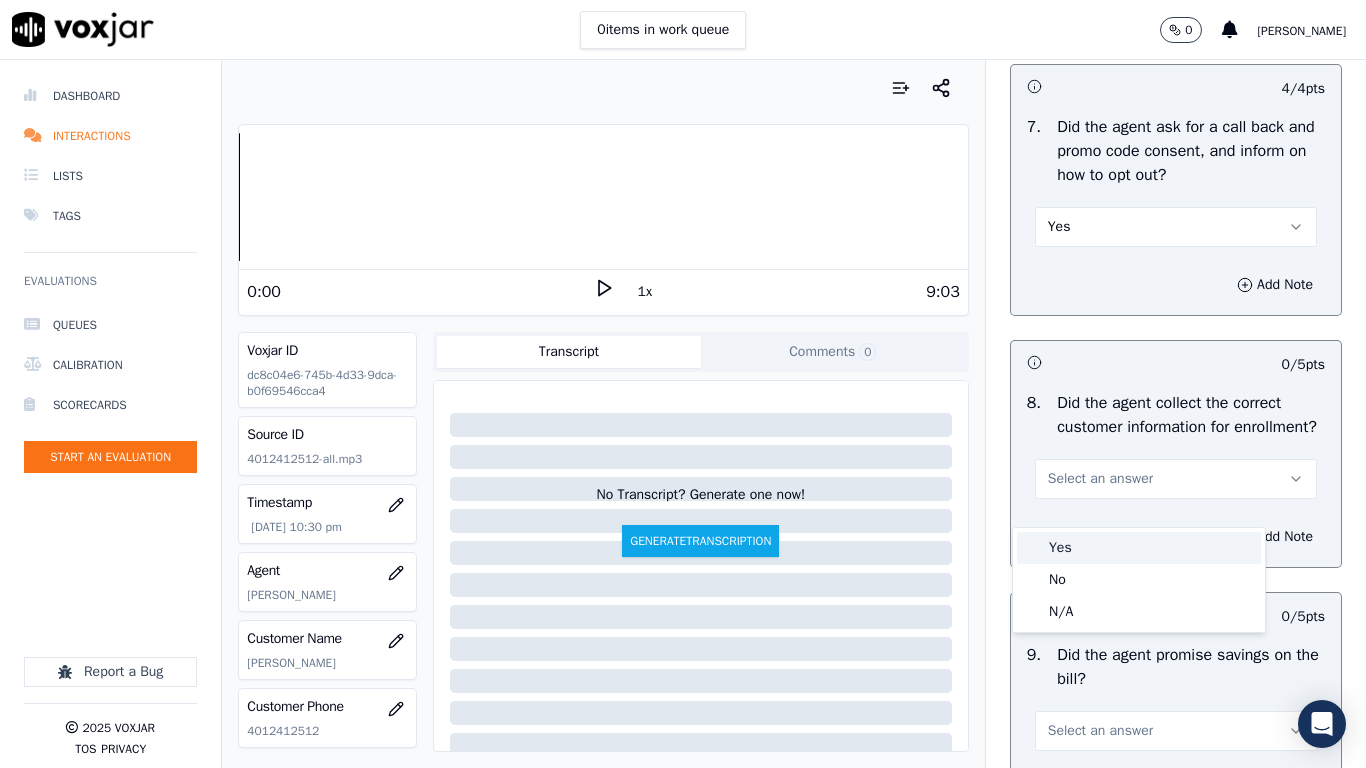 click on "Yes" at bounding box center [1139, 548] 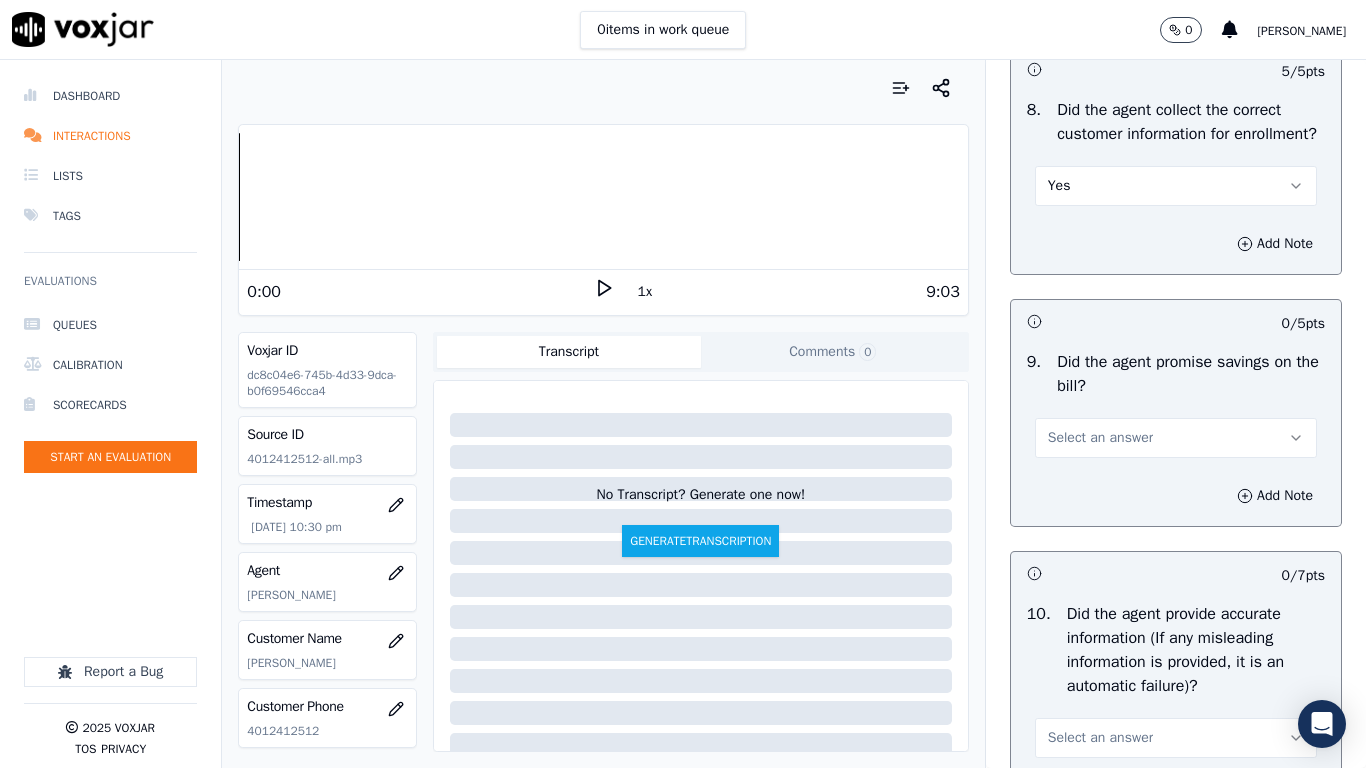 scroll, scrollTop: 2100, scrollLeft: 0, axis: vertical 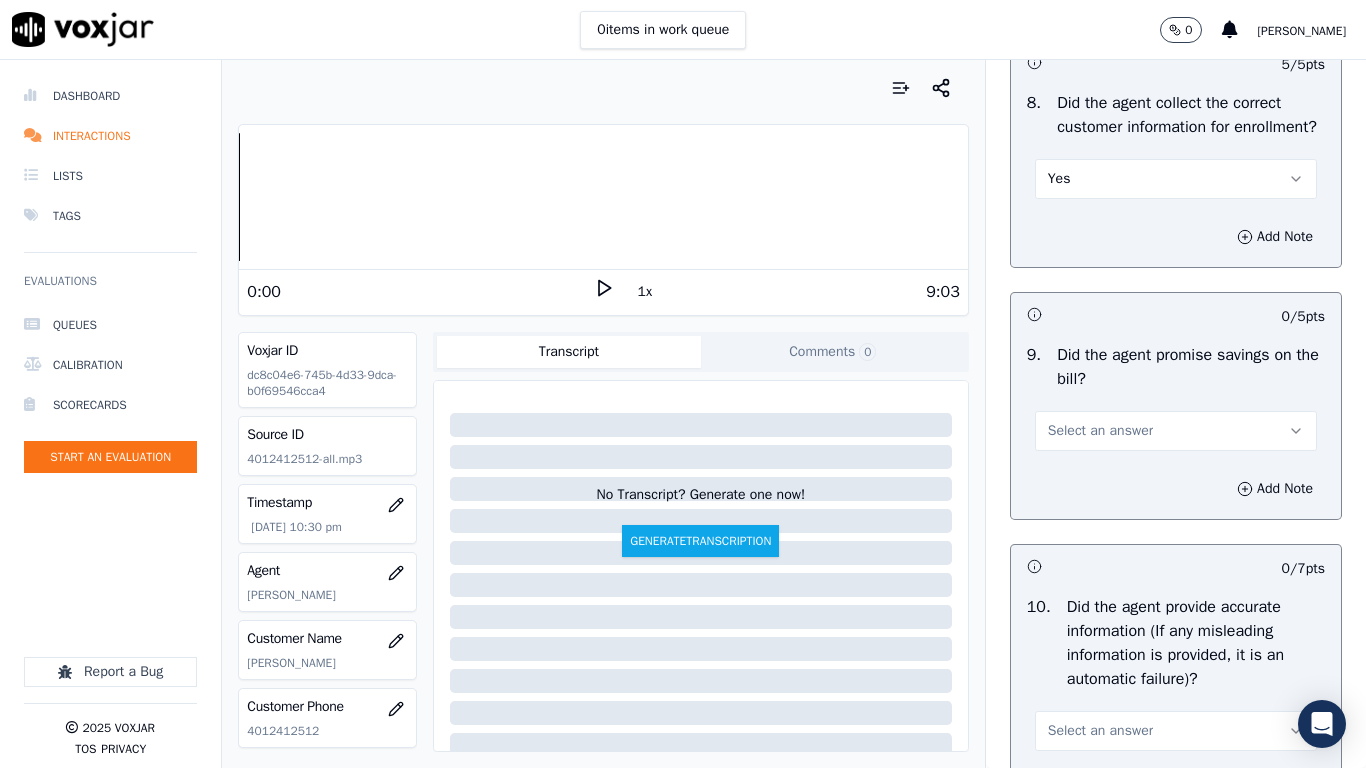 click on "Select an answer" at bounding box center (1100, 431) 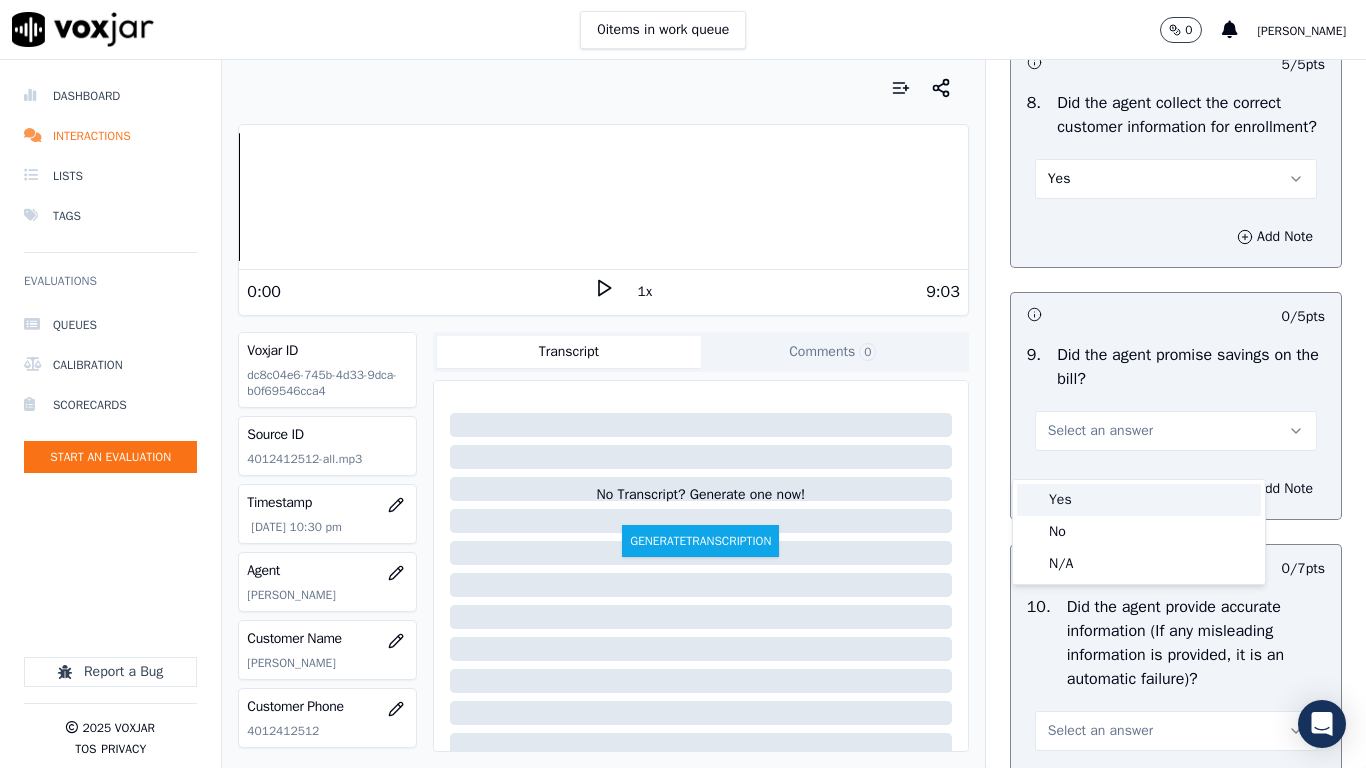 click on "Yes" at bounding box center [1139, 500] 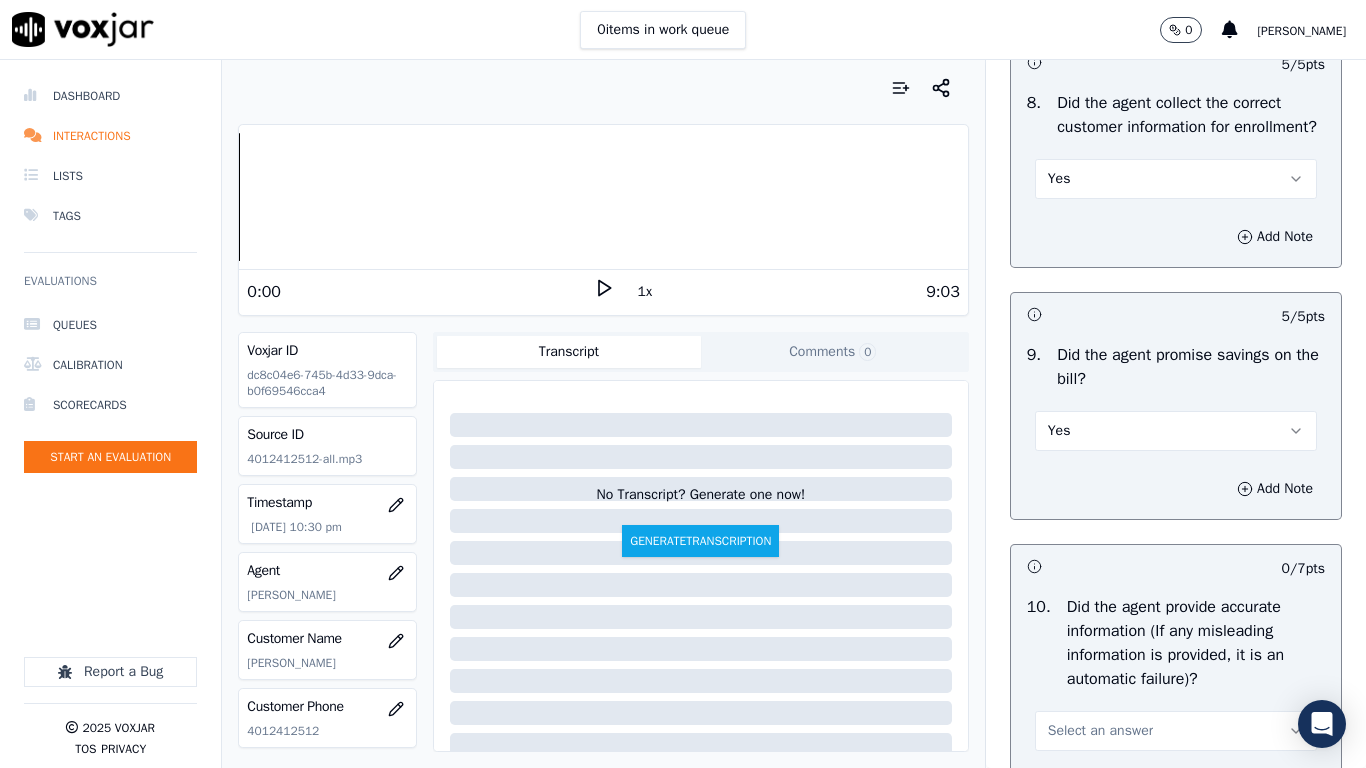 scroll, scrollTop: 2500, scrollLeft: 0, axis: vertical 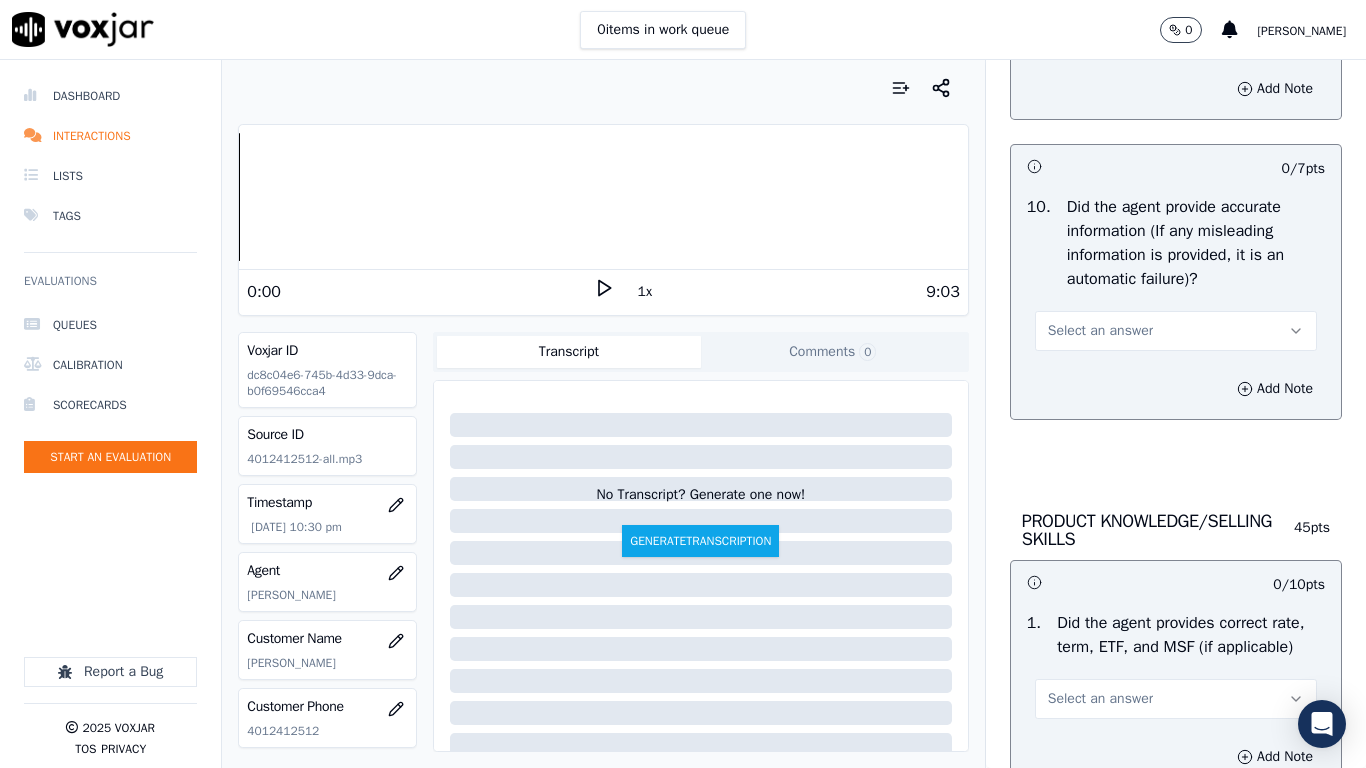 click on "Select an answer" at bounding box center (1176, 331) 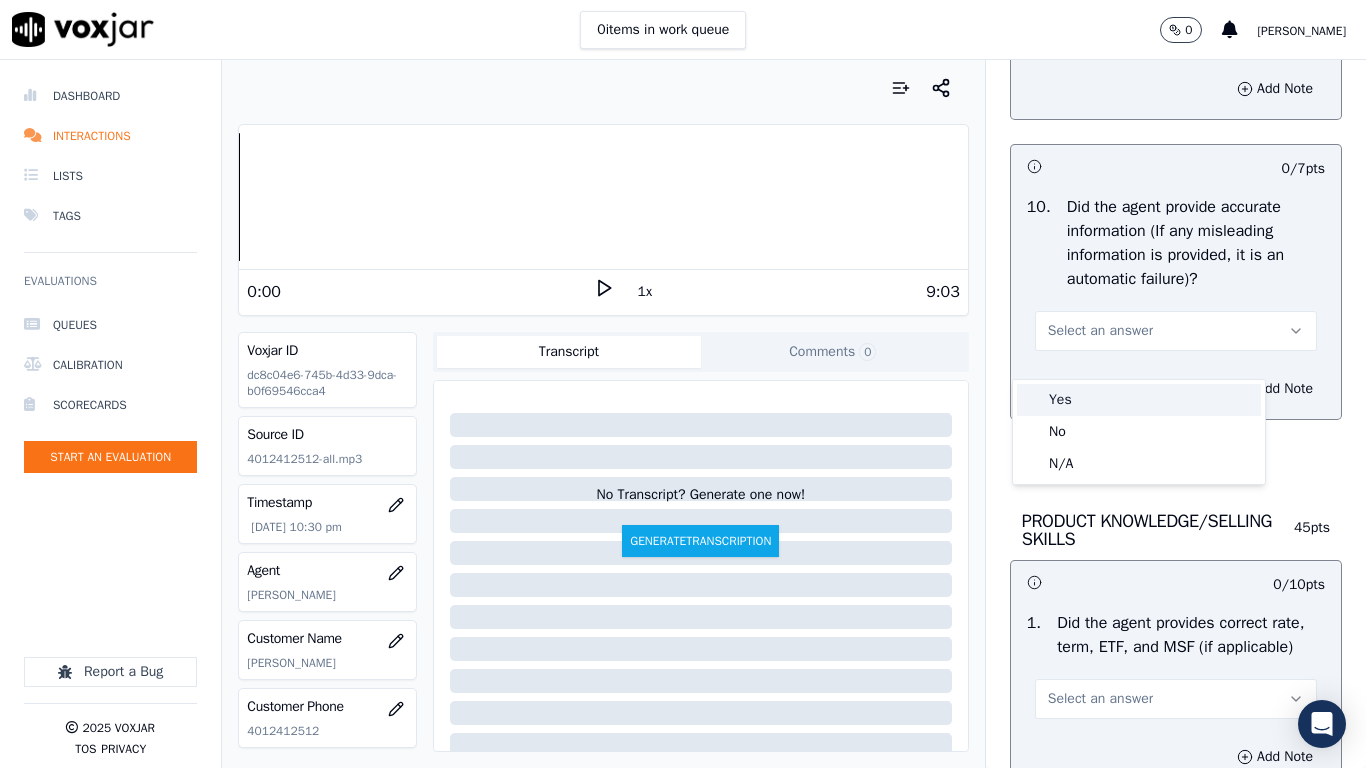 click on "Yes" at bounding box center (1139, 400) 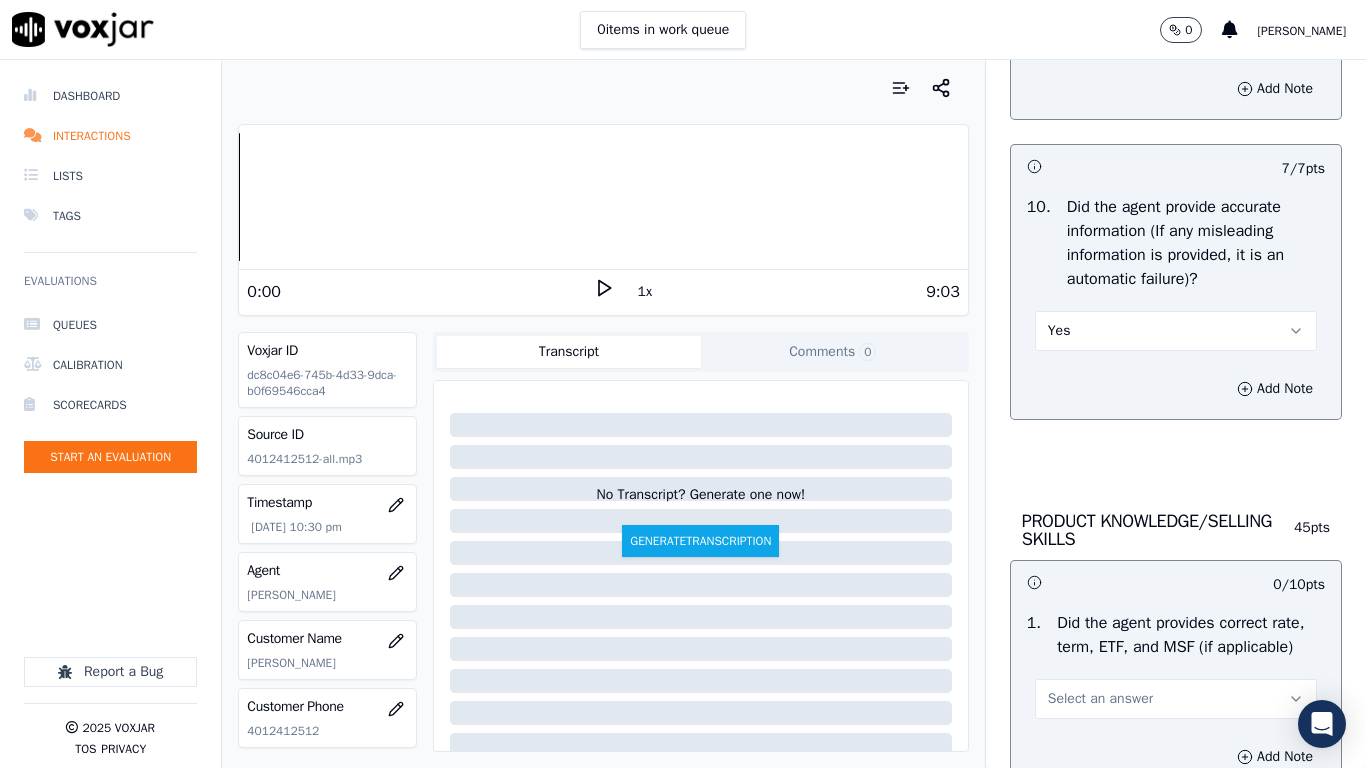 scroll, scrollTop: 2900, scrollLeft: 0, axis: vertical 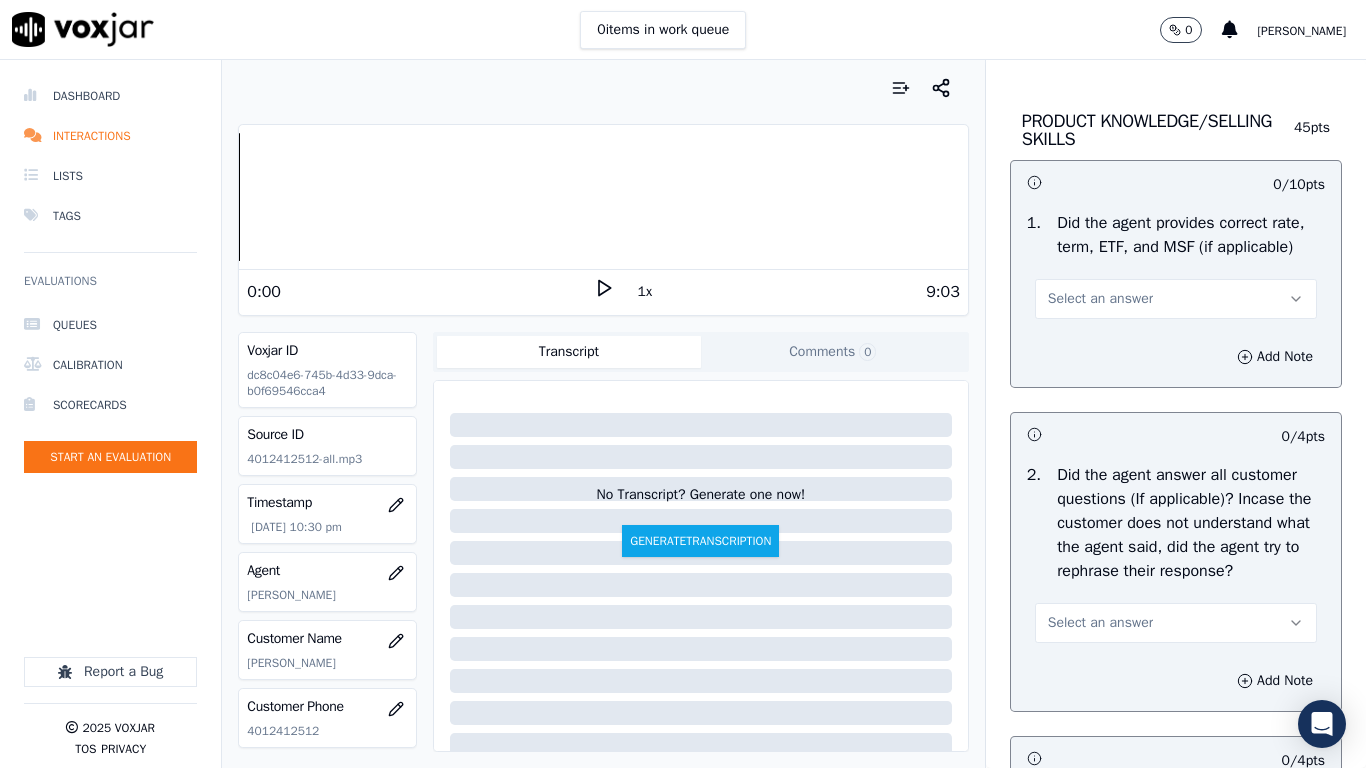 click on "Select an answer" at bounding box center [1100, 299] 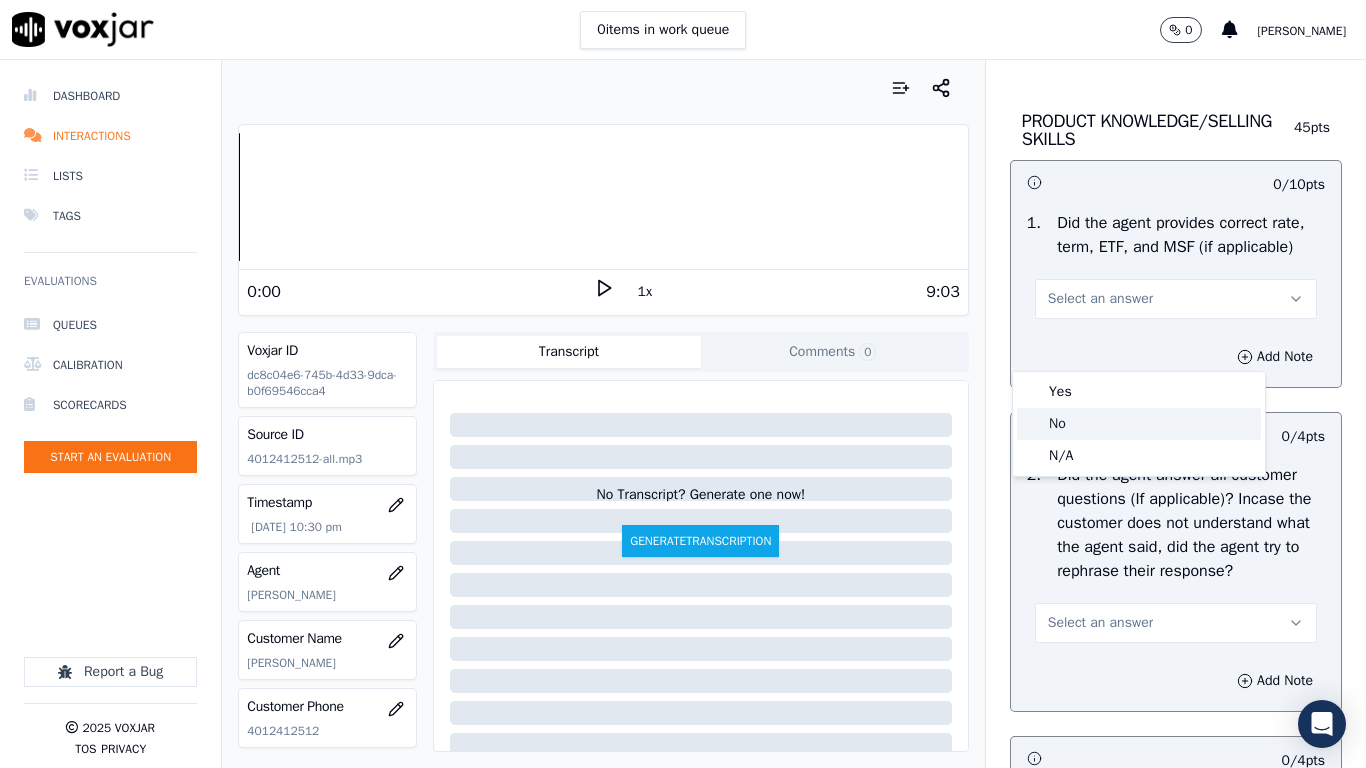 click on "No" 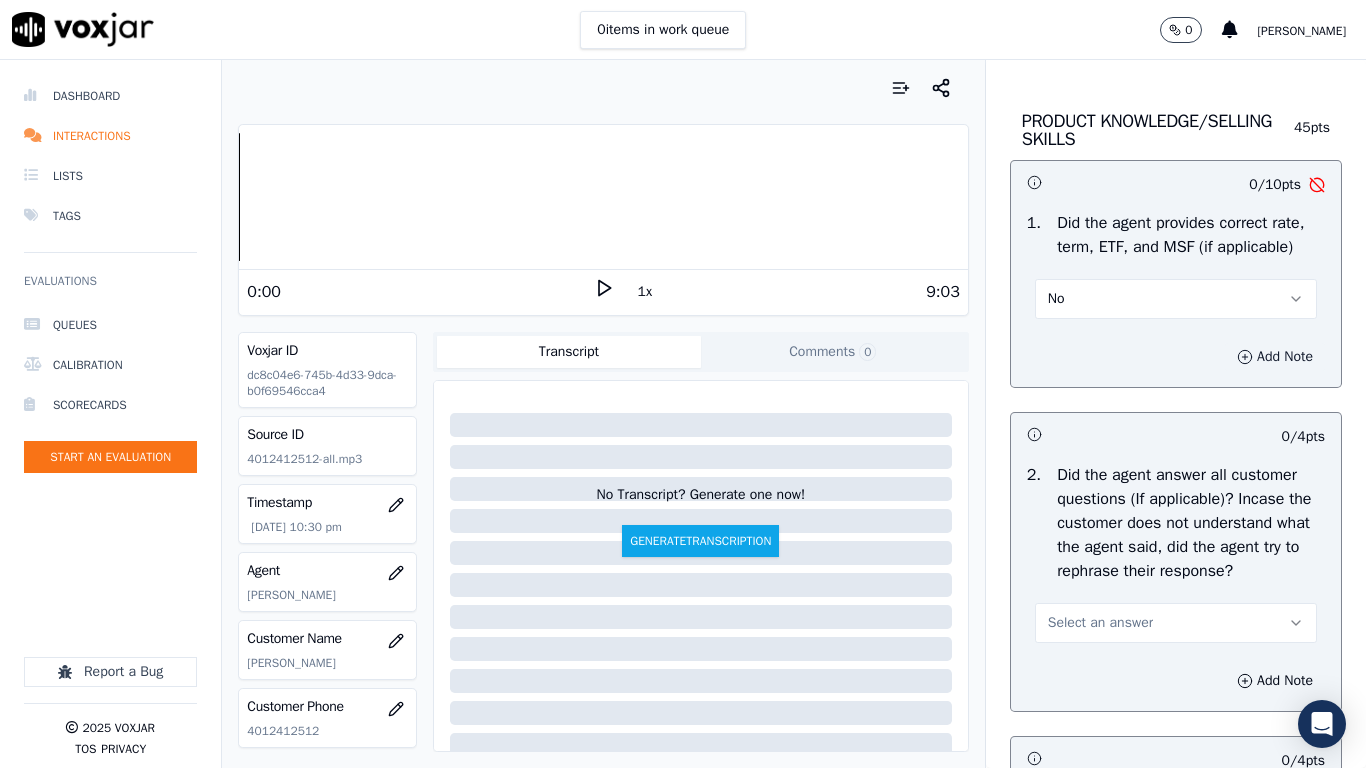 click on "Add Note" at bounding box center [1275, 357] 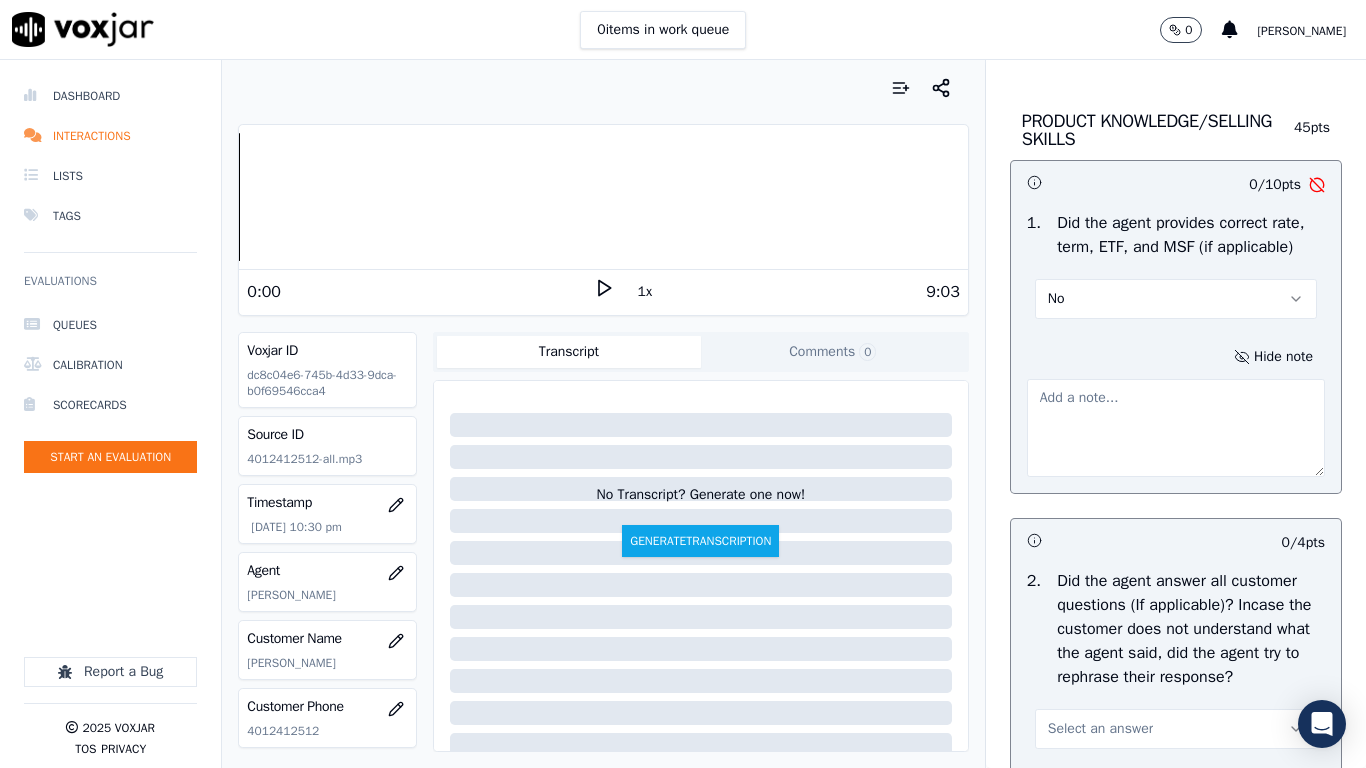 click 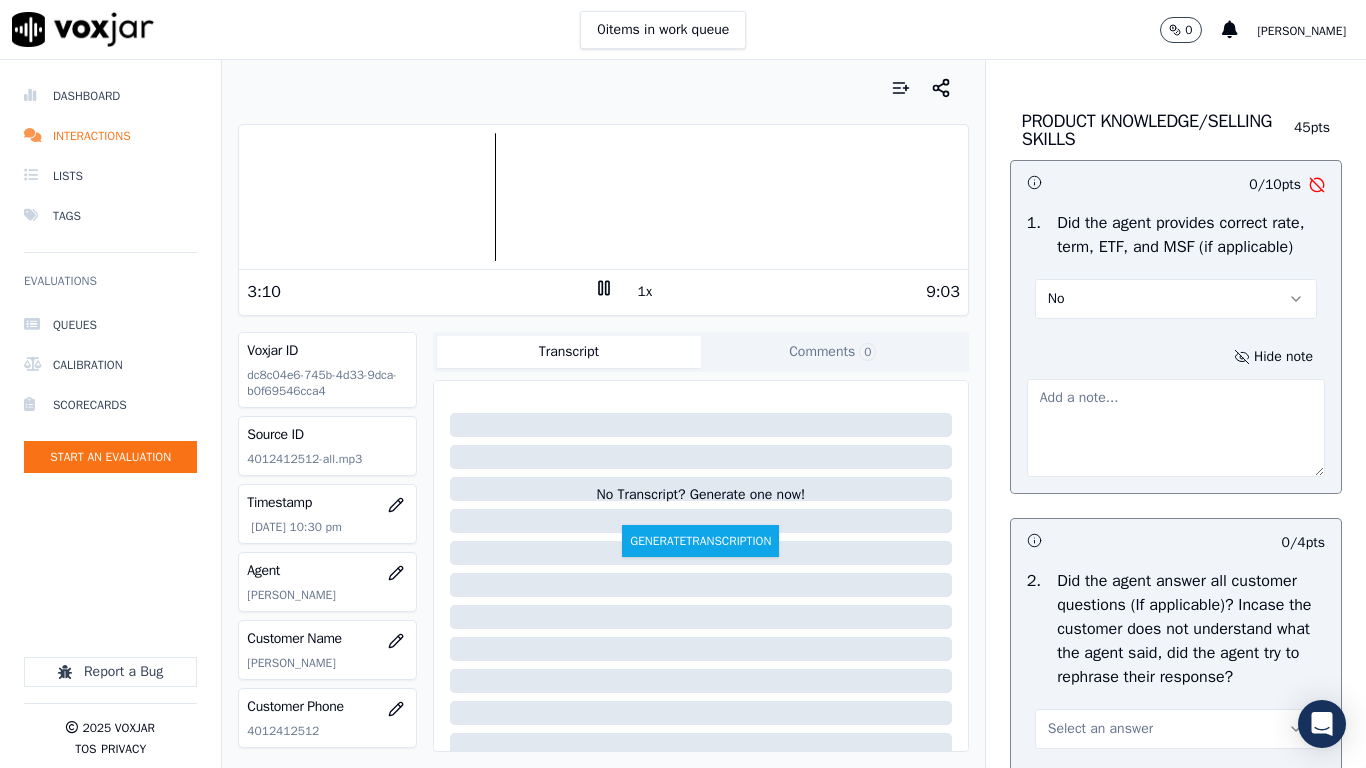 click at bounding box center (1176, 428) 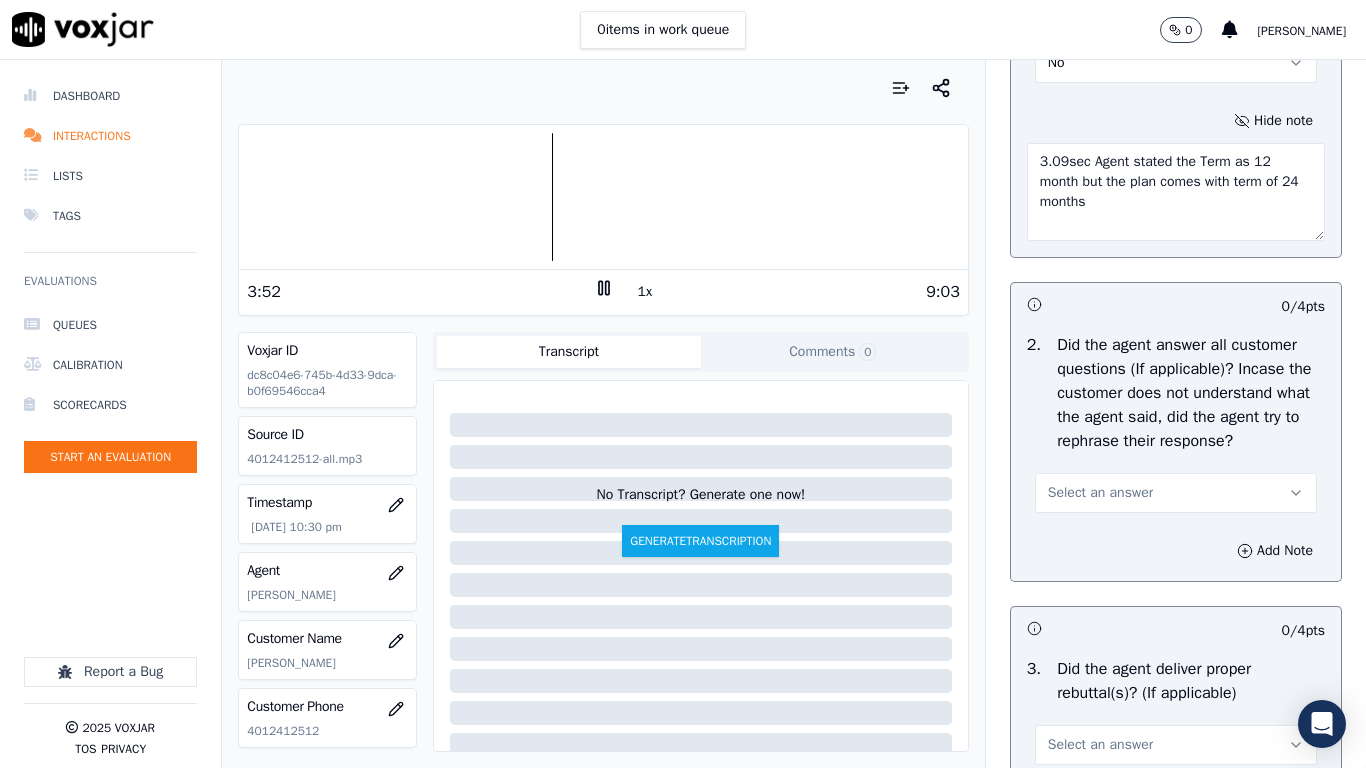scroll, scrollTop: 3200, scrollLeft: 0, axis: vertical 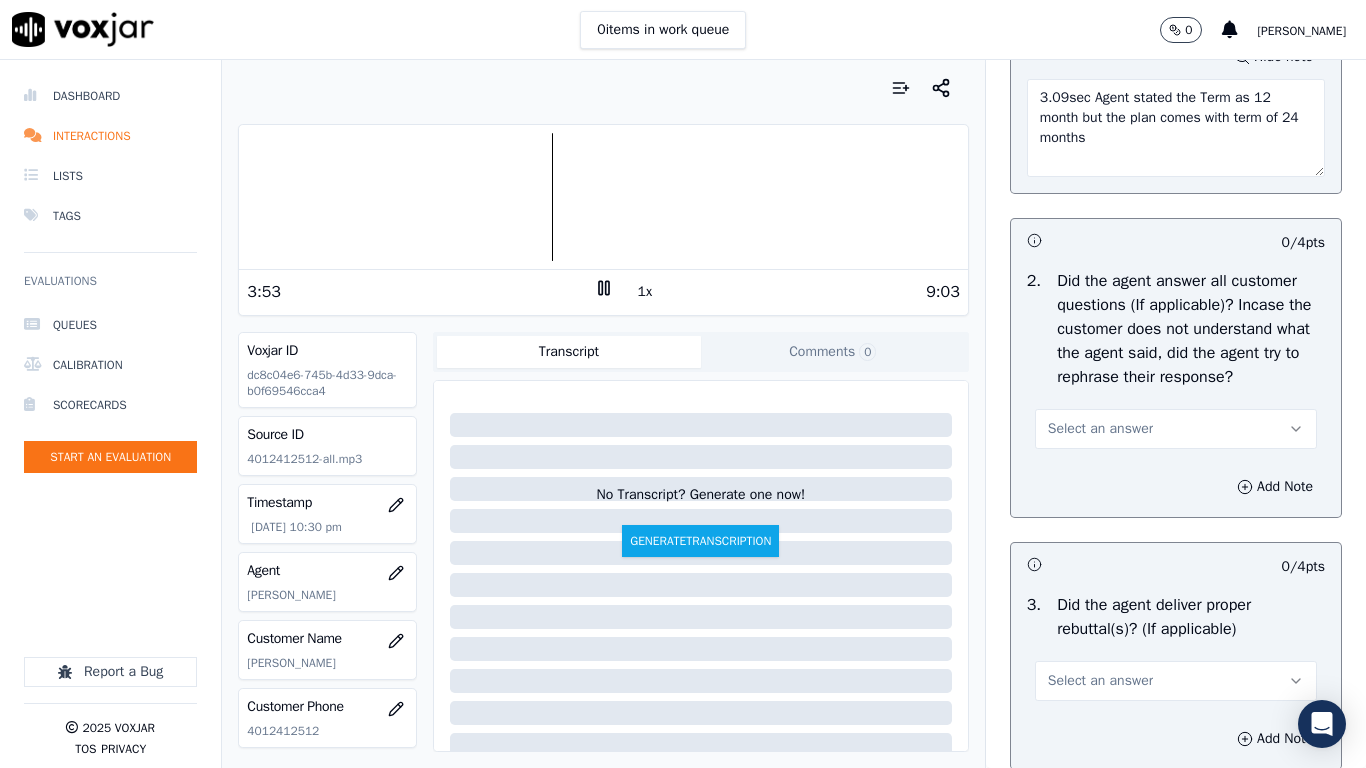 type on "3.09sec Agent stated the Term as 12 month but the plan comes with term of 24 months" 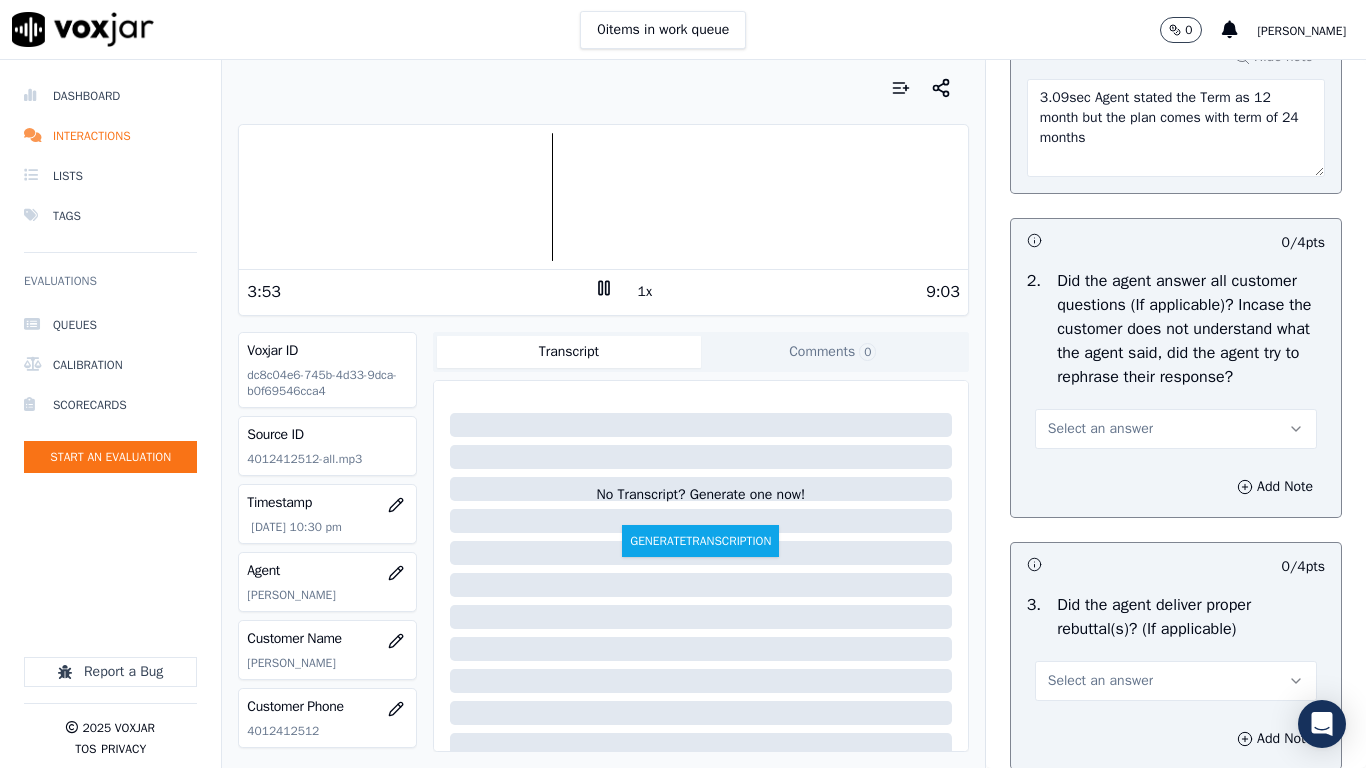 drag, startPoint x: 1102, startPoint y: 495, endPoint x: 1102, endPoint y: 515, distance: 20 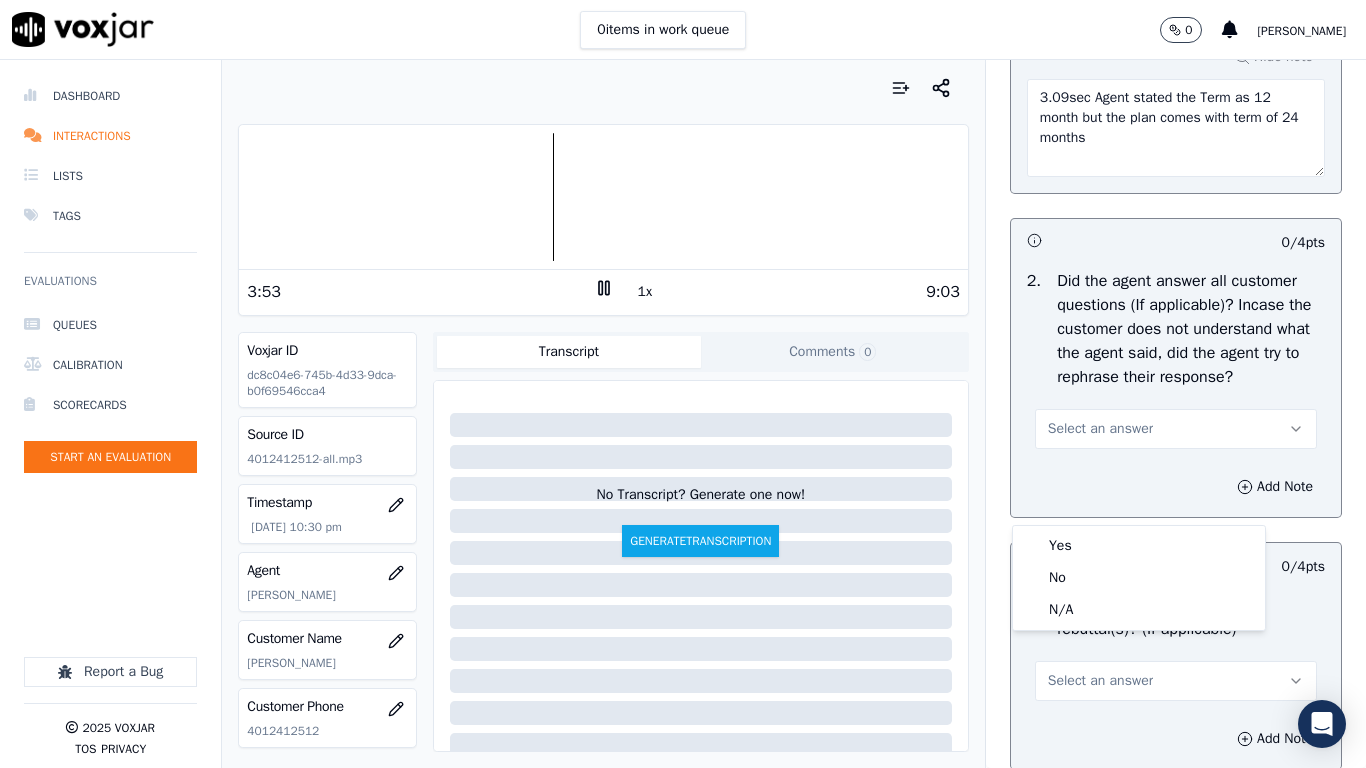 click on "Yes   No     N/A" at bounding box center (1139, 578) 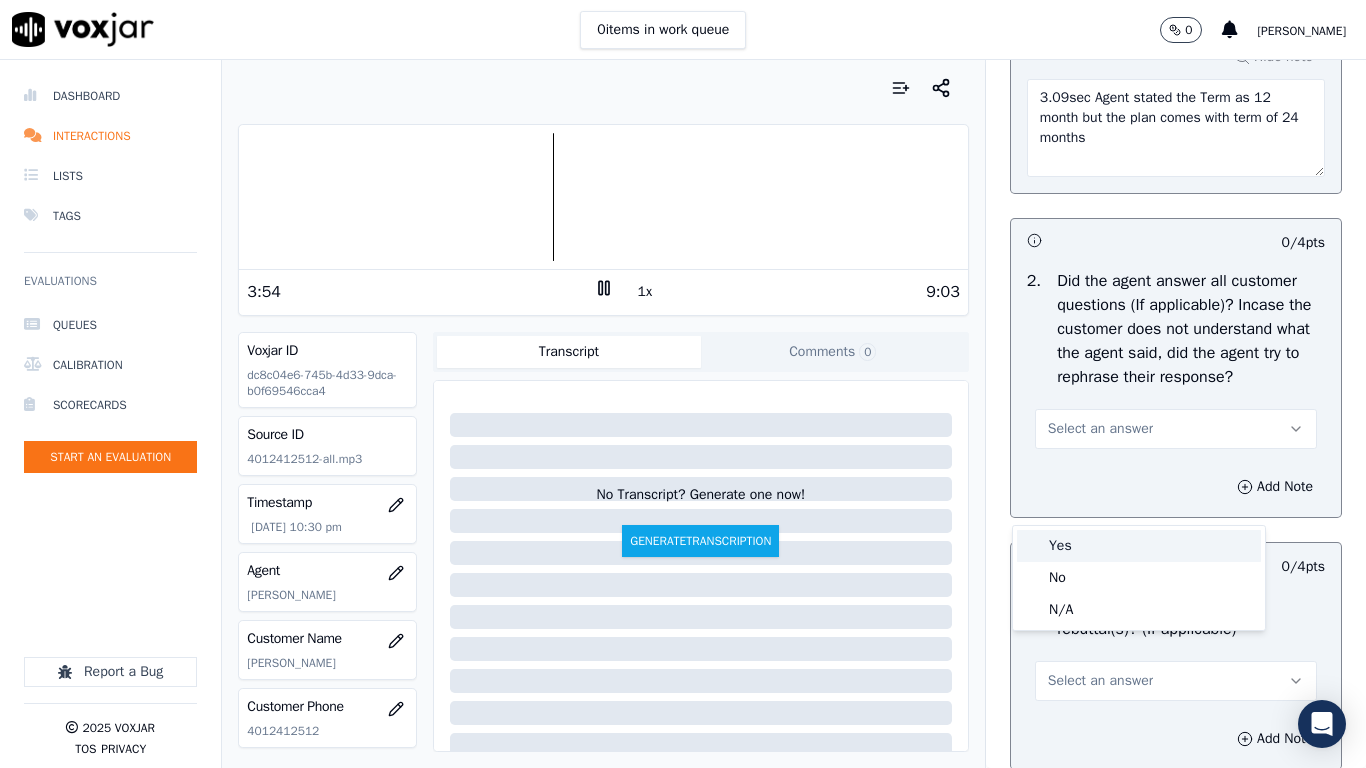 click on "Yes" at bounding box center [1139, 546] 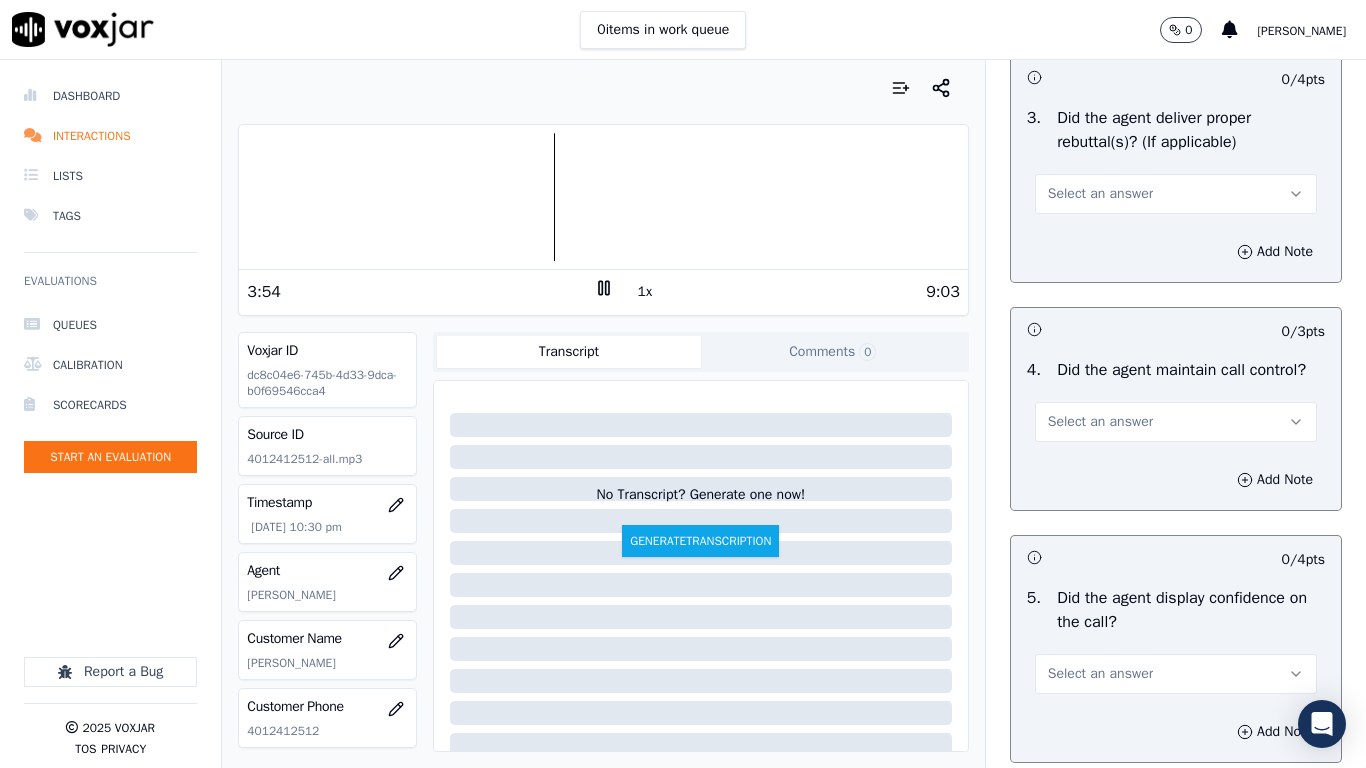 scroll, scrollTop: 3800, scrollLeft: 0, axis: vertical 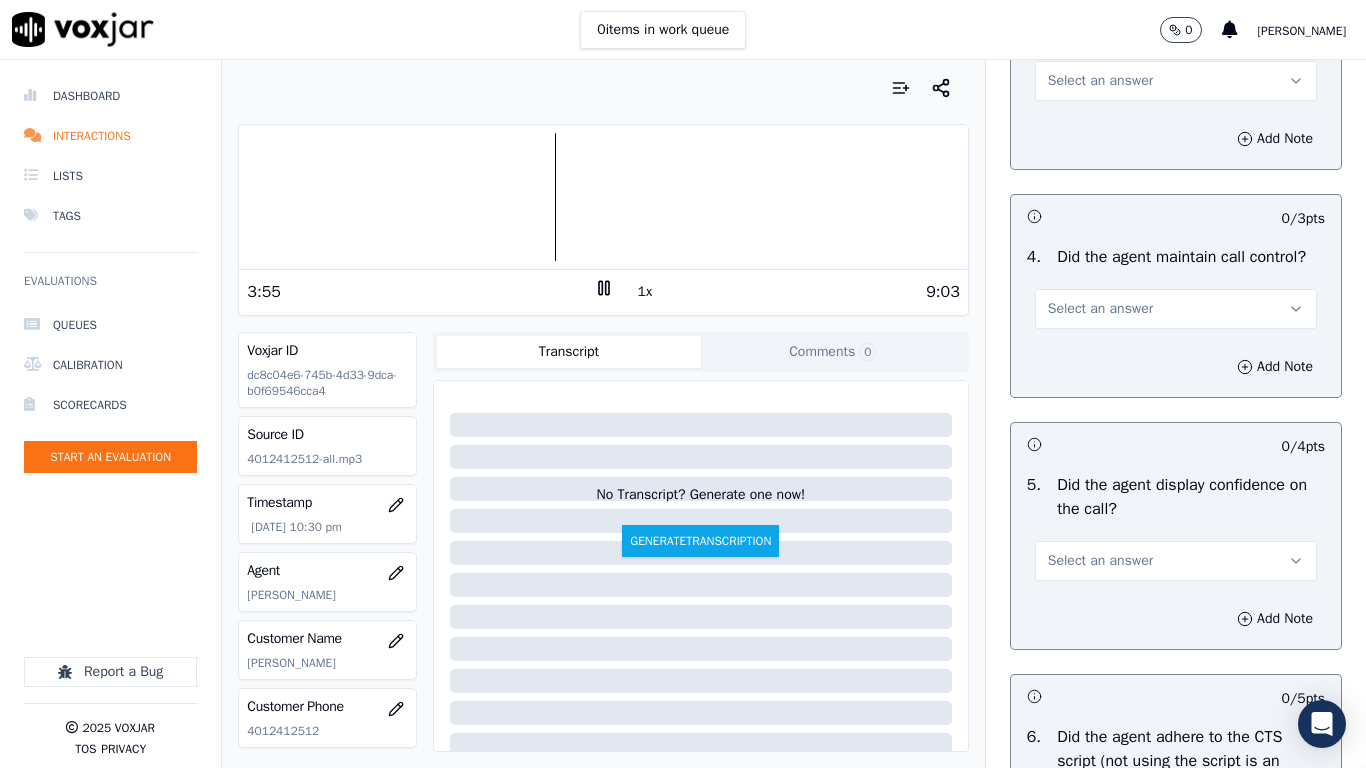 click on "Select an answer" at bounding box center [1176, 309] 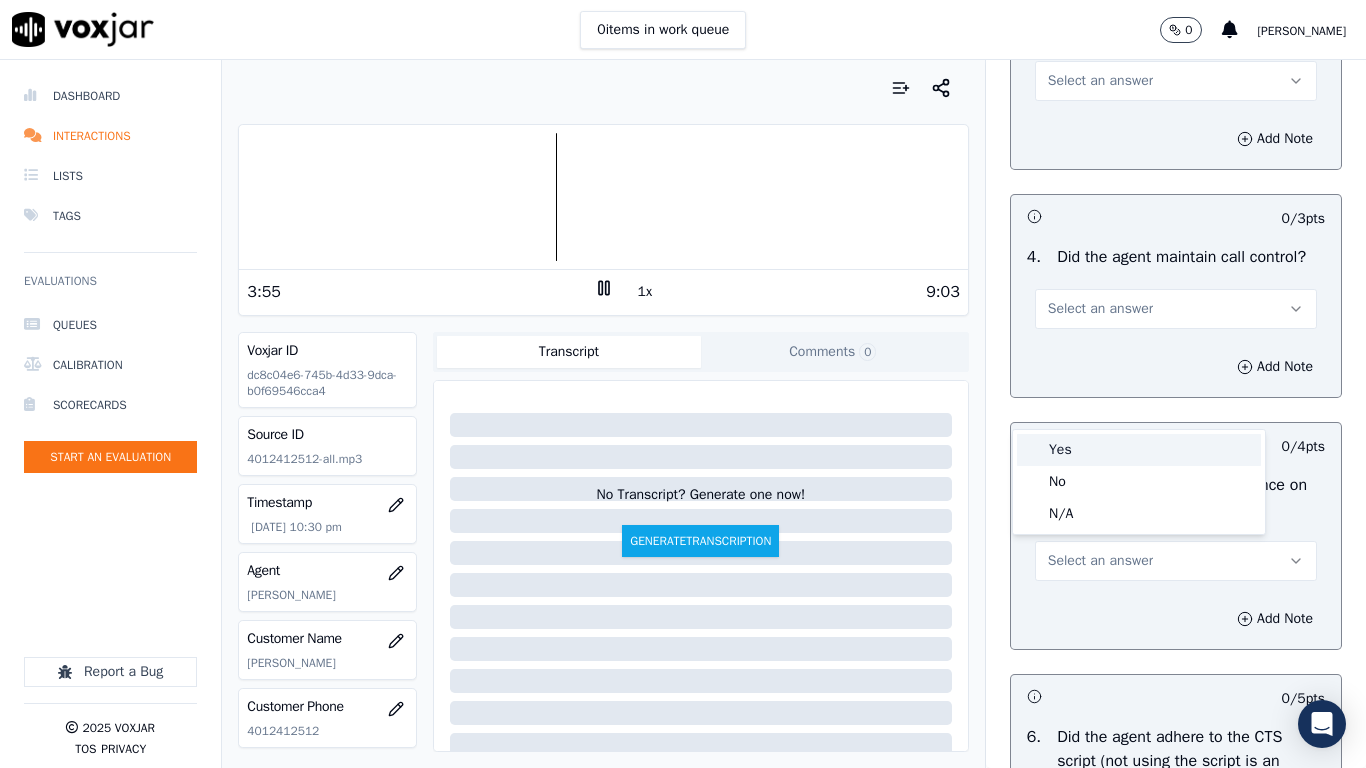 click on "Yes" at bounding box center [1139, 450] 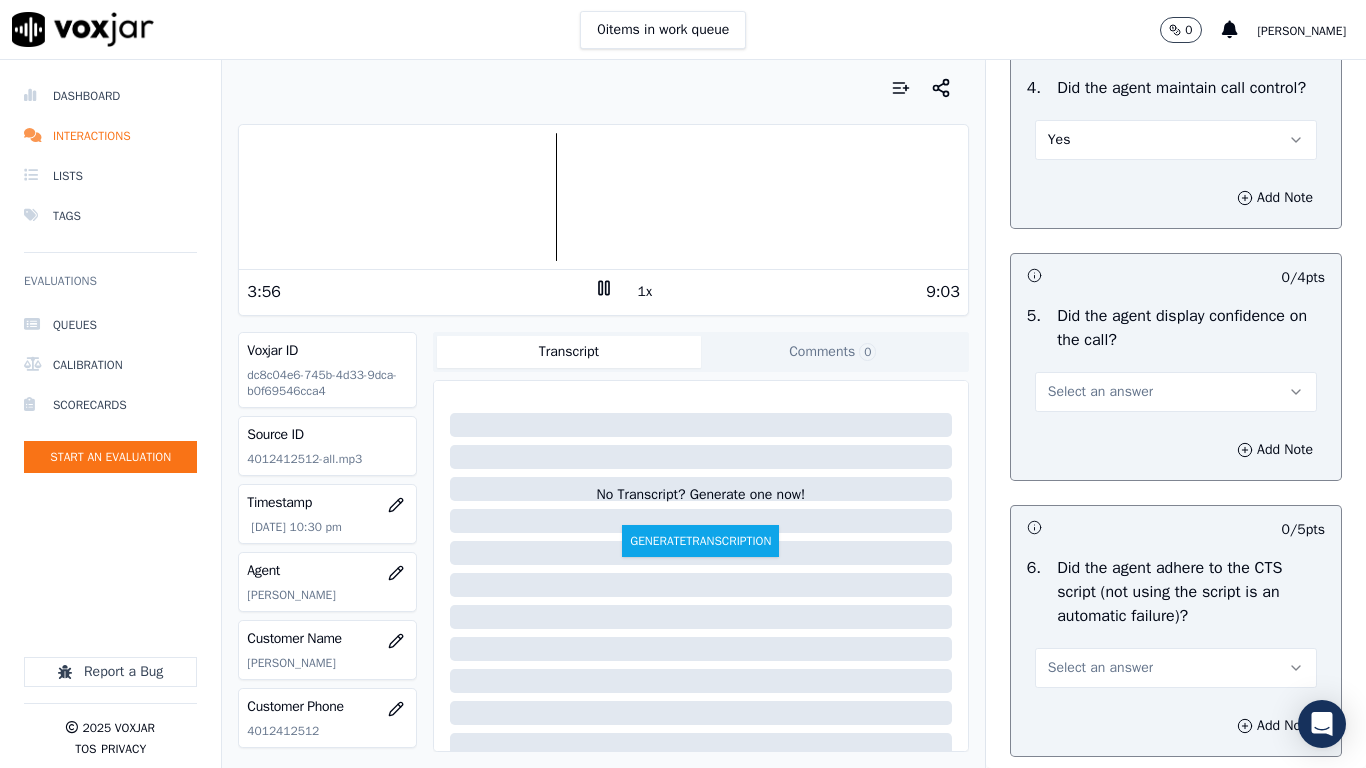 scroll, scrollTop: 4200, scrollLeft: 0, axis: vertical 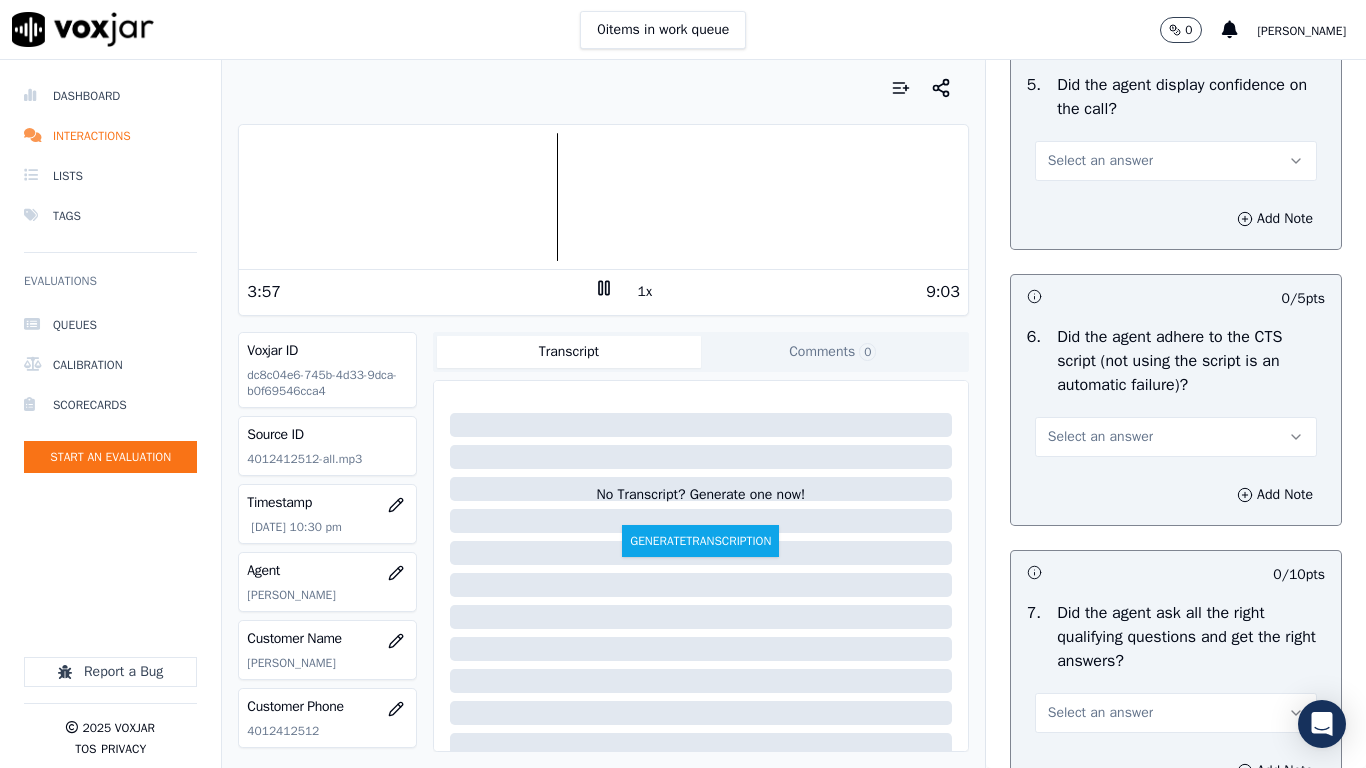 click on "Select an answer" at bounding box center (1100, 161) 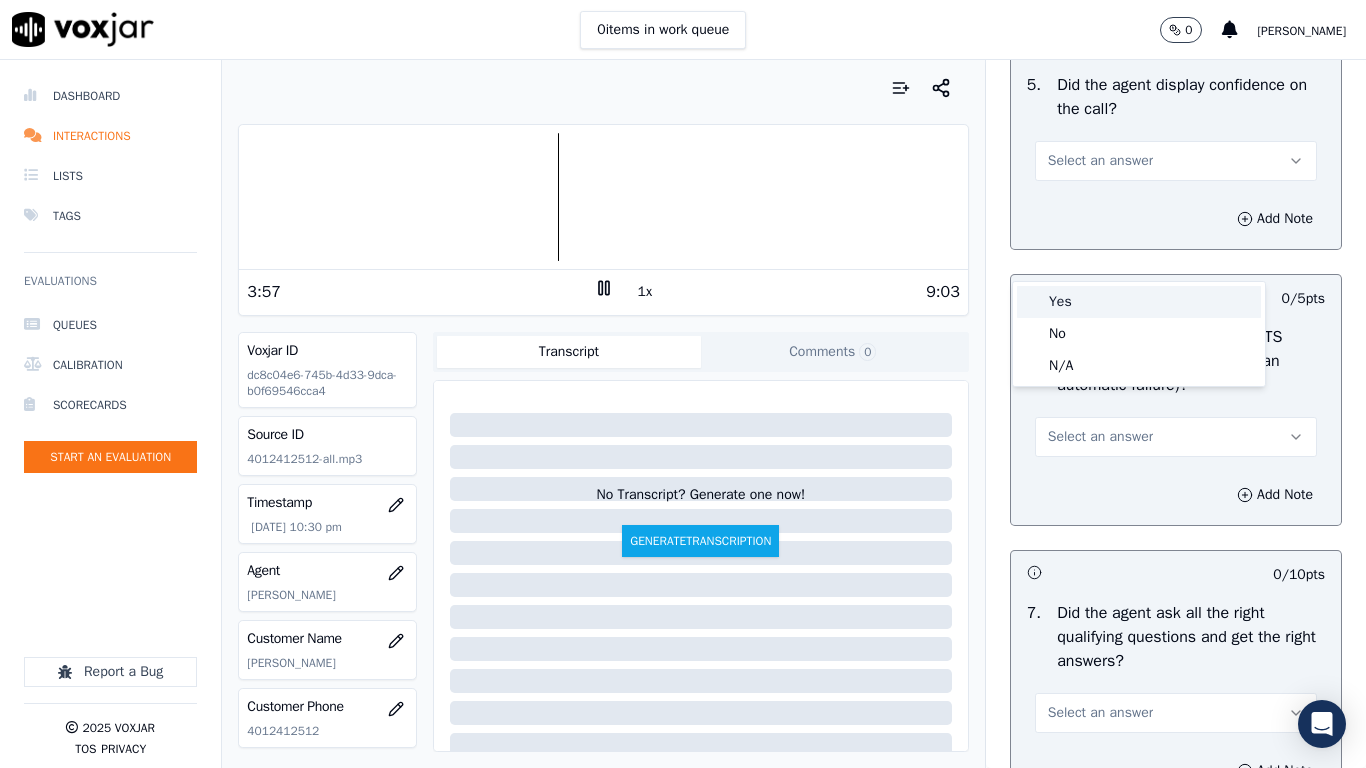 click on "Yes" at bounding box center (1139, 302) 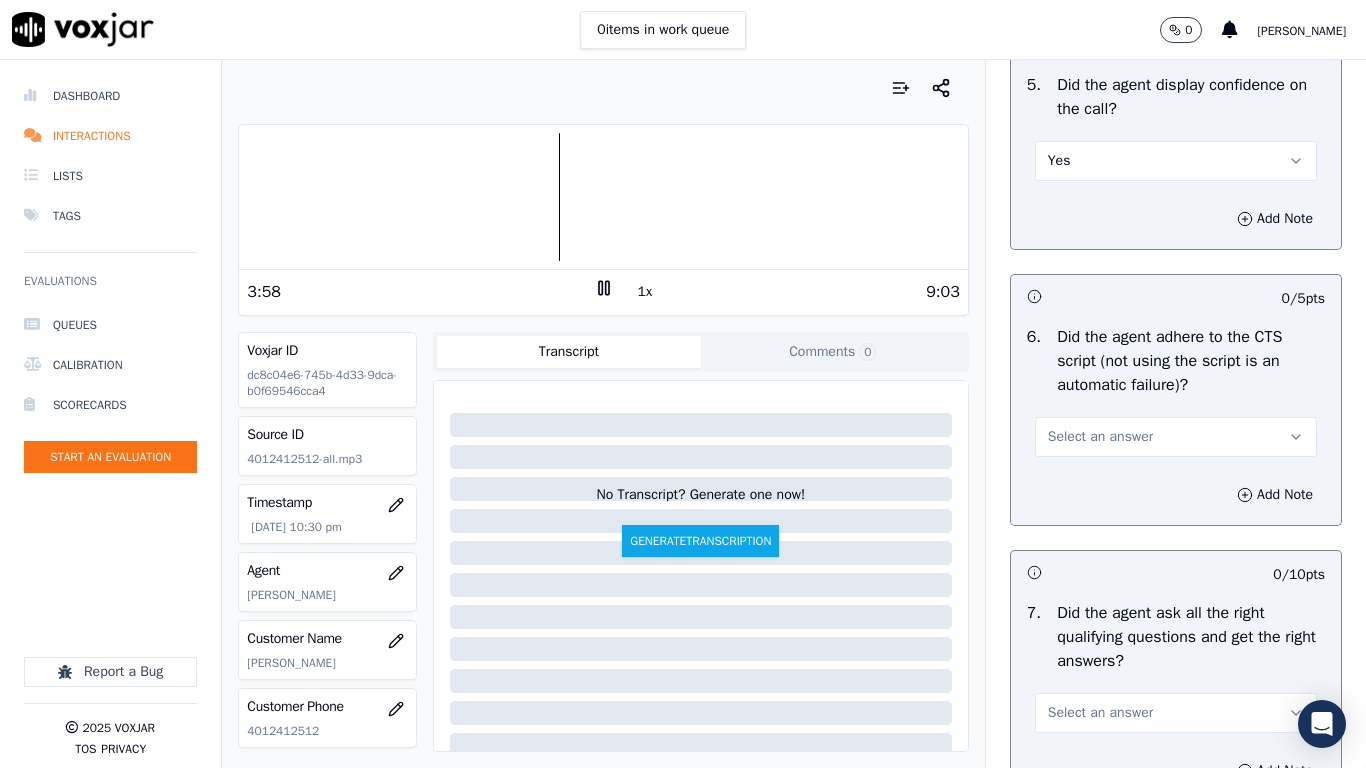 click on "Select an answer" at bounding box center [1176, 437] 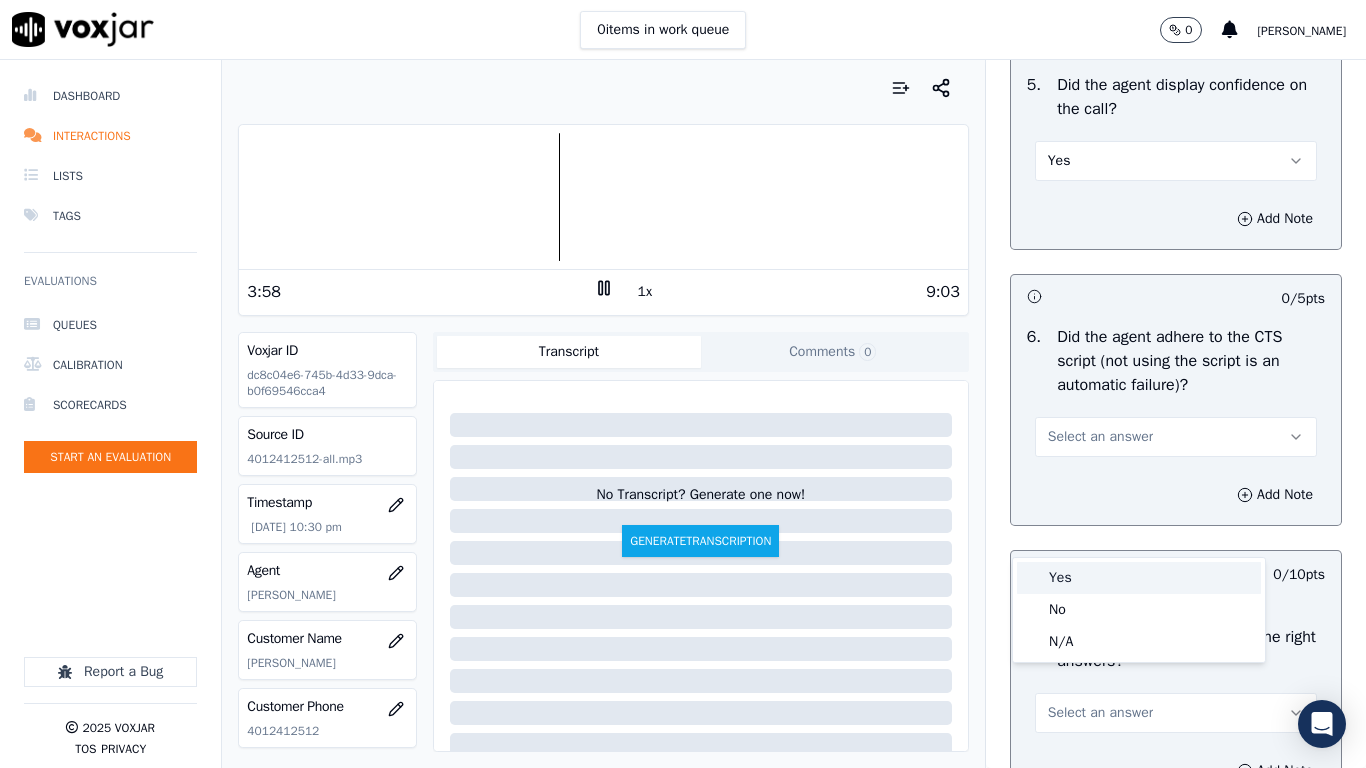 click on "Yes" at bounding box center (1139, 578) 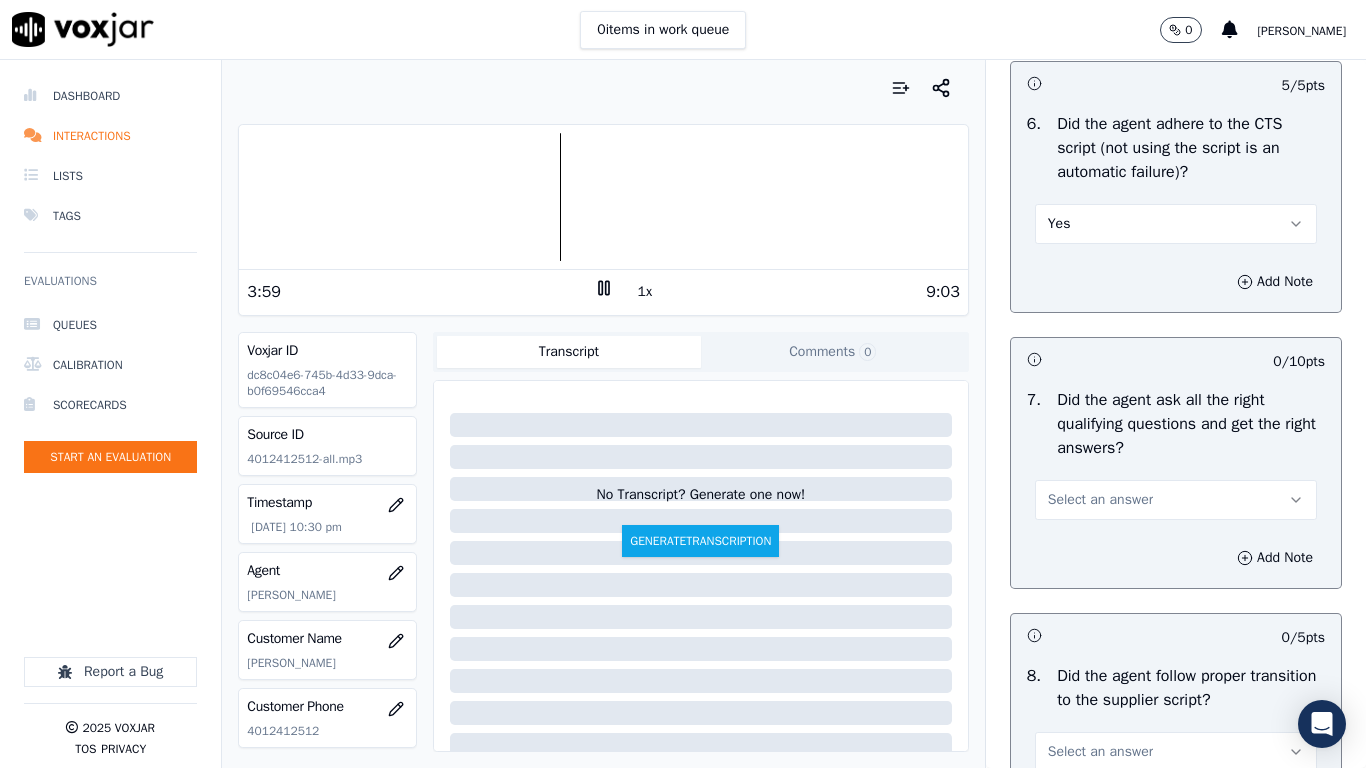 scroll, scrollTop: 4600, scrollLeft: 0, axis: vertical 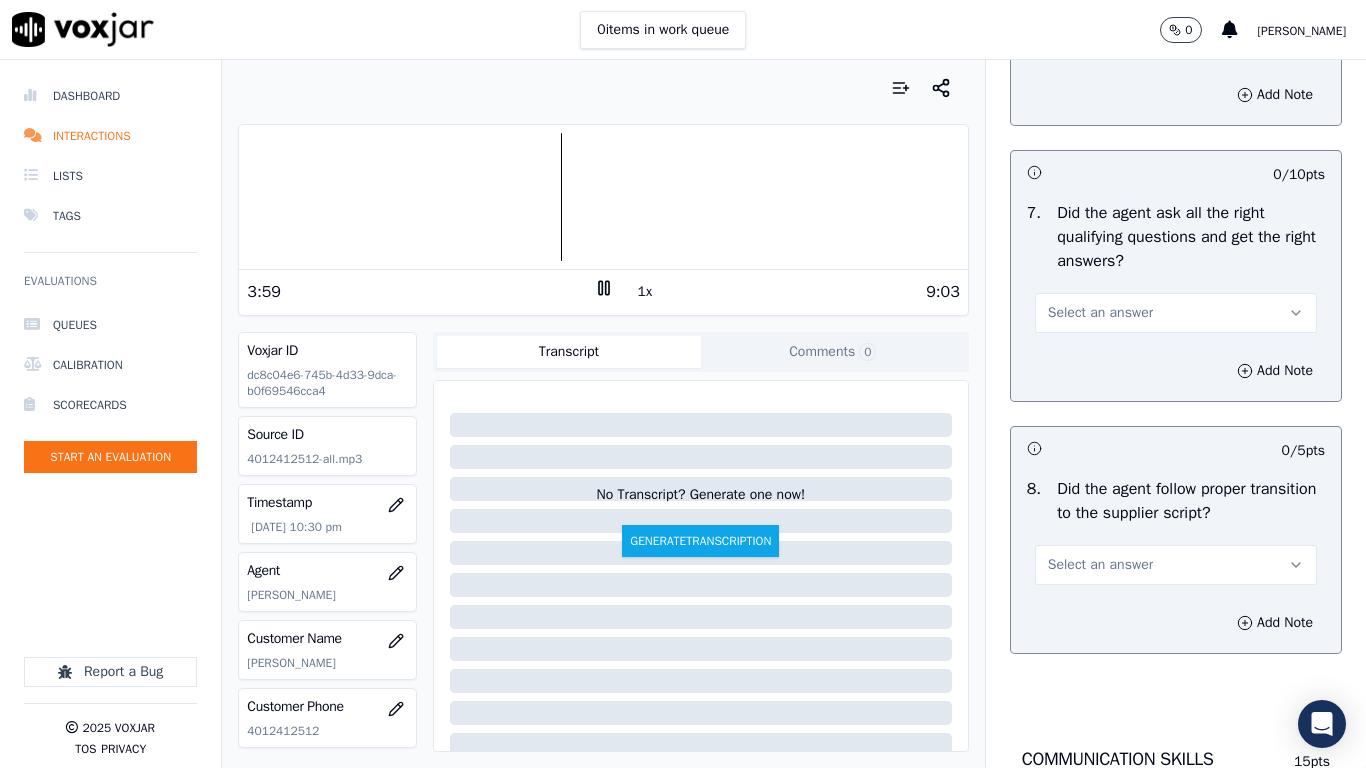 drag, startPoint x: 1110, startPoint y: 410, endPoint x: 1110, endPoint y: 426, distance: 16 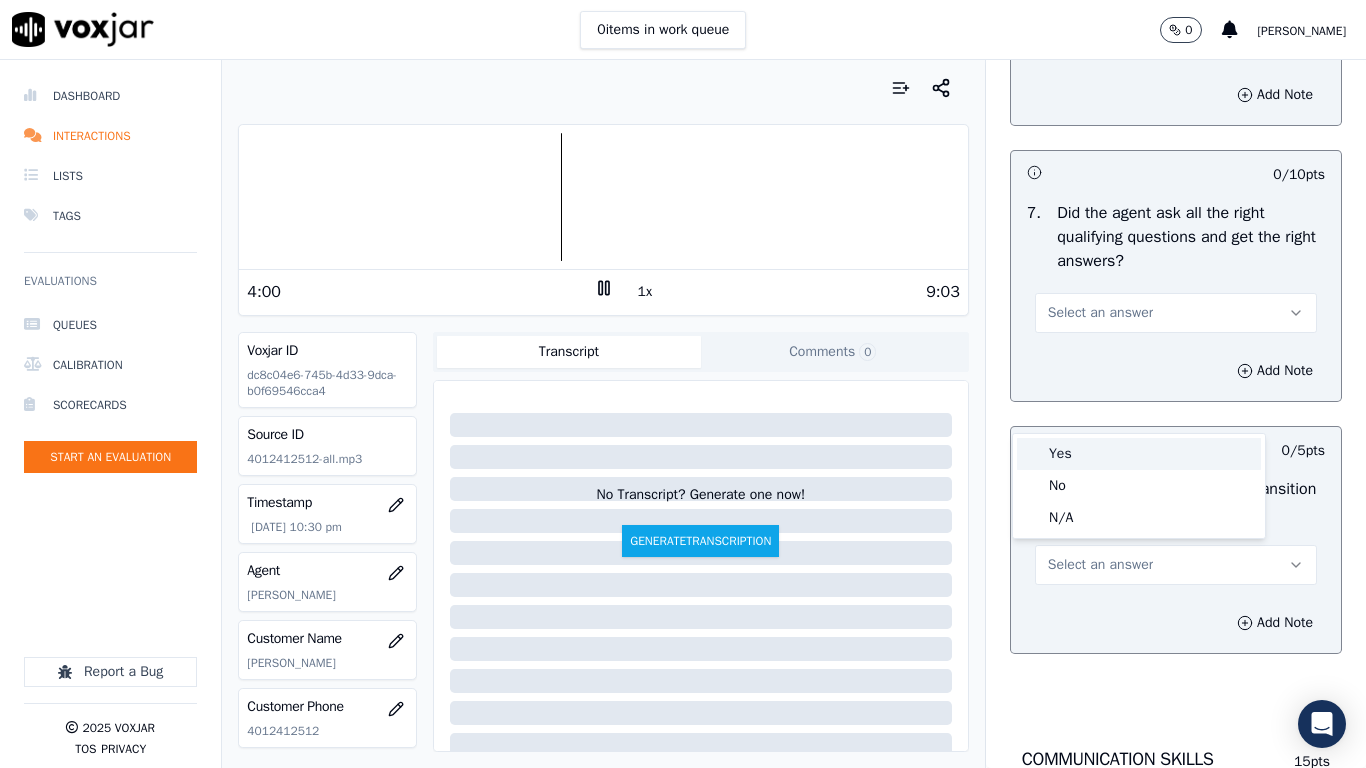 click on "Yes" at bounding box center (1139, 454) 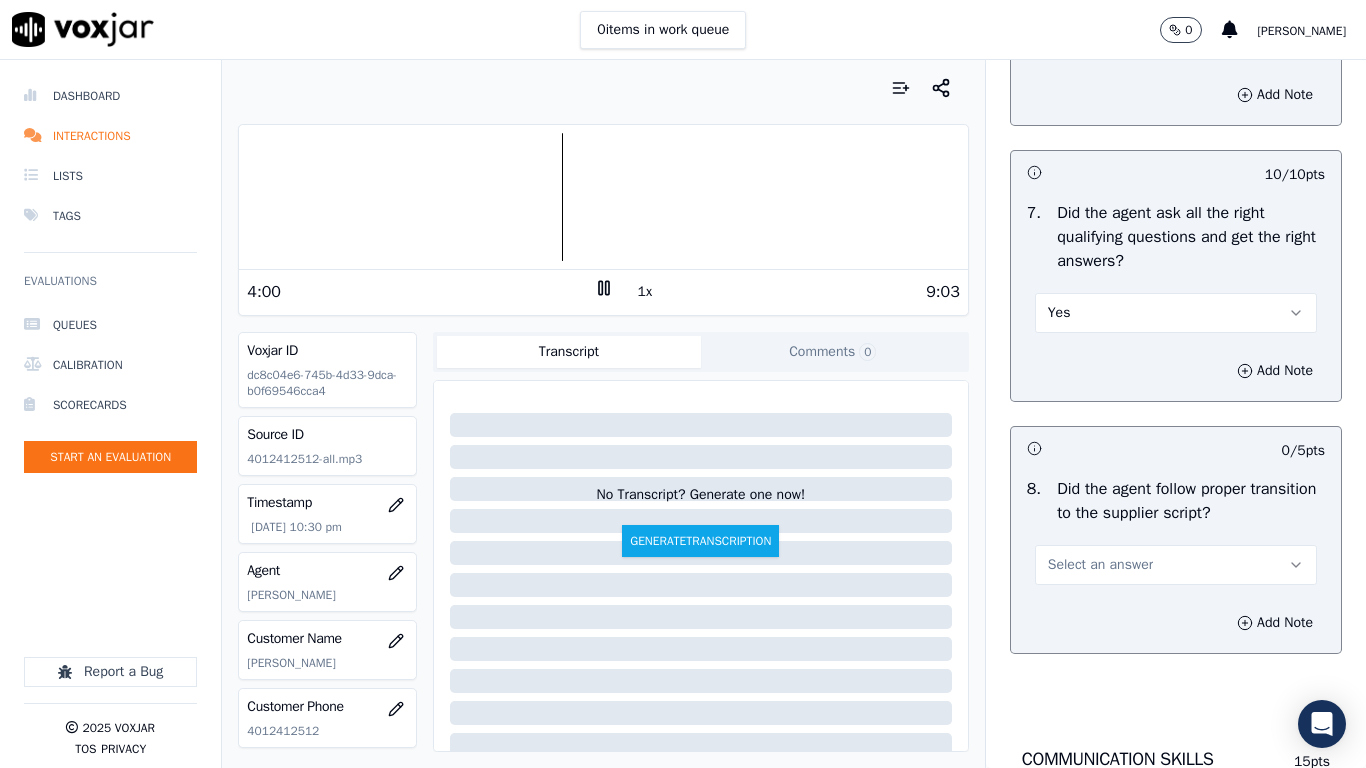 click on "Select an answer" at bounding box center [1176, 565] 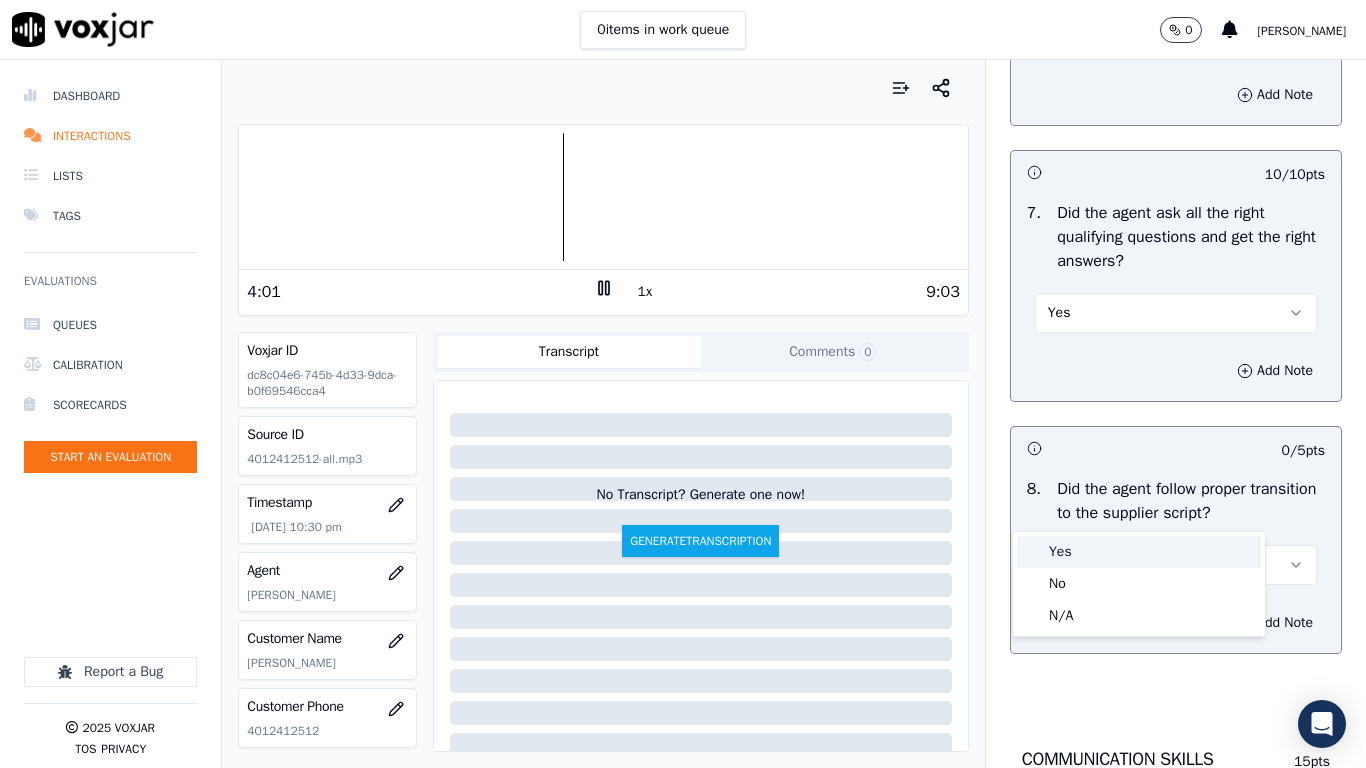 click on "Yes" at bounding box center [1139, 552] 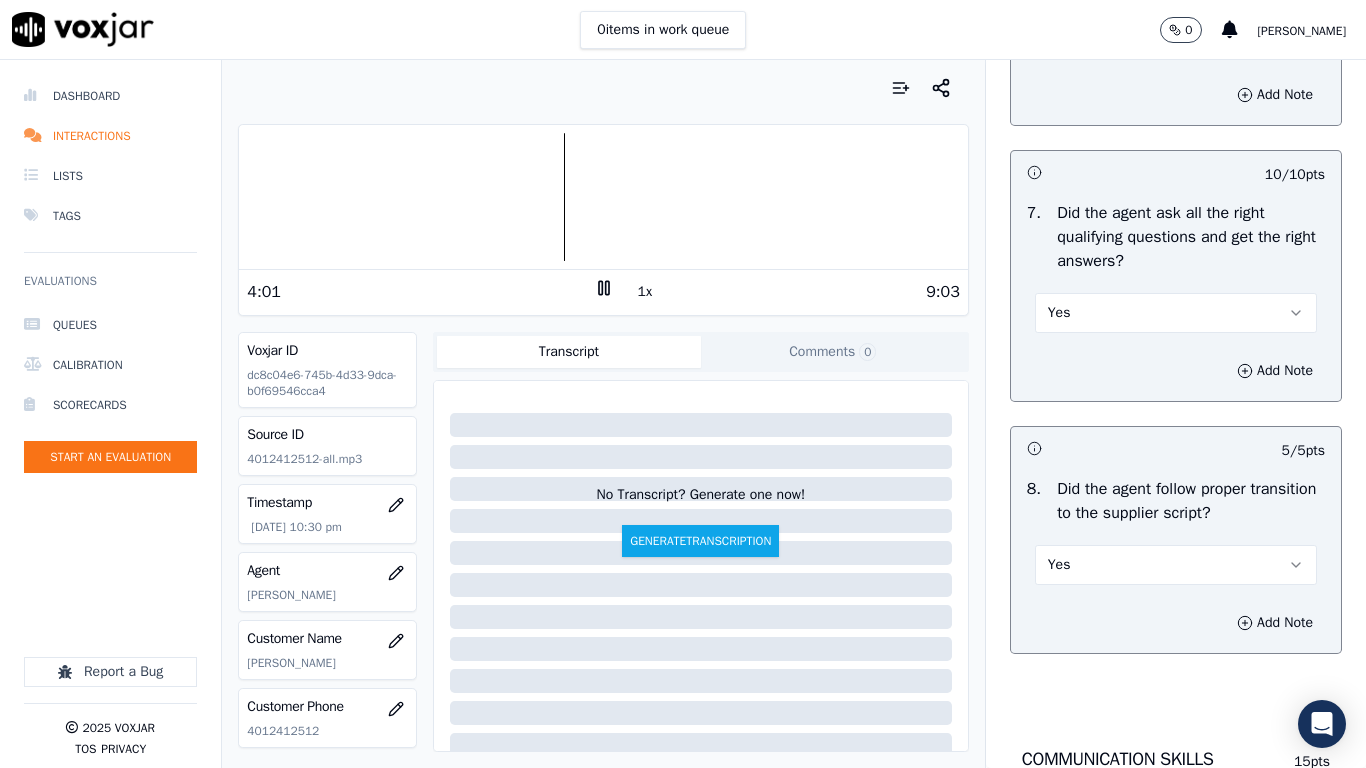 scroll, scrollTop: 5200, scrollLeft: 0, axis: vertical 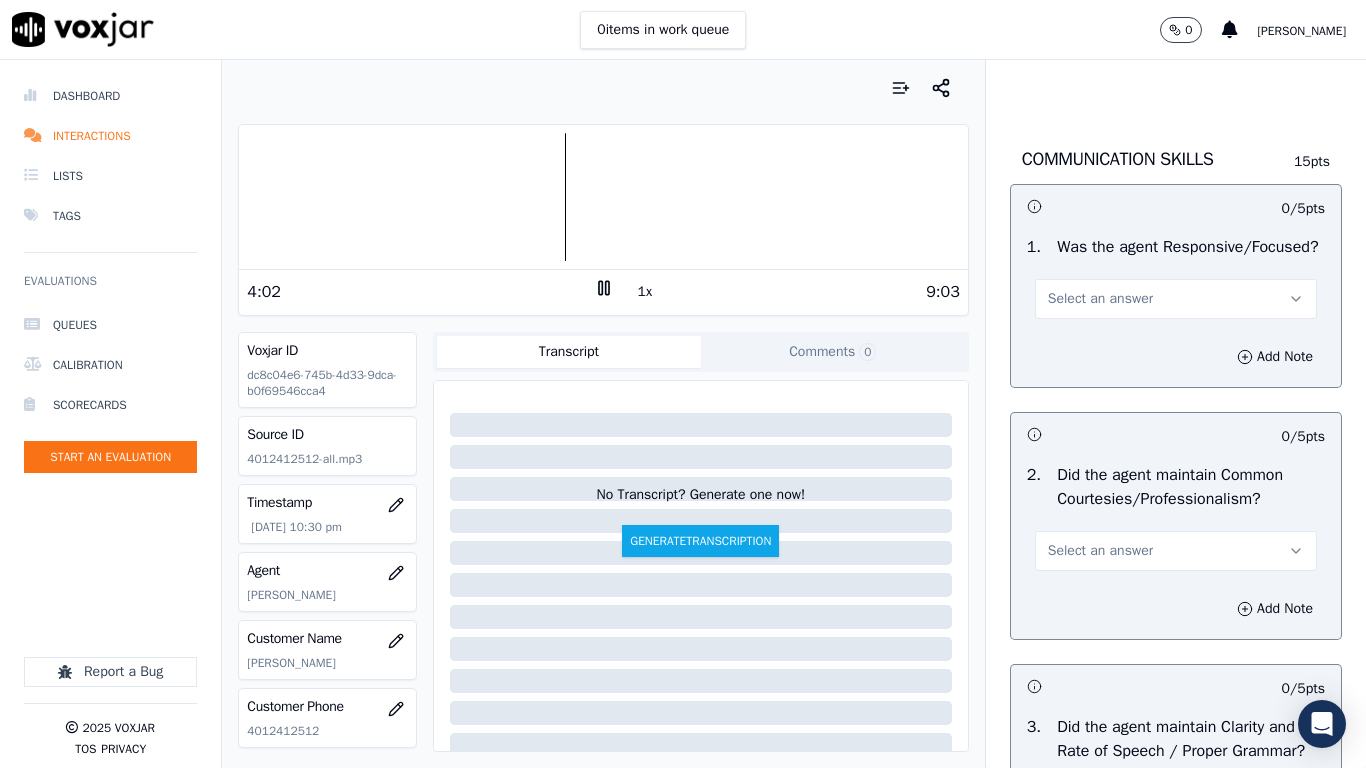 click on "Select an answer" at bounding box center (1100, 299) 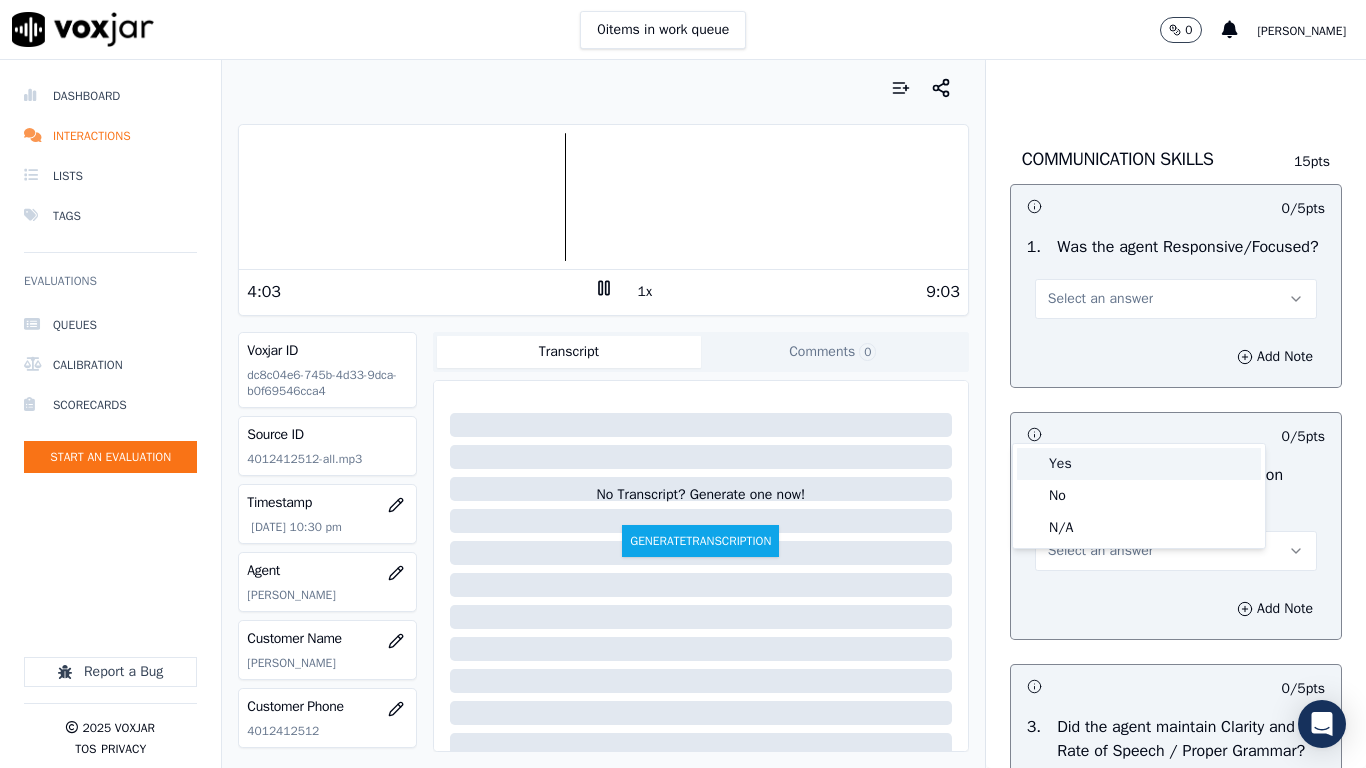 click on "Yes" at bounding box center (1139, 464) 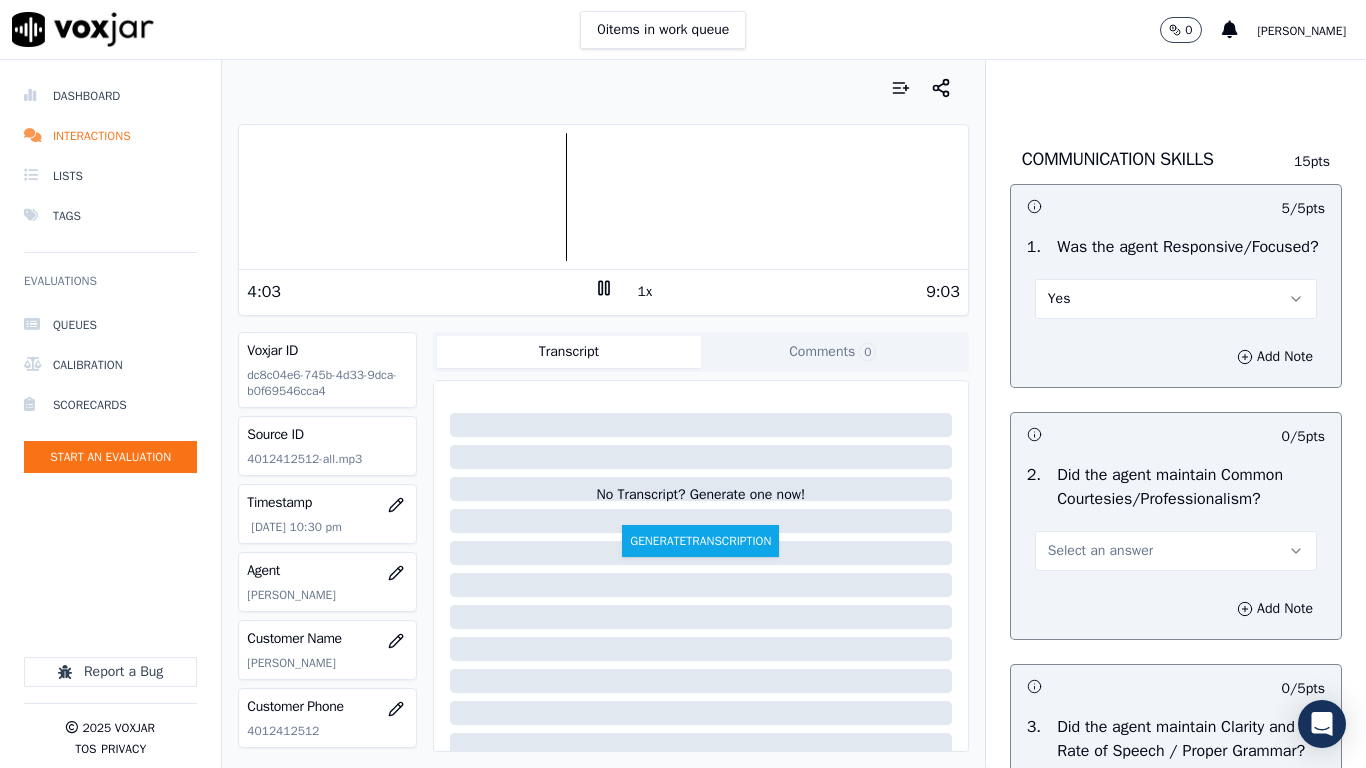 drag, startPoint x: 1140, startPoint y: 667, endPoint x: 1098, endPoint y: 709, distance: 59.39697 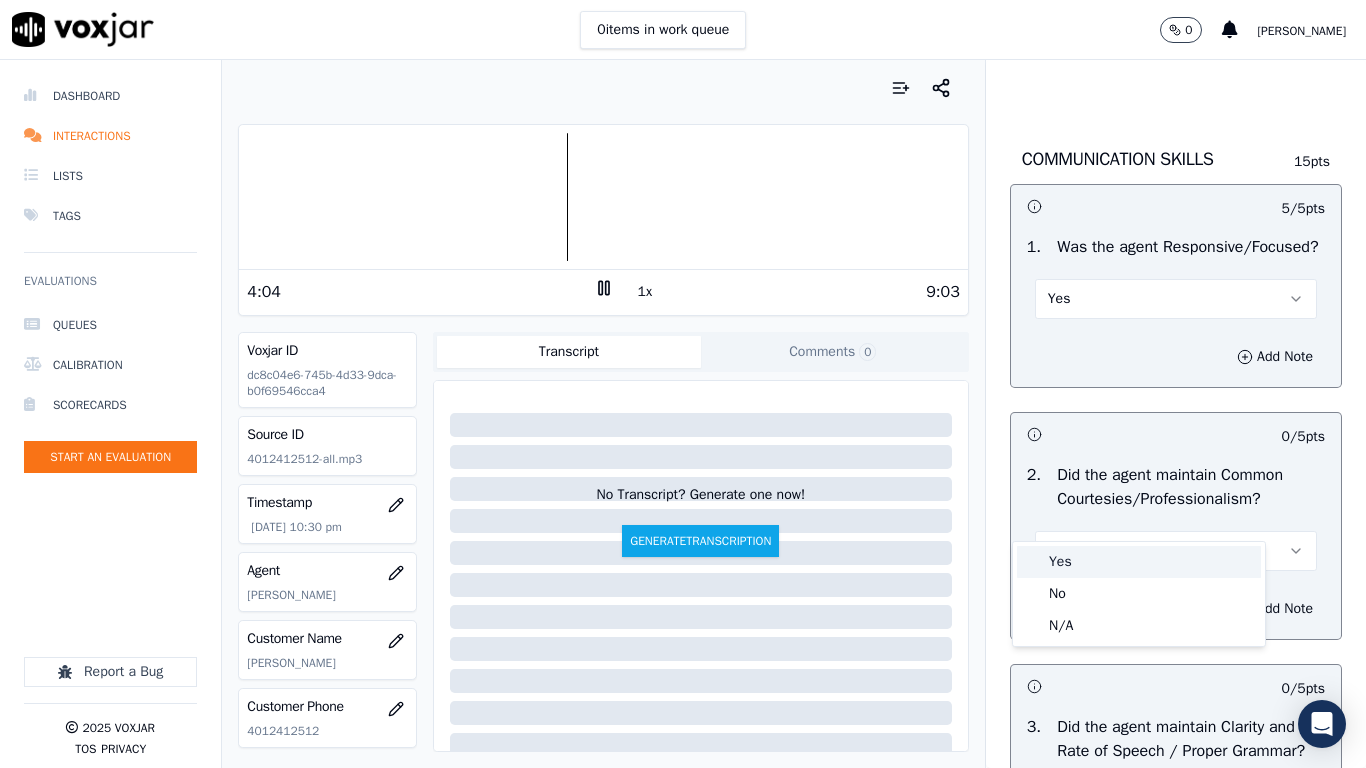 click on "Yes" at bounding box center [1139, 562] 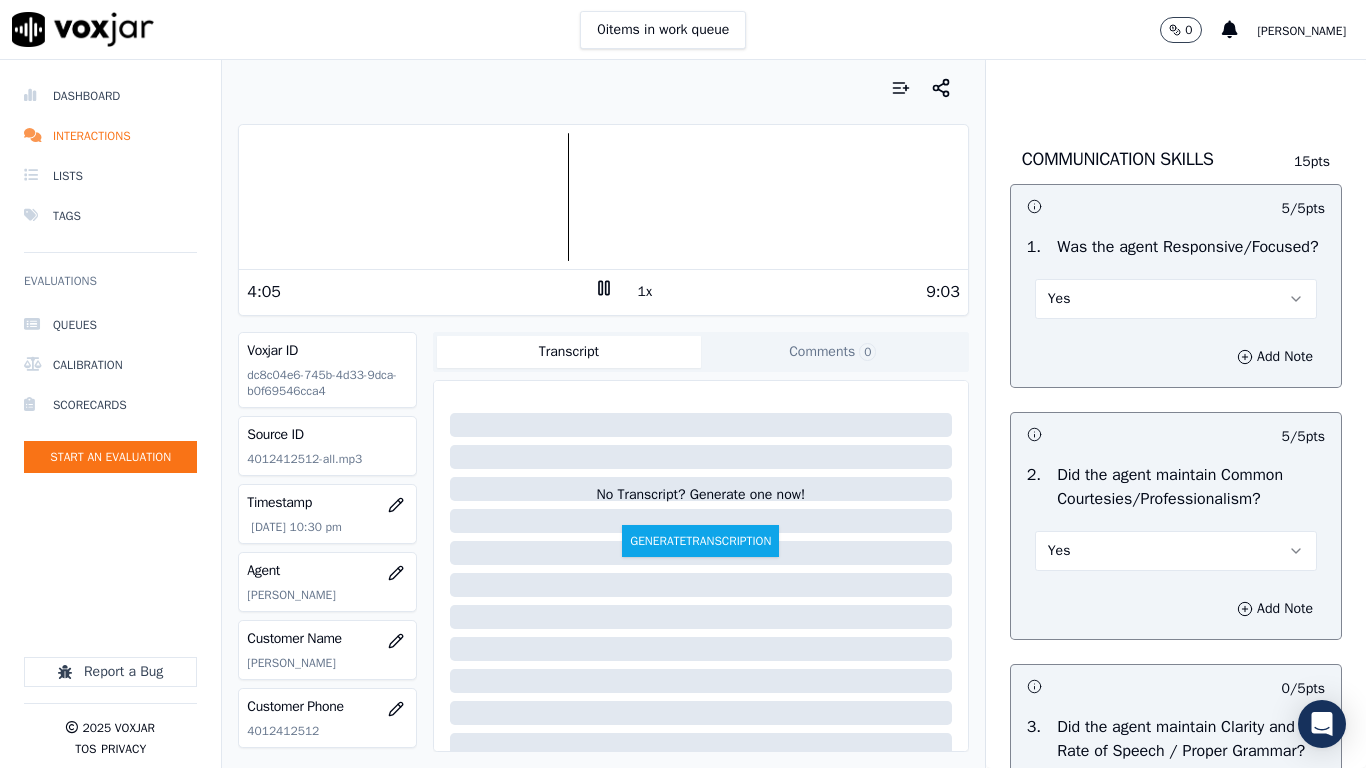 scroll, scrollTop: 5639, scrollLeft: 0, axis: vertical 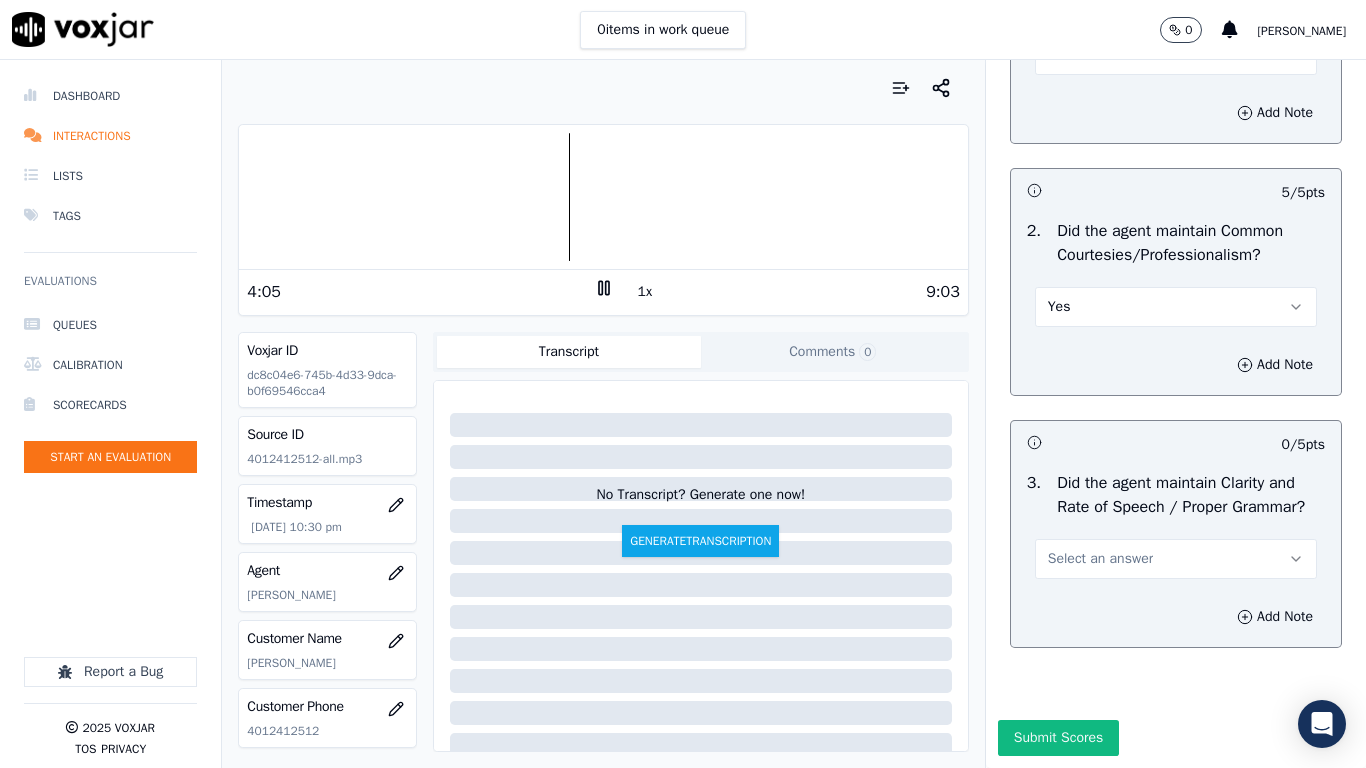 click on "Select an answer" at bounding box center (1100, 559) 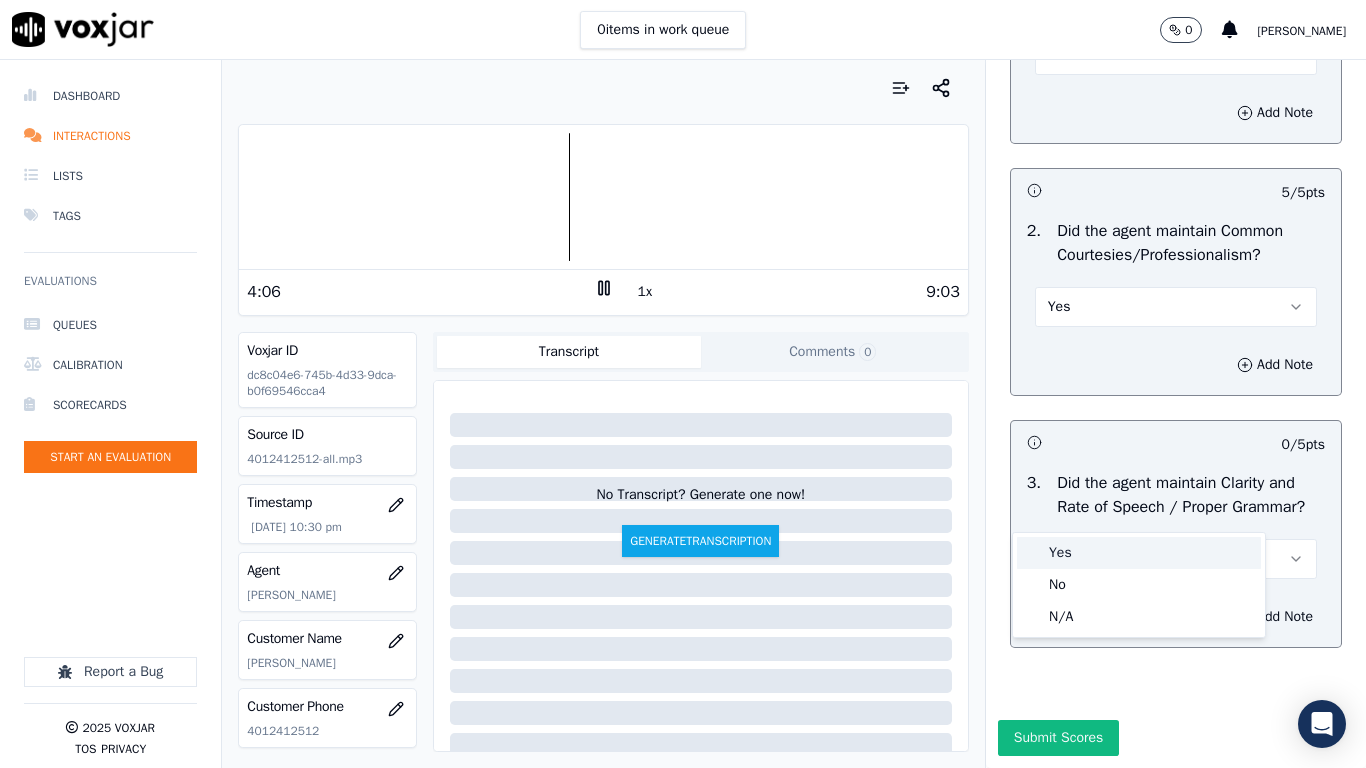 click on "Yes" at bounding box center (1139, 553) 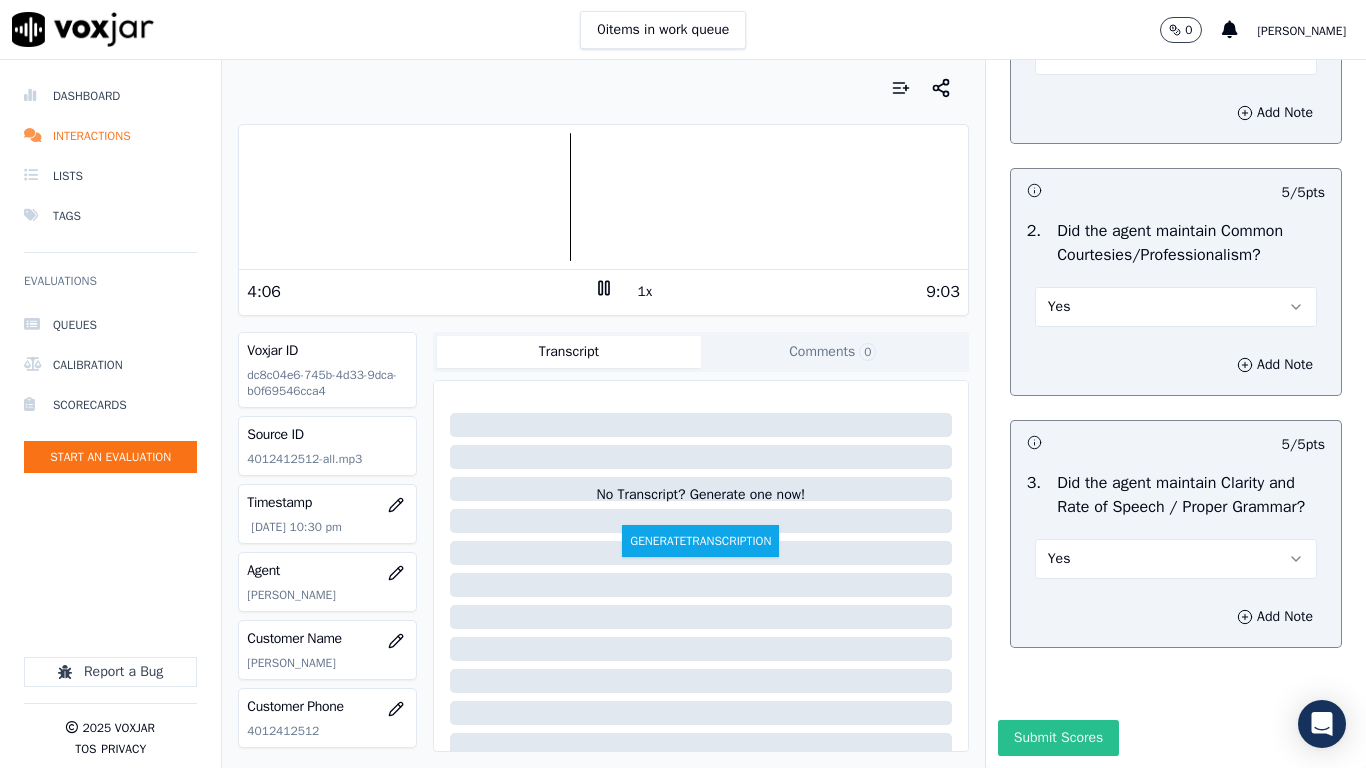 click on "Submit Scores" at bounding box center [1058, 738] 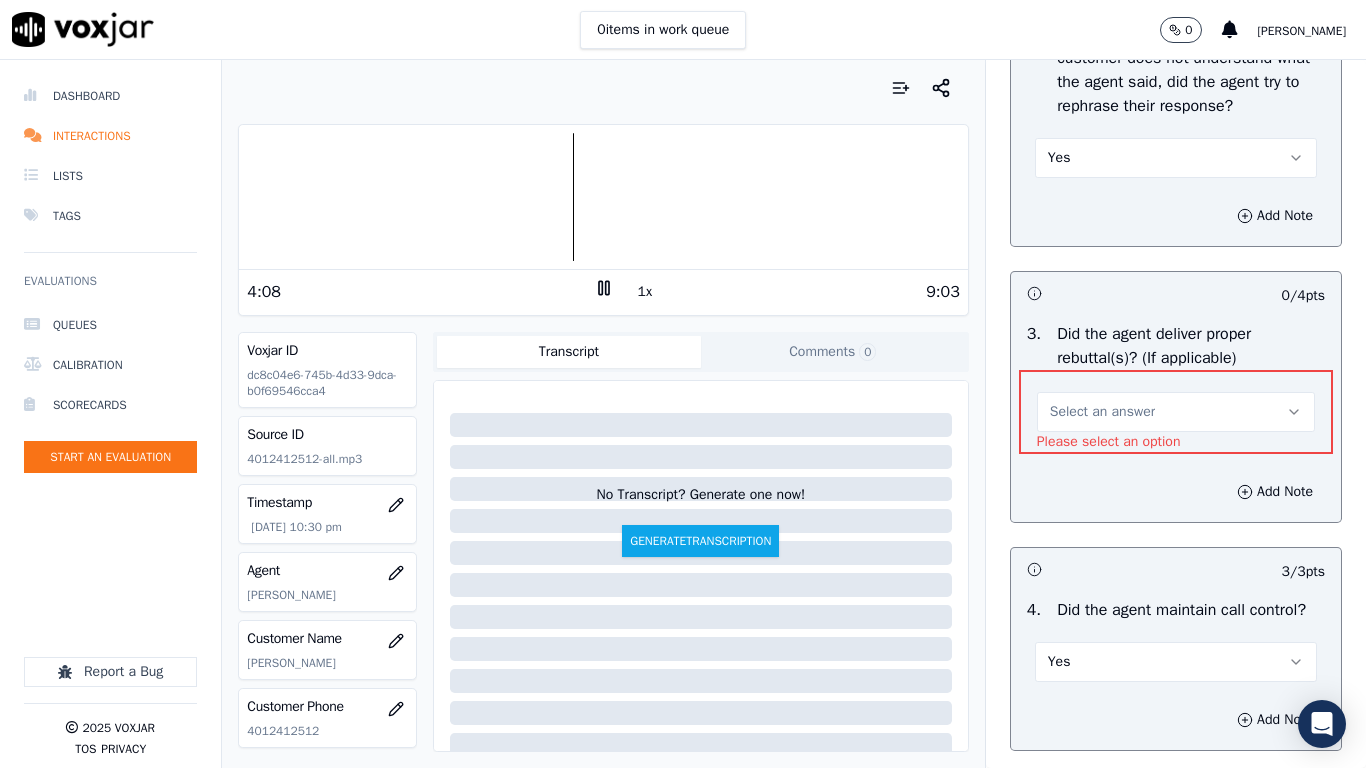 scroll, scrollTop: 3463, scrollLeft: 0, axis: vertical 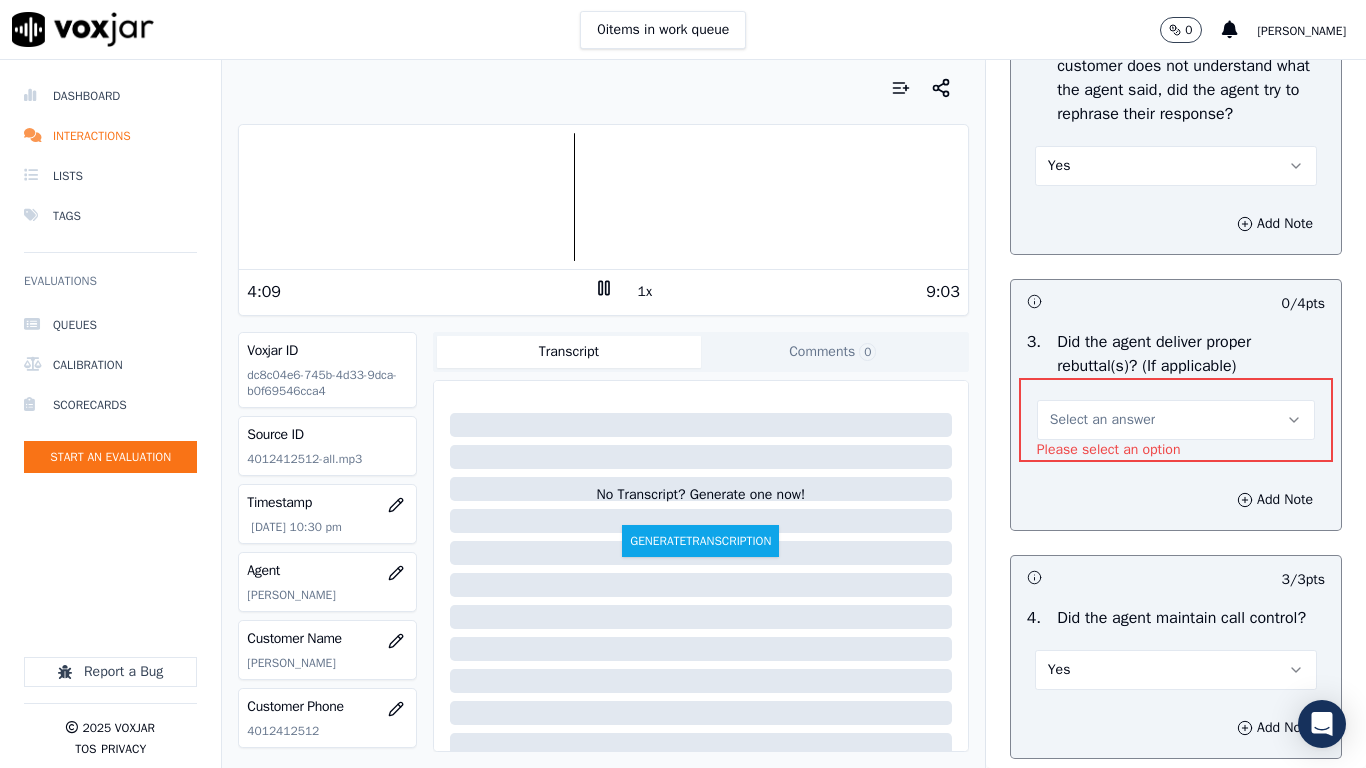 click on "Select an answer" at bounding box center [1102, 420] 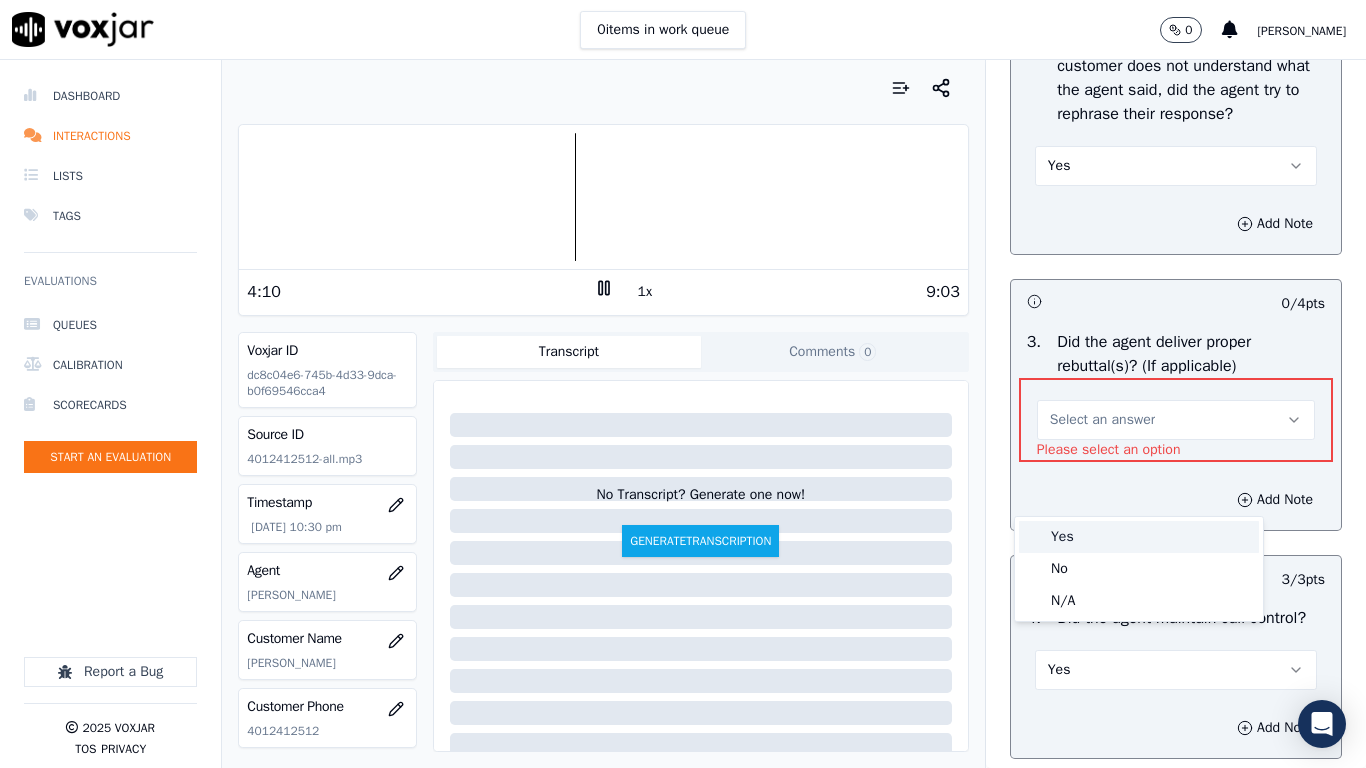 click on "Yes" at bounding box center [1139, 537] 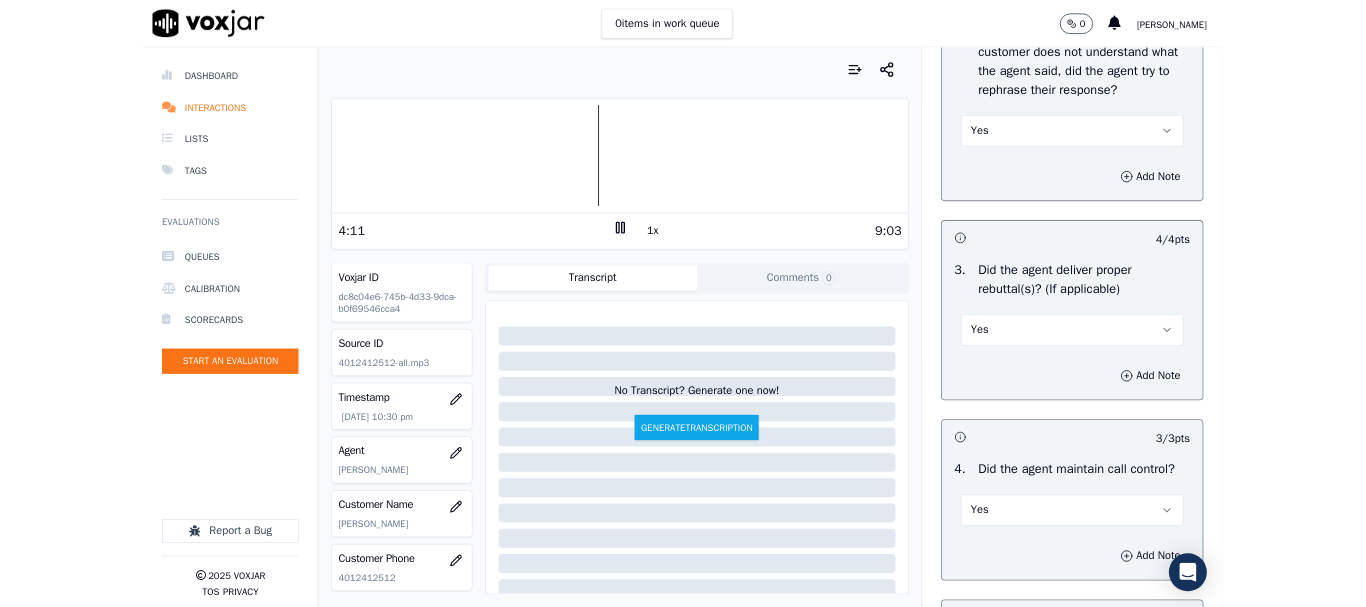 scroll, scrollTop: 5639, scrollLeft: 0, axis: vertical 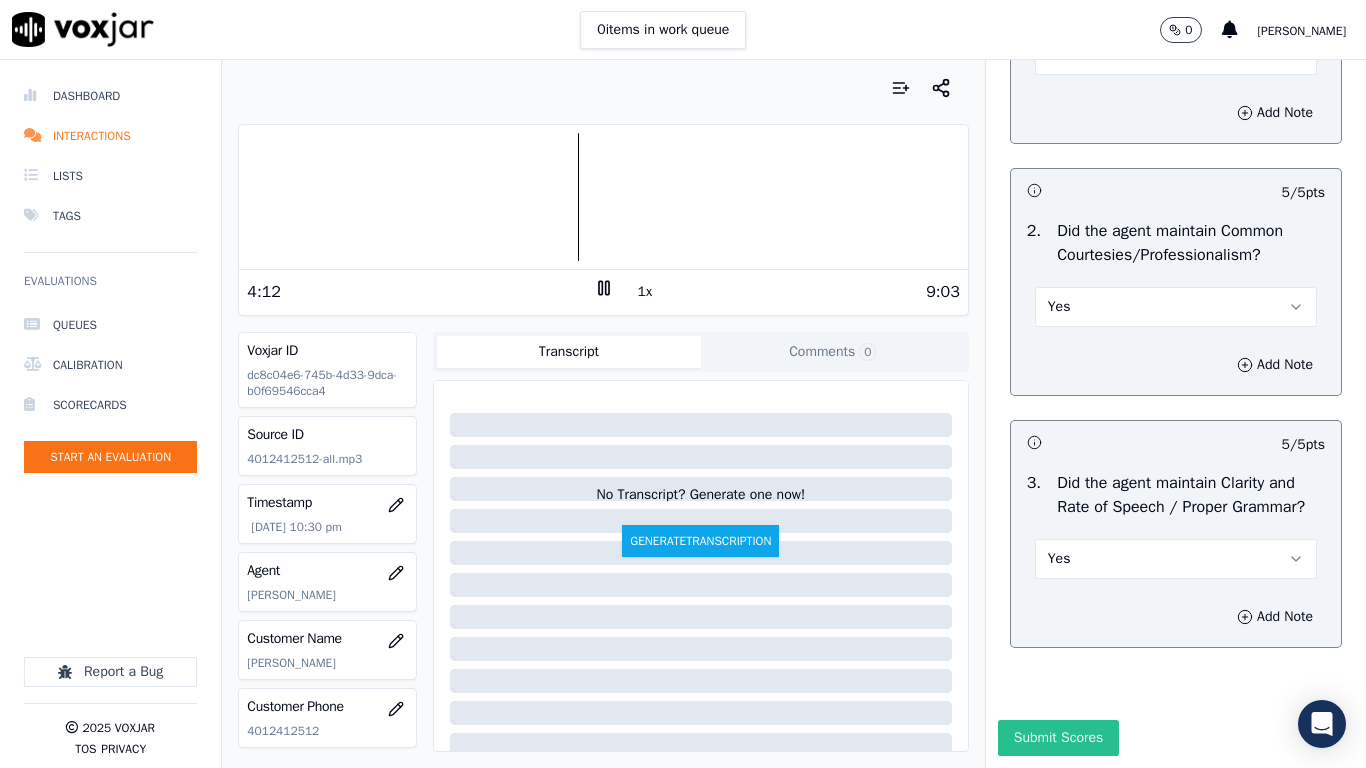 click on "Submit Scores" at bounding box center (1058, 738) 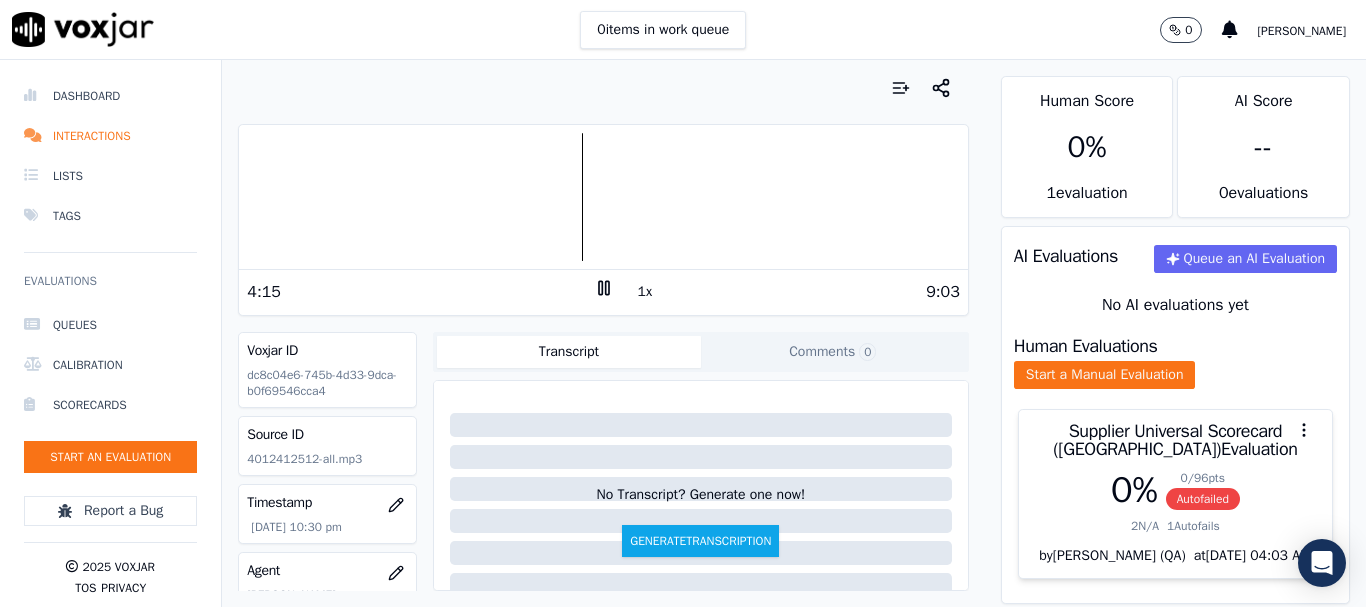 click 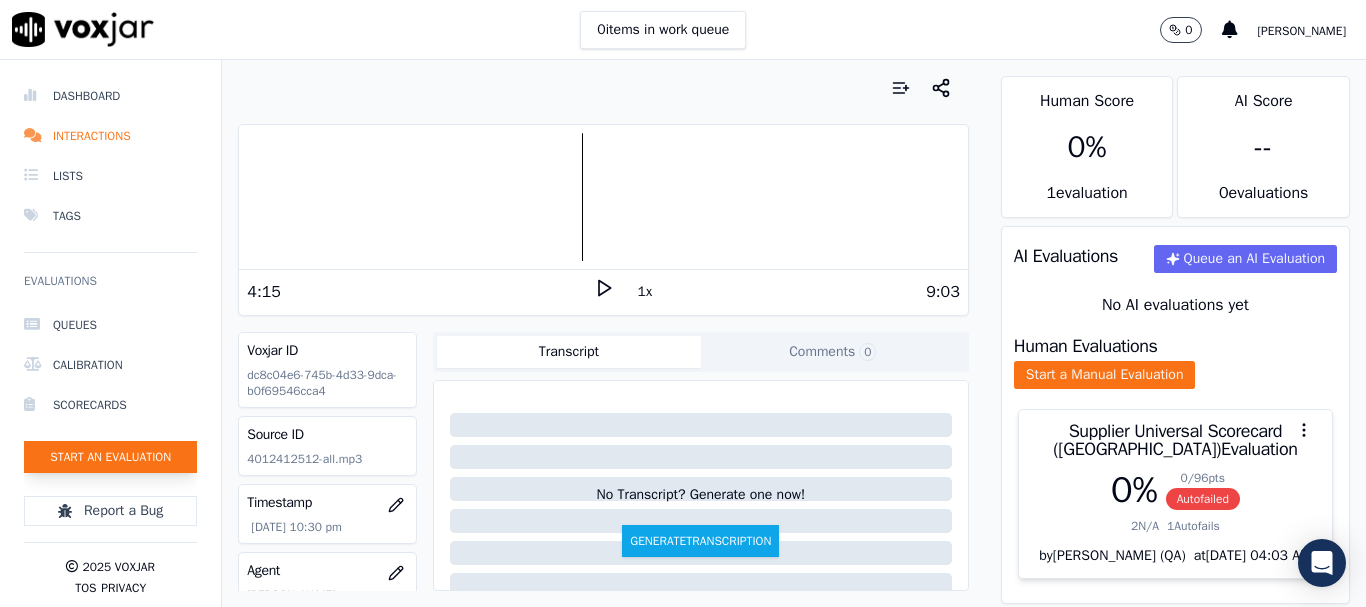 click on "Start an Evaluation" 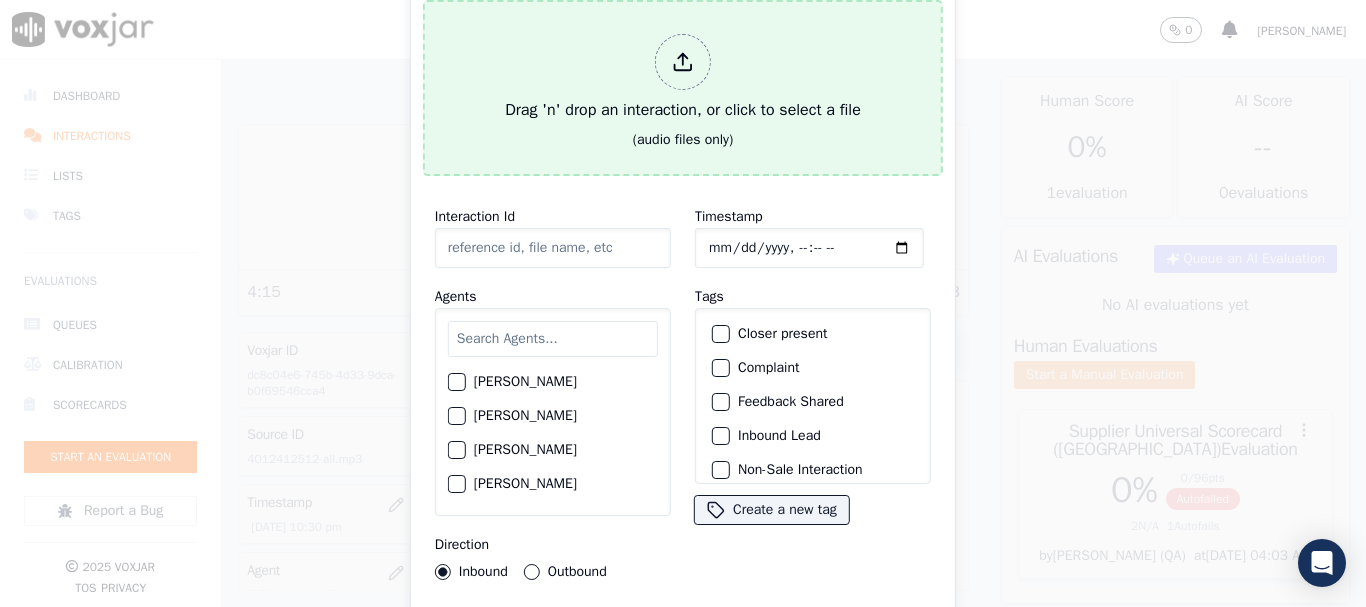 click on "Drag 'n' drop an interaction, or click to select a file" at bounding box center (683, 78) 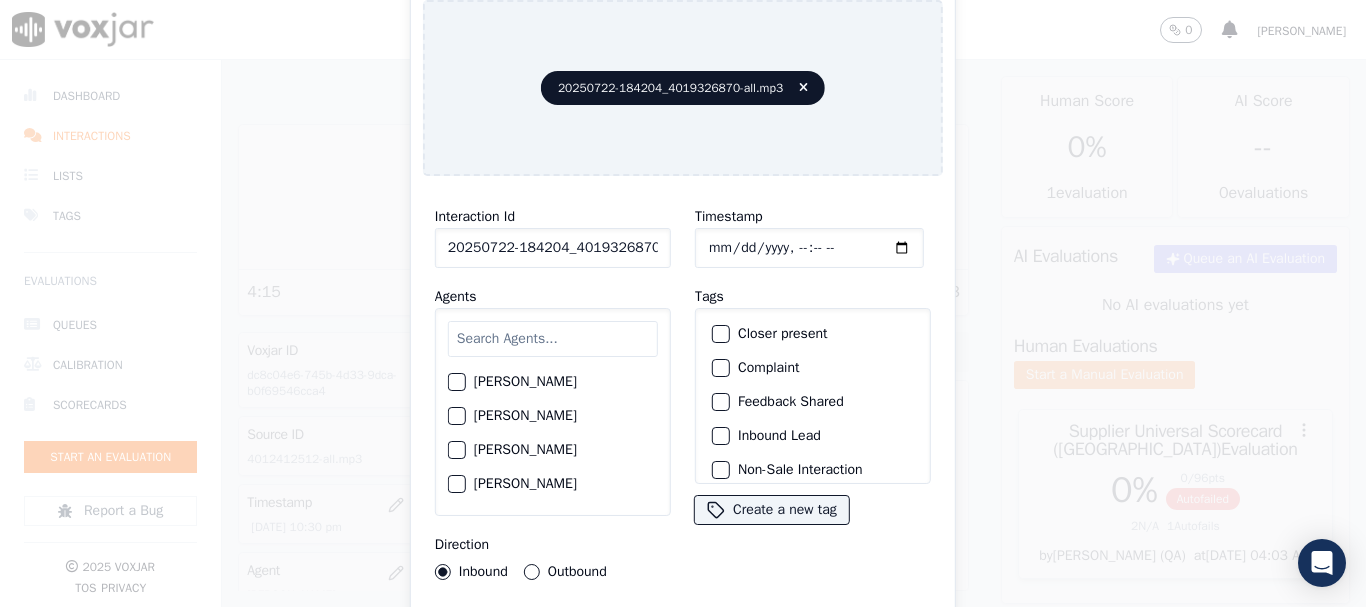 click at bounding box center [553, 339] 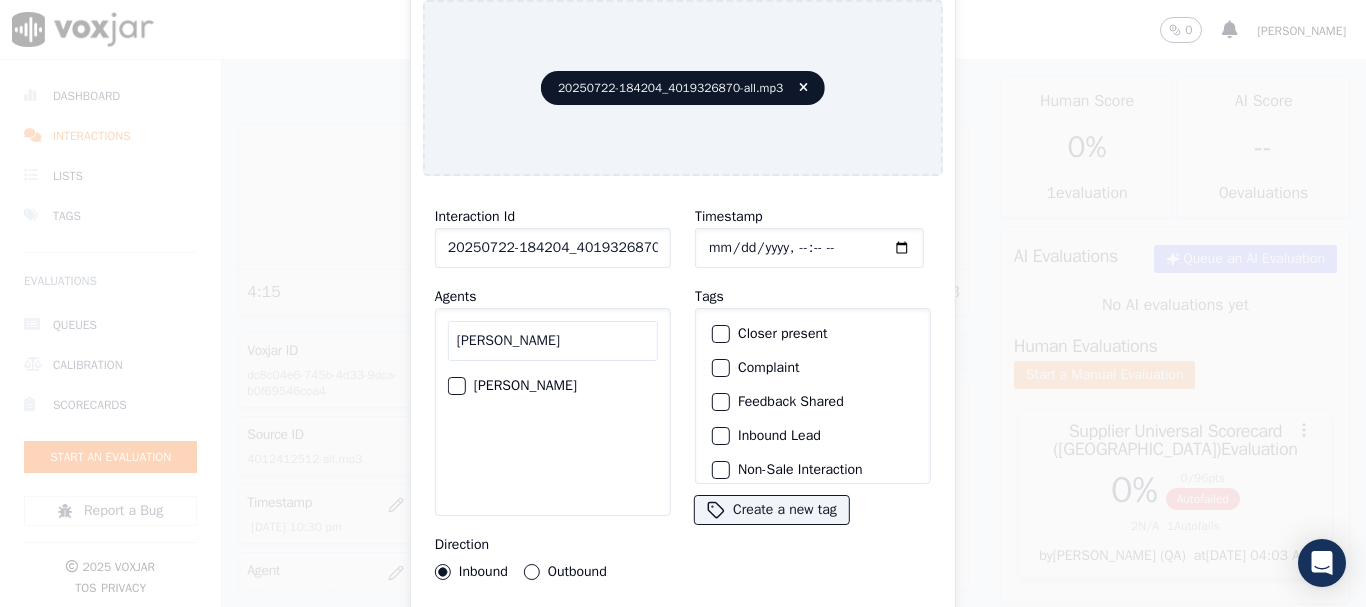 type on "[PERSON_NAME]" 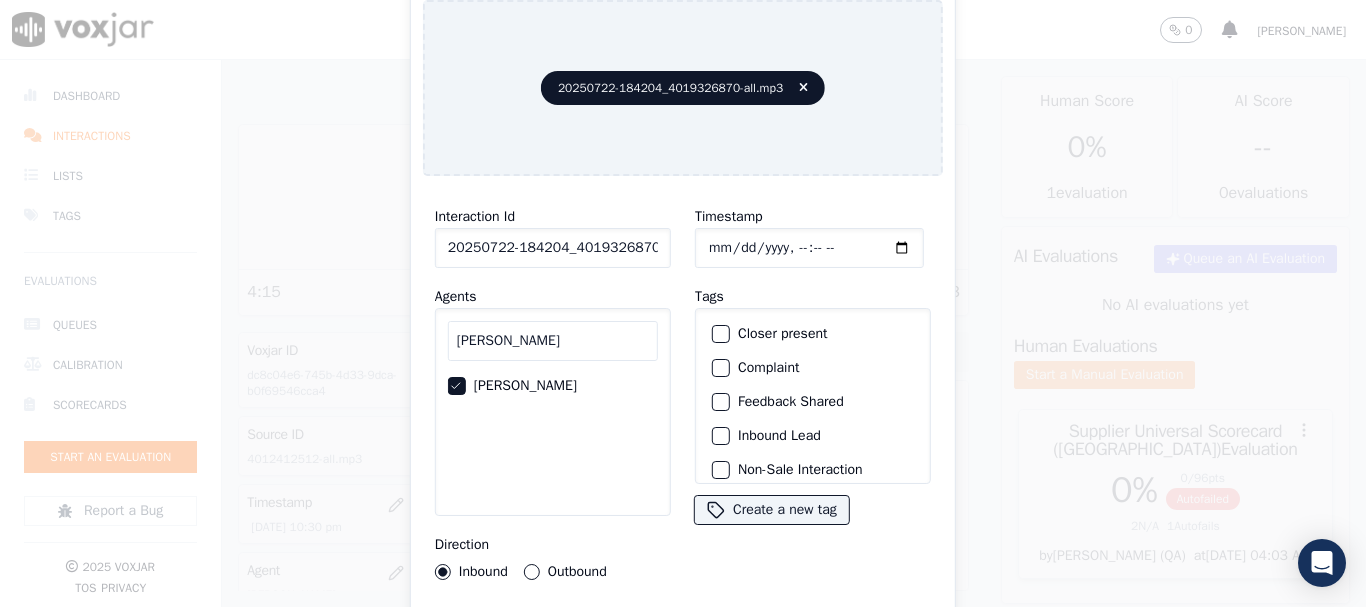 type 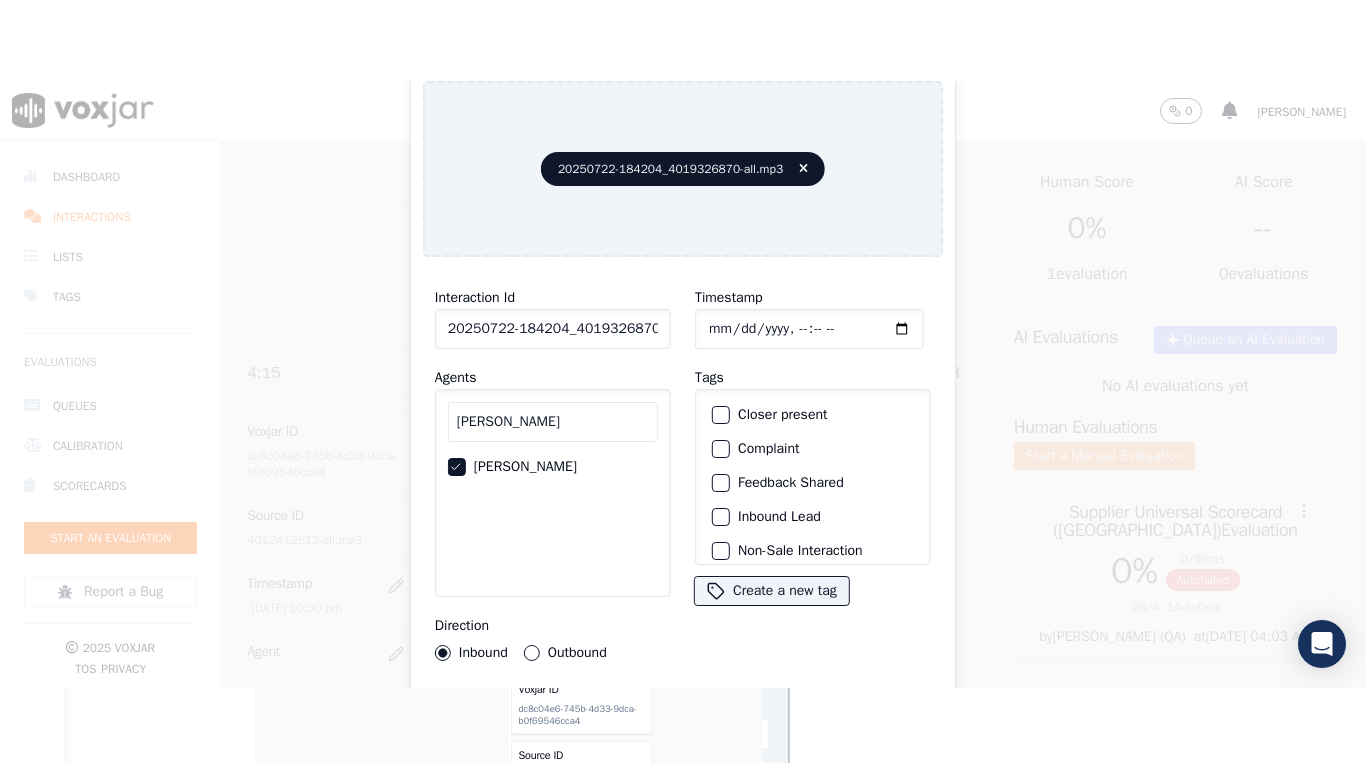 scroll, scrollTop: 175, scrollLeft: 0, axis: vertical 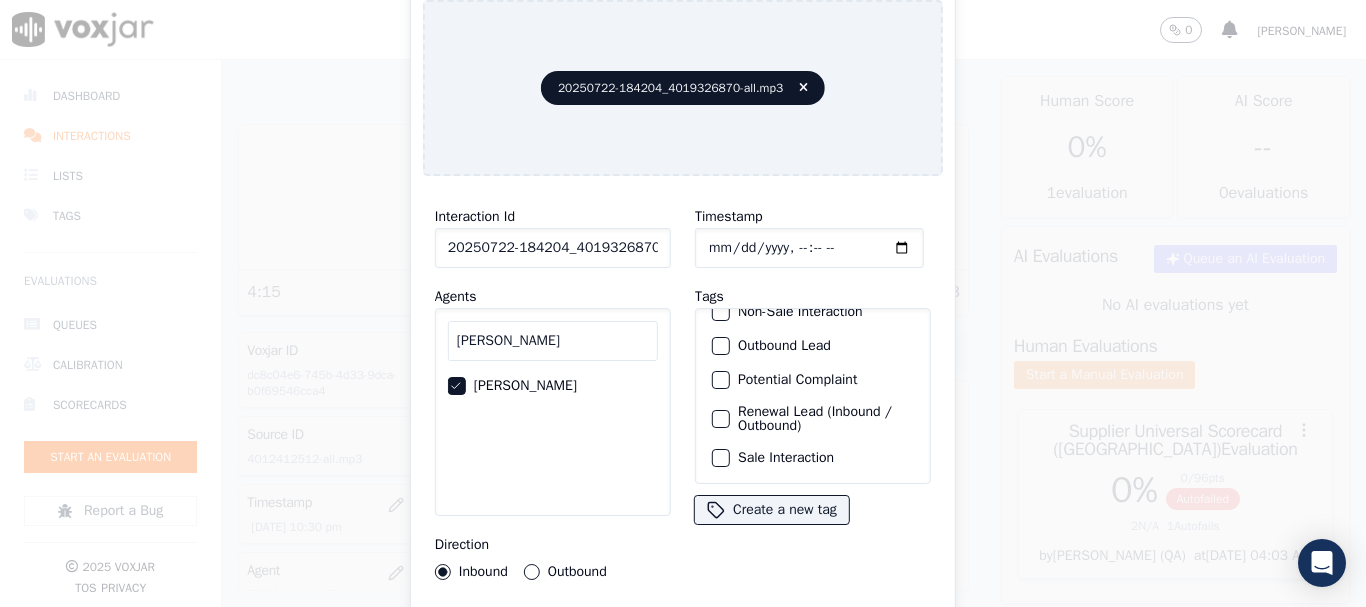 click on "Sale Interaction" 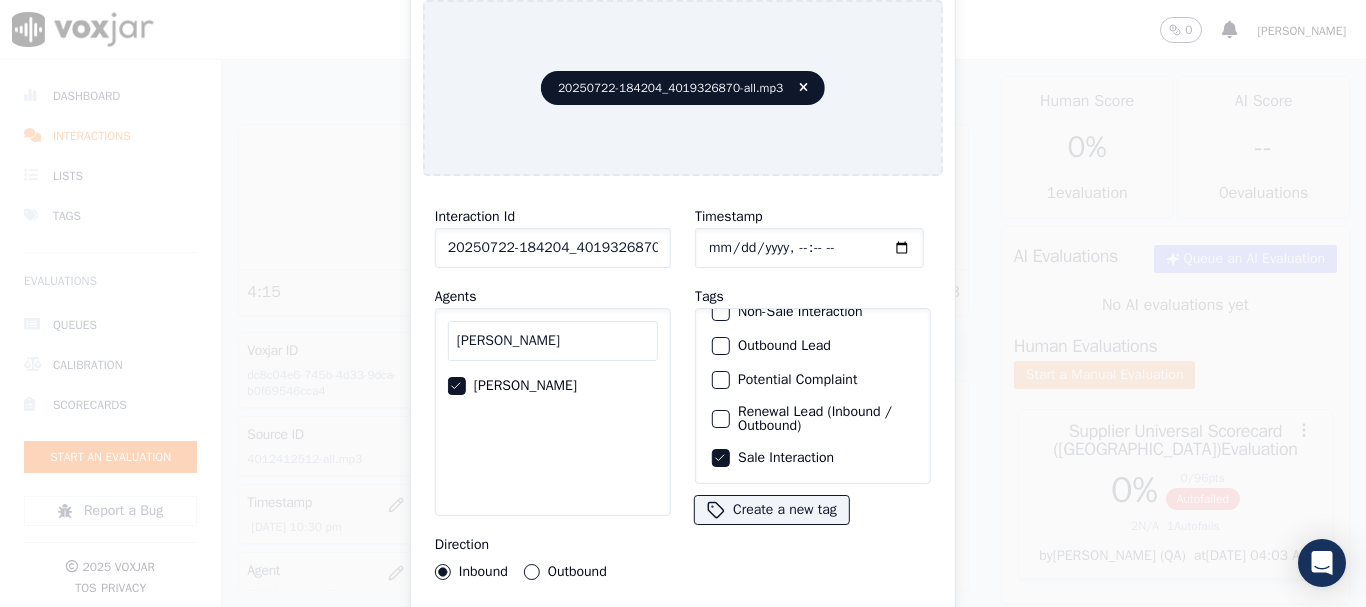 type 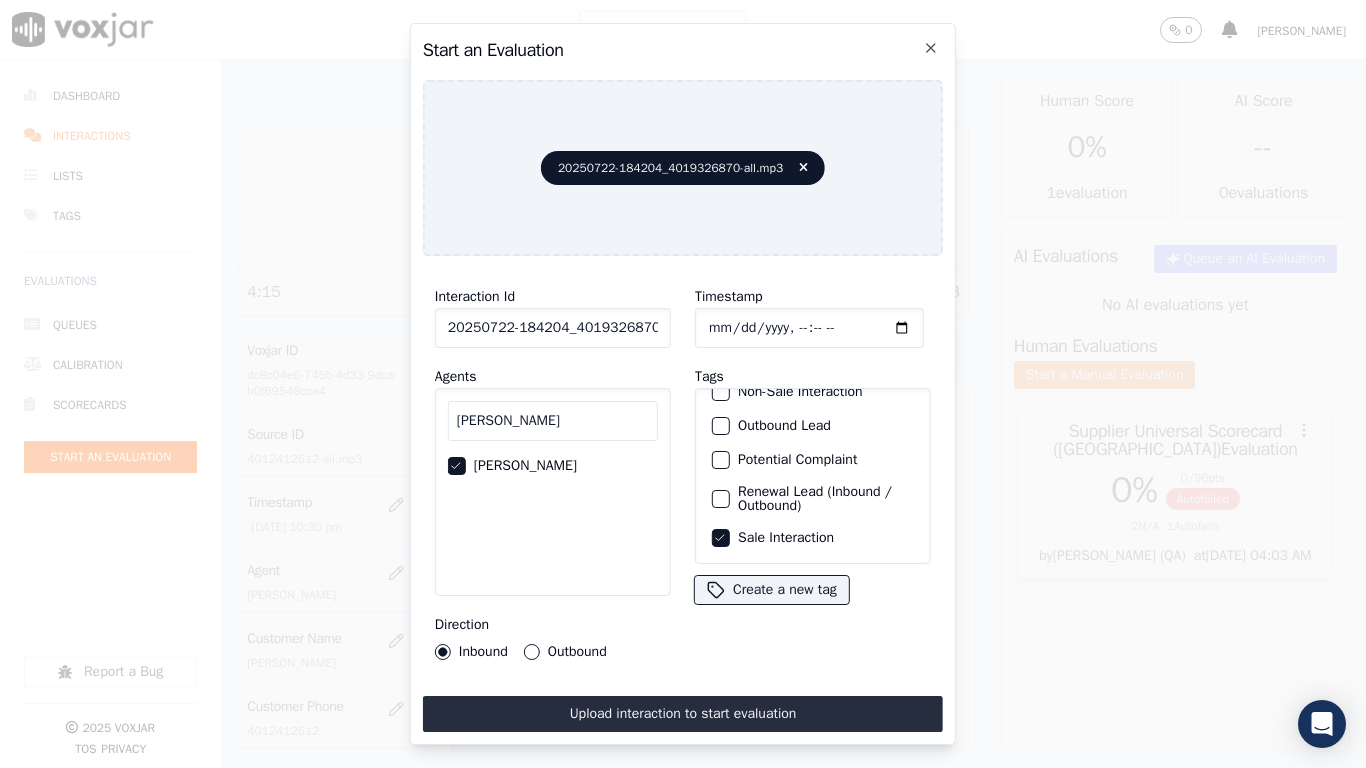 click on "Upload interaction to start evaluation" at bounding box center [683, 714] 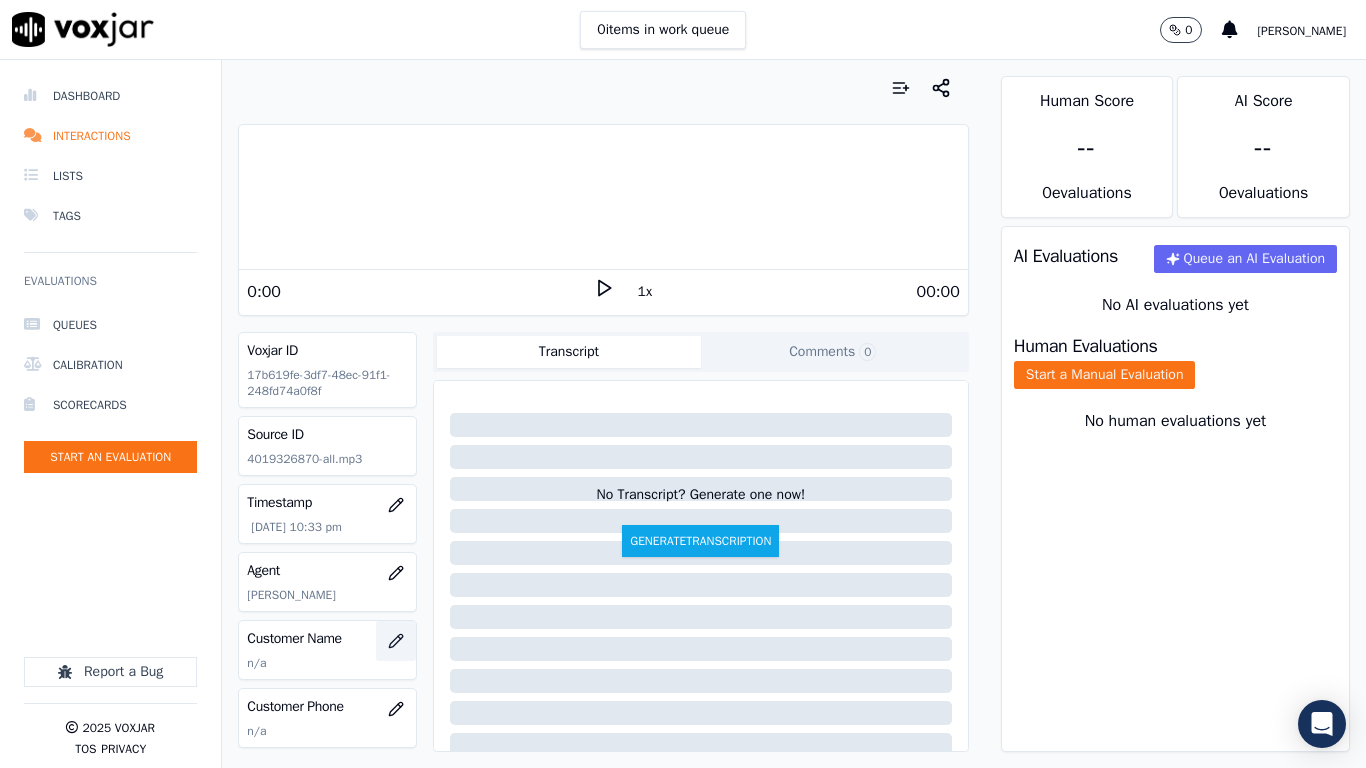 click 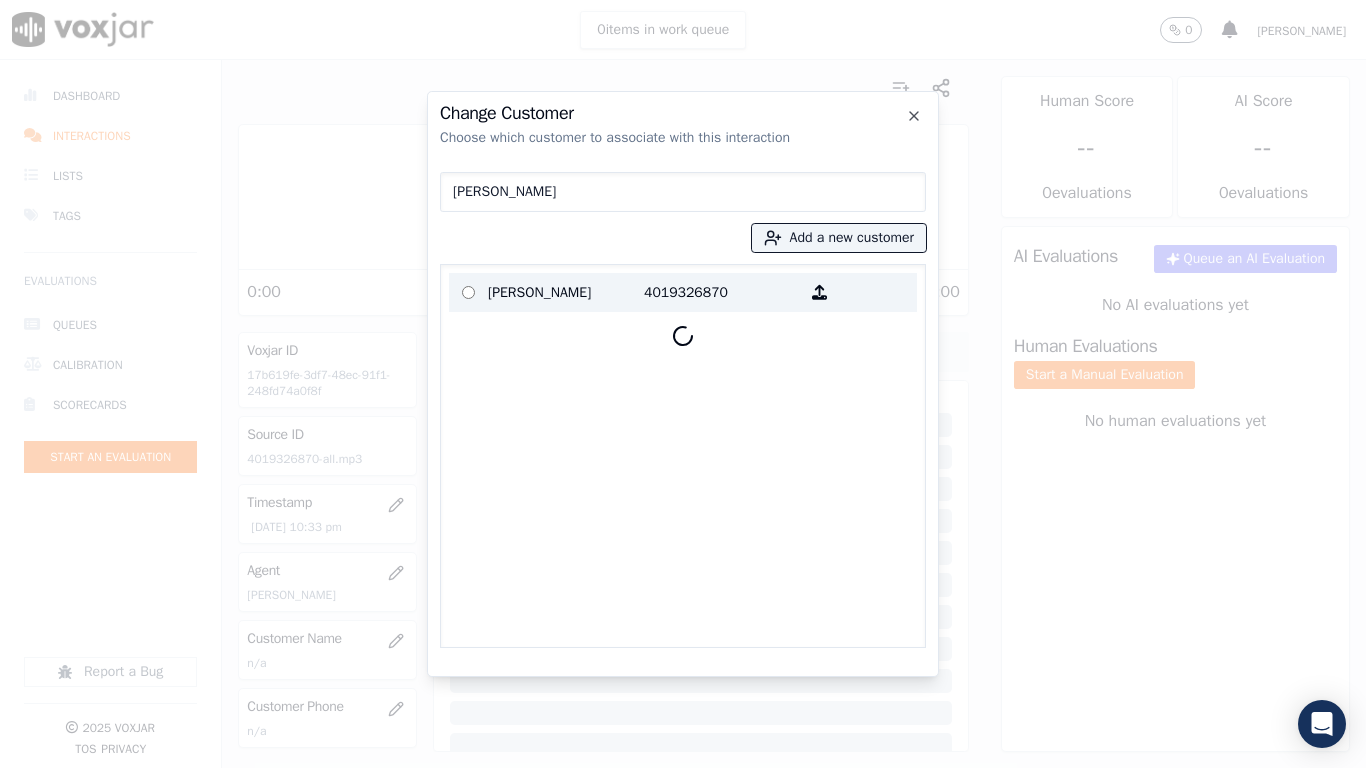 type on "[PERSON_NAME]" 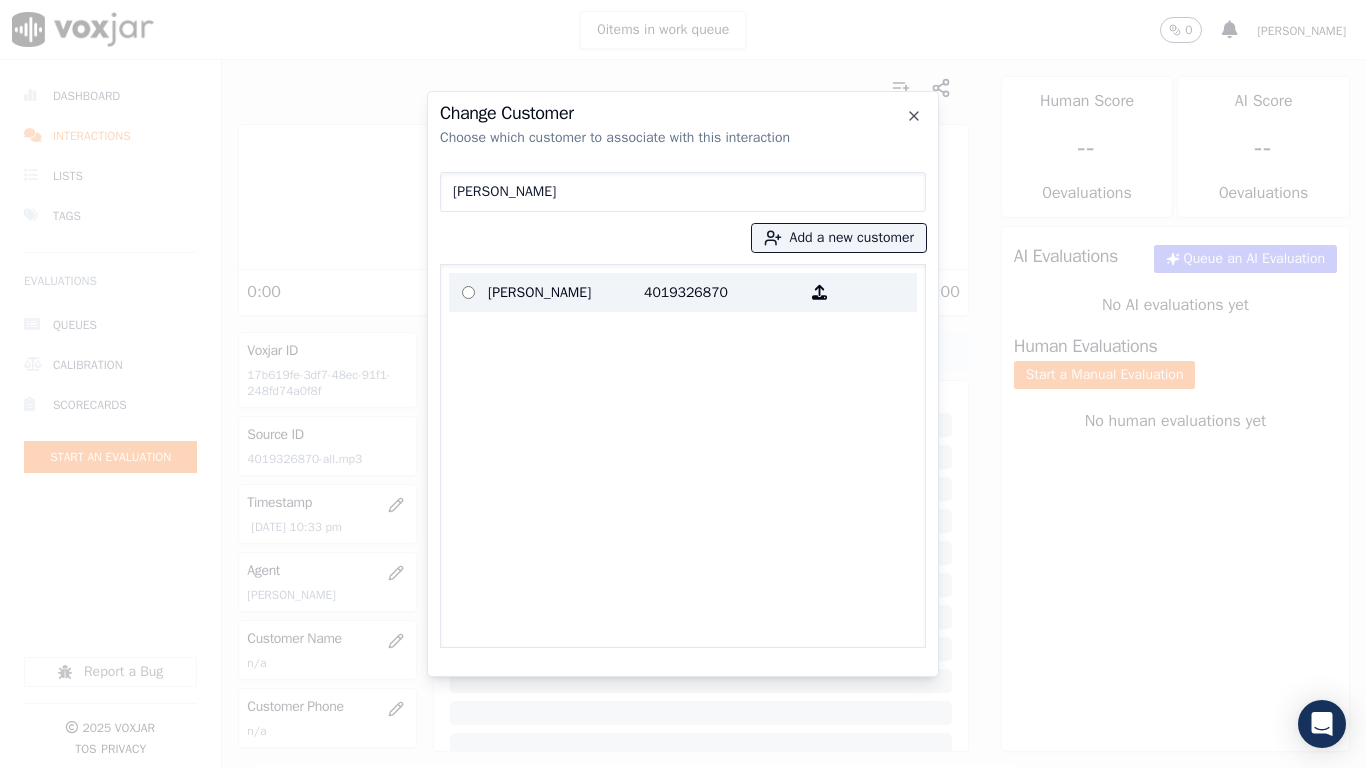 click on "[PERSON_NAME]" at bounding box center (566, 292) 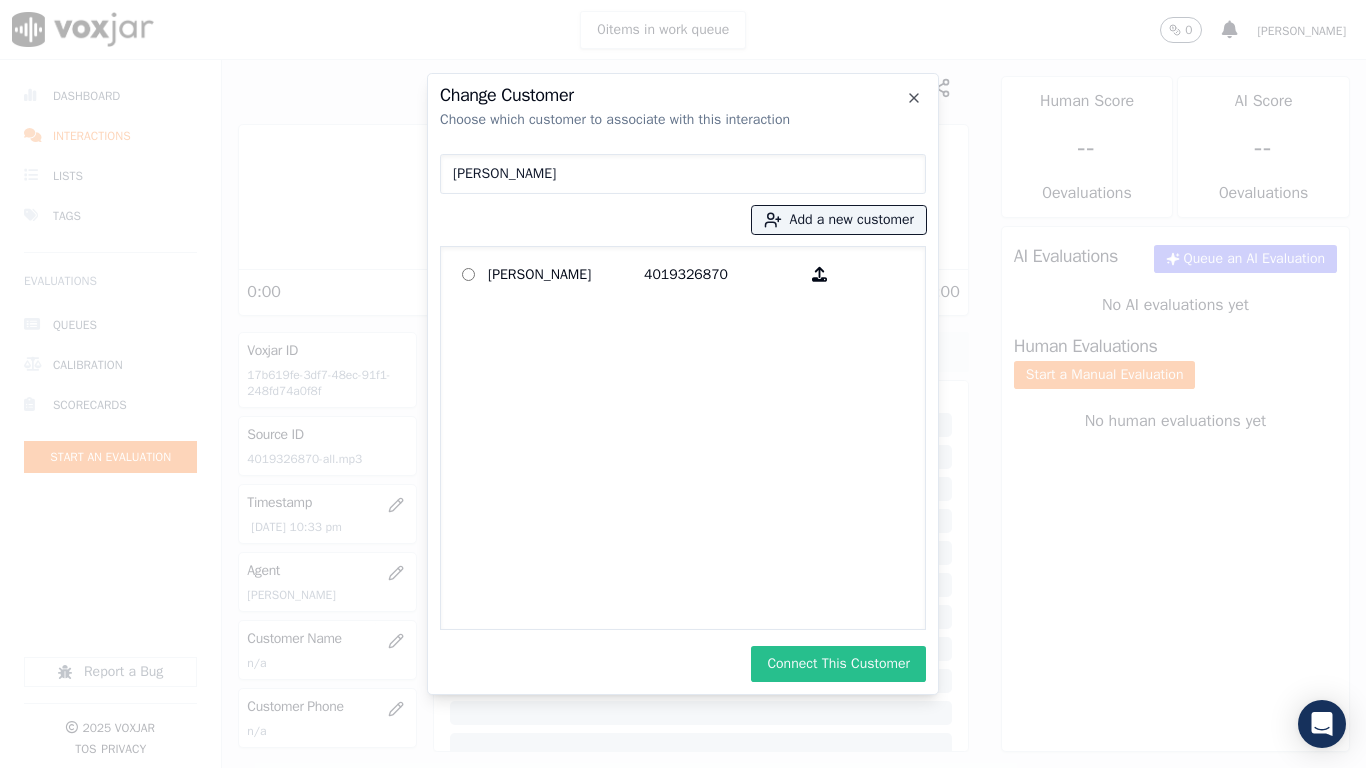click on "Connect This Customer" at bounding box center (838, 664) 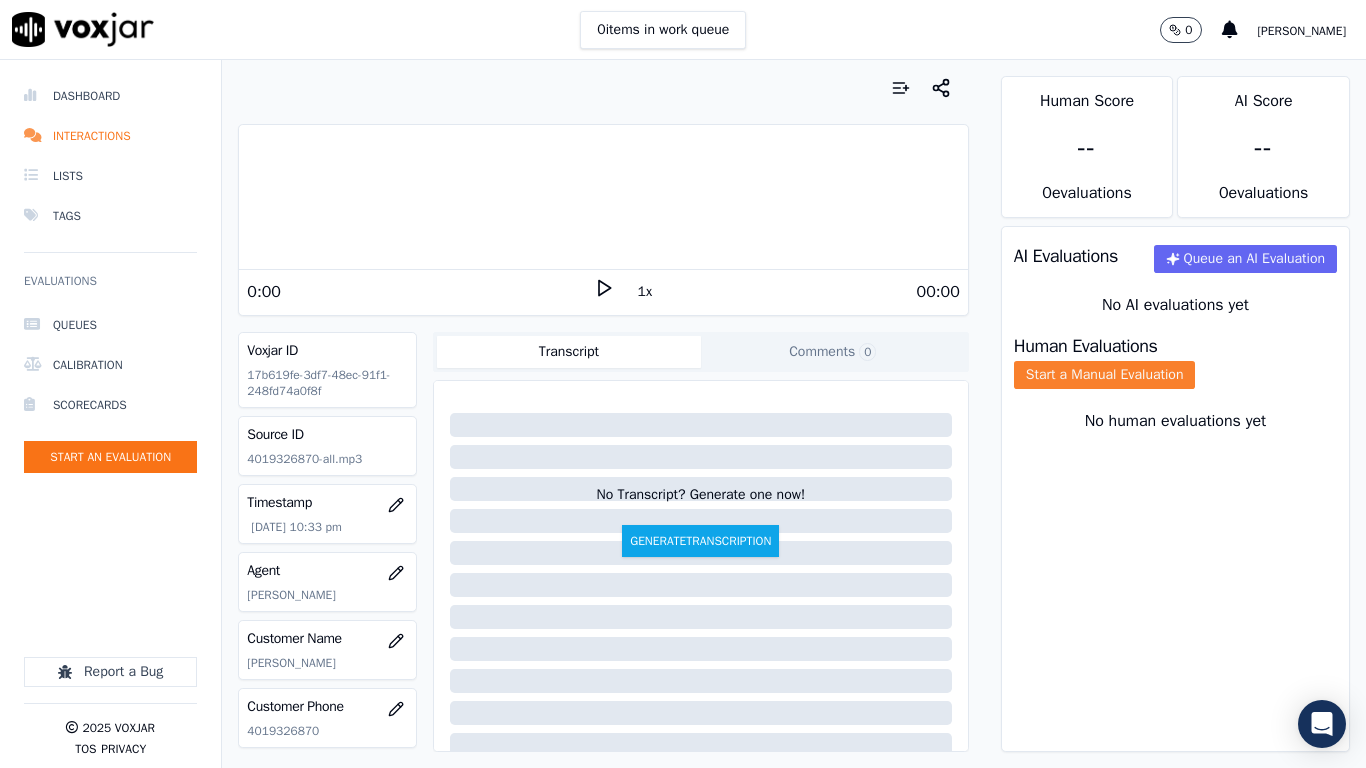 click on "Start a Manual Evaluation" 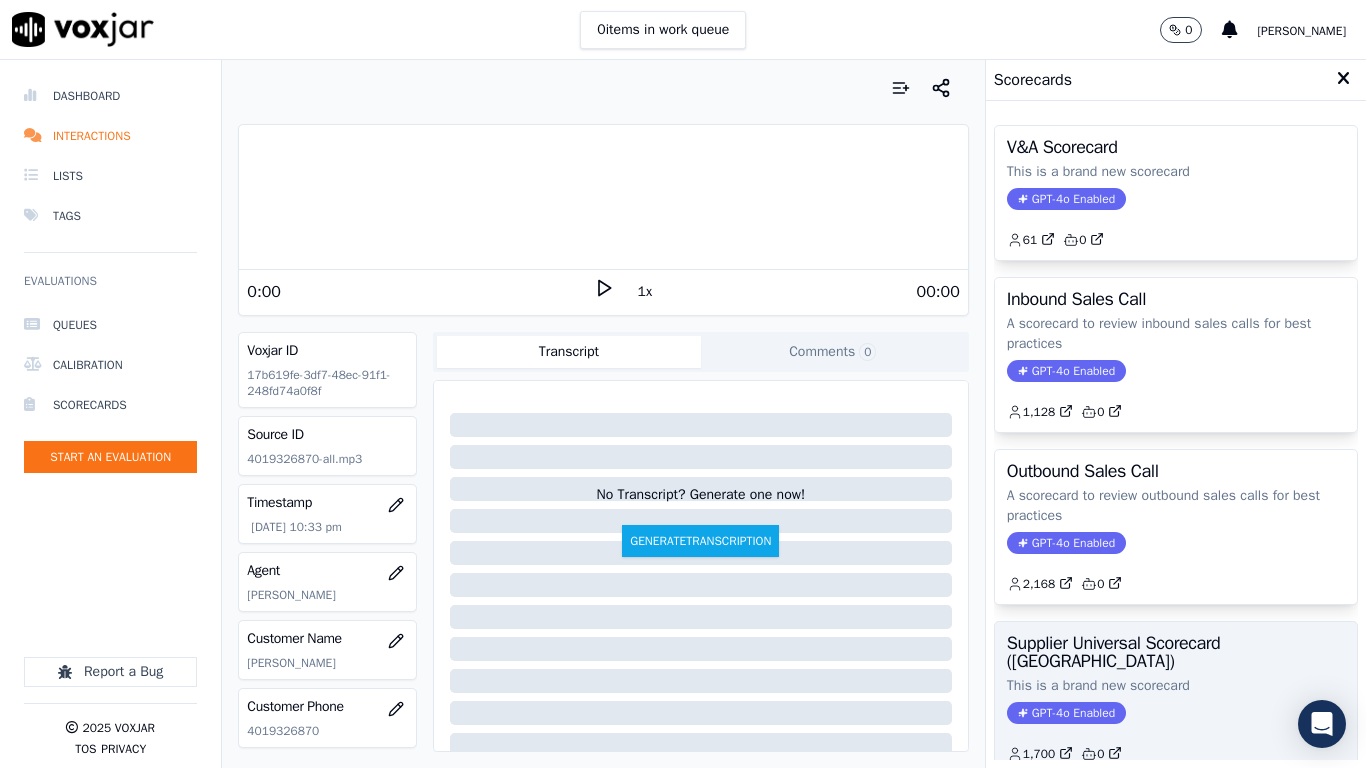 click on "Supplier Universal Scorecard ([GEOGRAPHIC_DATA])" at bounding box center (1176, 652) 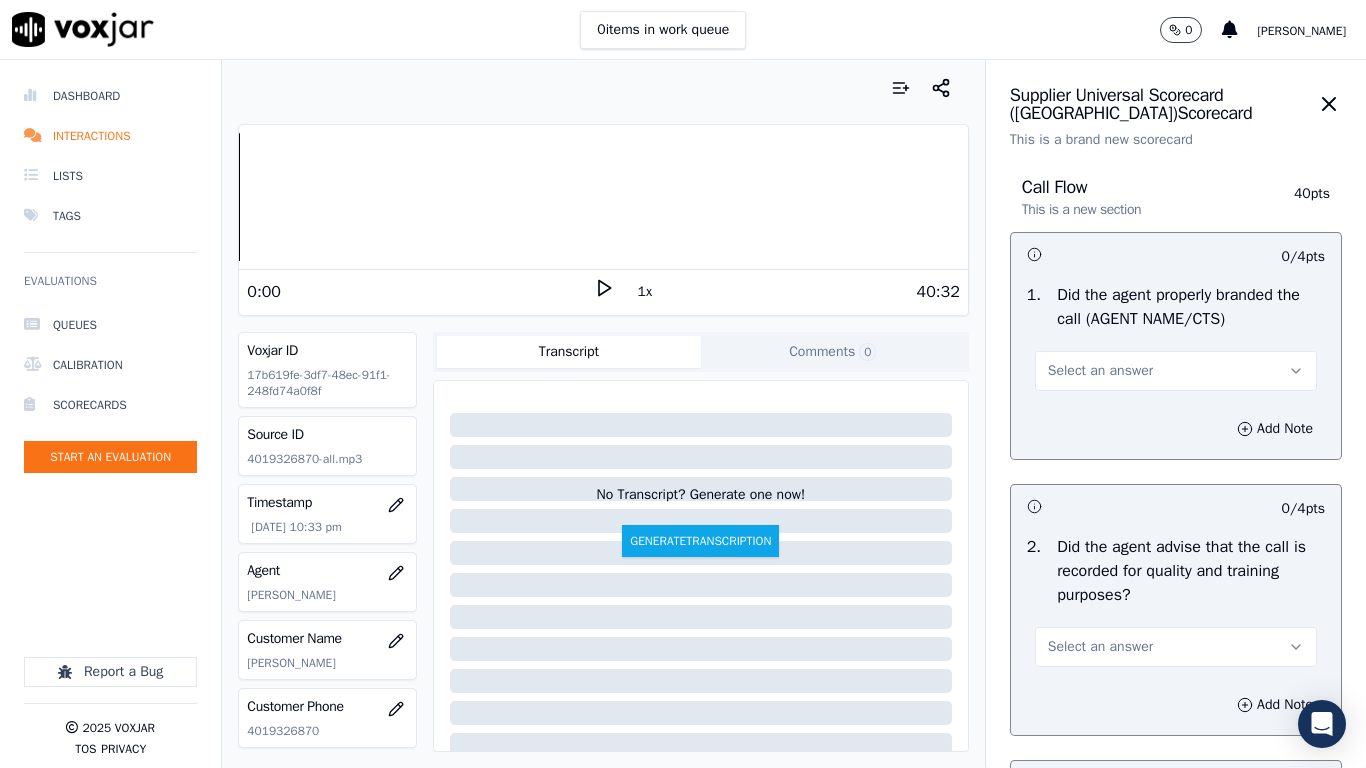 click on "Select an answer" at bounding box center (1100, 371) 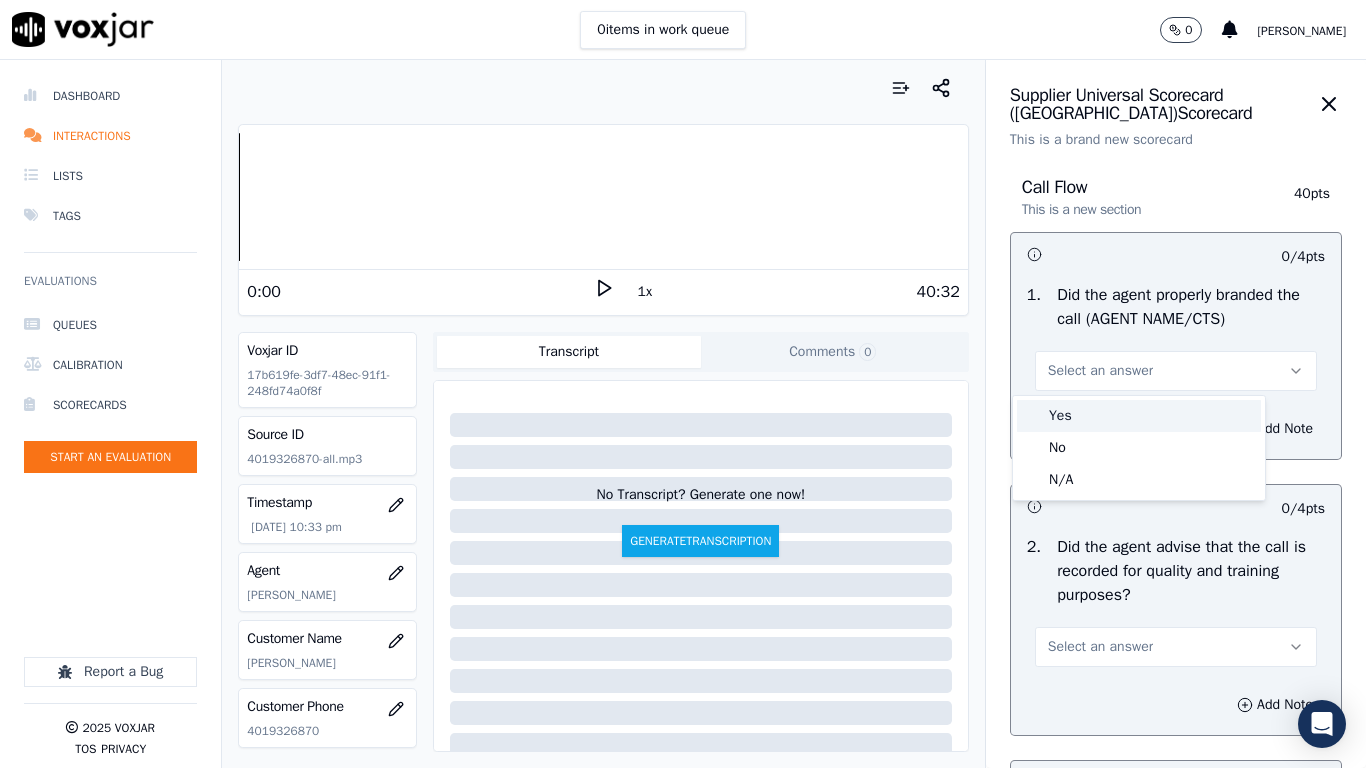 click on "Yes" at bounding box center [1139, 416] 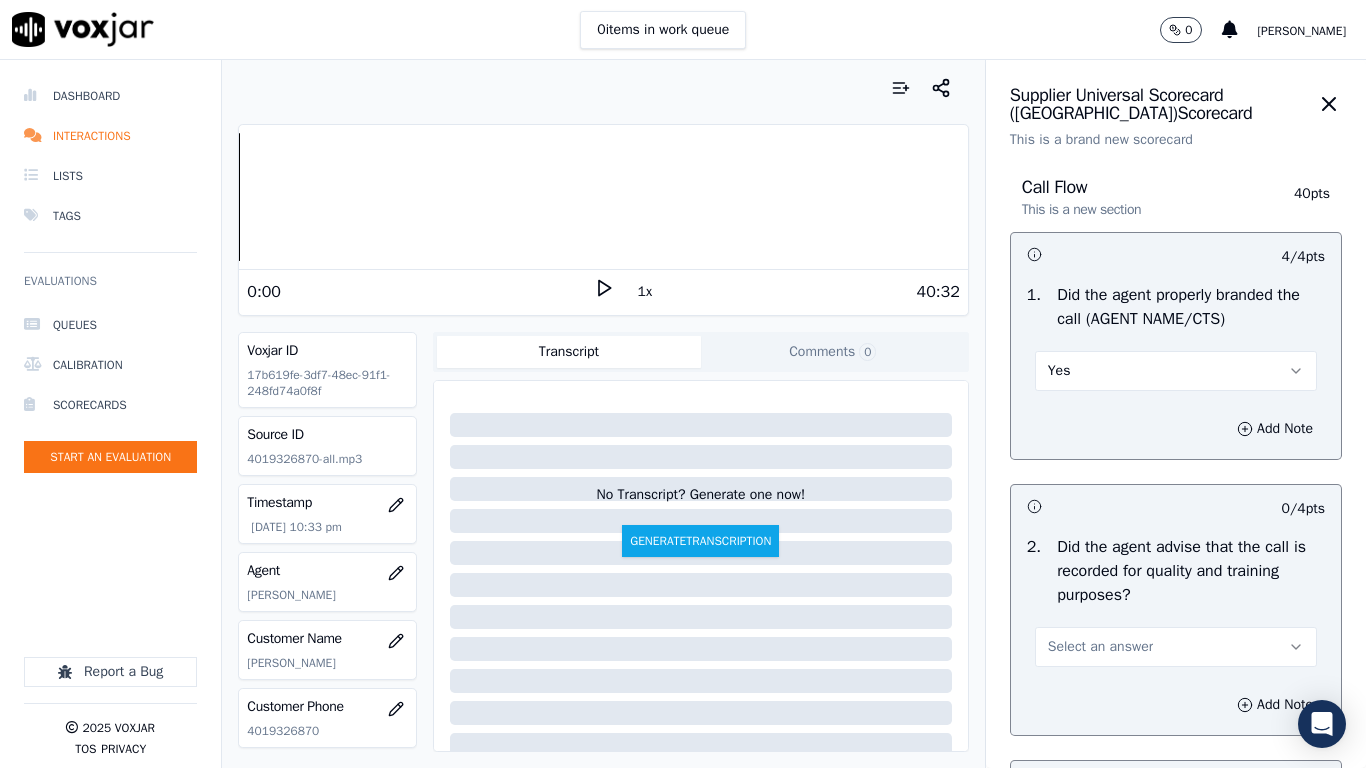 click on "Select an answer" at bounding box center [1100, 647] 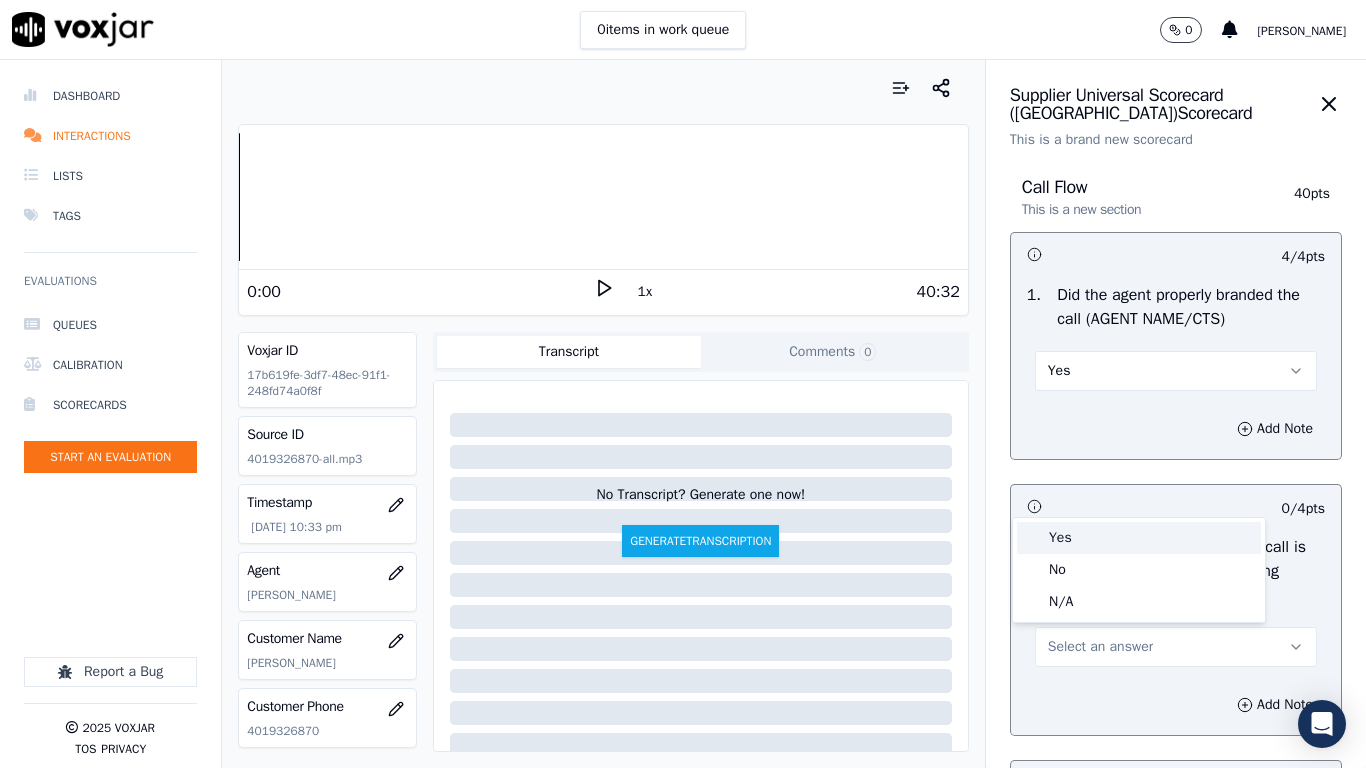 click on "Yes" at bounding box center [1139, 538] 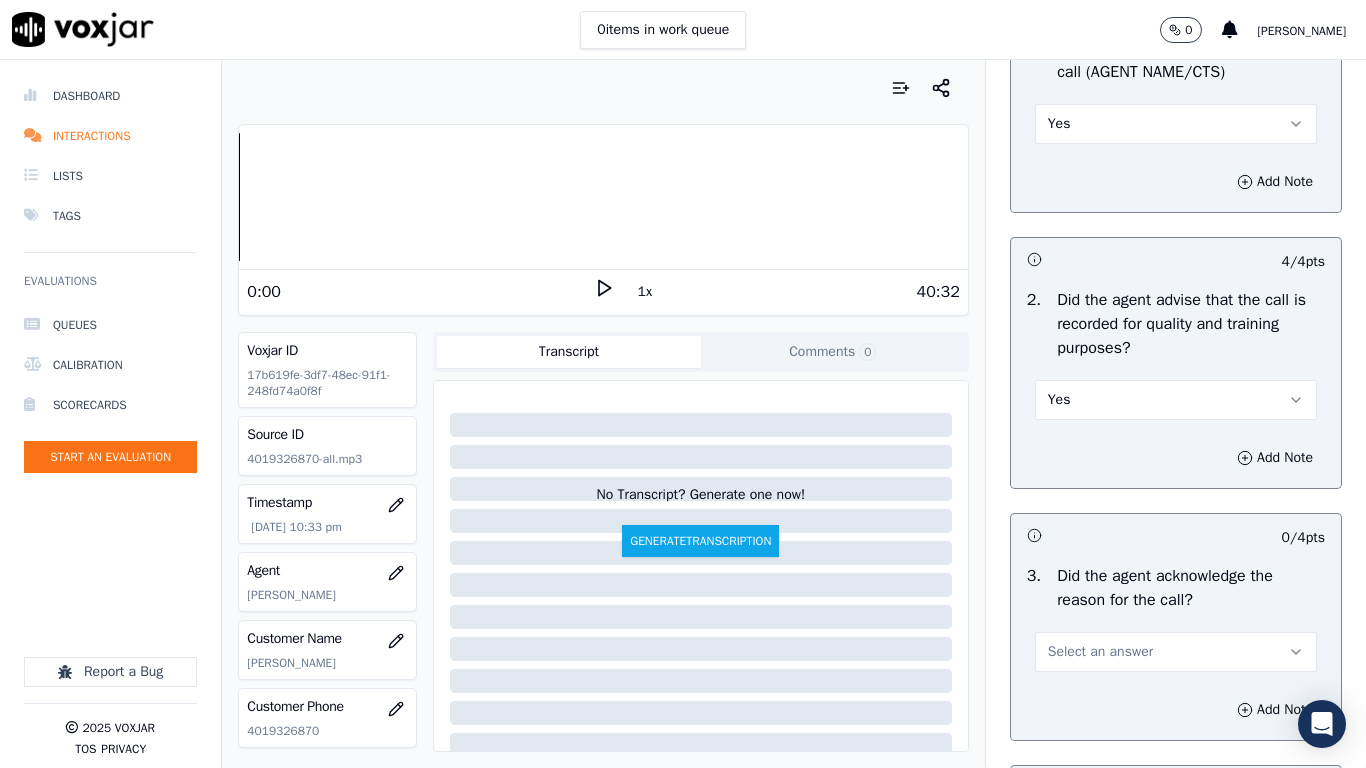 scroll, scrollTop: 500, scrollLeft: 0, axis: vertical 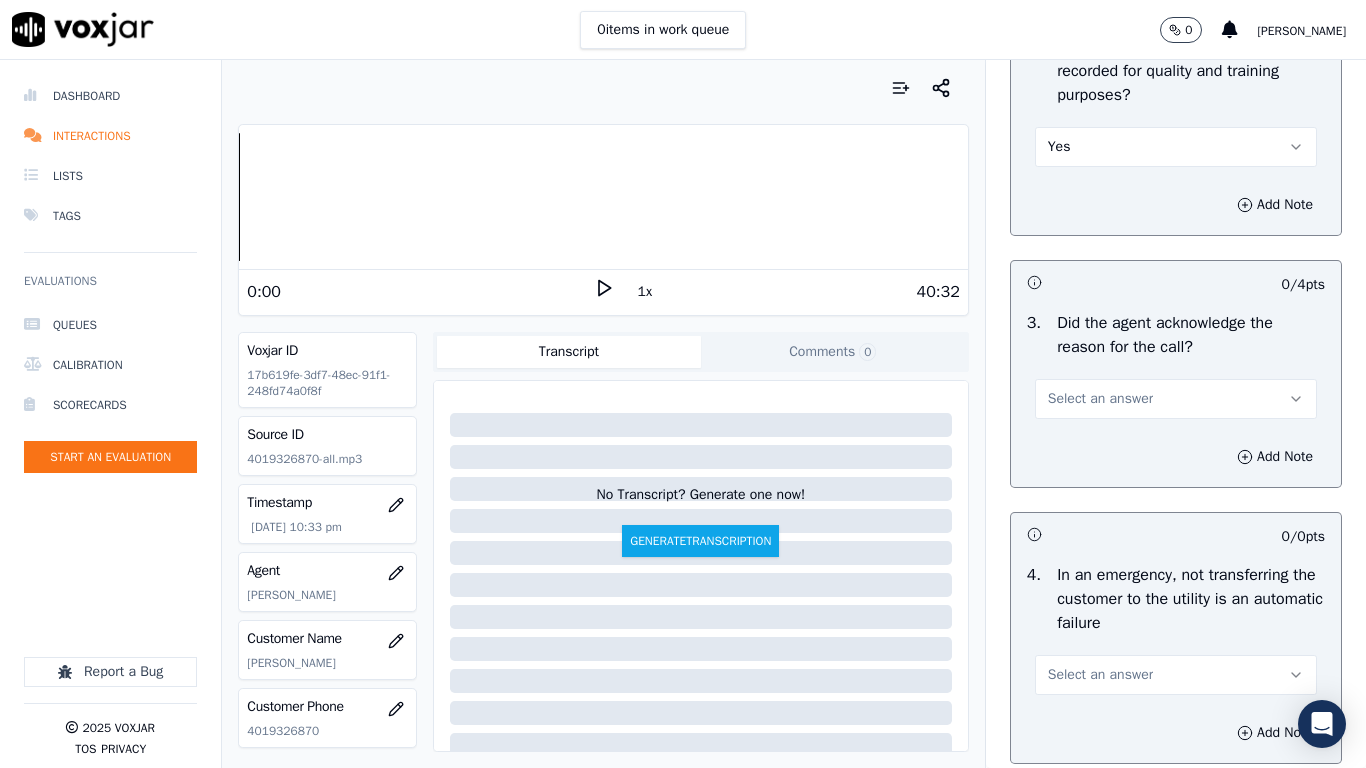 click on "Select an answer" at bounding box center [1176, 399] 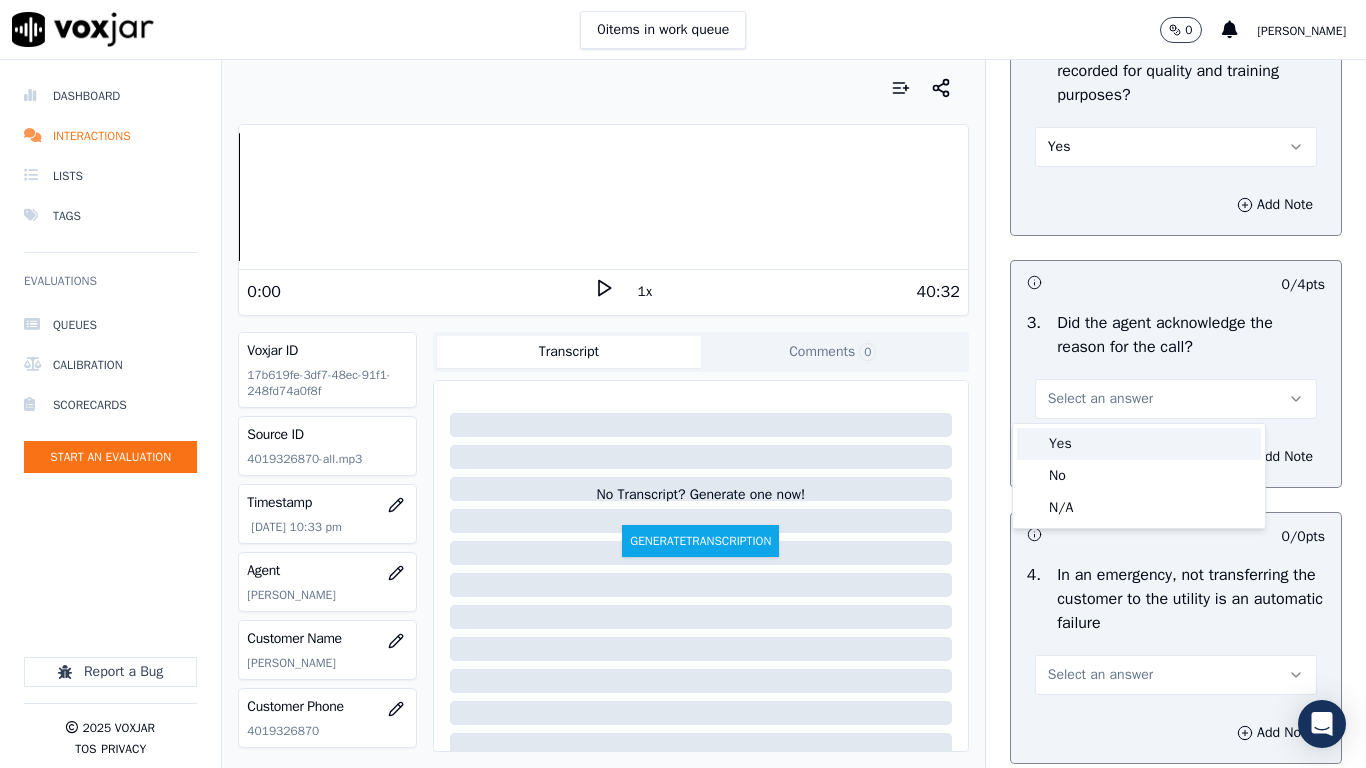 drag, startPoint x: 1101, startPoint y: 420, endPoint x: 1111, endPoint y: 493, distance: 73.68175 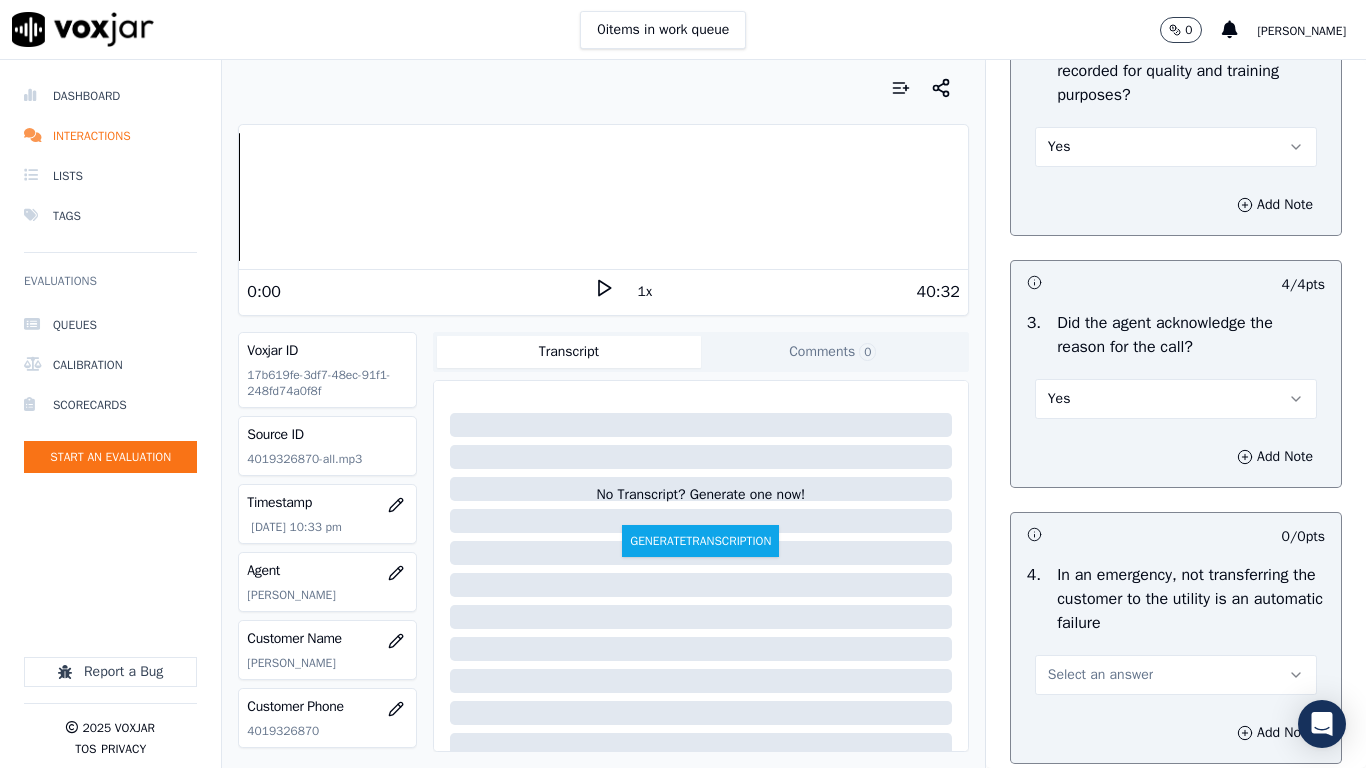drag, startPoint x: 1108, startPoint y: 678, endPoint x: 1106, endPoint y: 690, distance: 12.165525 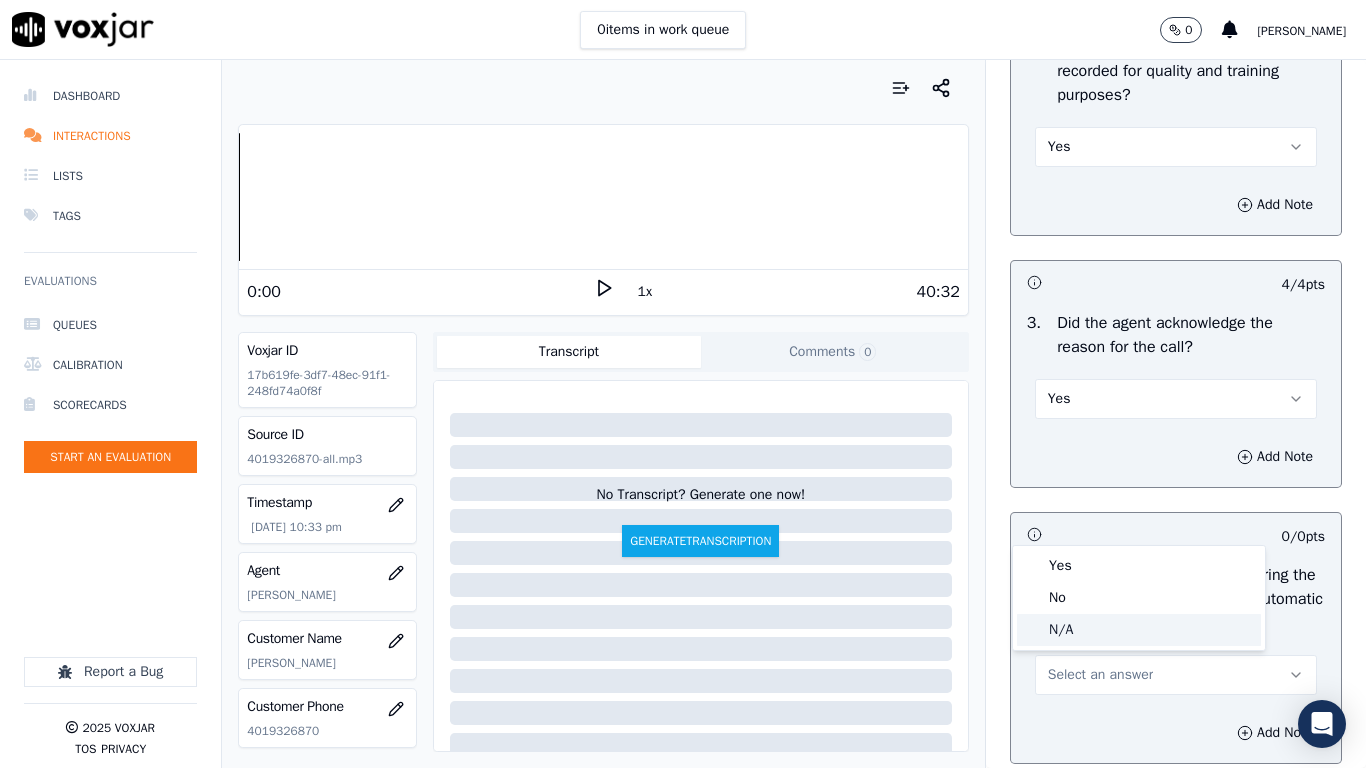 click on "N/A" 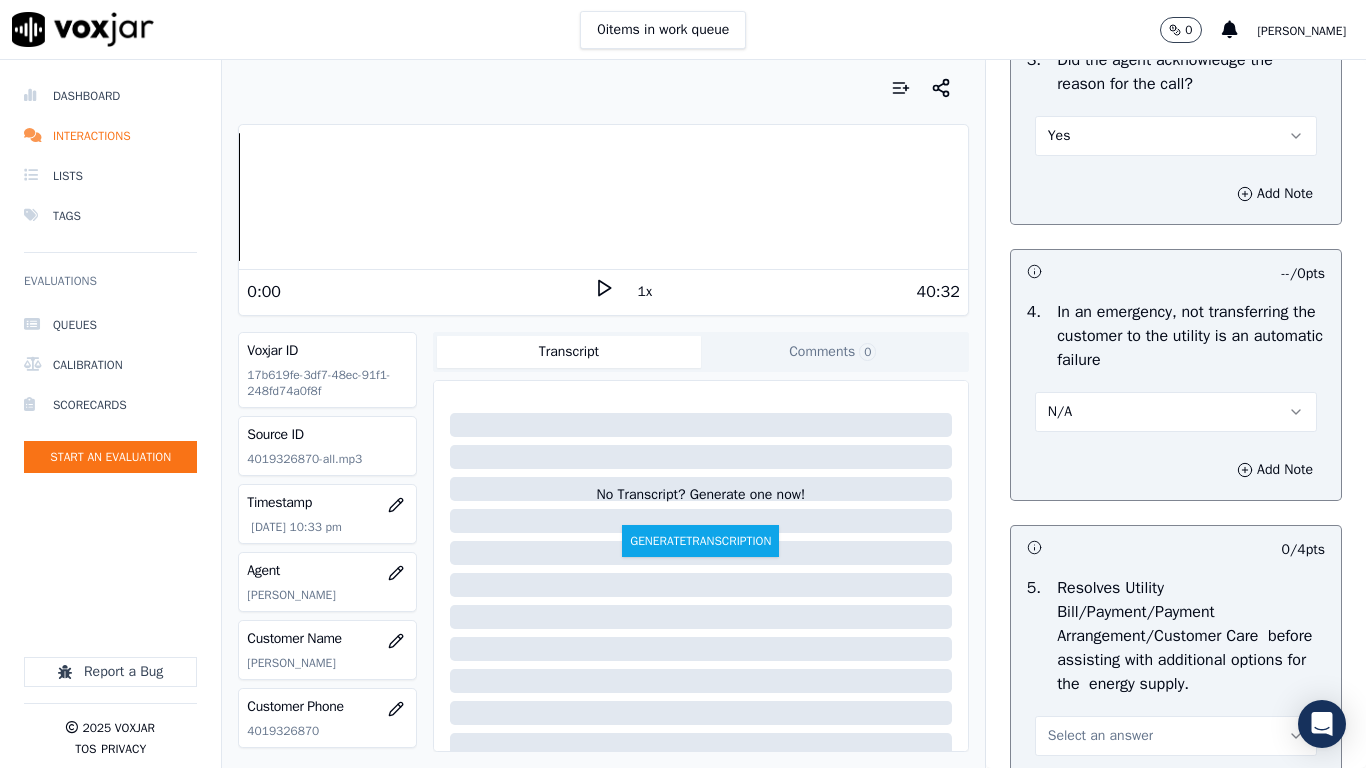scroll, scrollTop: 1100, scrollLeft: 0, axis: vertical 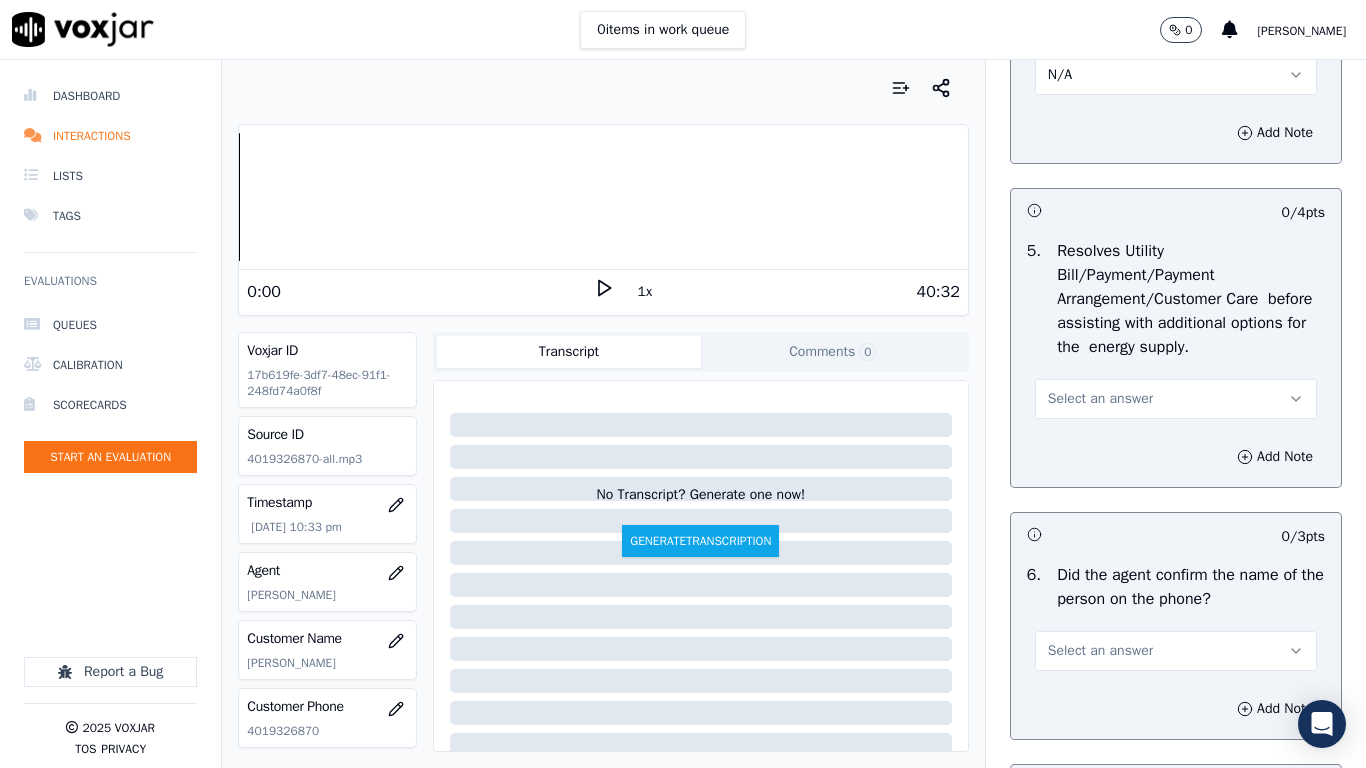 click on "Select an answer" at bounding box center [1100, 399] 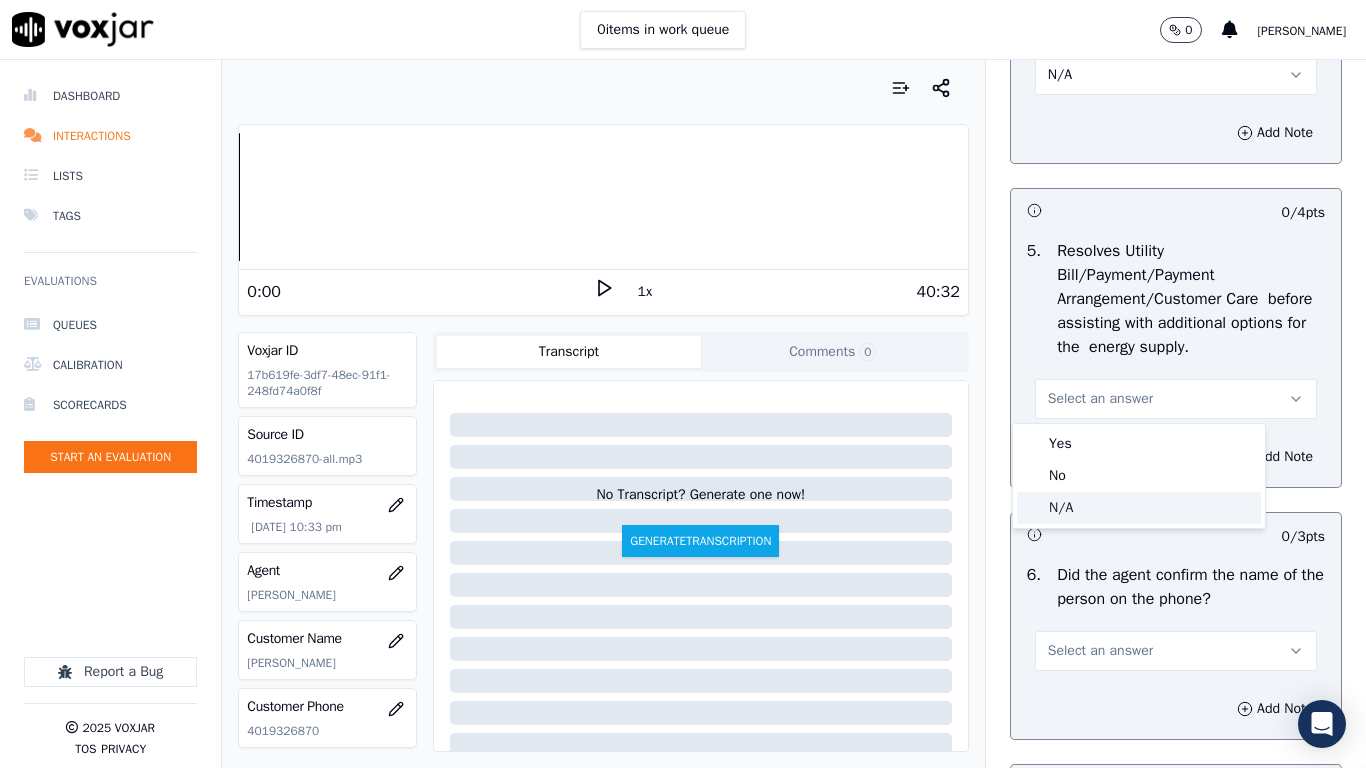 click on "N/A" 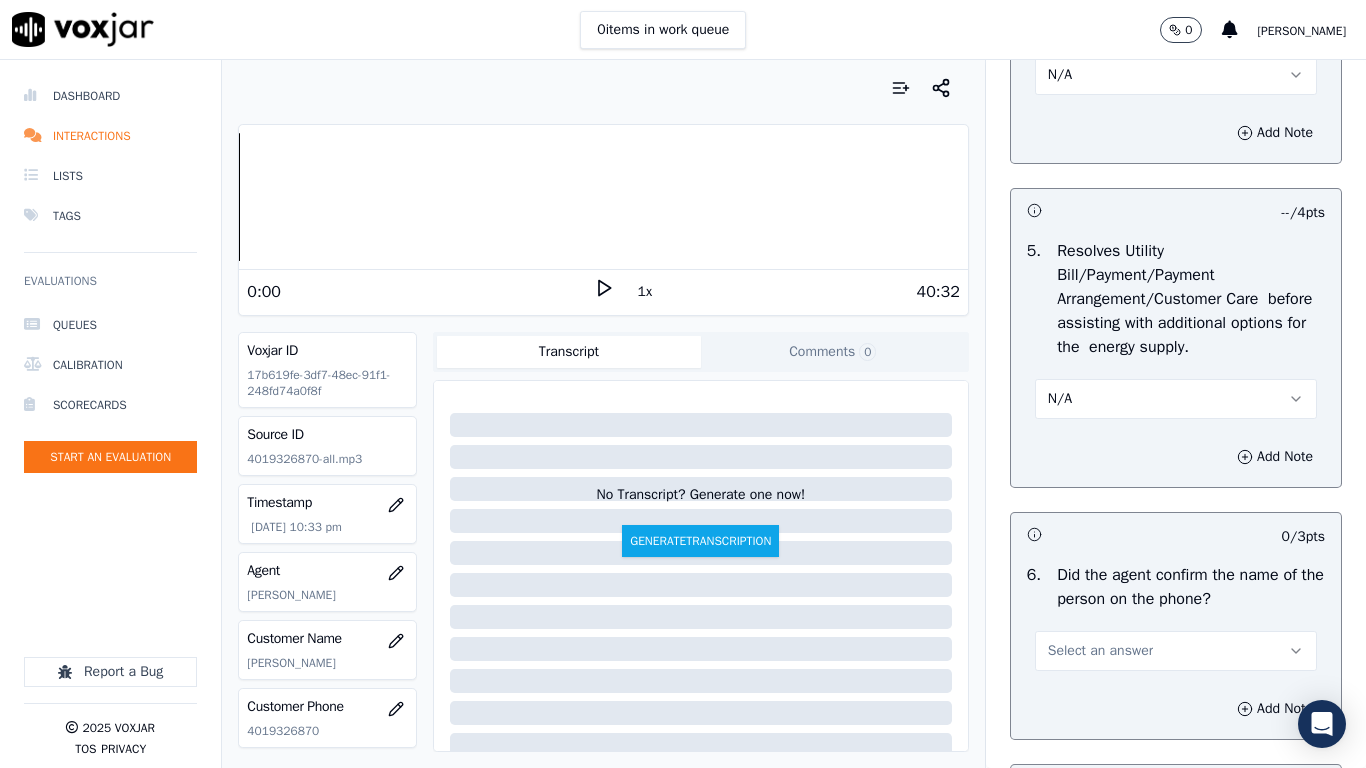 click on "Select an answer" at bounding box center [1100, 651] 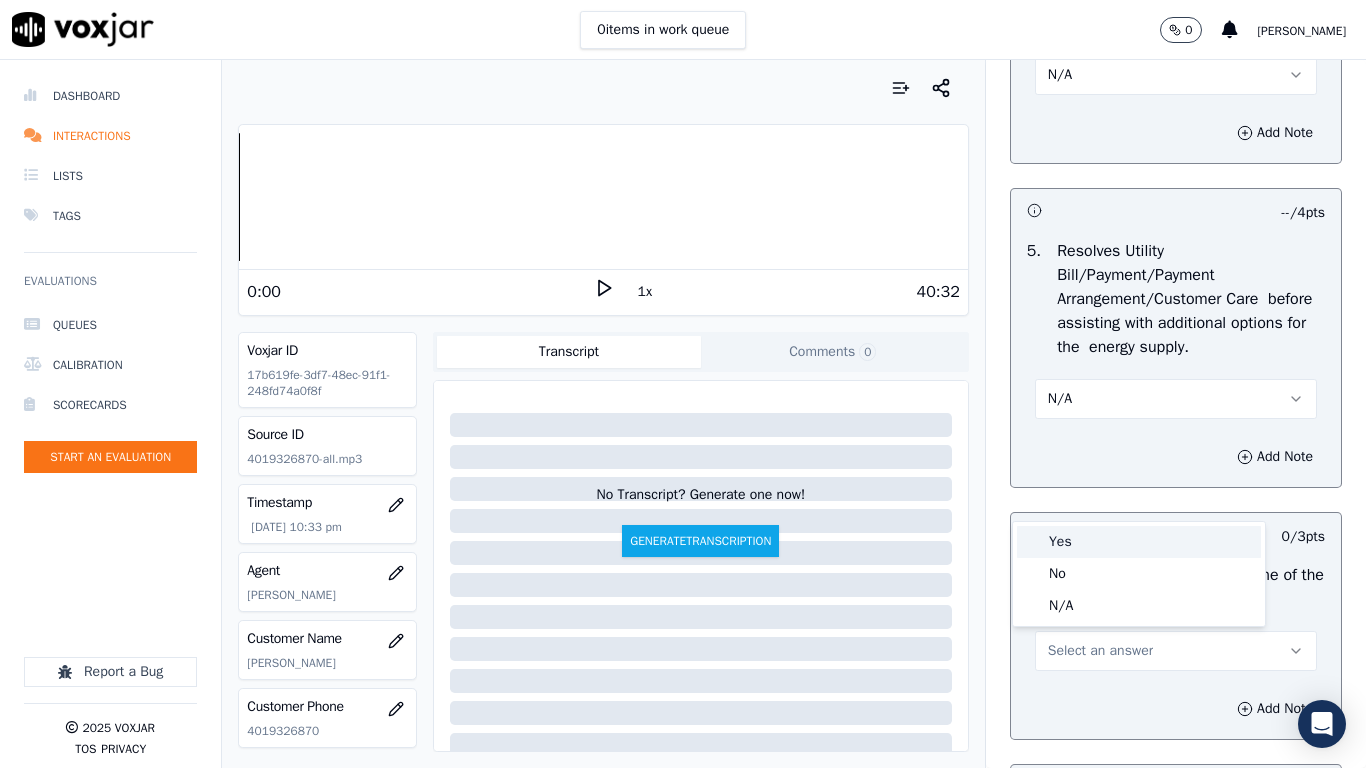 click on "Yes" at bounding box center [1139, 542] 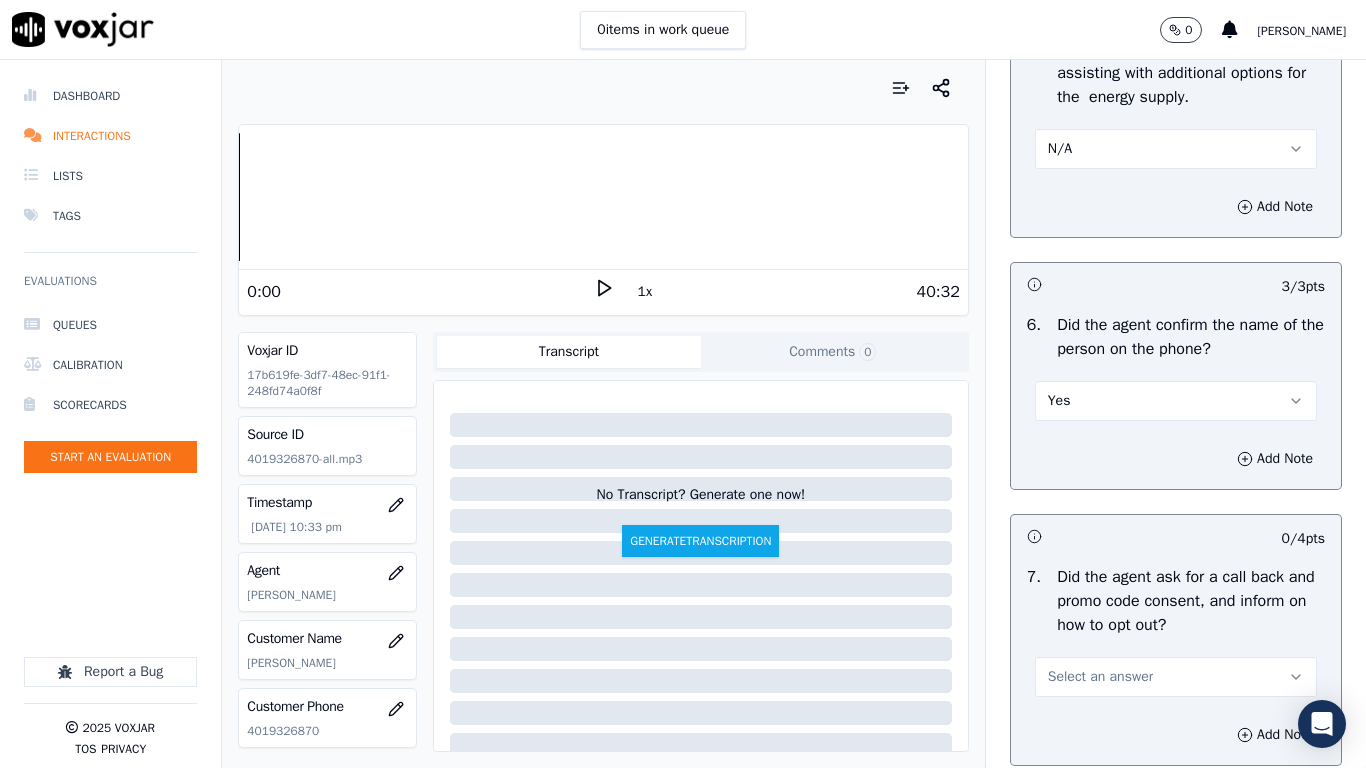 scroll, scrollTop: 1800, scrollLeft: 0, axis: vertical 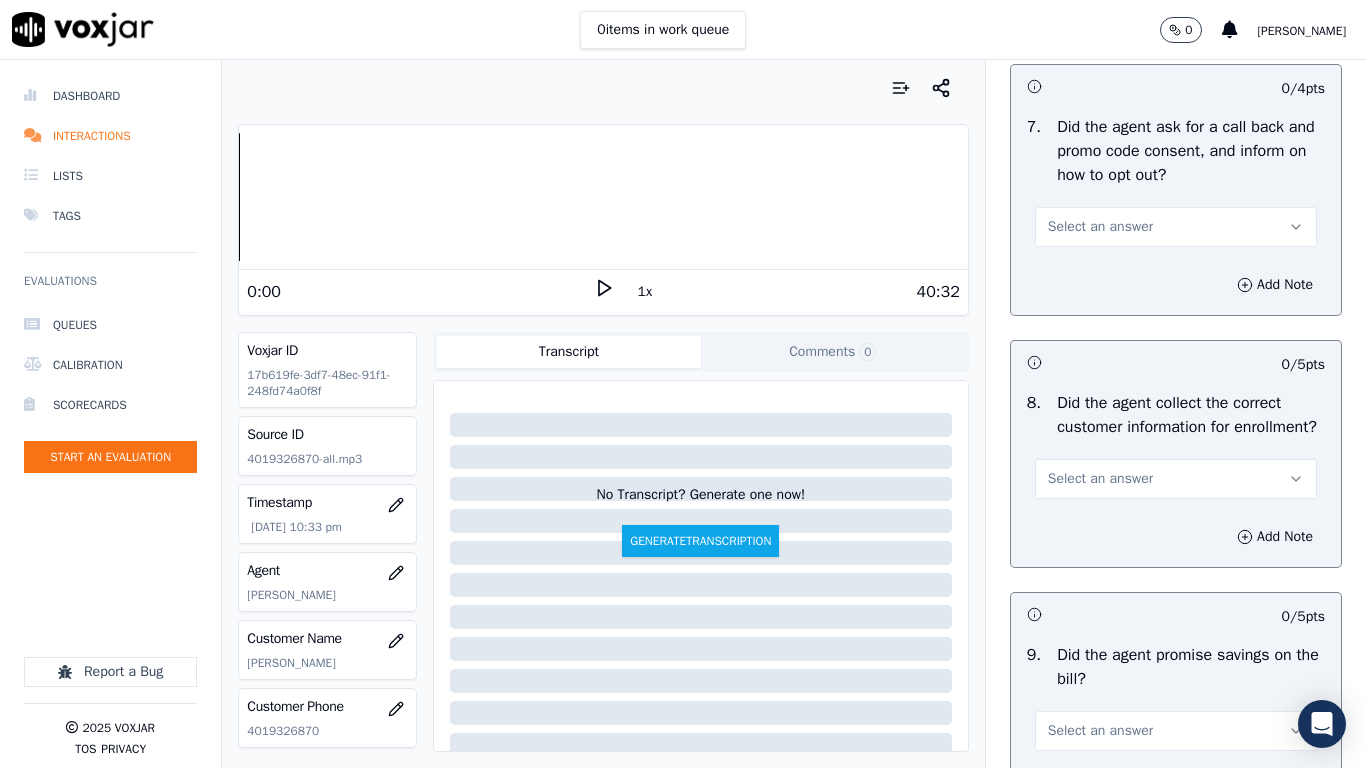 click on "Select an answer" at bounding box center [1100, 227] 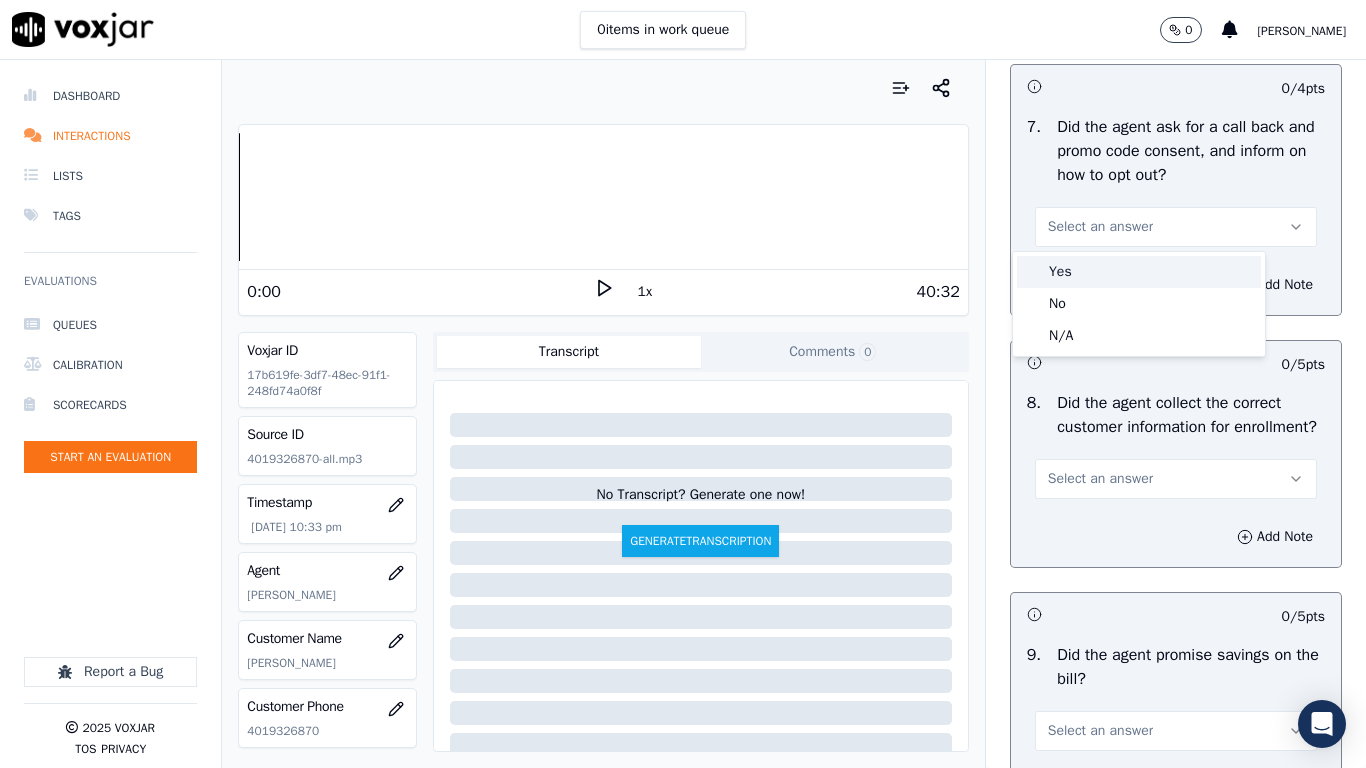 click on "Yes" at bounding box center [1139, 272] 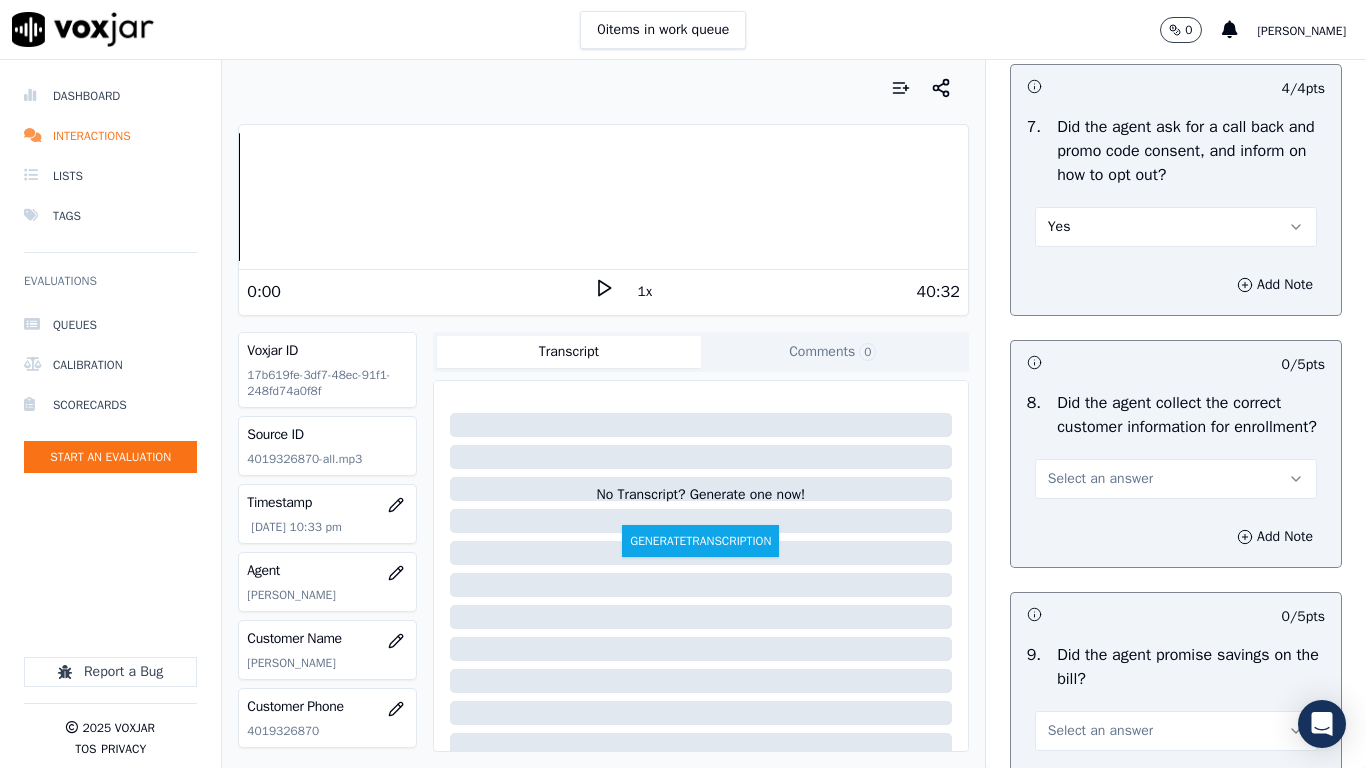 click on "Select an answer" at bounding box center (1176, 479) 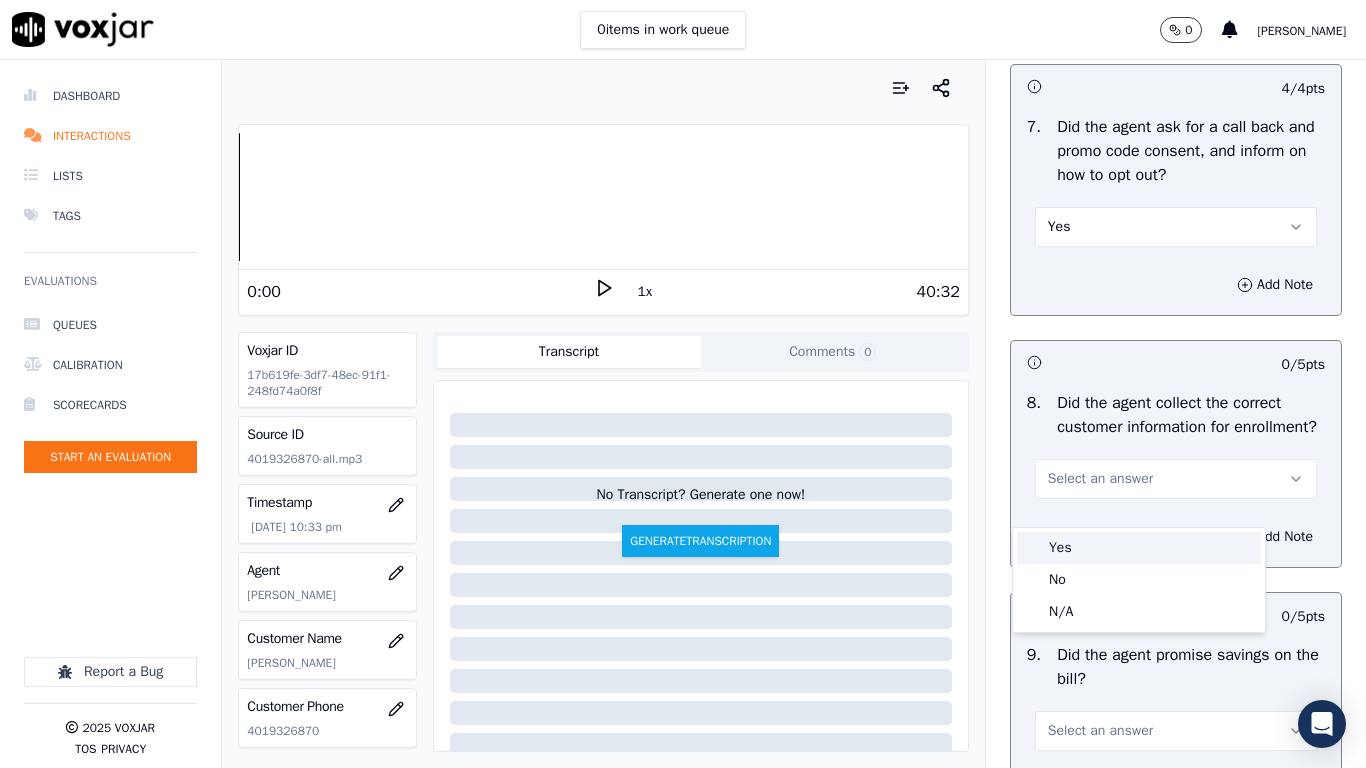 click on "Yes" at bounding box center [1139, 548] 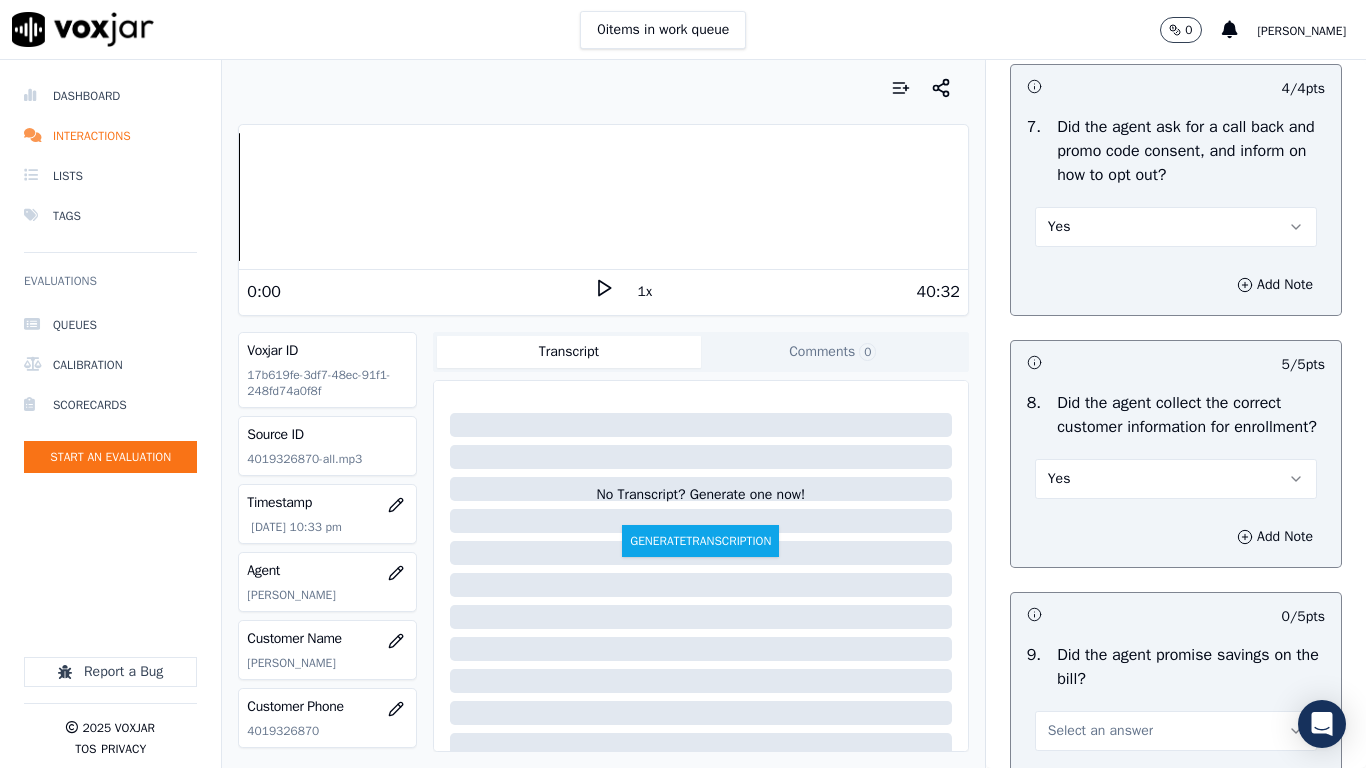 scroll, scrollTop: 2200, scrollLeft: 0, axis: vertical 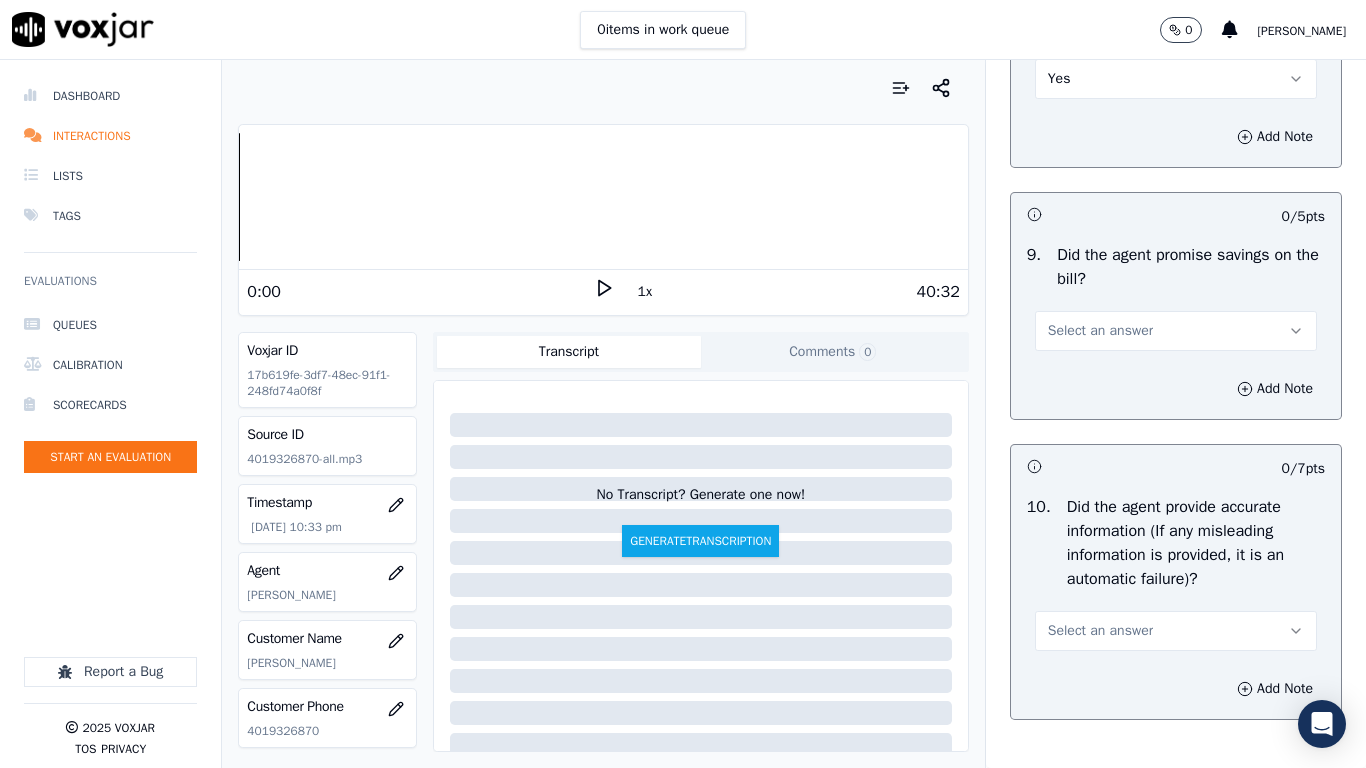 click on "Select an answer" at bounding box center (1100, 331) 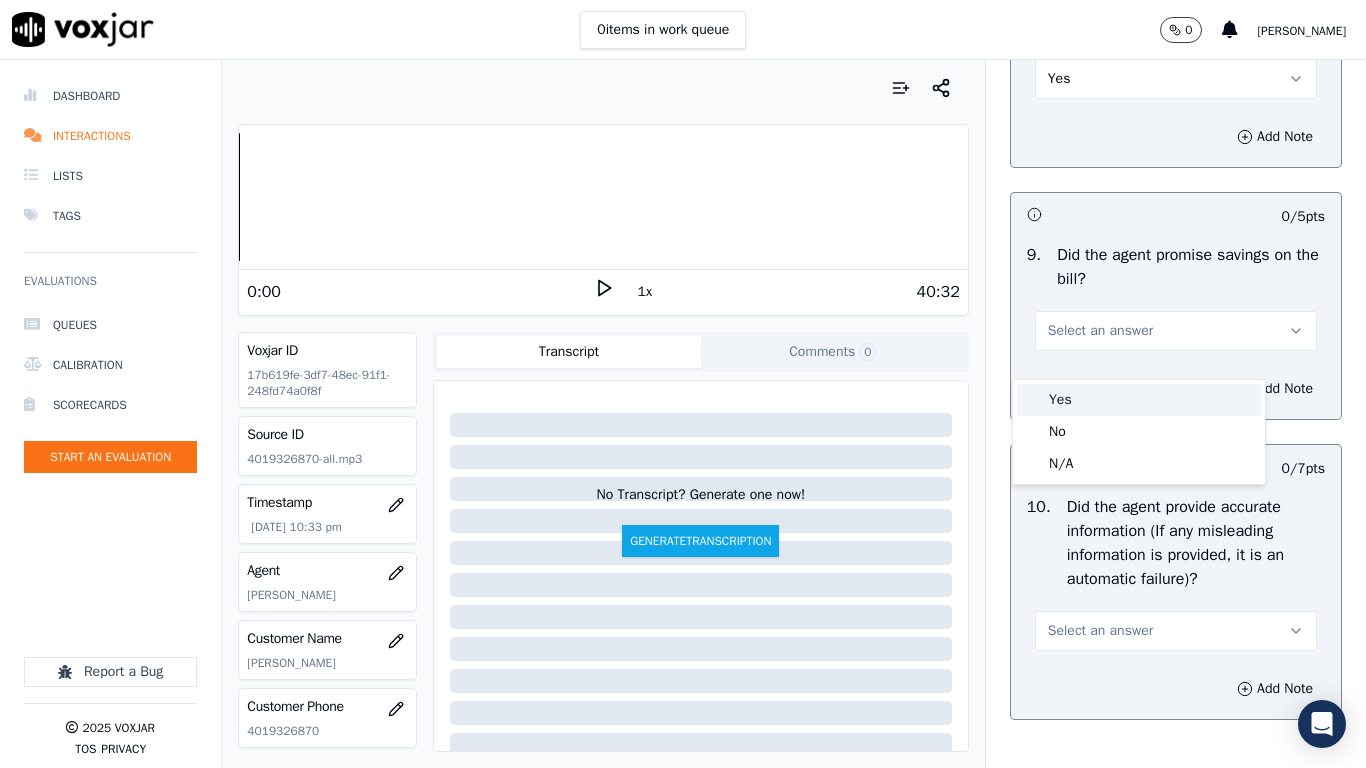click on "Yes" at bounding box center [1139, 400] 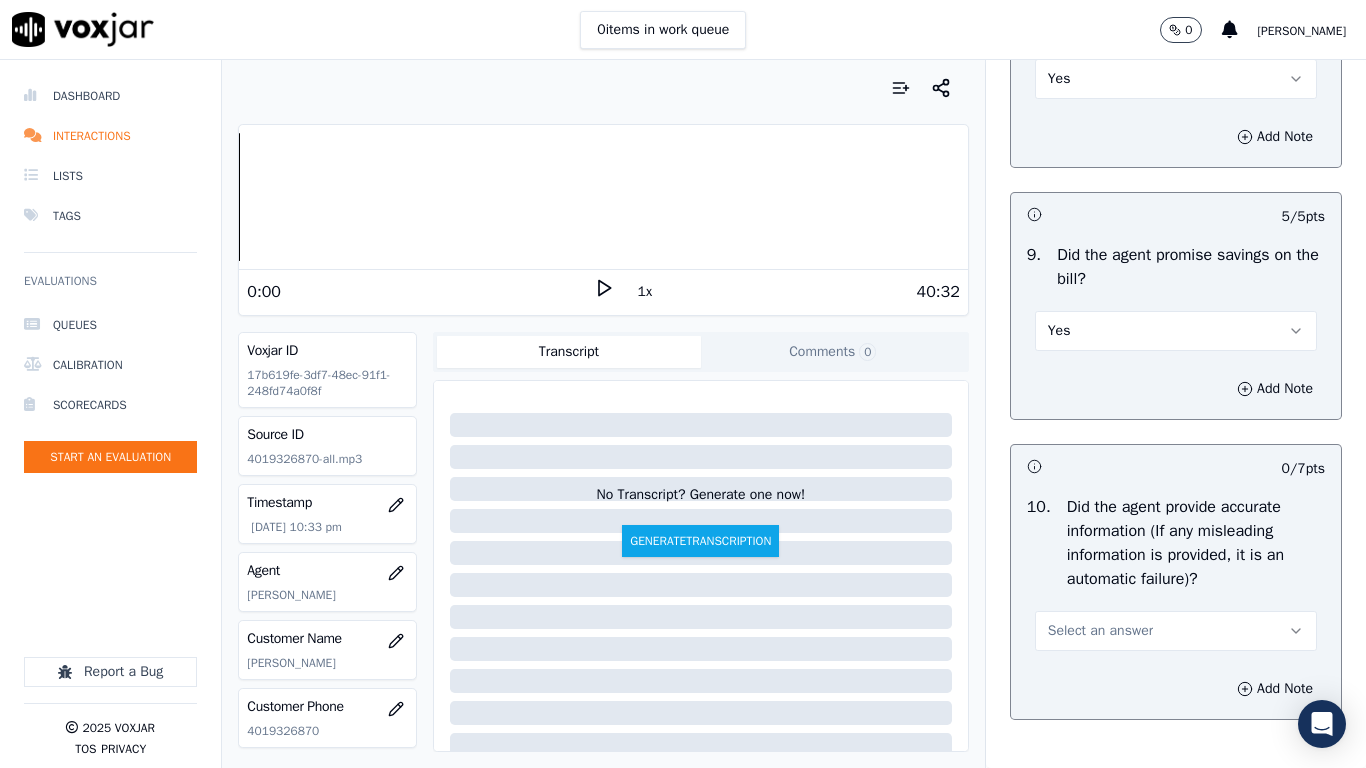 click on "Select an answer" at bounding box center [1176, 631] 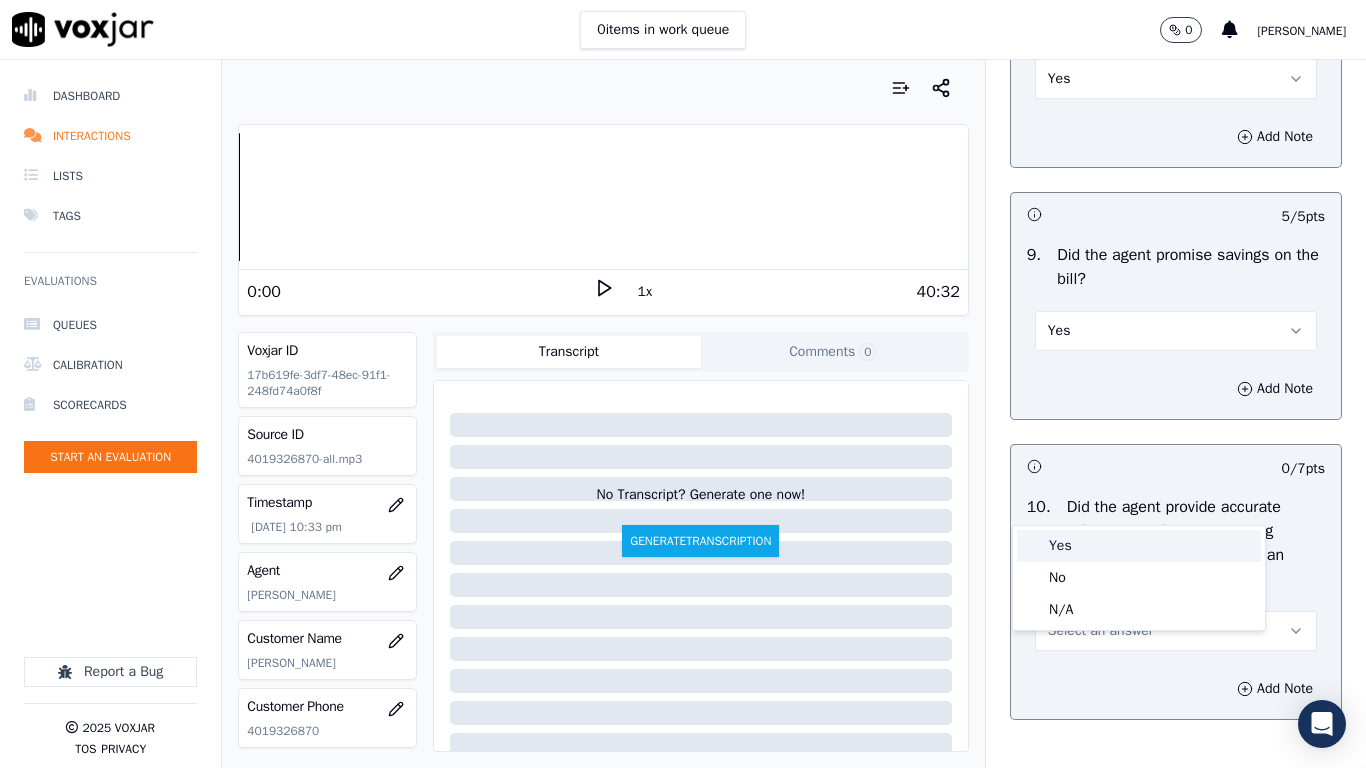 click on "Yes" at bounding box center (1139, 546) 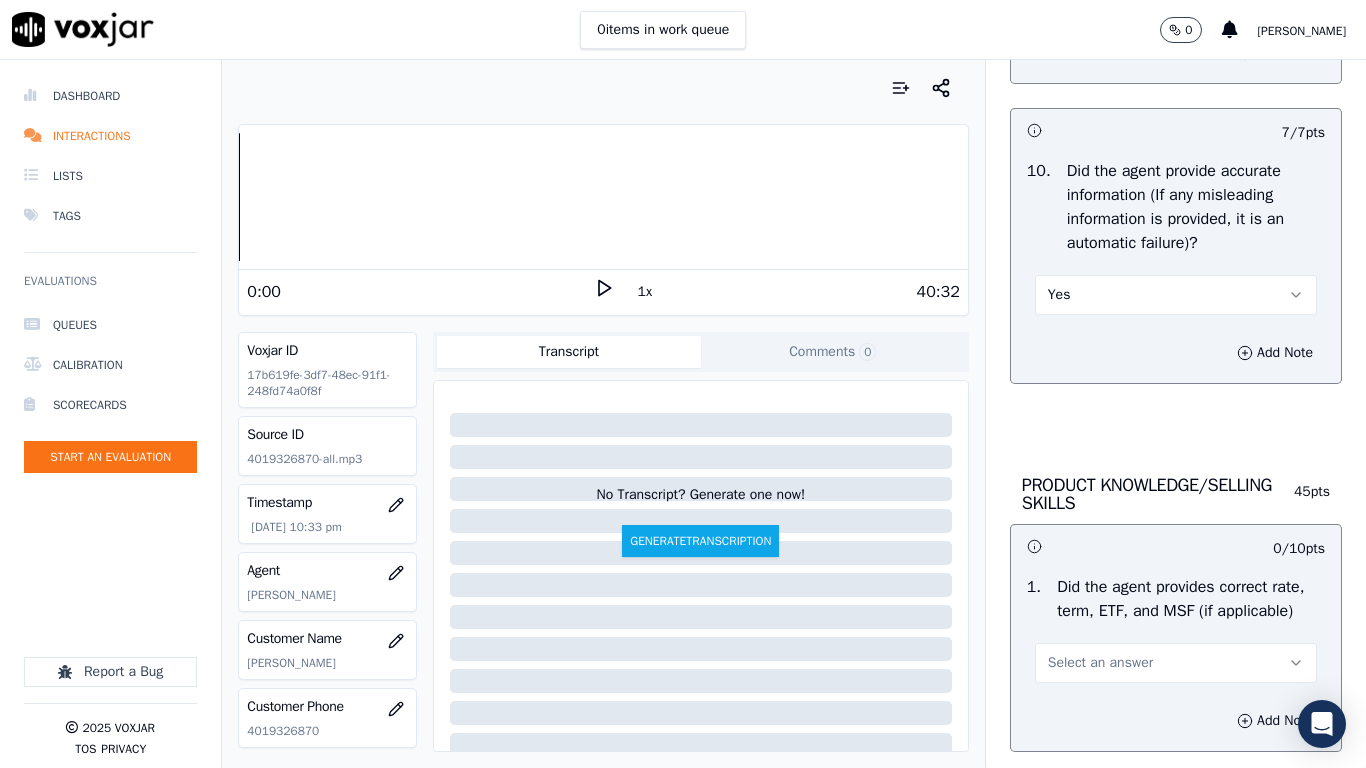 scroll, scrollTop: 3000, scrollLeft: 0, axis: vertical 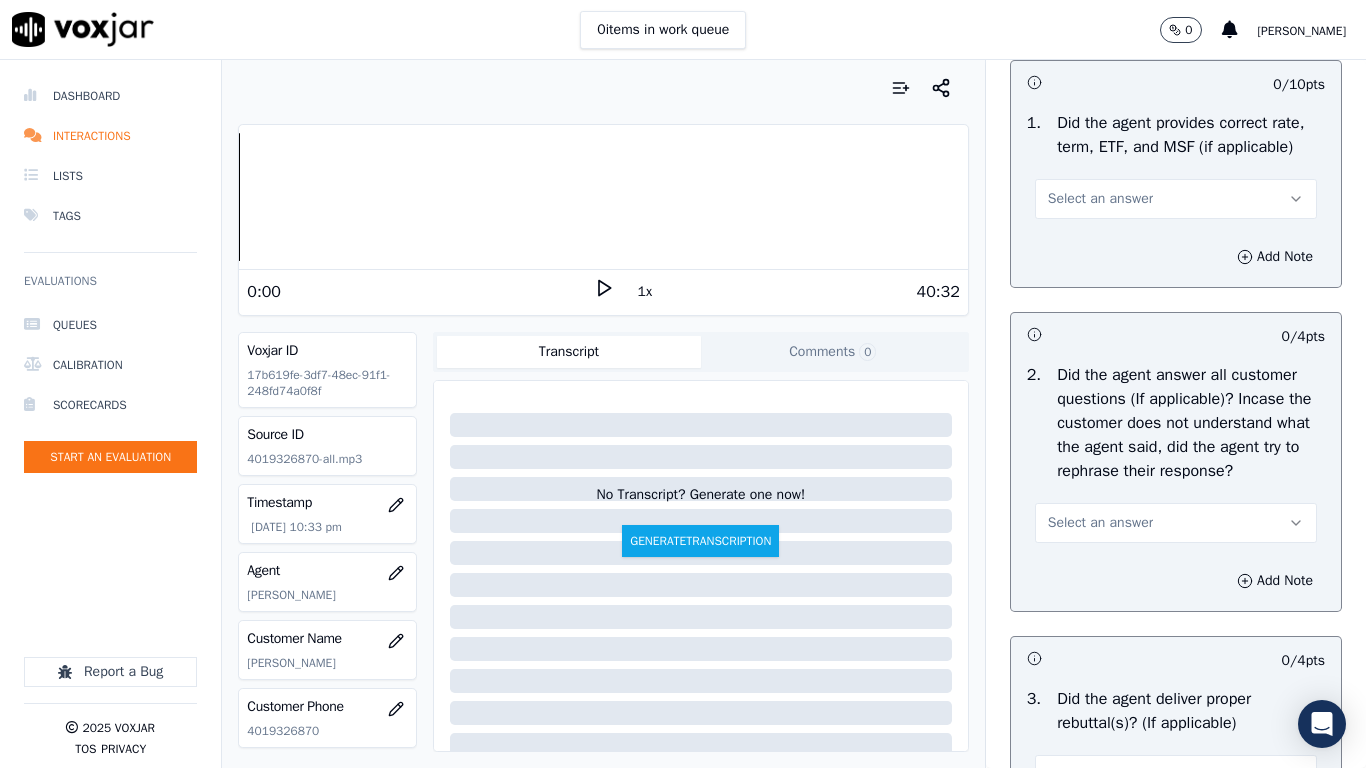 click on "Select an answer" at bounding box center [1100, 199] 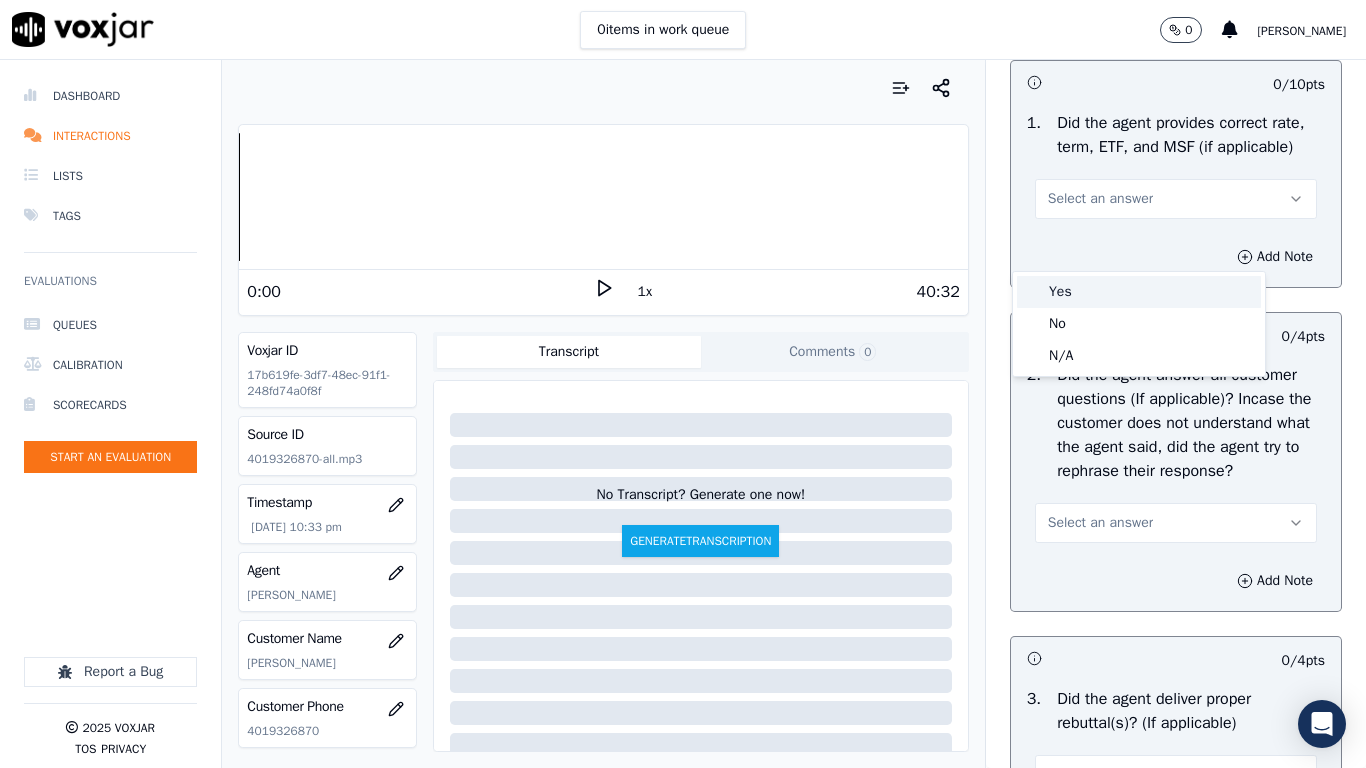click on "Yes" at bounding box center [1139, 292] 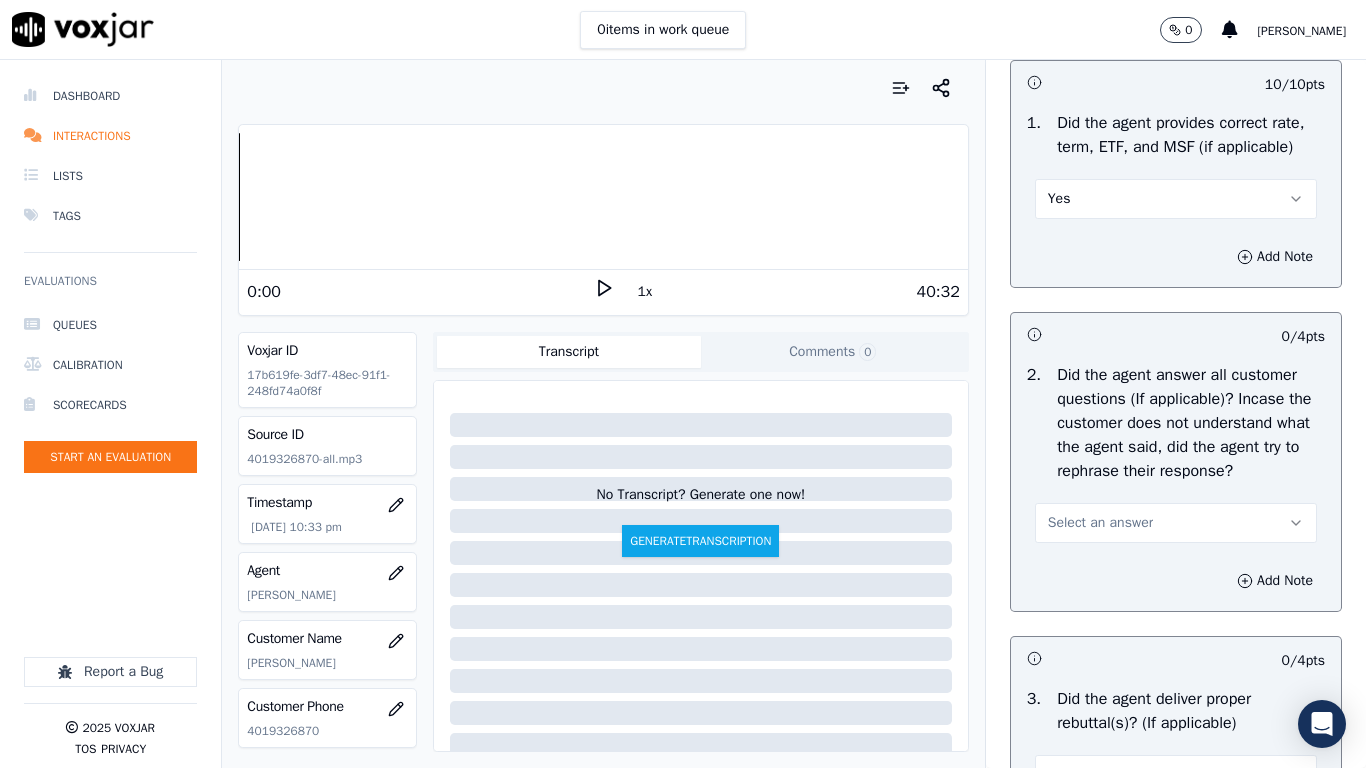 drag, startPoint x: 1100, startPoint y: 596, endPoint x: 1100, endPoint y: 612, distance: 16 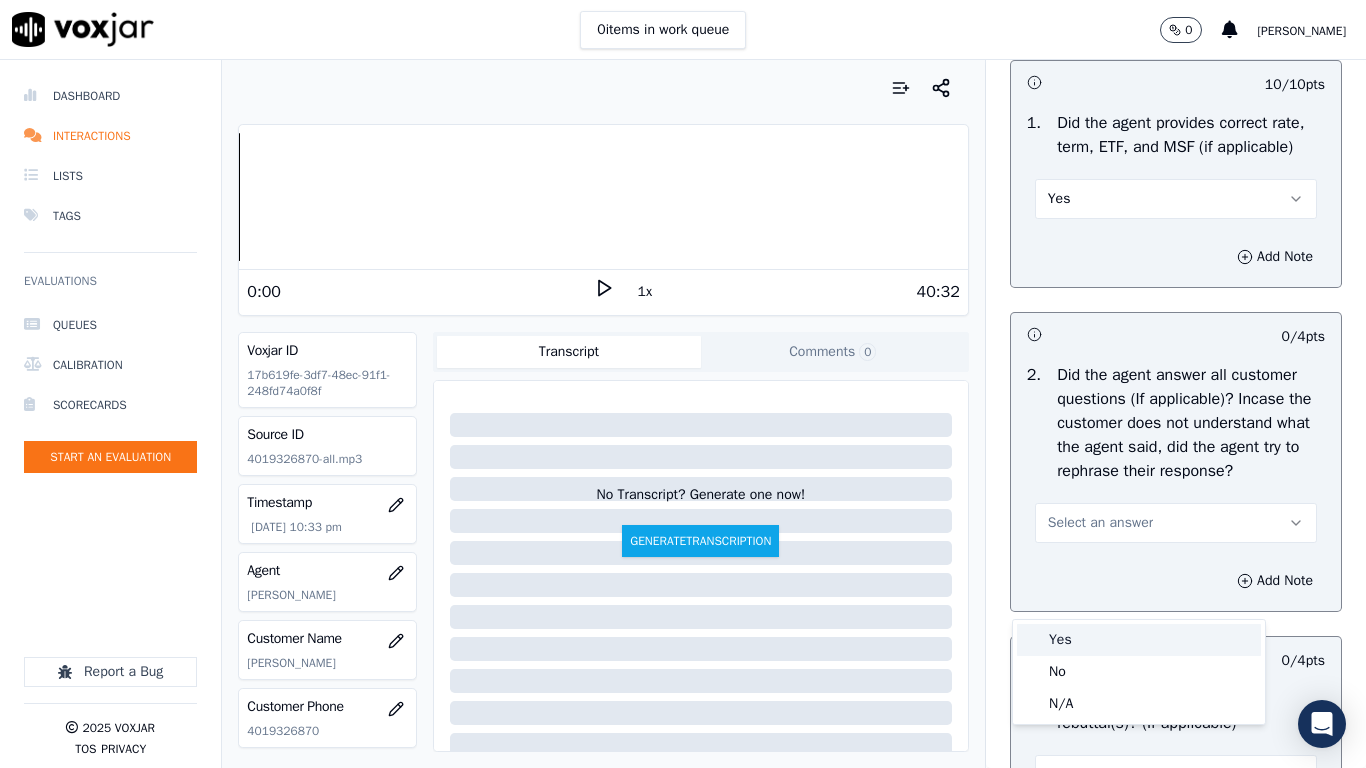 click on "Yes" at bounding box center (1139, 640) 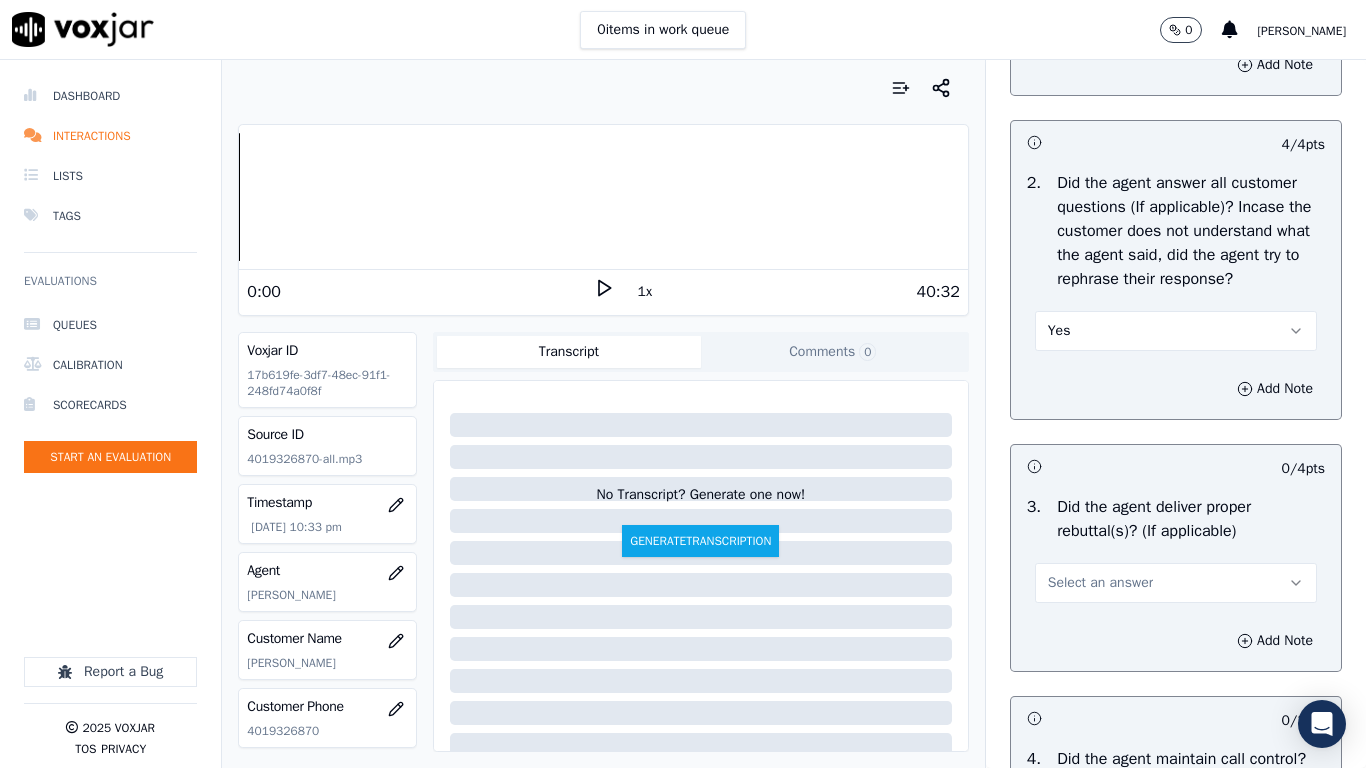 scroll, scrollTop: 3700, scrollLeft: 0, axis: vertical 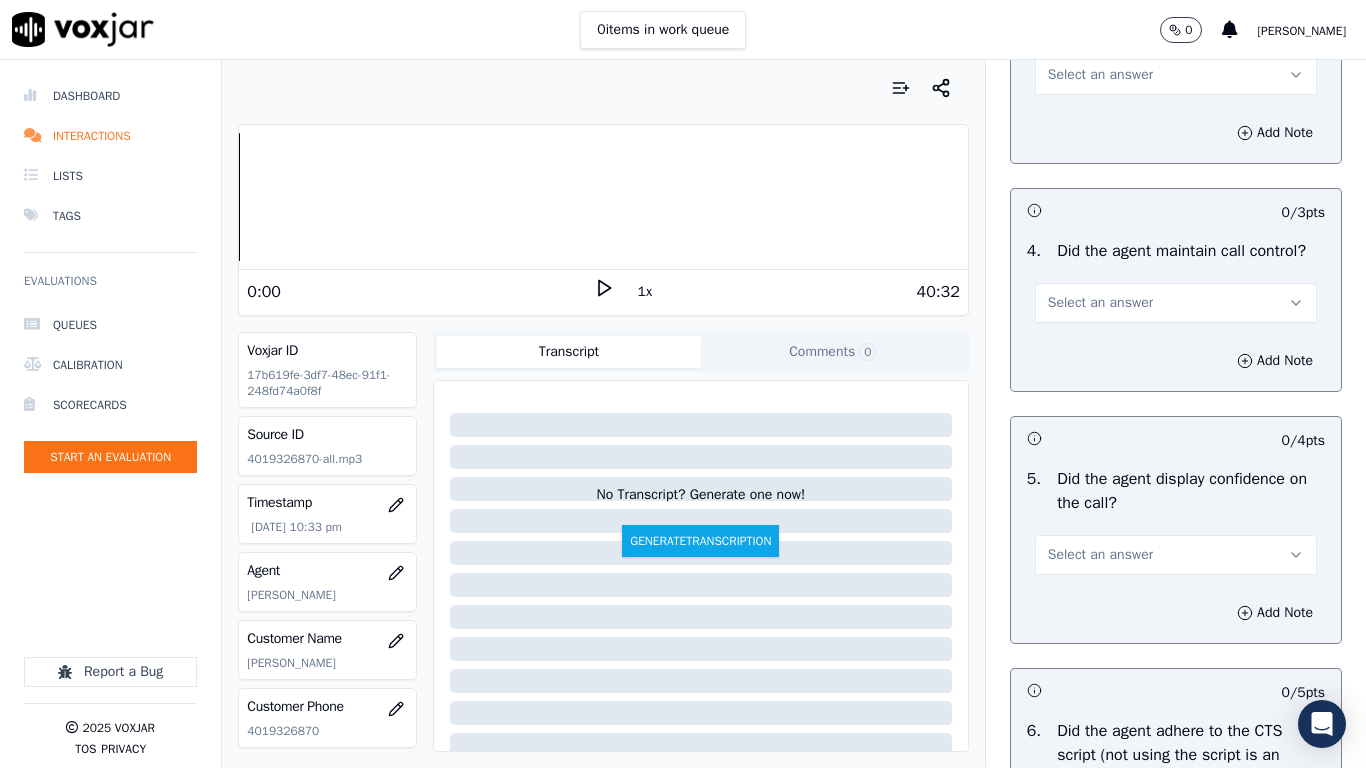 click on "Select an answer" at bounding box center [1100, 303] 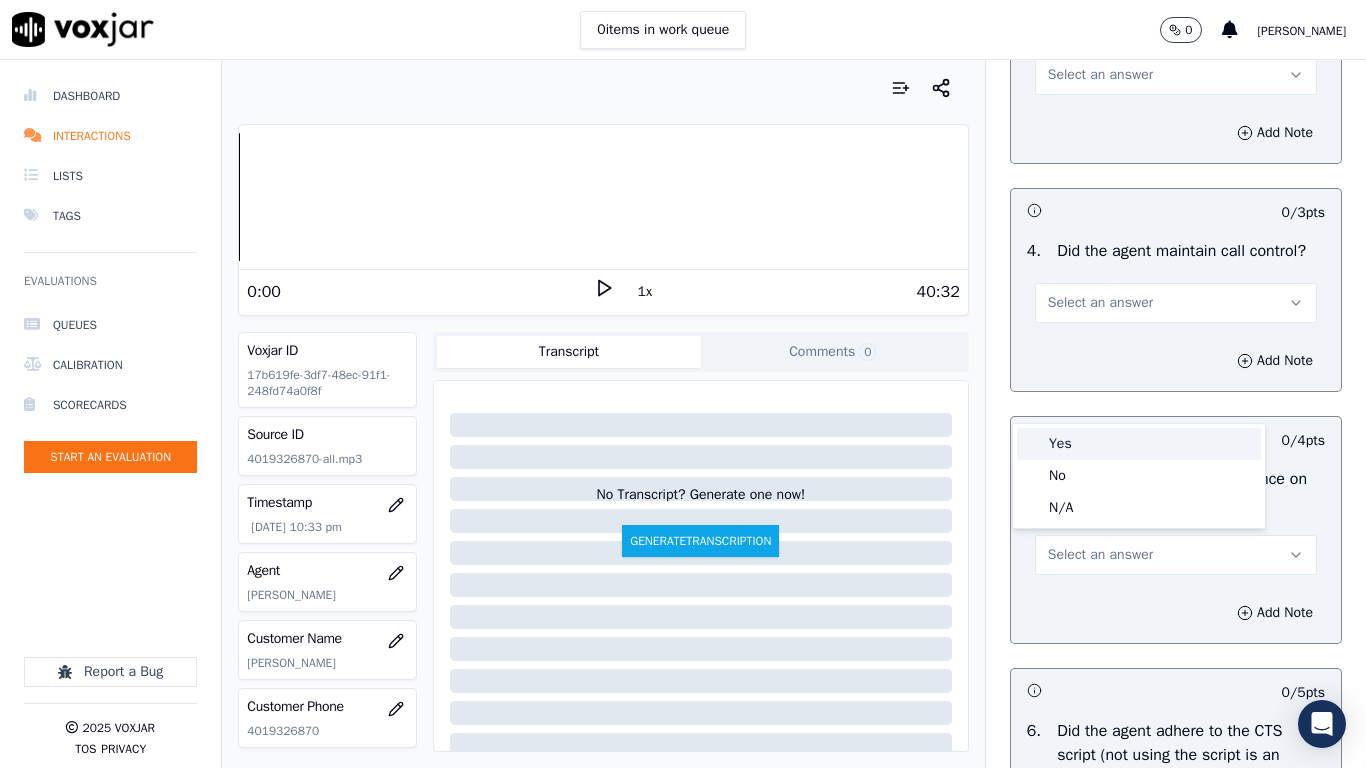 click on "Yes" at bounding box center (1139, 444) 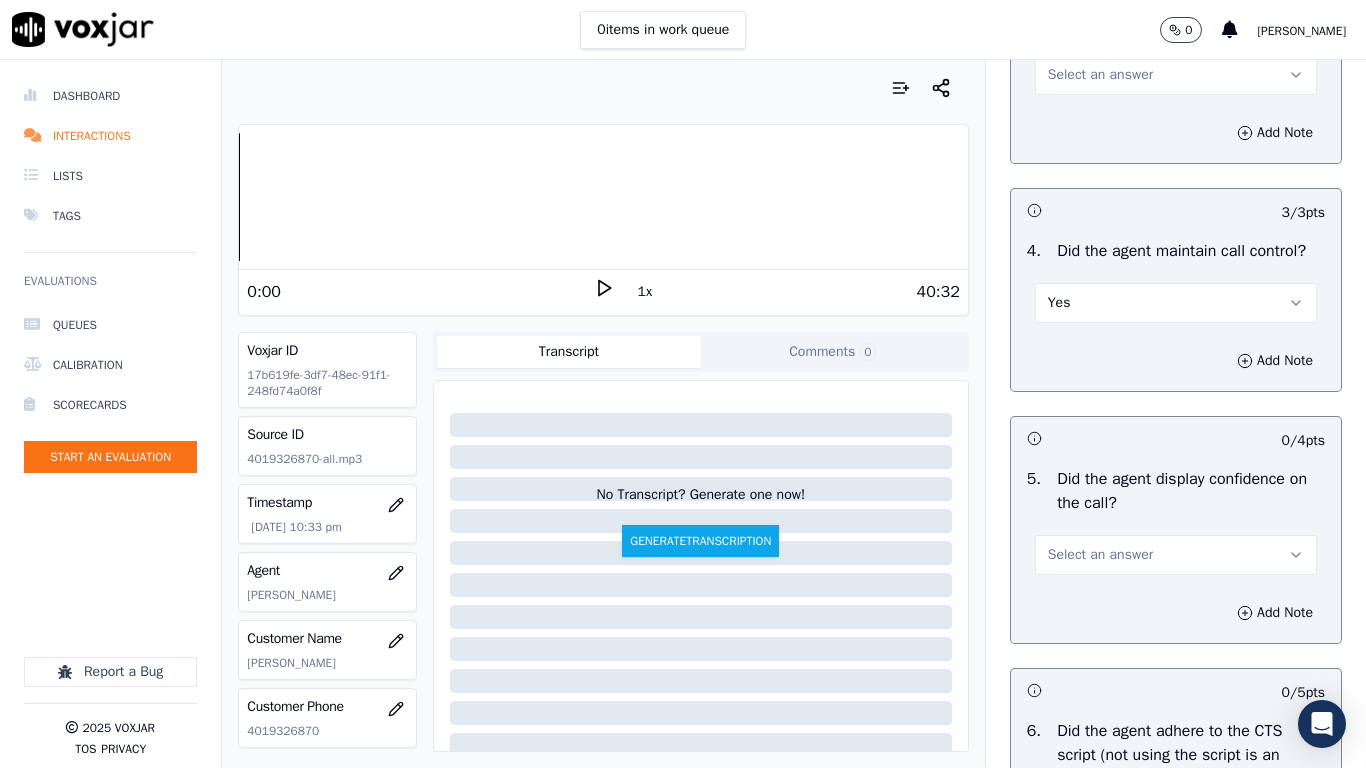 click on "Select an answer" at bounding box center [1100, 75] 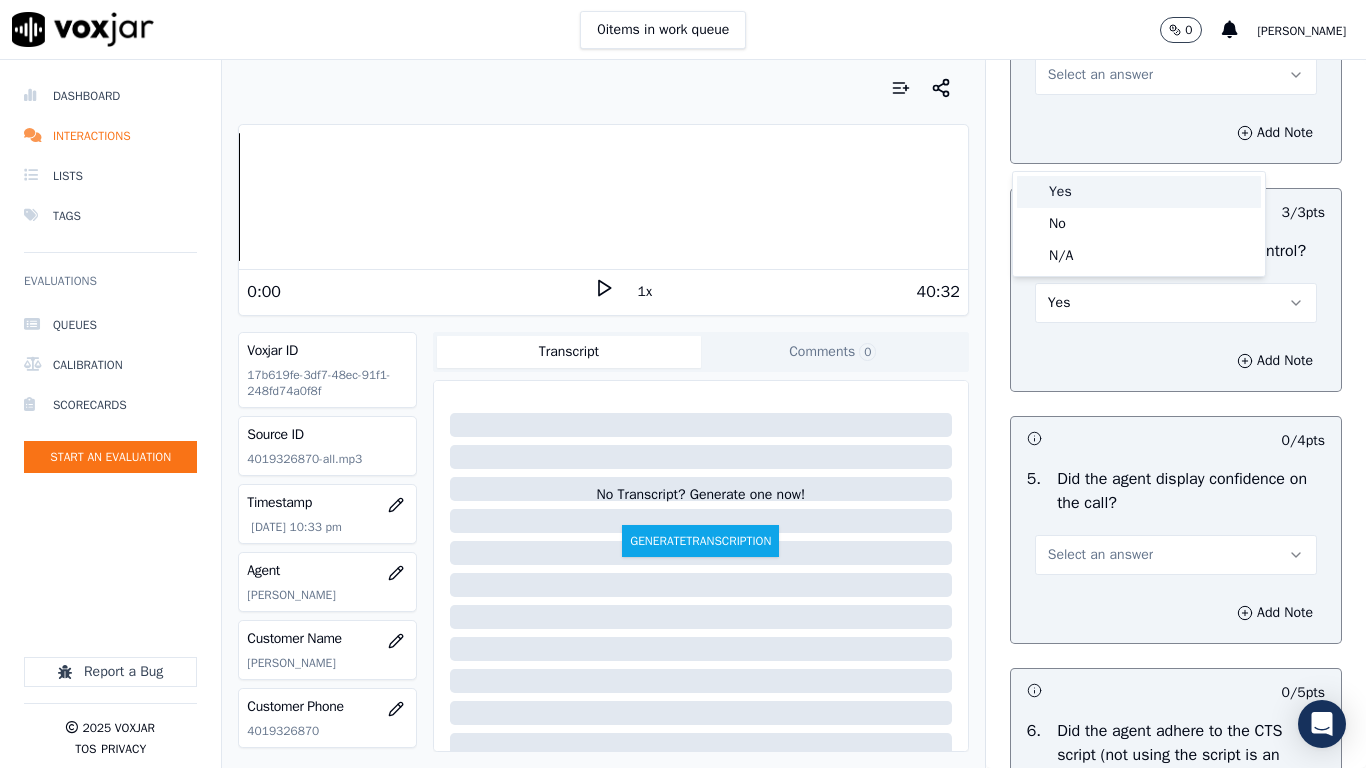 click on "Yes" at bounding box center [1139, 192] 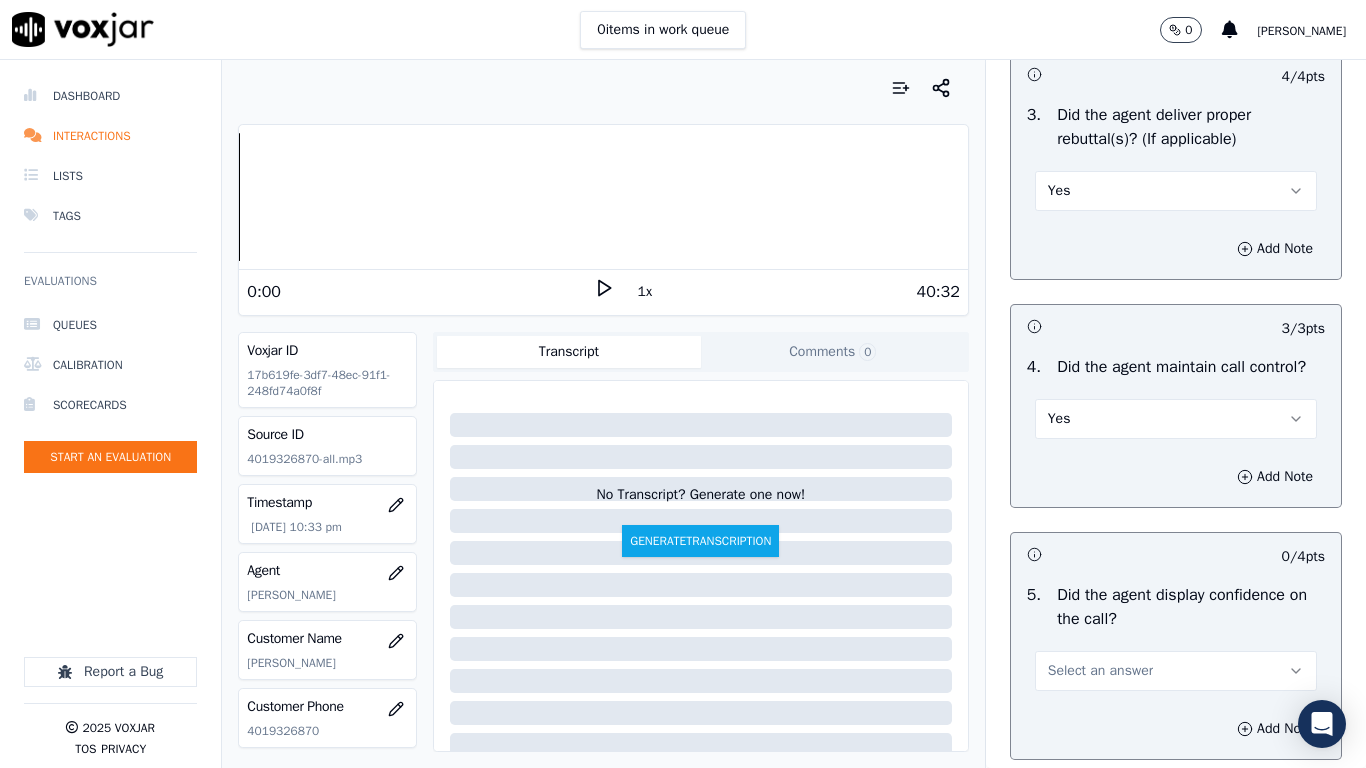 scroll, scrollTop: 4200, scrollLeft: 0, axis: vertical 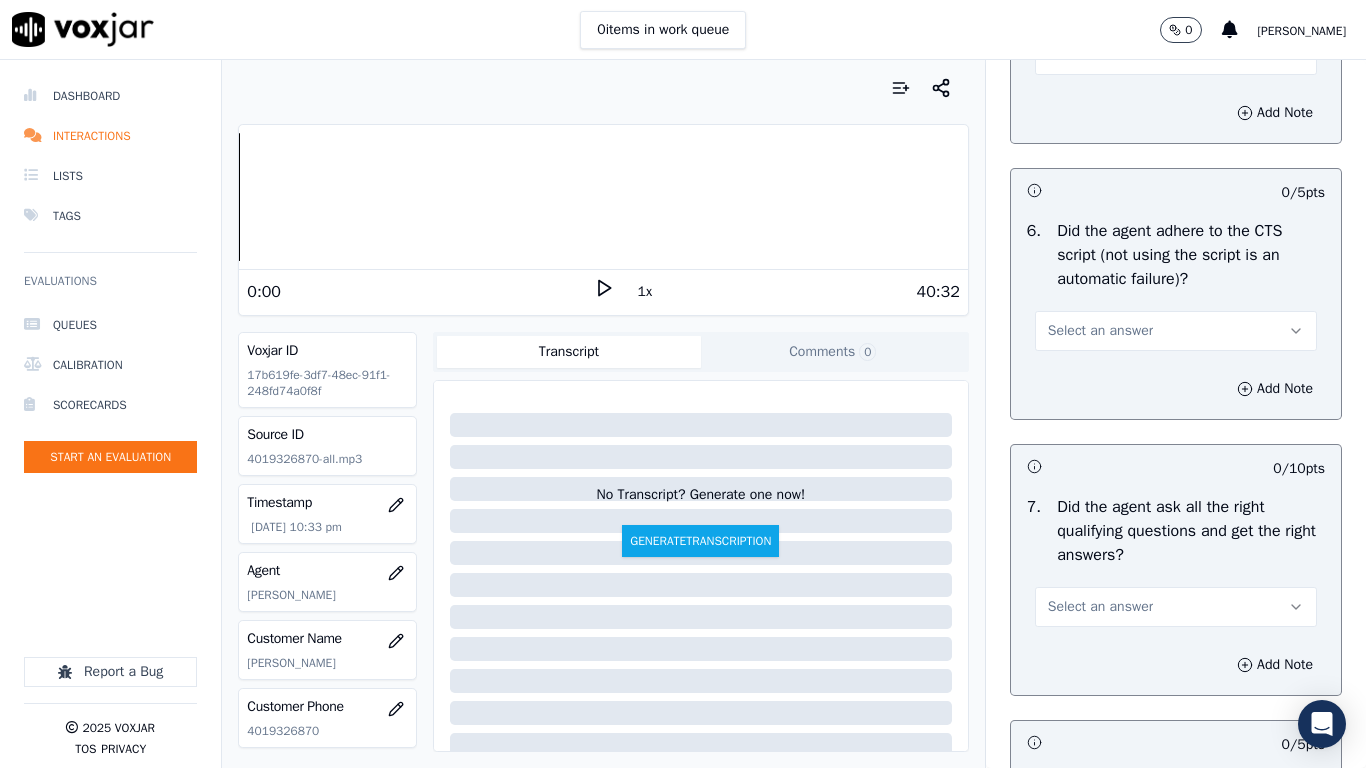 click on "Select an answer" at bounding box center (1100, 55) 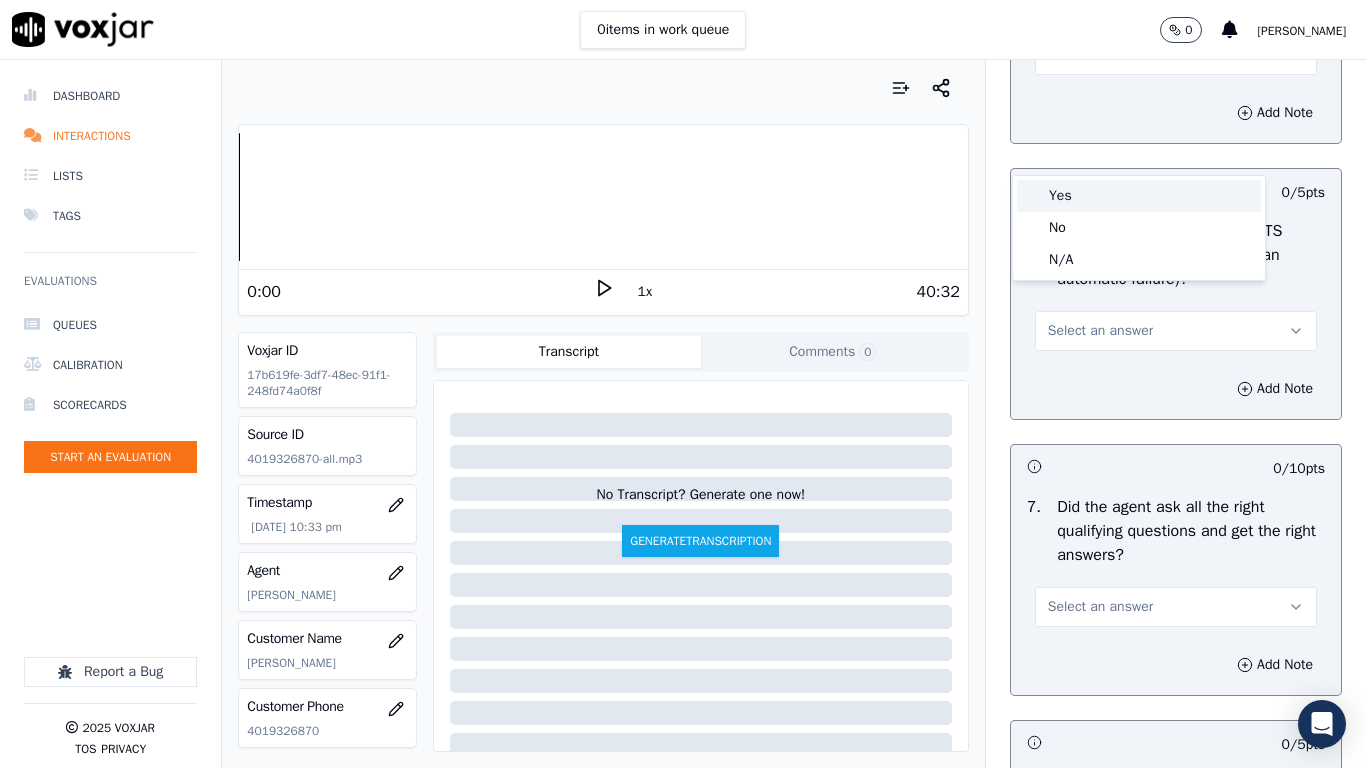 click on "Yes" at bounding box center (1139, 196) 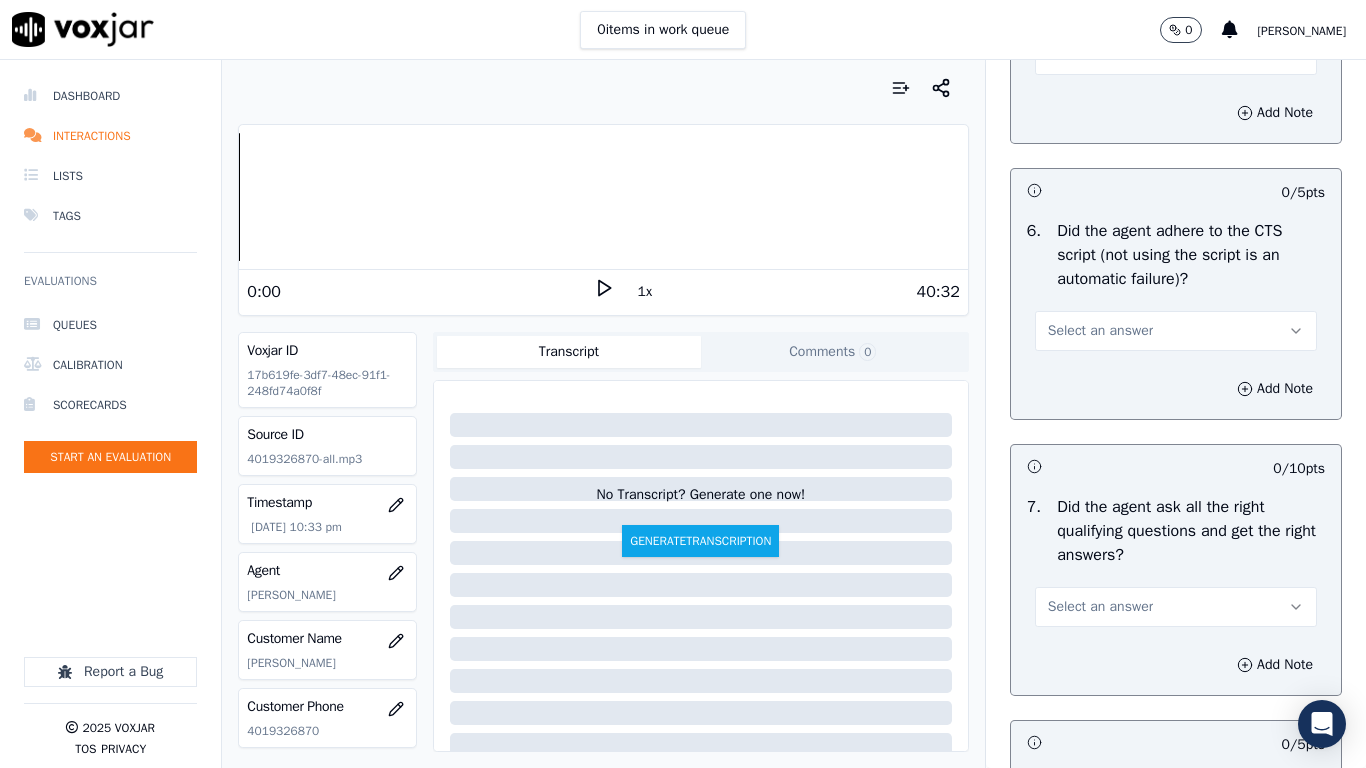 drag, startPoint x: 1083, startPoint y: 419, endPoint x: 1083, endPoint y: 440, distance: 21 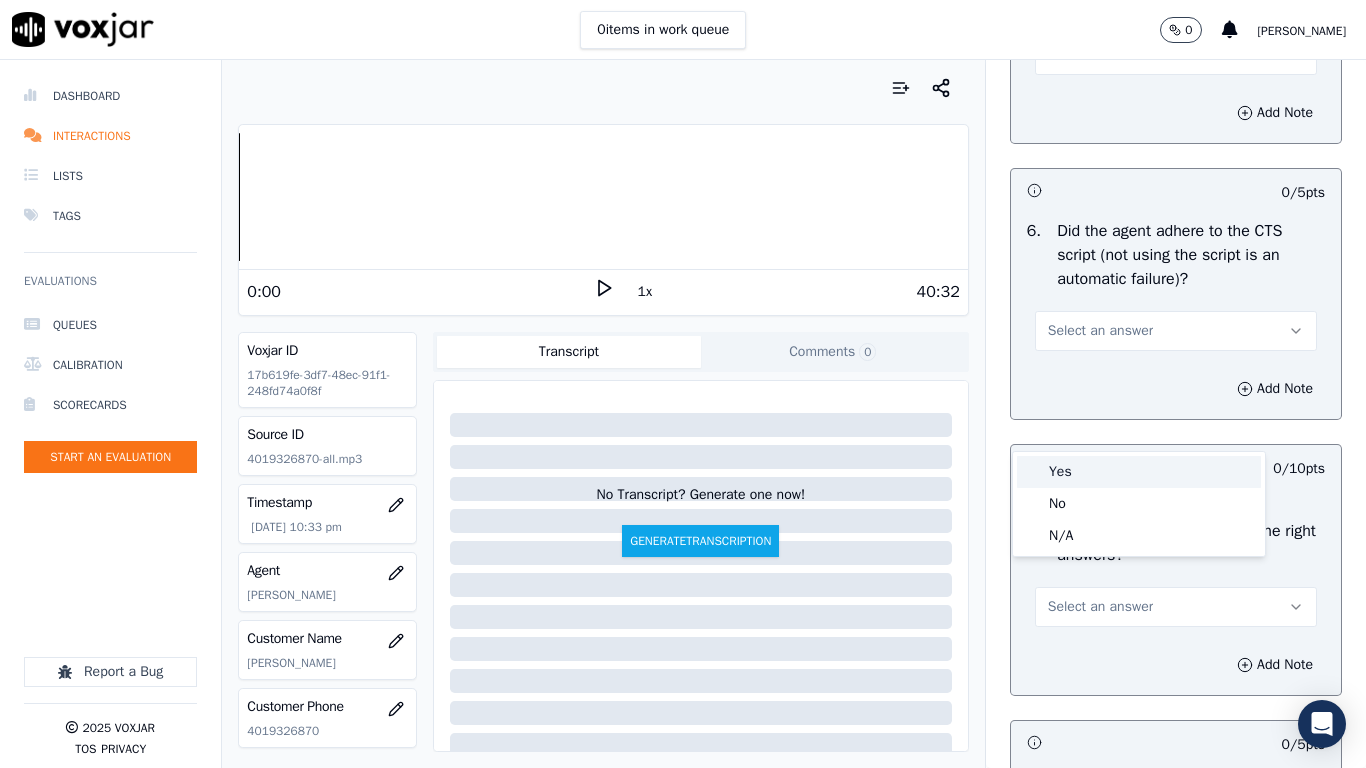 click on "Yes" at bounding box center [1139, 472] 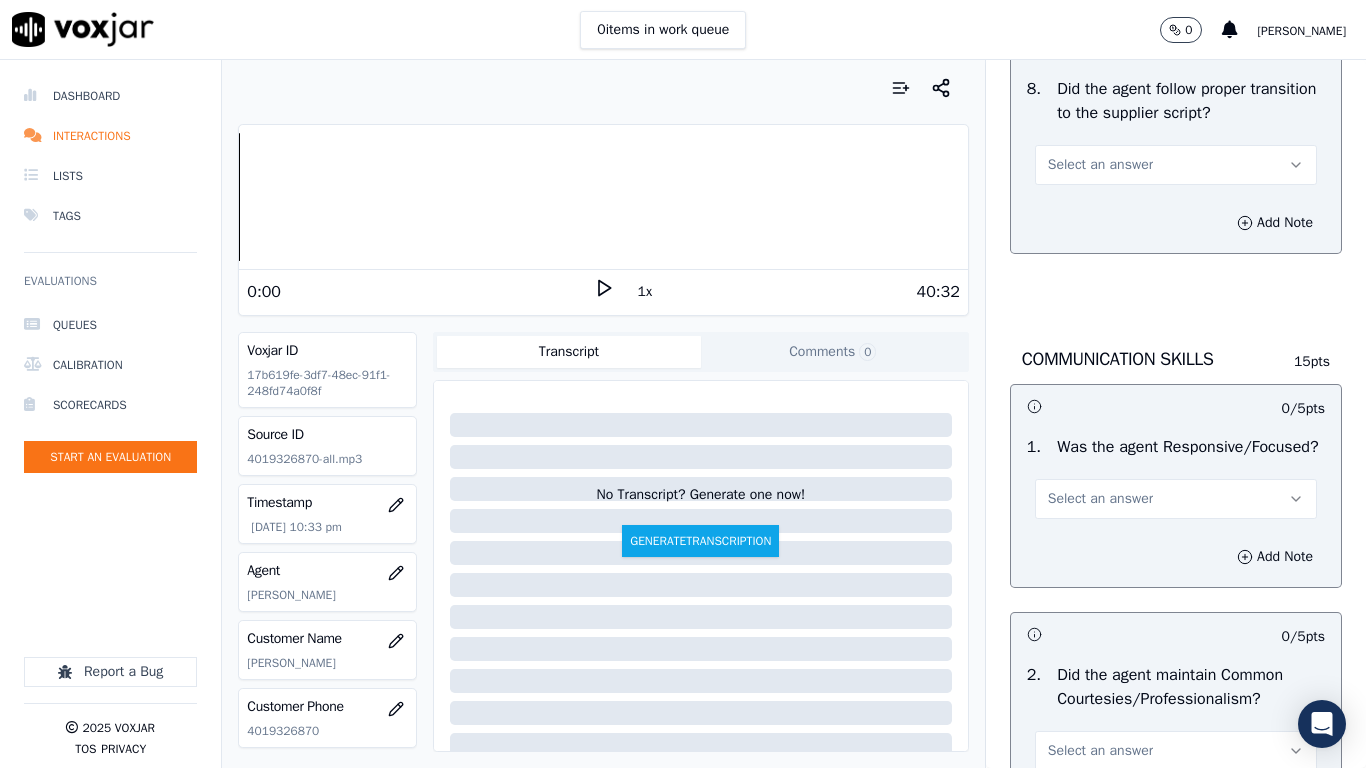 scroll, scrollTop: 4900, scrollLeft: 0, axis: vertical 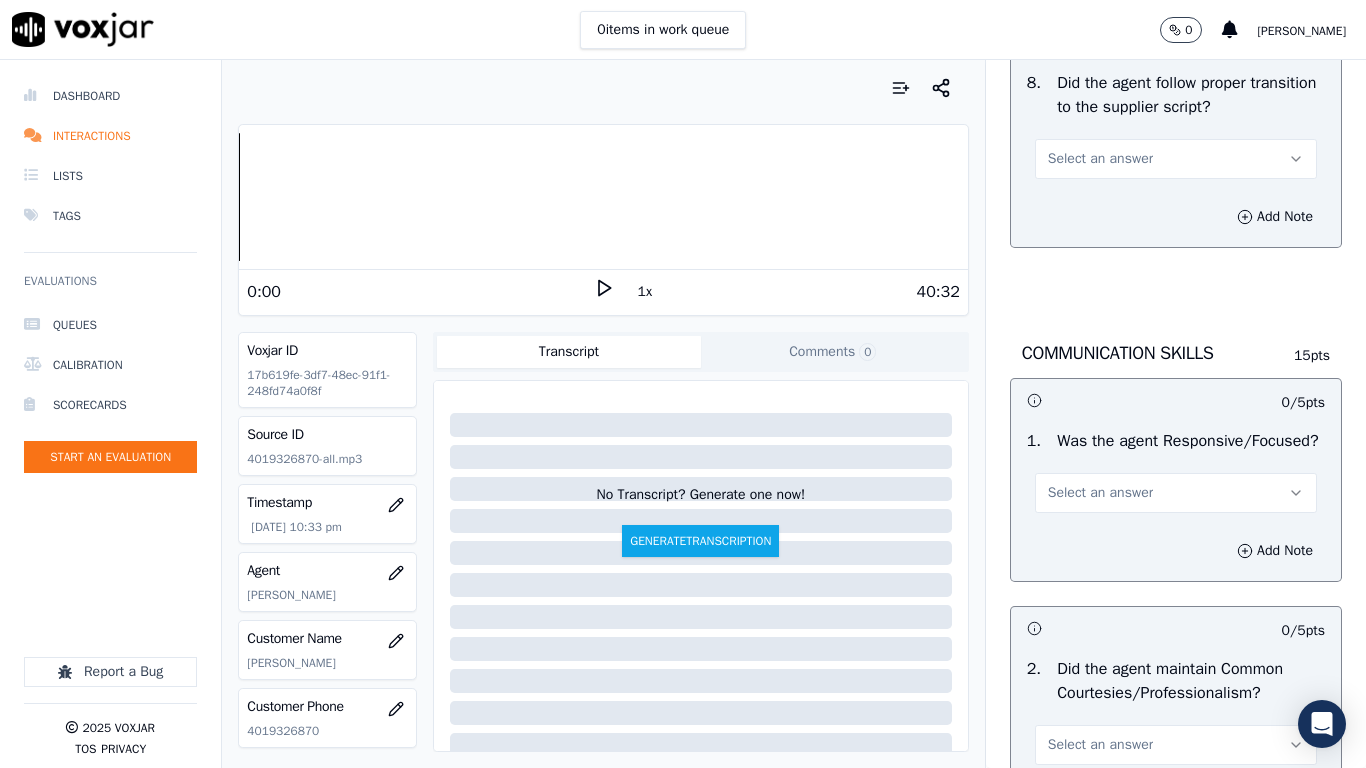 click on "Select an answer" at bounding box center (1100, 159) 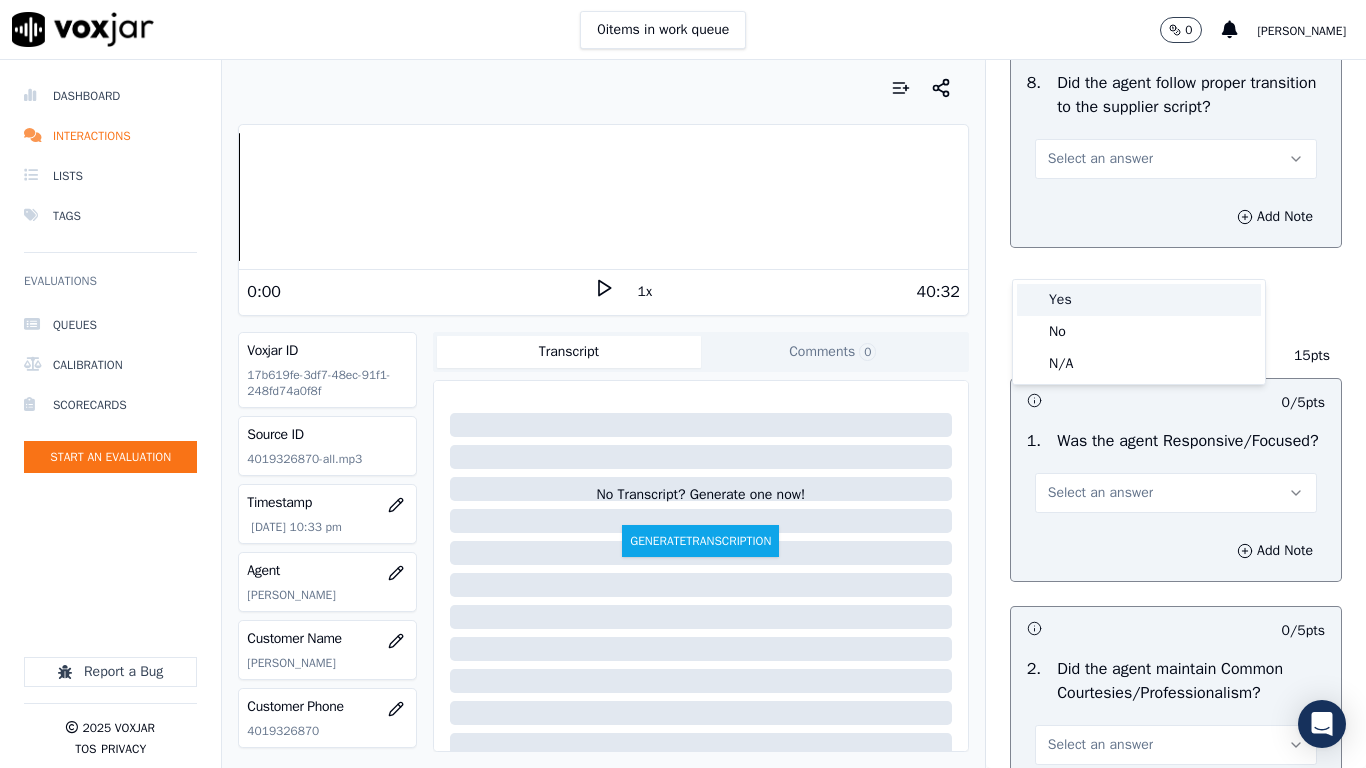 click on "Yes" at bounding box center [1139, 300] 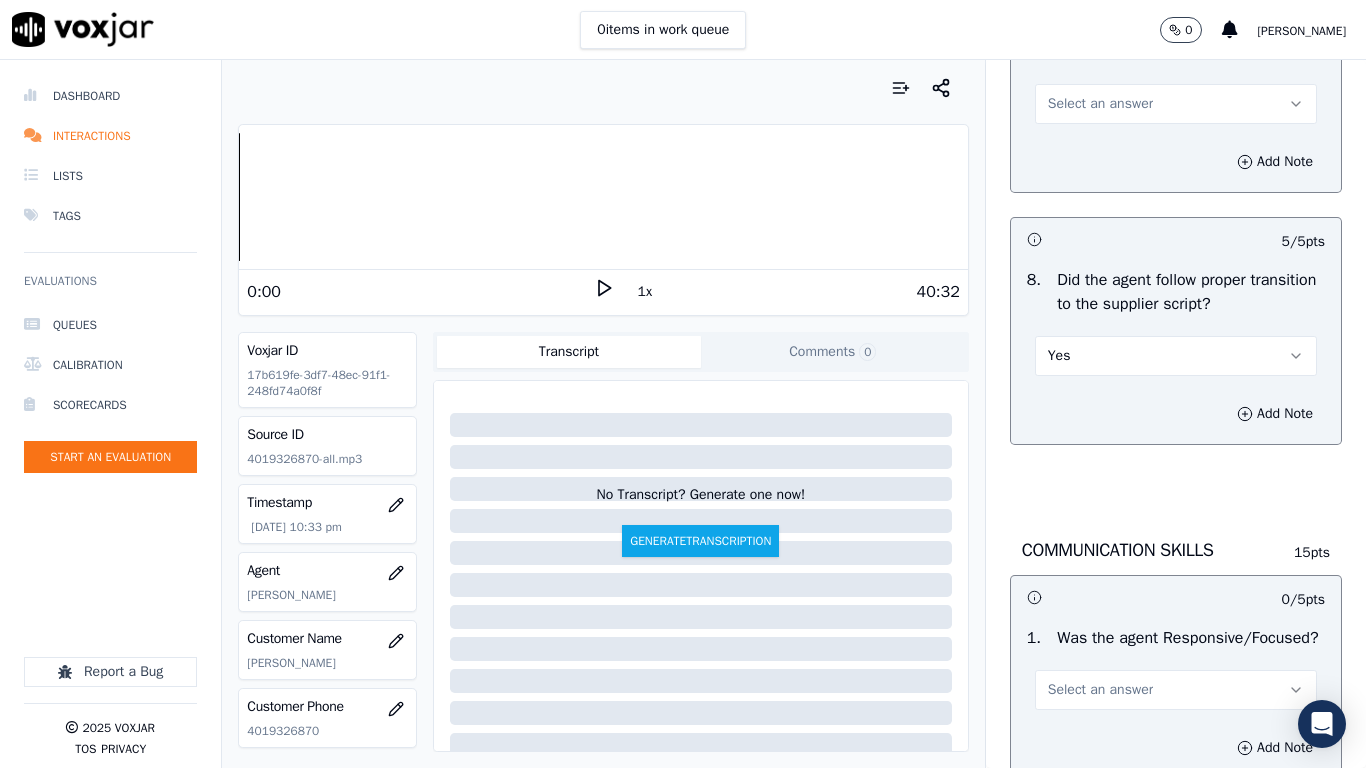 scroll, scrollTop: 4700, scrollLeft: 0, axis: vertical 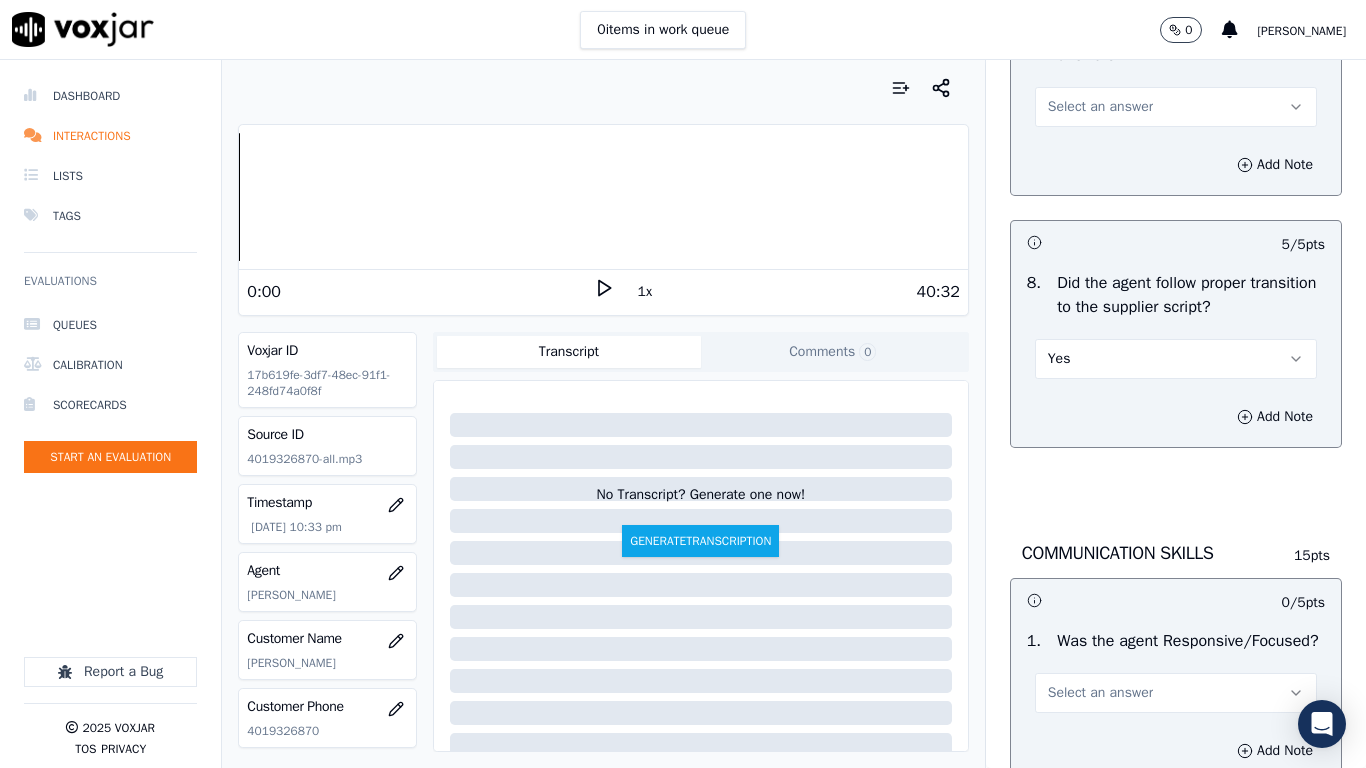 click on "Select an answer" at bounding box center (1176, 107) 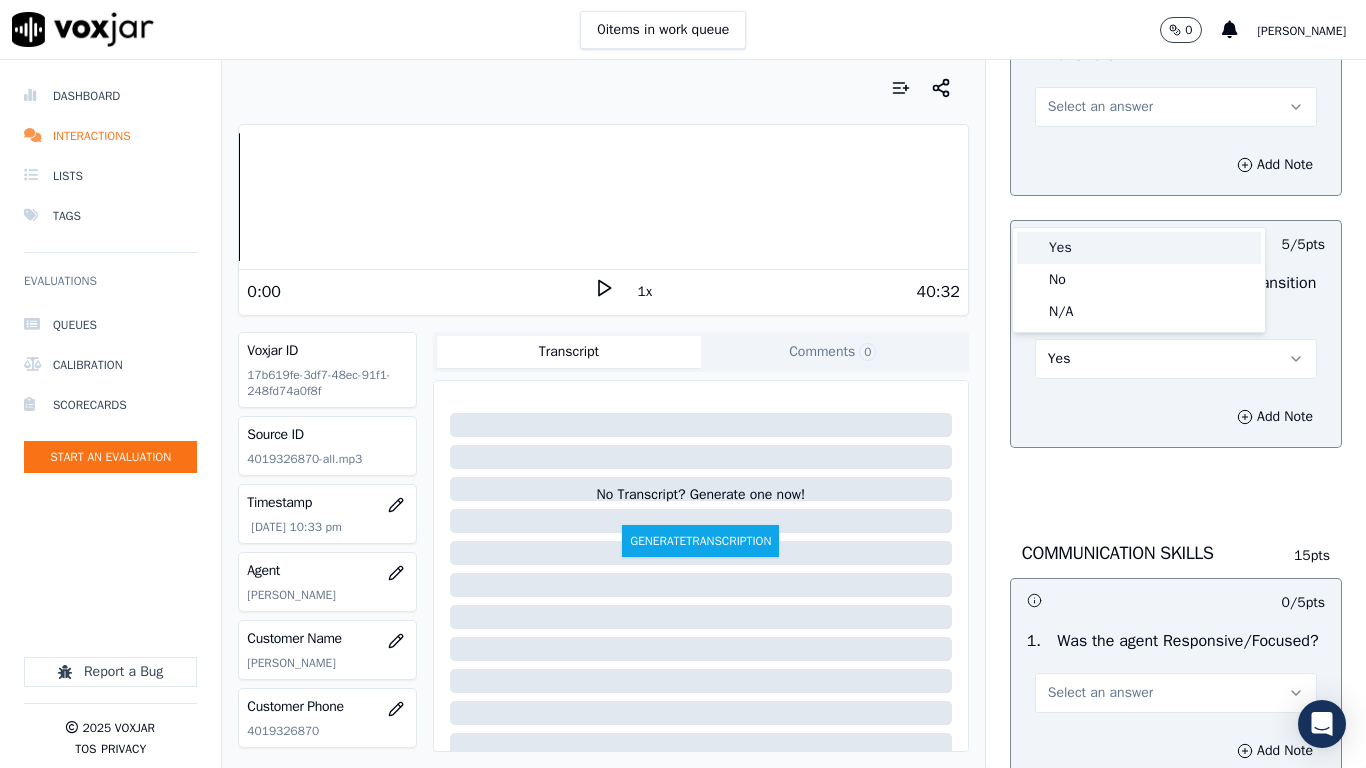 click on "Yes" at bounding box center [1139, 248] 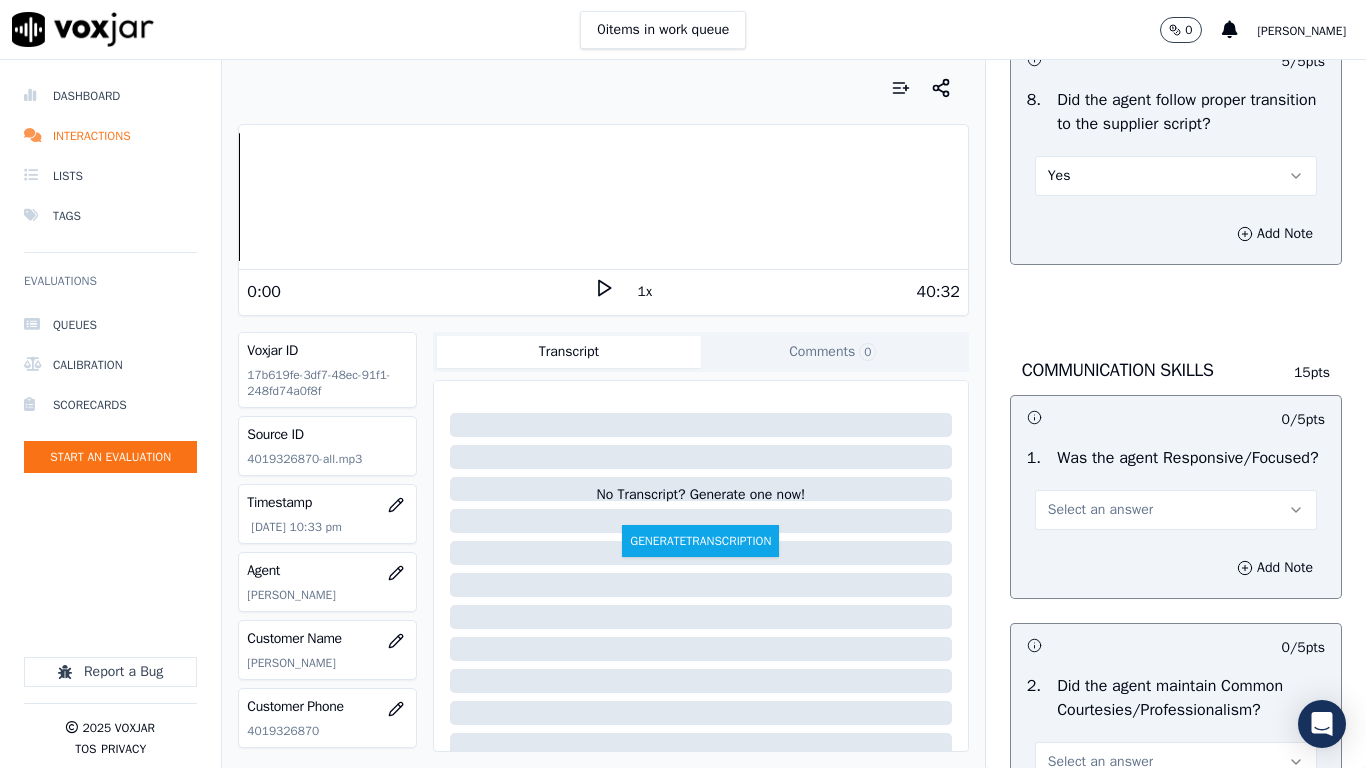 scroll, scrollTop: 5200, scrollLeft: 0, axis: vertical 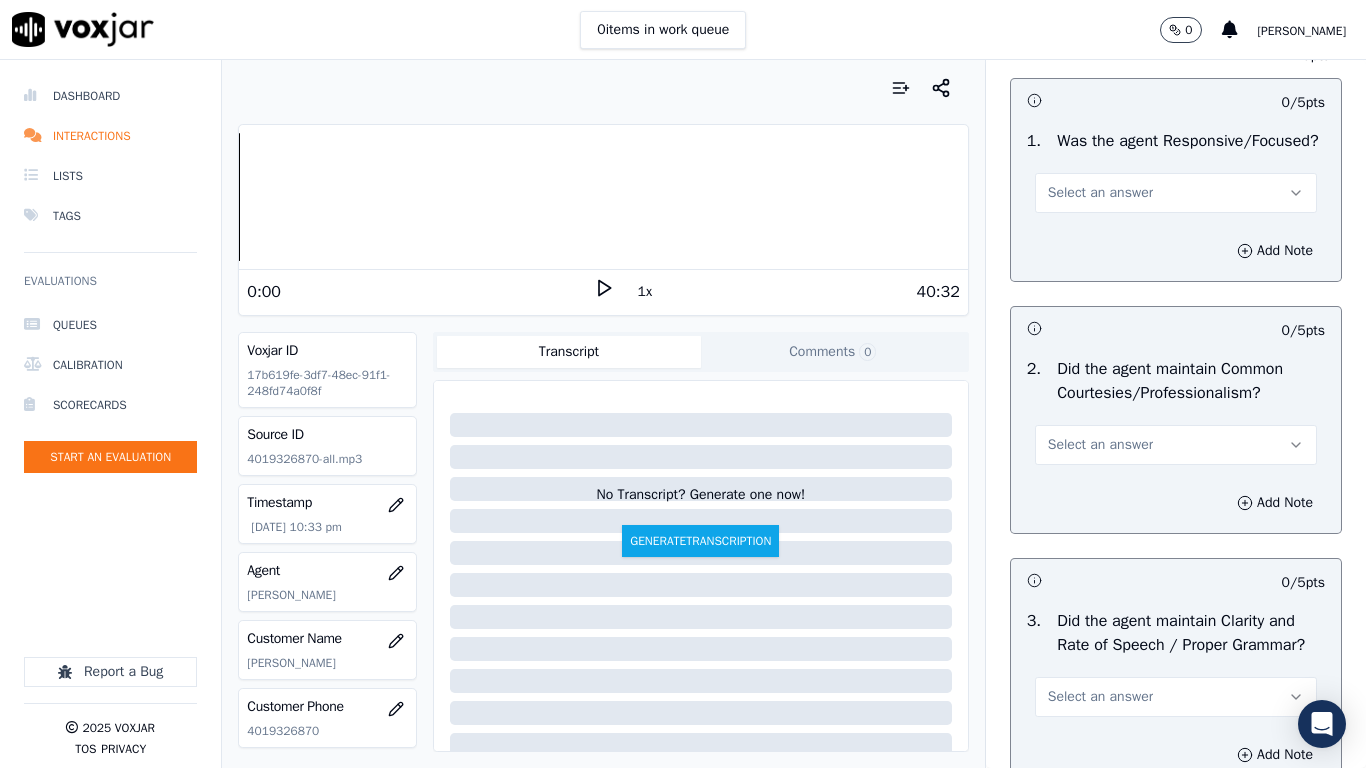 click on "Select an answer" at bounding box center (1100, 193) 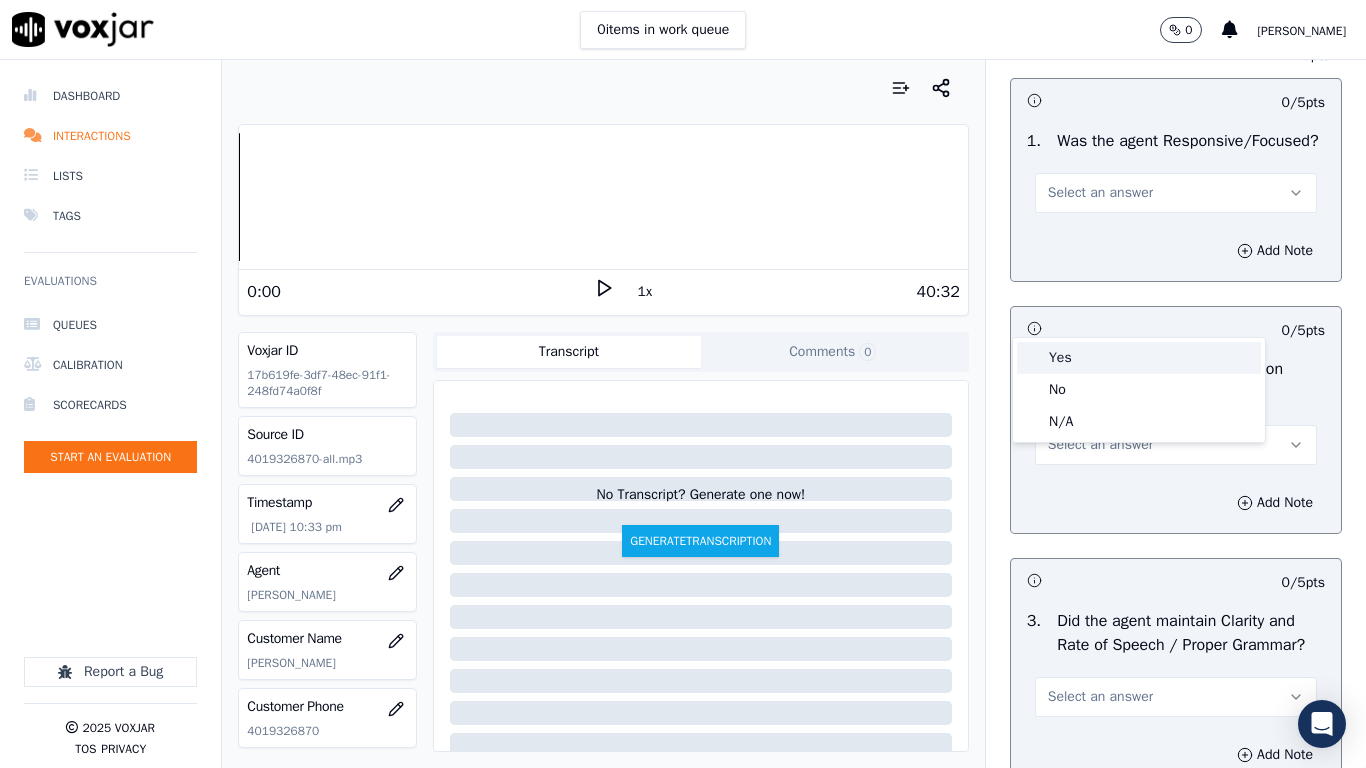 click on "Yes" at bounding box center (1139, 358) 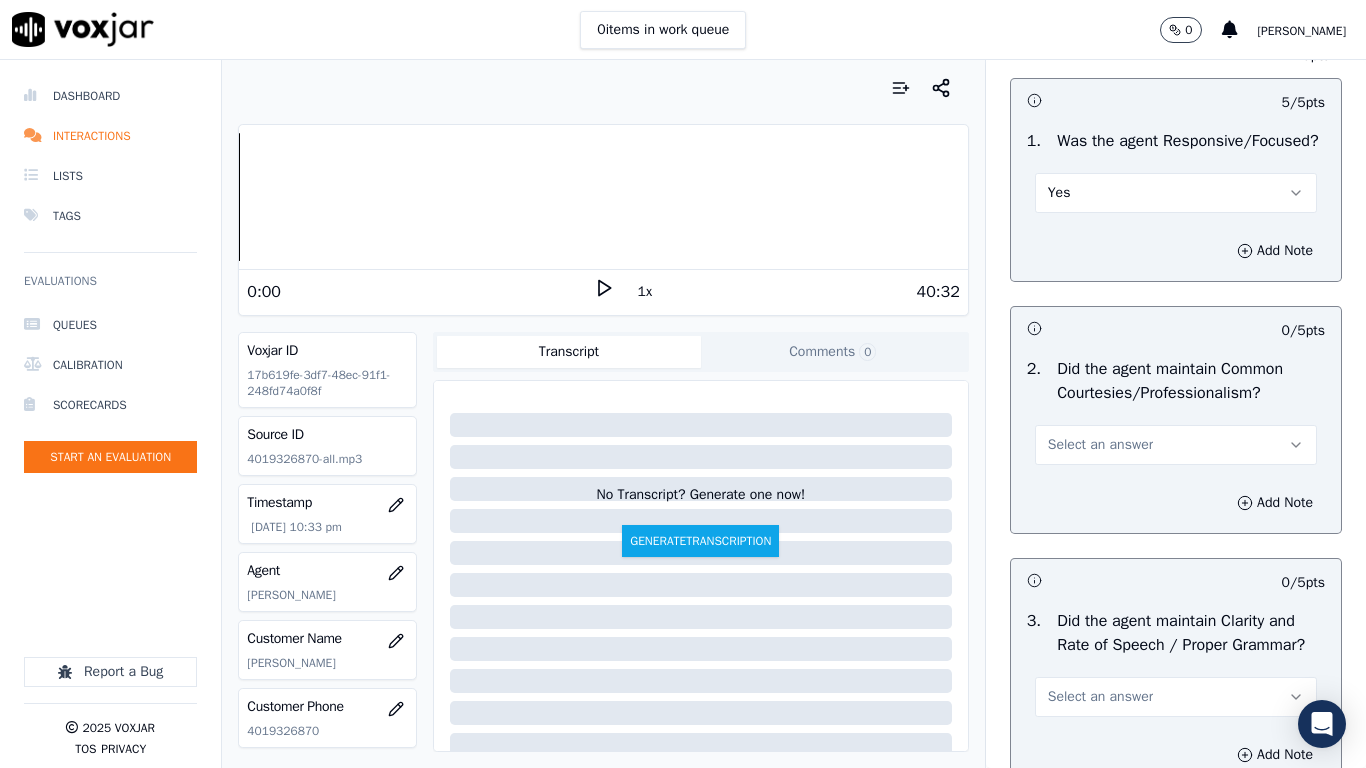 click on "Select an answer" at bounding box center (1100, 445) 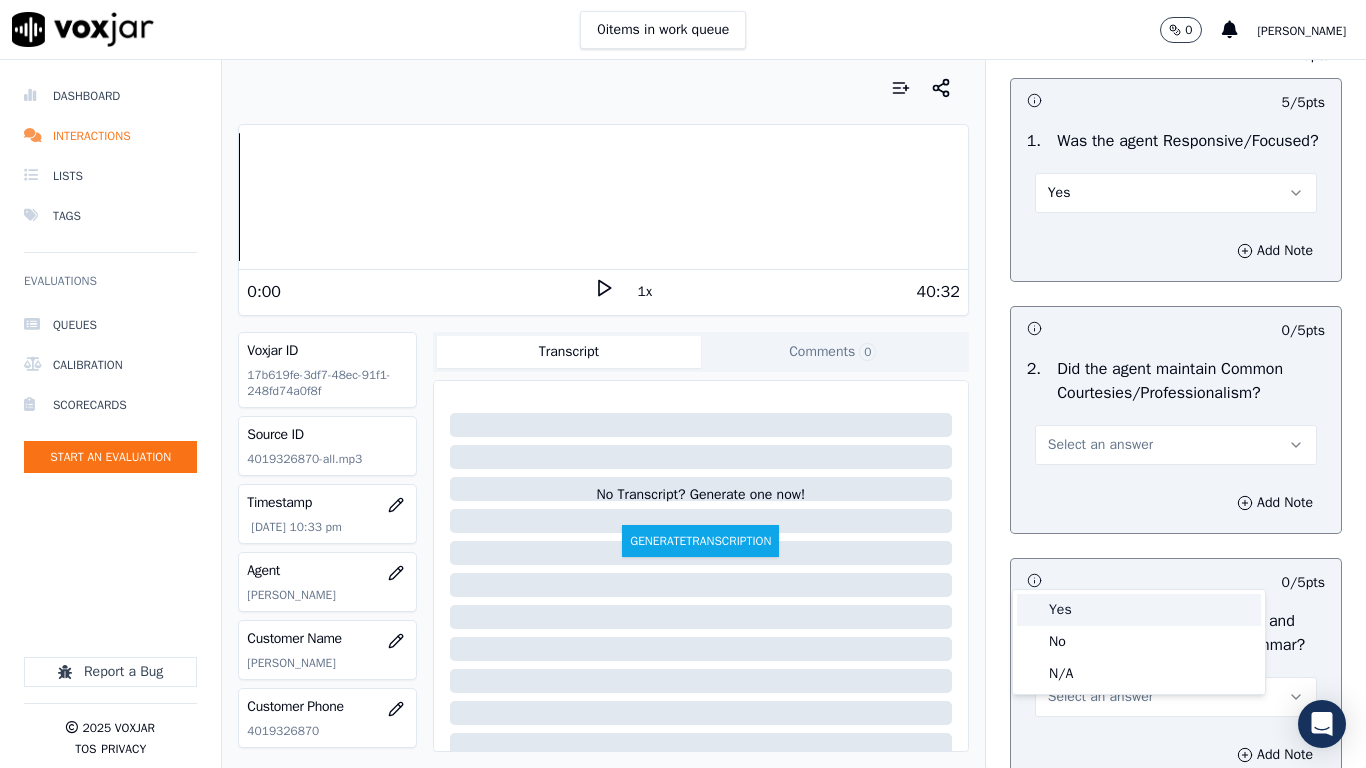 click on "Yes" at bounding box center [1139, 610] 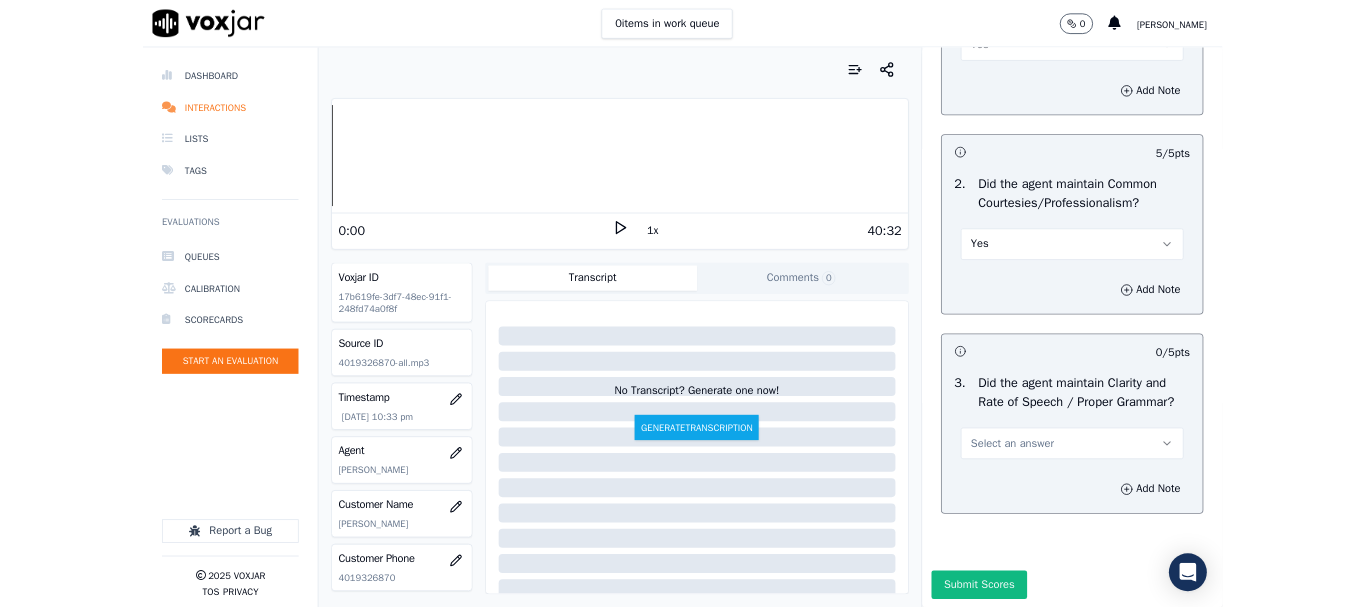 scroll, scrollTop: 5533, scrollLeft: 0, axis: vertical 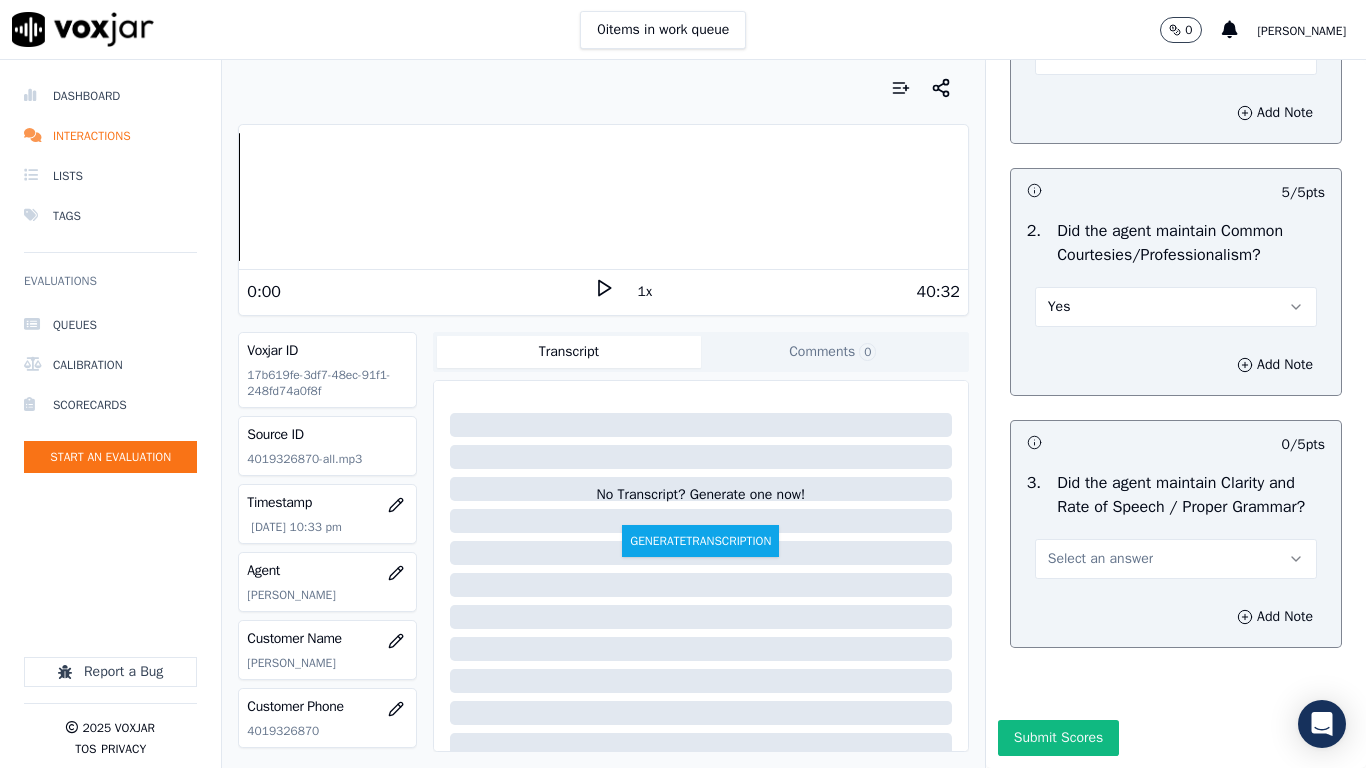 click on "Select an answer" at bounding box center [1100, 559] 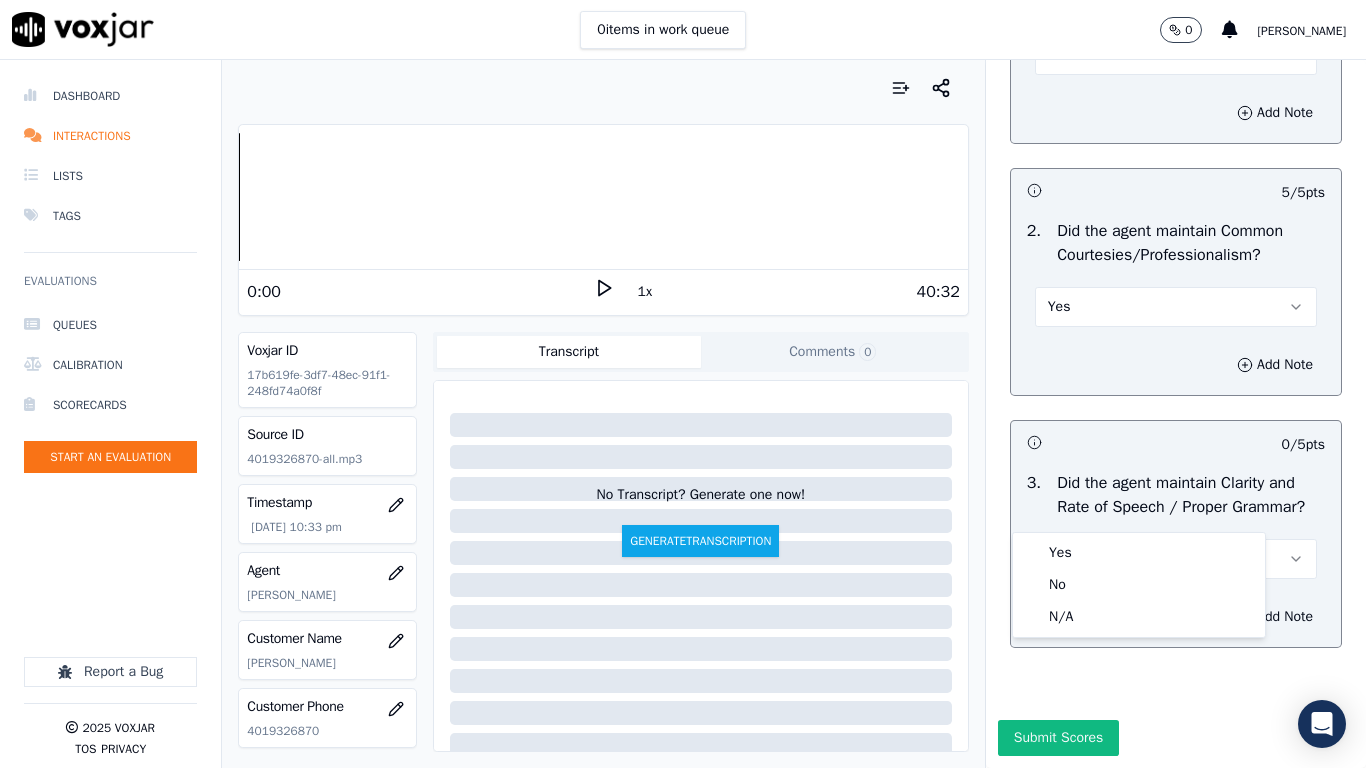 click on "Yes   No     N/A" at bounding box center [1139, 585] 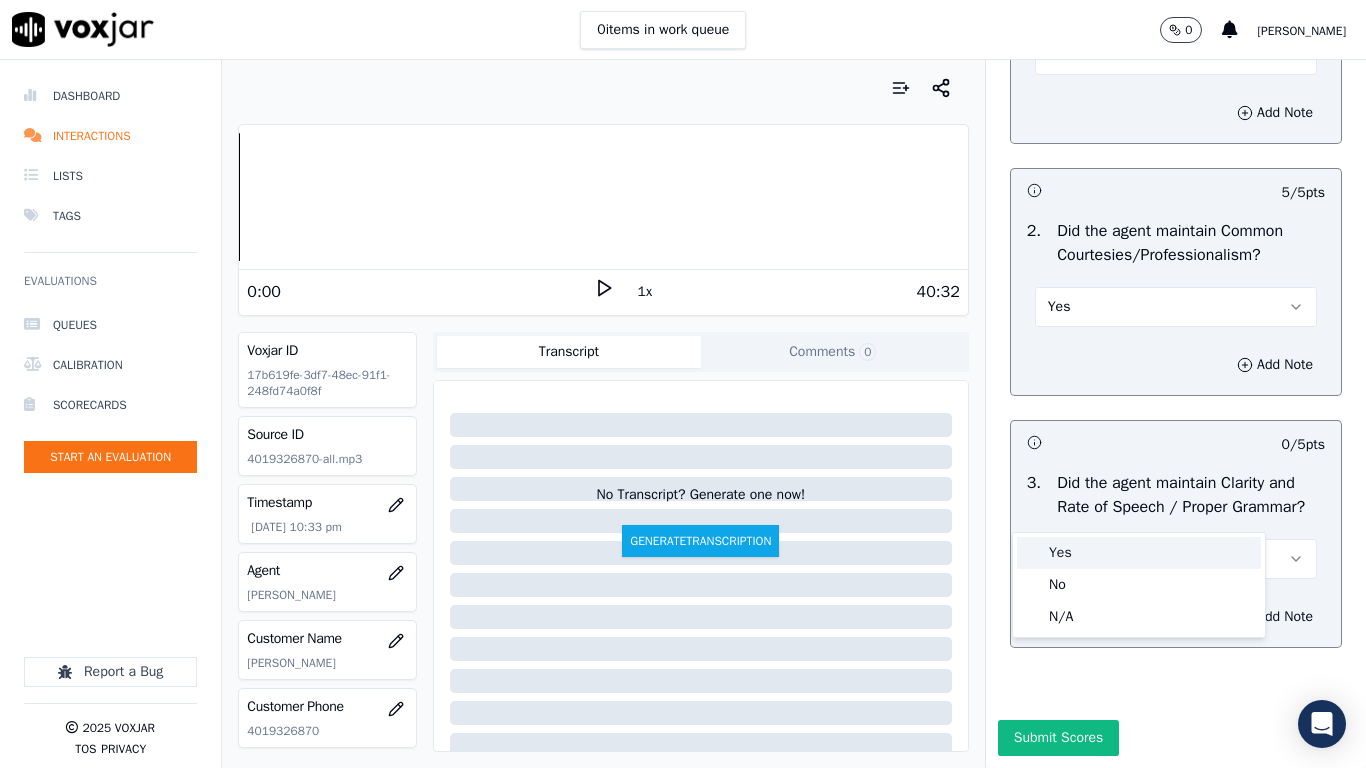 drag, startPoint x: 1094, startPoint y: 560, endPoint x: 1073, endPoint y: 710, distance: 151.46286 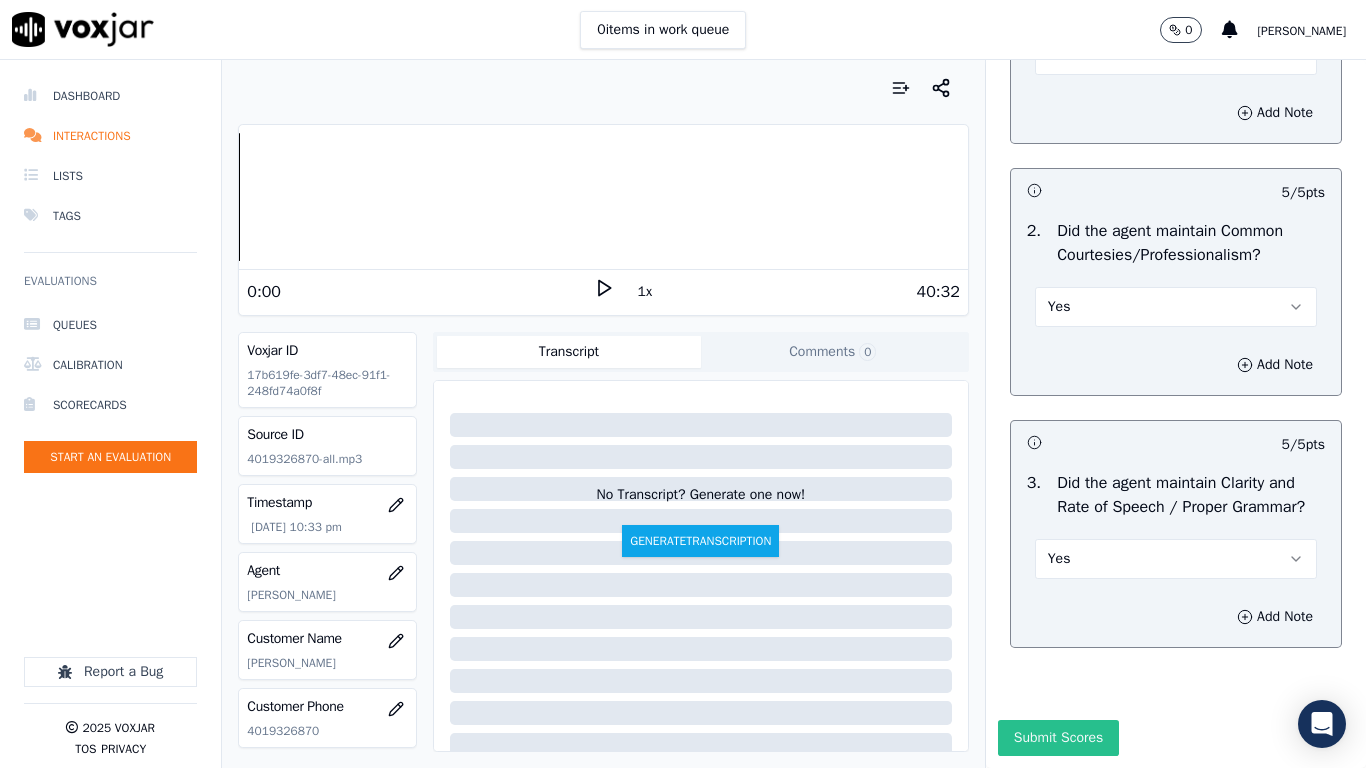 click on "Submit Scores" at bounding box center (1058, 738) 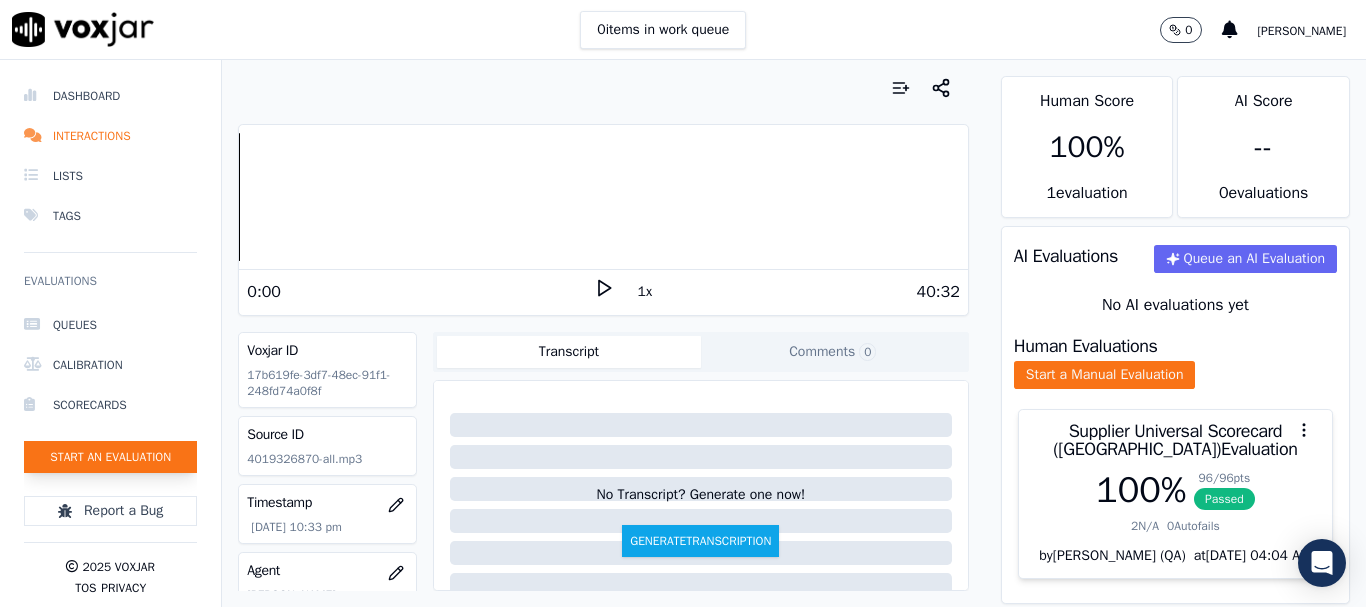 click on "Start an Evaluation" 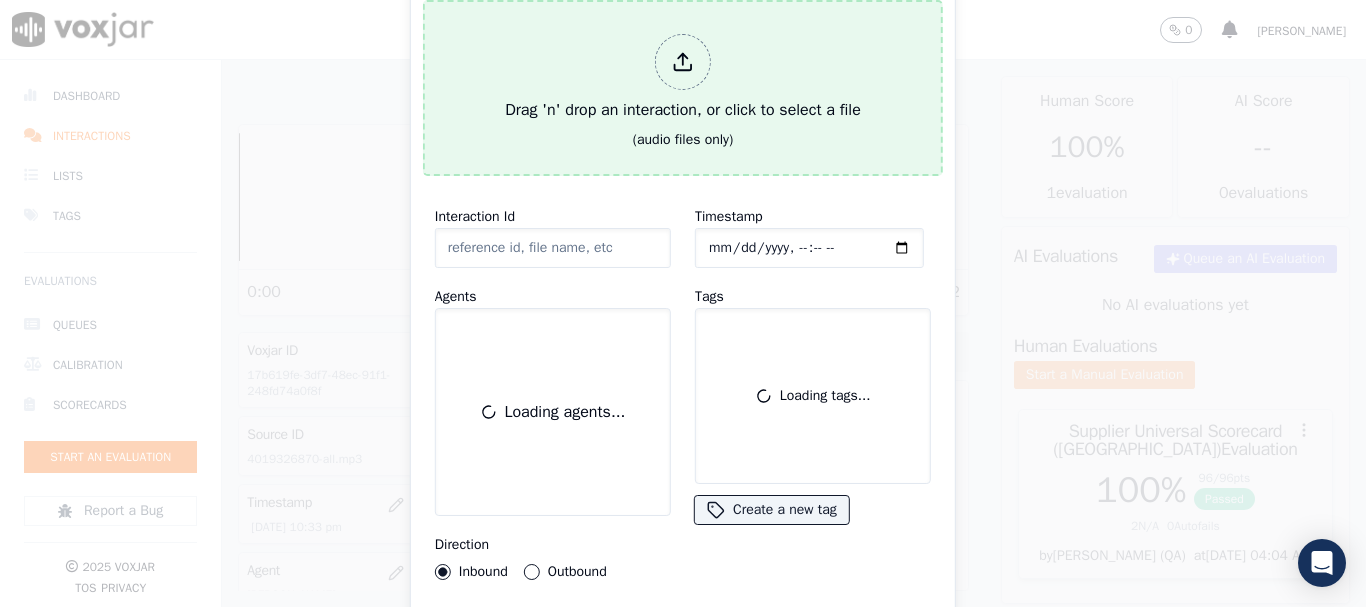 click at bounding box center [683, 62] 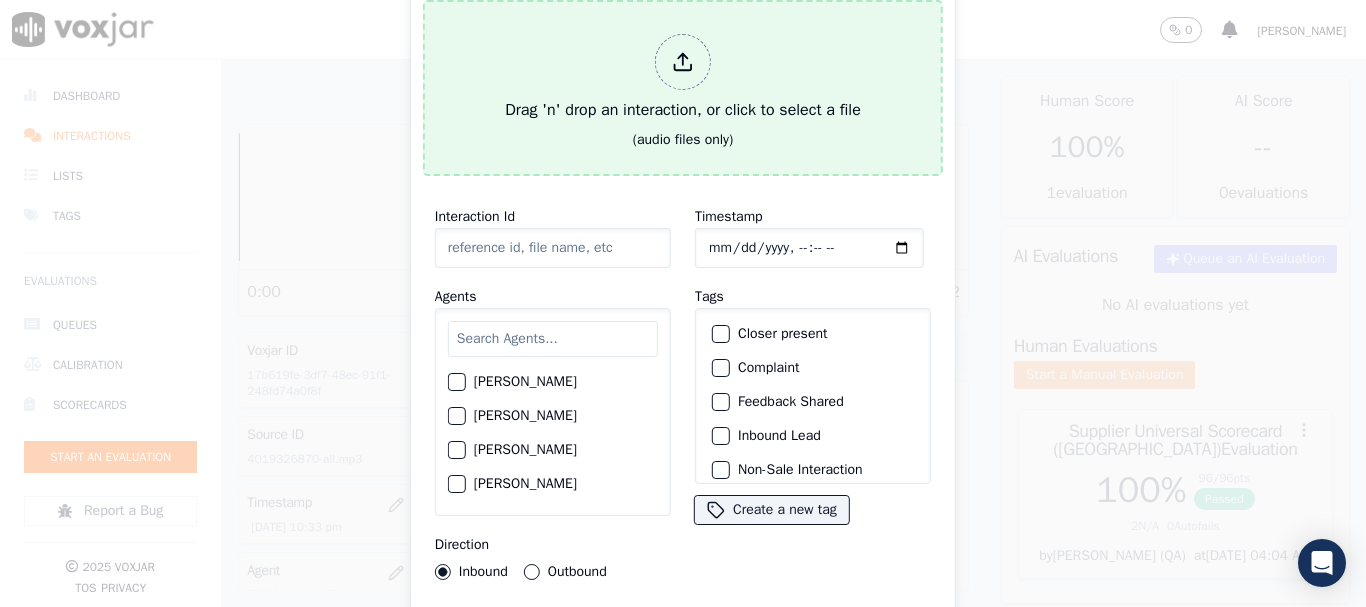 type on "20250722-175630_6176156122-all.mp3" 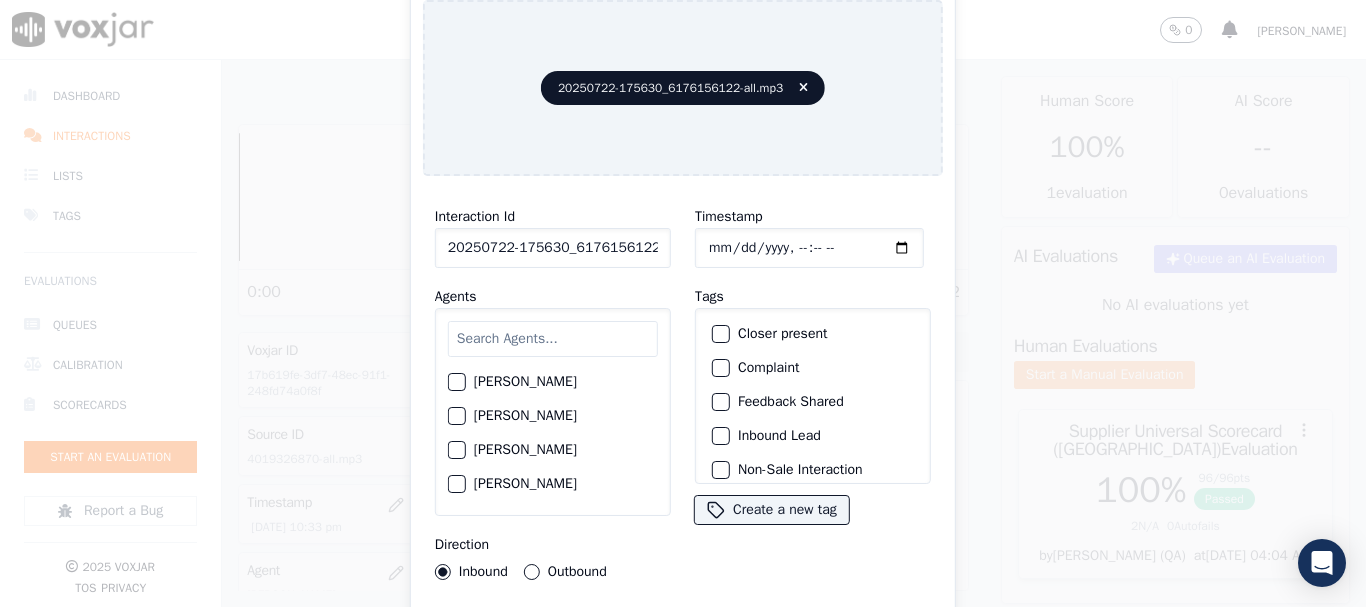 click at bounding box center [553, 339] 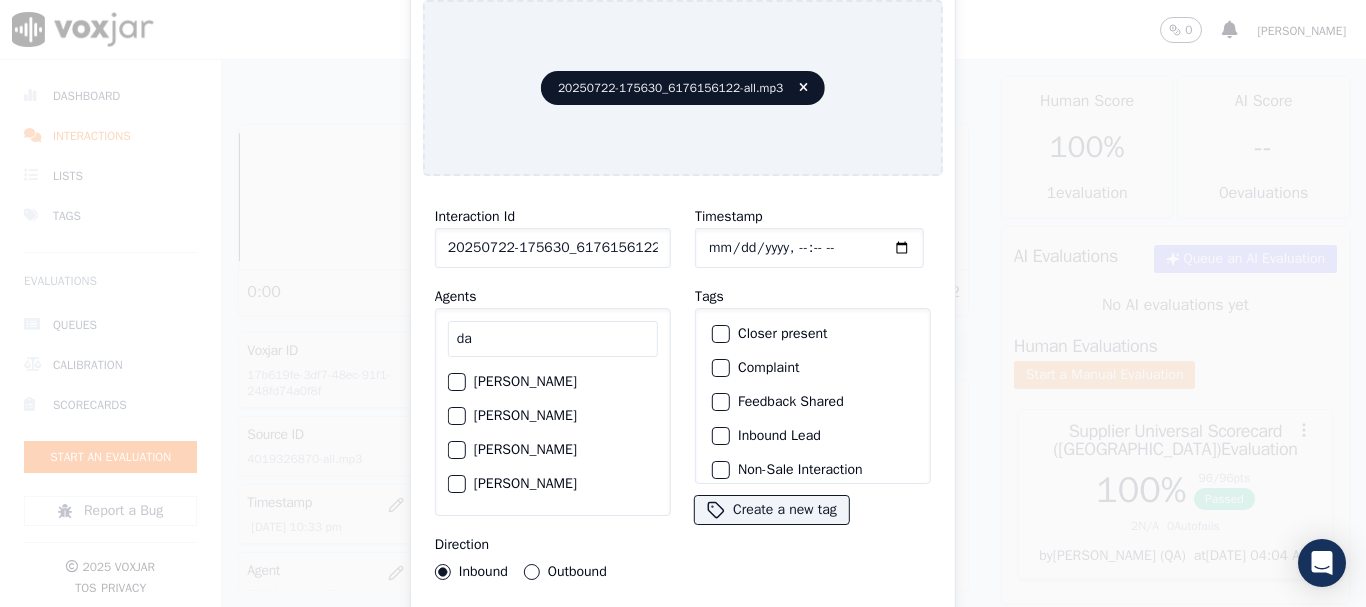 type on "da" 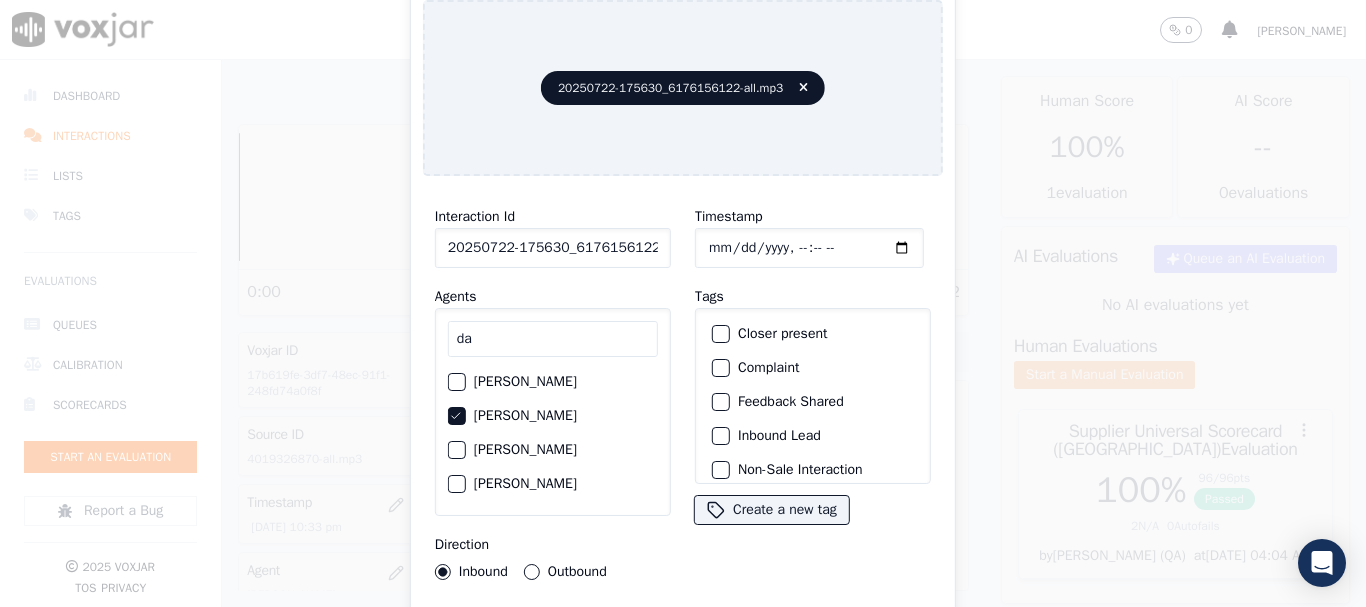 type 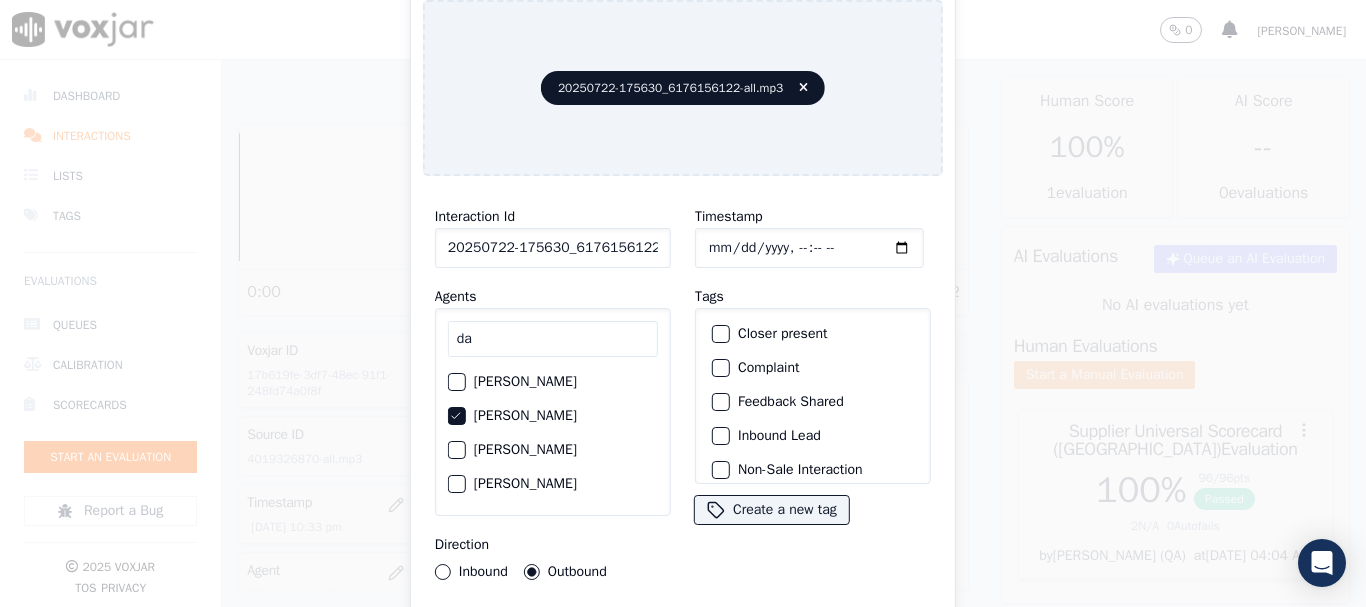 click on "Timestamp" 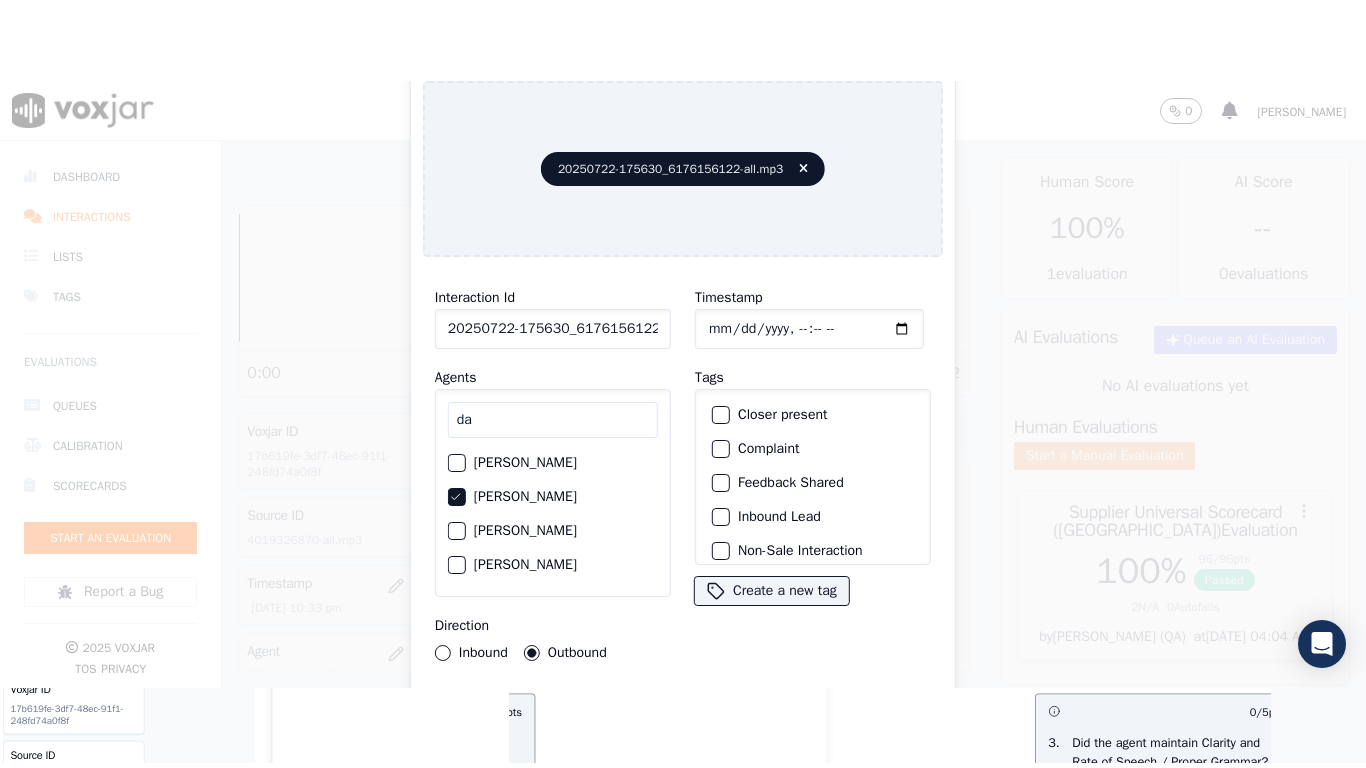 scroll, scrollTop: 175, scrollLeft: 0, axis: vertical 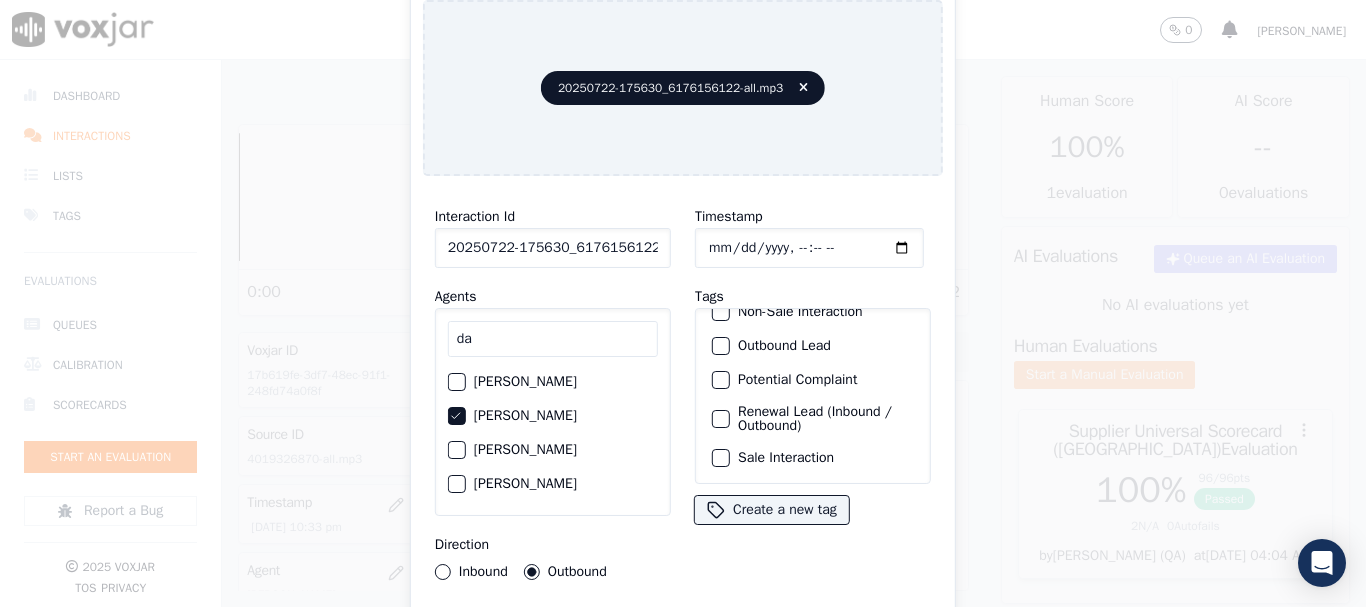 click on "Sale Interaction" 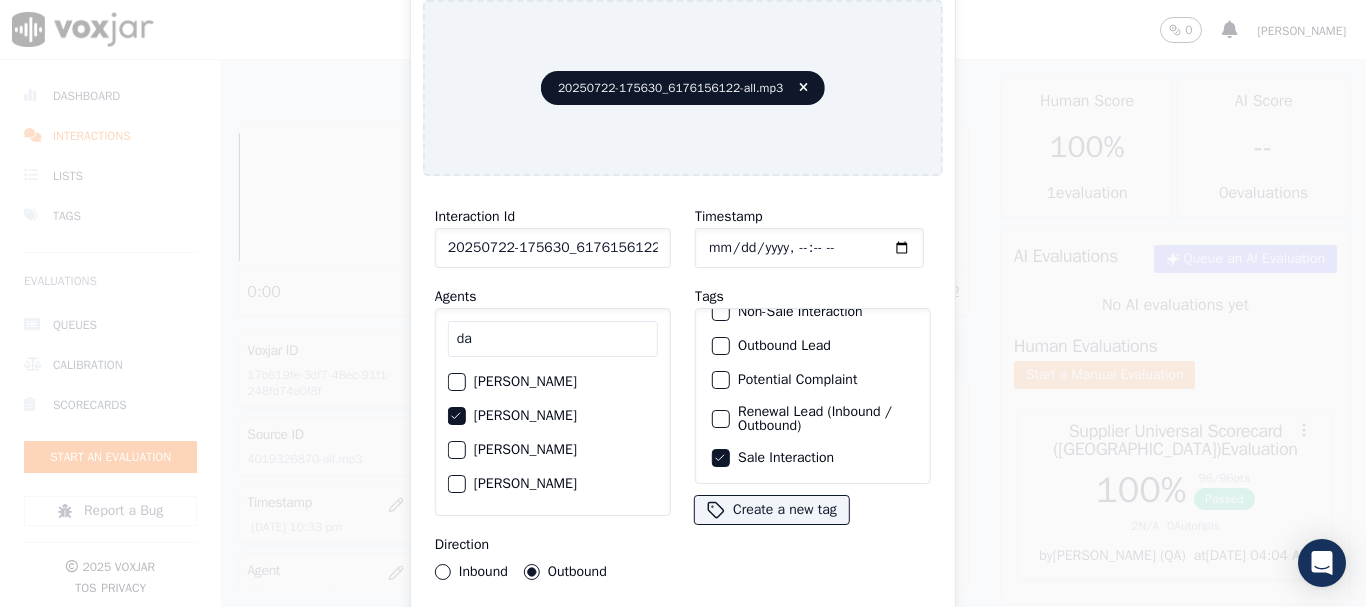 type 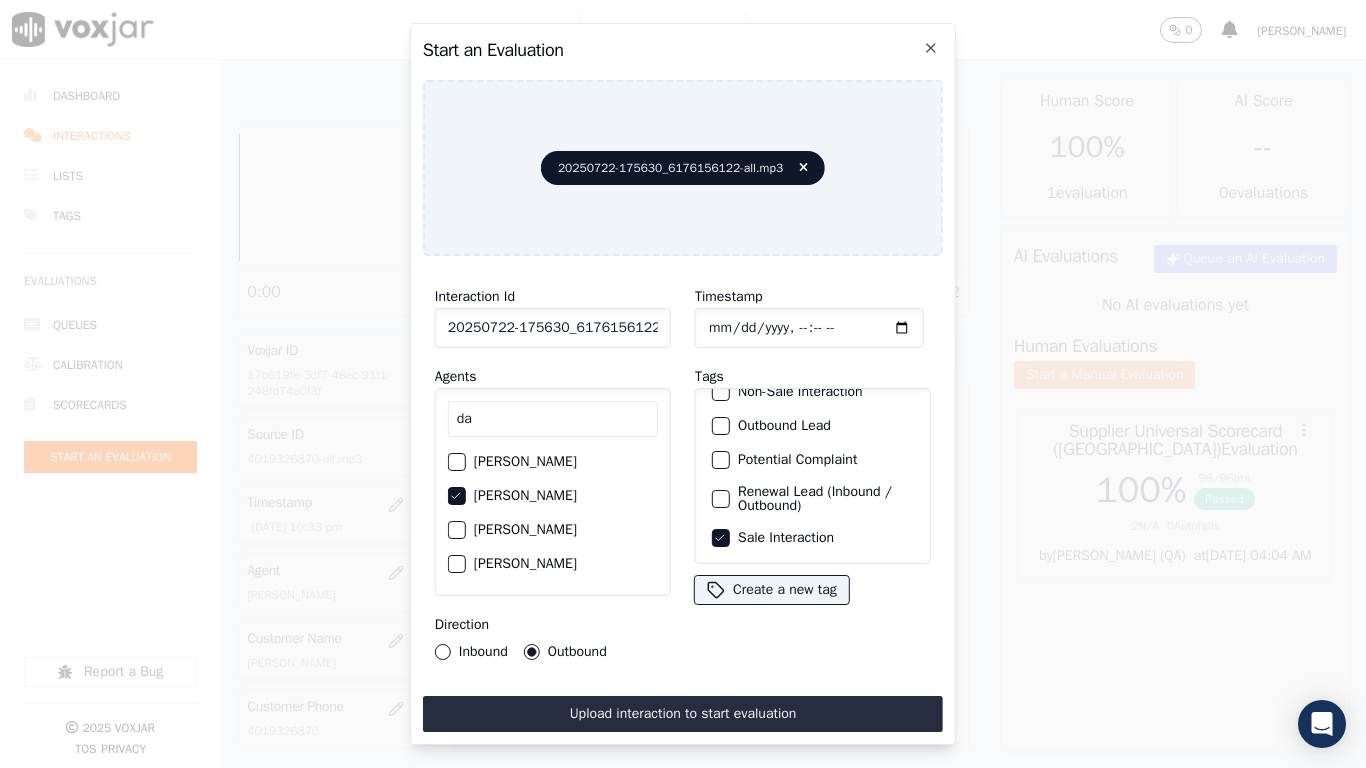drag, startPoint x: 781, startPoint y: 704, endPoint x: 758, endPoint y: 701, distance: 23.194826 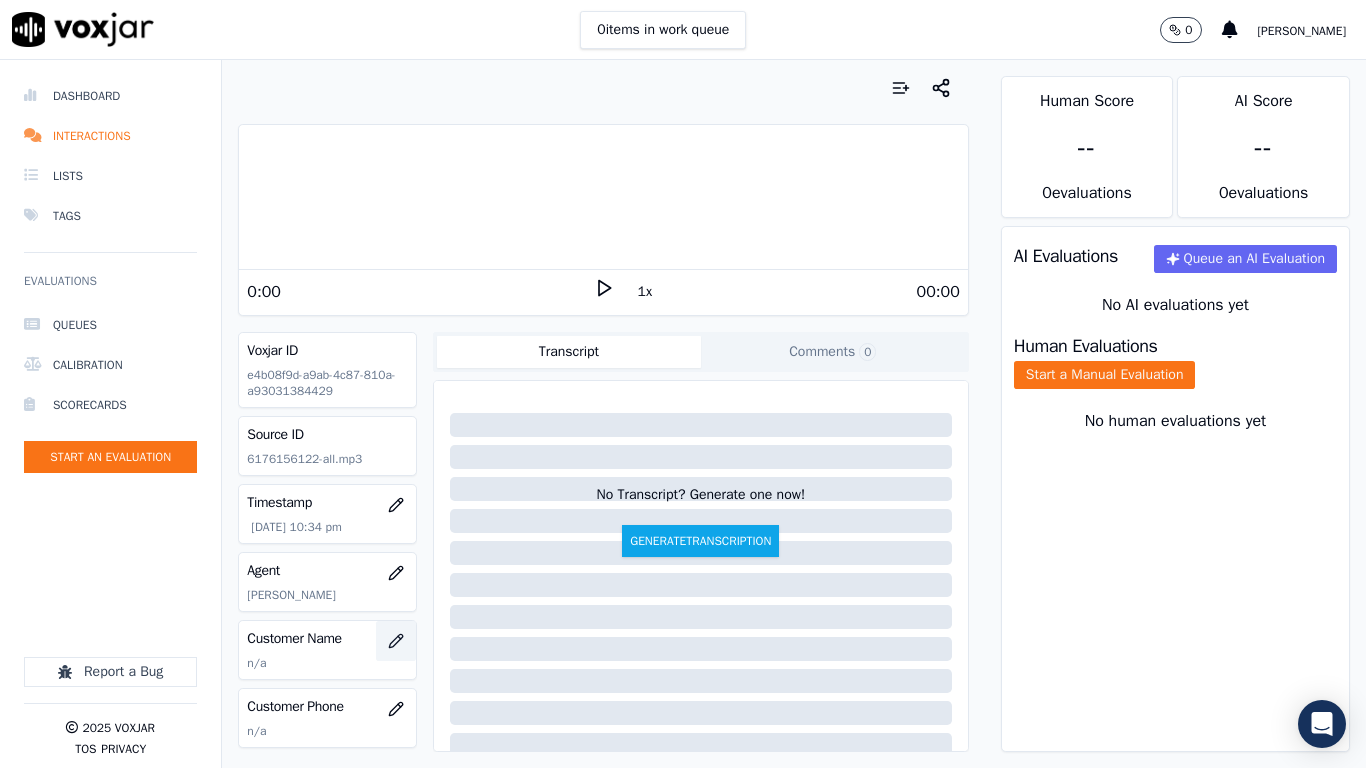 click 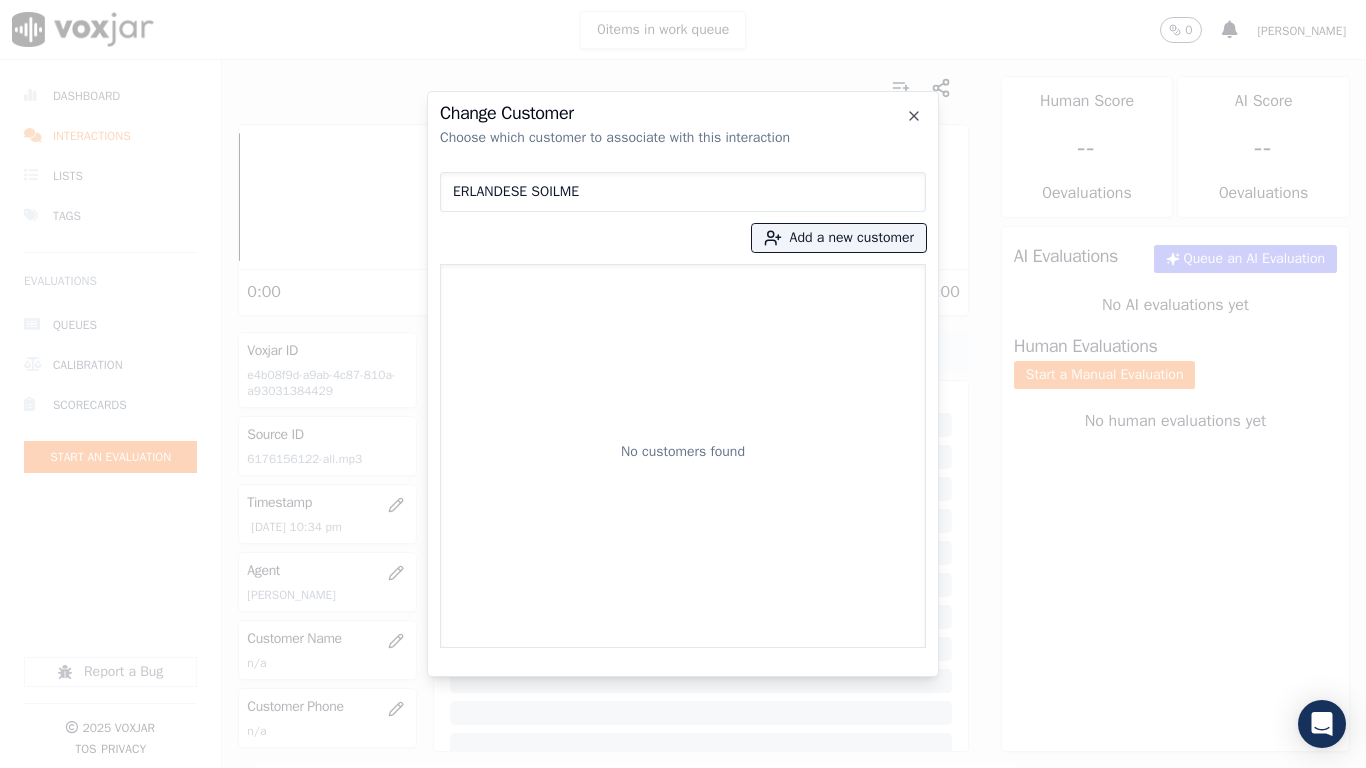 drag, startPoint x: 591, startPoint y: 189, endPoint x: 163, endPoint y: 178, distance: 428.14133 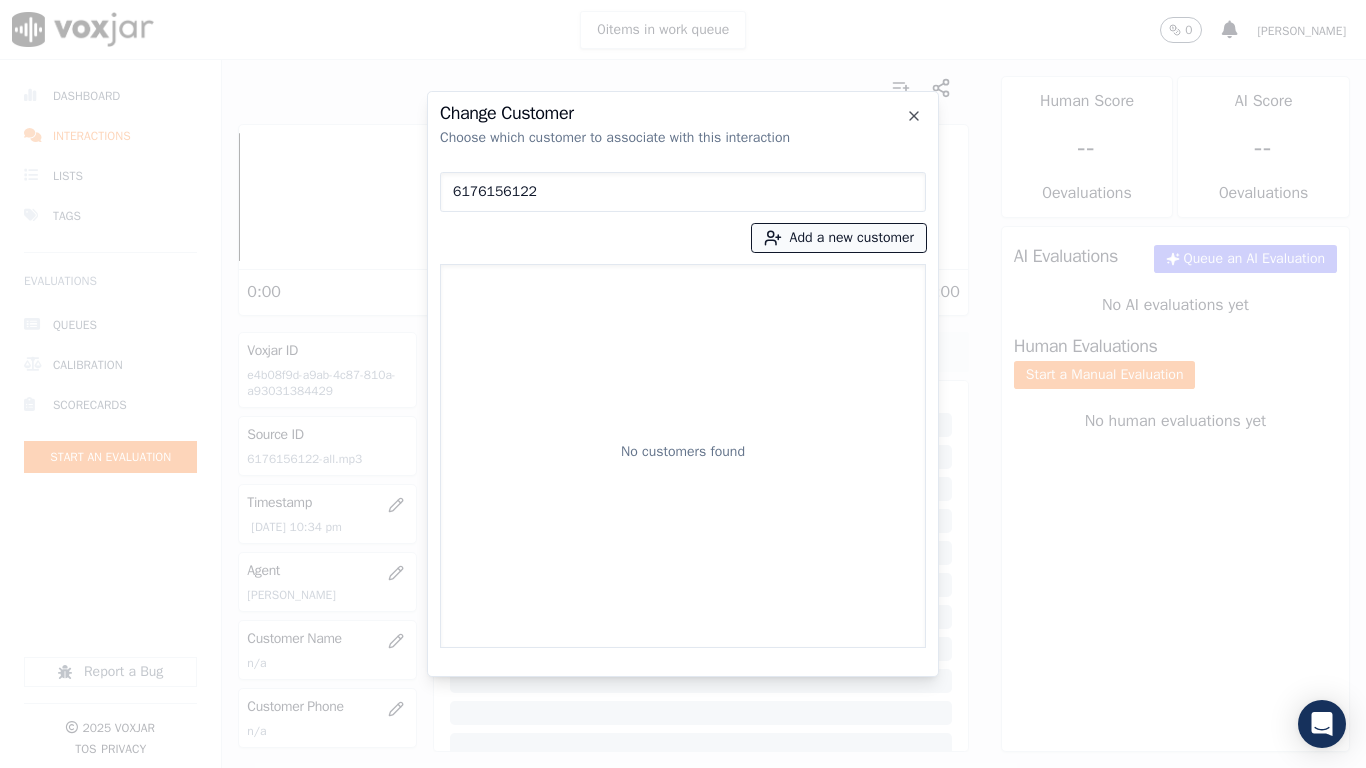 type on "6176156122" 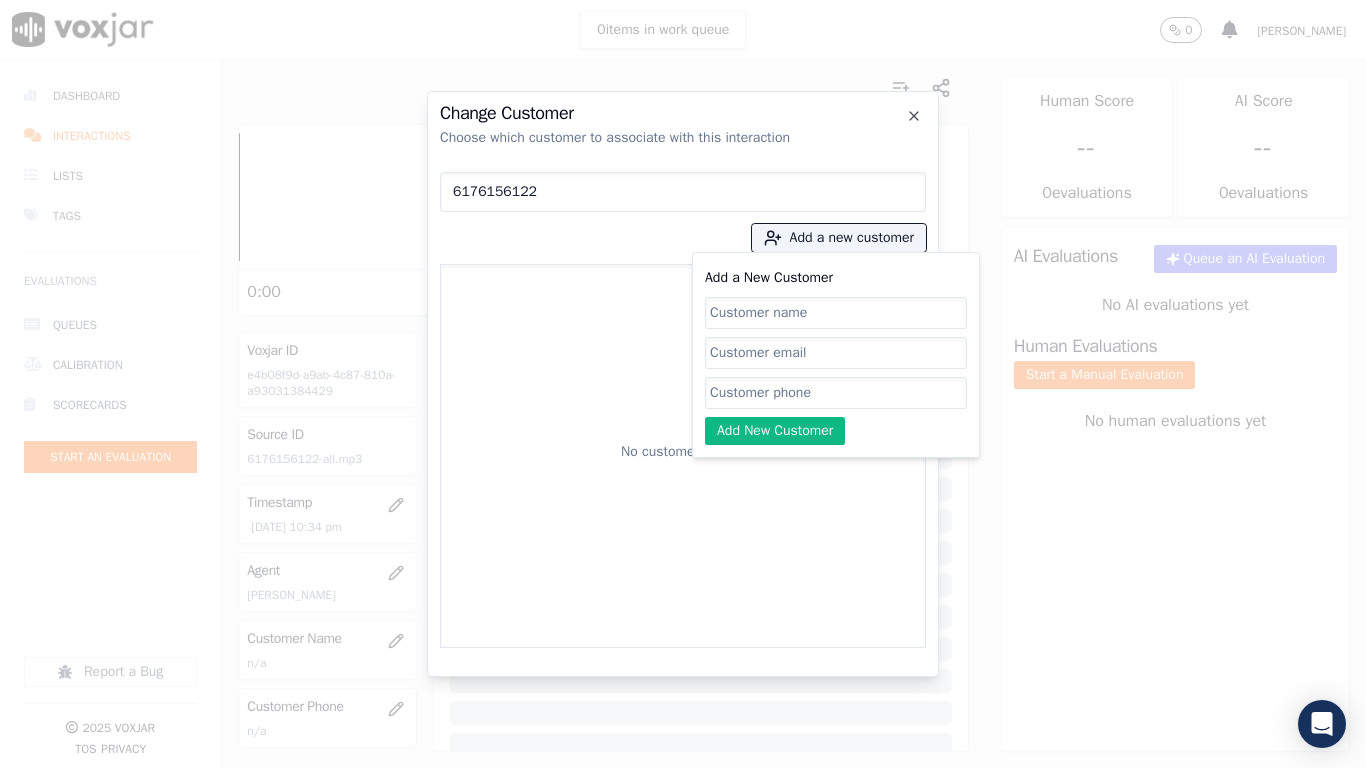 click on "Add a New Customer" 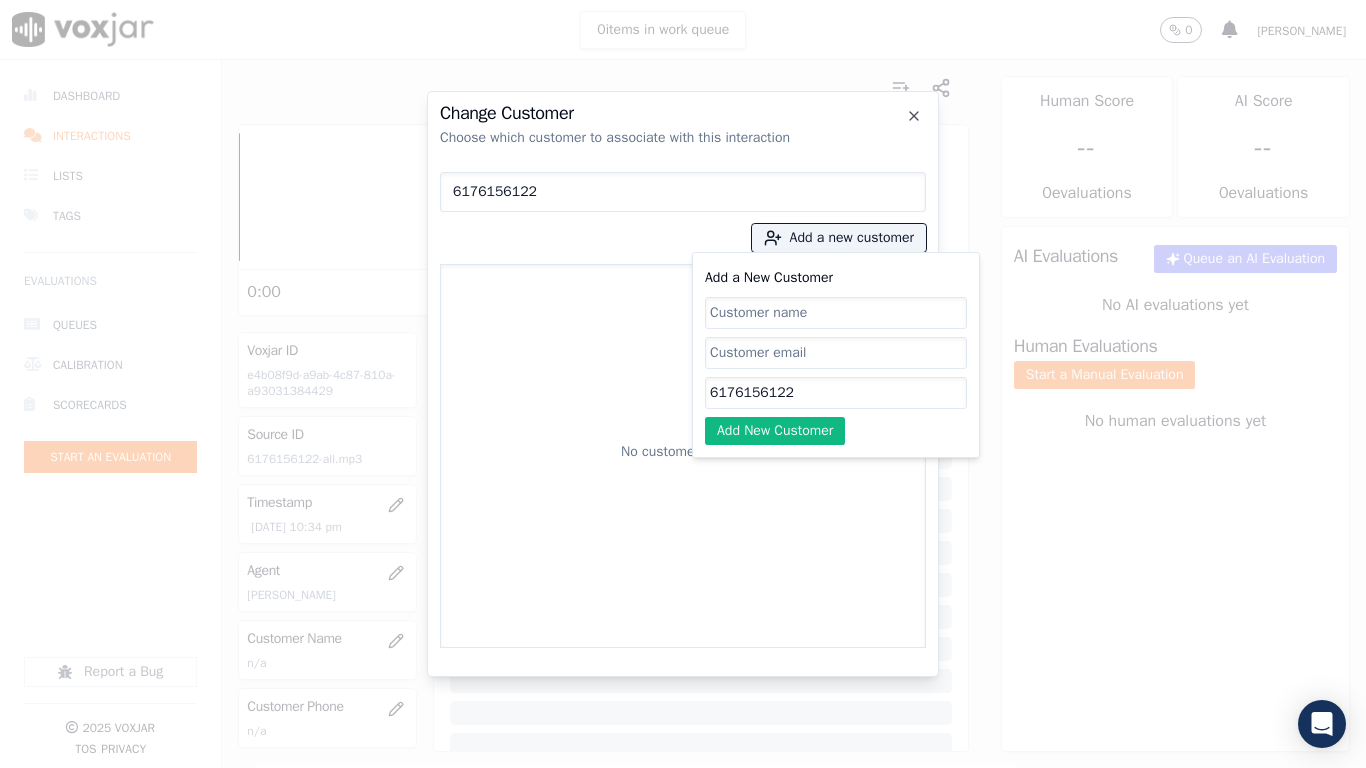 type on "6176156122" 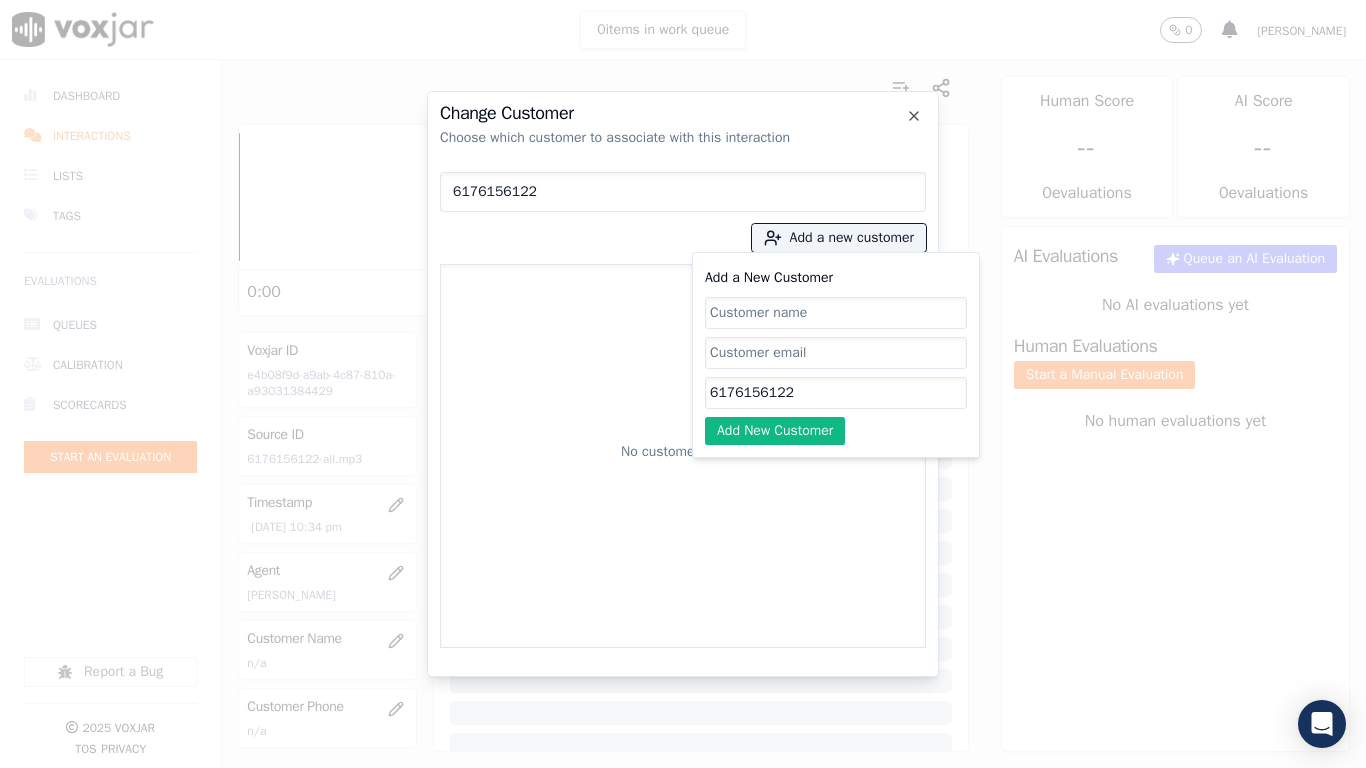 paste on "ERLANDESE SOILME" 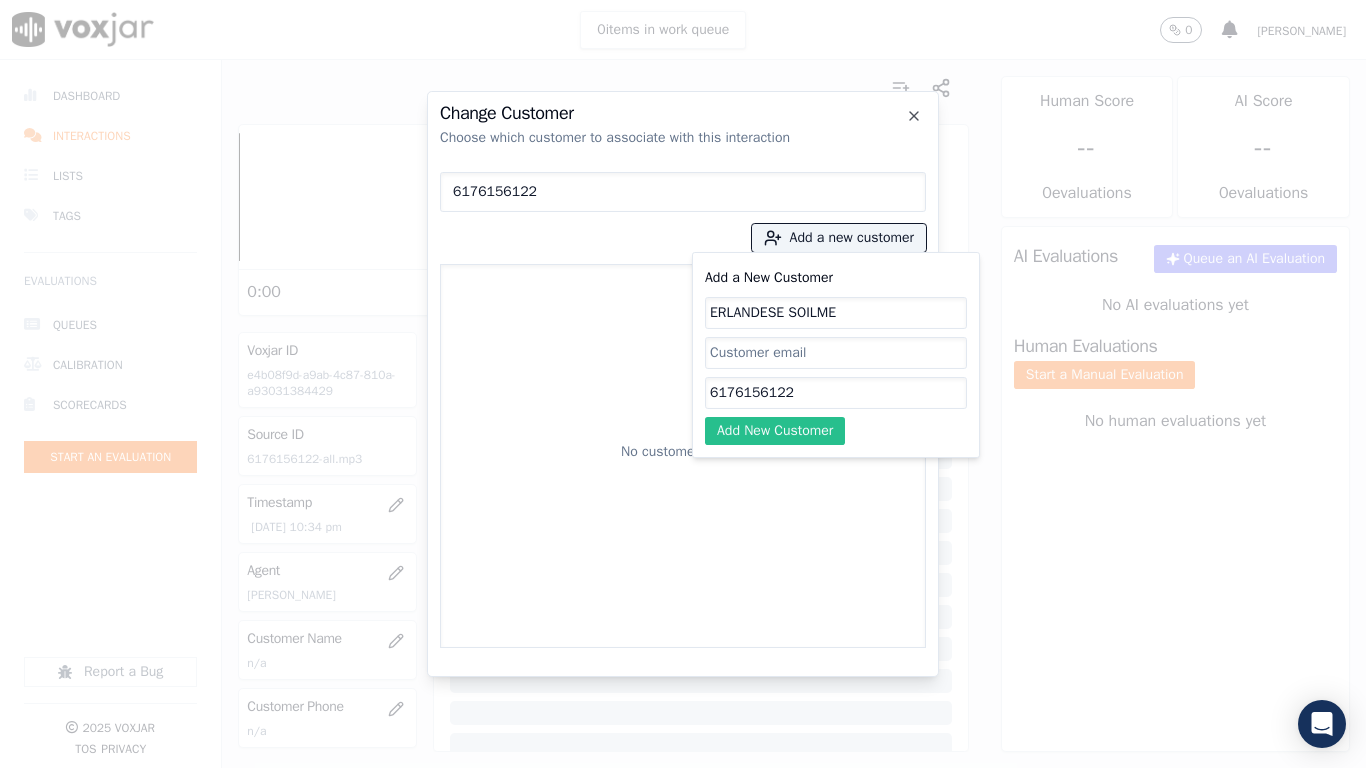 type on "ERLANDESE SOILME" 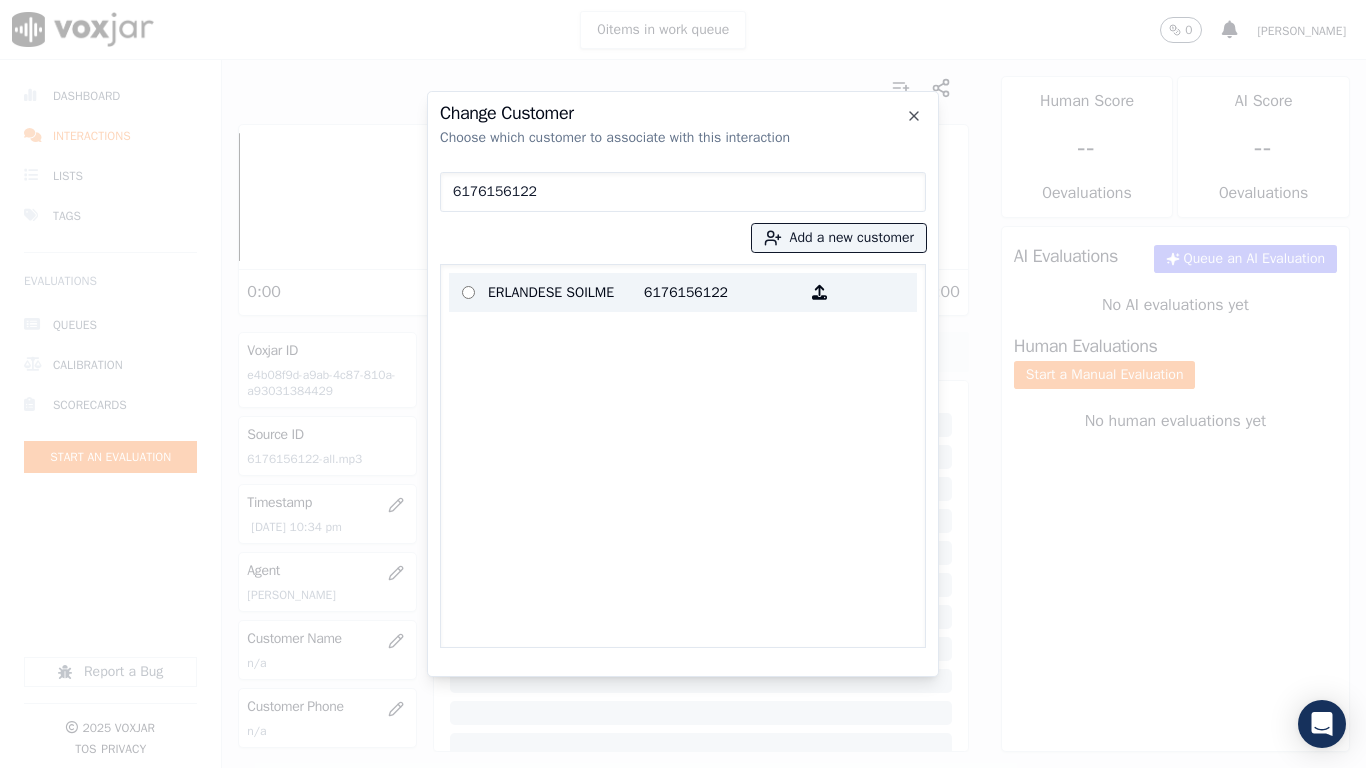 click on "ERLANDESE SOILME" at bounding box center (566, 292) 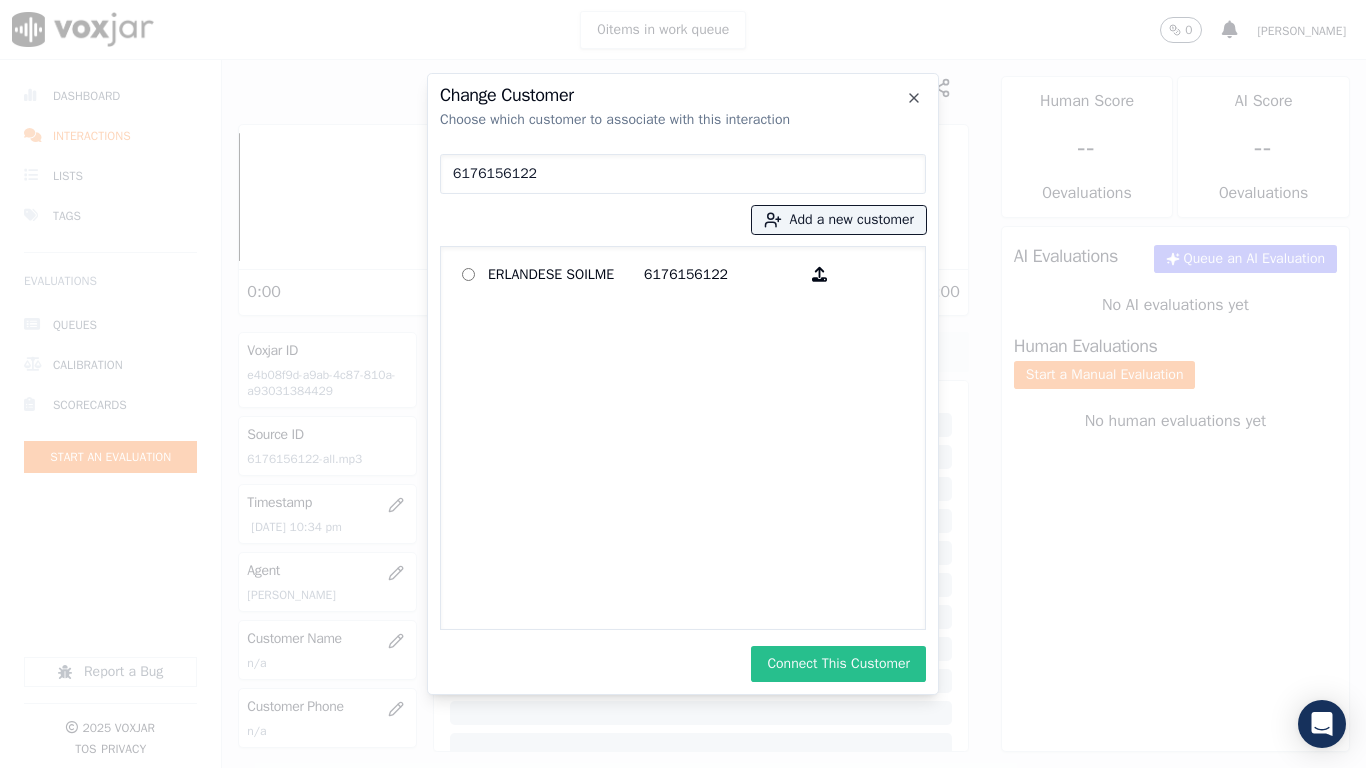 click on "Connect This Customer" at bounding box center [838, 664] 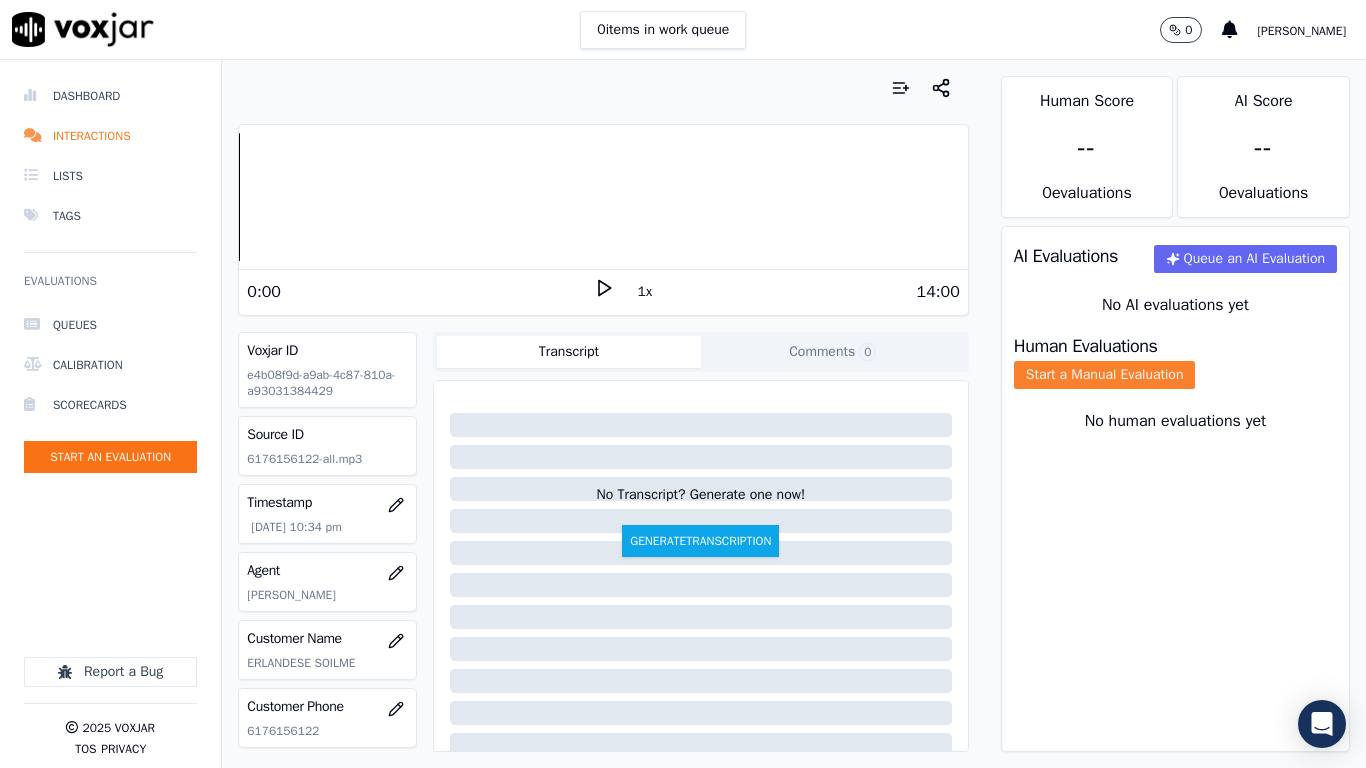 click on "Start a Manual Evaluation" 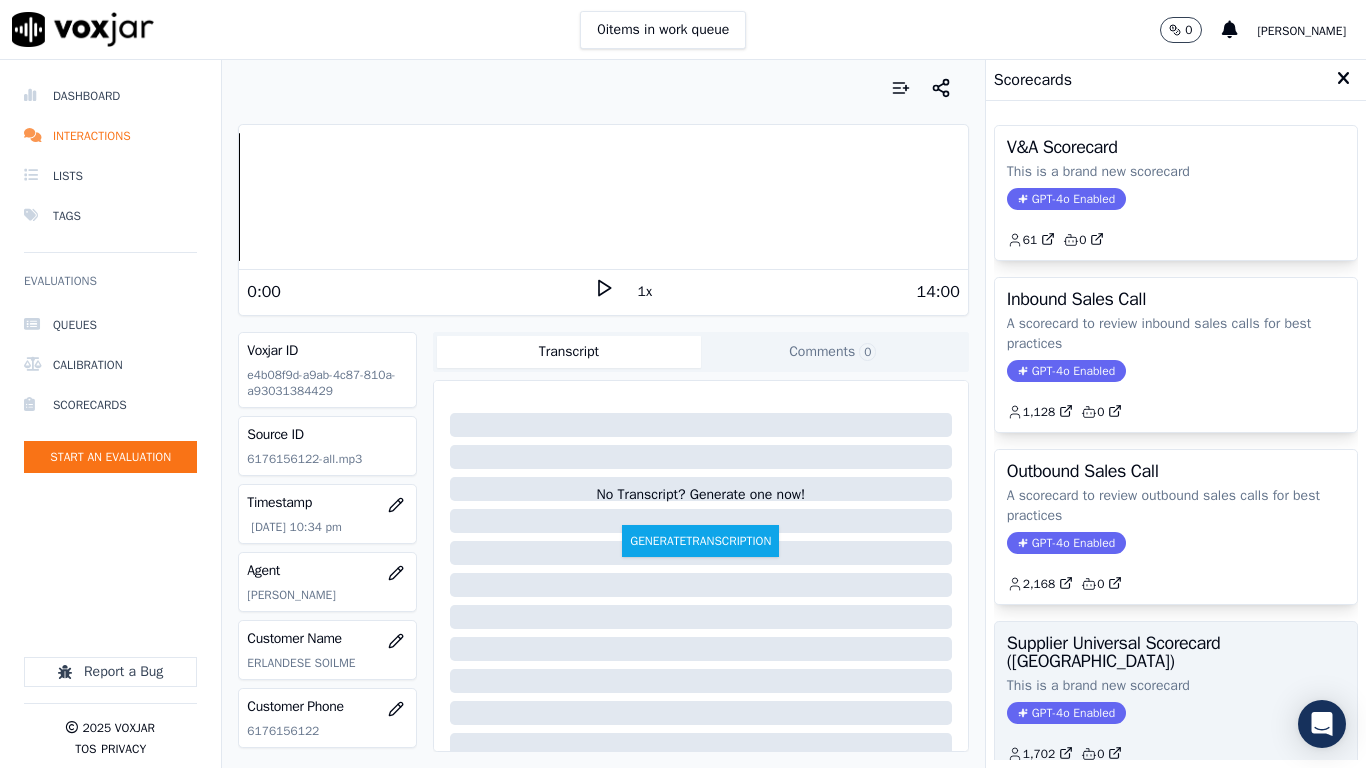 click on "Supplier Universal Scorecard ([GEOGRAPHIC_DATA])" at bounding box center (1176, 652) 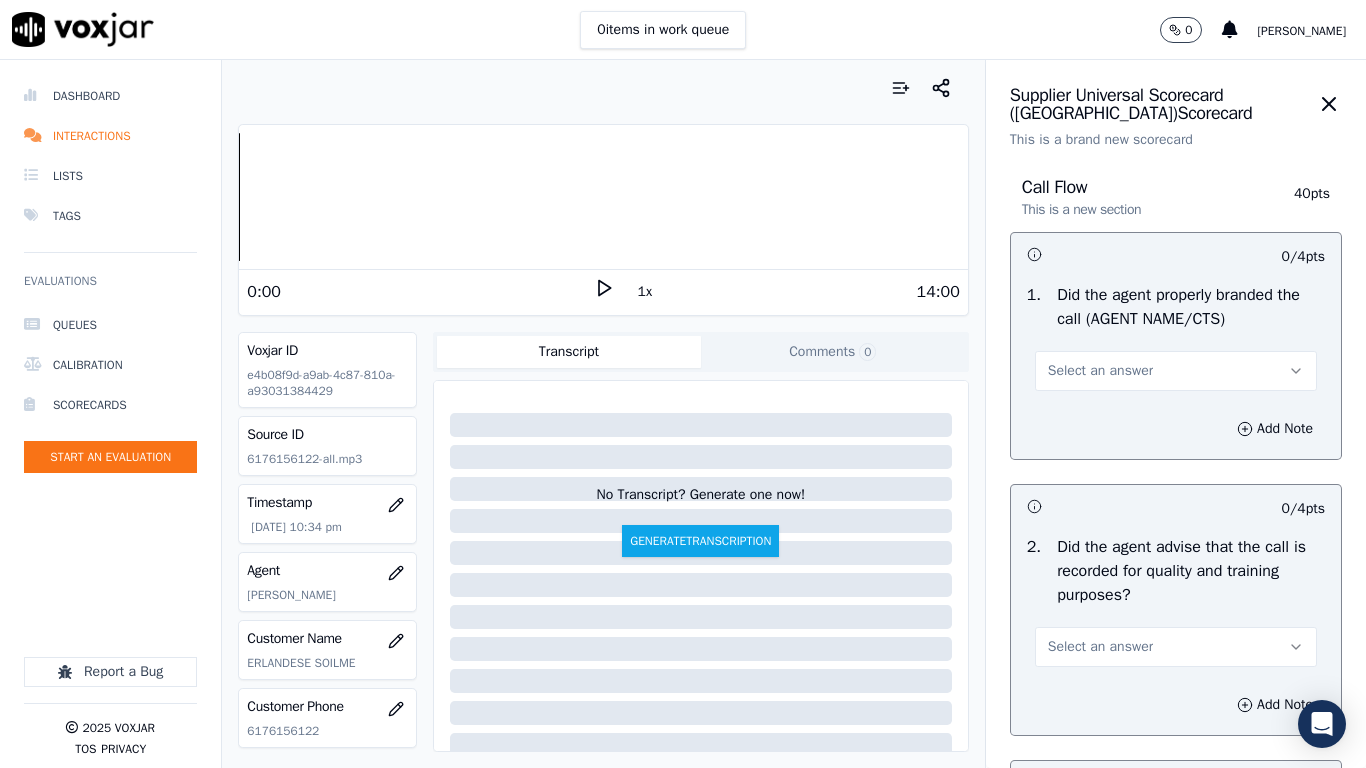 click on "Select an answer" at bounding box center (1100, 371) 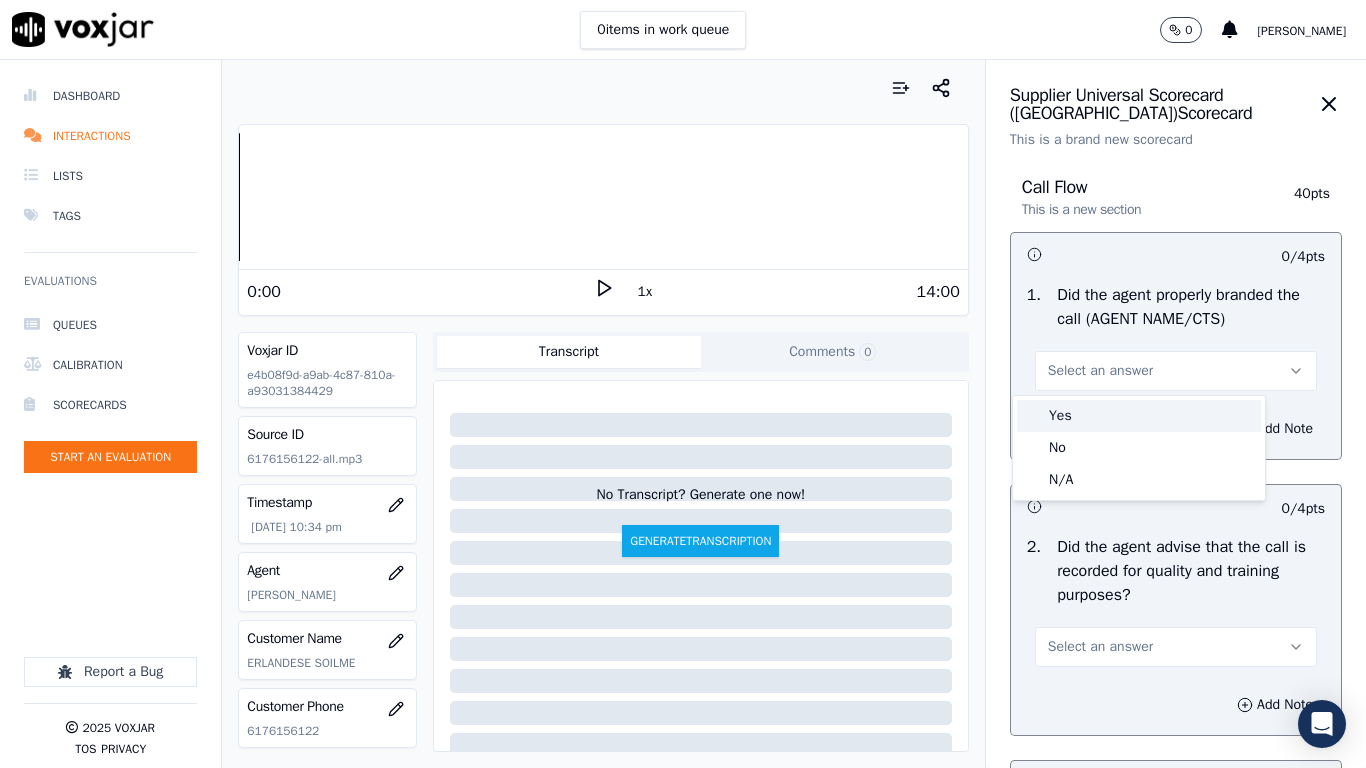 click on "Yes" at bounding box center [1139, 416] 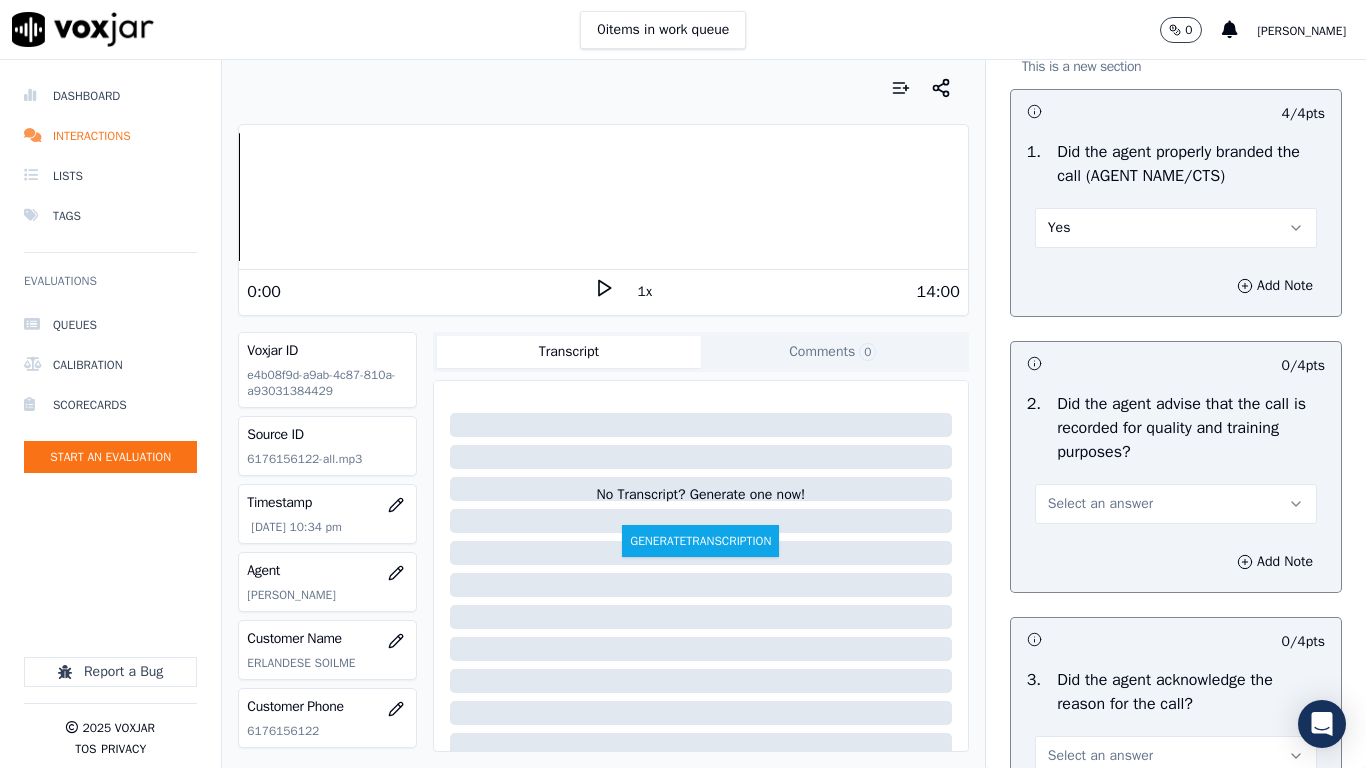 scroll, scrollTop: 500, scrollLeft: 0, axis: vertical 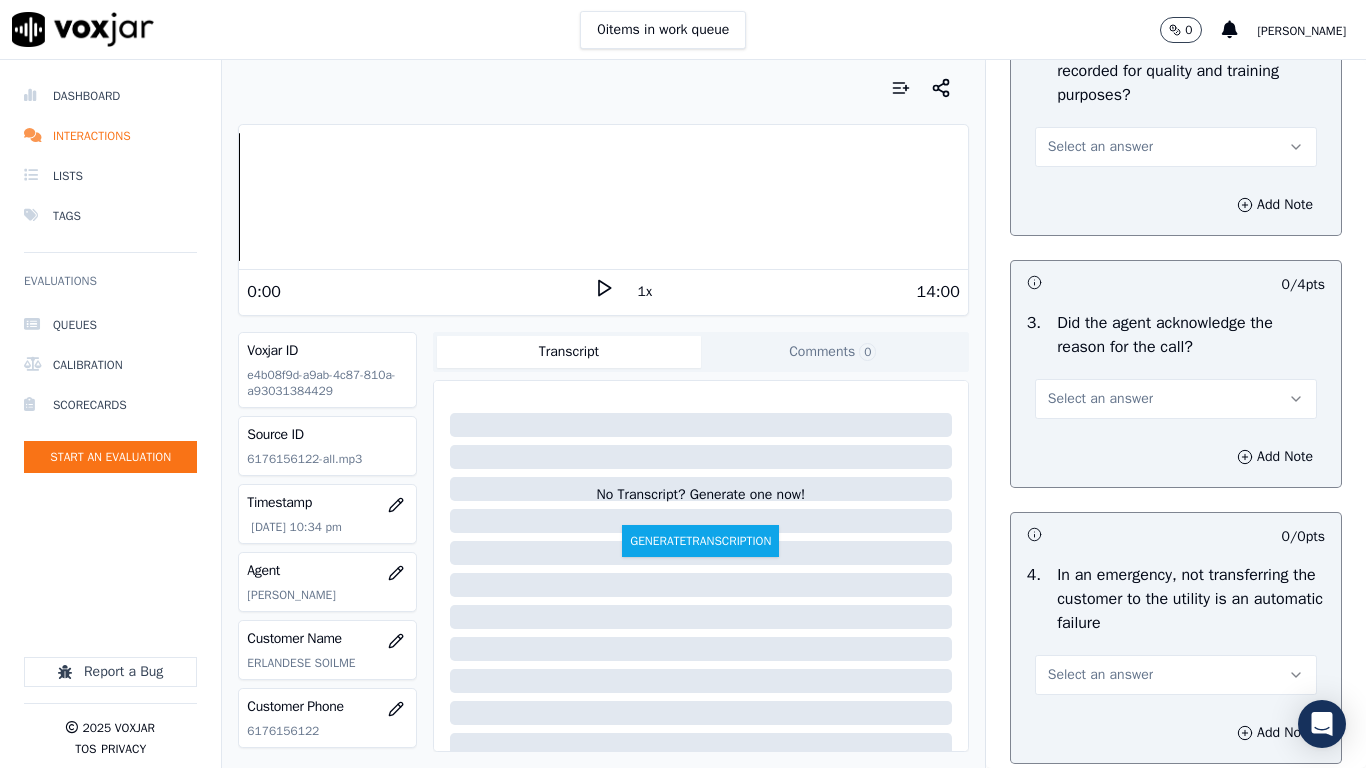 click on "Select an answer" at bounding box center (1100, 147) 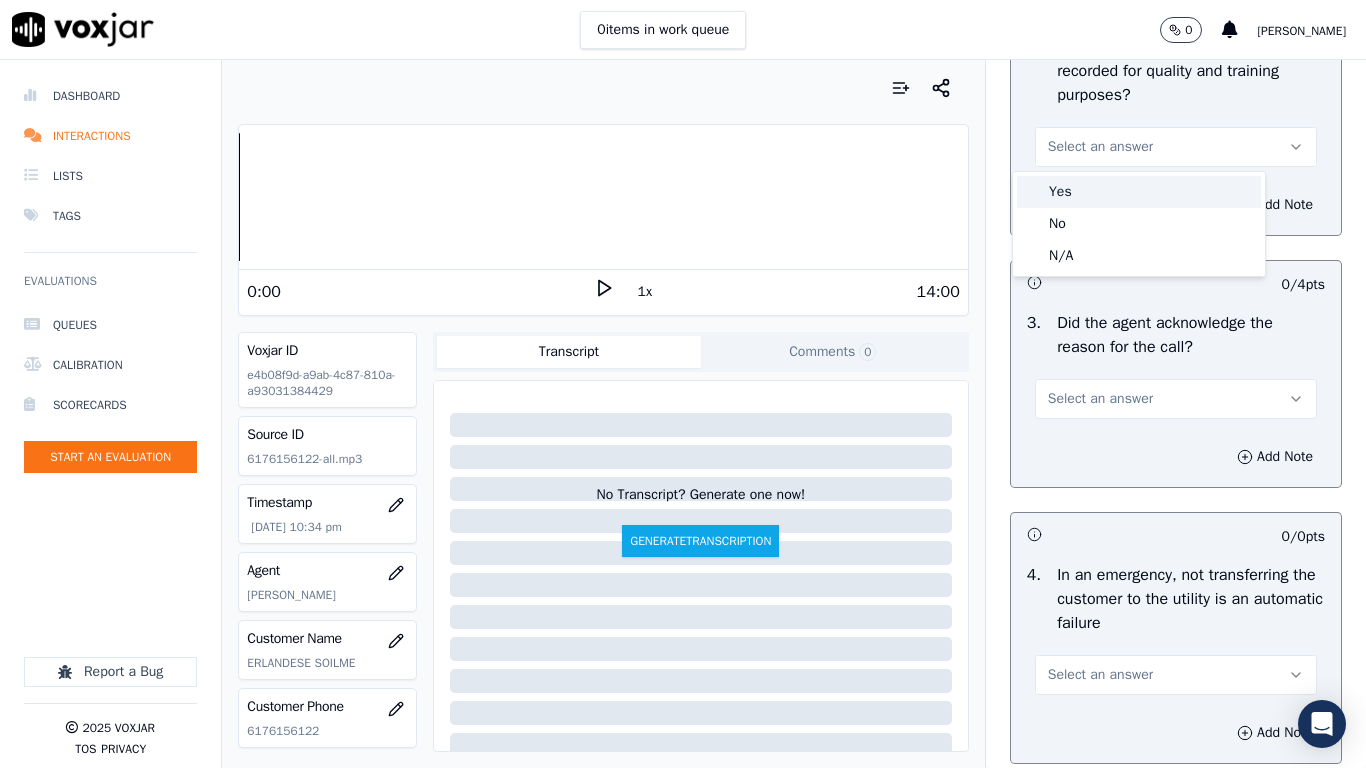 click on "Yes" at bounding box center (1139, 192) 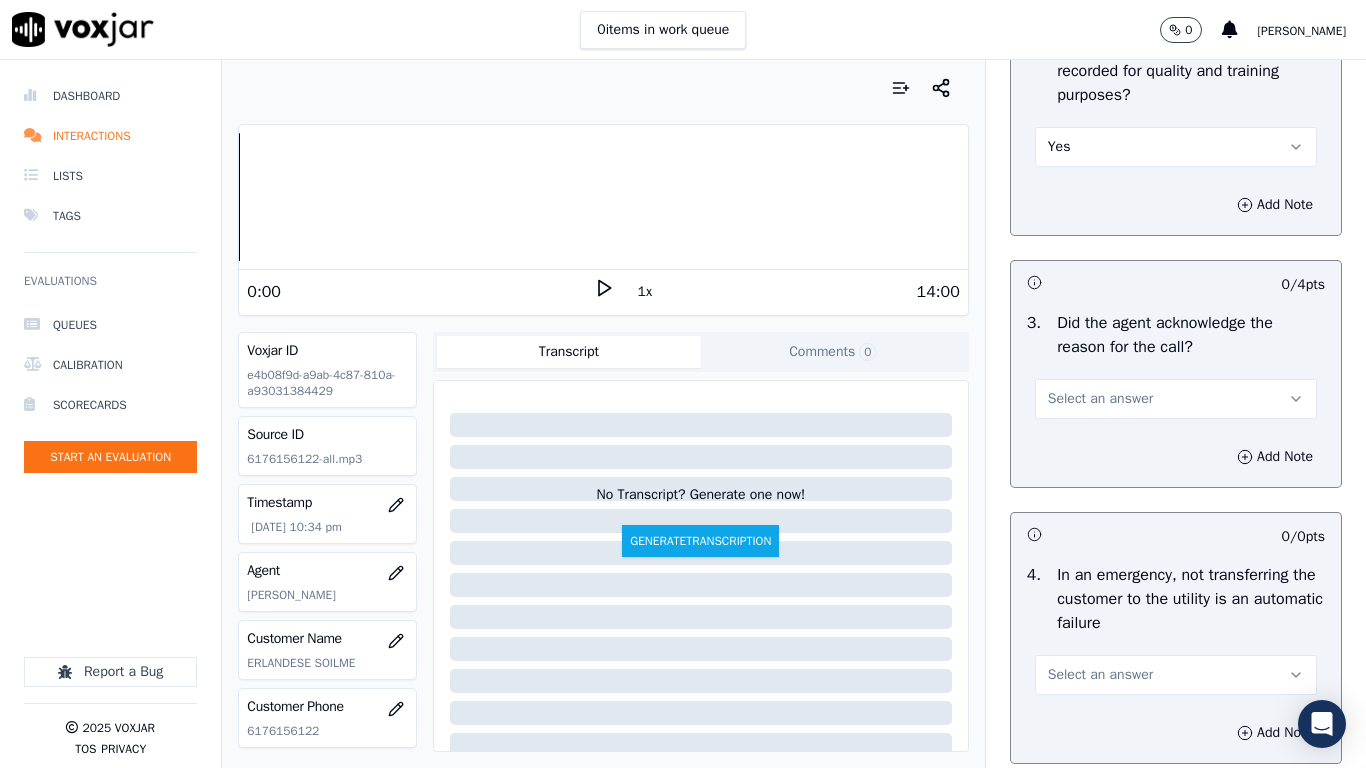 click on "Select an answer" at bounding box center [1100, 399] 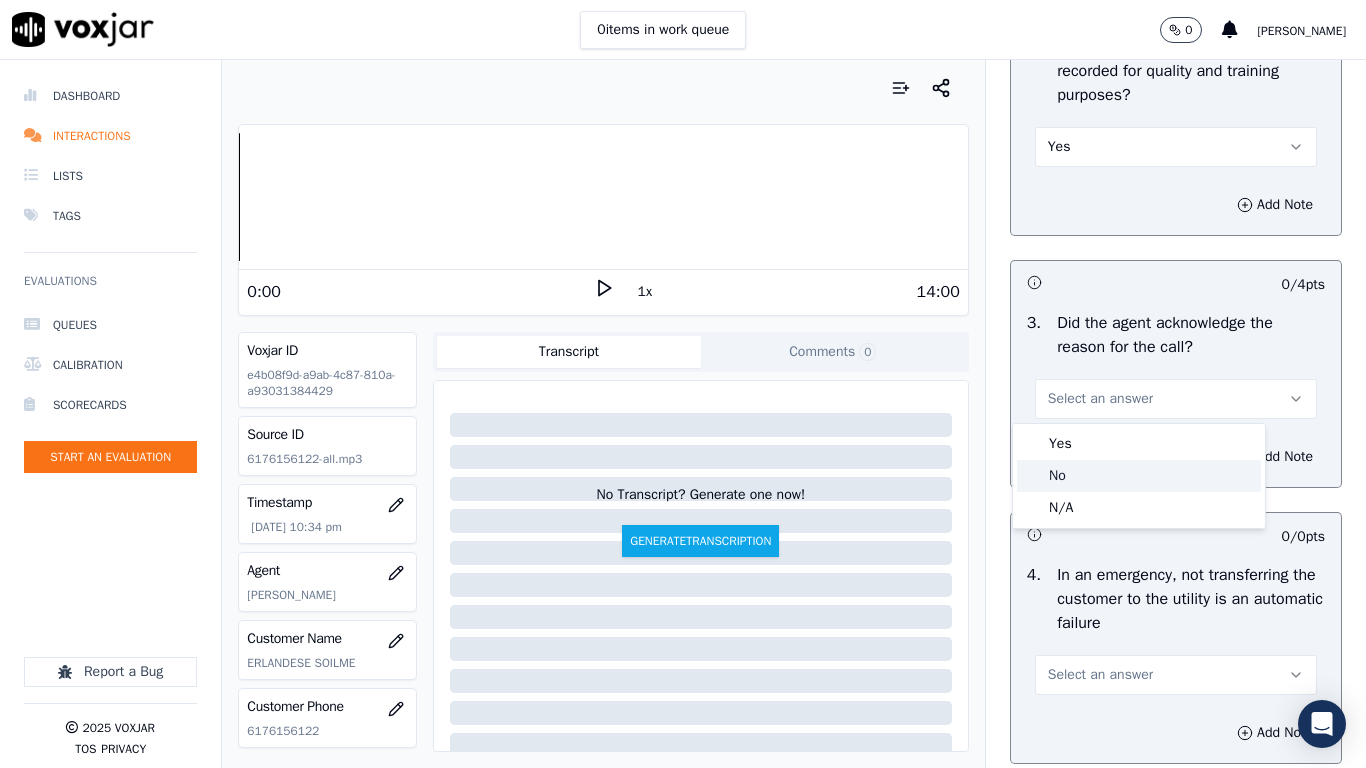 click on "No" 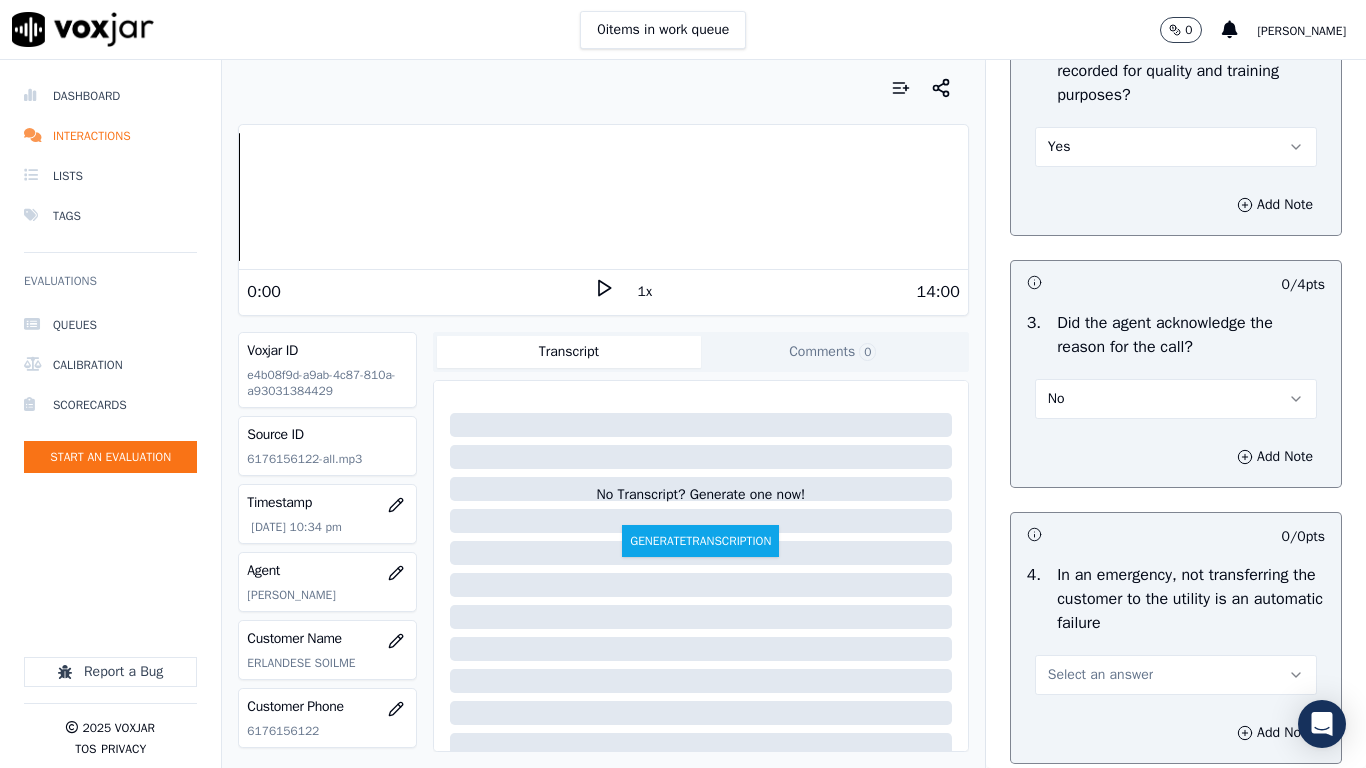 click on "No" at bounding box center [1176, 399] 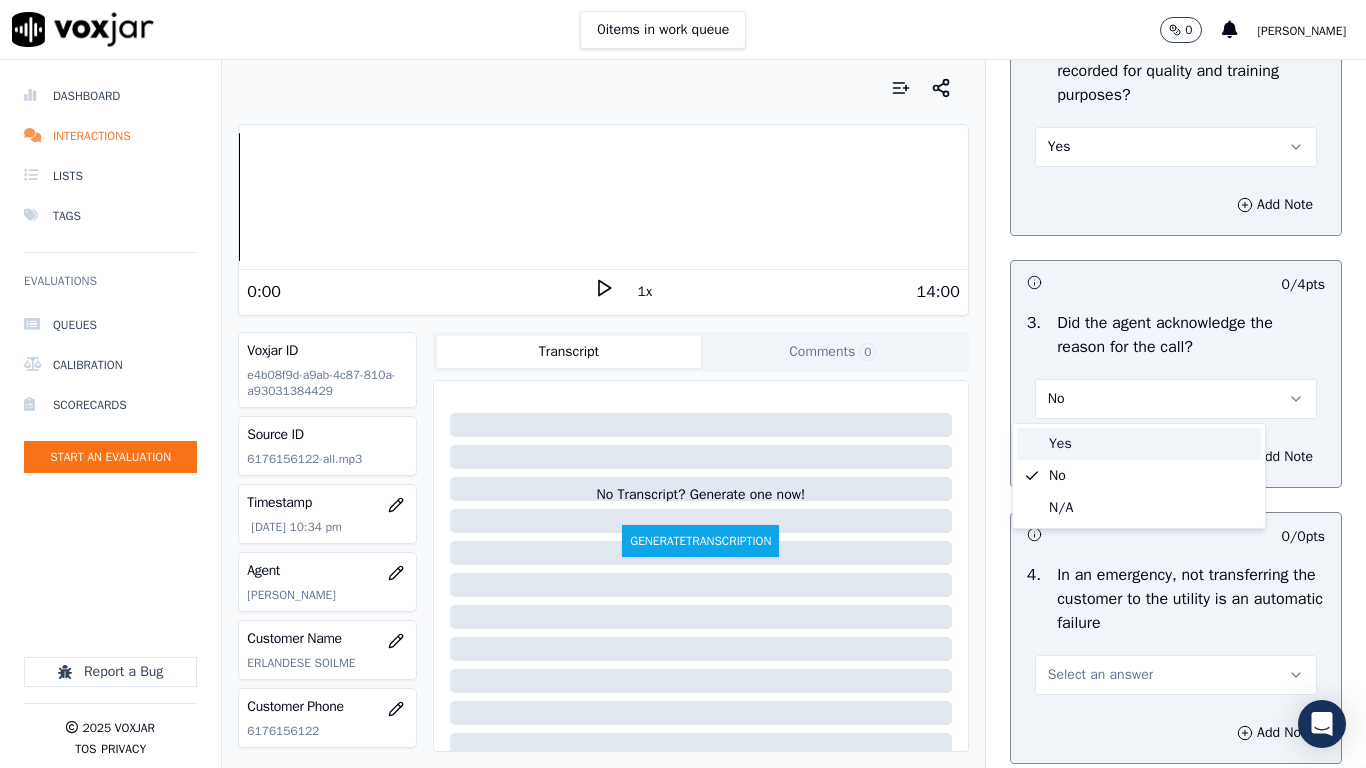 click on "Yes" at bounding box center (1139, 444) 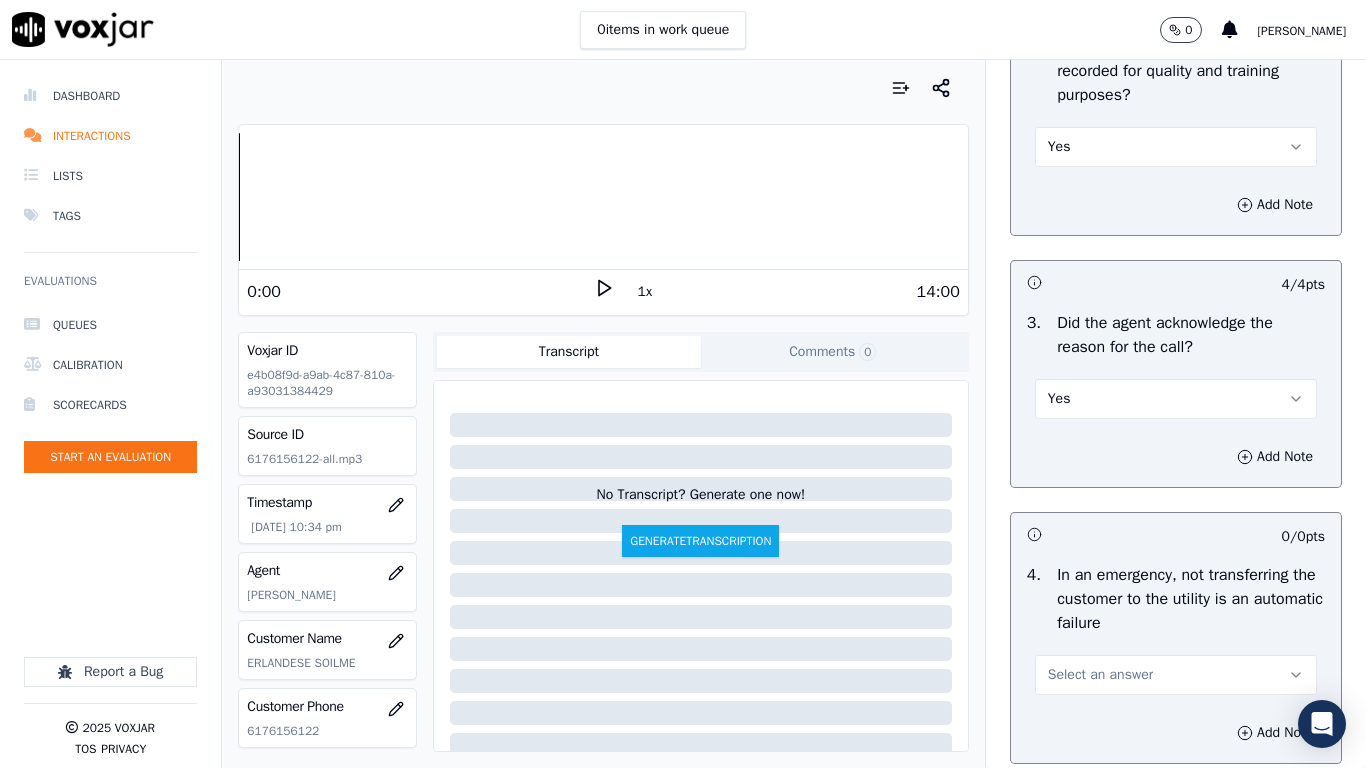 drag, startPoint x: 1119, startPoint y: 678, endPoint x: 1114, endPoint y: 687, distance: 10.29563 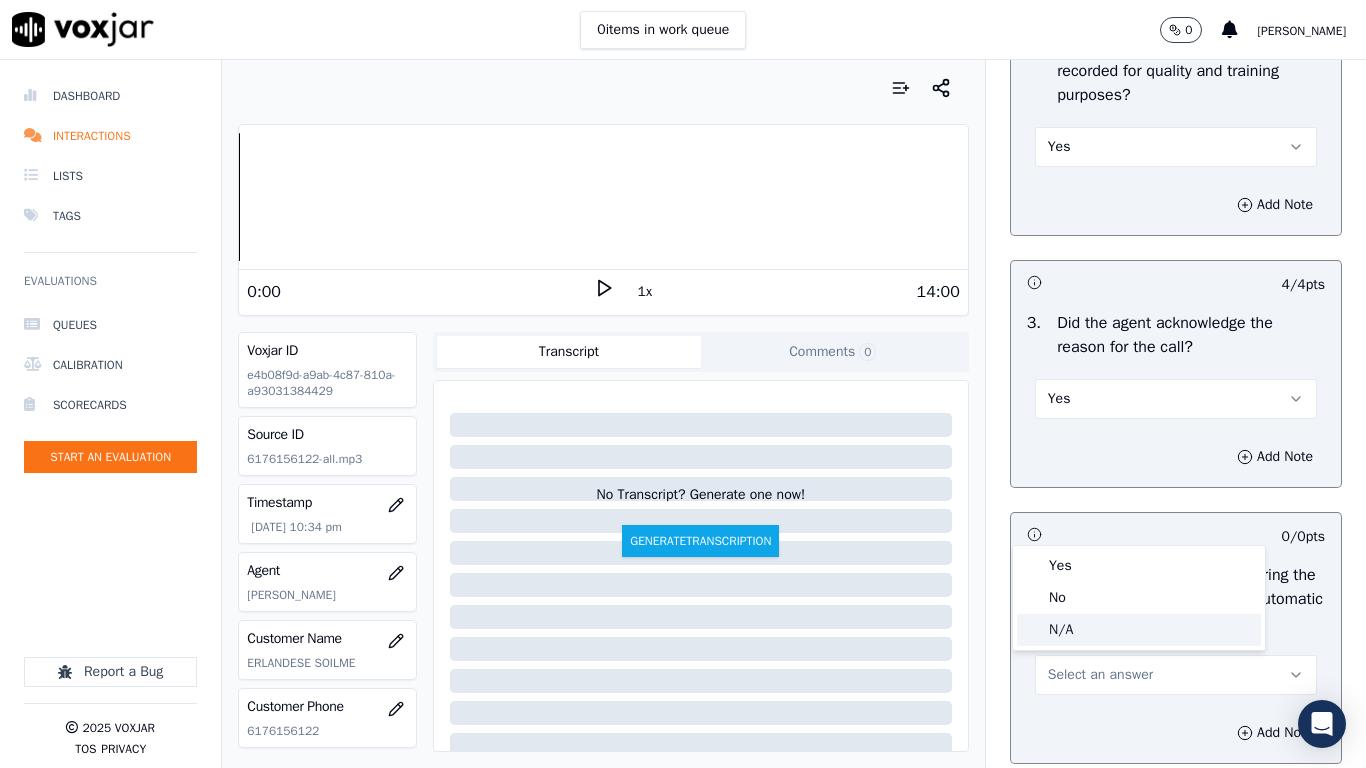click on "N/A" 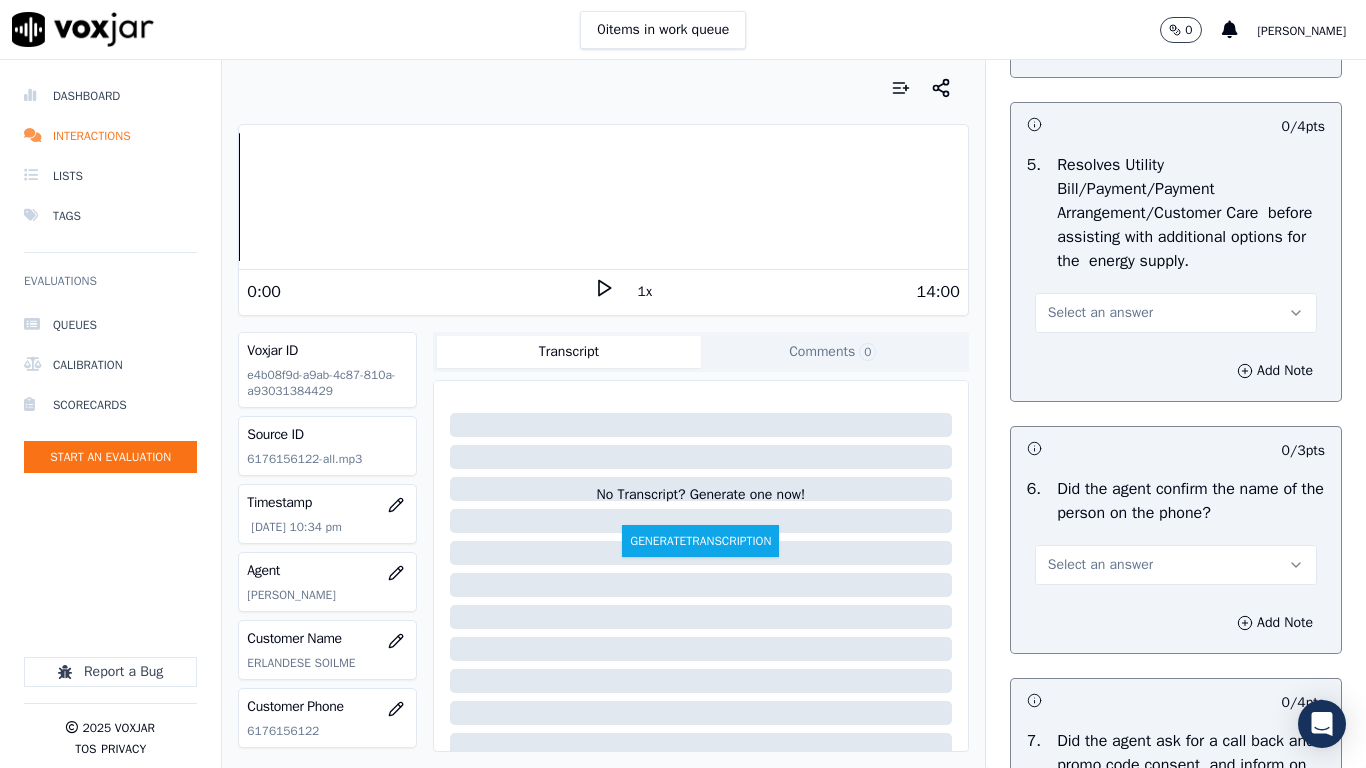 scroll, scrollTop: 1200, scrollLeft: 0, axis: vertical 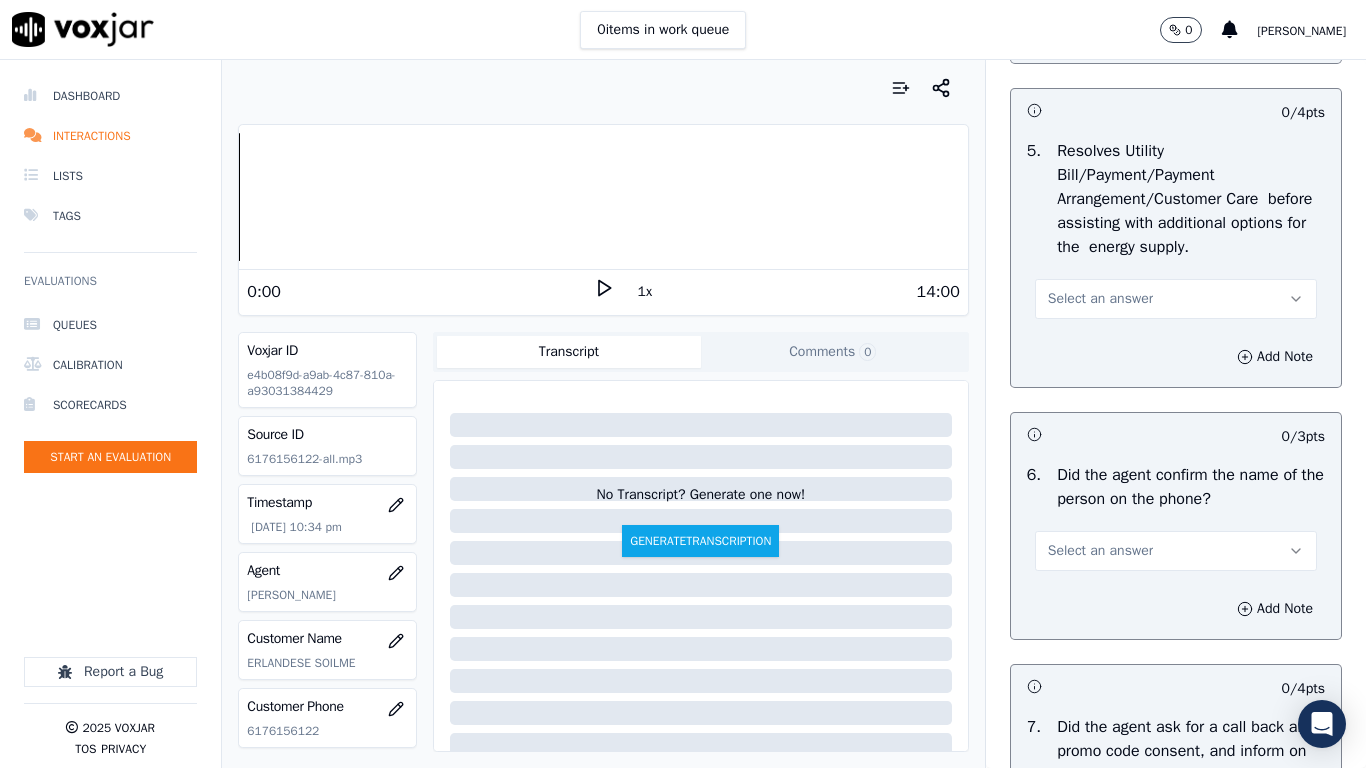click on "Select an answer" at bounding box center [1100, 299] 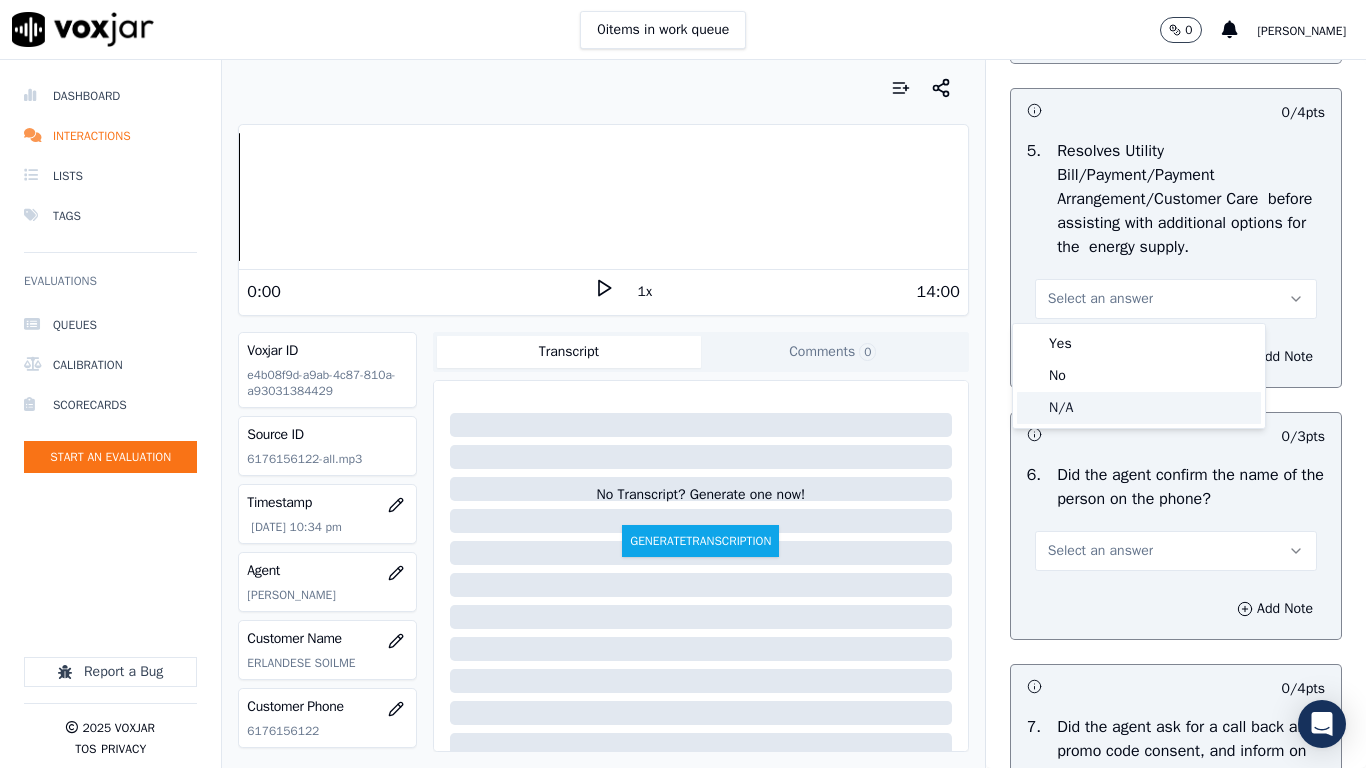 drag, startPoint x: 1115, startPoint y: 407, endPoint x: 1107, endPoint y: 517, distance: 110.29053 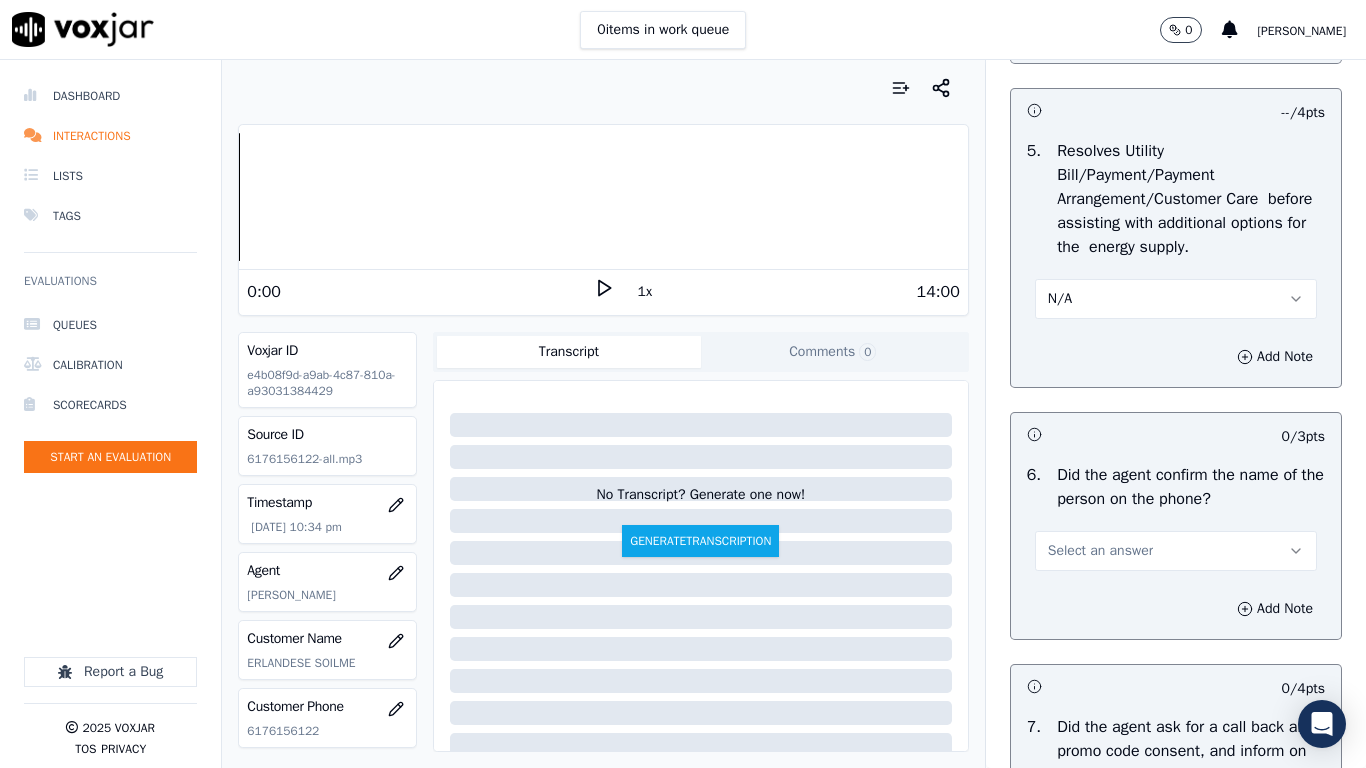 click on "Select an answer" at bounding box center (1100, 551) 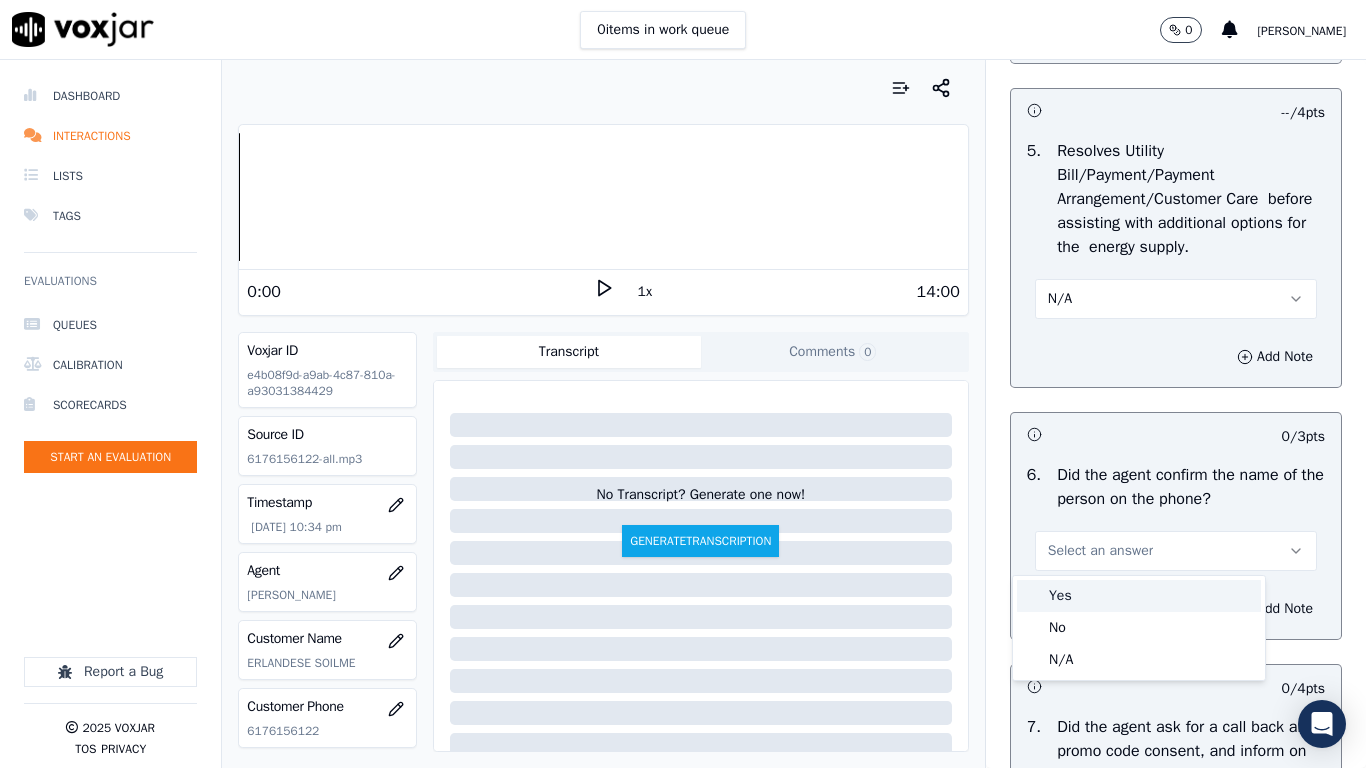 drag, startPoint x: 1078, startPoint y: 603, endPoint x: 1074, endPoint y: 669, distance: 66.1211 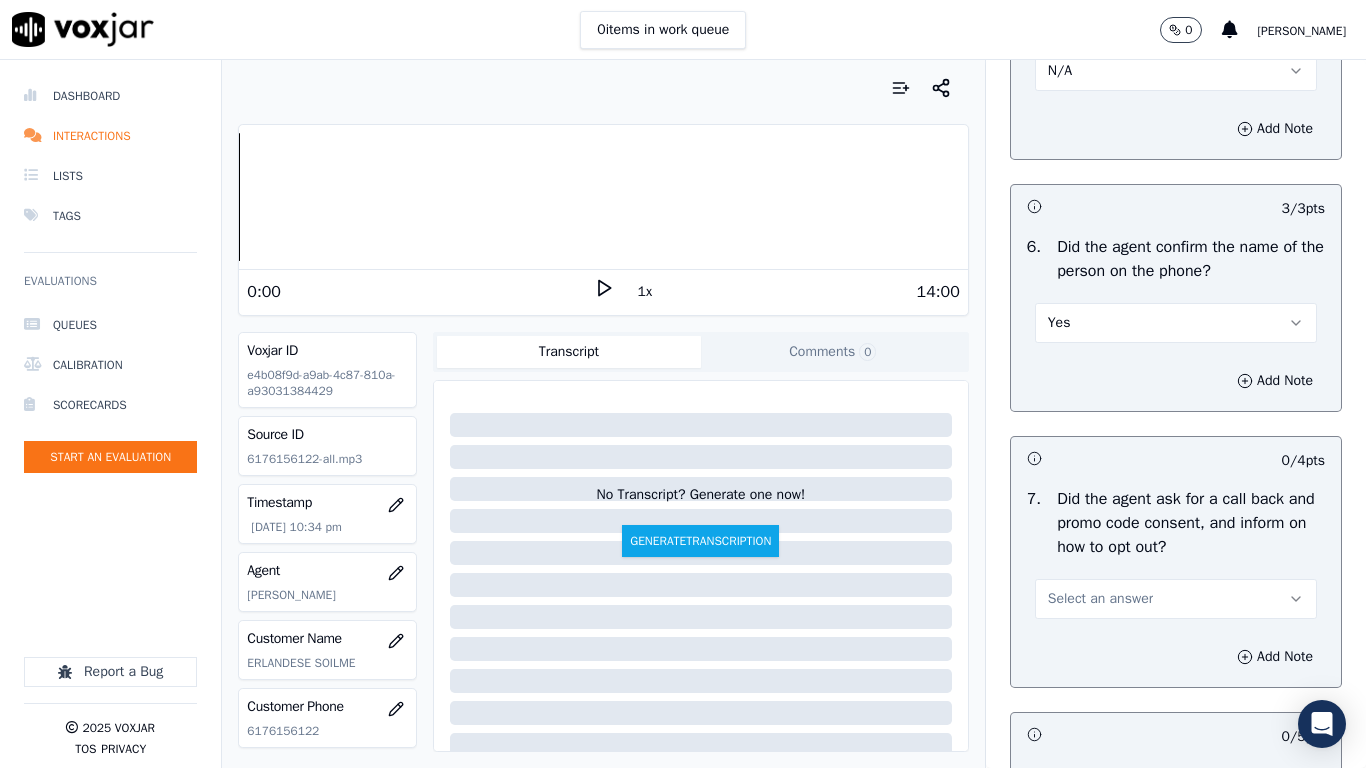 scroll, scrollTop: 1700, scrollLeft: 0, axis: vertical 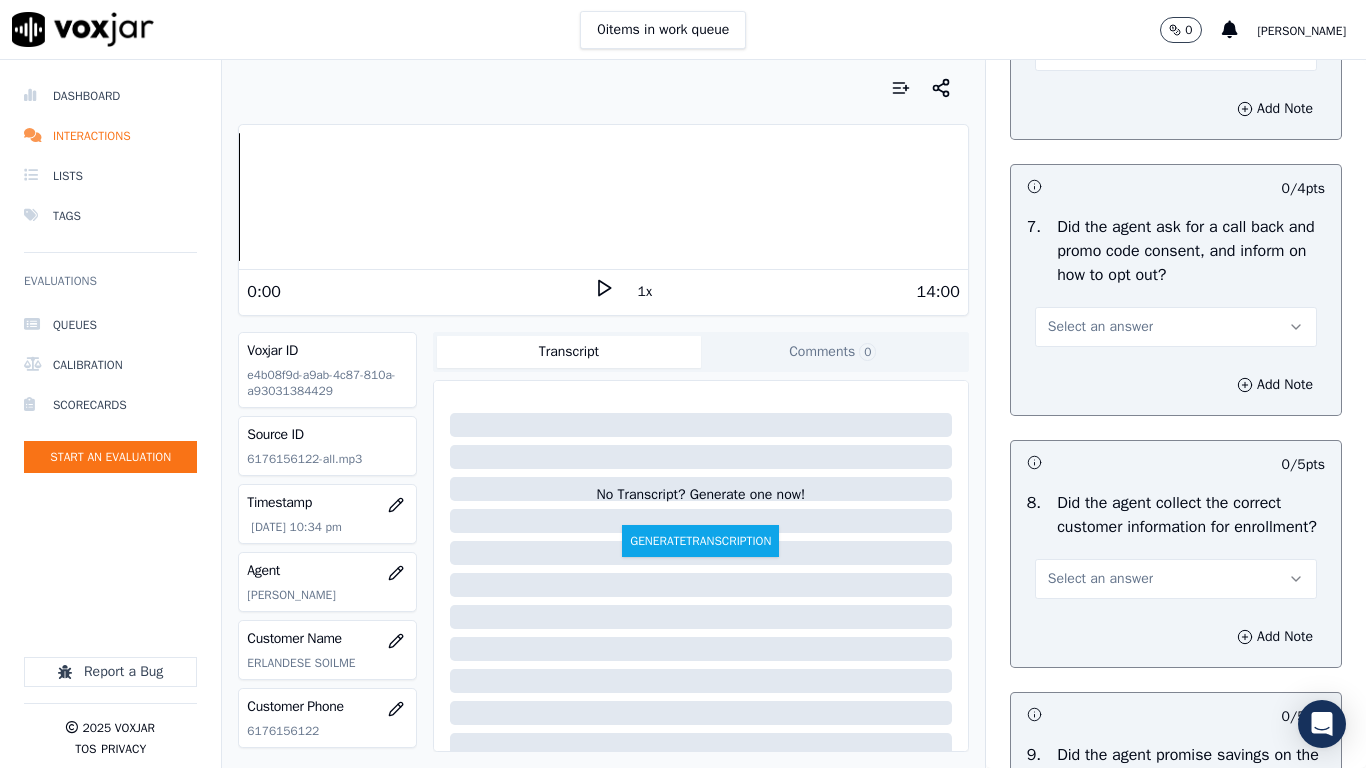 click on "Select an answer" at bounding box center (1100, 327) 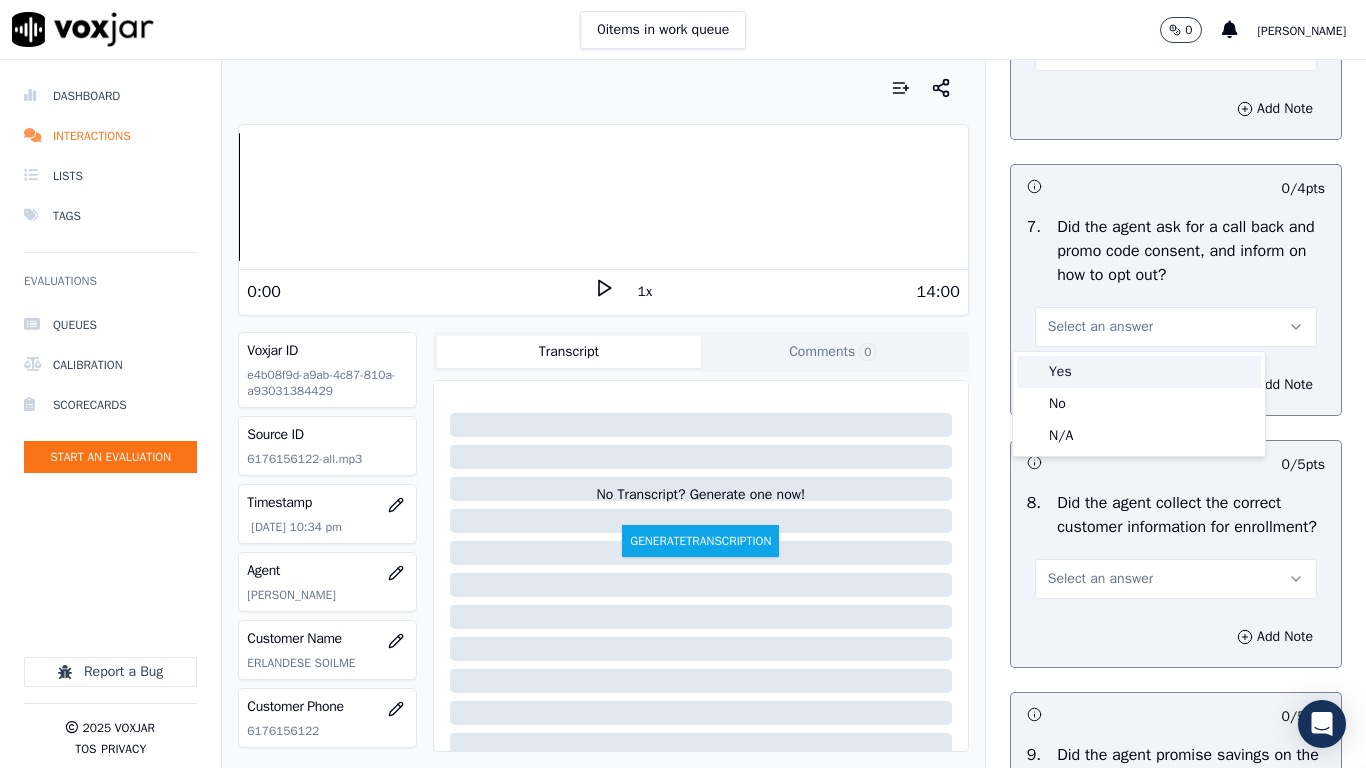 click on "Yes" at bounding box center (1139, 372) 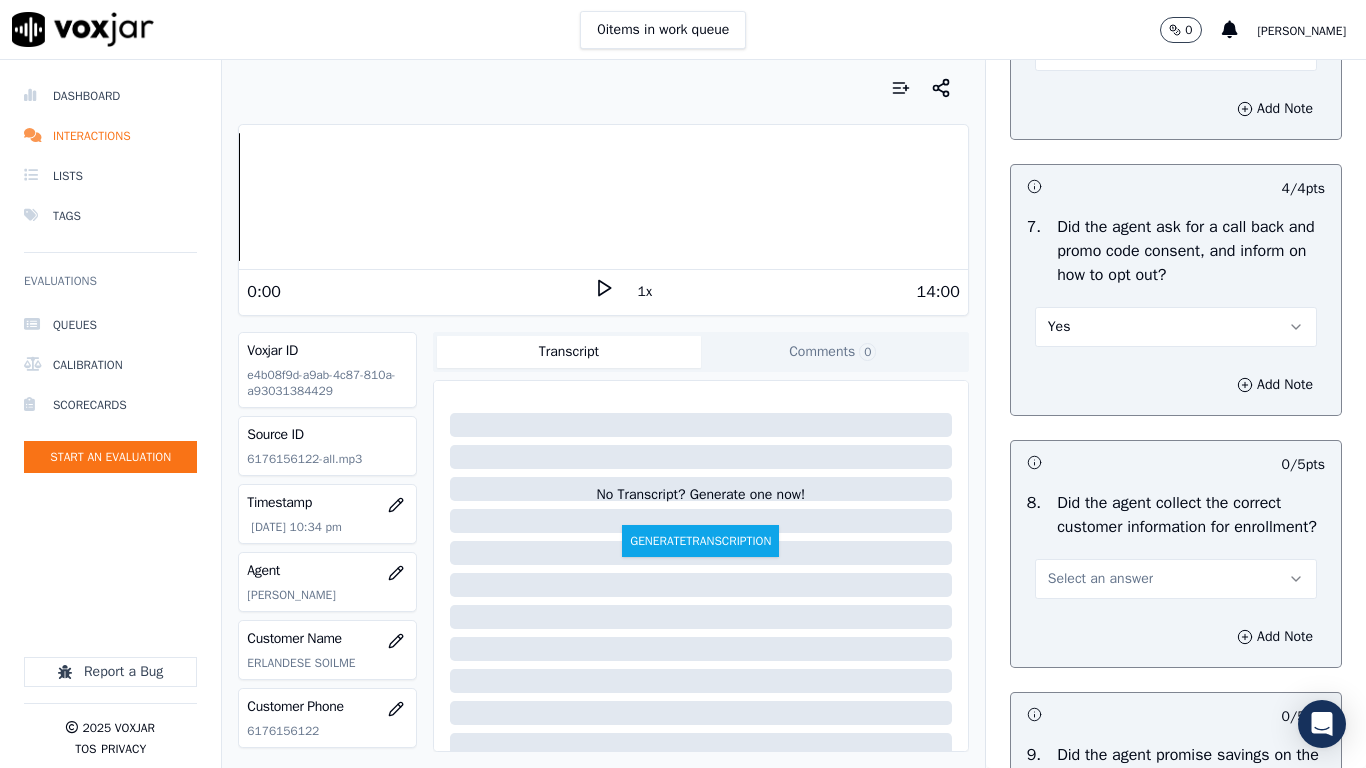click on "Select an answer" at bounding box center (1100, 579) 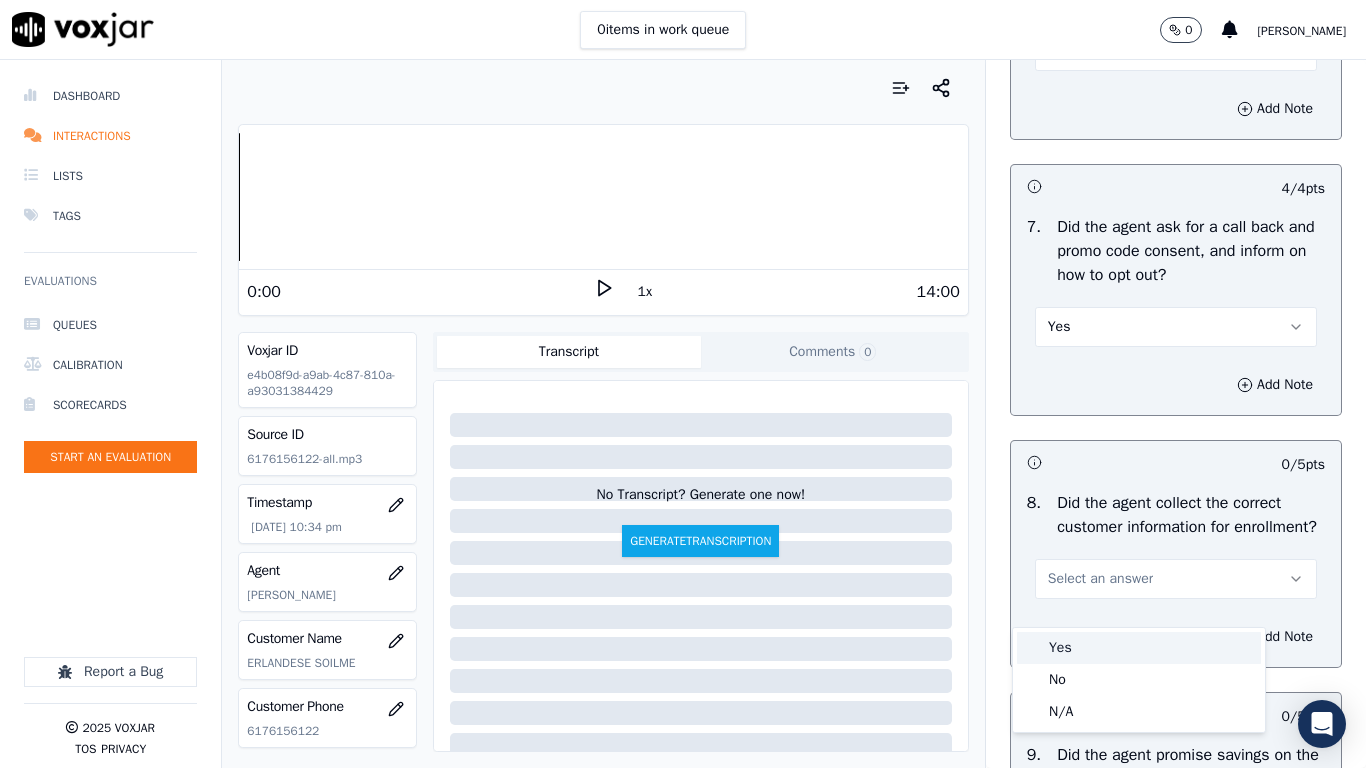 click on "Yes" at bounding box center (1139, 648) 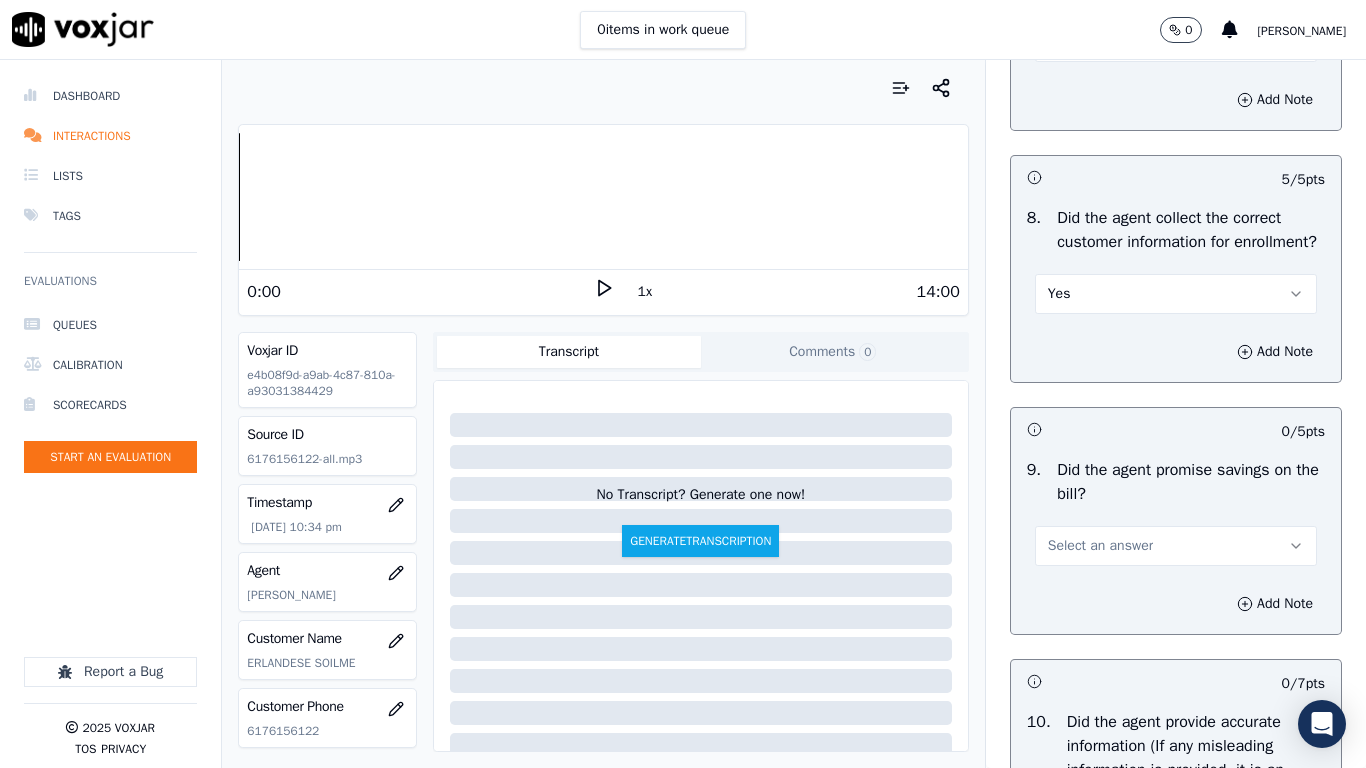 scroll, scrollTop: 2300, scrollLeft: 0, axis: vertical 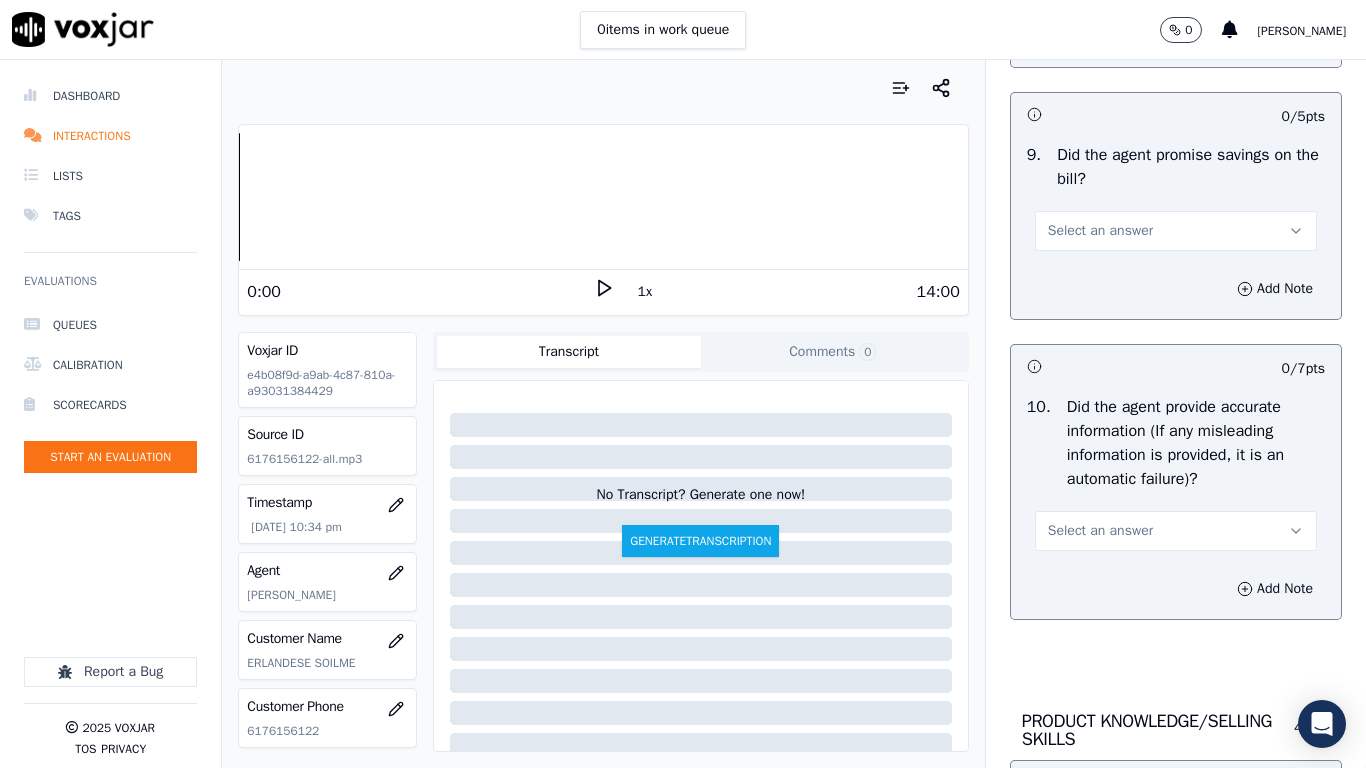 click on "Select an answer" at bounding box center (1100, 231) 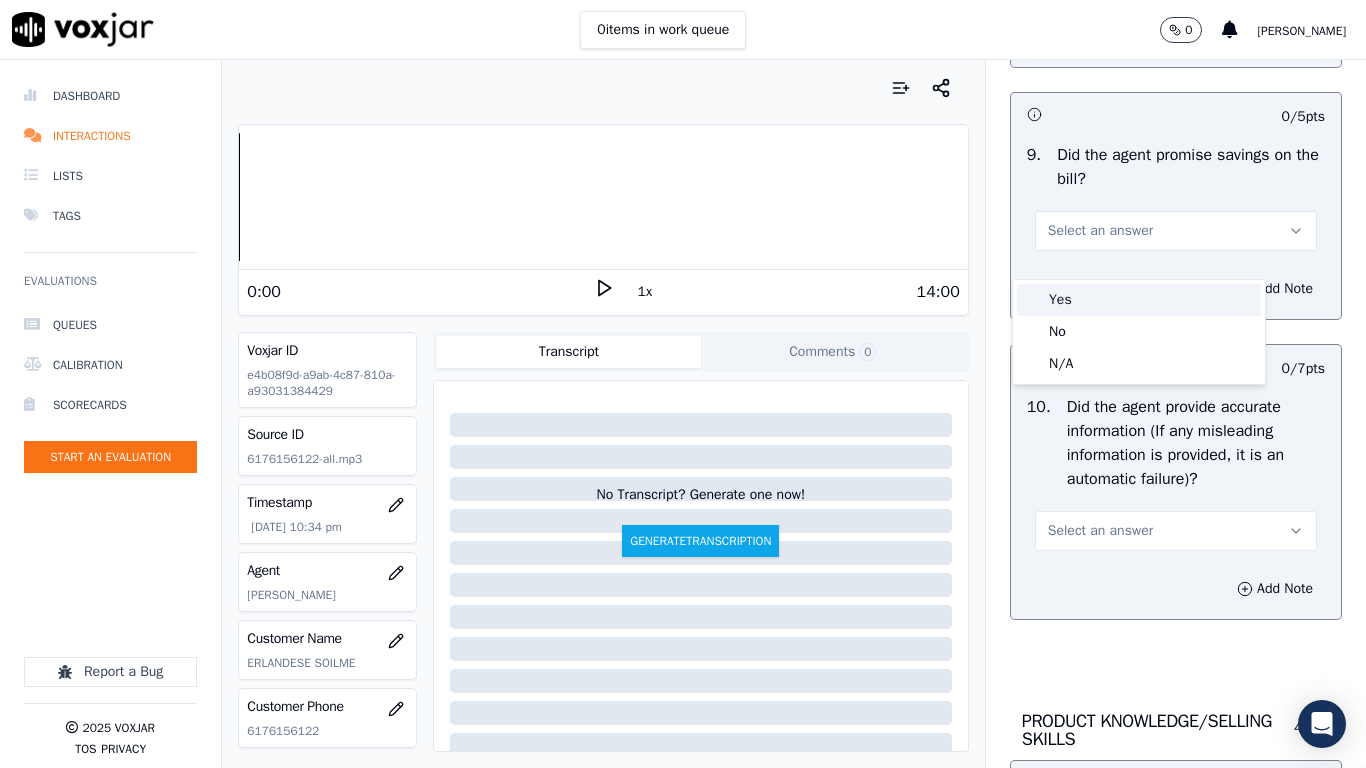 drag, startPoint x: 1083, startPoint y: 308, endPoint x: 1112, endPoint y: 440, distance: 135.14807 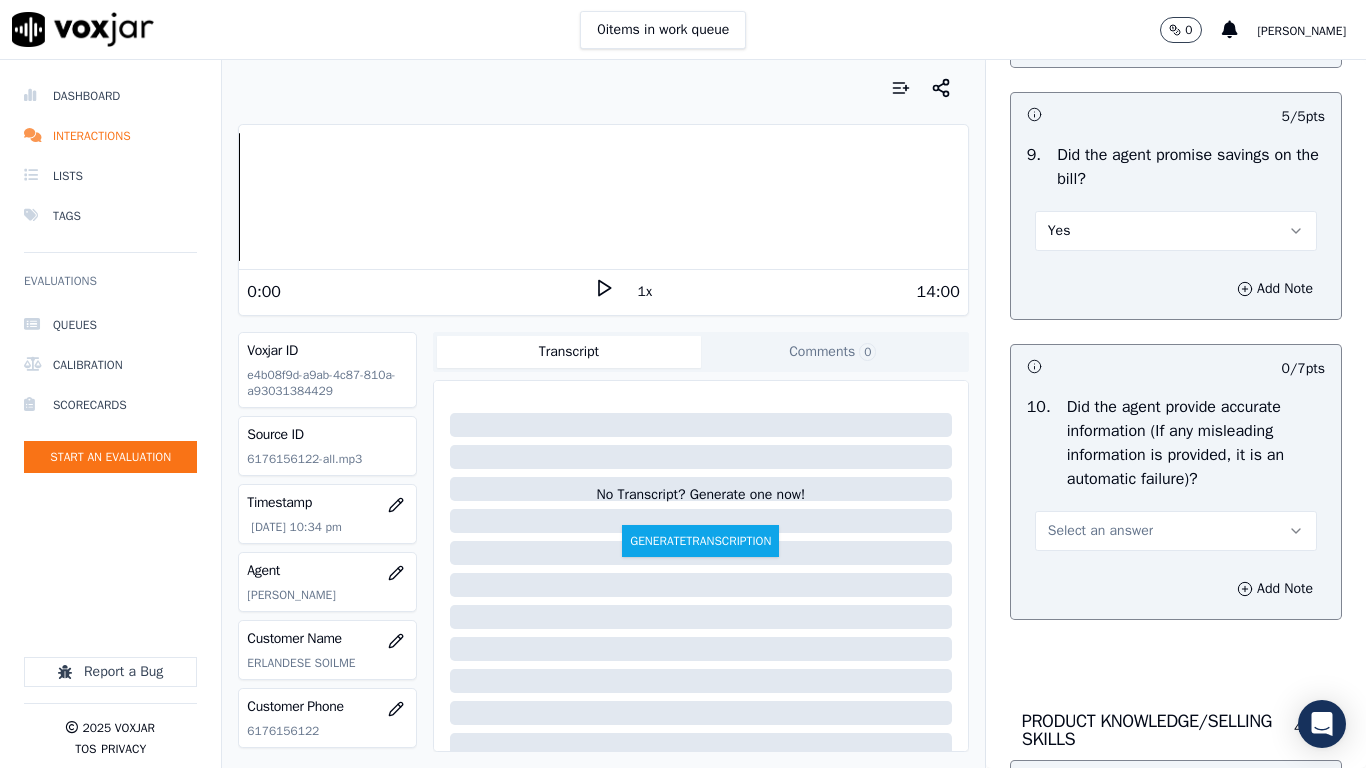 click on "Select an answer" at bounding box center [1176, 531] 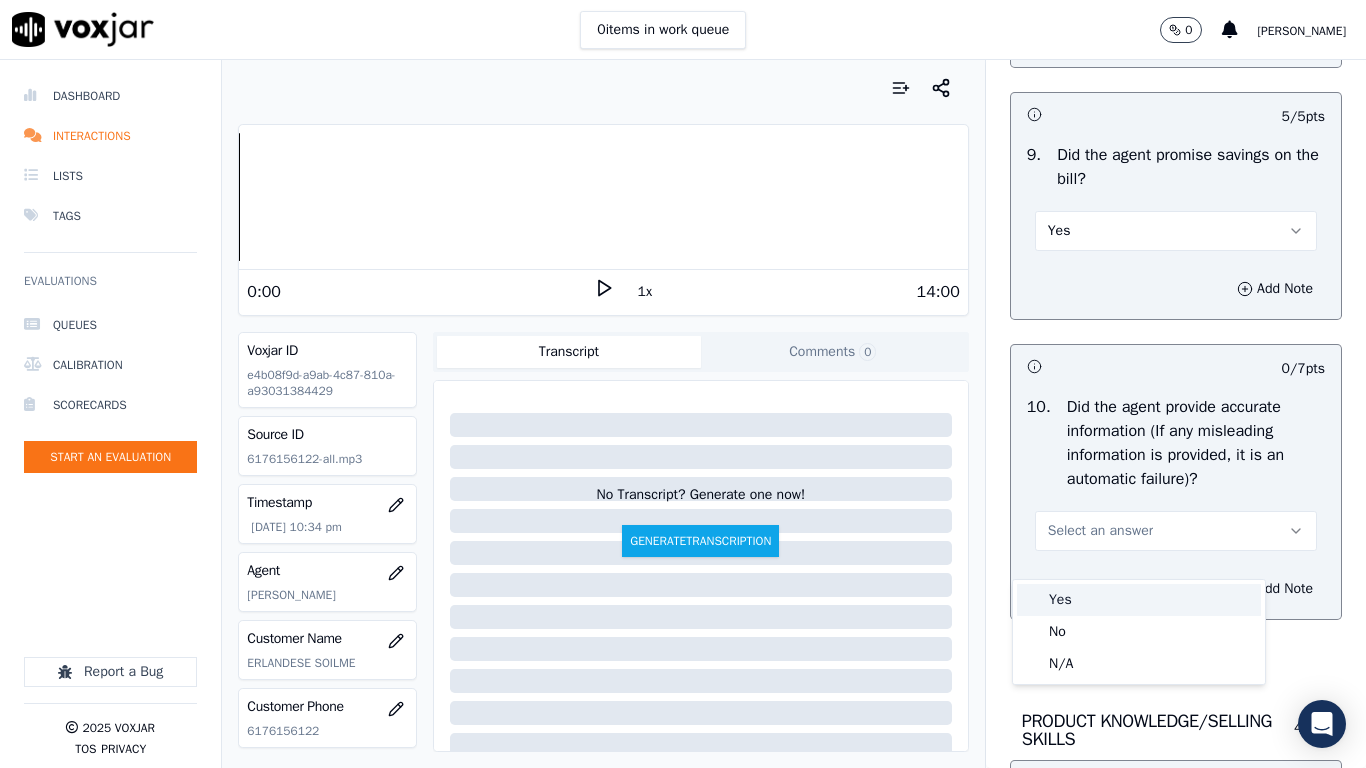 click on "Yes" at bounding box center (1139, 600) 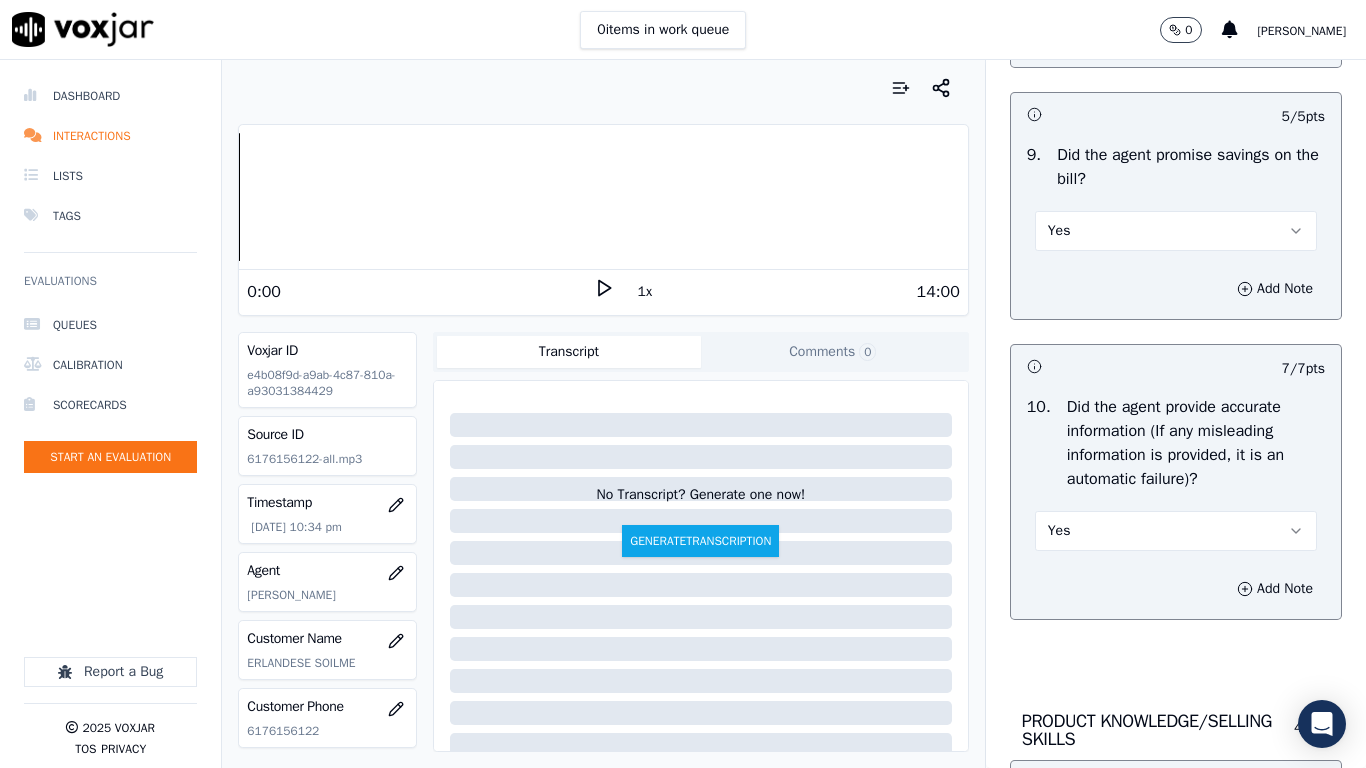 scroll, scrollTop: 2900, scrollLeft: 0, axis: vertical 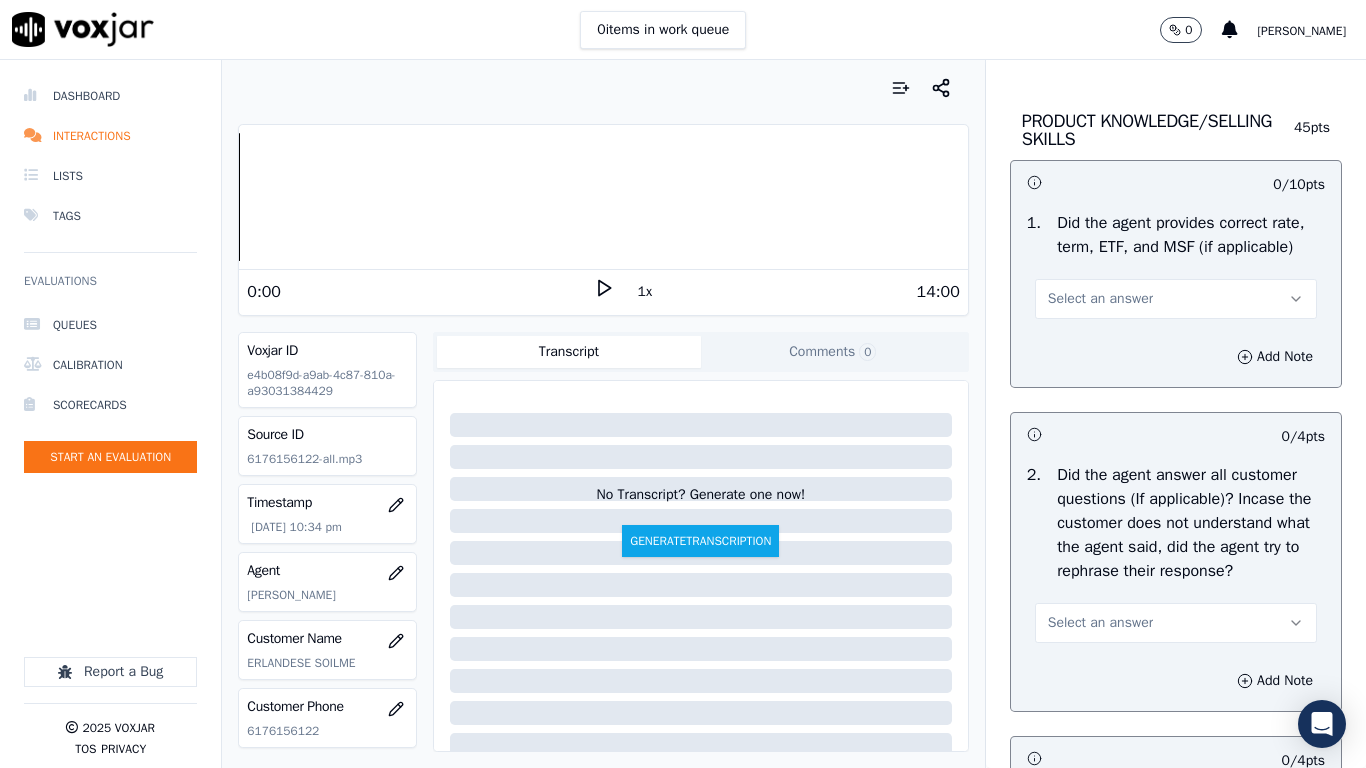 click on "Select an answer" at bounding box center (1100, 299) 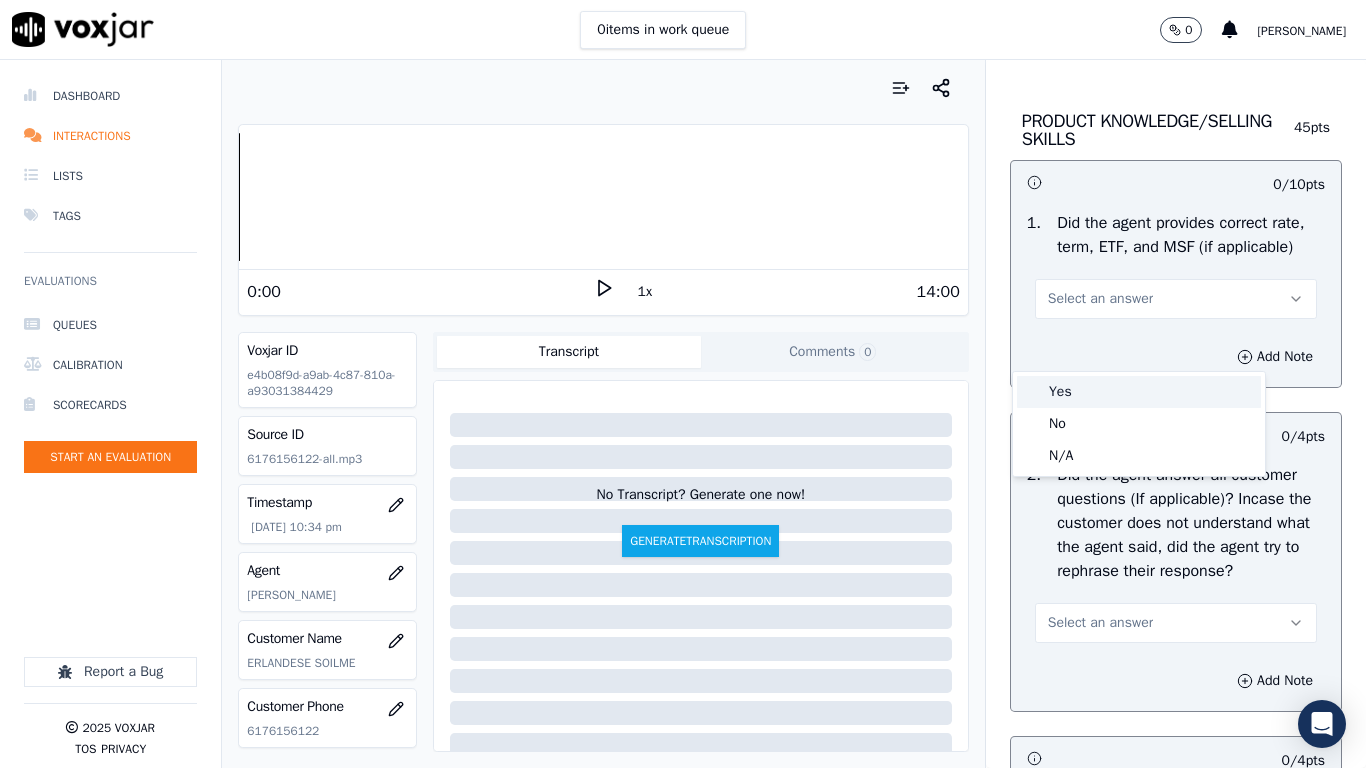 click on "Yes" at bounding box center [1139, 392] 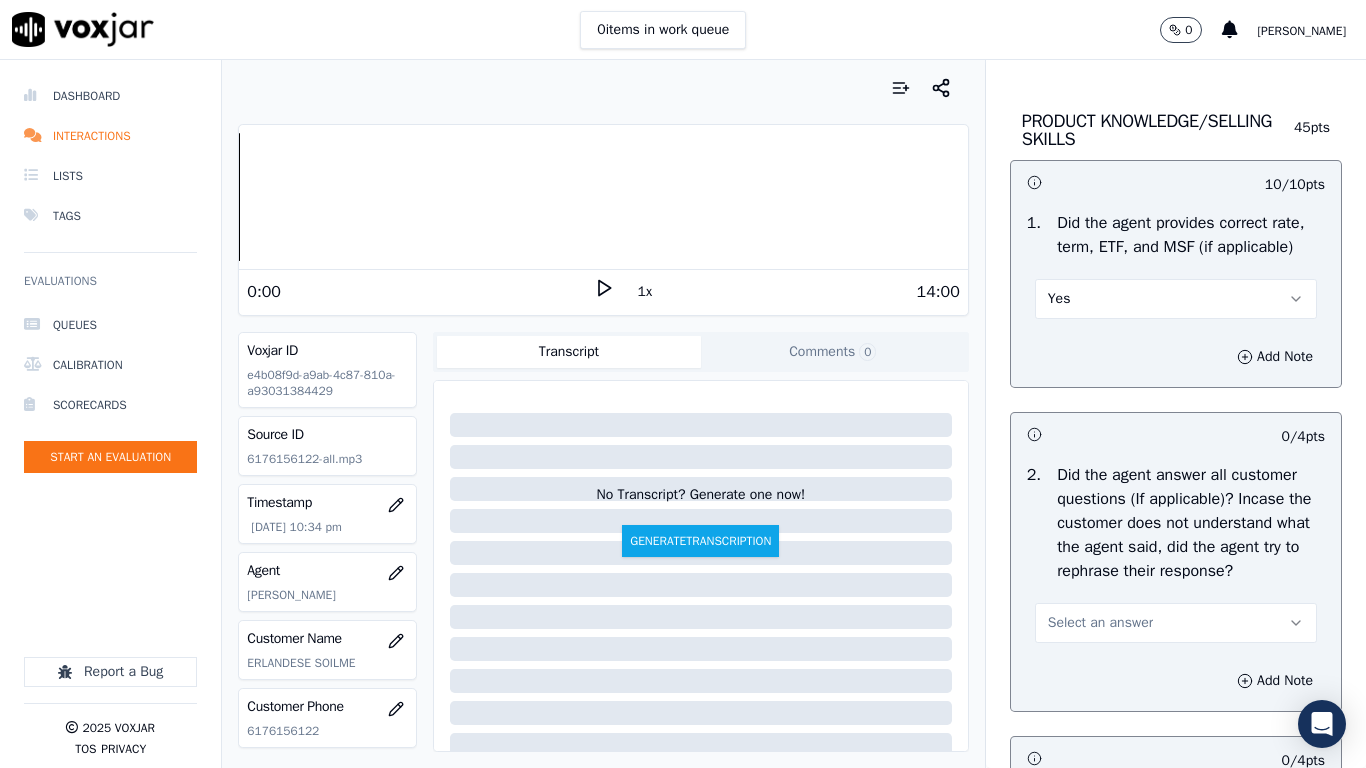 click on "Select an answer" at bounding box center [1100, 623] 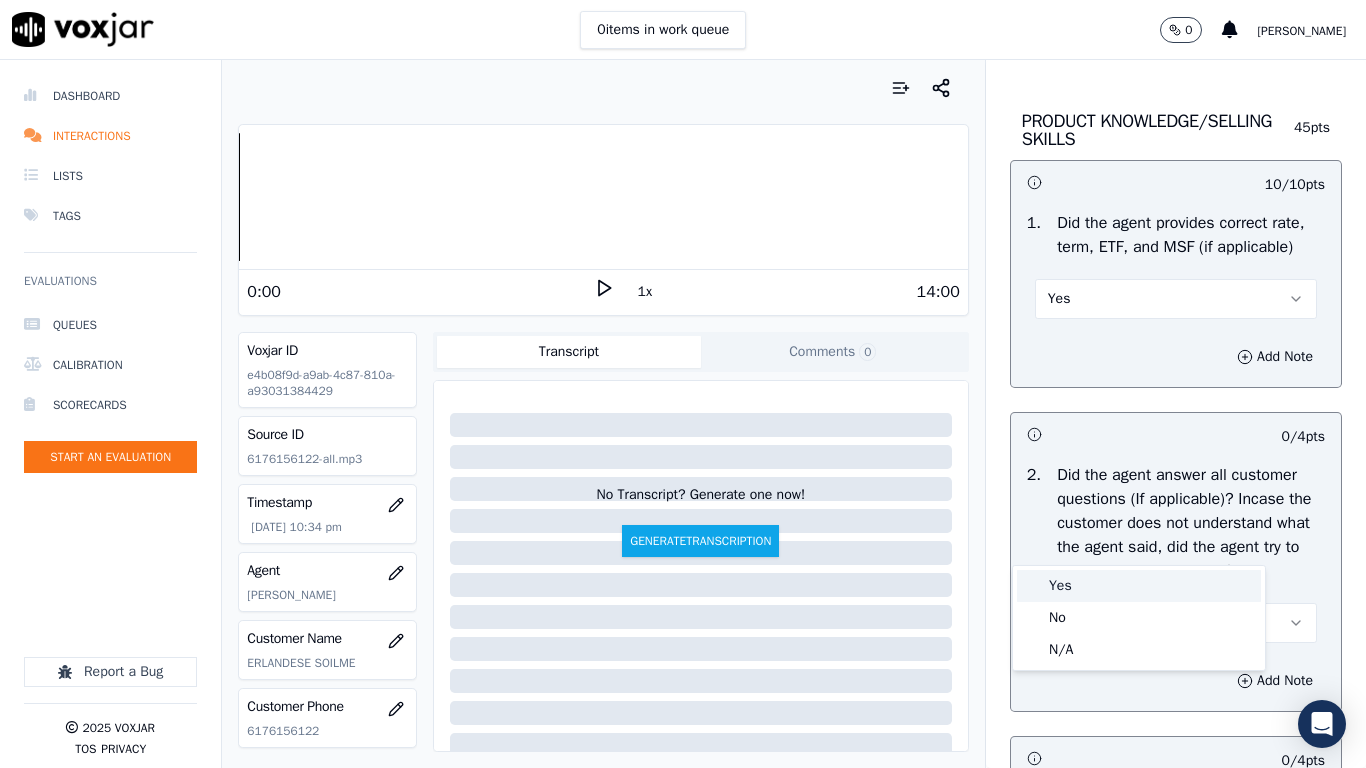 click on "Yes" at bounding box center (1139, 586) 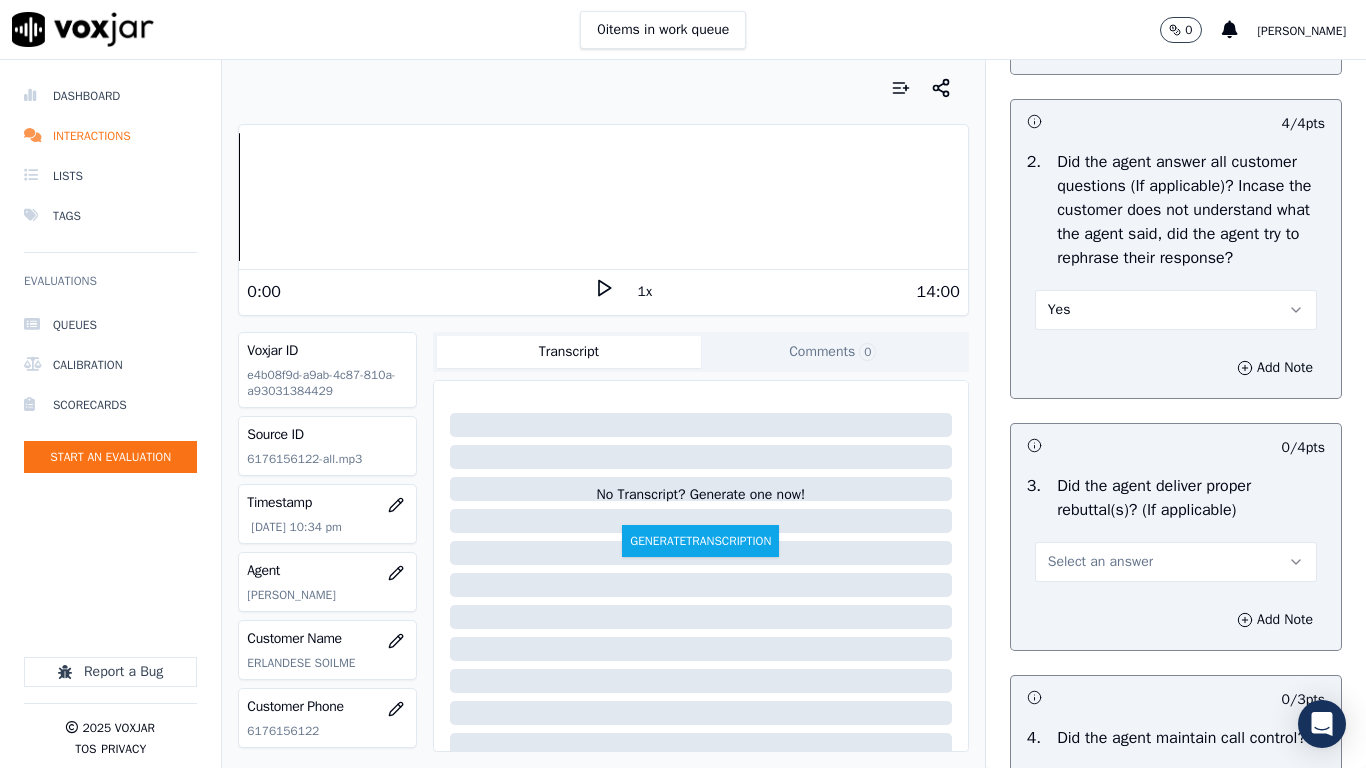 scroll, scrollTop: 3300, scrollLeft: 0, axis: vertical 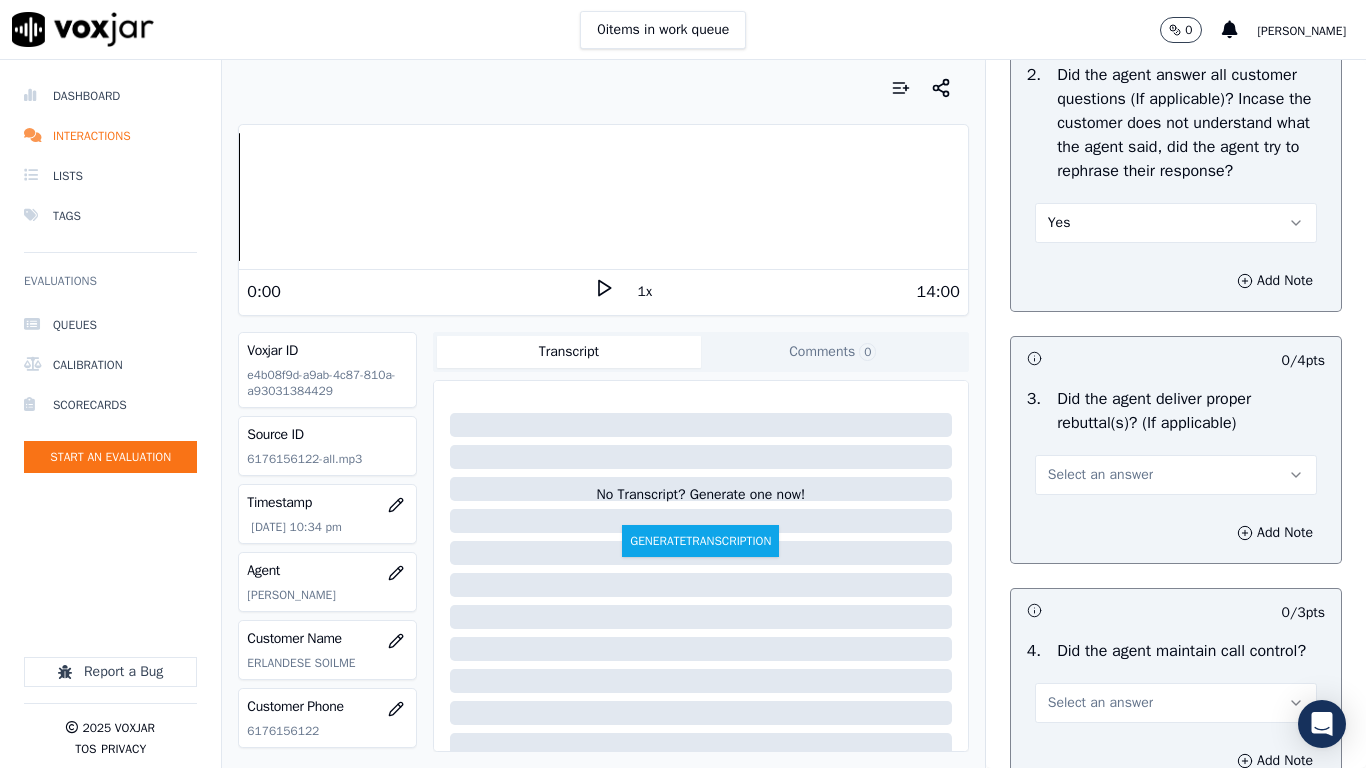 click on "Select an answer" at bounding box center [1176, 475] 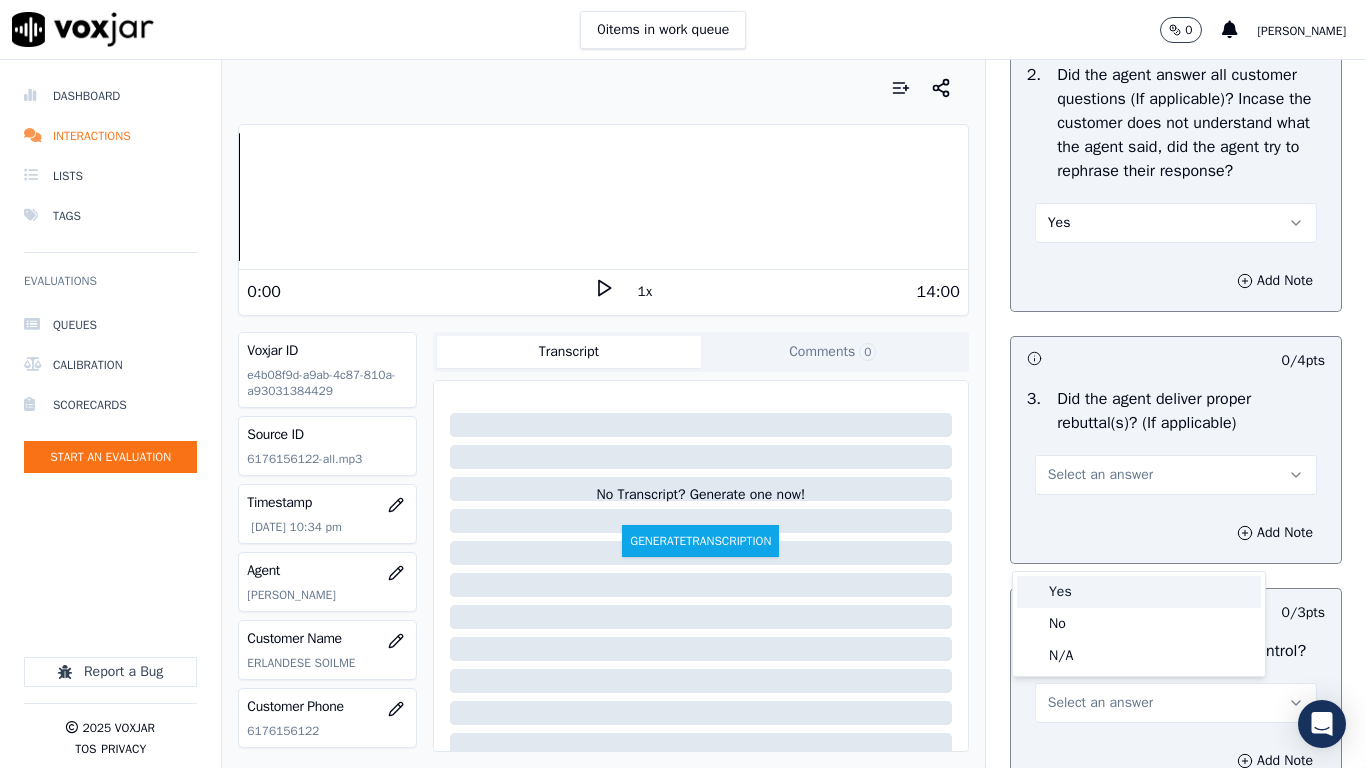 click on "Yes" at bounding box center (1139, 592) 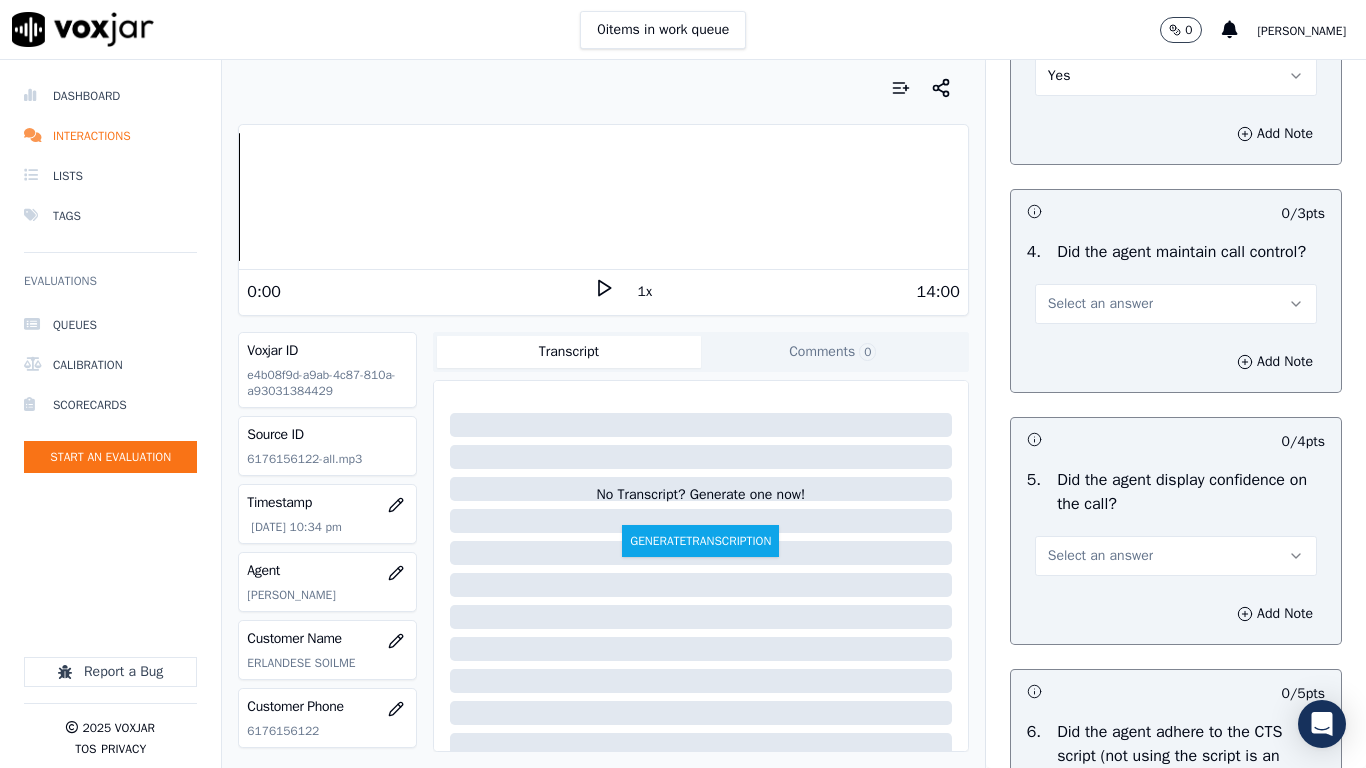 scroll, scrollTop: 3700, scrollLeft: 0, axis: vertical 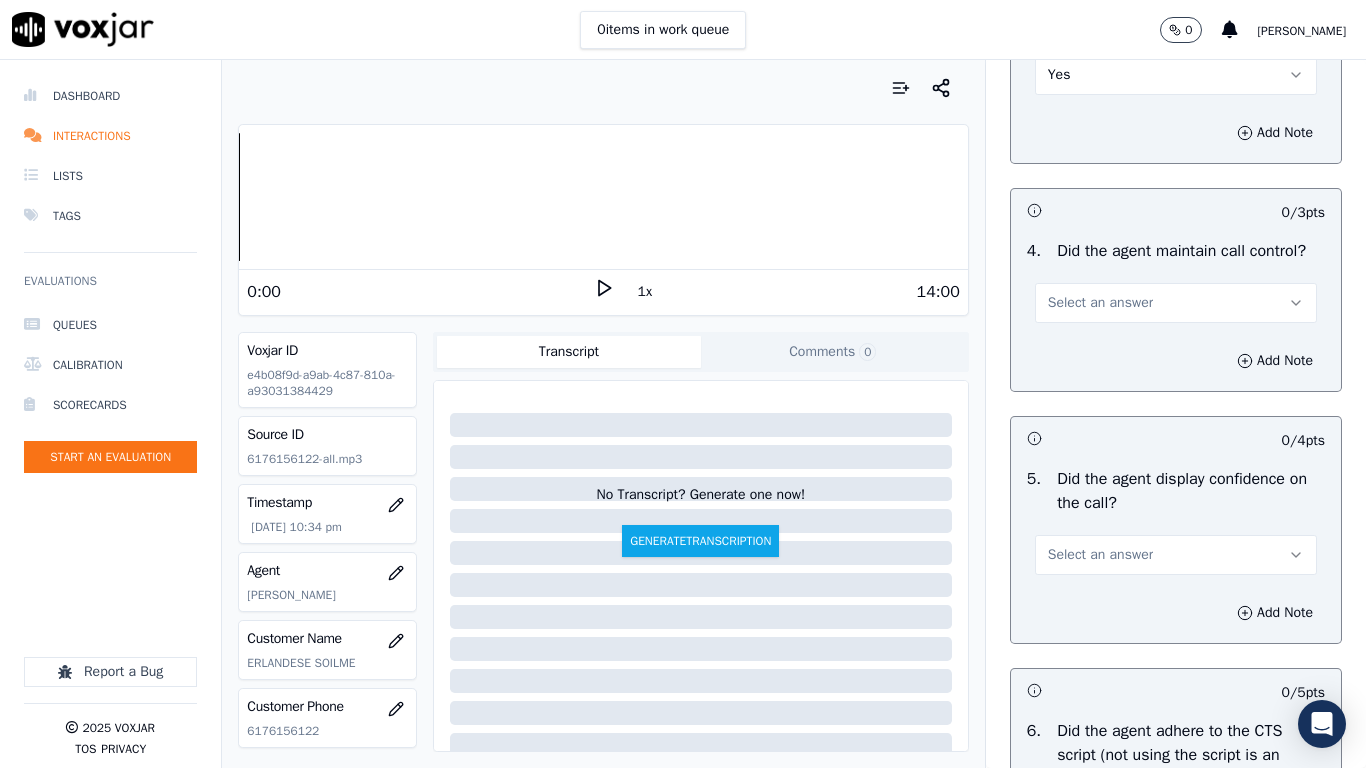 click on "Select an answer" at bounding box center (1100, 303) 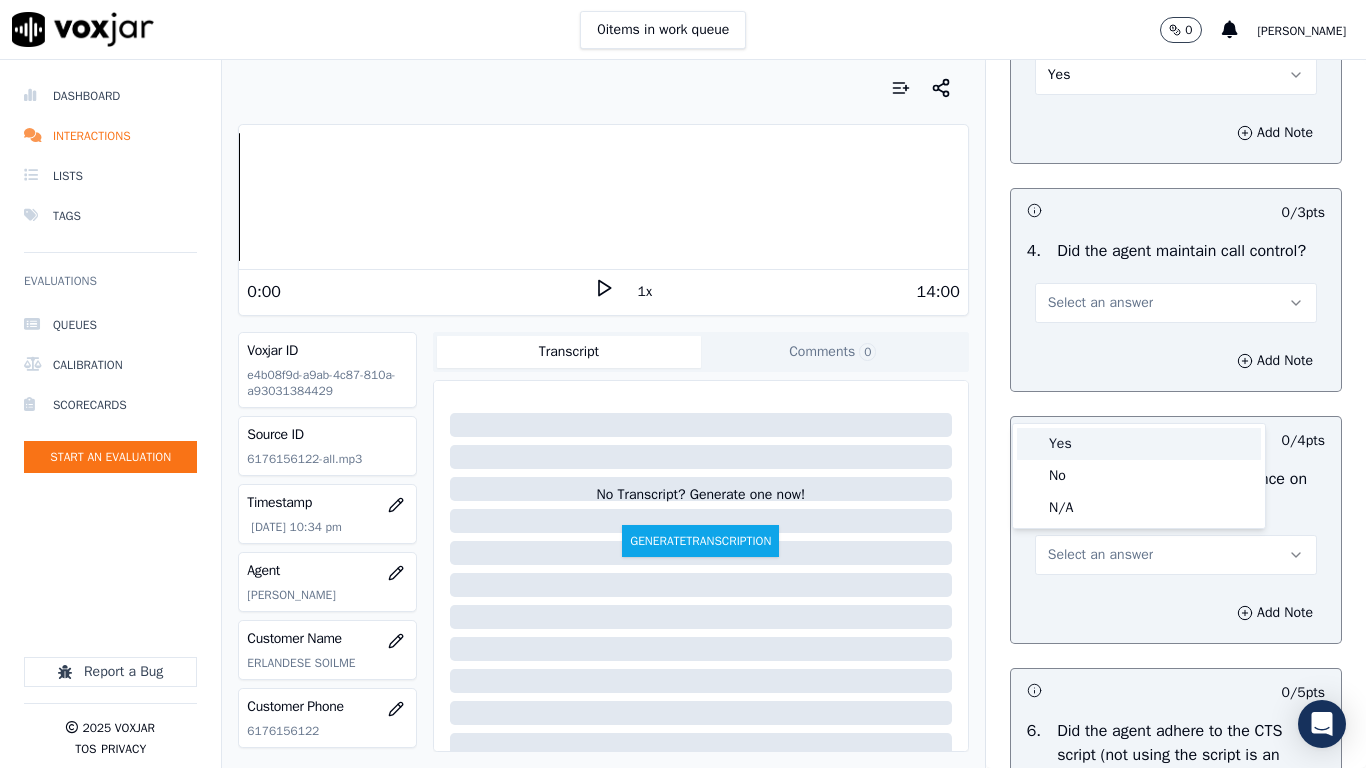 click on "Yes" at bounding box center (1139, 444) 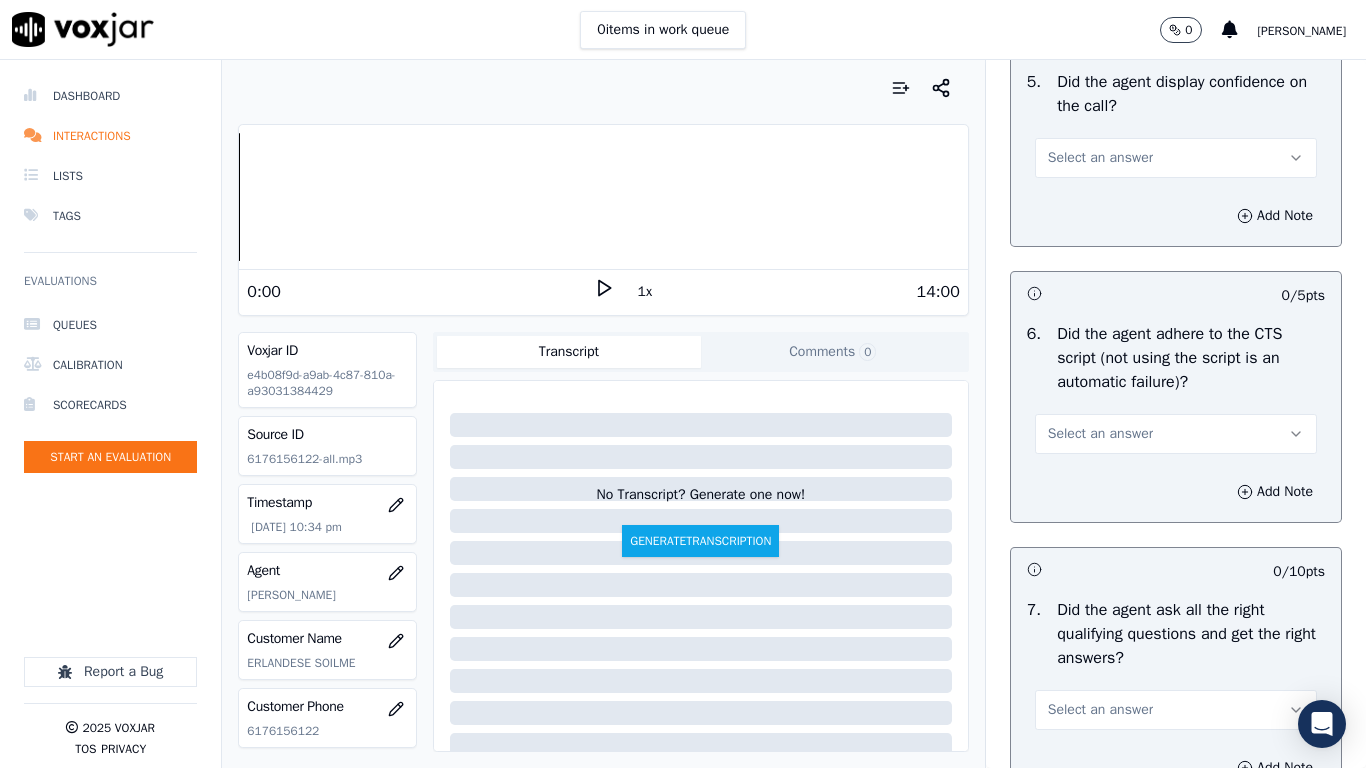 scroll, scrollTop: 4100, scrollLeft: 0, axis: vertical 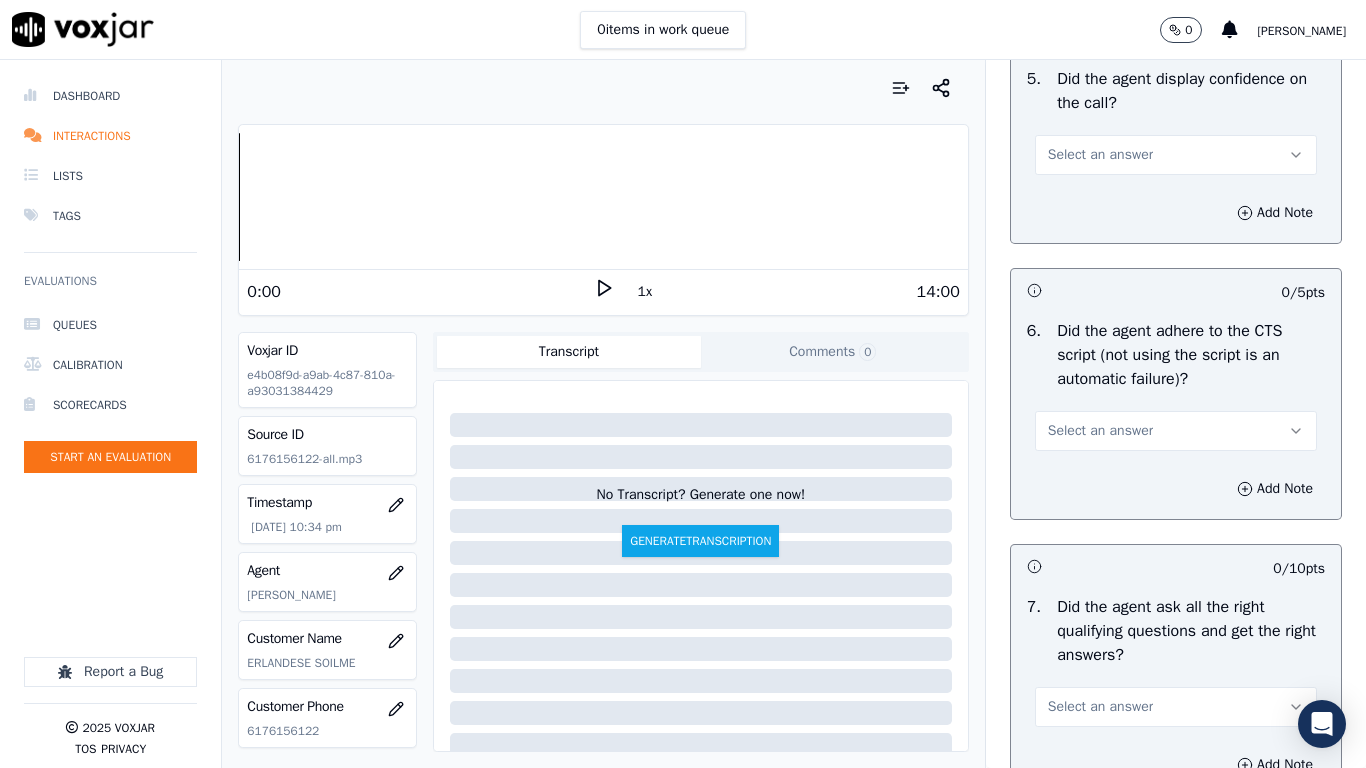 click on "Select an answer" at bounding box center (1100, 155) 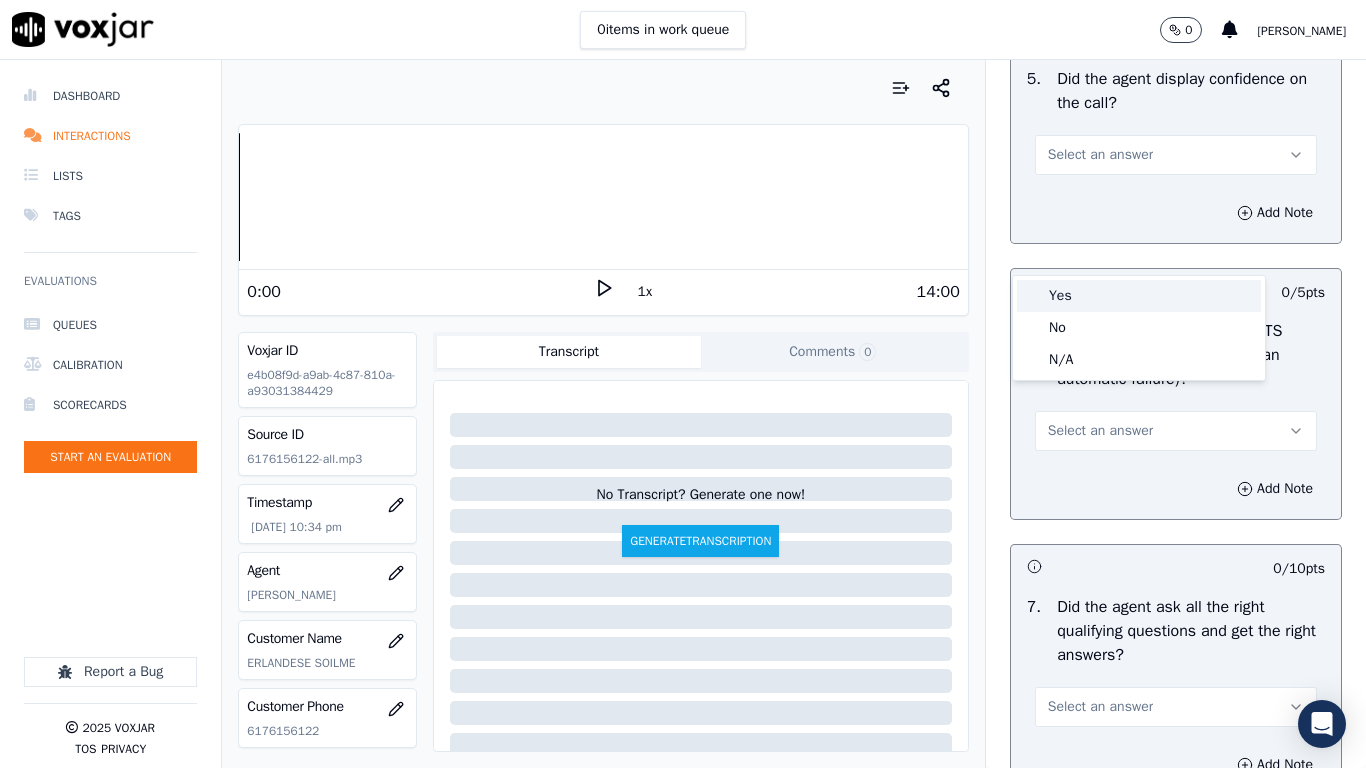 click on "Yes" at bounding box center [1139, 296] 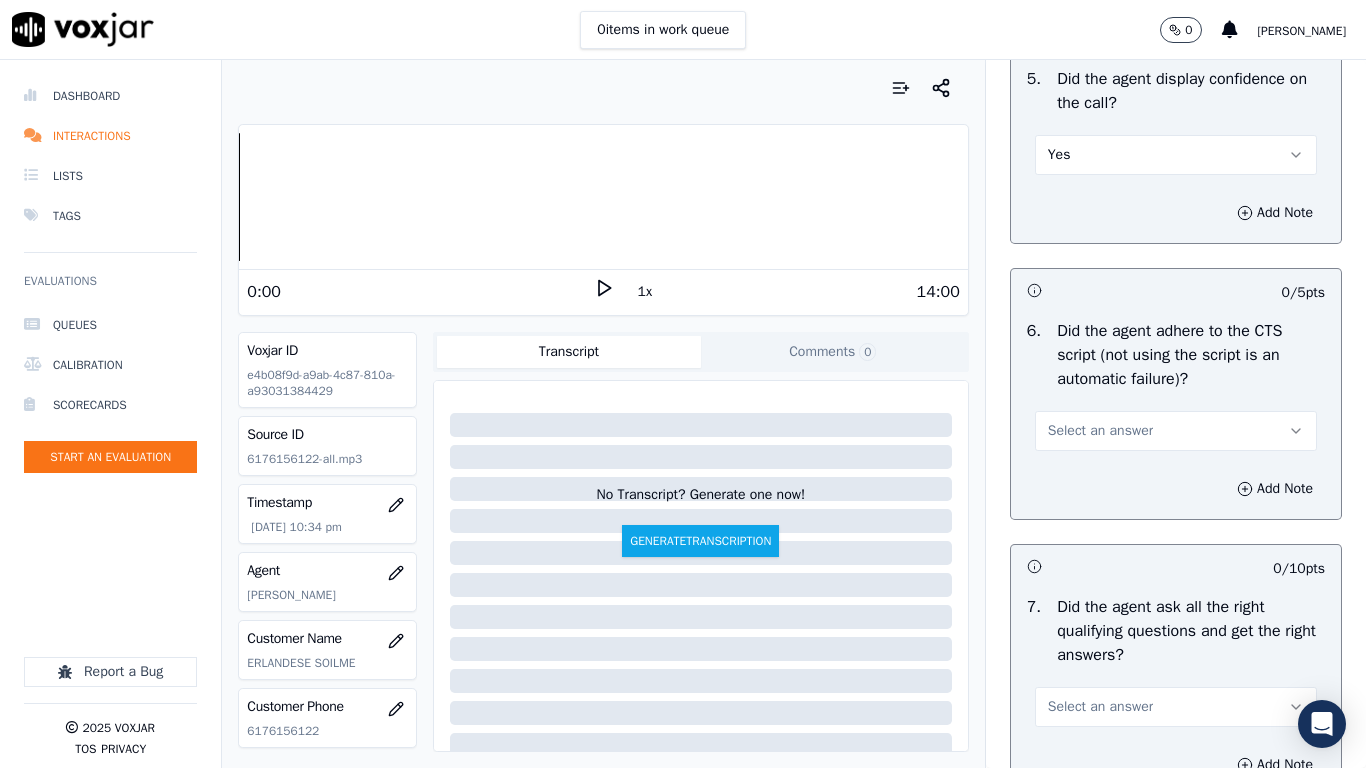 drag, startPoint x: 1079, startPoint y: 518, endPoint x: 1079, endPoint y: 539, distance: 21 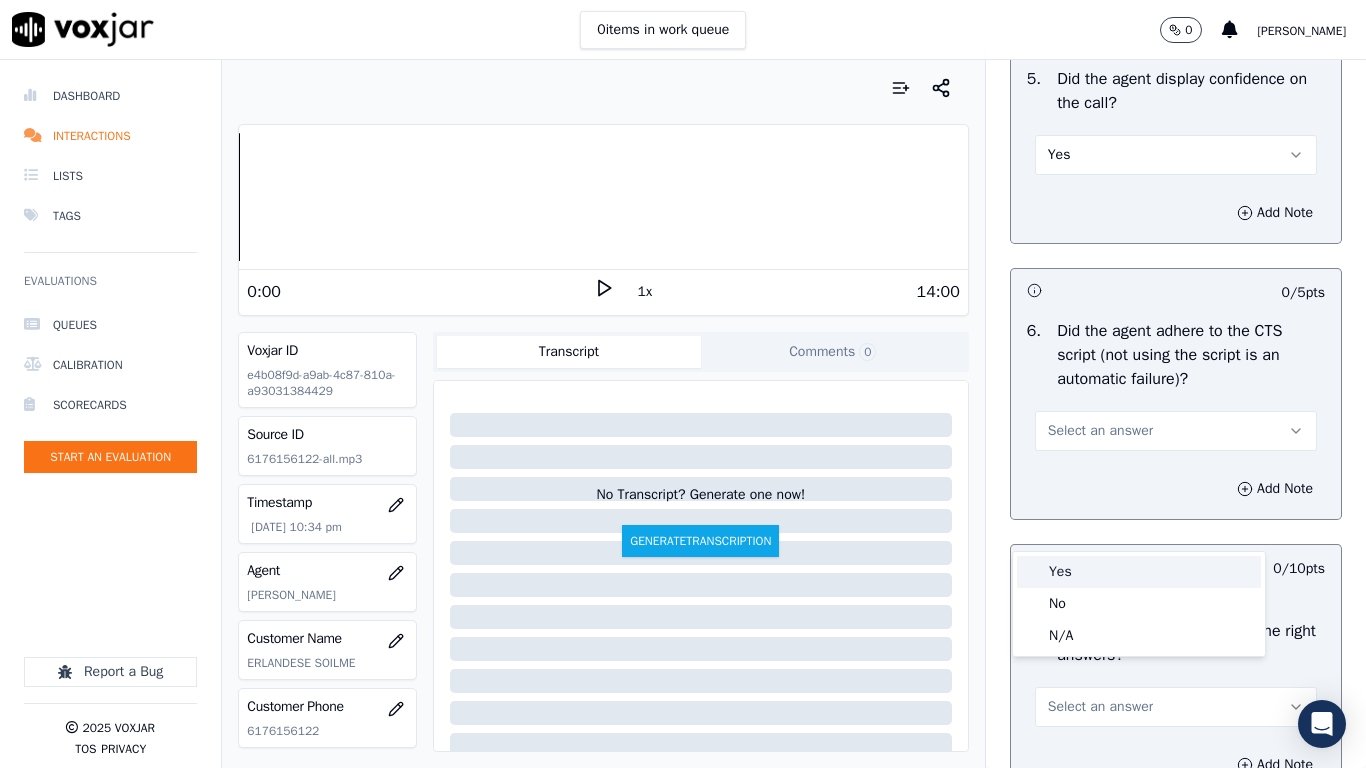 click on "Yes" at bounding box center [1139, 572] 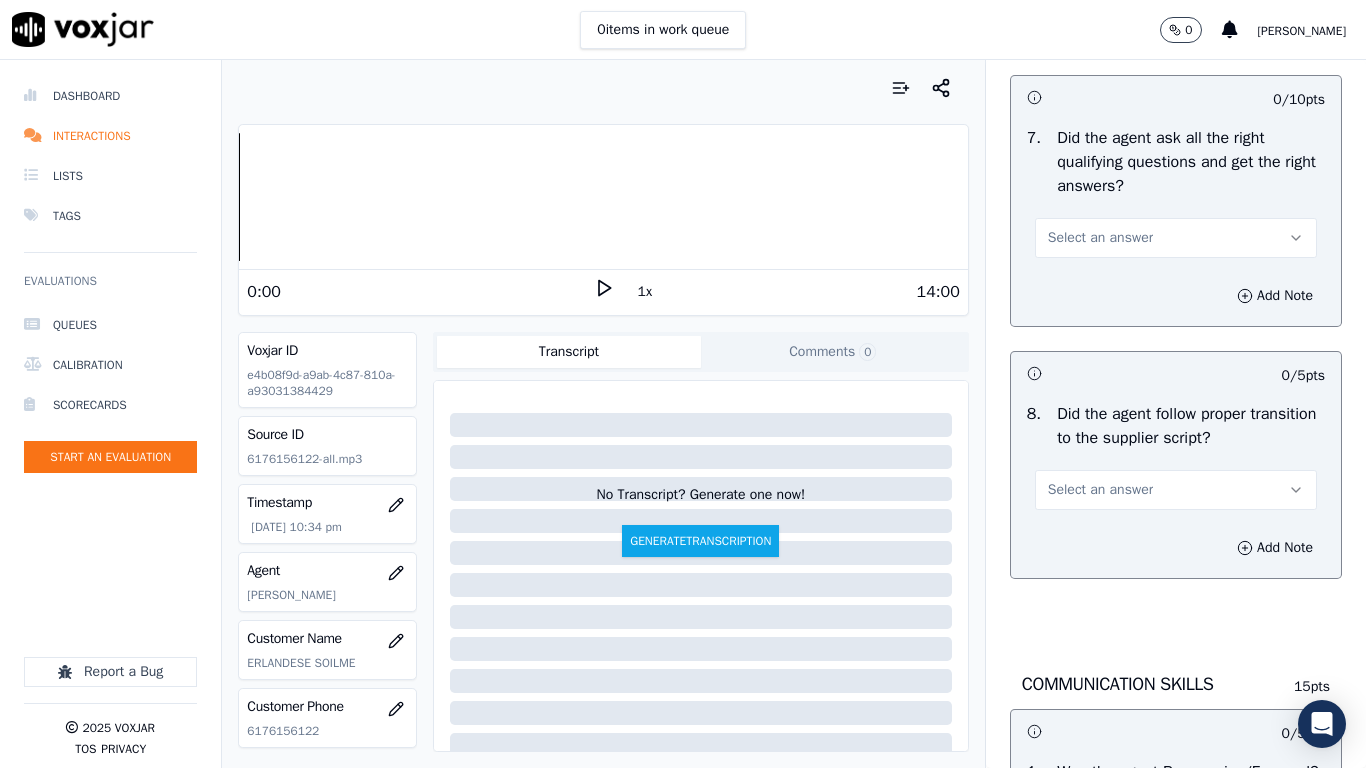 scroll, scrollTop: 4600, scrollLeft: 0, axis: vertical 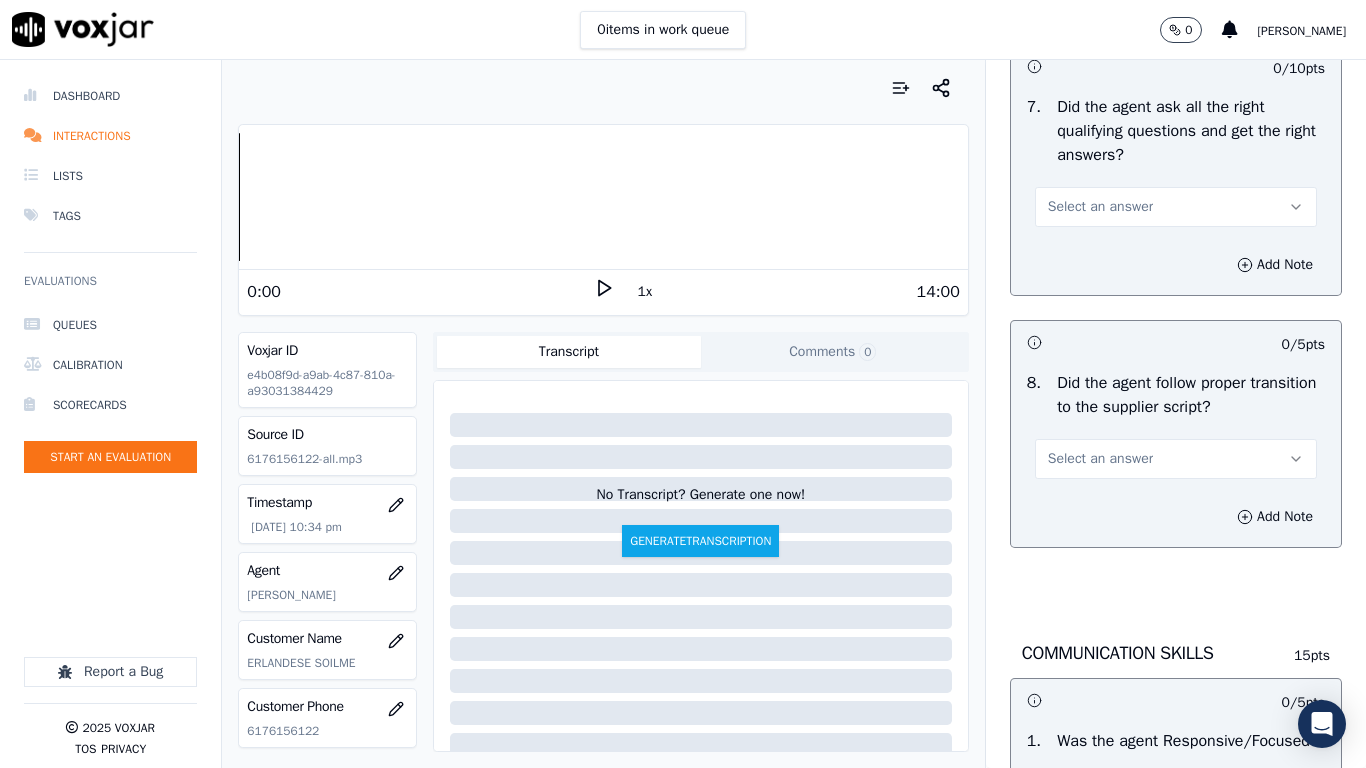 click on "Select an answer" at bounding box center [1100, 207] 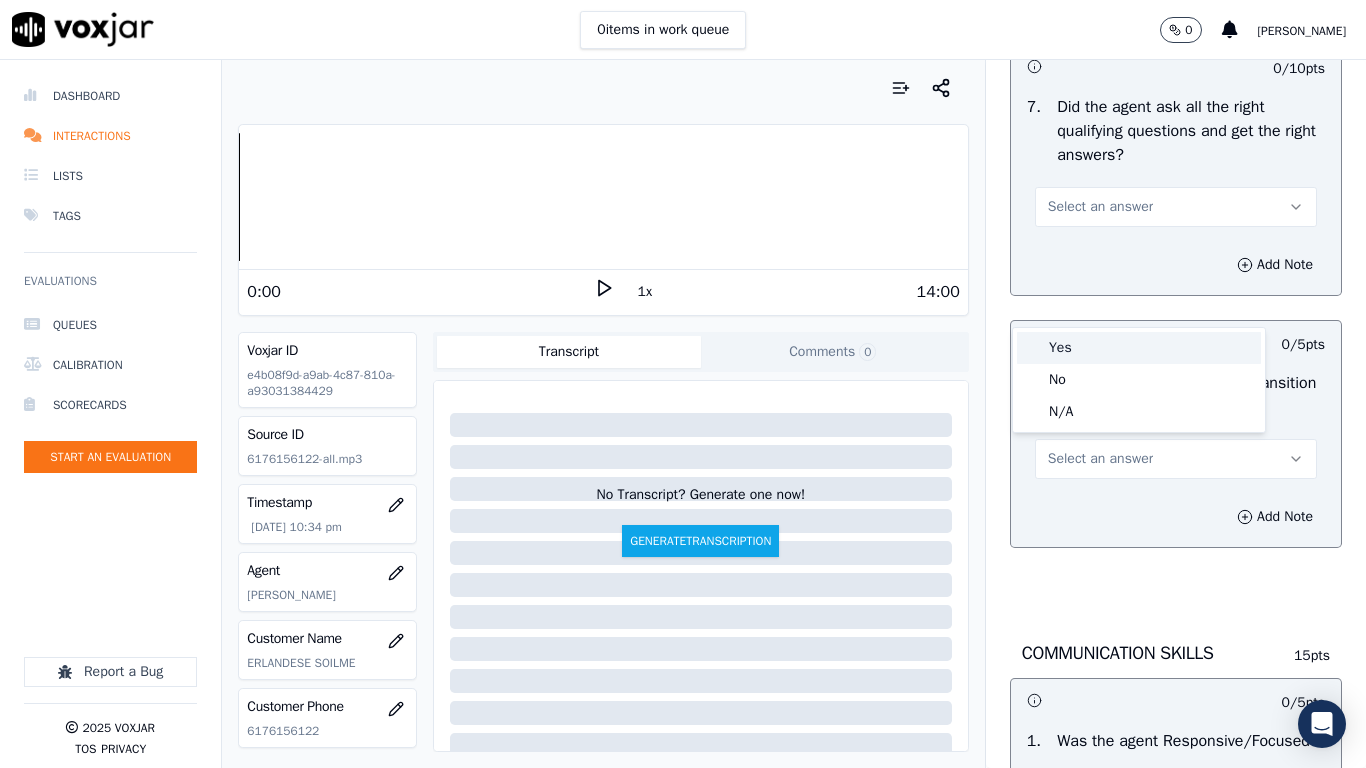 click on "Yes" at bounding box center [1139, 348] 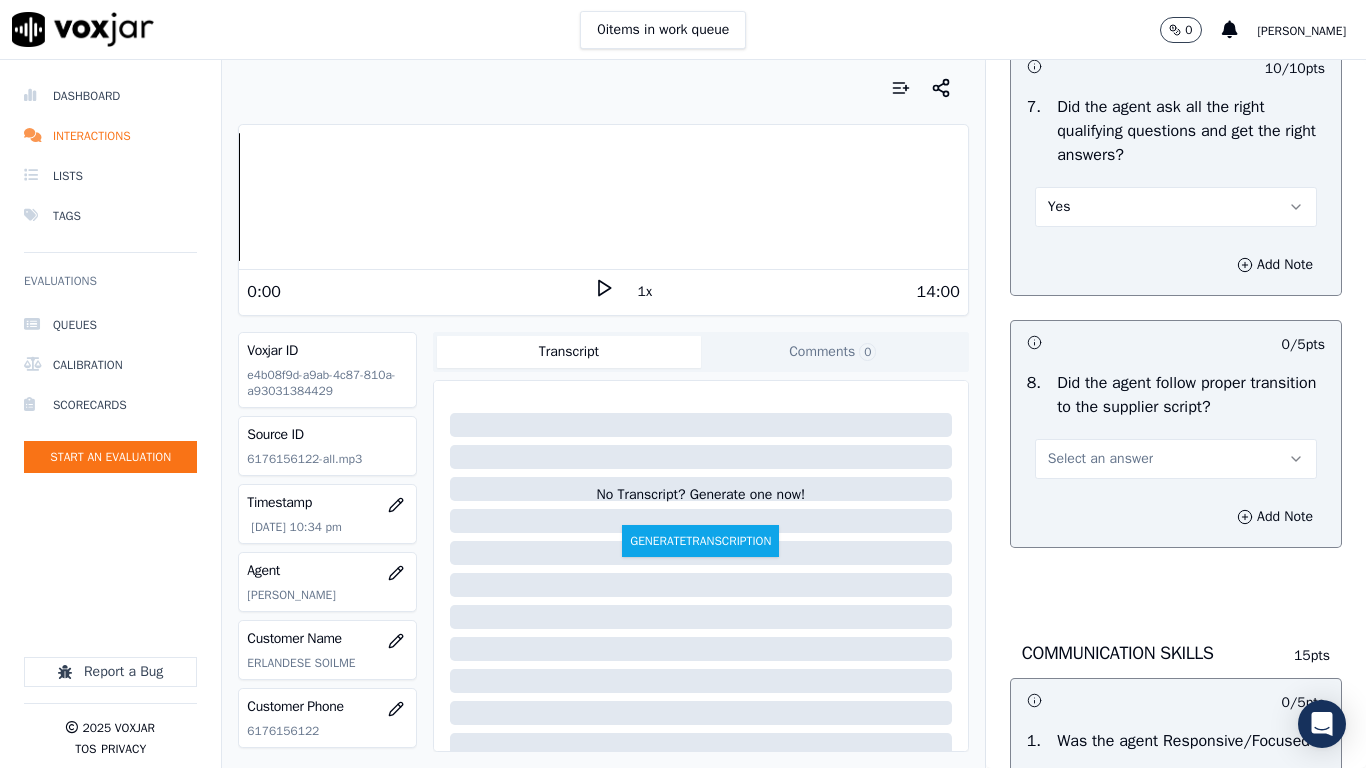 click on "Select an answer" at bounding box center (1100, 459) 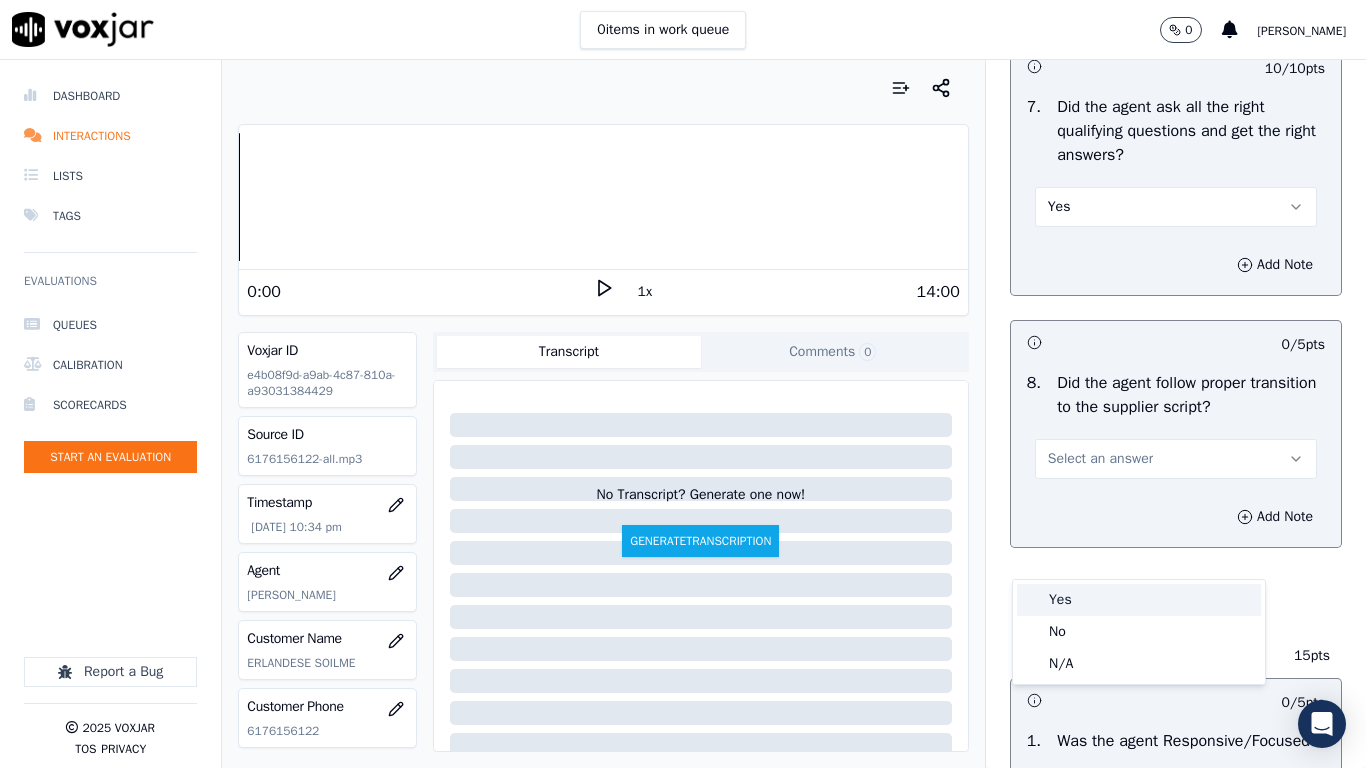 drag, startPoint x: 1102, startPoint y: 603, endPoint x: 1106, endPoint y: 649, distance: 46.173584 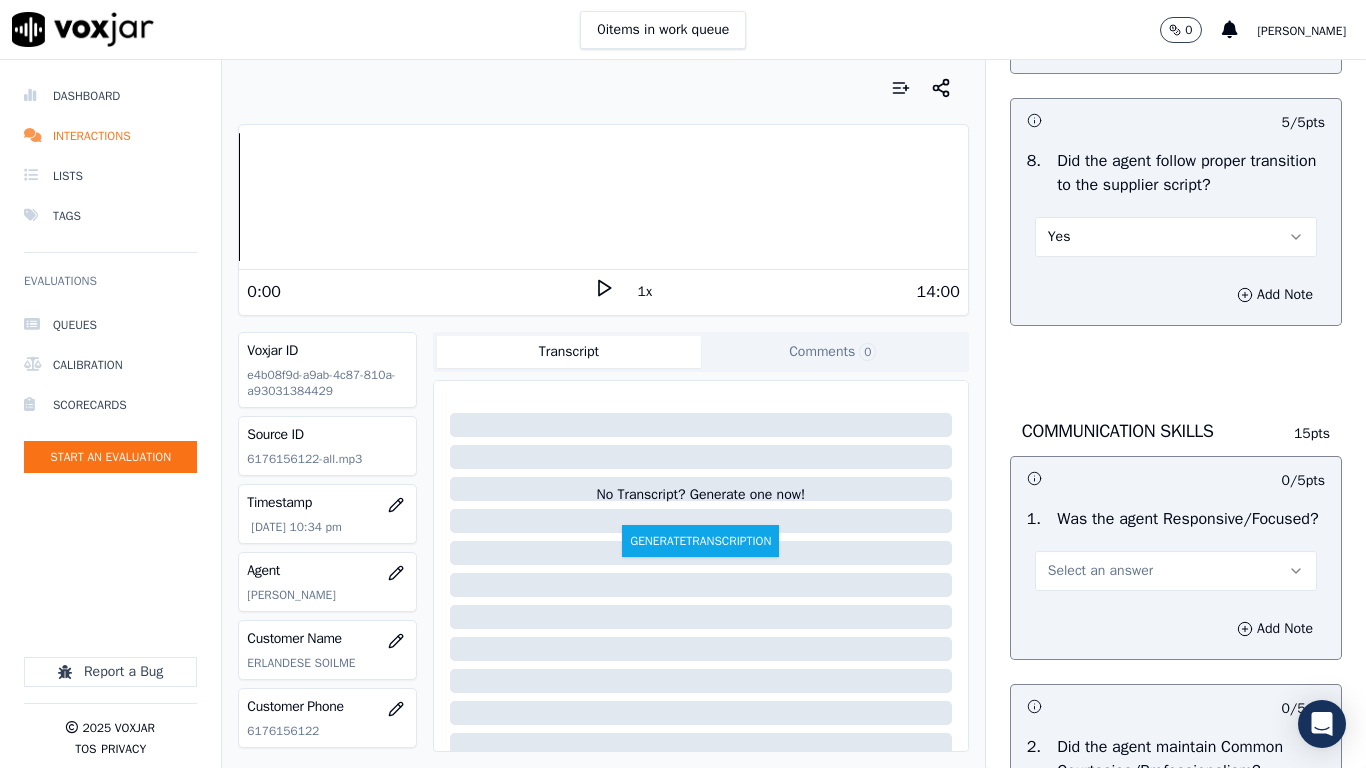 scroll, scrollTop: 5100, scrollLeft: 0, axis: vertical 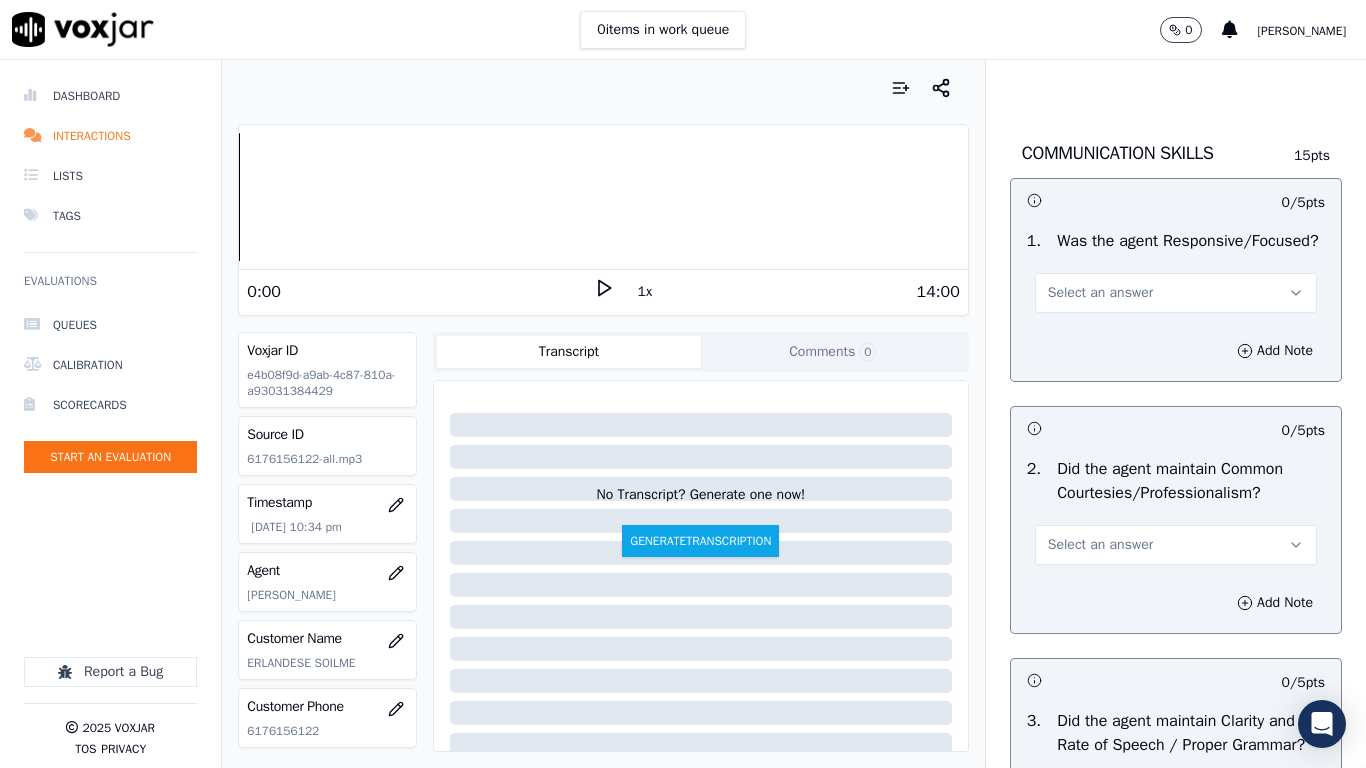 click on "Select an answer" at bounding box center (1100, 293) 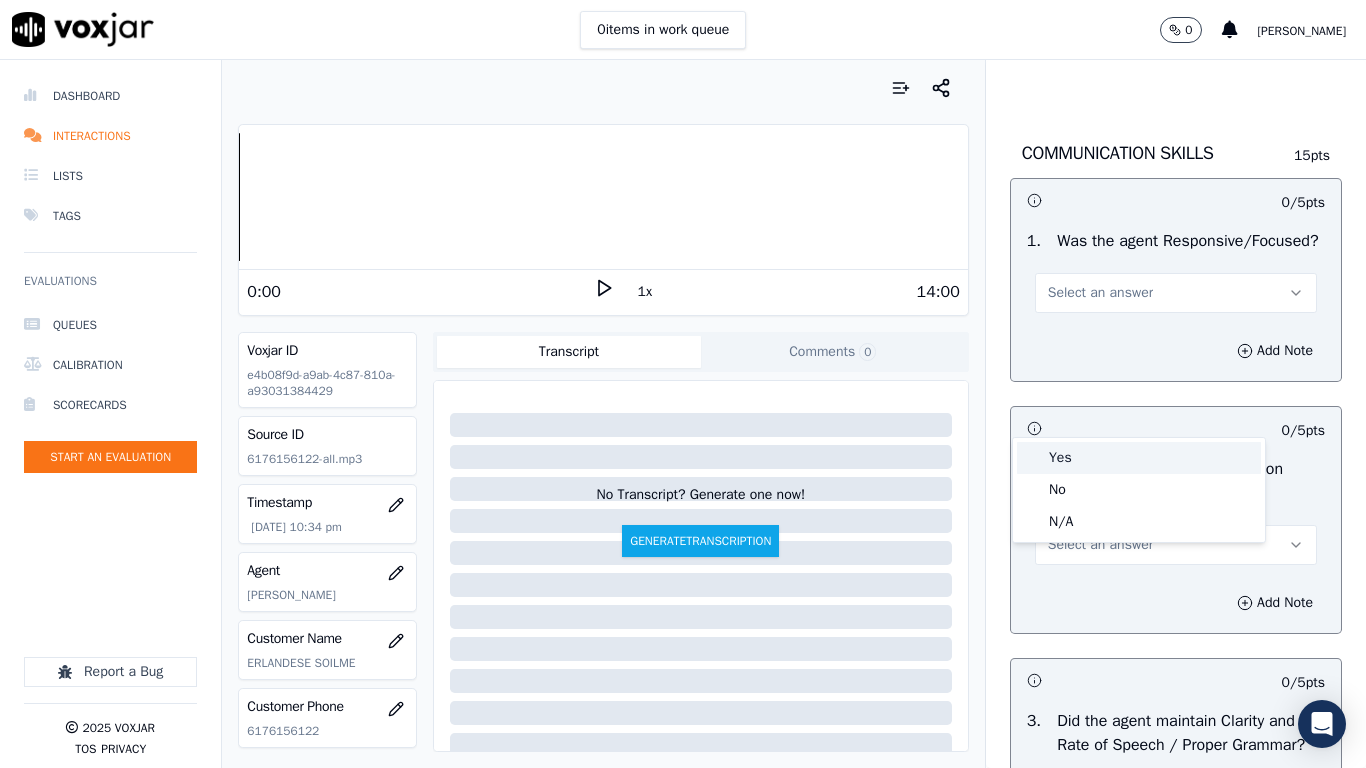 click on "Yes" at bounding box center (1139, 458) 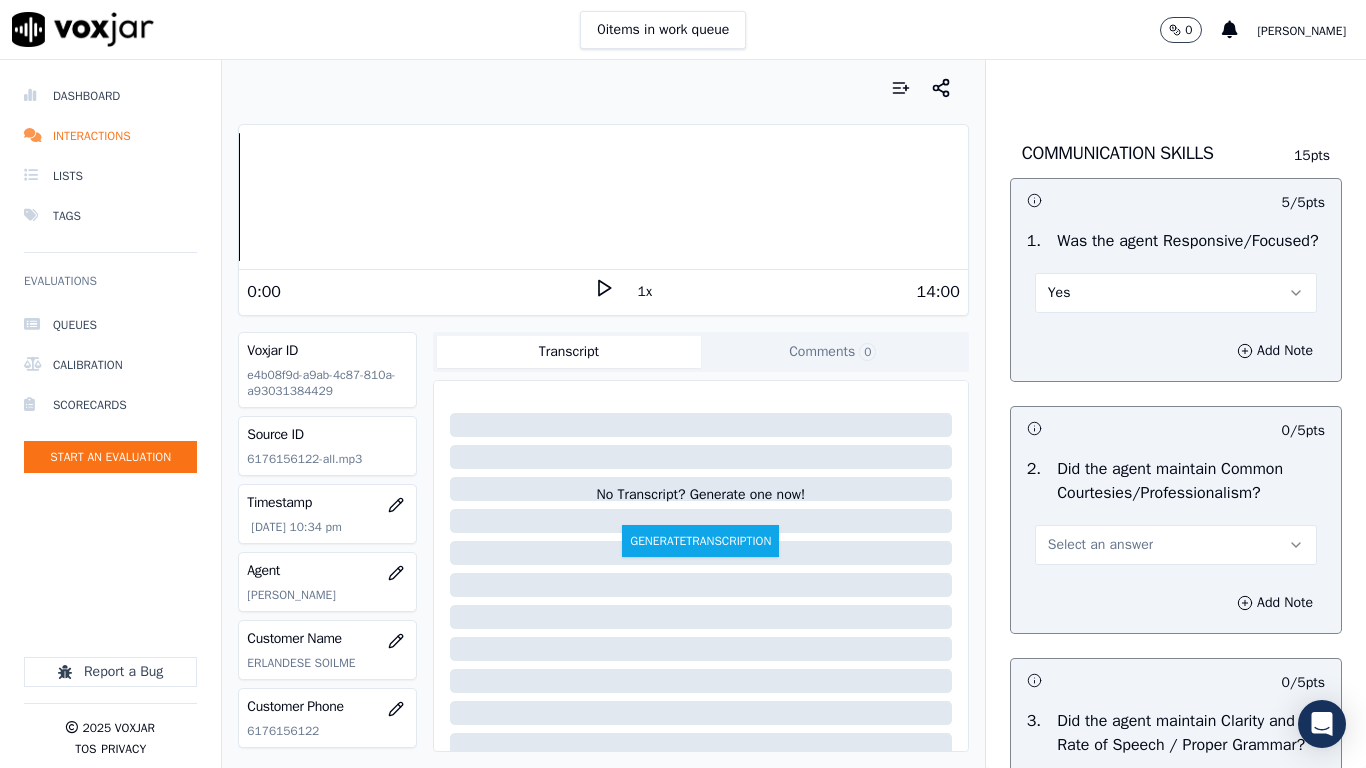 click on "Select an answer" at bounding box center [1100, 545] 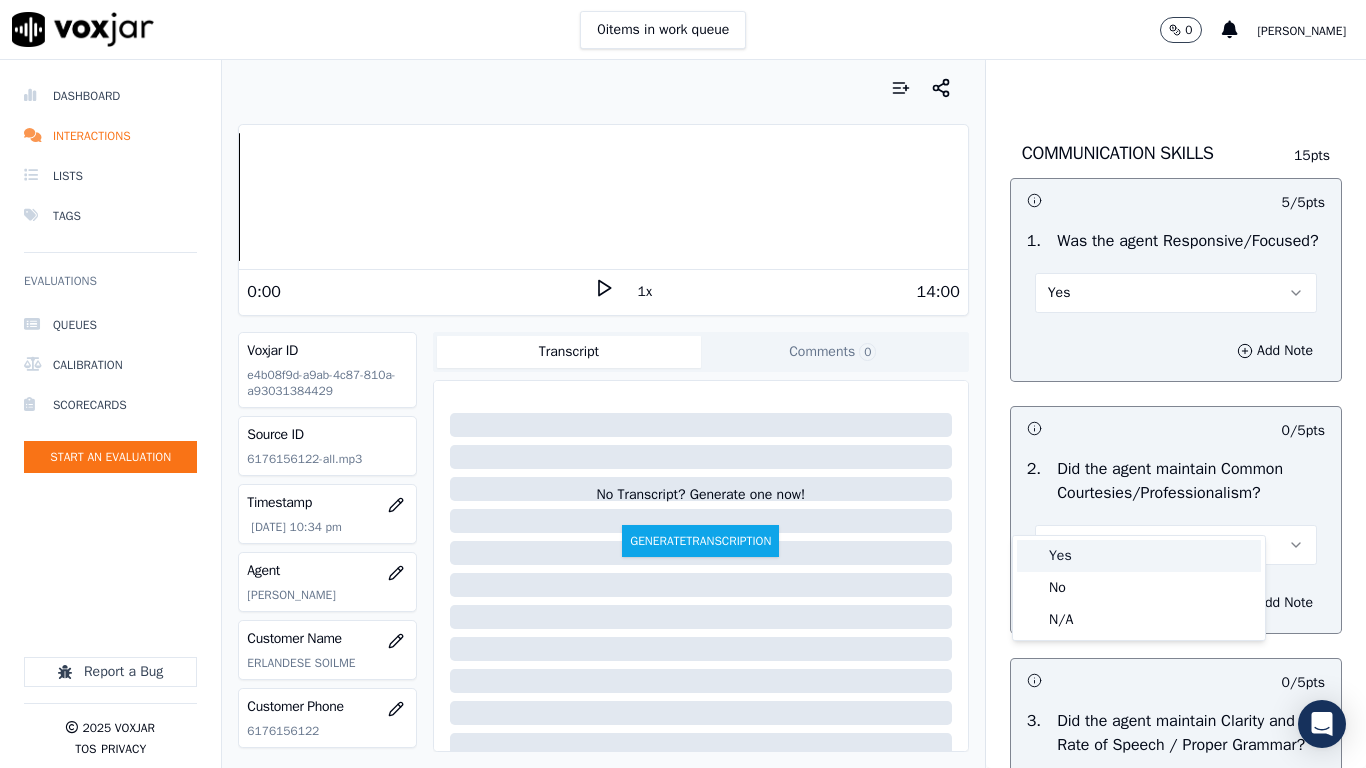 click on "Yes" at bounding box center [1139, 556] 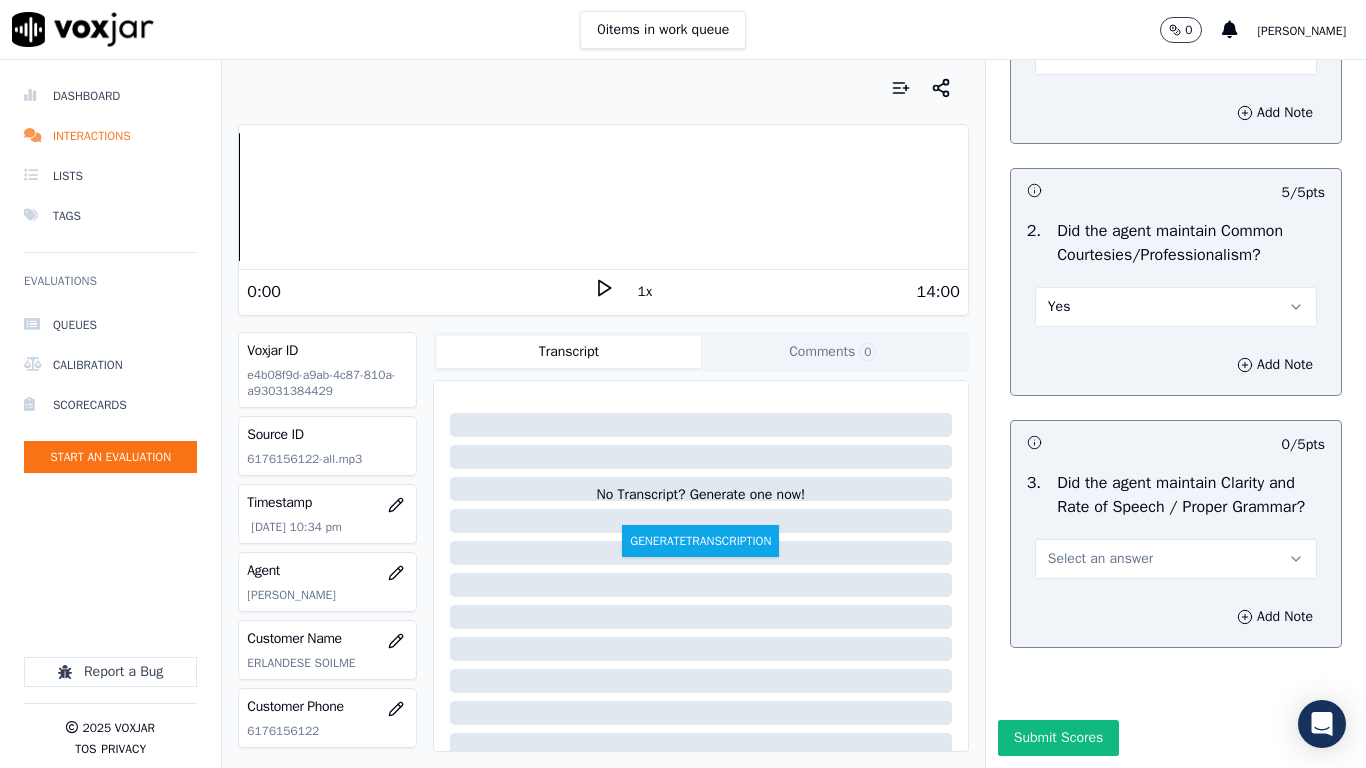 scroll, scrollTop: 5533, scrollLeft: 0, axis: vertical 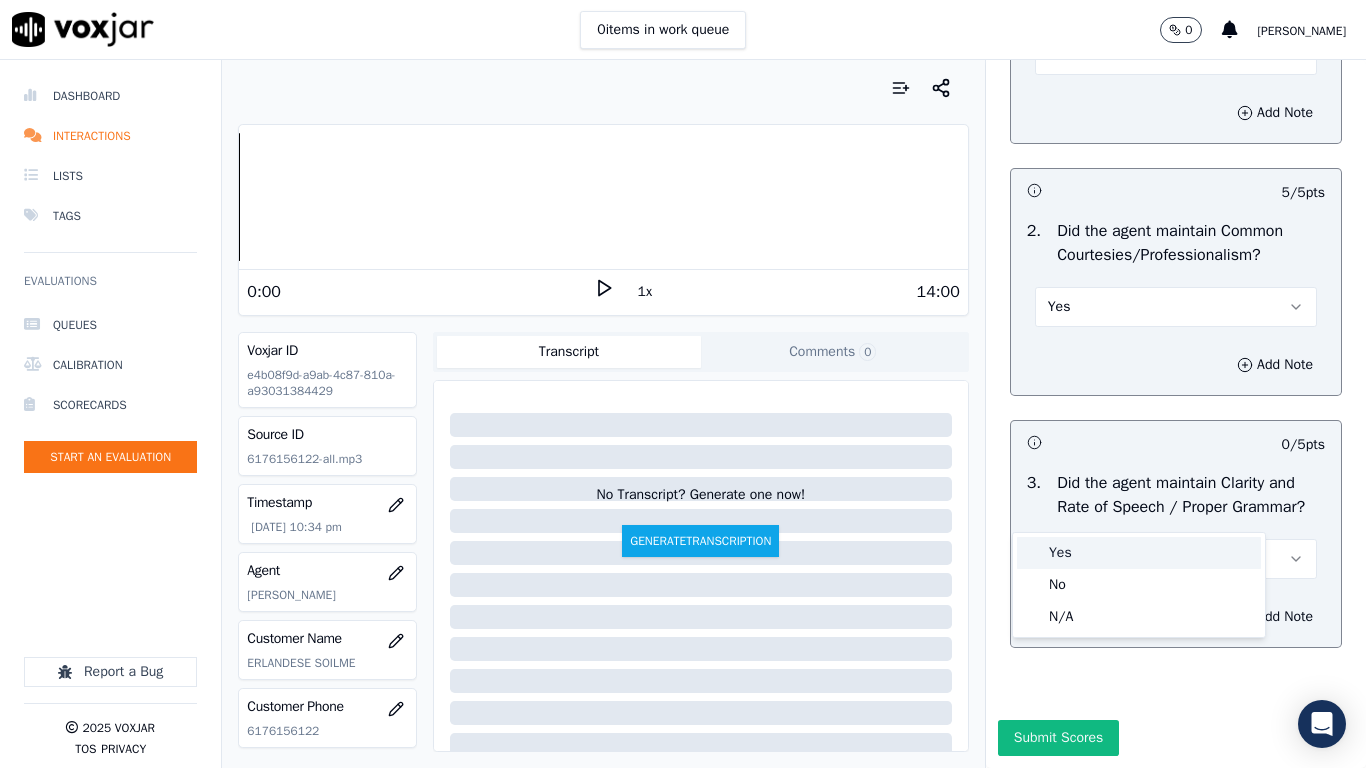 click on "Yes" at bounding box center [1139, 553] 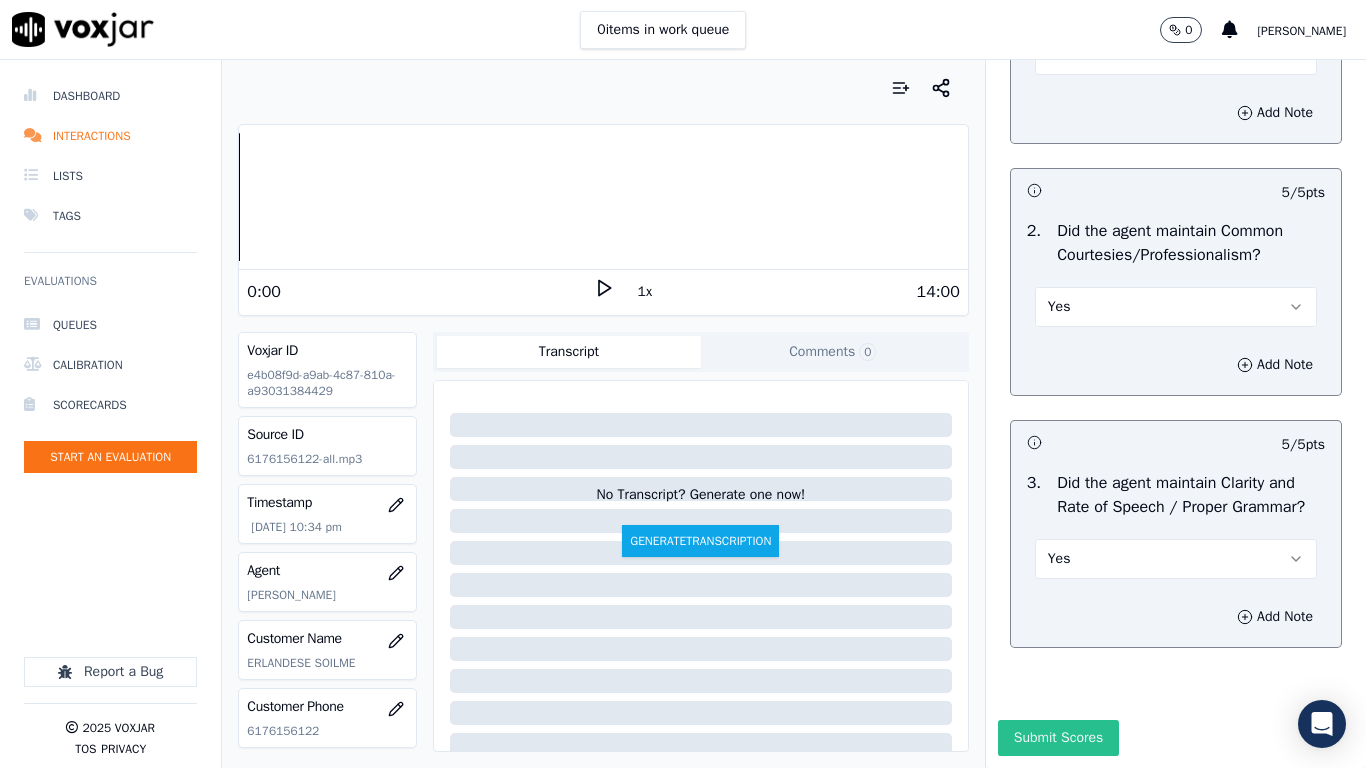 click on "Submit Scores" at bounding box center [1058, 738] 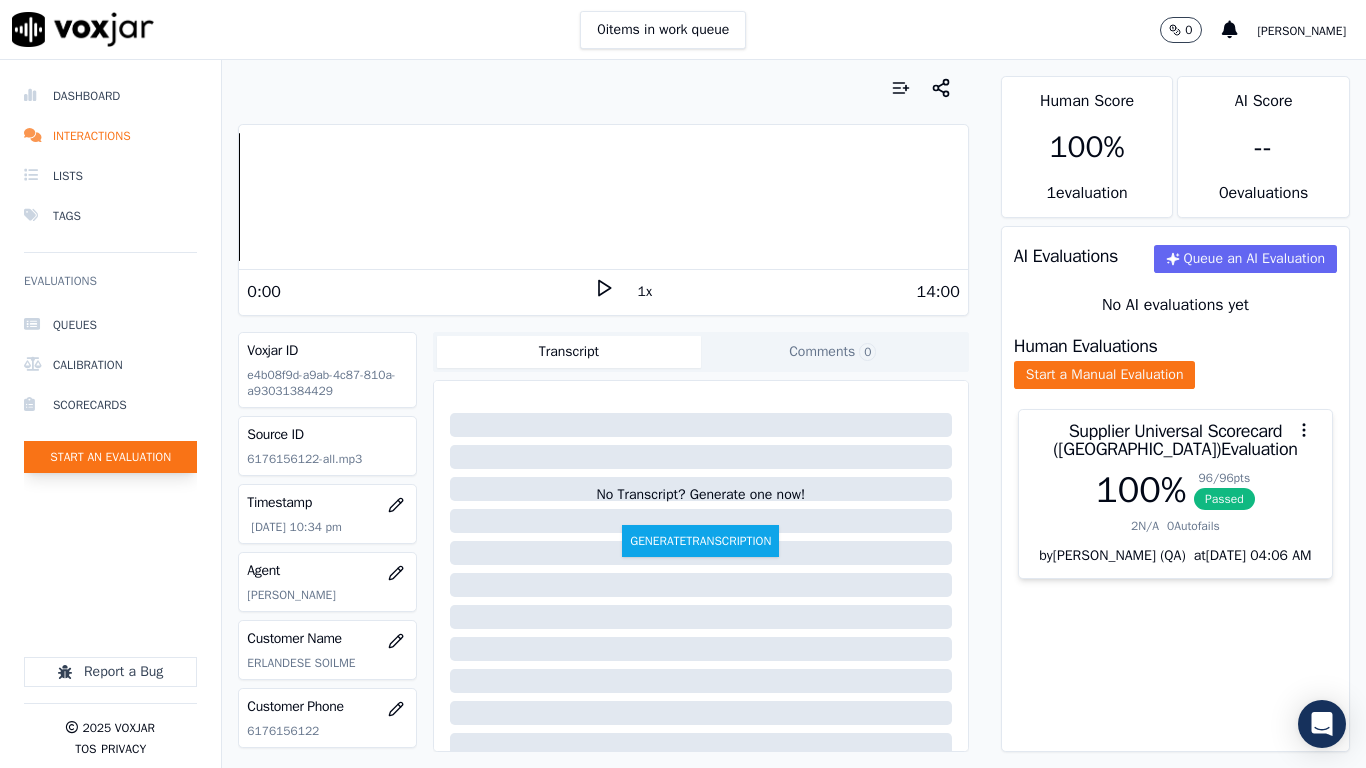 click on "Start an Evaluation" 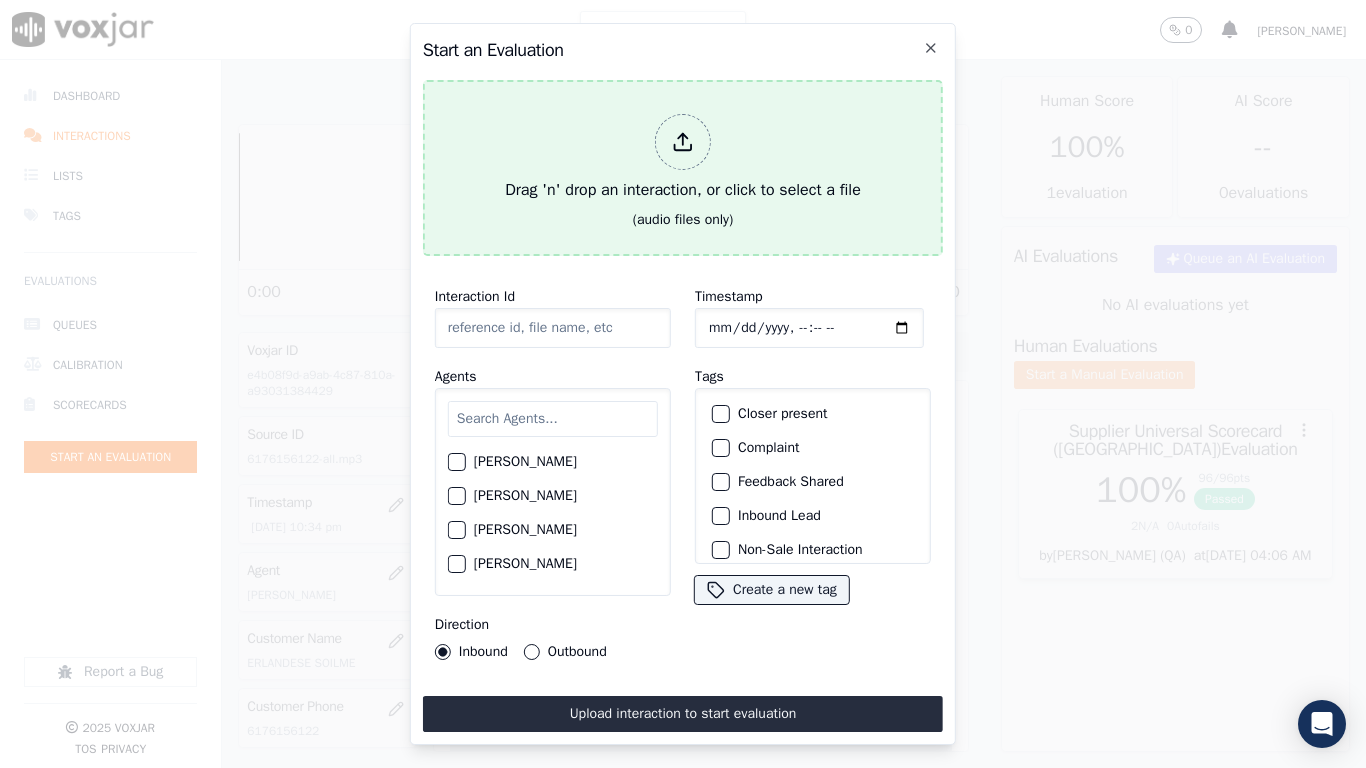 click on "Drag 'n' drop an interaction, or click to select a file" at bounding box center [683, 158] 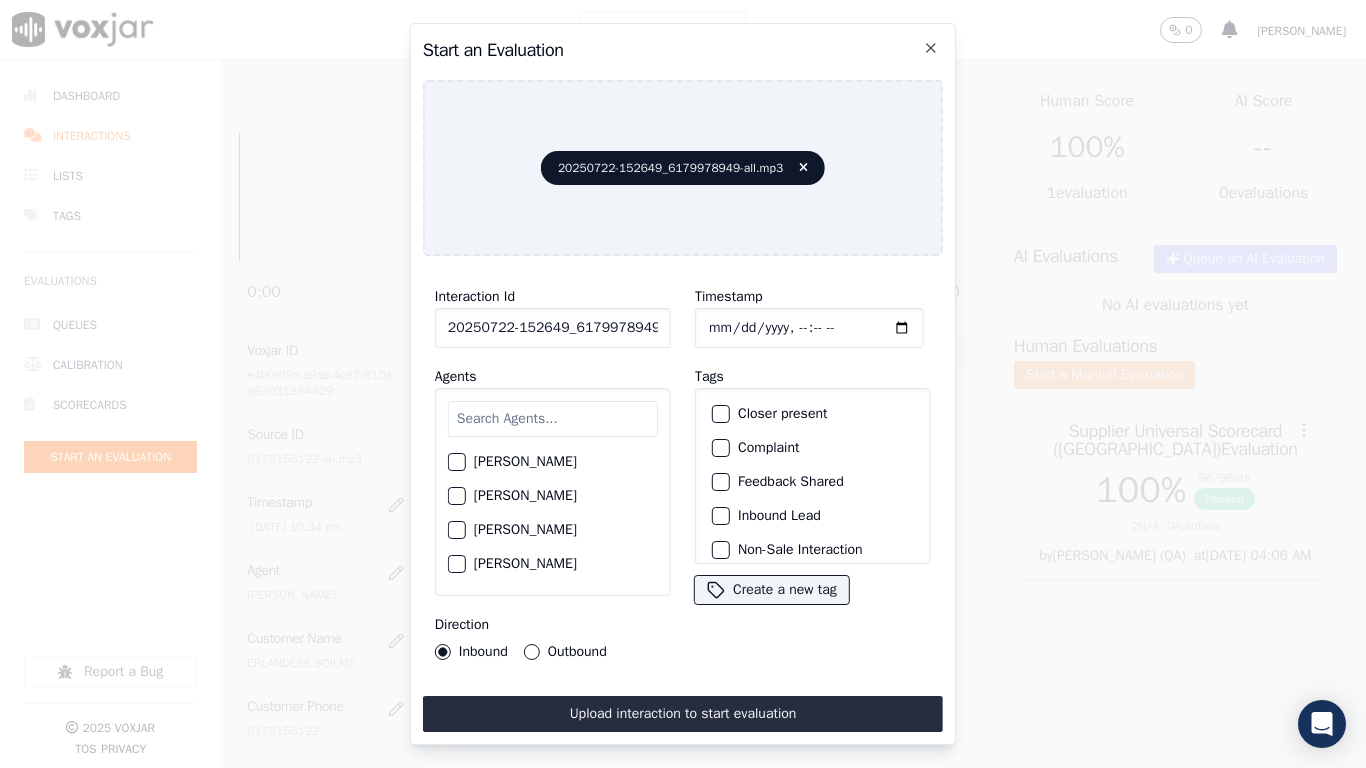 click at bounding box center (553, 419) 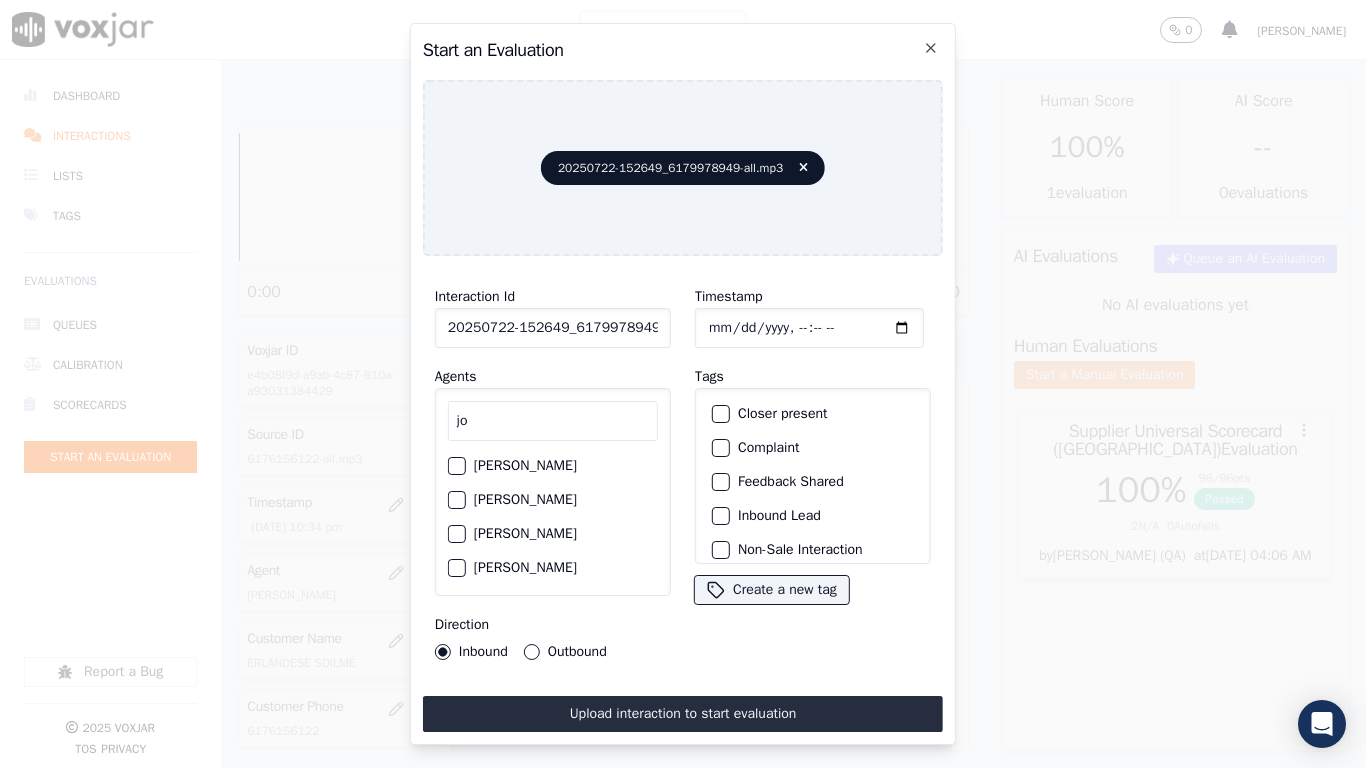 type on "jo" 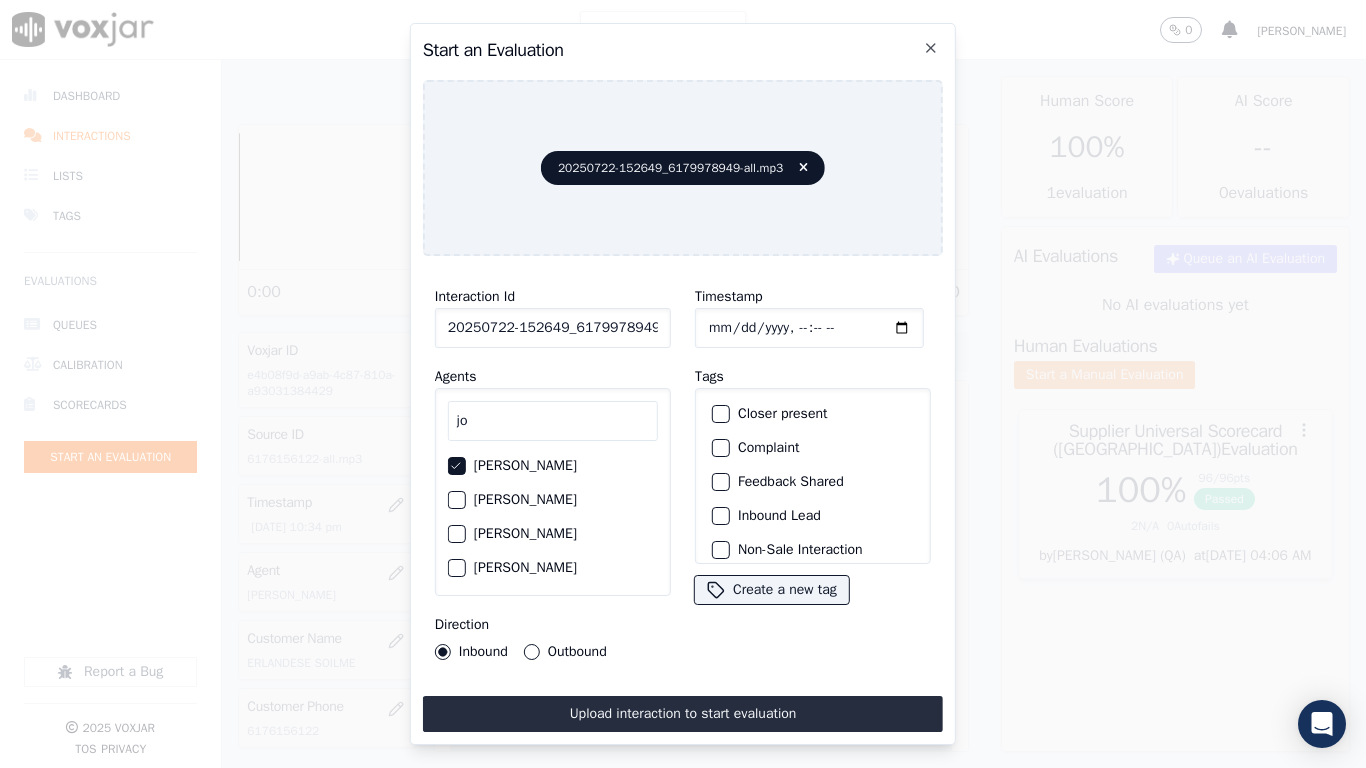 type 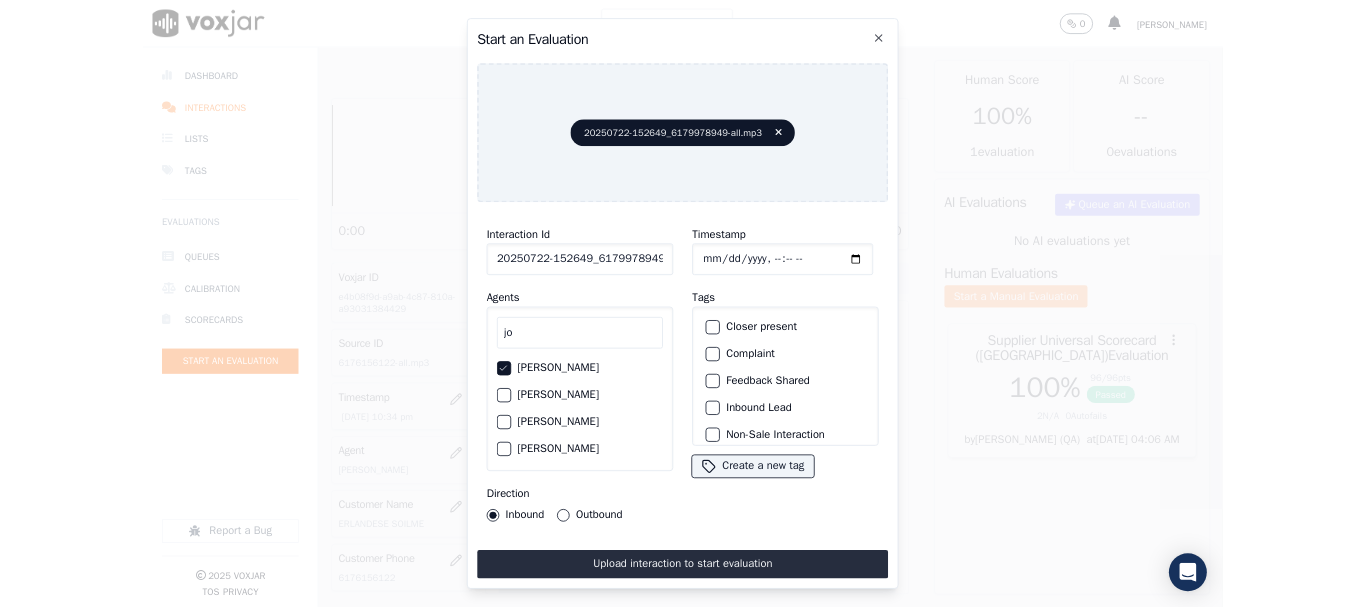 scroll, scrollTop: 175, scrollLeft: 0, axis: vertical 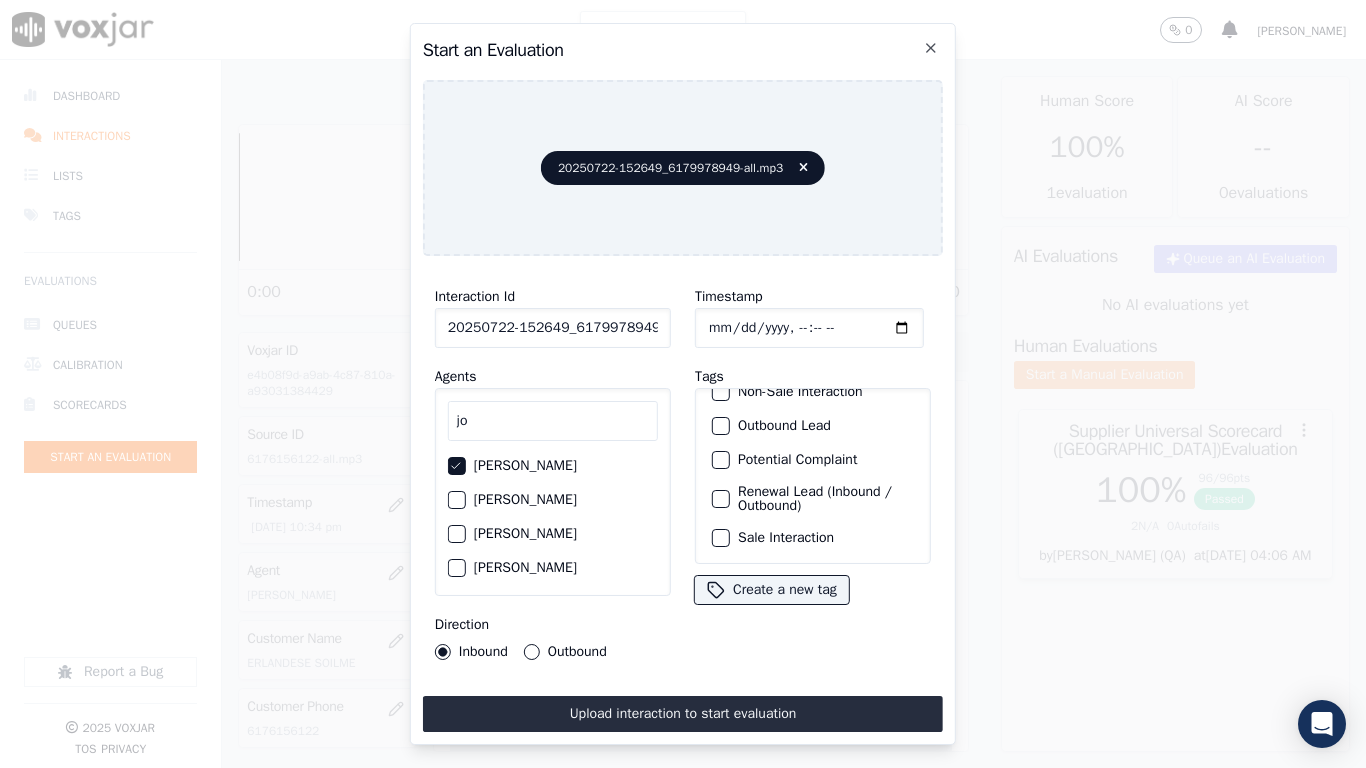 click on "Sale Interaction" 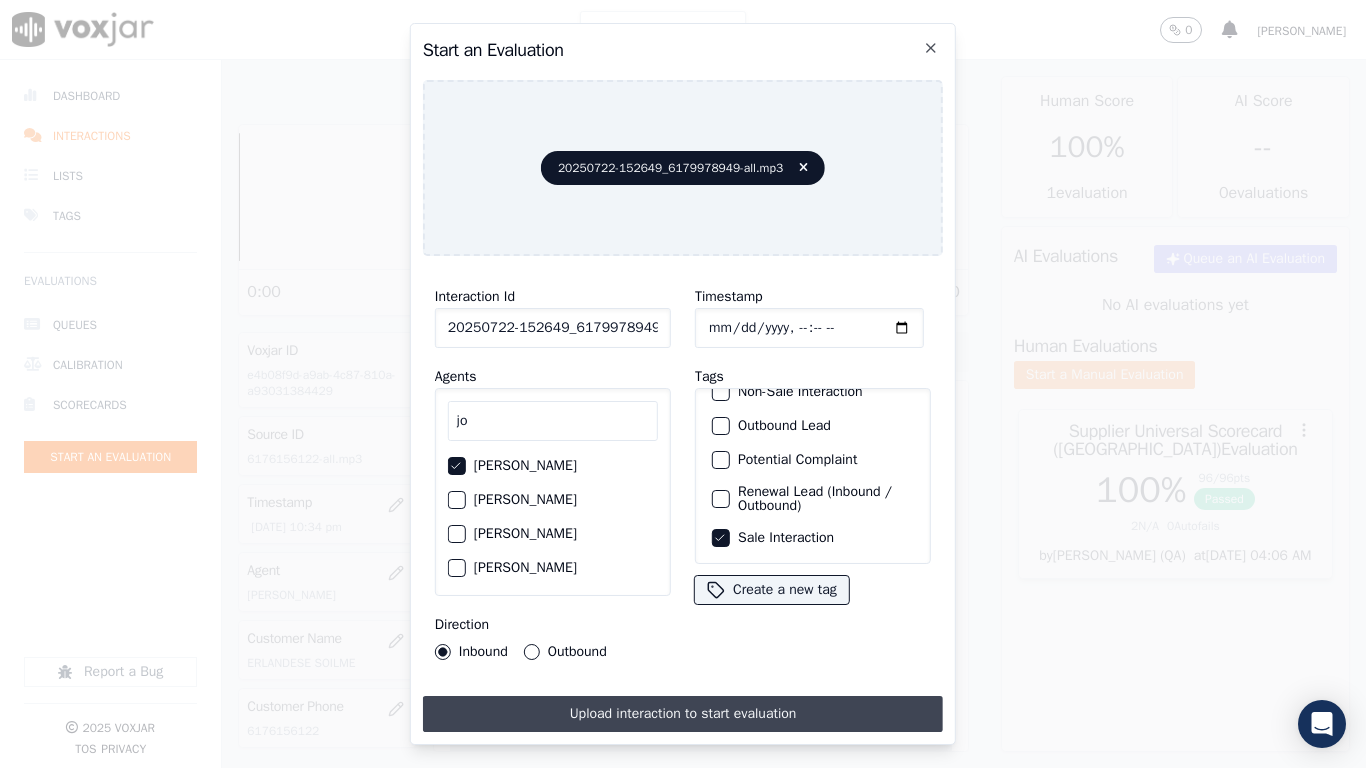 click on "Upload interaction to start evaluation" at bounding box center (683, 714) 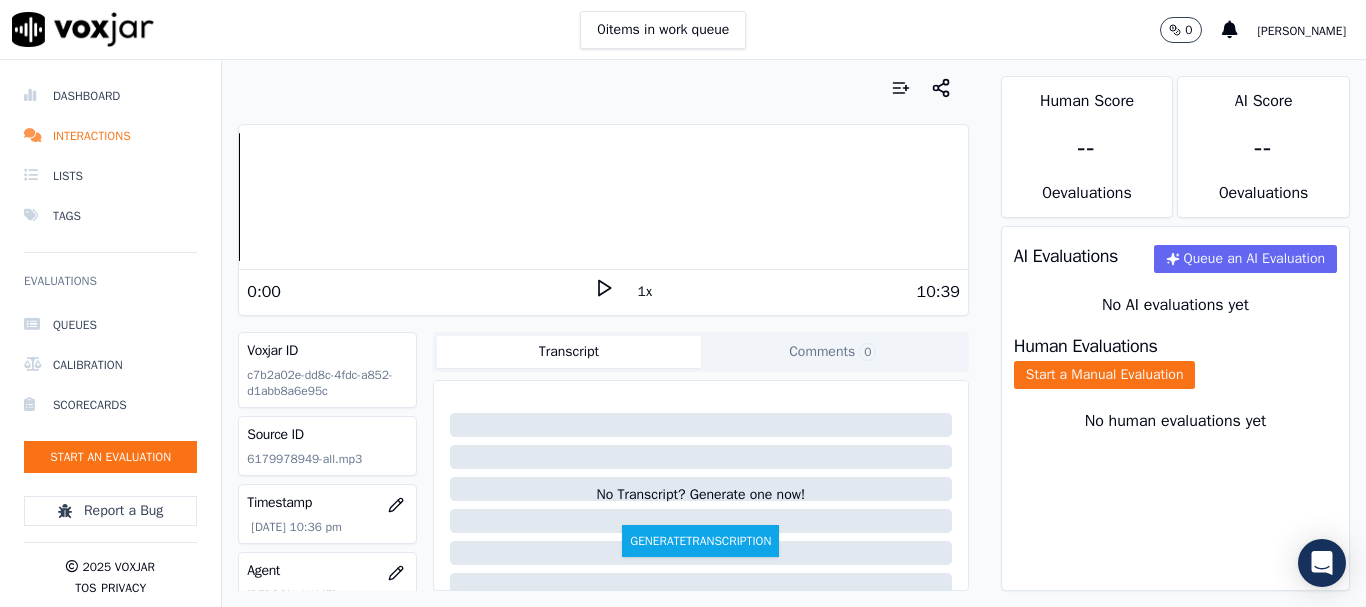 scroll, scrollTop: 200, scrollLeft: 0, axis: vertical 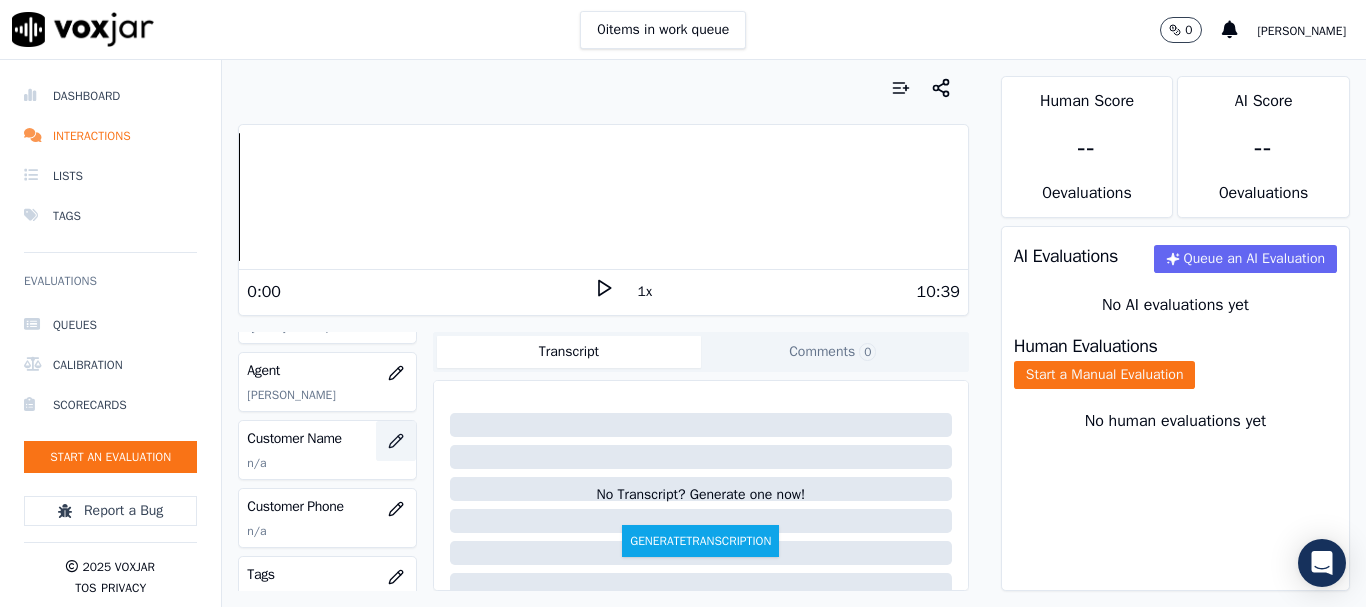 click 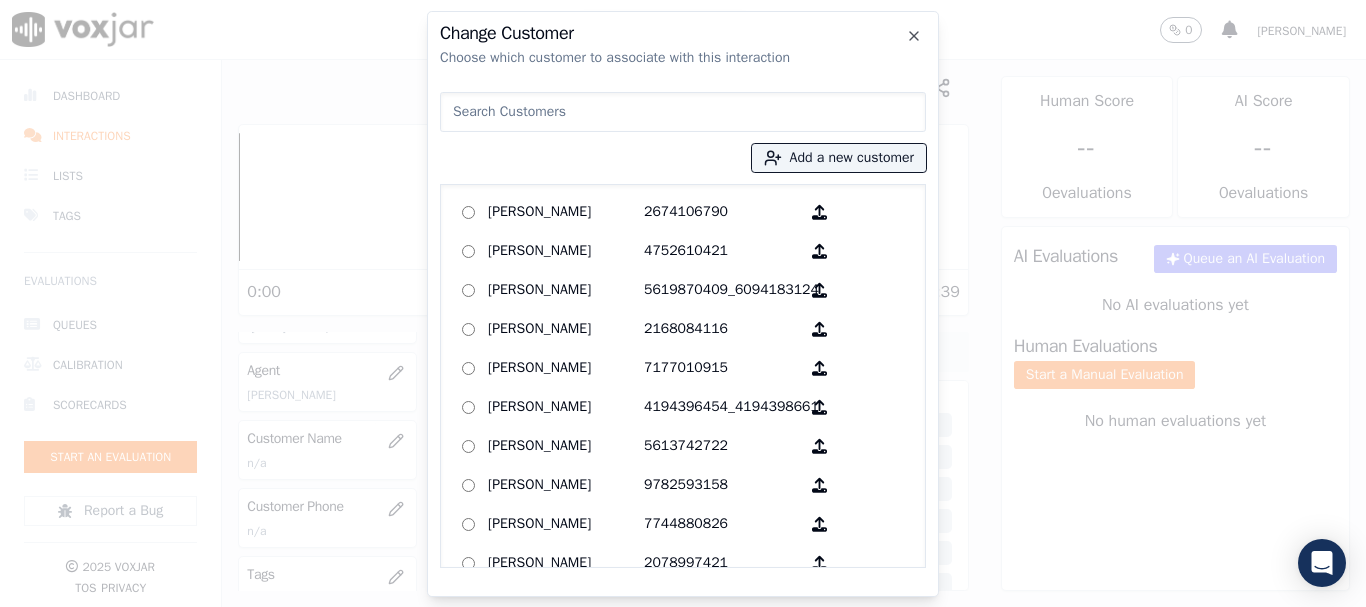 paste on "[PERSON_NAME]" 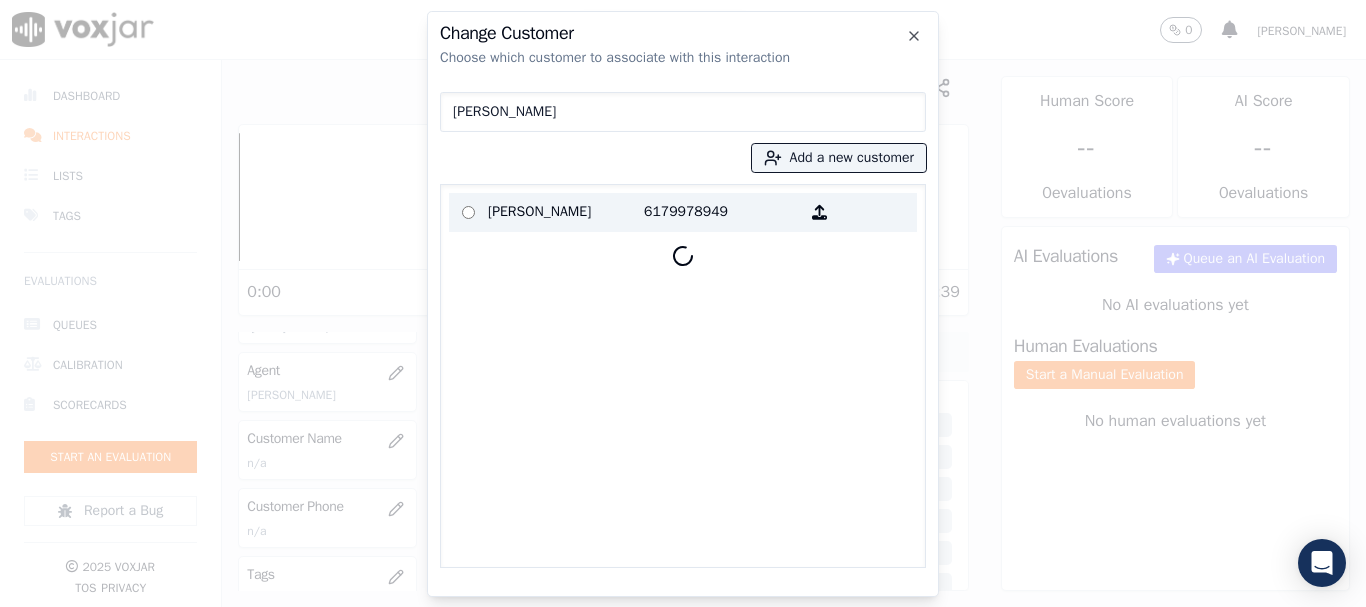 type on "[PERSON_NAME]" 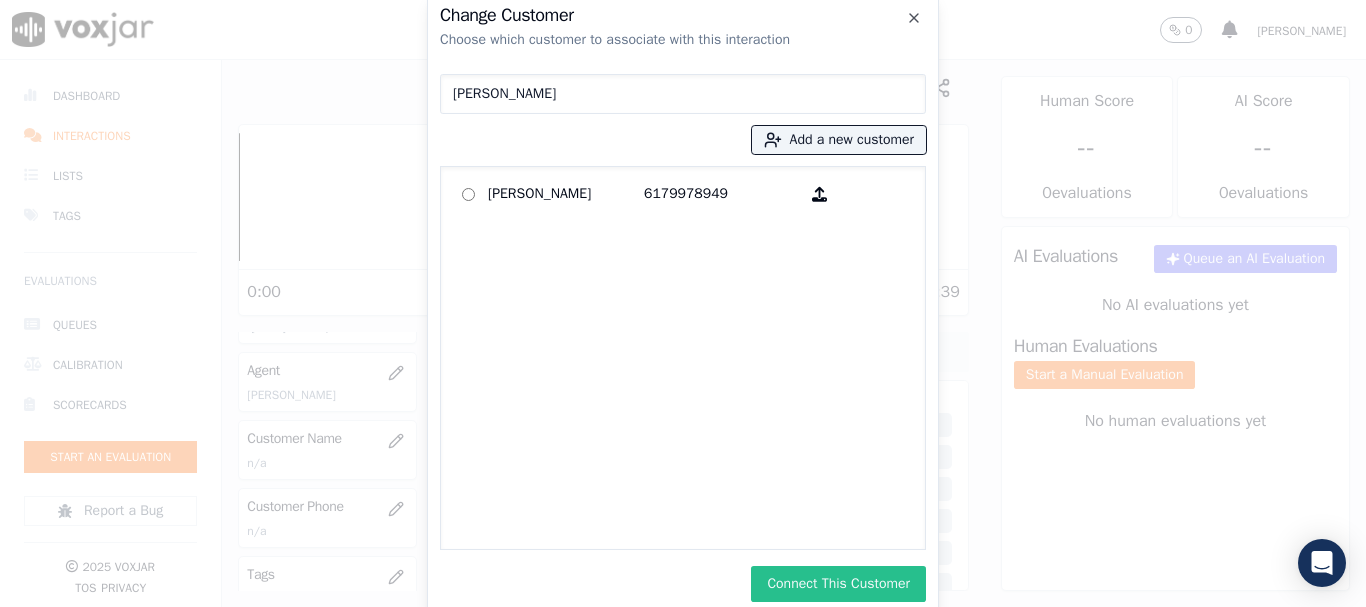 drag, startPoint x: 859, startPoint y: 591, endPoint x: 885, endPoint y: 582, distance: 27.513634 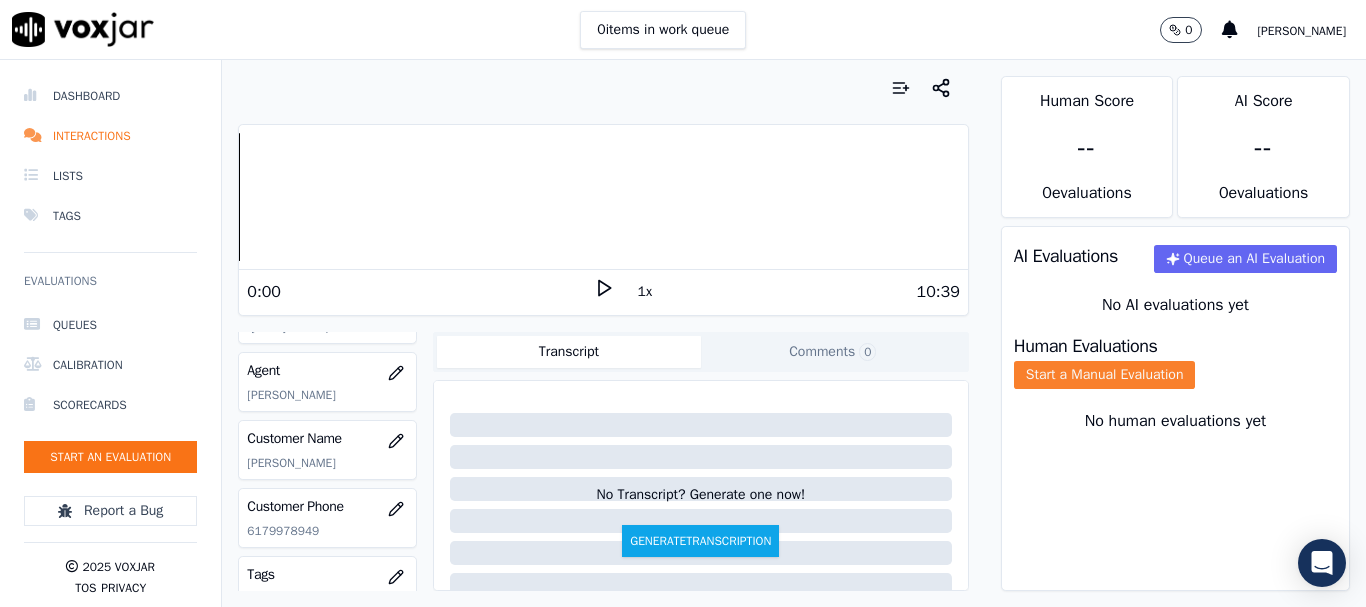 click on "Start a Manual Evaluation" 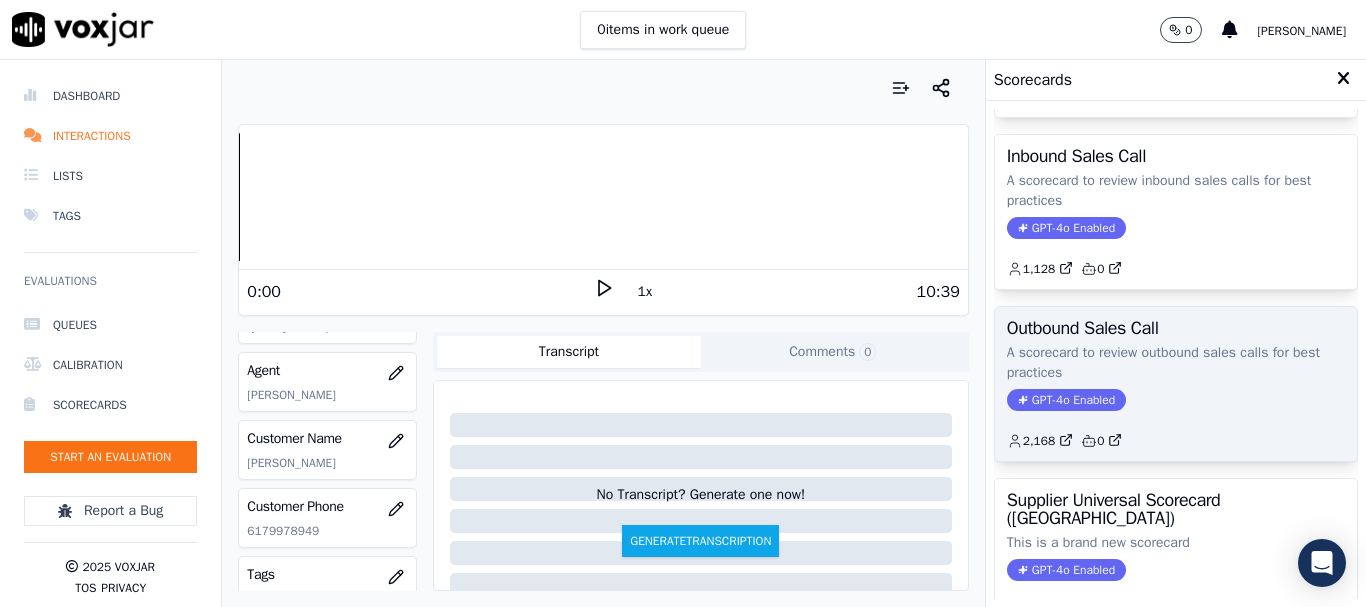 scroll, scrollTop: 443, scrollLeft: 0, axis: vertical 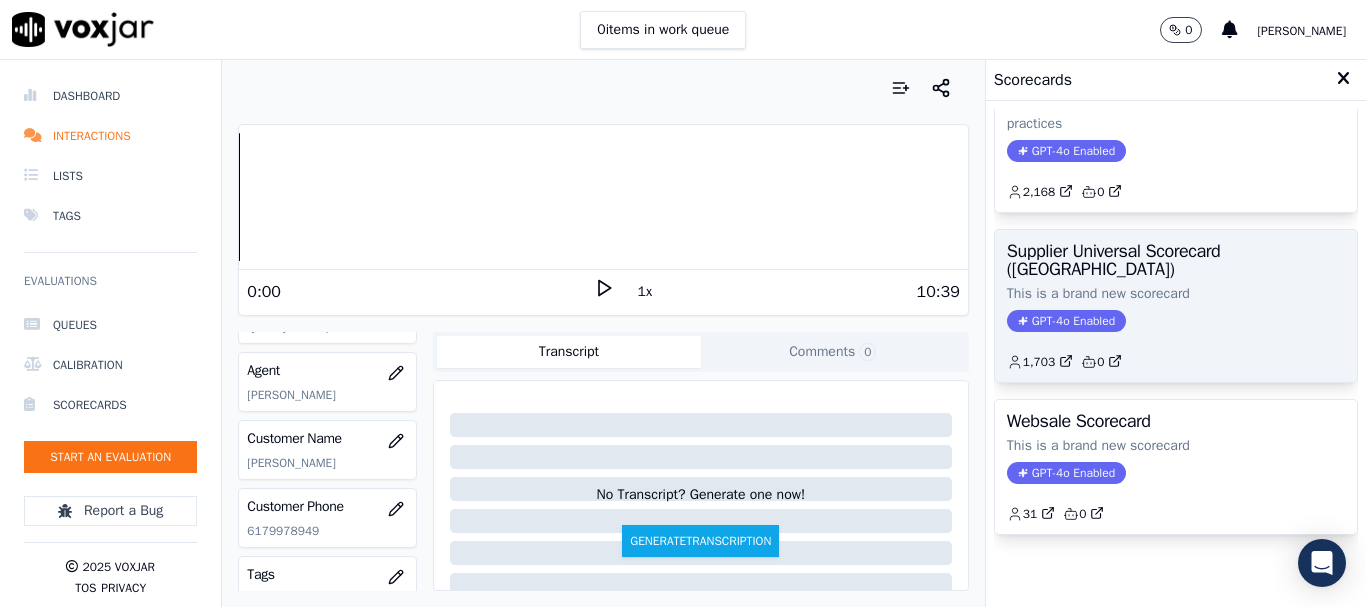 click on "Supplier Universal Scorecard ([GEOGRAPHIC_DATA])" at bounding box center [1176, 260] 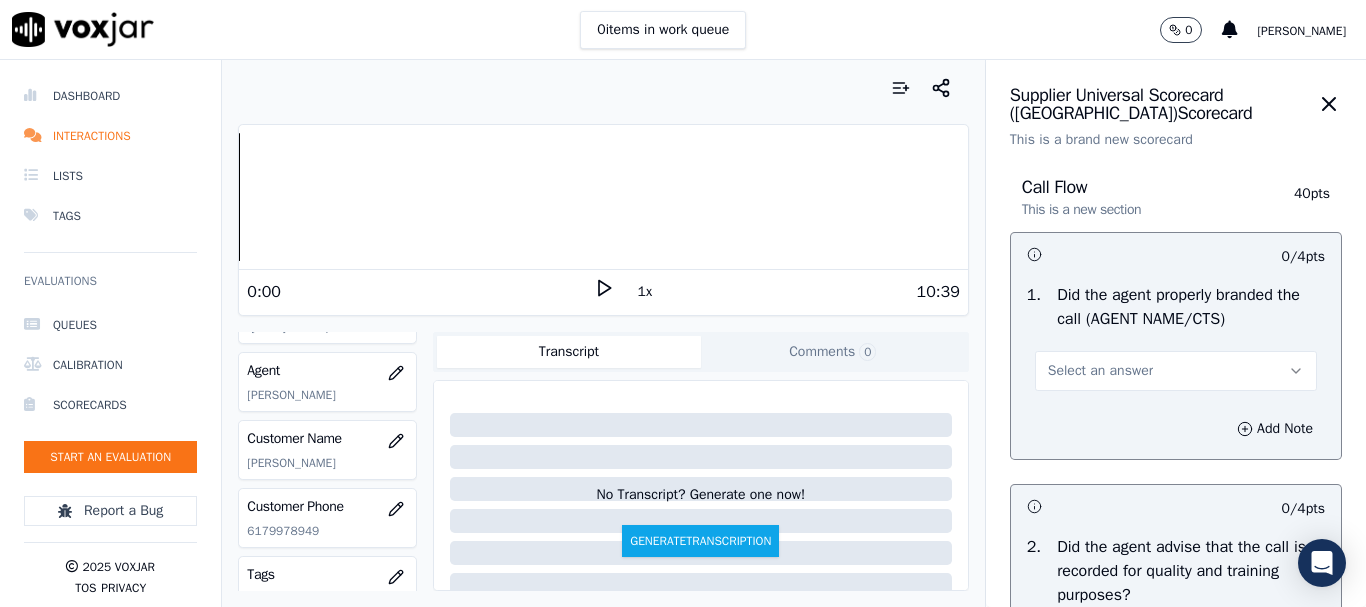 click on "Select an answer" at bounding box center (1100, 371) 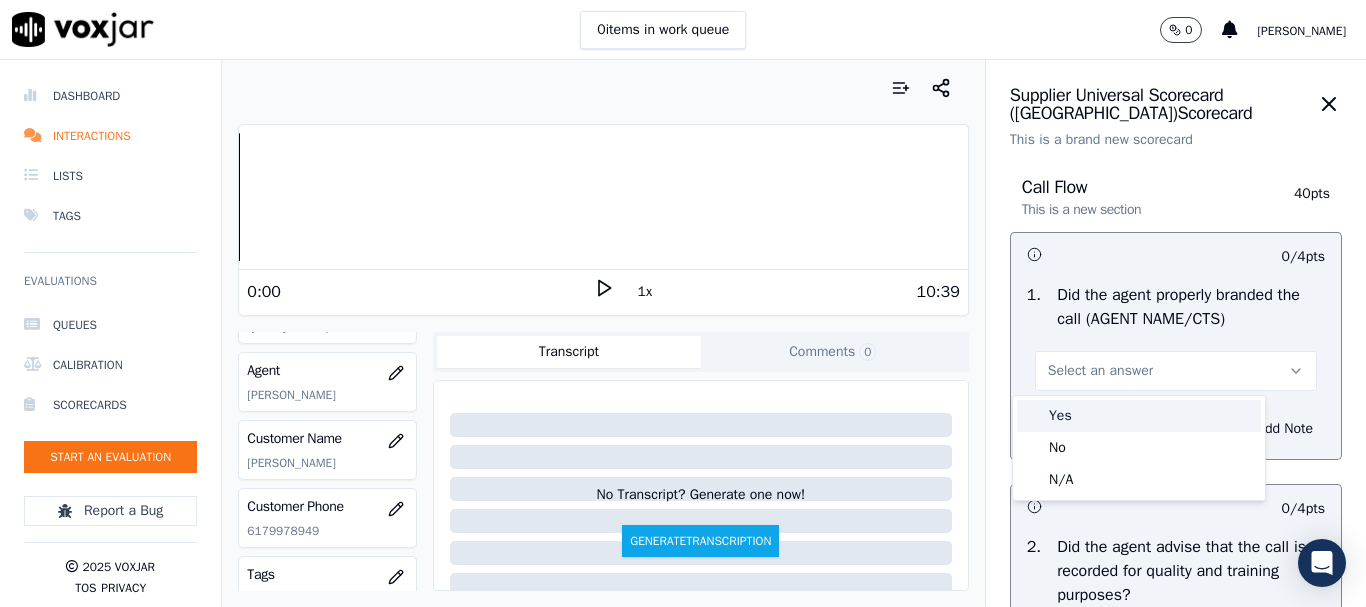 click on "Yes" at bounding box center [1139, 416] 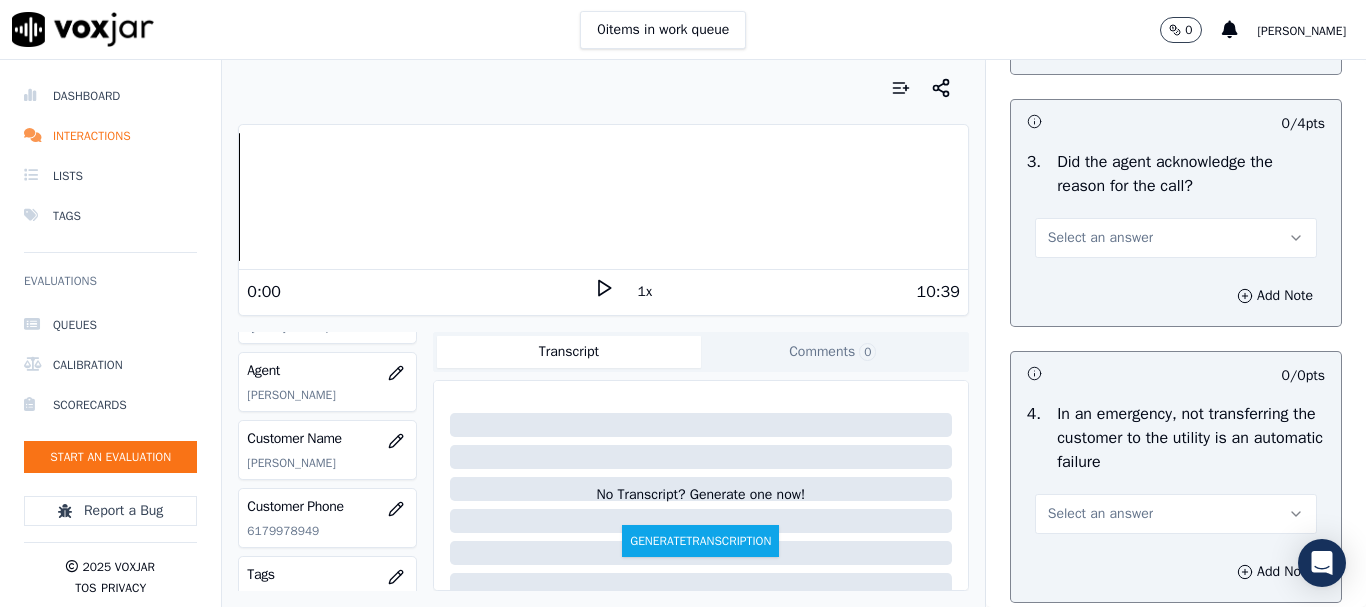 scroll, scrollTop: 700, scrollLeft: 0, axis: vertical 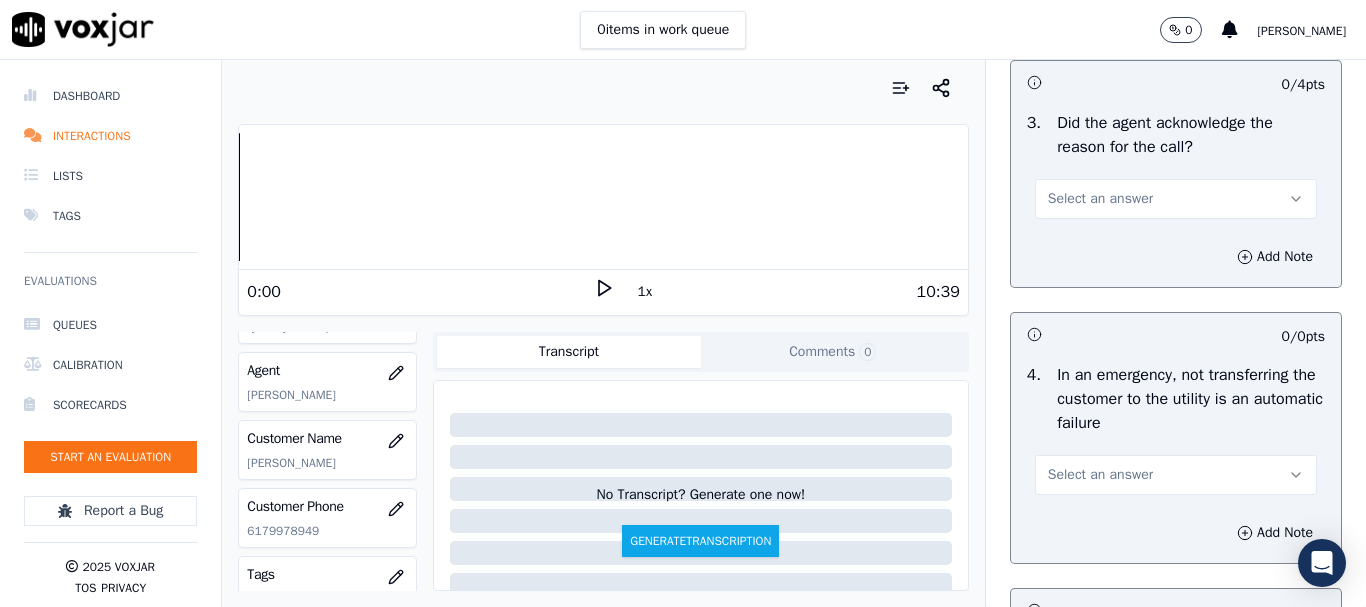 click on "Select an answer" at bounding box center (1100, 199) 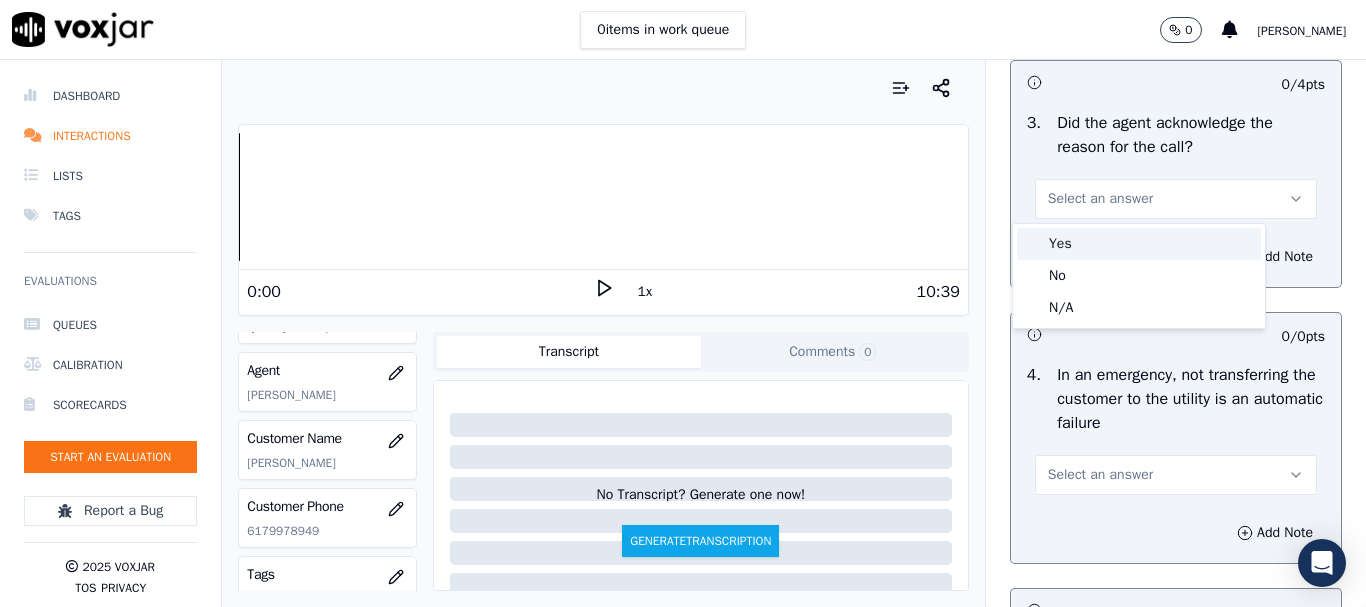 click on "Yes" at bounding box center [1139, 244] 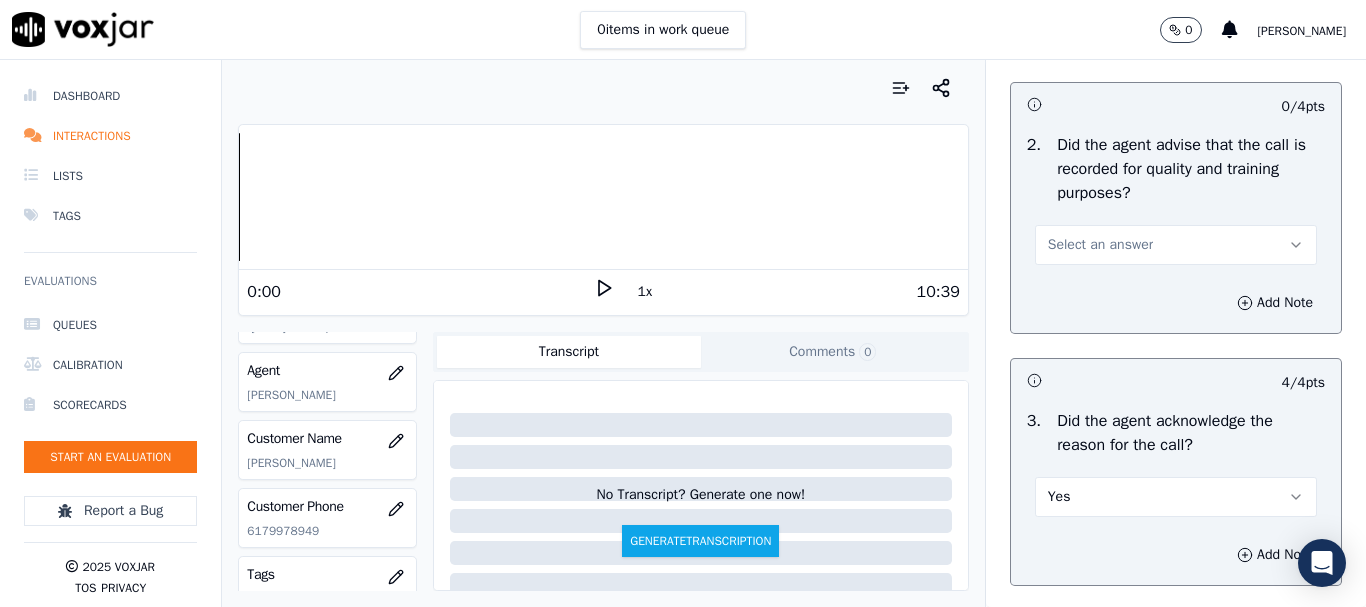 scroll, scrollTop: 400, scrollLeft: 0, axis: vertical 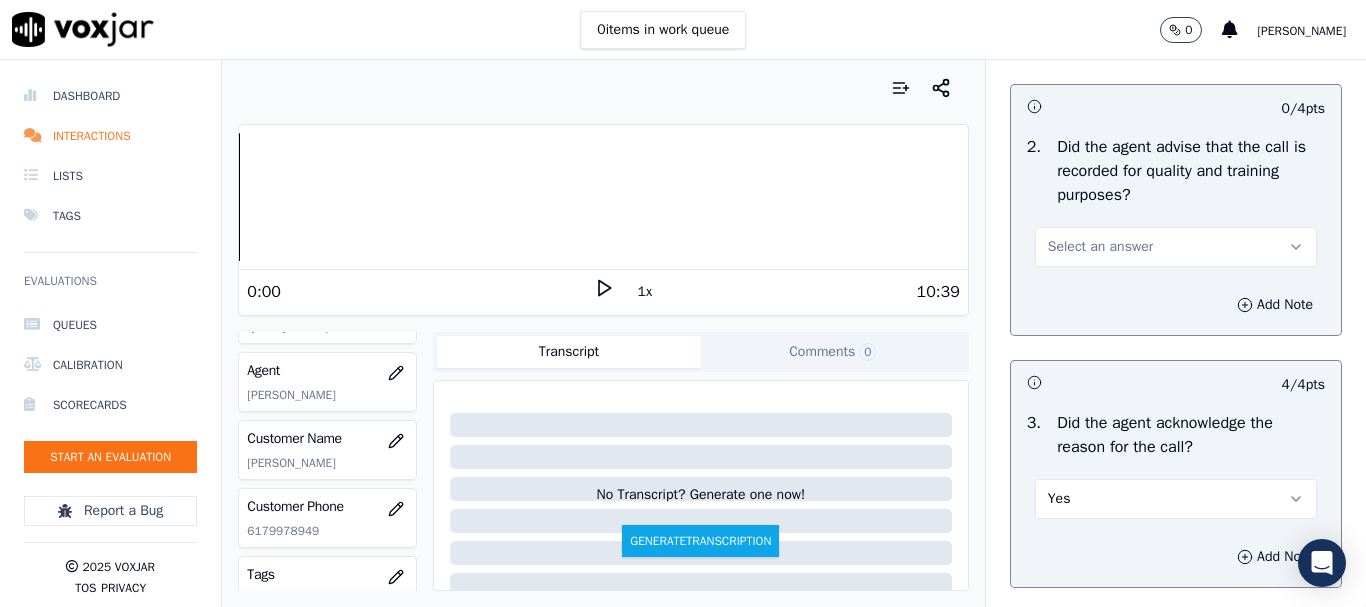 drag, startPoint x: 1104, startPoint y: 235, endPoint x: 1118, endPoint y: 254, distance: 23.600847 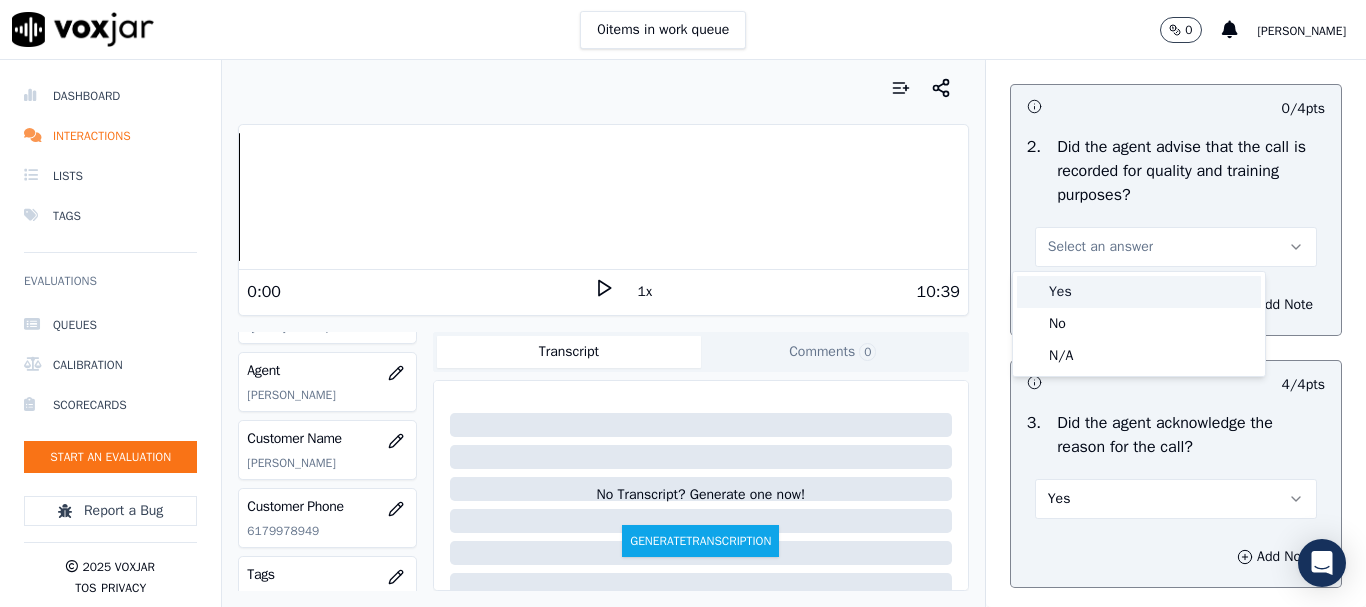 click on "Yes" at bounding box center [1139, 292] 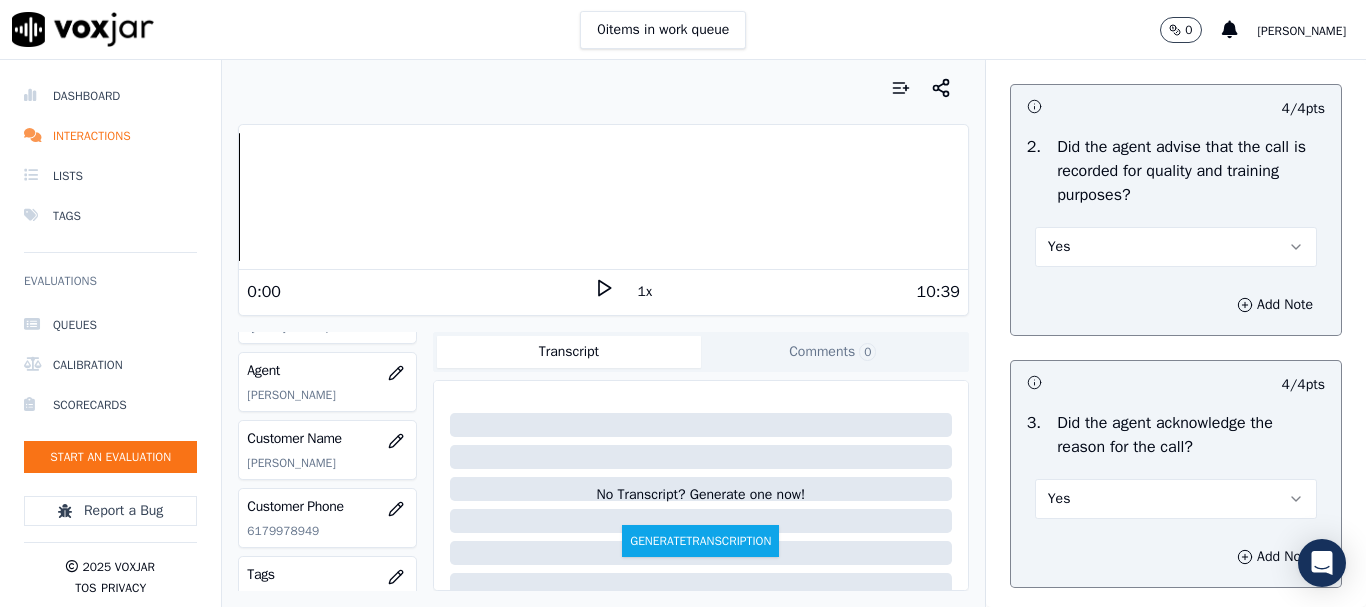 scroll, scrollTop: 900, scrollLeft: 0, axis: vertical 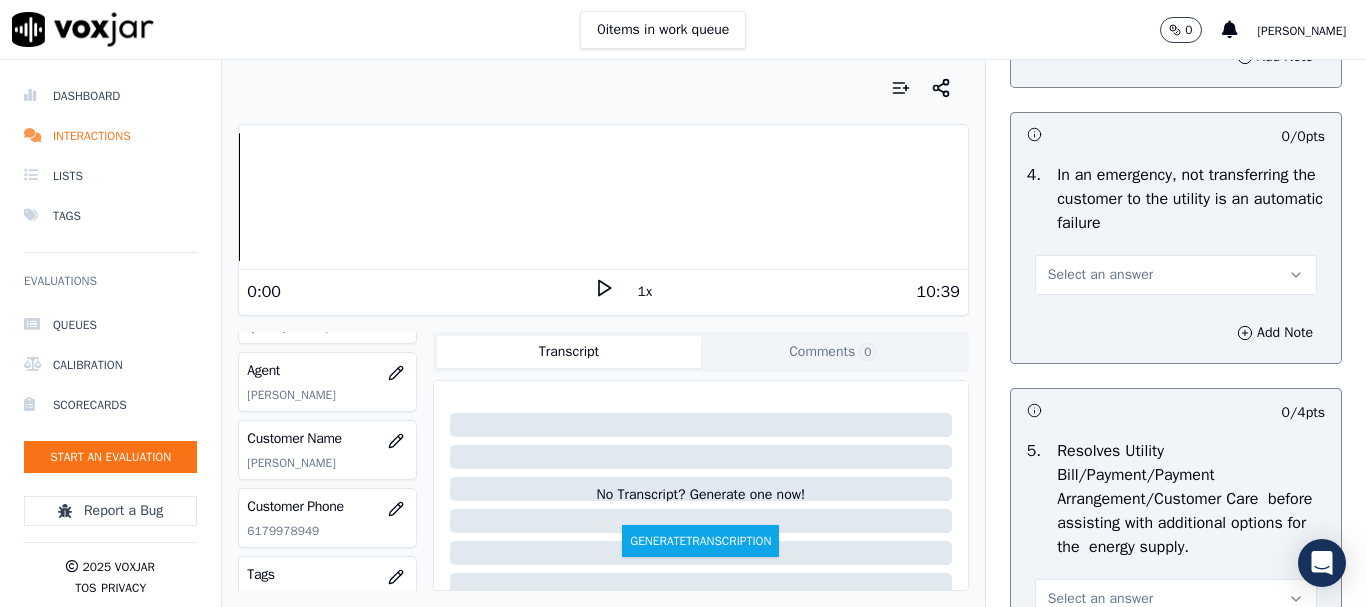 click on "Select an answer" at bounding box center (1176, 275) 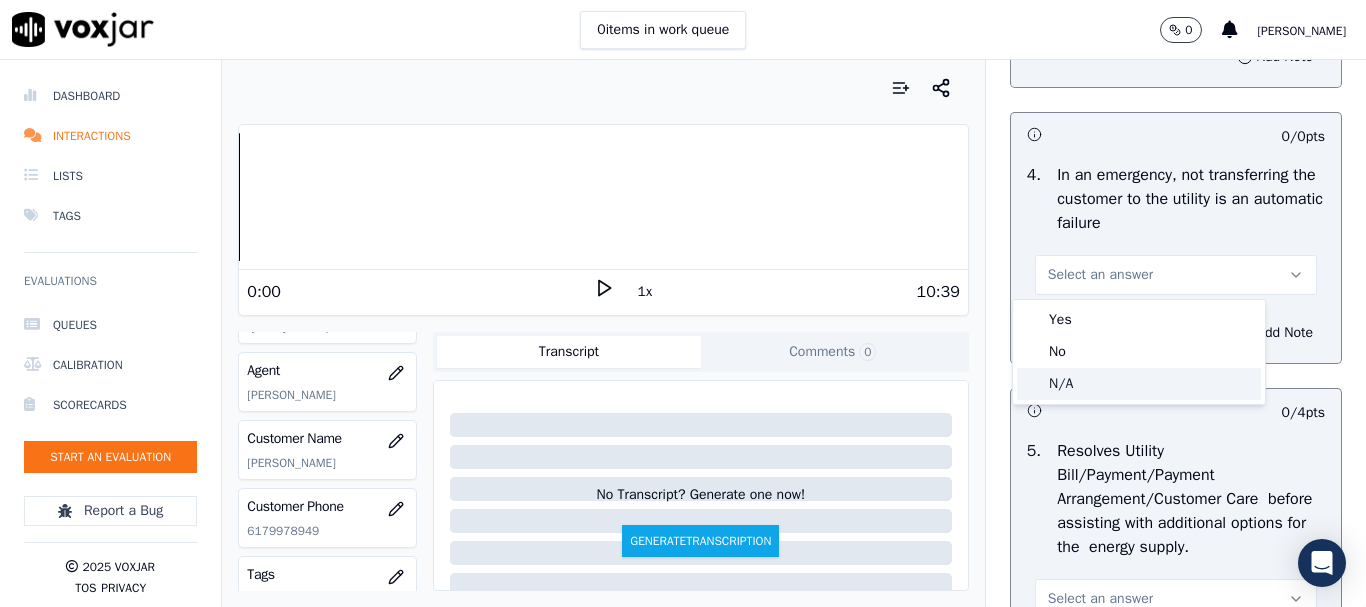 click on "N/A" 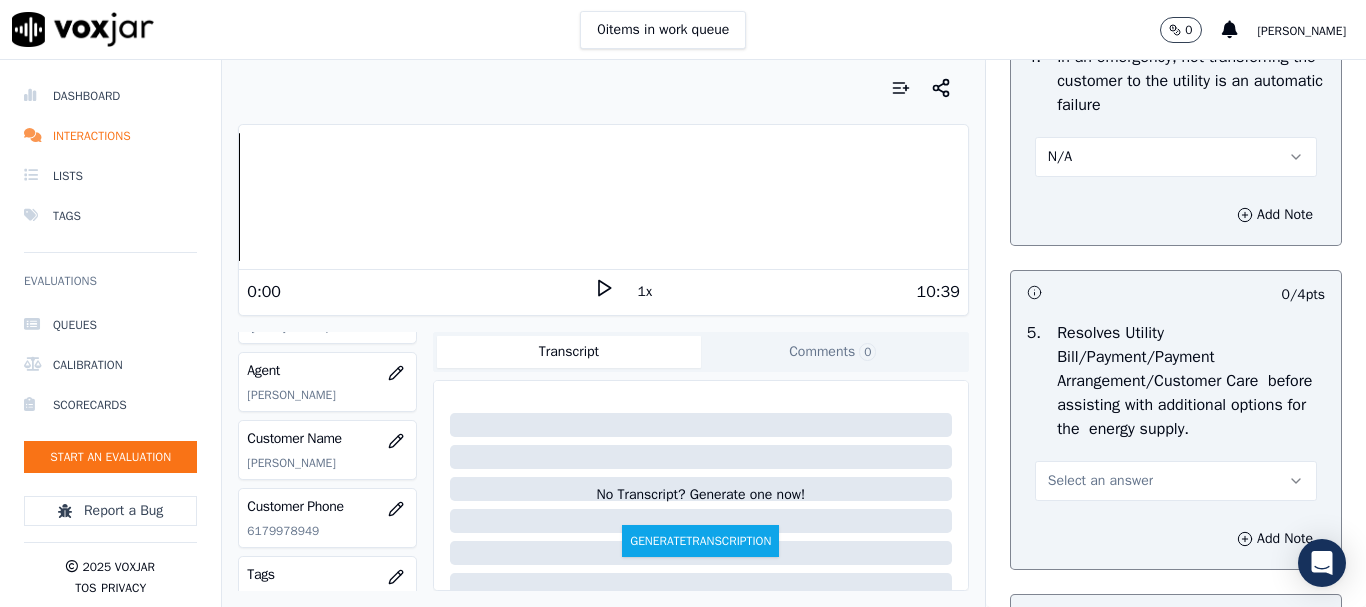 scroll, scrollTop: 1500, scrollLeft: 0, axis: vertical 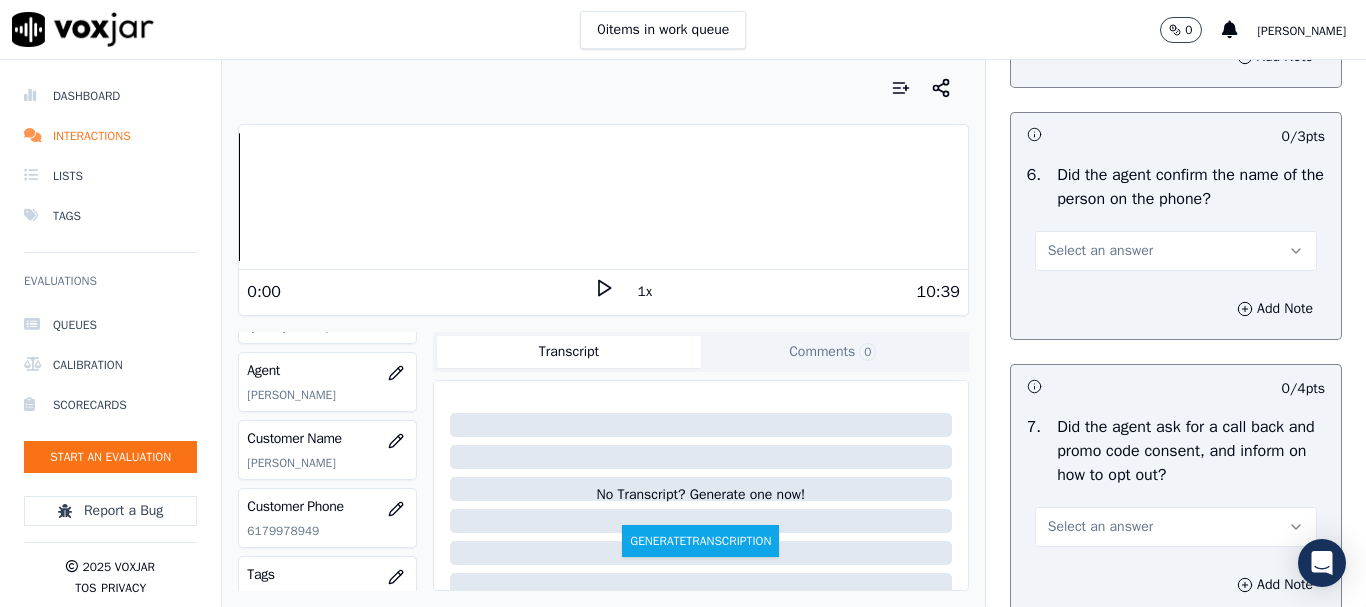 drag, startPoint x: 1104, startPoint y: 236, endPoint x: 1126, endPoint y: 268, distance: 38.832977 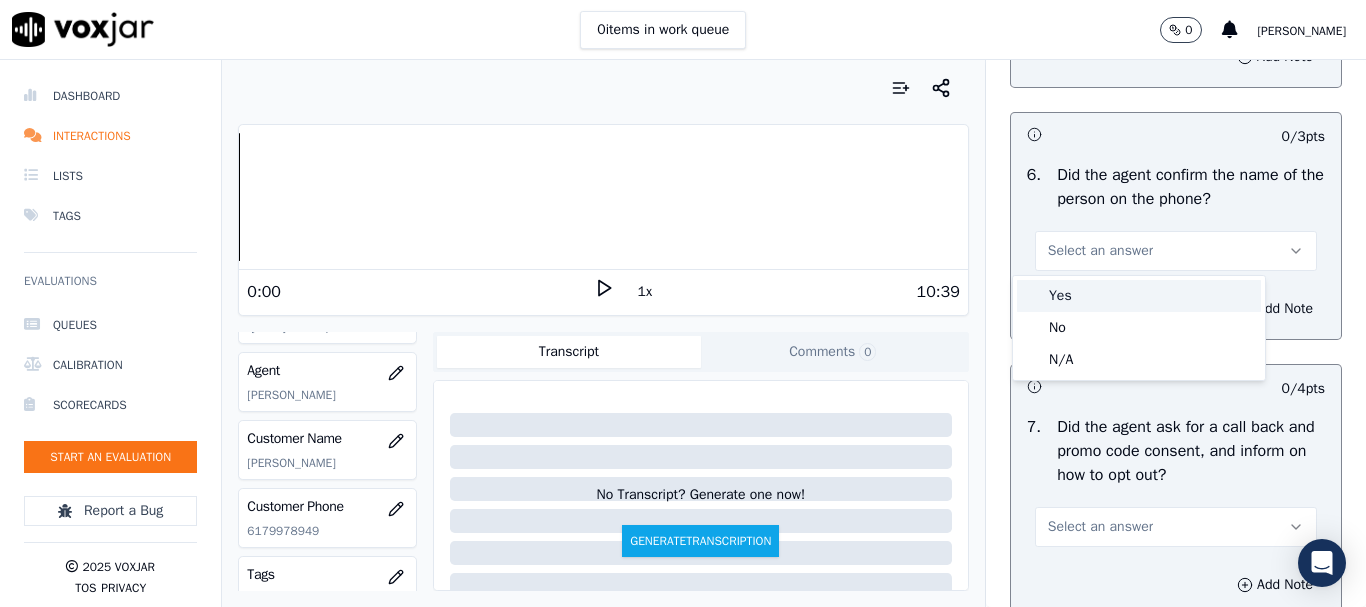click on "Yes" at bounding box center (1139, 296) 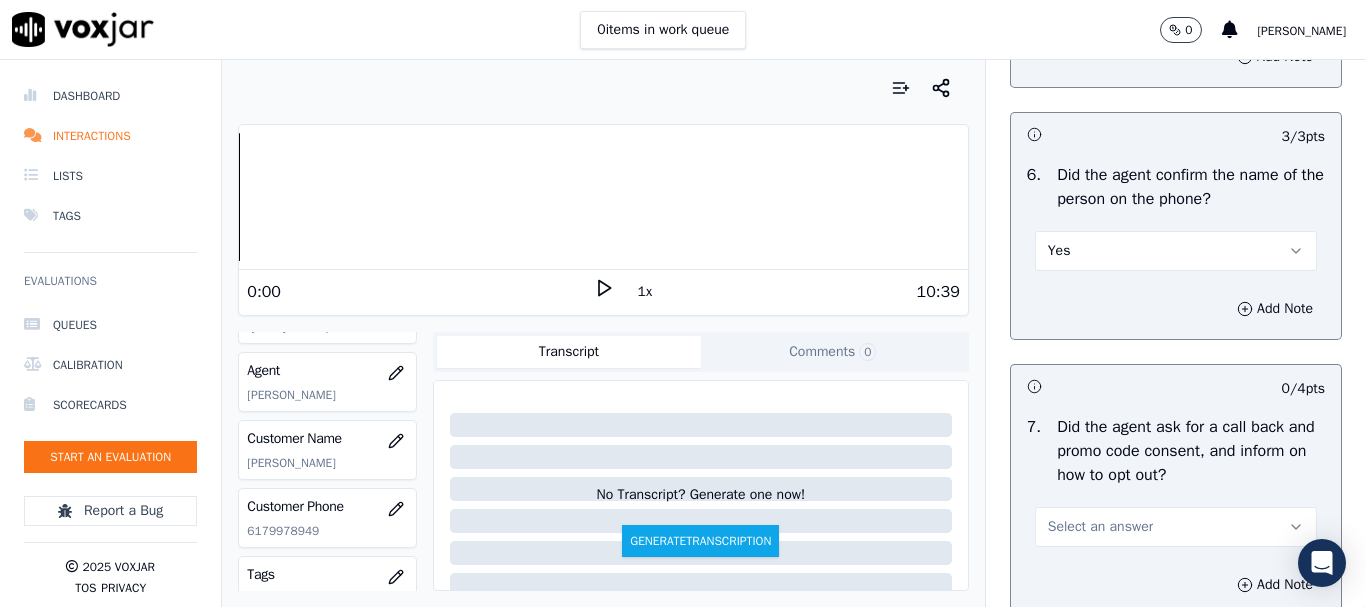 scroll, scrollTop: 1300, scrollLeft: 0, axis: vertical 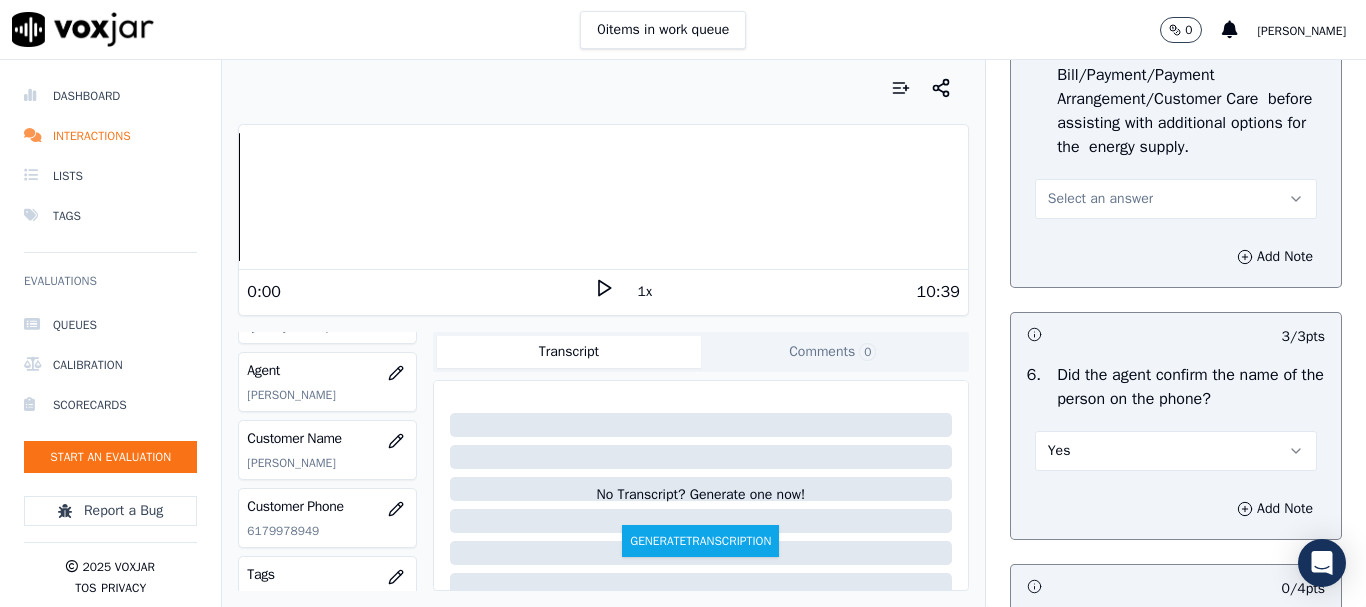 click on "Select an answer" at bounding box center (1176, 199) 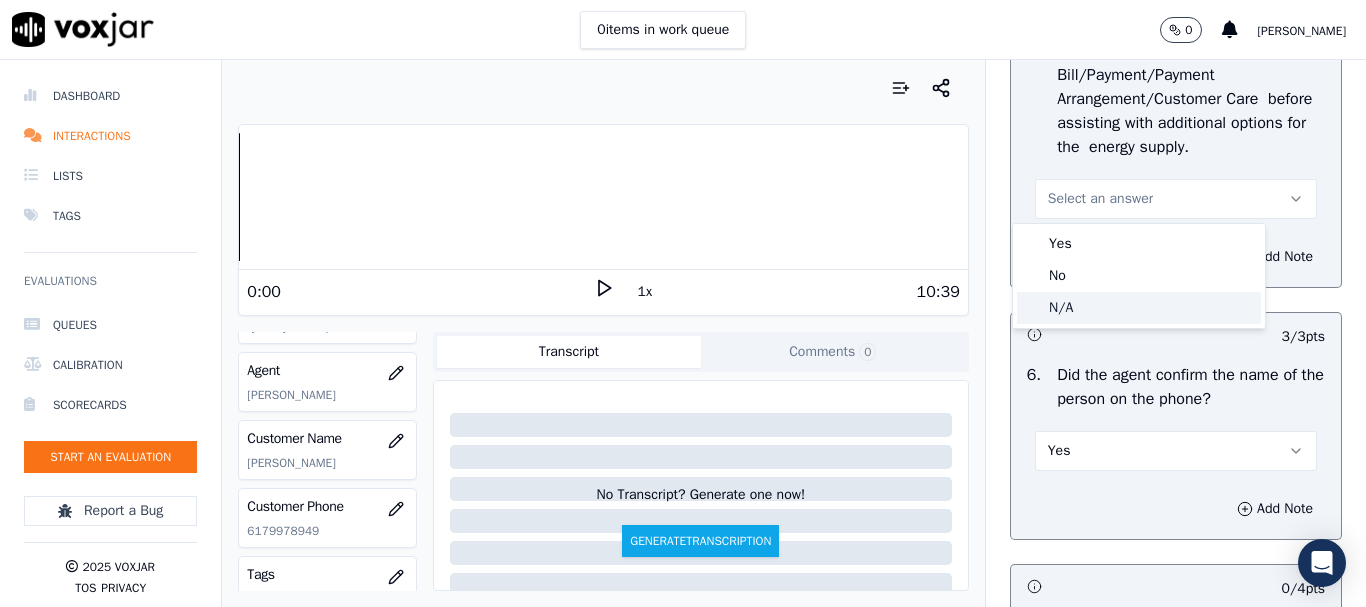 click on "N/A" 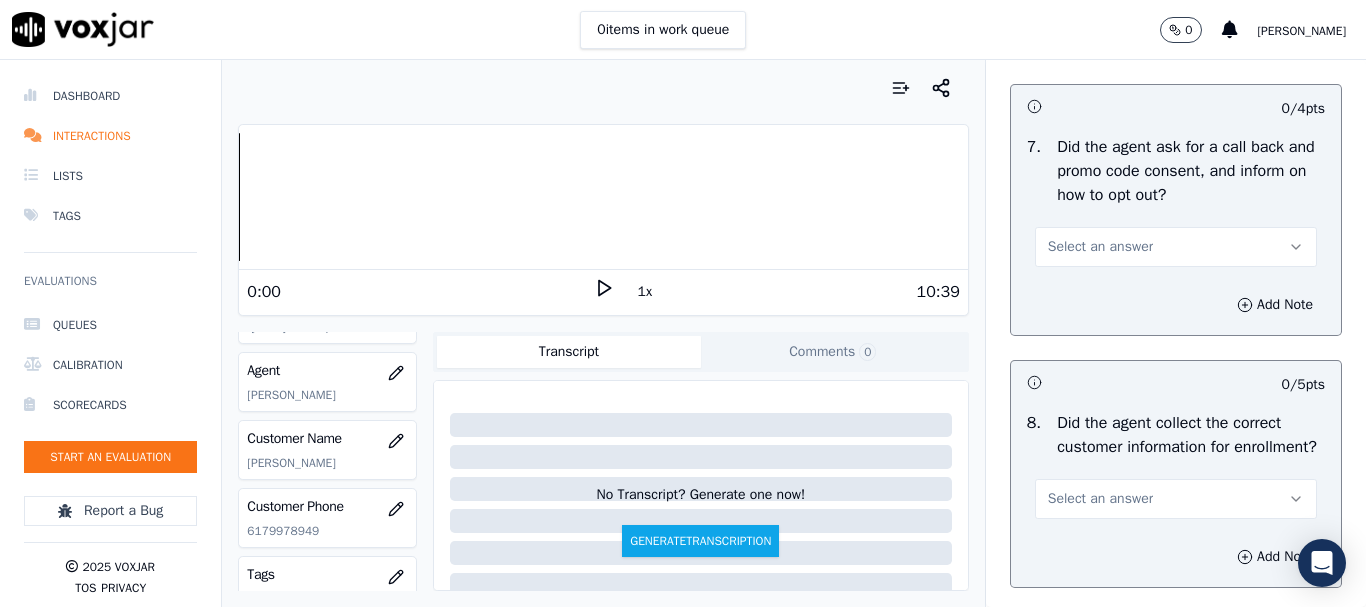 scroll, scrollTop: 1800, scrollLeft: 0, axis: vertical 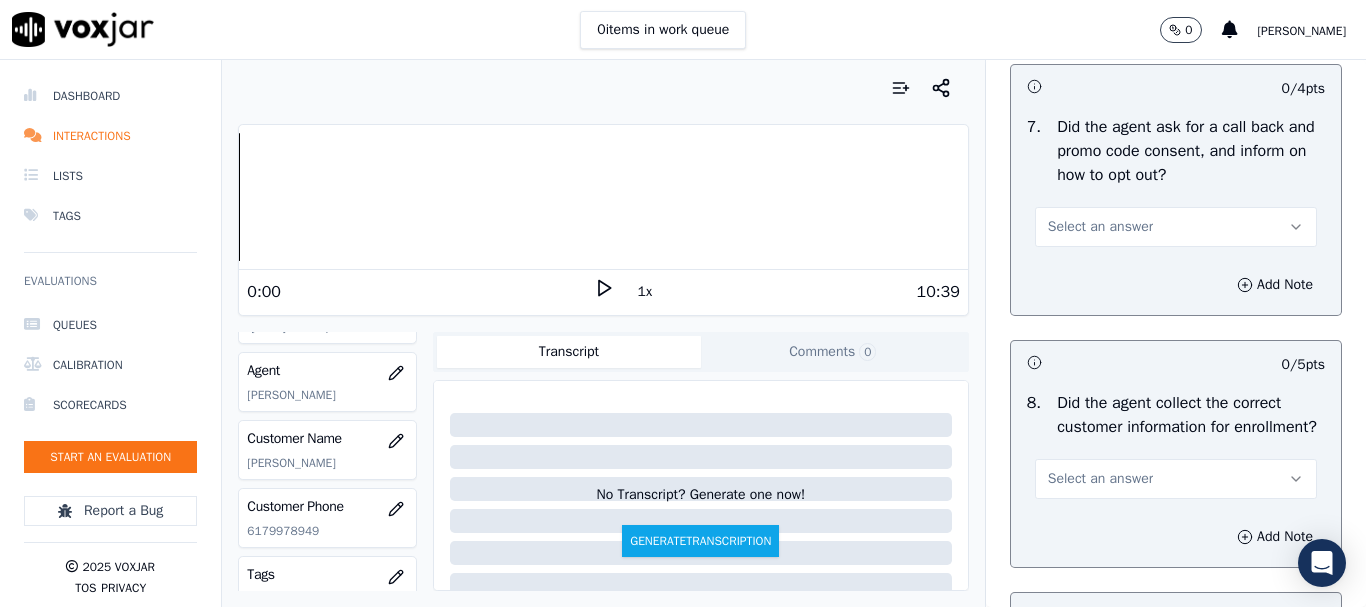 click on "Select an answer" at bounding box center [1100, 227] 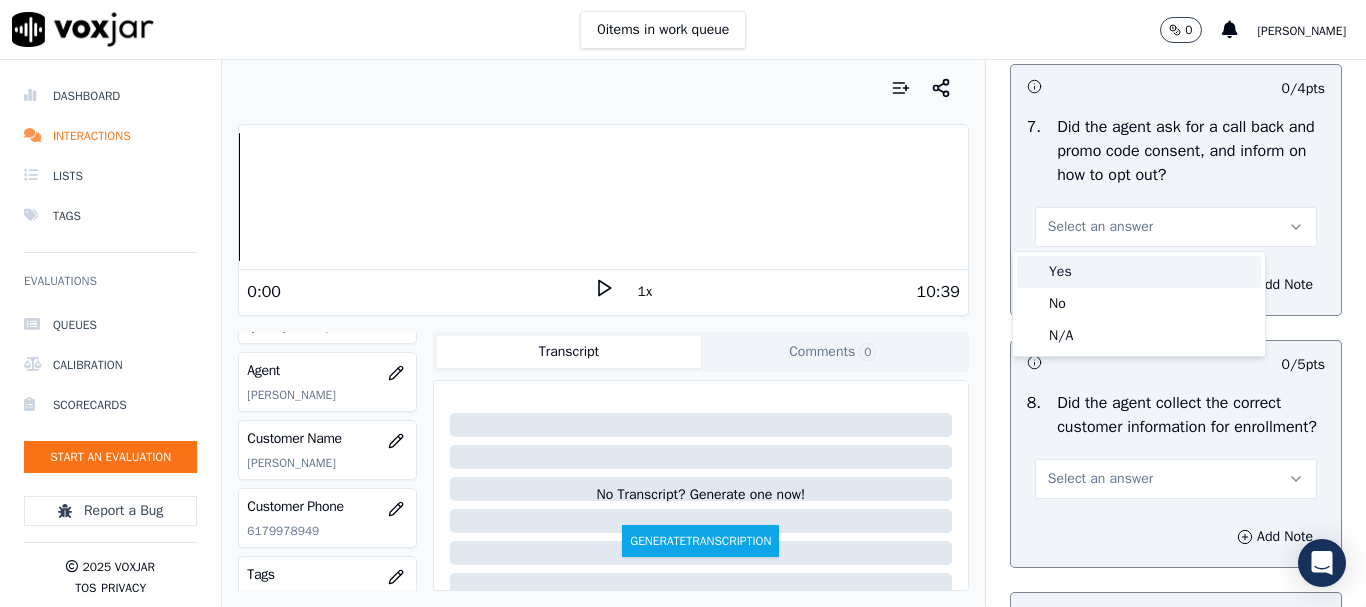click on "Yes" at bounding box center (1139, 272) 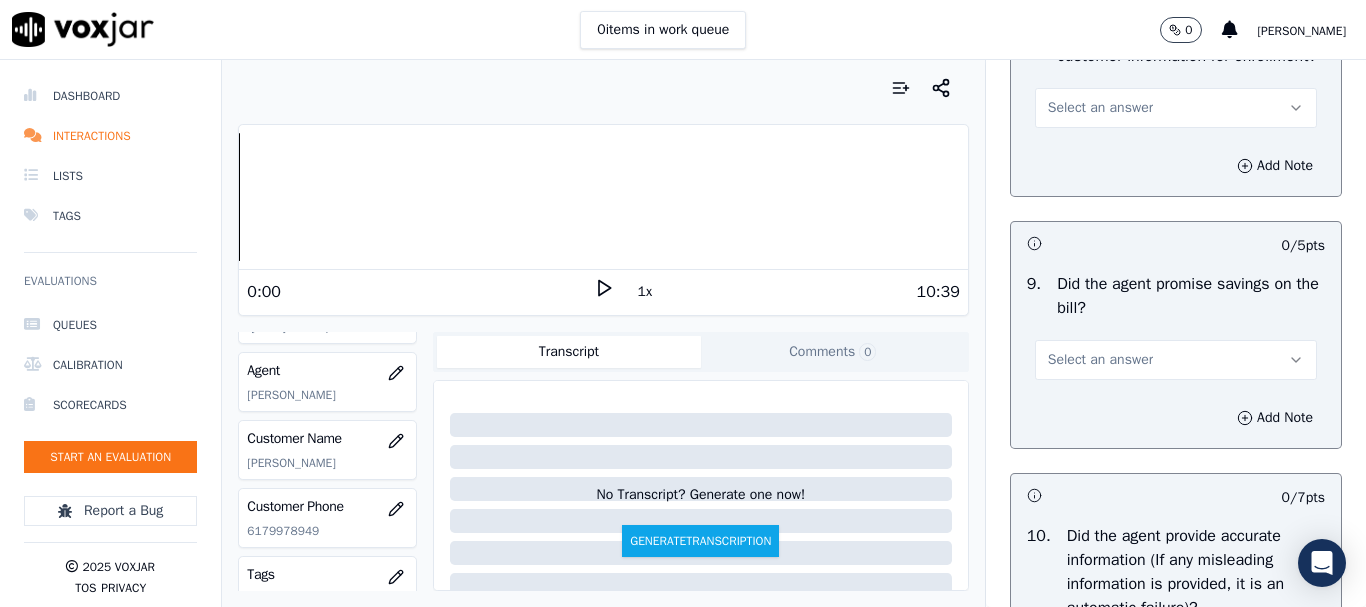 scroll, scrollTop: 2200, scrollLeft: 0, axis: vertical 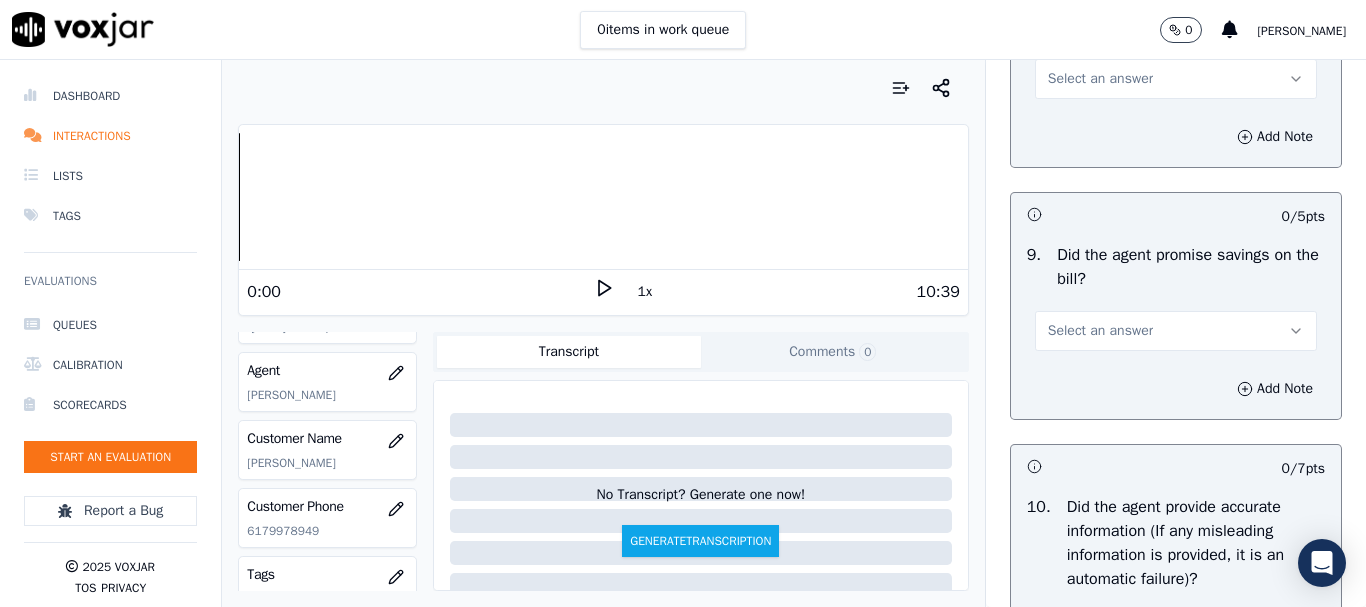 click on "Select an answer" at bounding box center [1176, 79] 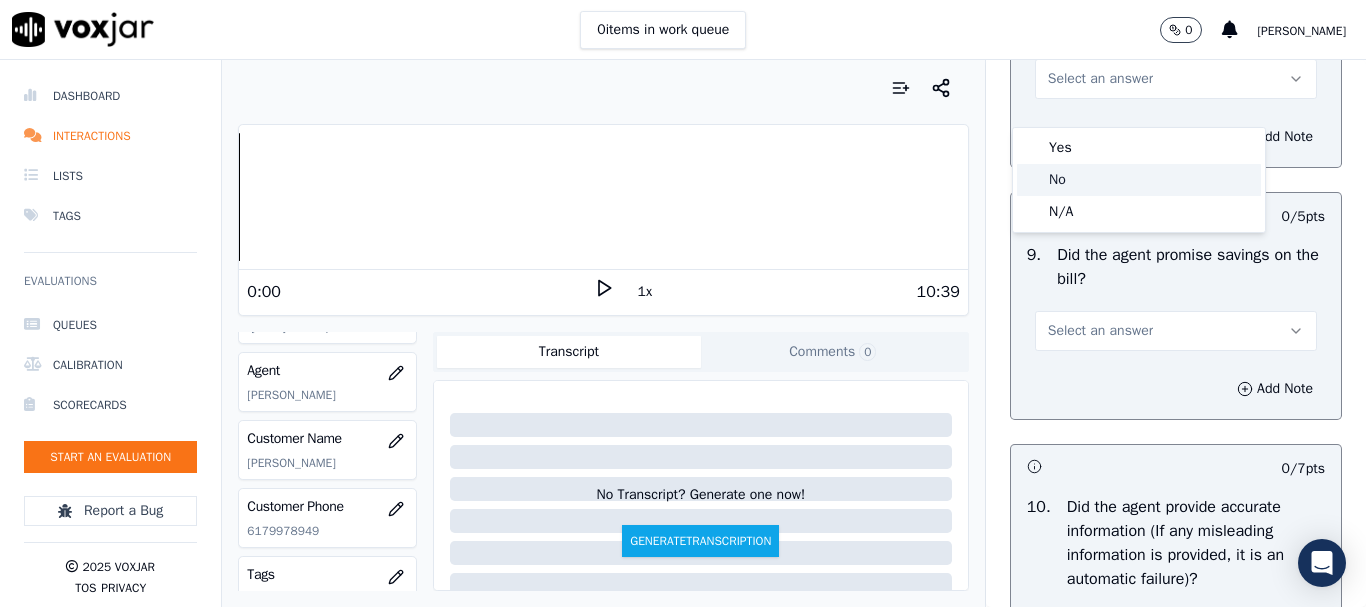 click on "No" 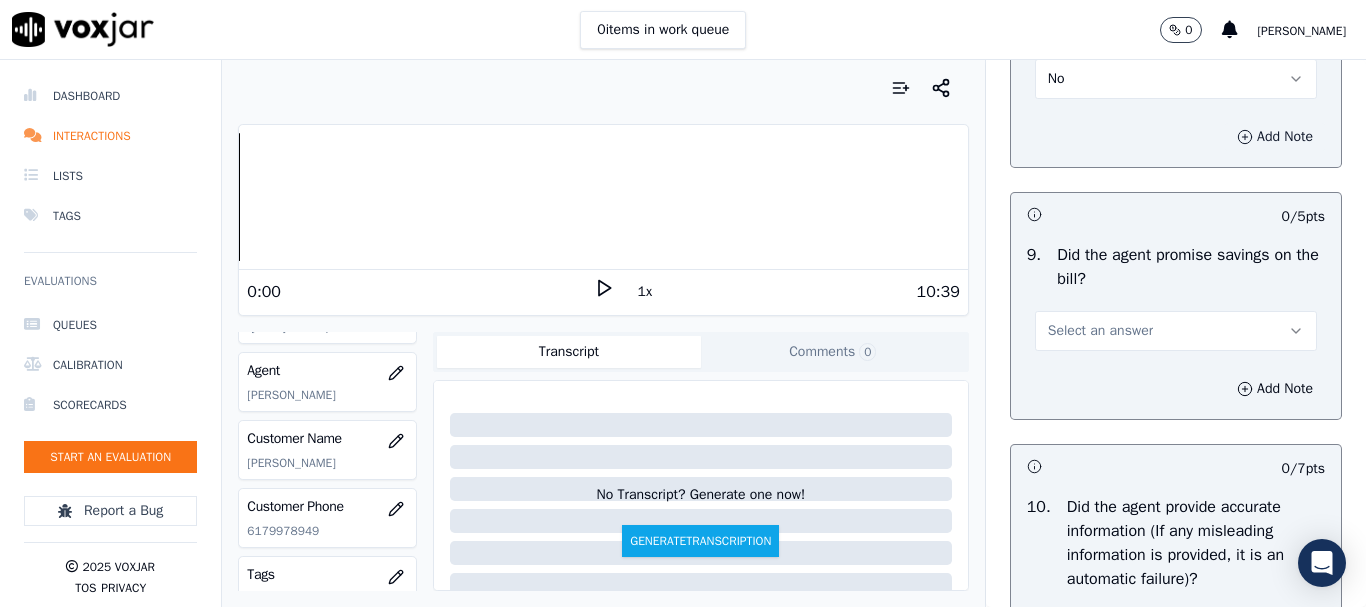 click on "Add Note" at bounding box center (1275, 137) 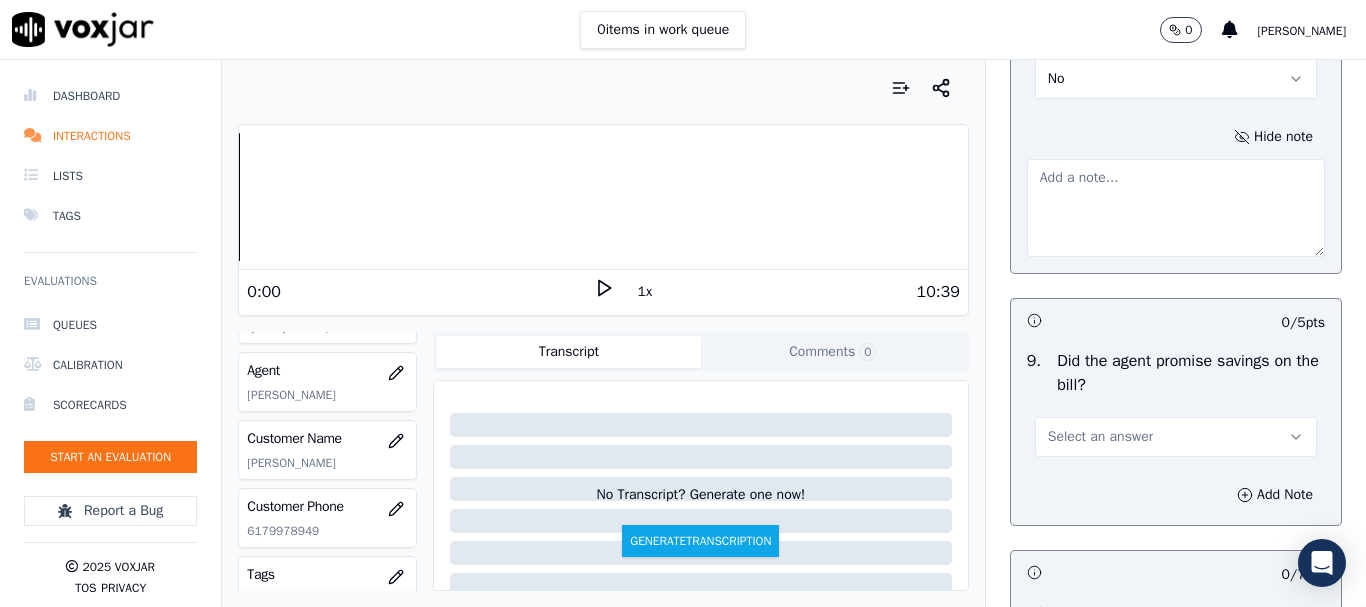 click at bounding box center (1176, 208) 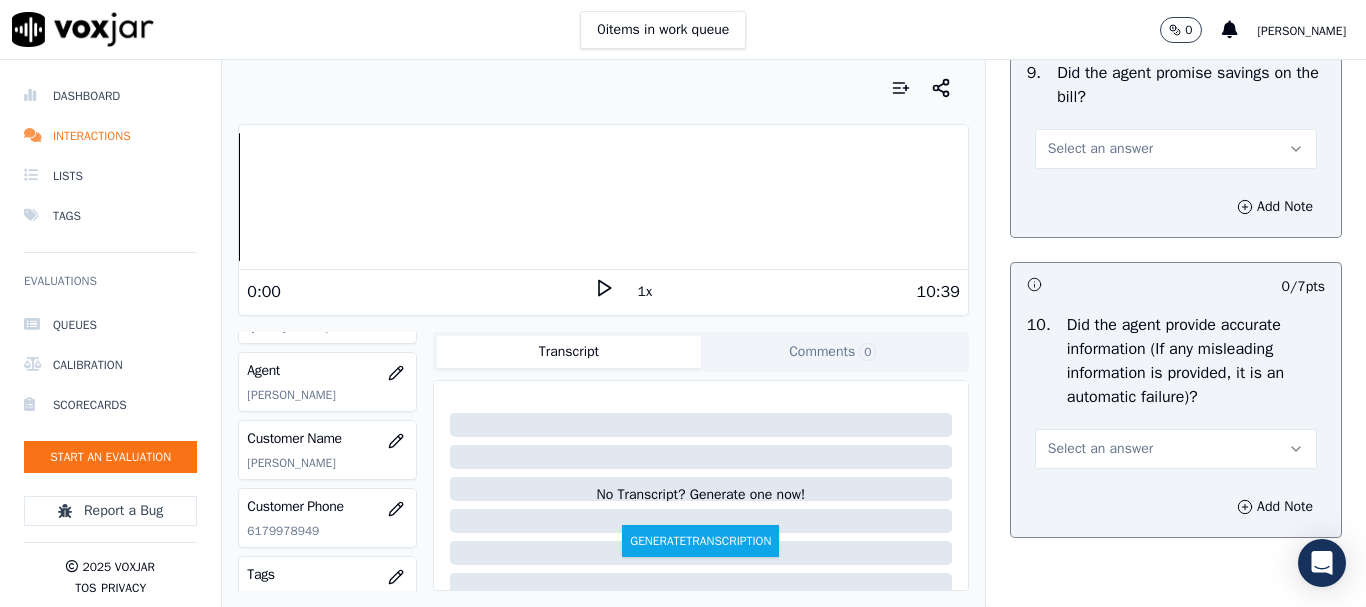 scroll, scrollTop: 2500, scrollLeft: 0, axis: vertical 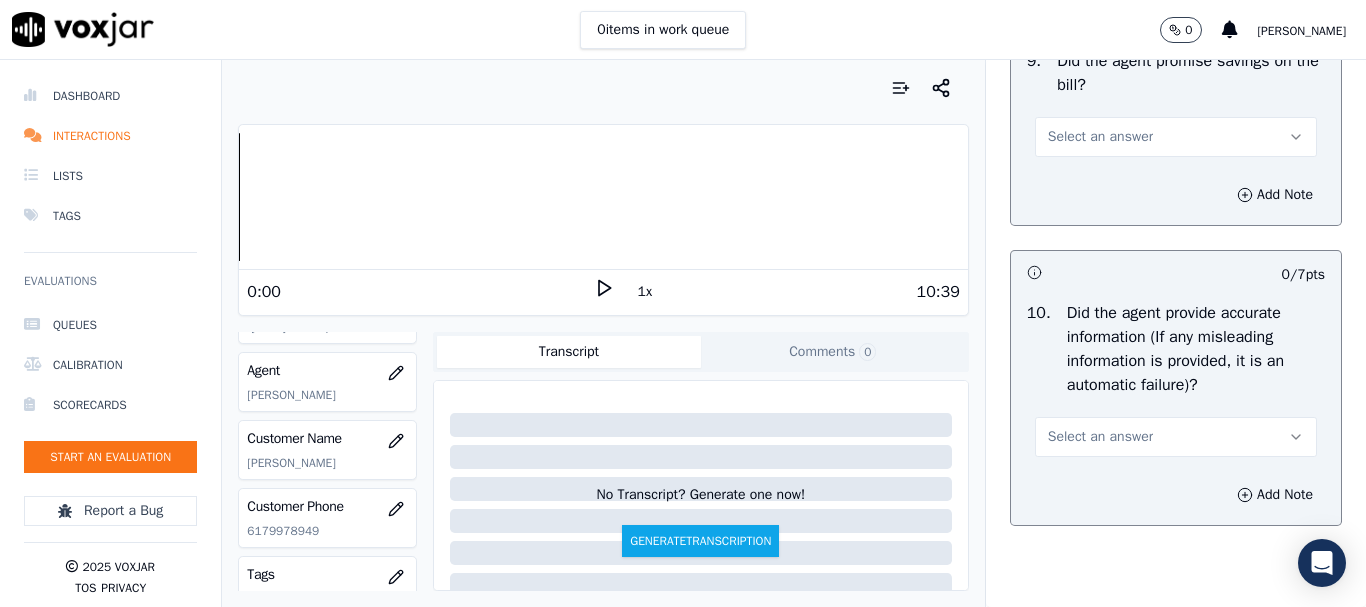 type on "6.40sec CX gave incomplete Add when agent asked for same so rather than probing agent continued with the script" 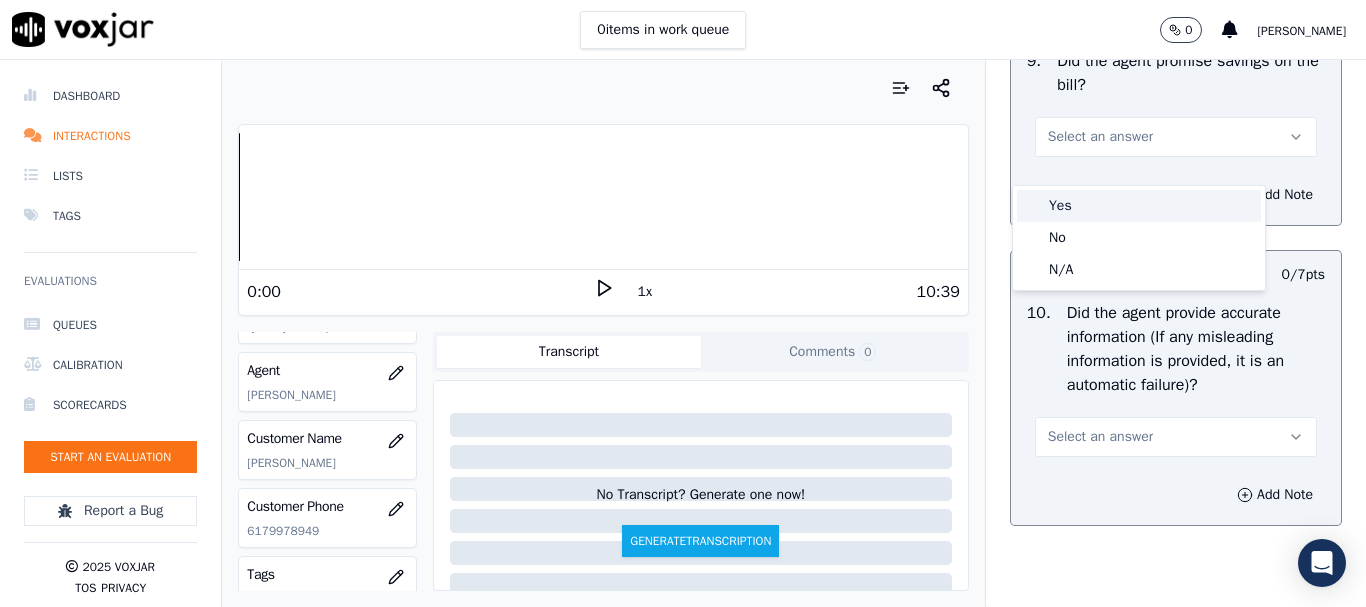 click on "Yes" at bounding box center (1139, 206) 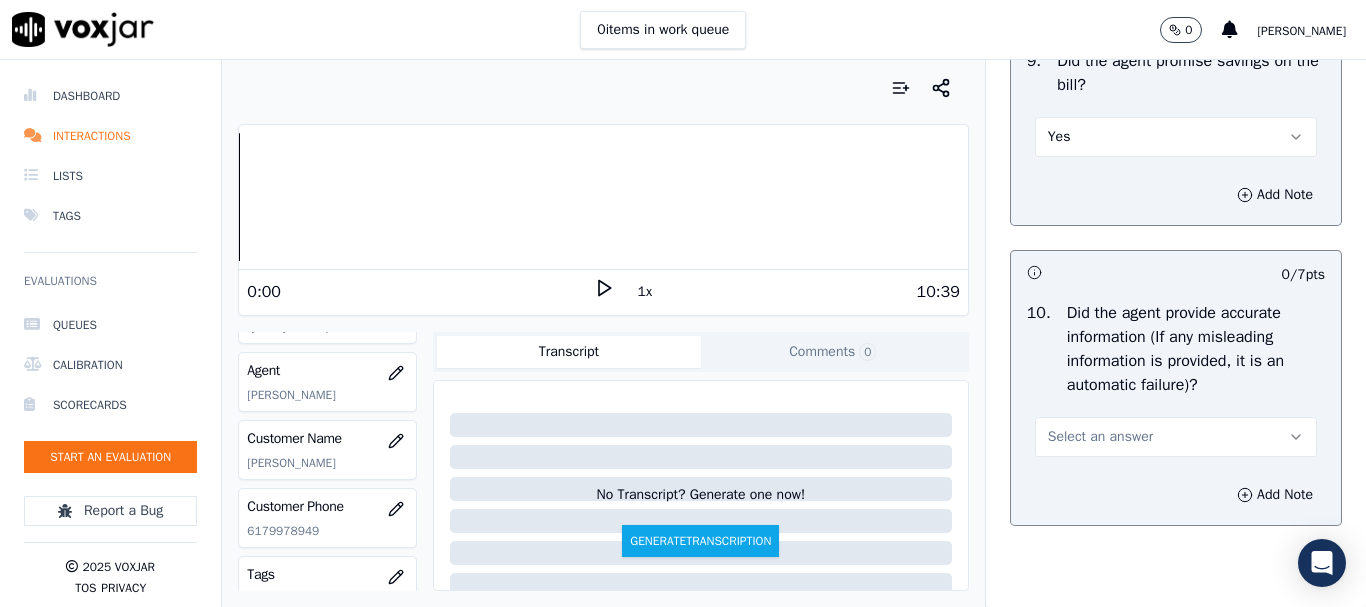 click on "Select an answer" at bounding box center (1100, 437) 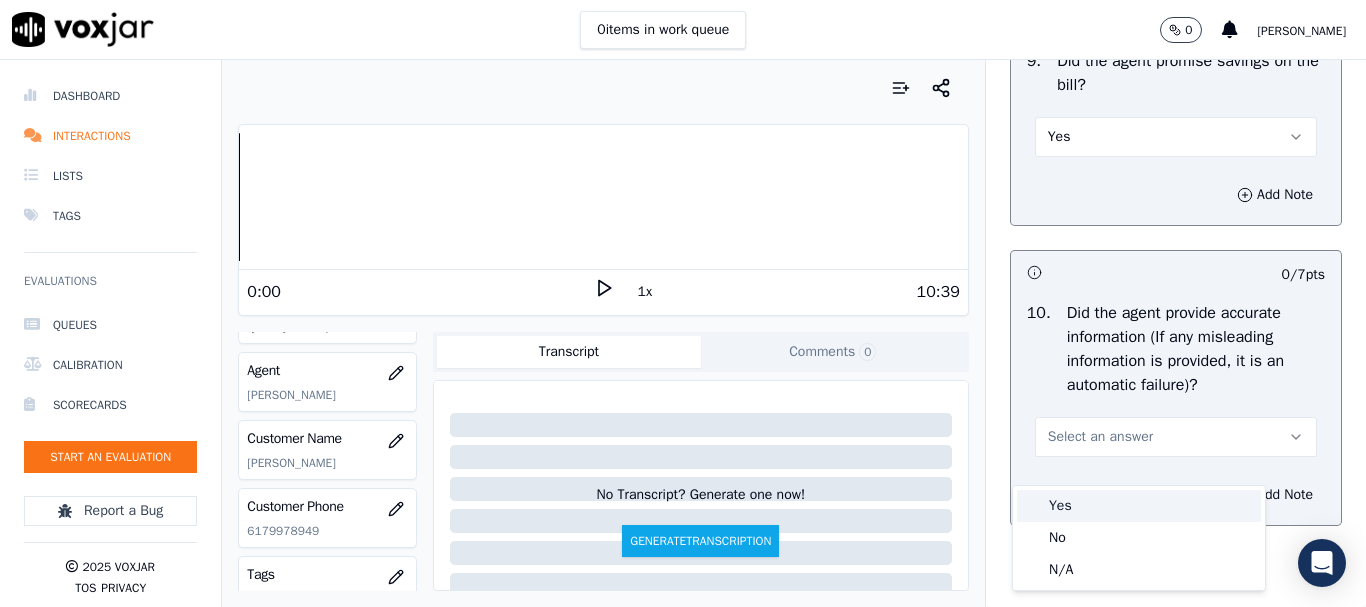 click on "Yes" at bounding box center (1139, 506) 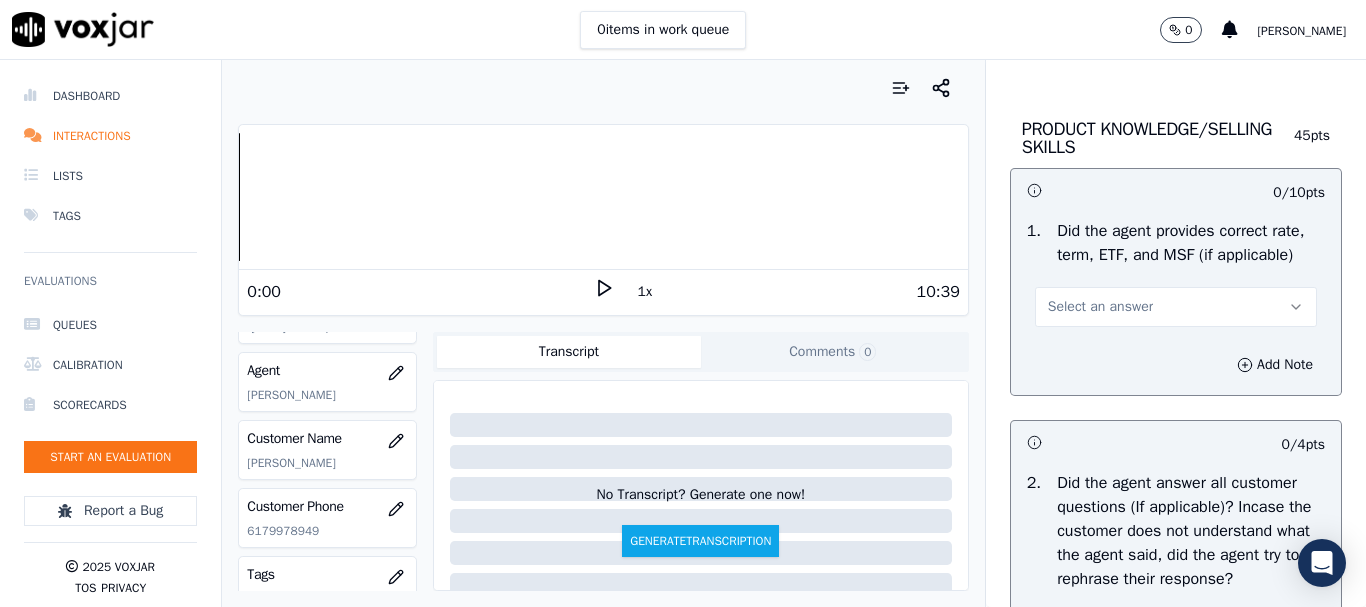 scroll, scrollTop: 3000, scrollLeft: 0, axis: vertical 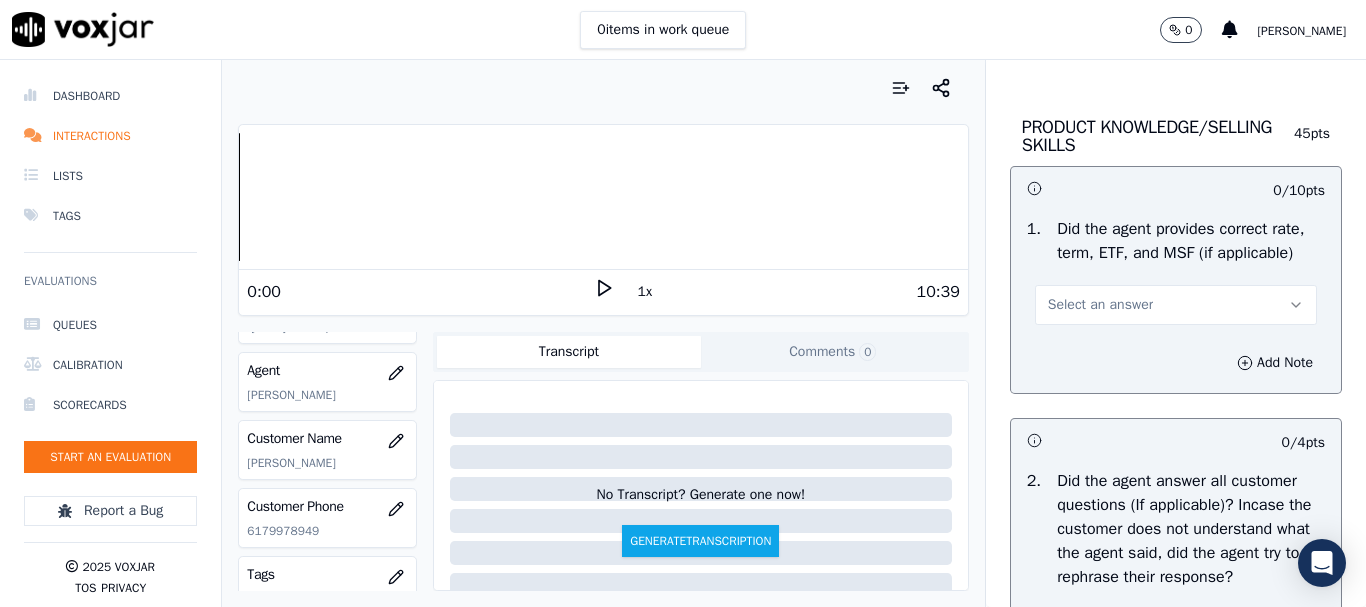 click on "Select an answer" at bounding box center (1176, 305) 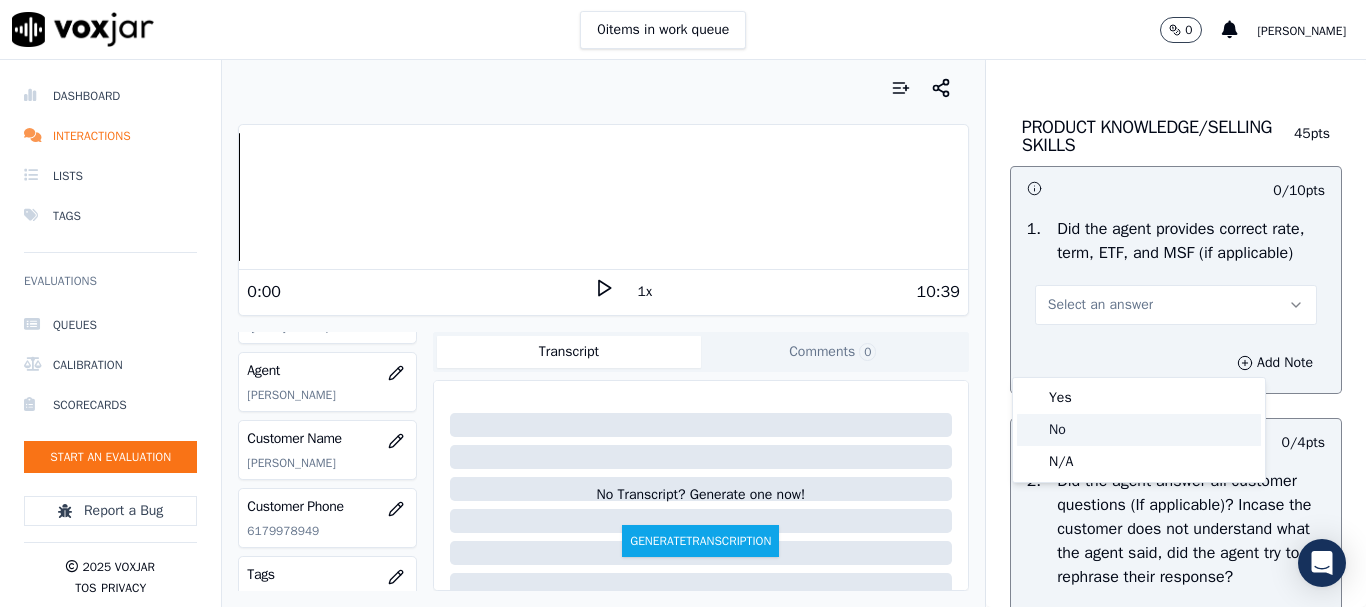 click on "No" 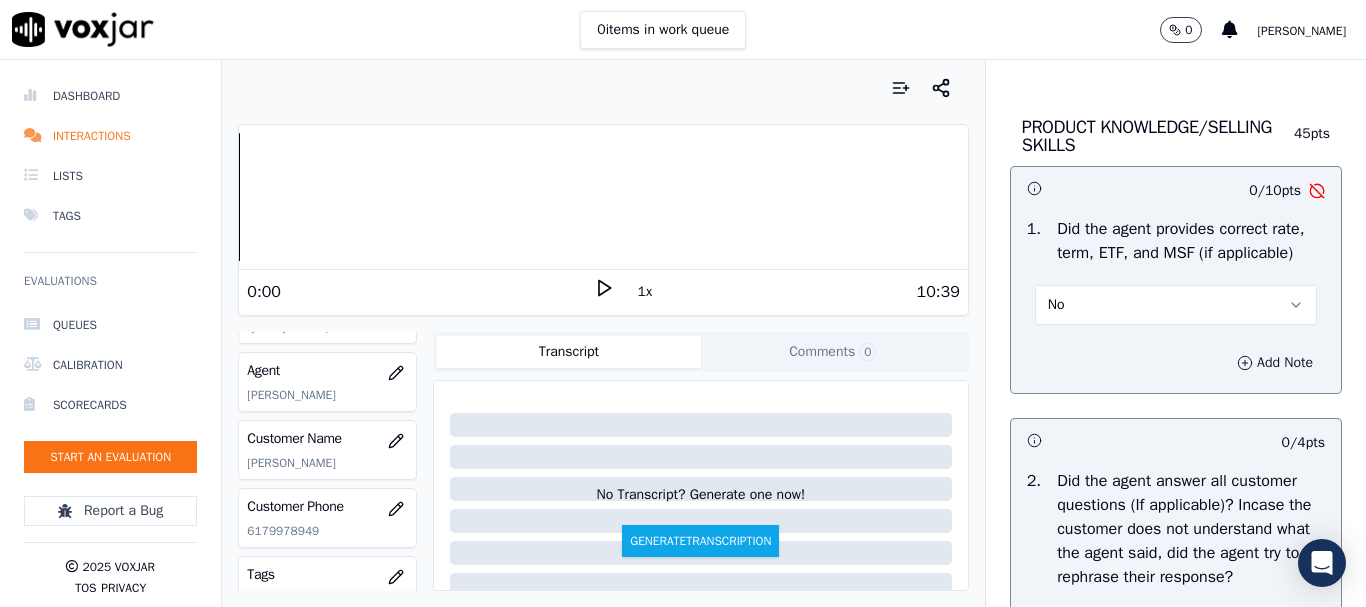 click on "Add Note" at bounding box center [1275, 363] 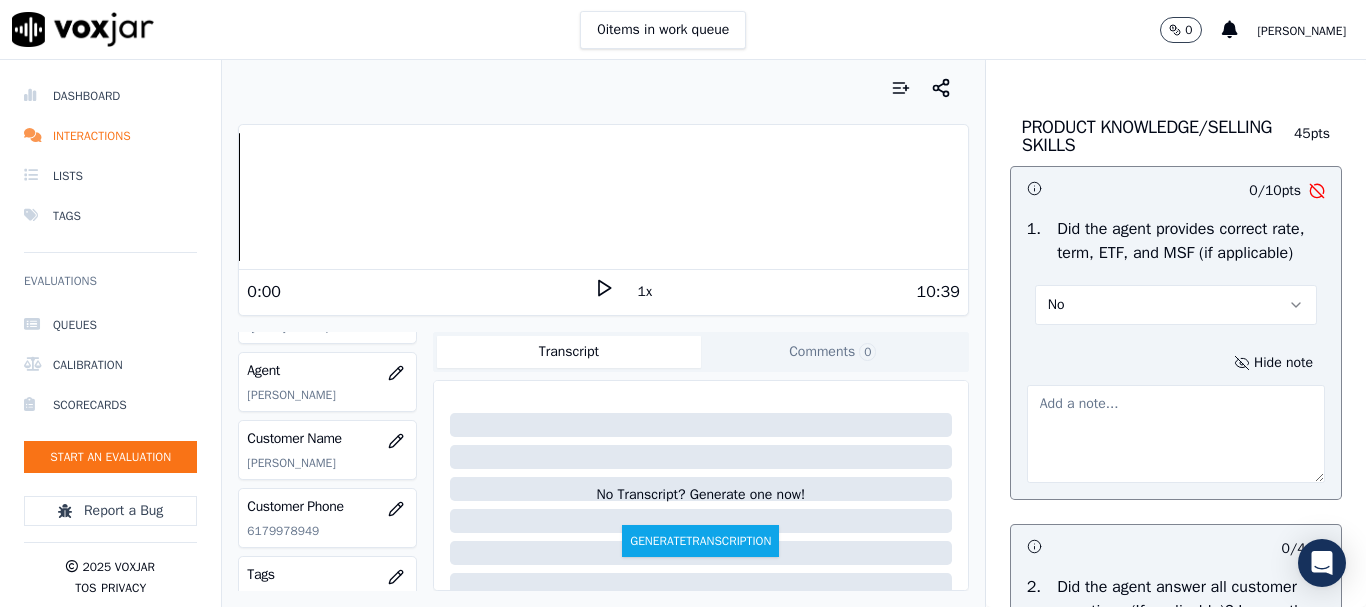 click at bounding box center [1176, 434] 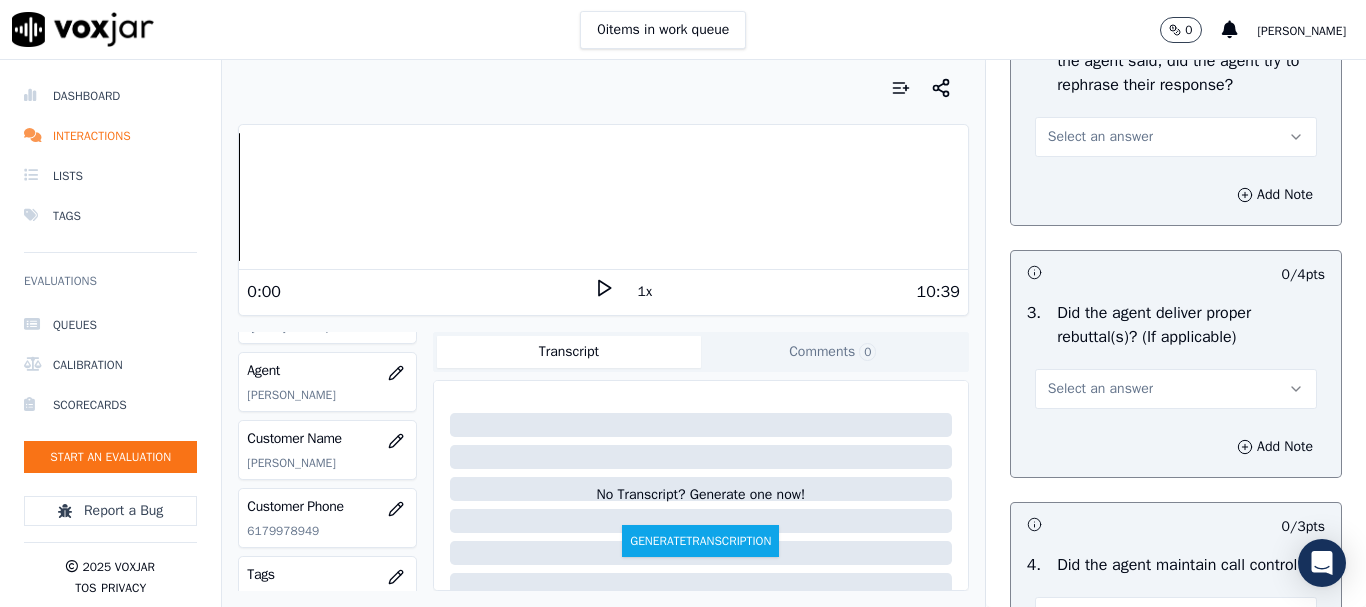 scroll, scrollTop: 3600, scrollLeft: 0, axis: vertical 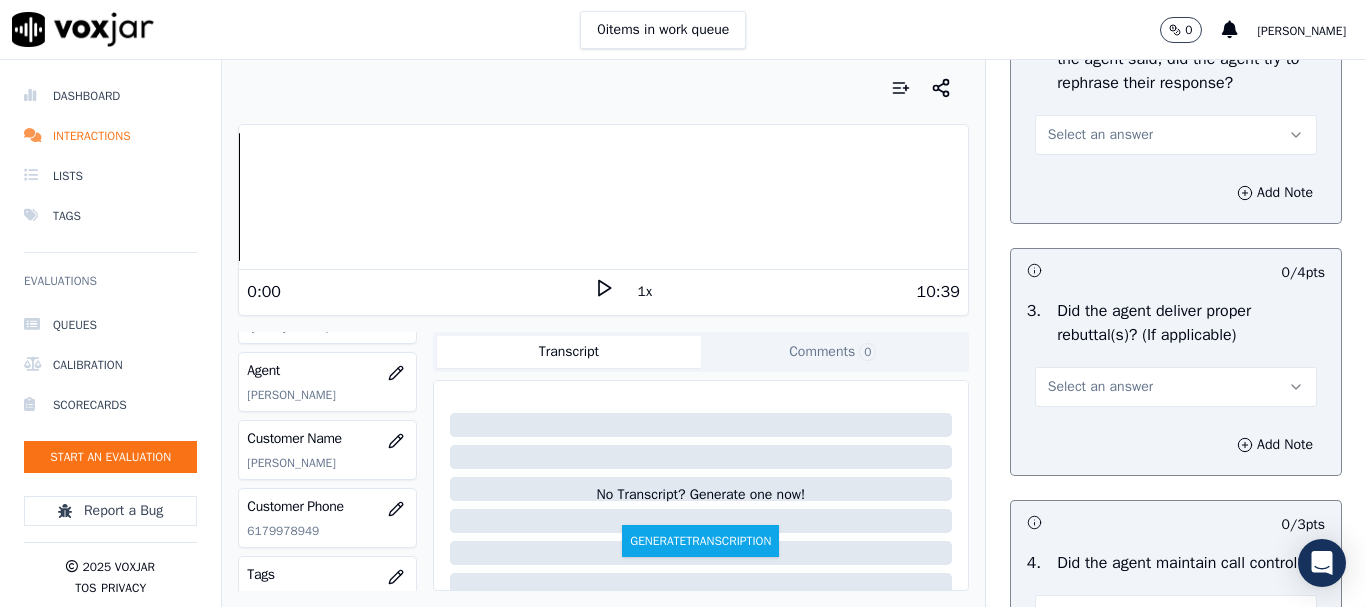type on "4.21sec Agent told the CX there is no ETF involved but the plan comes with an ETF of $100" 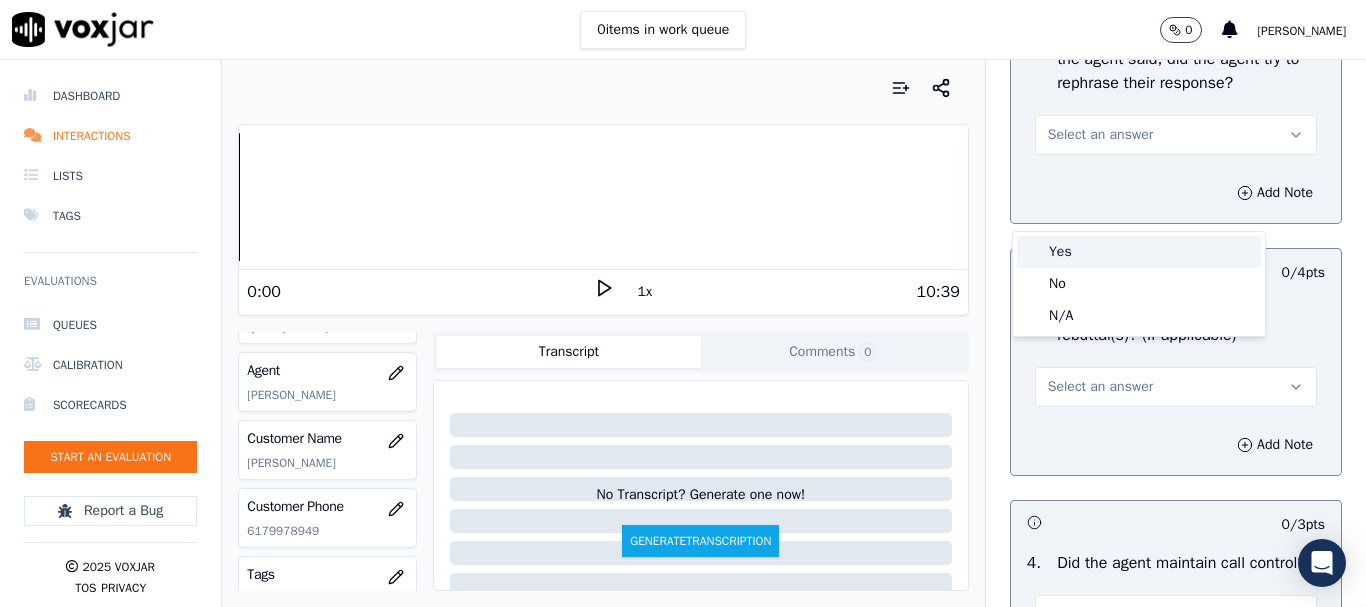 click on "Yes" at bounding box center [1139, 252] 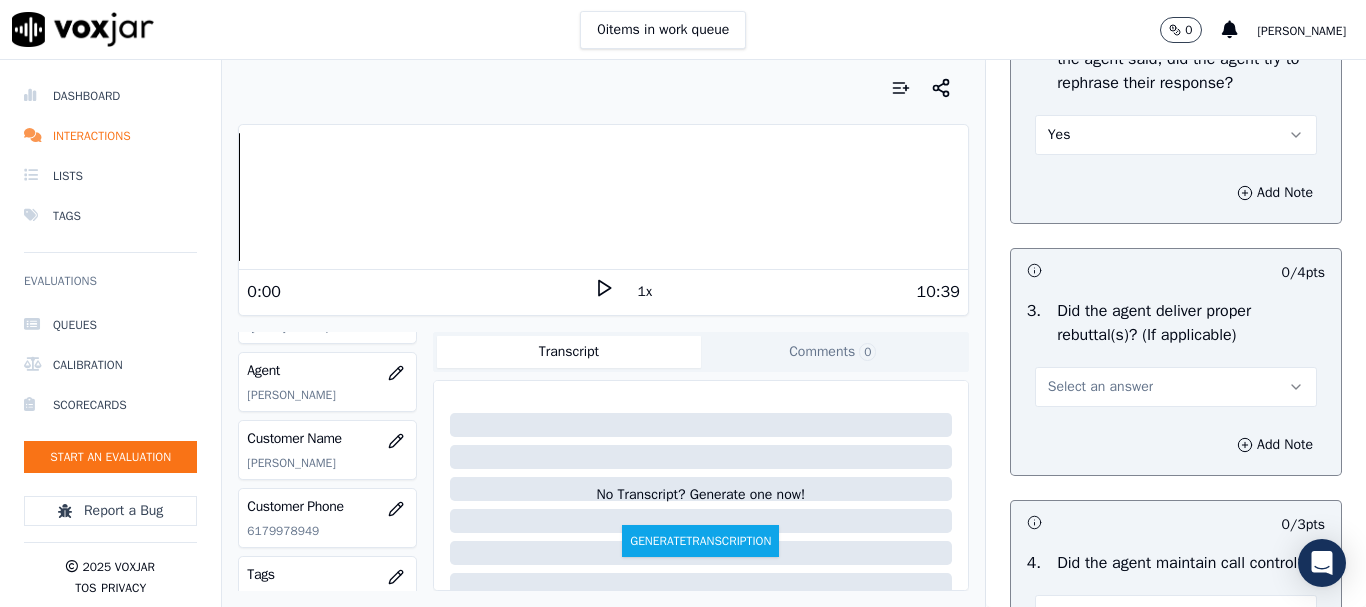 click on "Select an answer" at bounding box center (1176, 387) 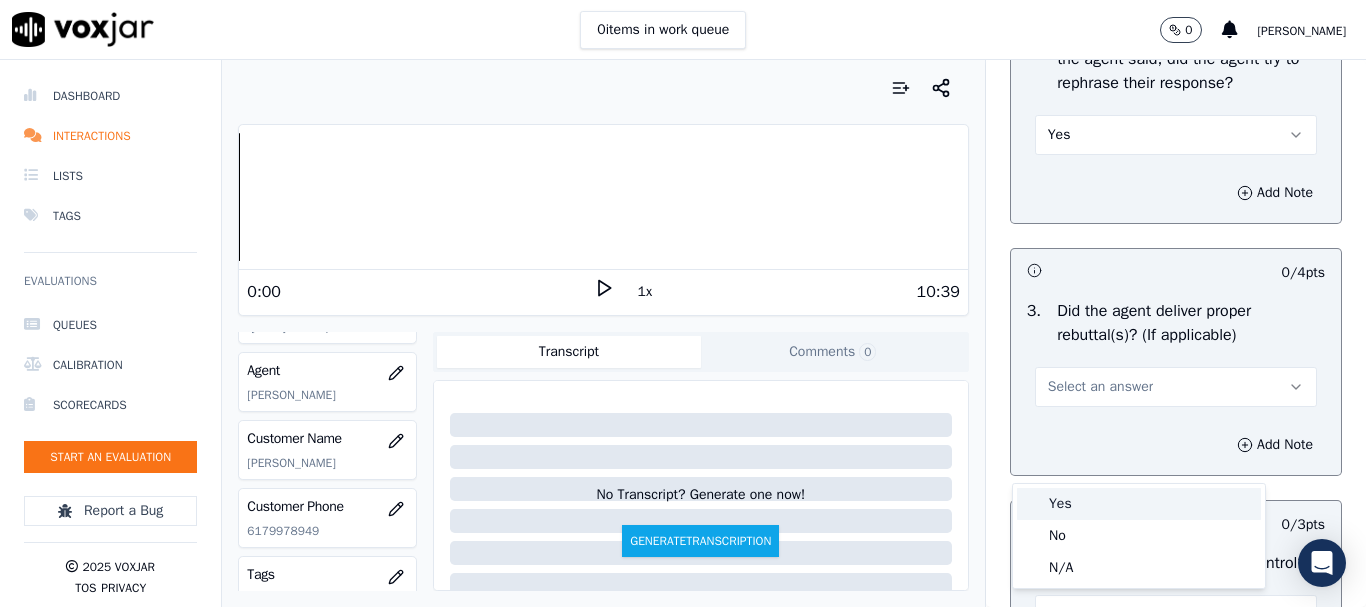 click on "Yes" at bounding box center (1139, 504) 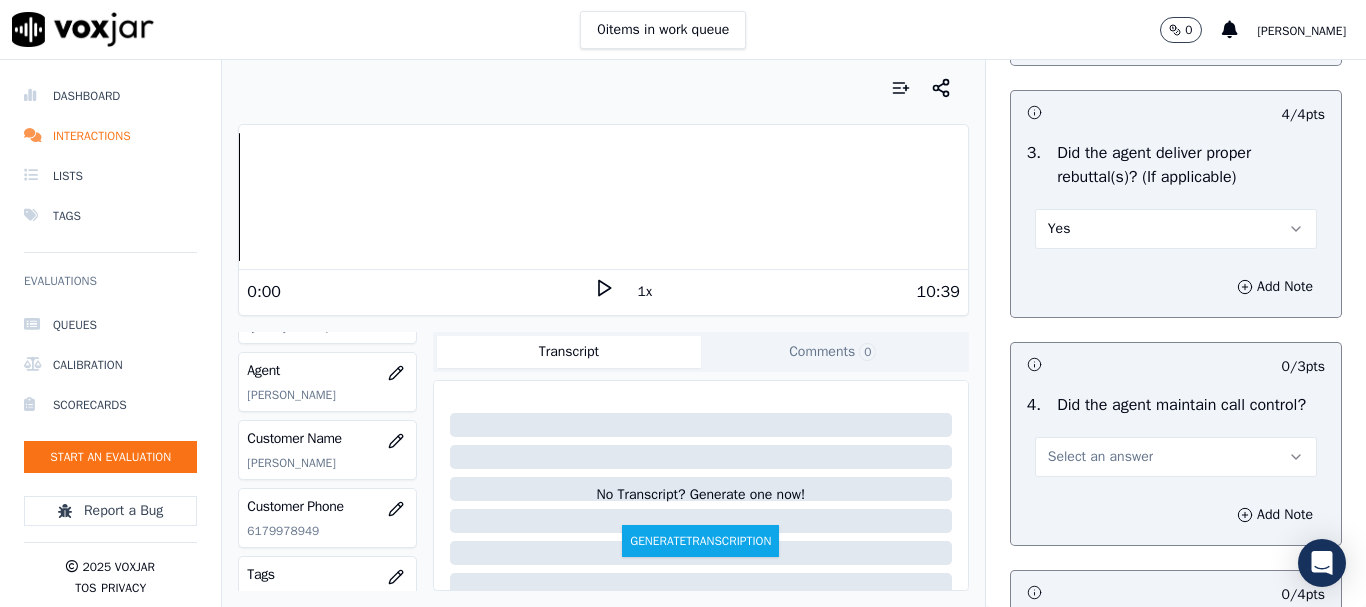 scroll, scrollTop: 4100, scrollLeft: 0, axis: vertical 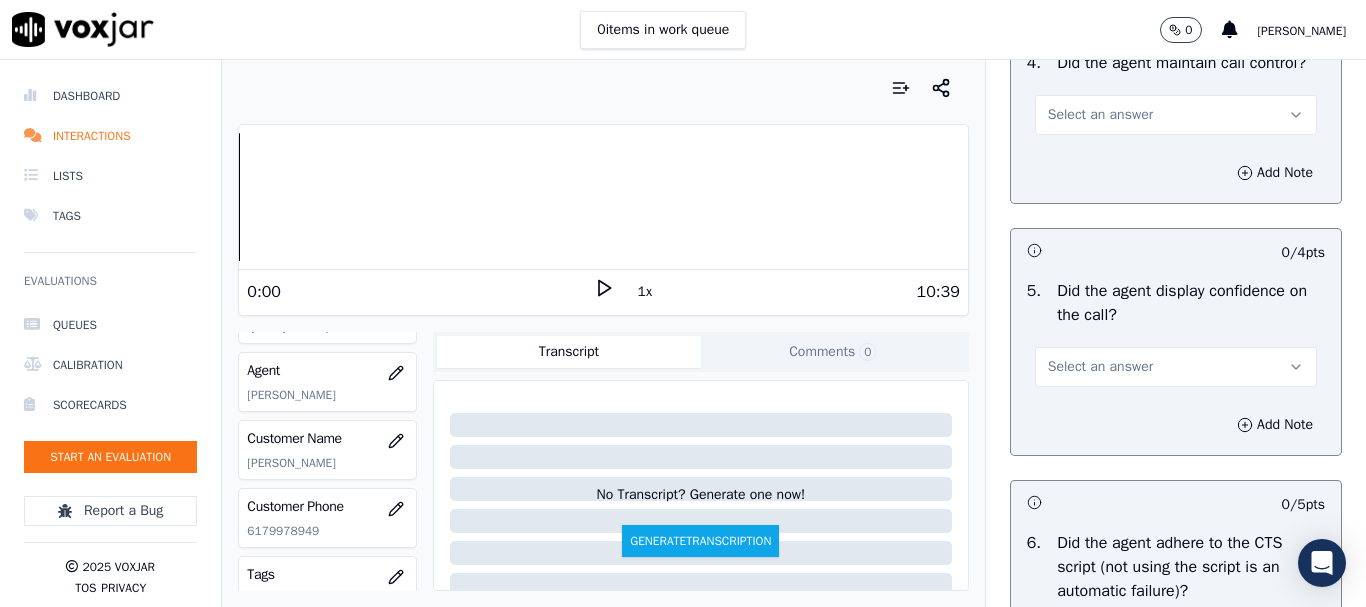 click on "Select an answer" at bounding box center (1100, 115) 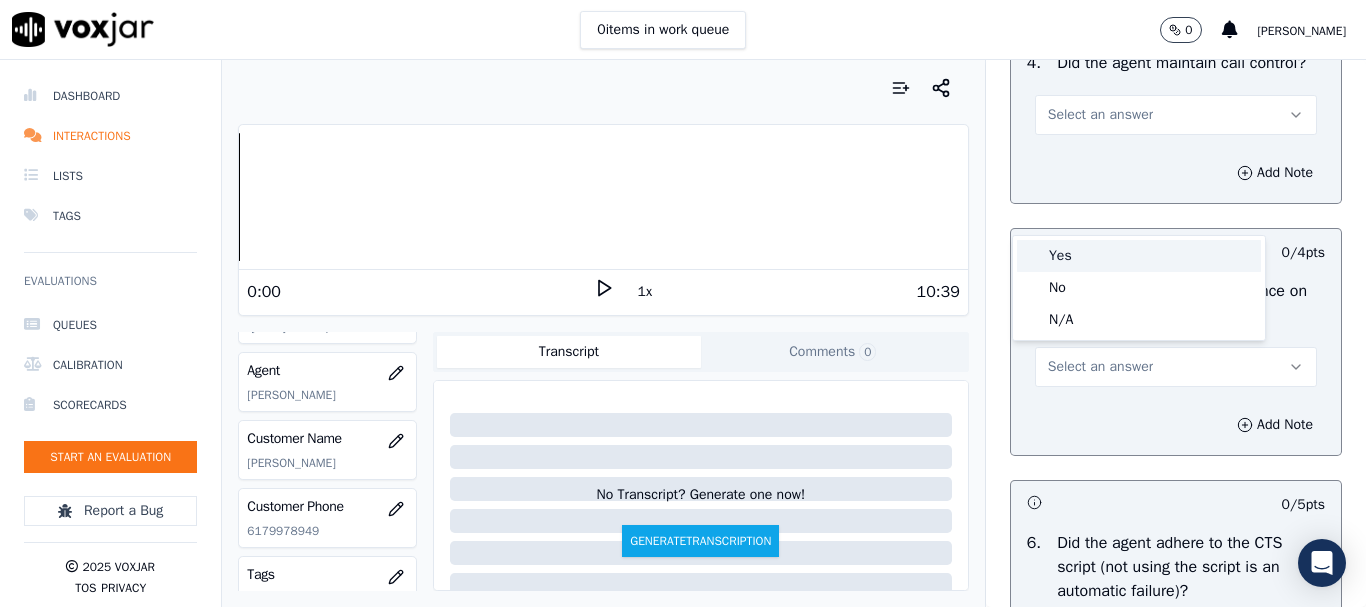 click on "Yes" at bounding box center (1139, 256) 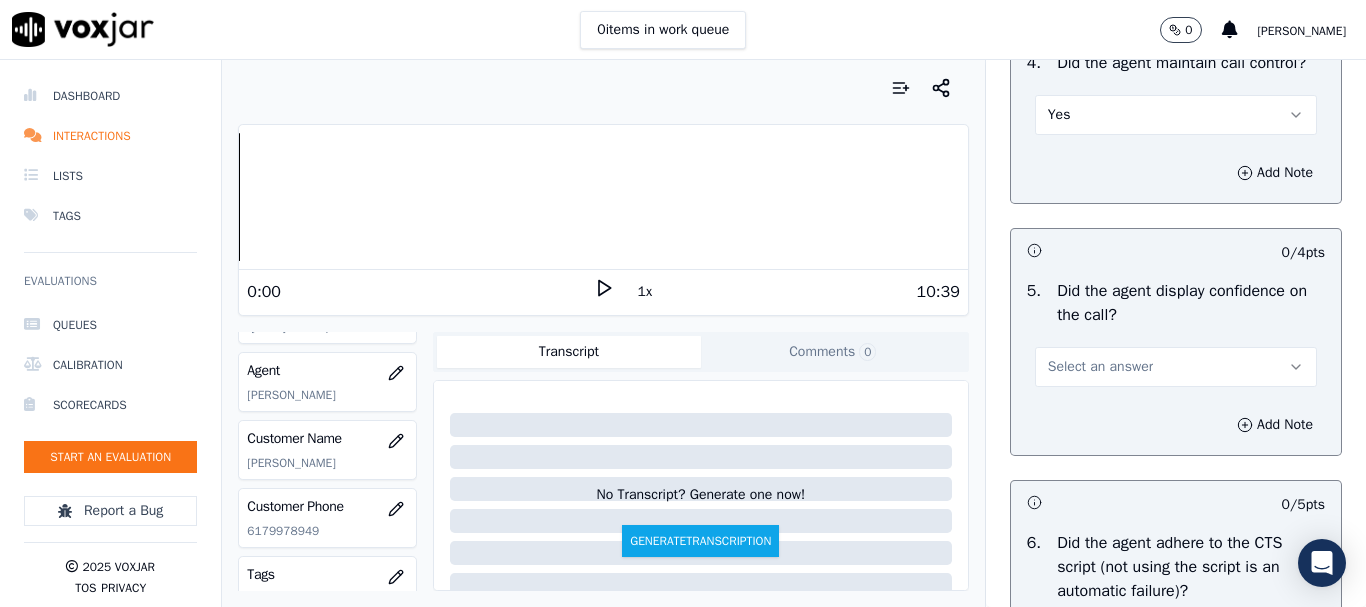 click on "Select an answer" at bounding box center [1100, 367] 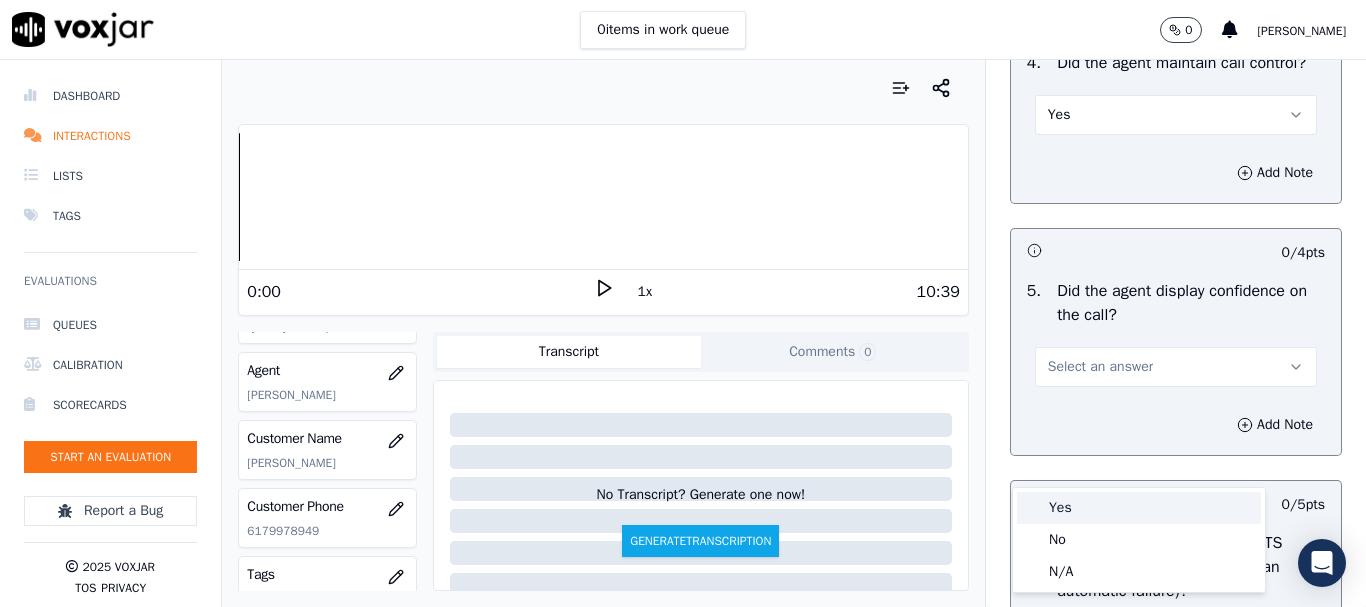click on "Yes" at bounding box center (1139, 508) 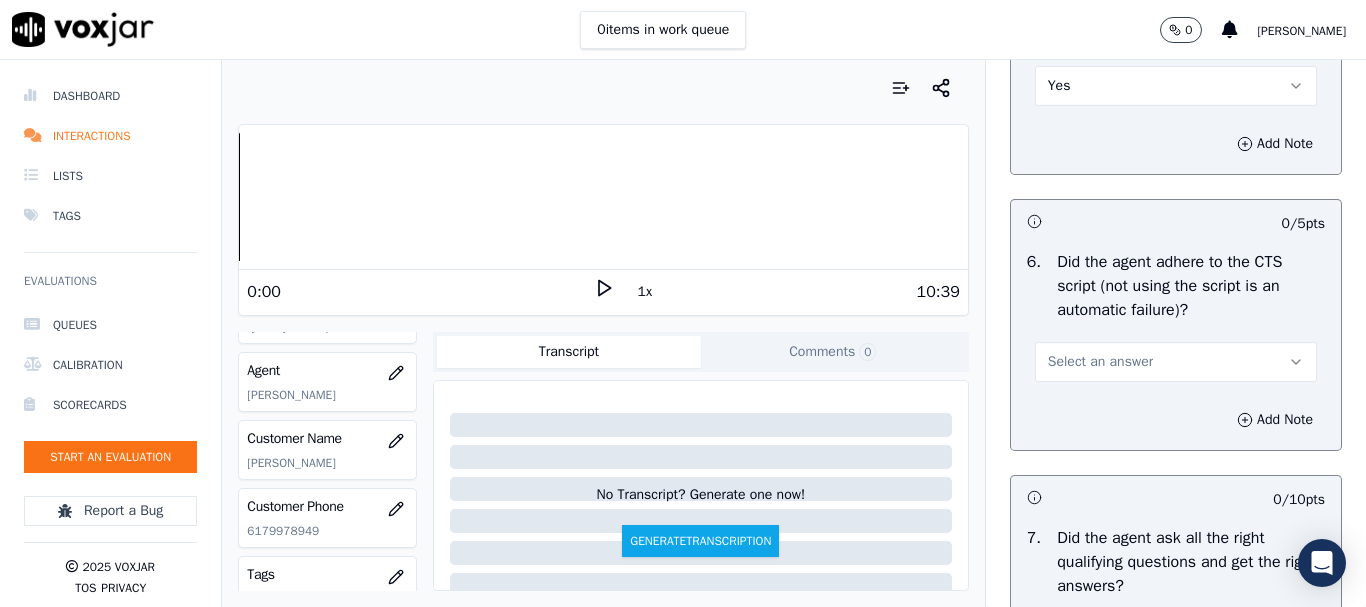 scroll, scrollTop: 4600, scrollLeft: 0, axis: vertical 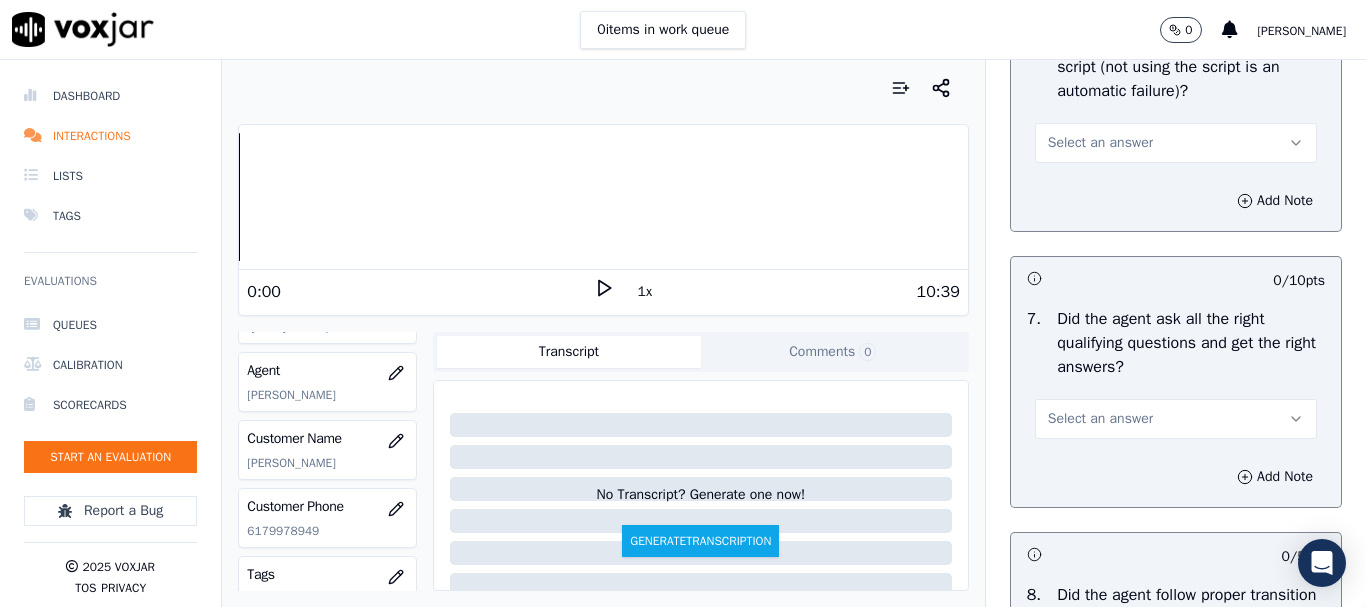click on "Select an answer" at bounding box center [1100, 143] 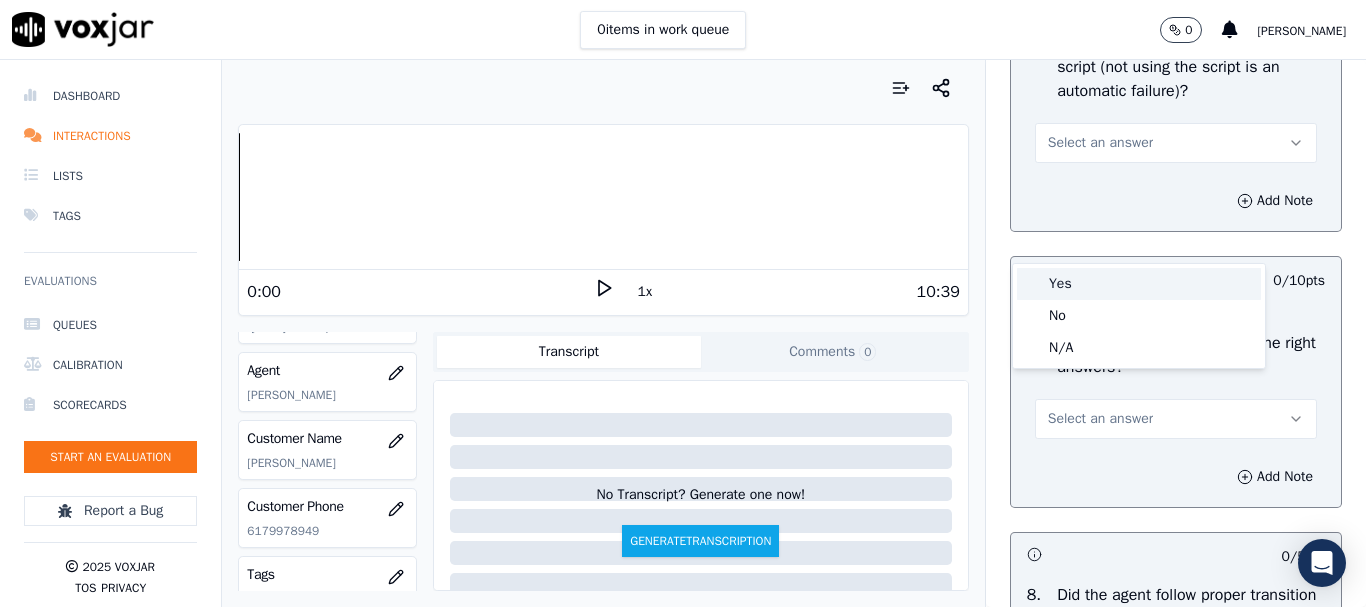 drag, startPoint x: 1092, startPoint y: 252, endPoint x: 1114, endPoint y: 452, distance: 201.20636 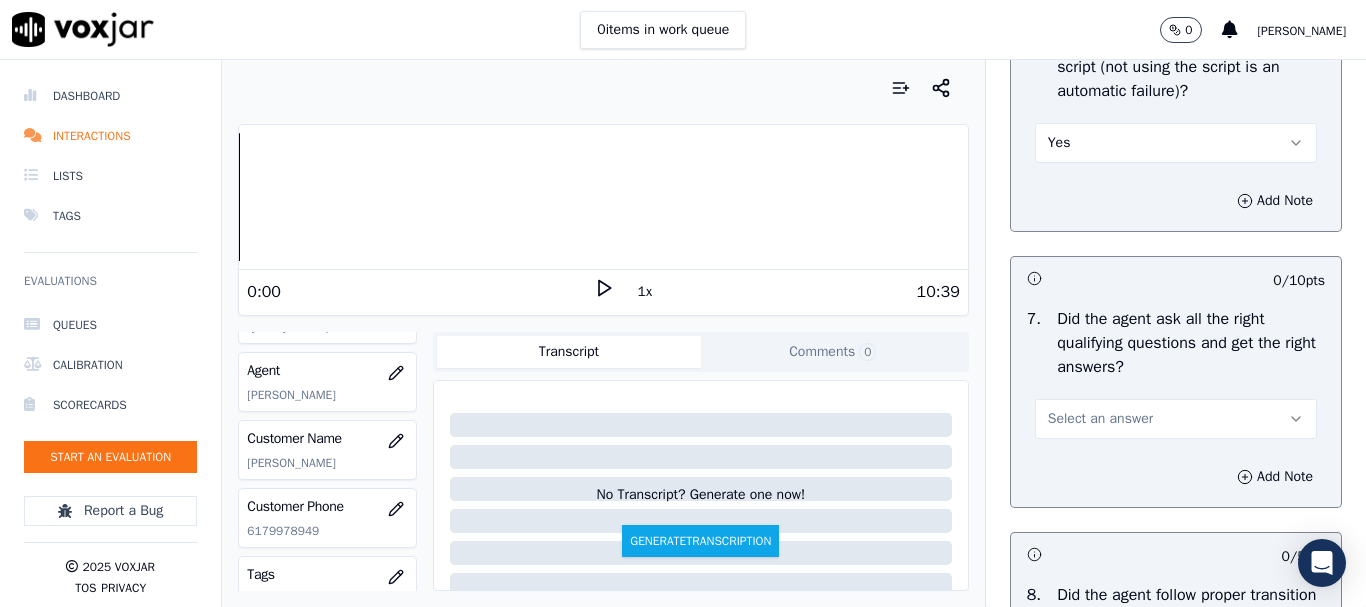 click on "Select an answer" at bounding box center [1100, 419] 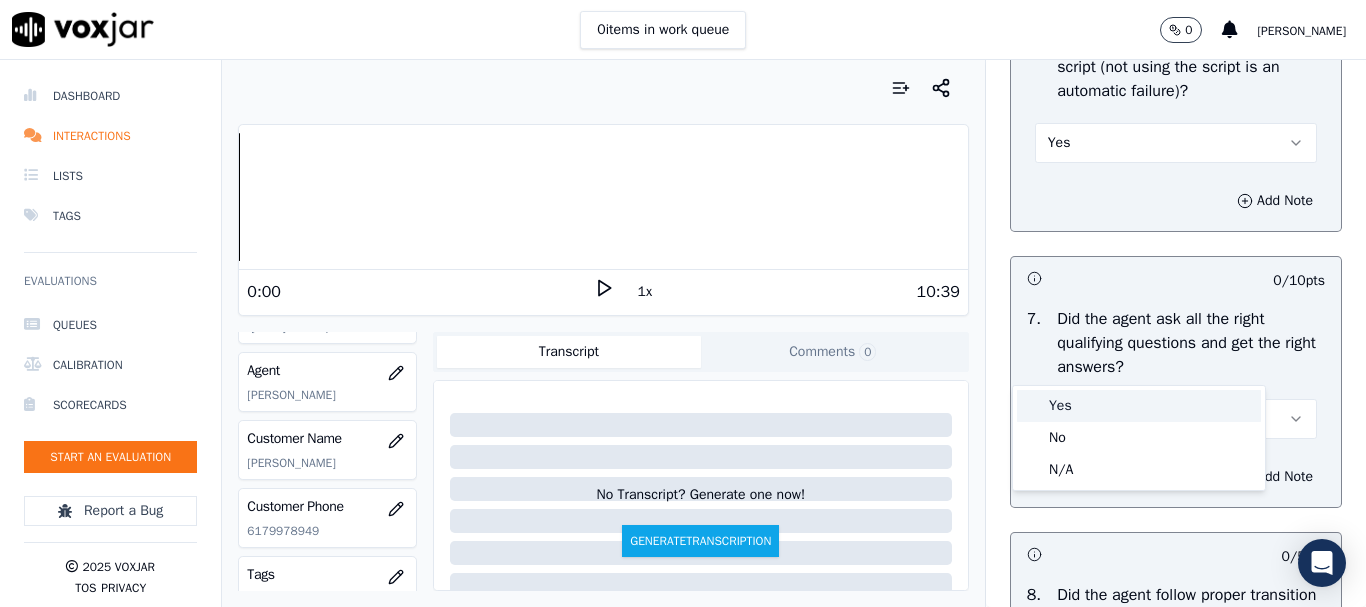 click on "Yes" at bounding box center (1139, 406) 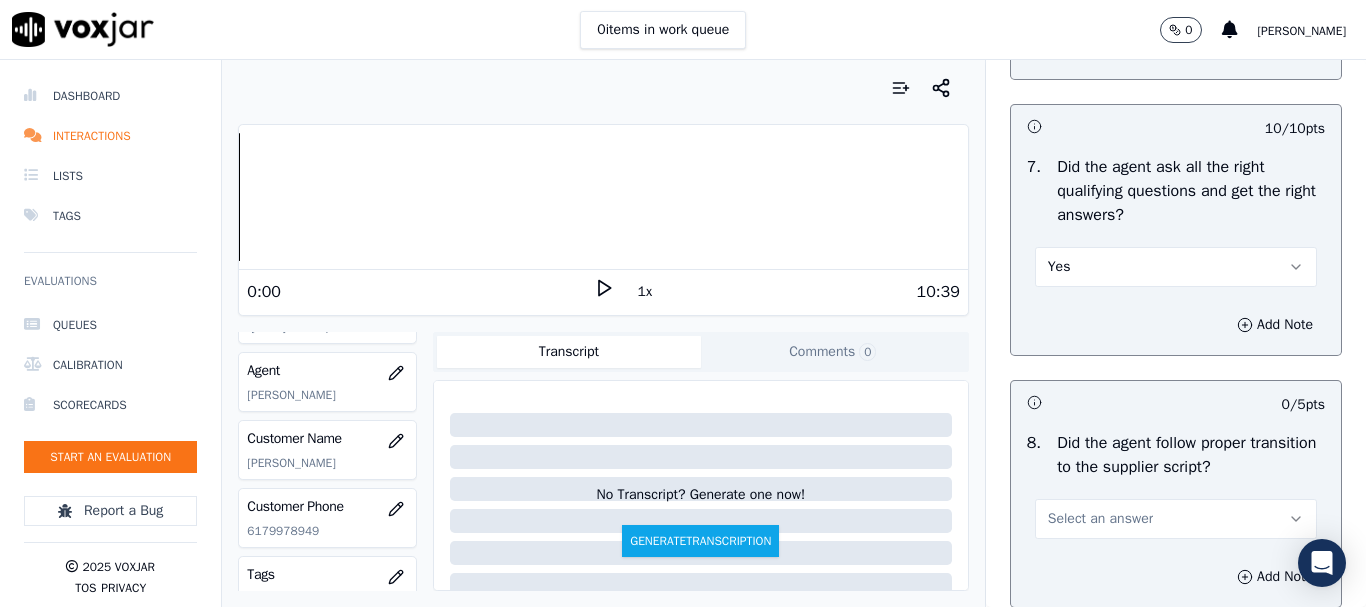 scroll, scrollTop: 5100, scrollLeft: 0, axis: vertical 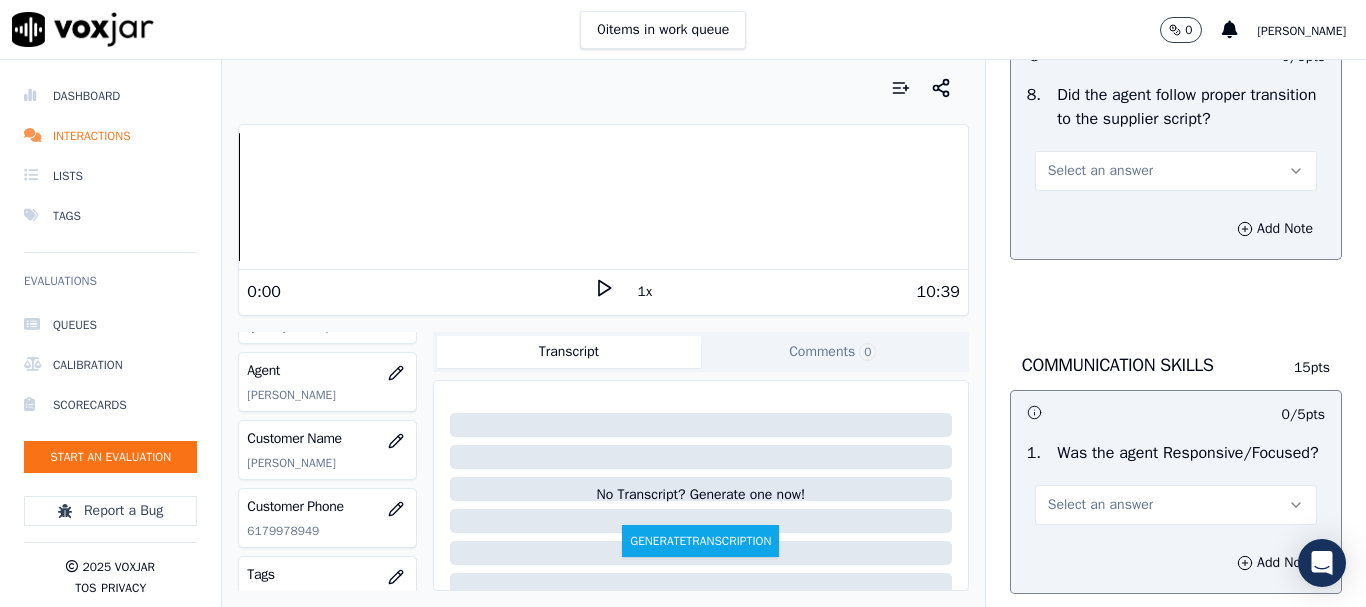 click on "Select an answer" at bounding box center [1176, 171] 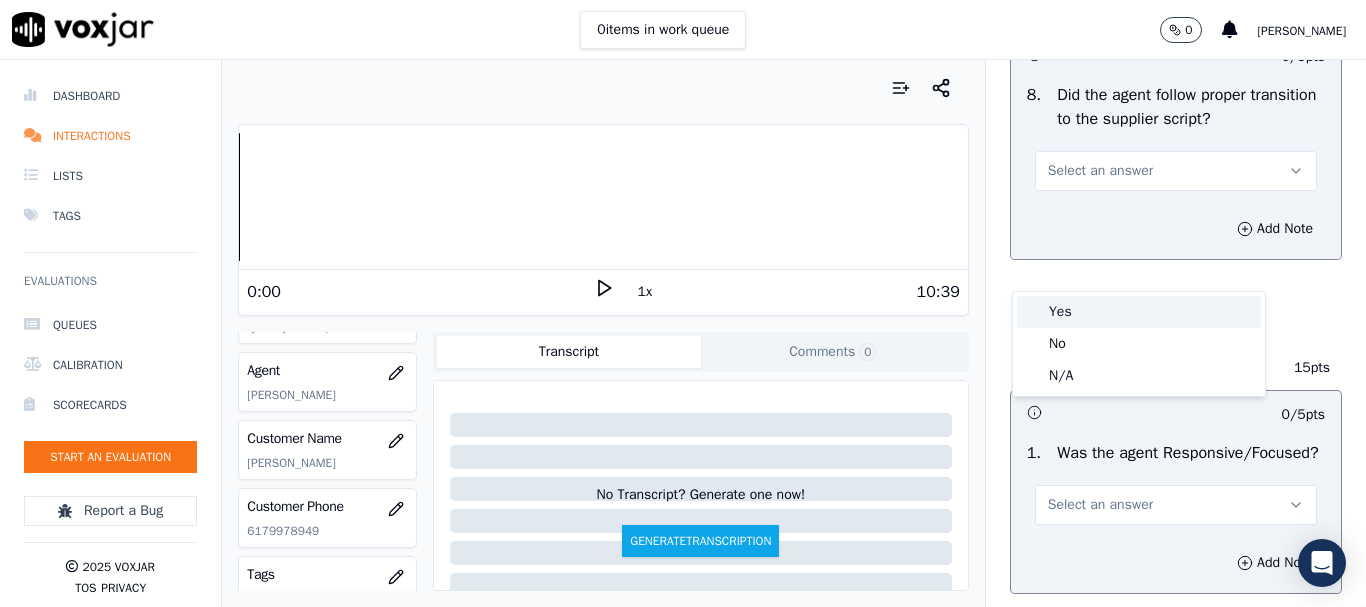 click on "Yes" at bounding box center (1139, 312) 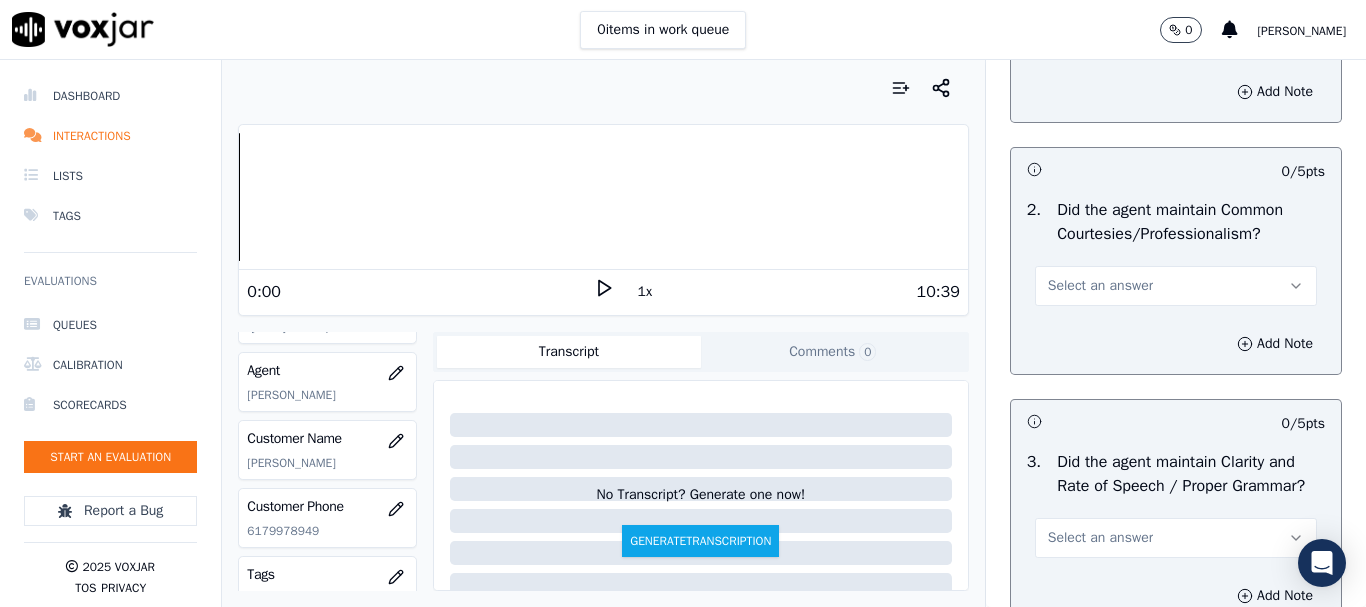 scroll, scrollTop: 5600, scrollLeft: 0, axis: vertical 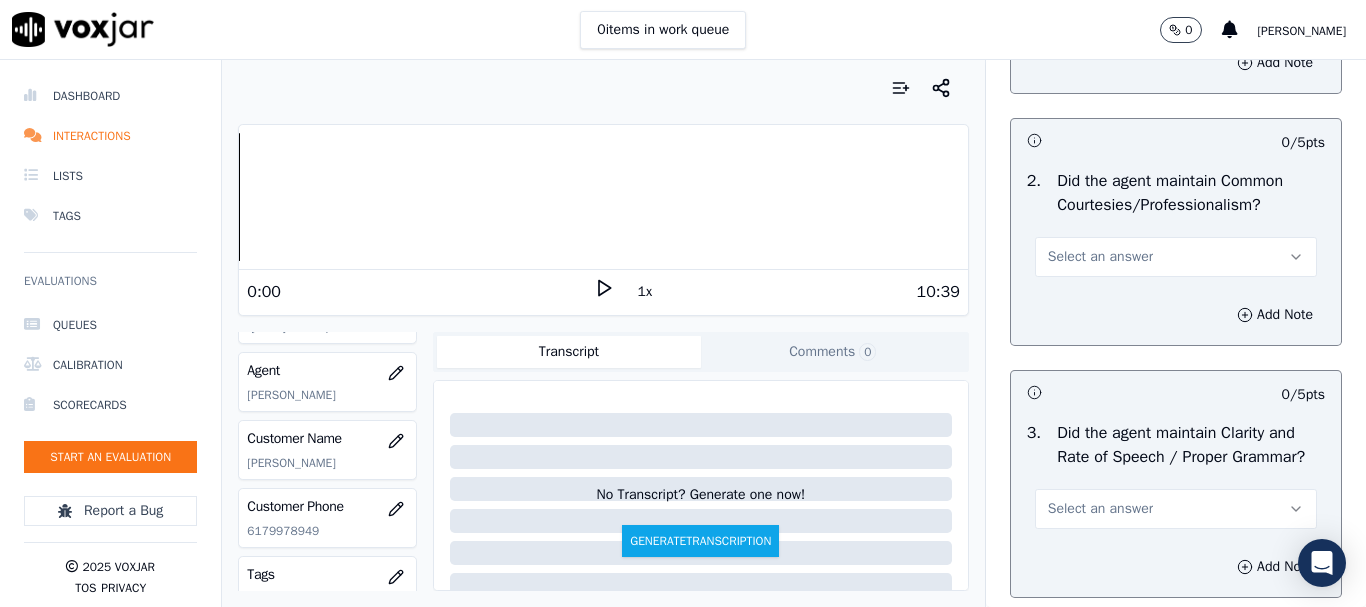 click on "Select an answer" at bounding box center (1176, 5) 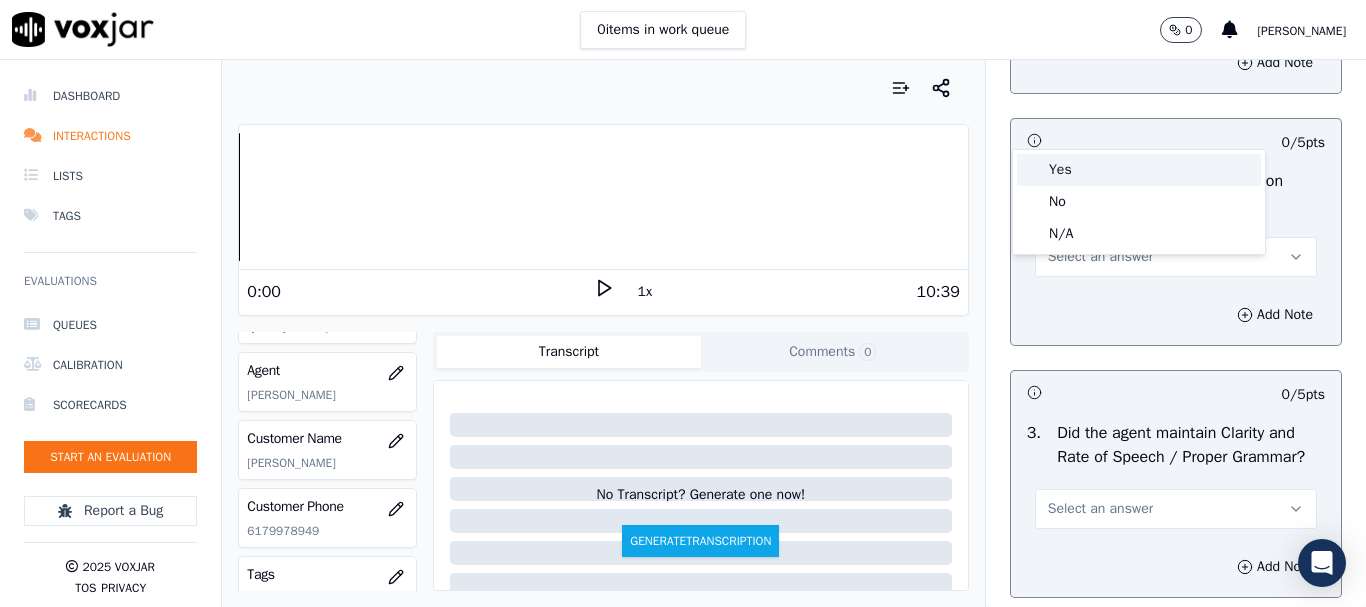 click on "Yes" at bounding box center [1139, 170] 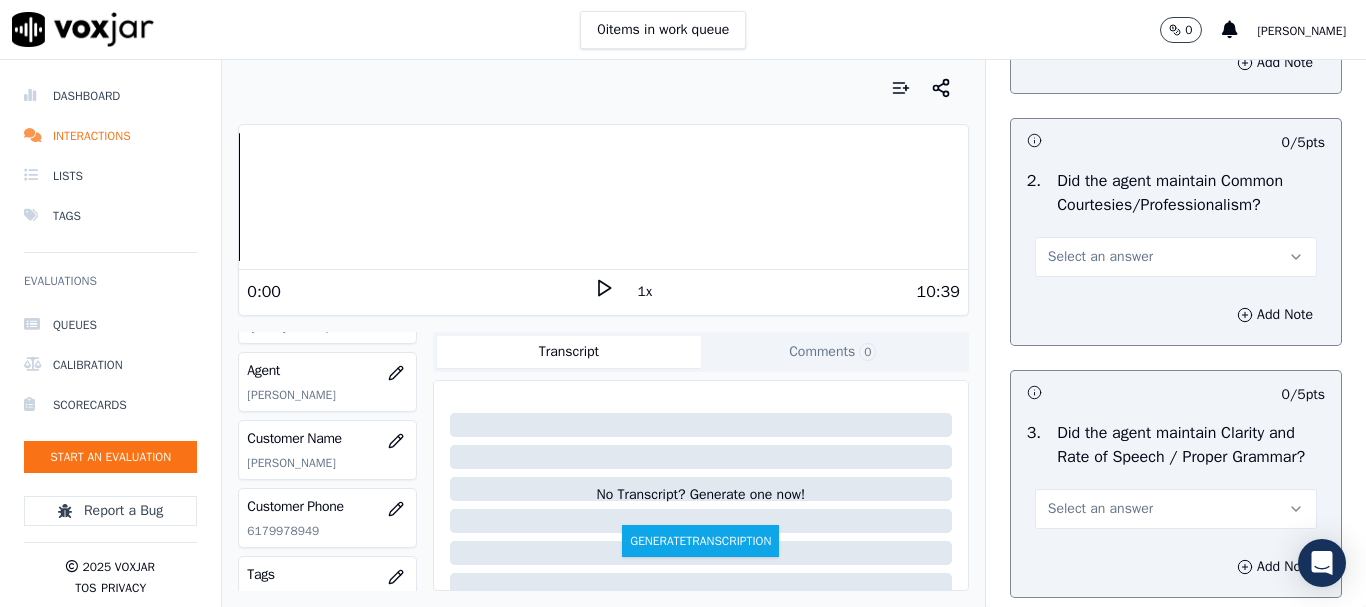 click on "Select an answer" at bounding box center (1176, 257) 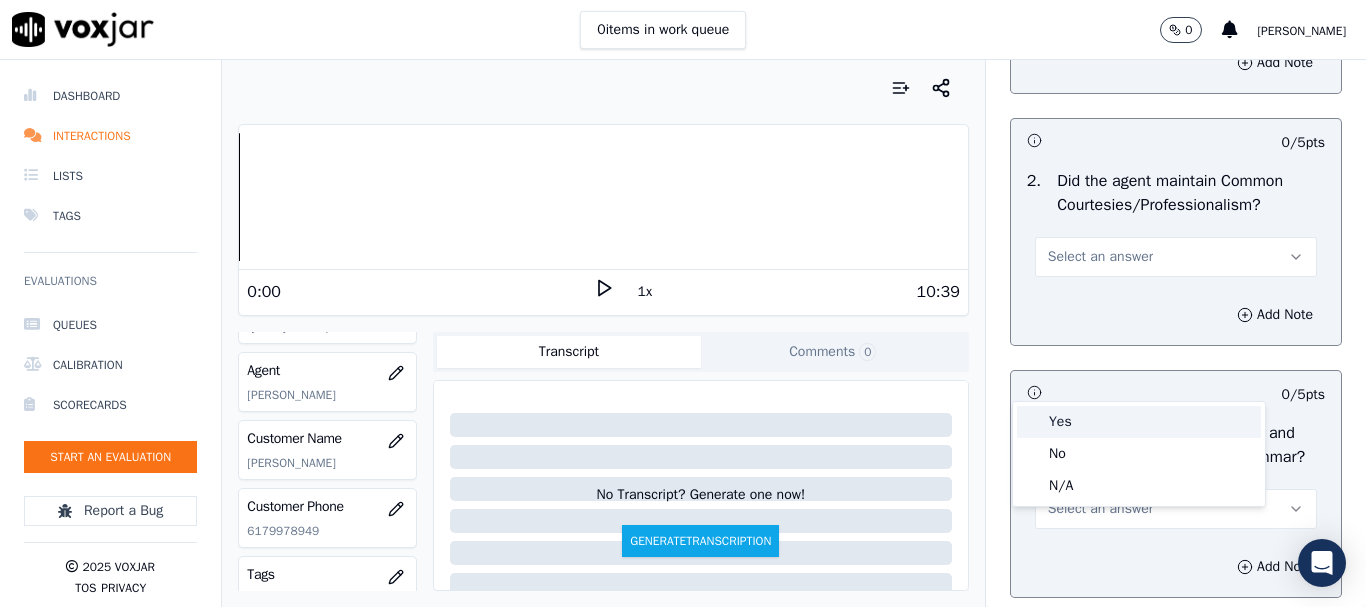 drag, startPoint x: 1088, startPoint y: 430, endPoint x: 1075, endPoint y: 469, distance: 41.109608 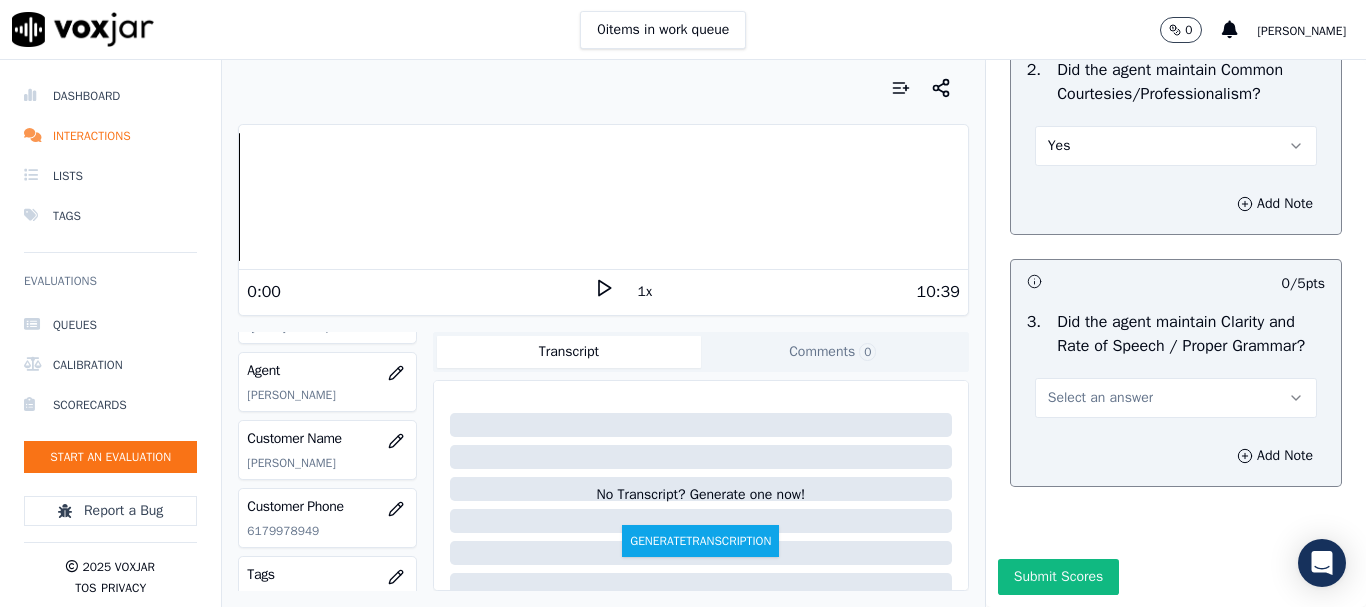scroll, scrollTop: 5906, scrollLeft: 0, axis: vertical 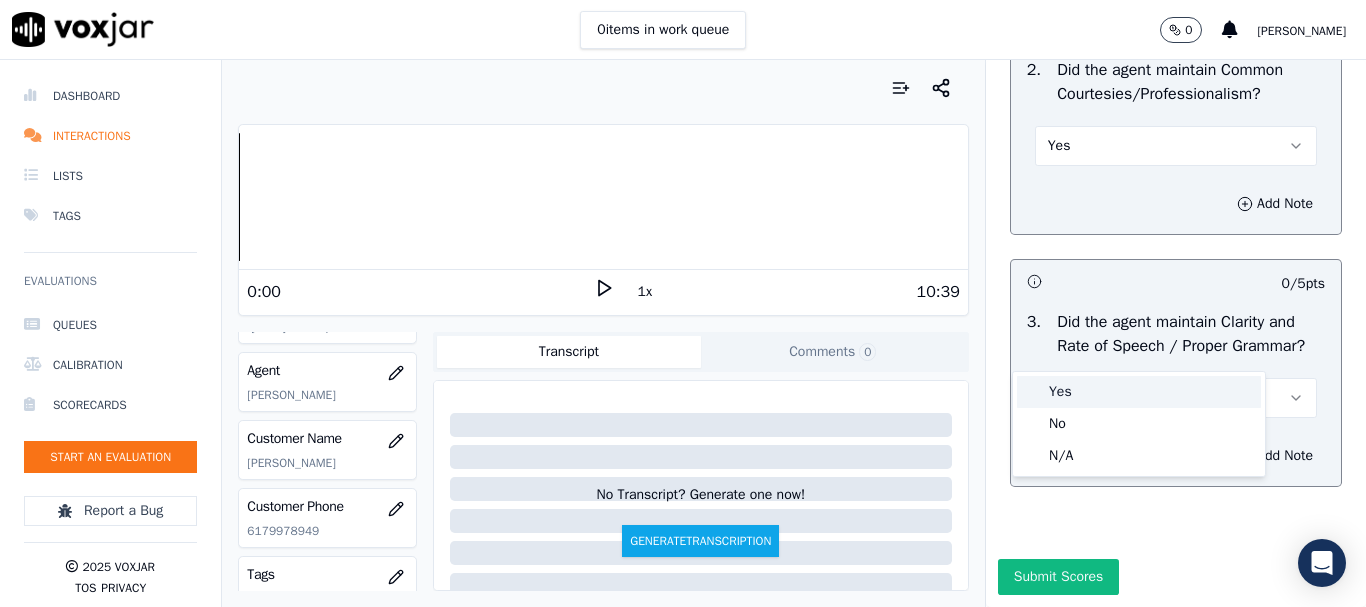 drag, startPoint x: 1081, startPoint y: 398, endPoint x: 1076, endPoint y: 407, distance: 10.29563 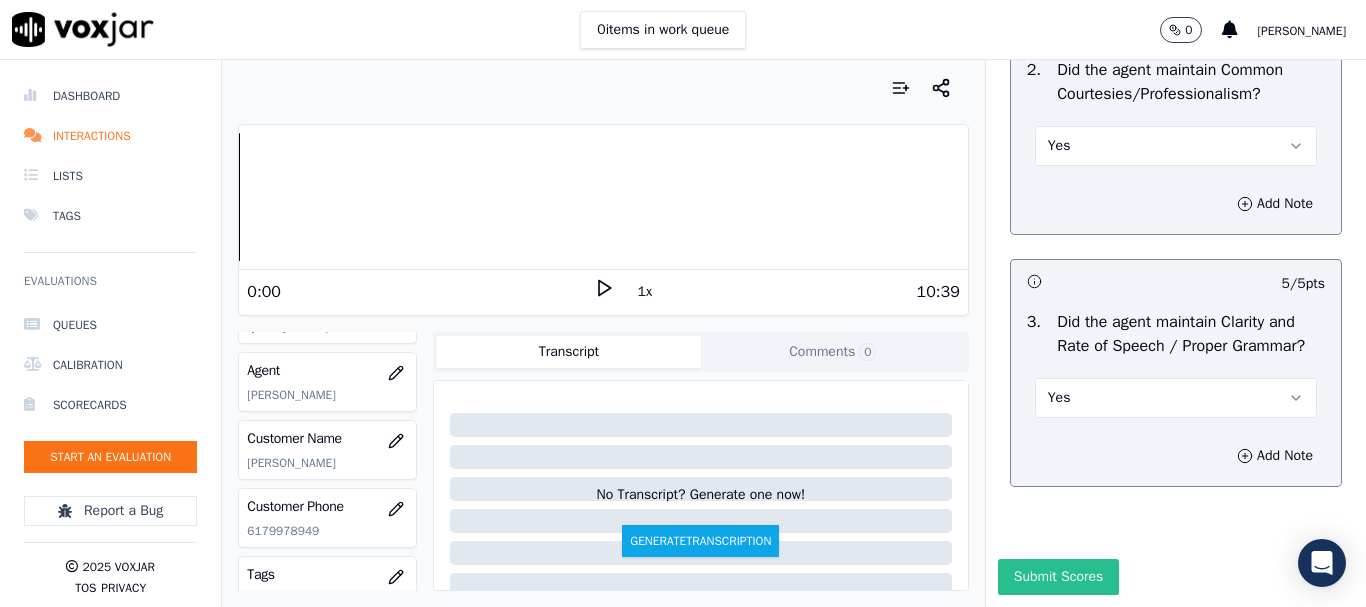 click on "Submit Scores" at bounding box center (1058, 577) 